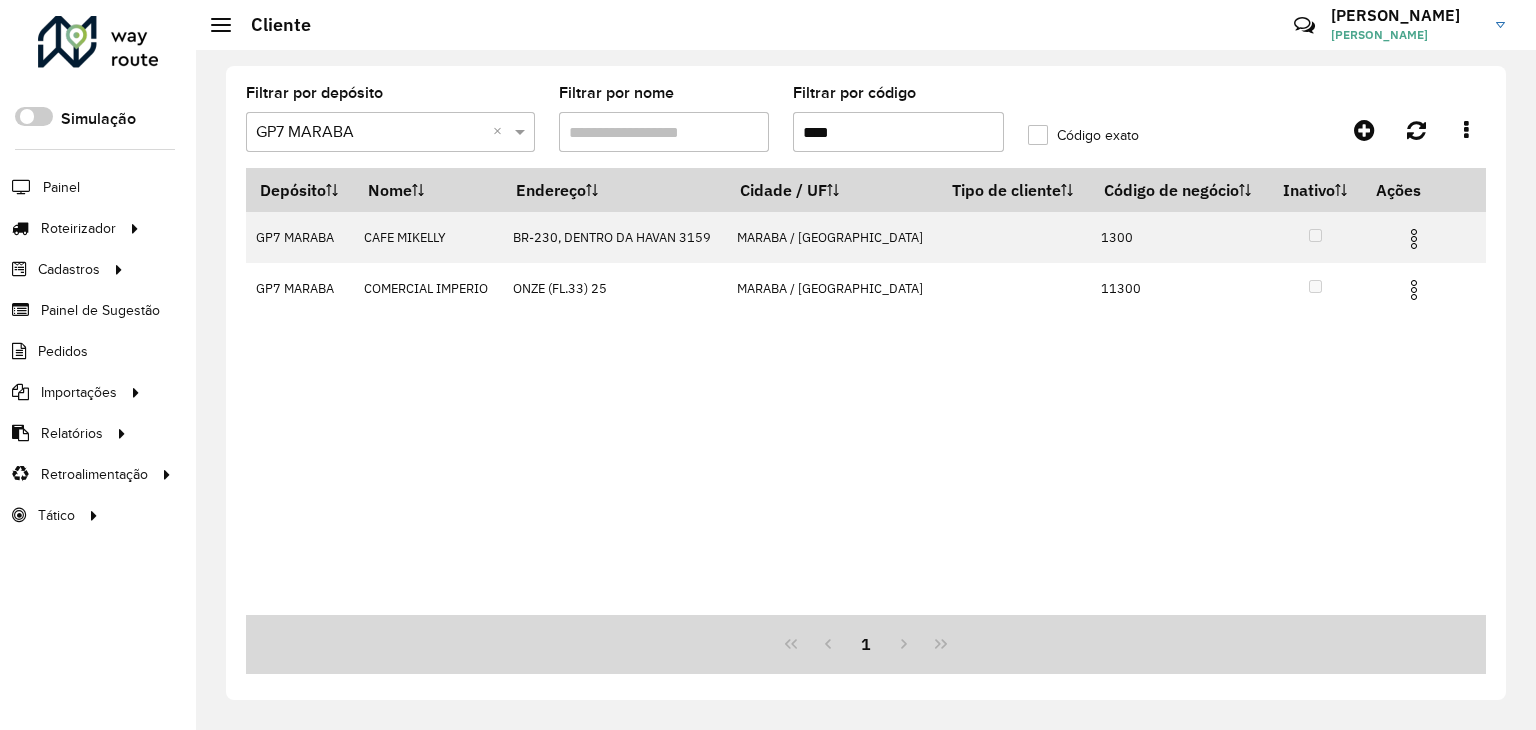 scroll, scrollTop: 0, scrollLeft: 0, axis: both 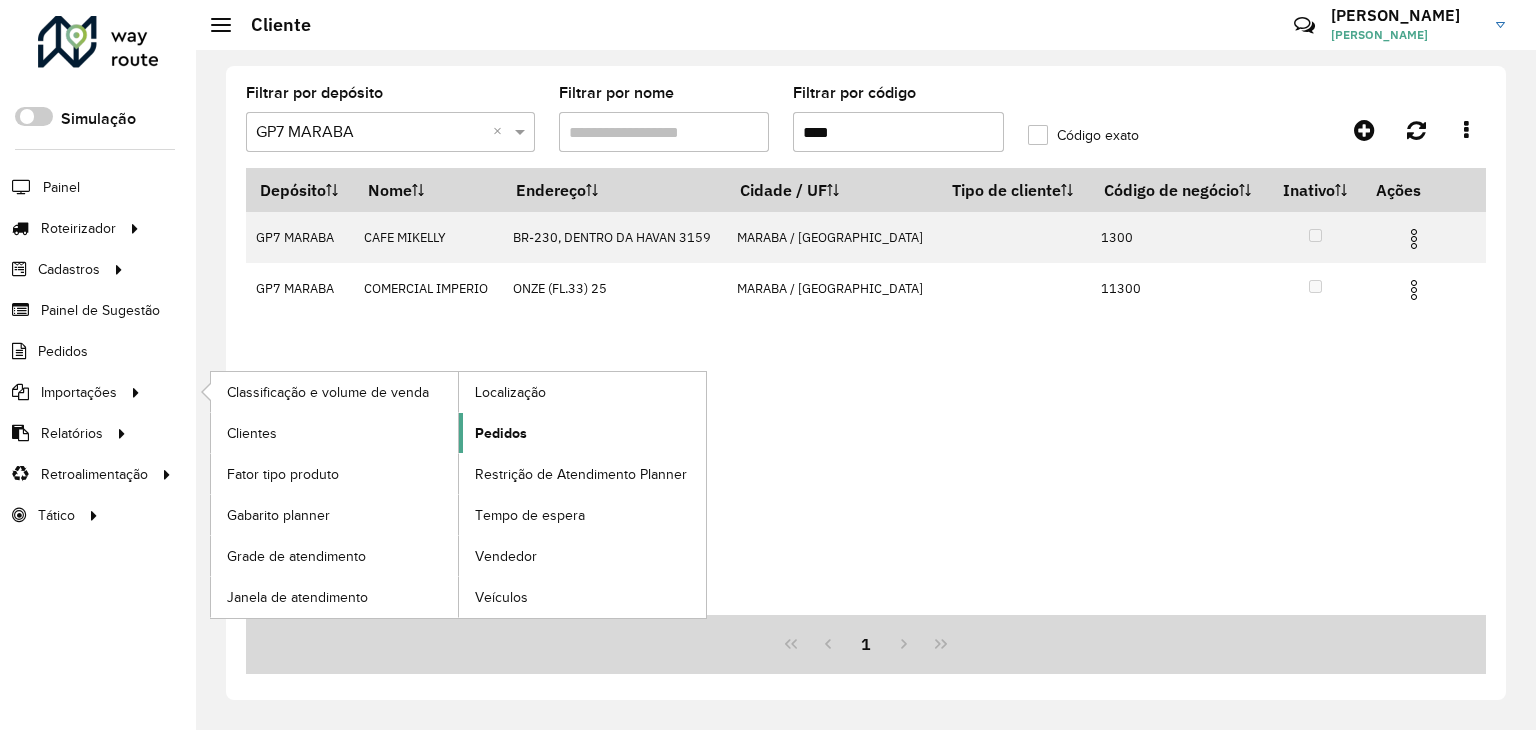 click on "Pedidos" 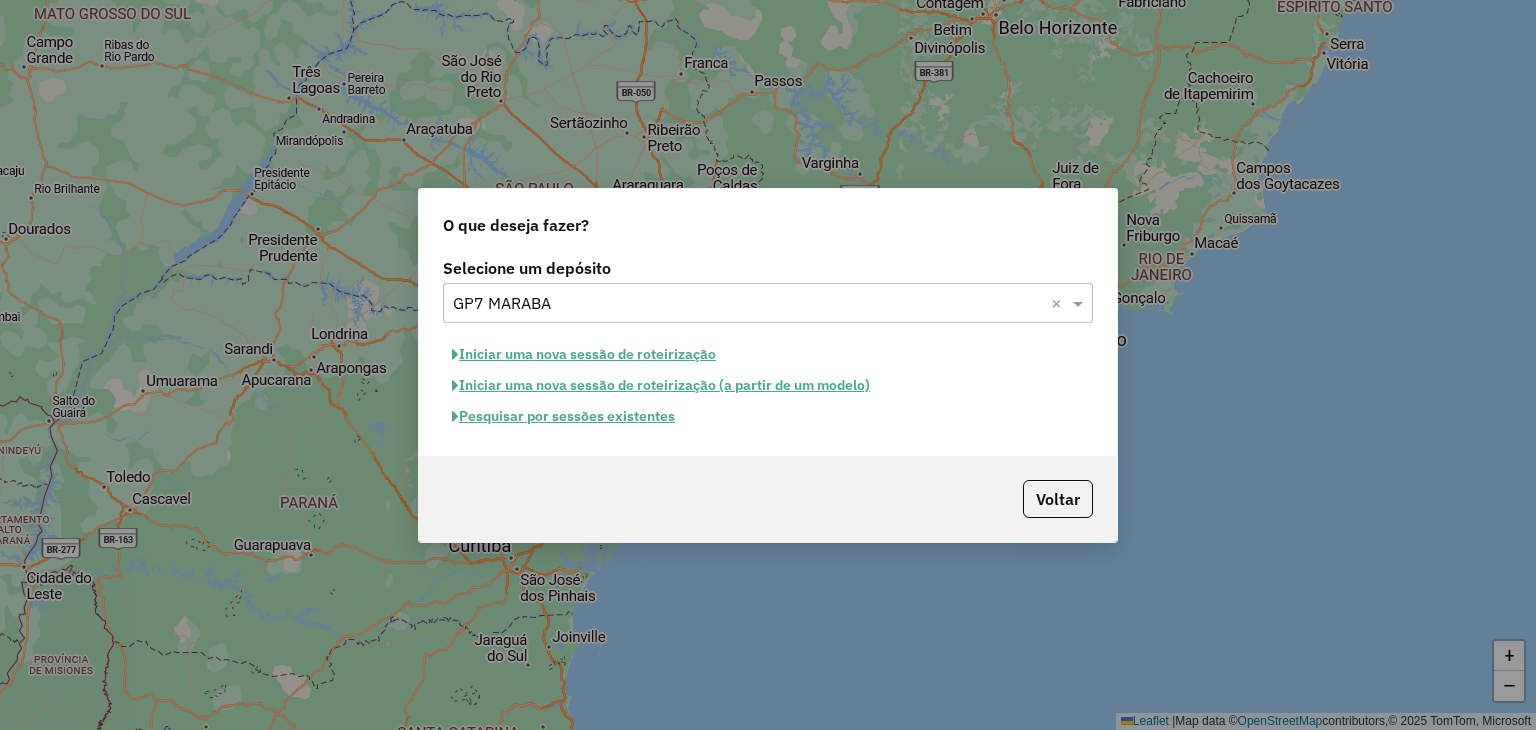 scroll, scrollTop: 0, scrollLeft: 0, axis: both 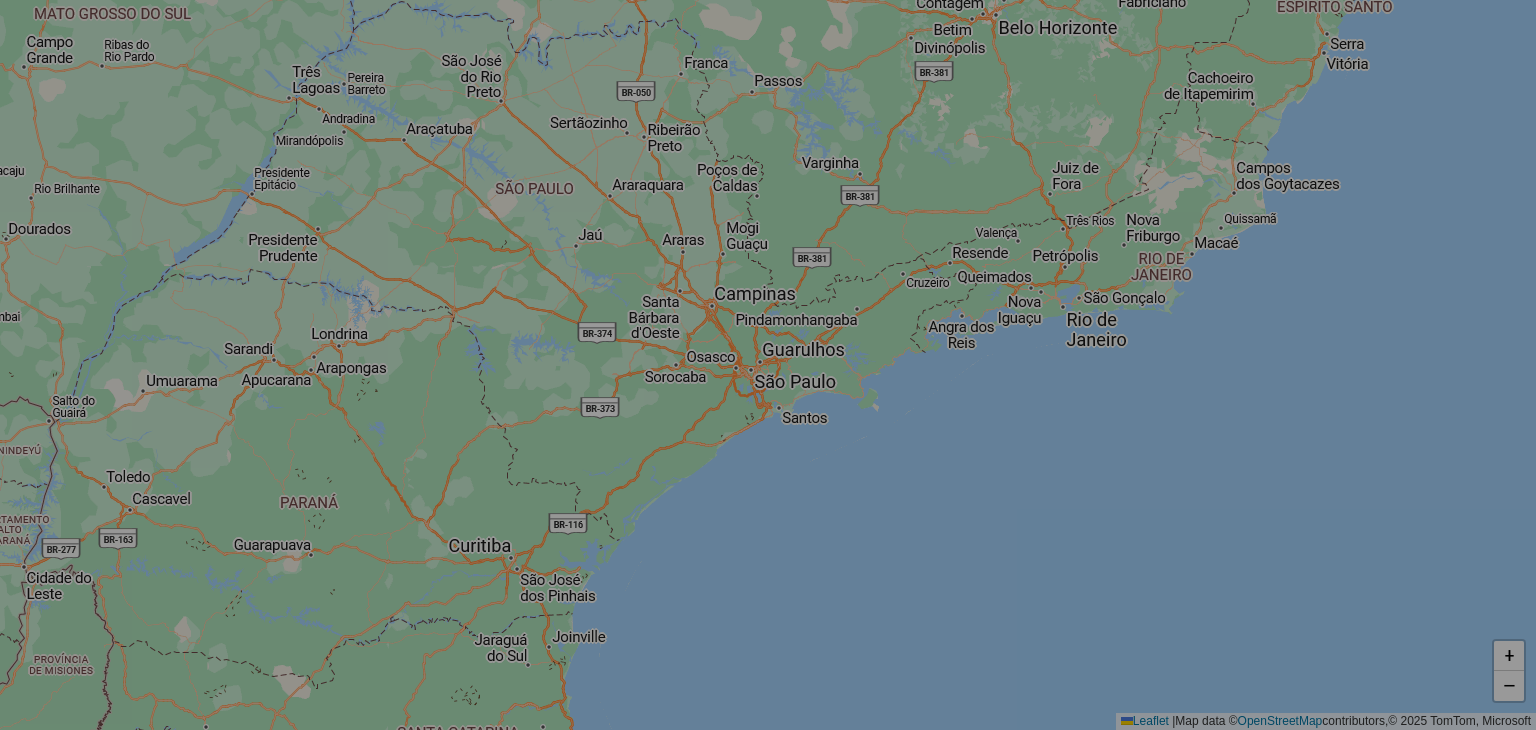 select on "*" 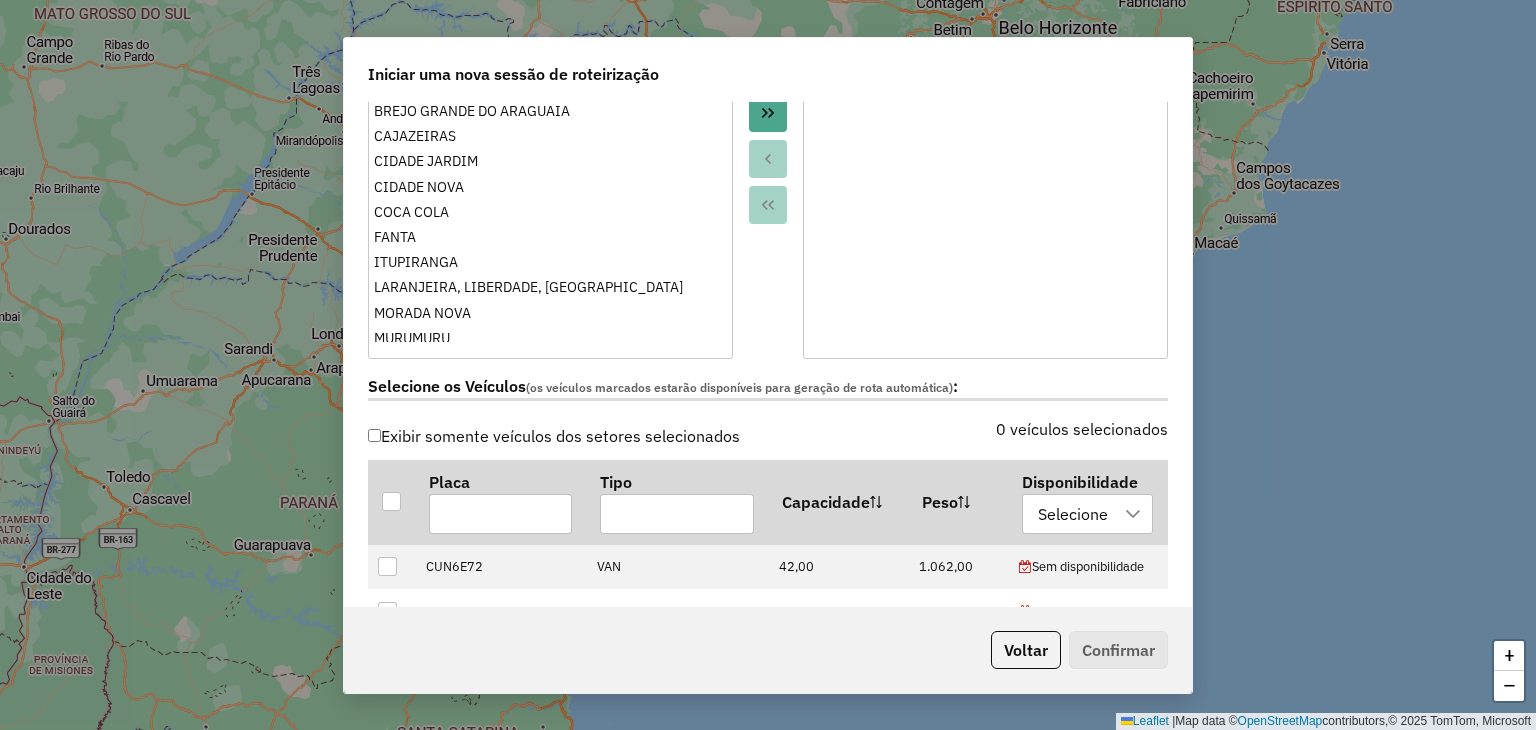 scroll, scrollTop: 600, scrollLeft: 0, axis: vertical 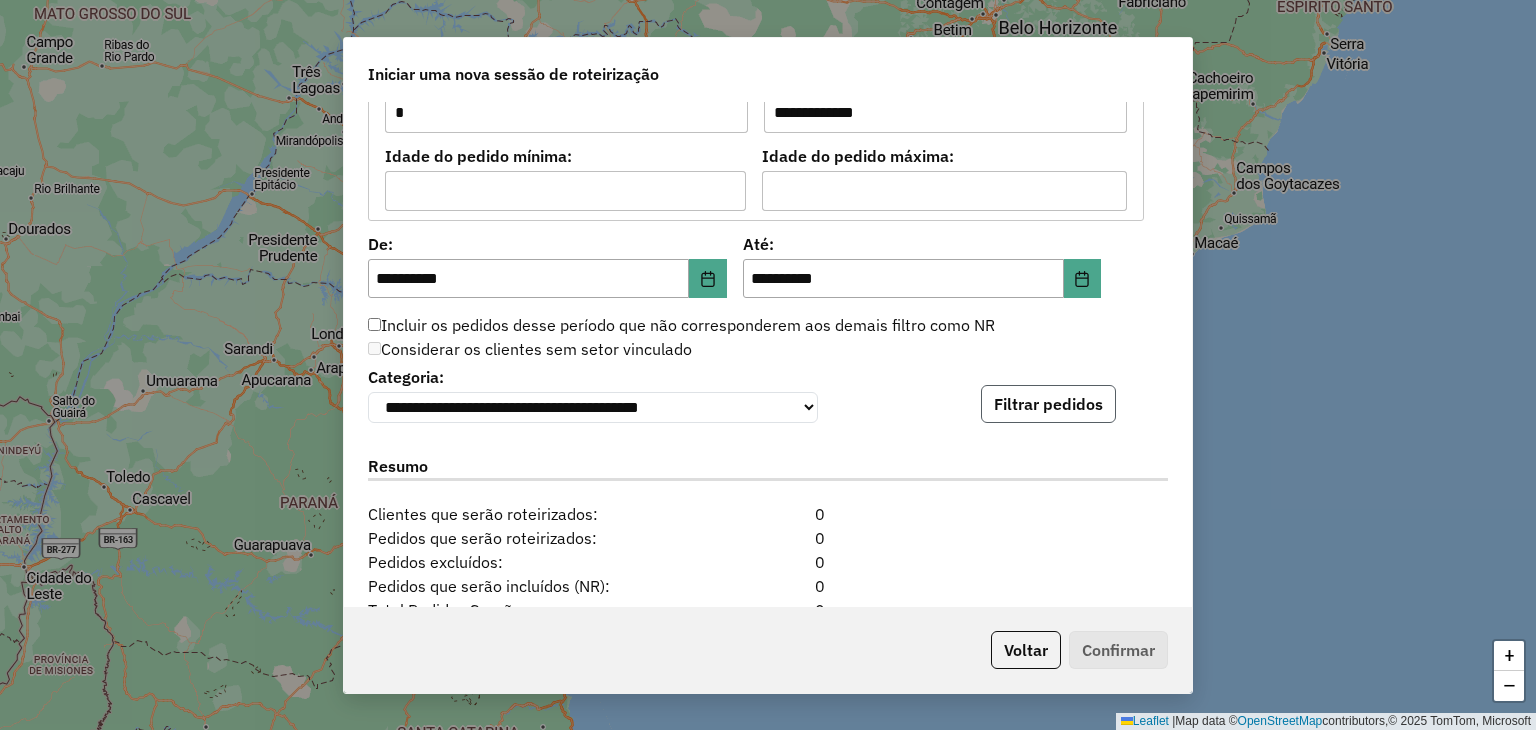 click on "Filtrar pedidos" 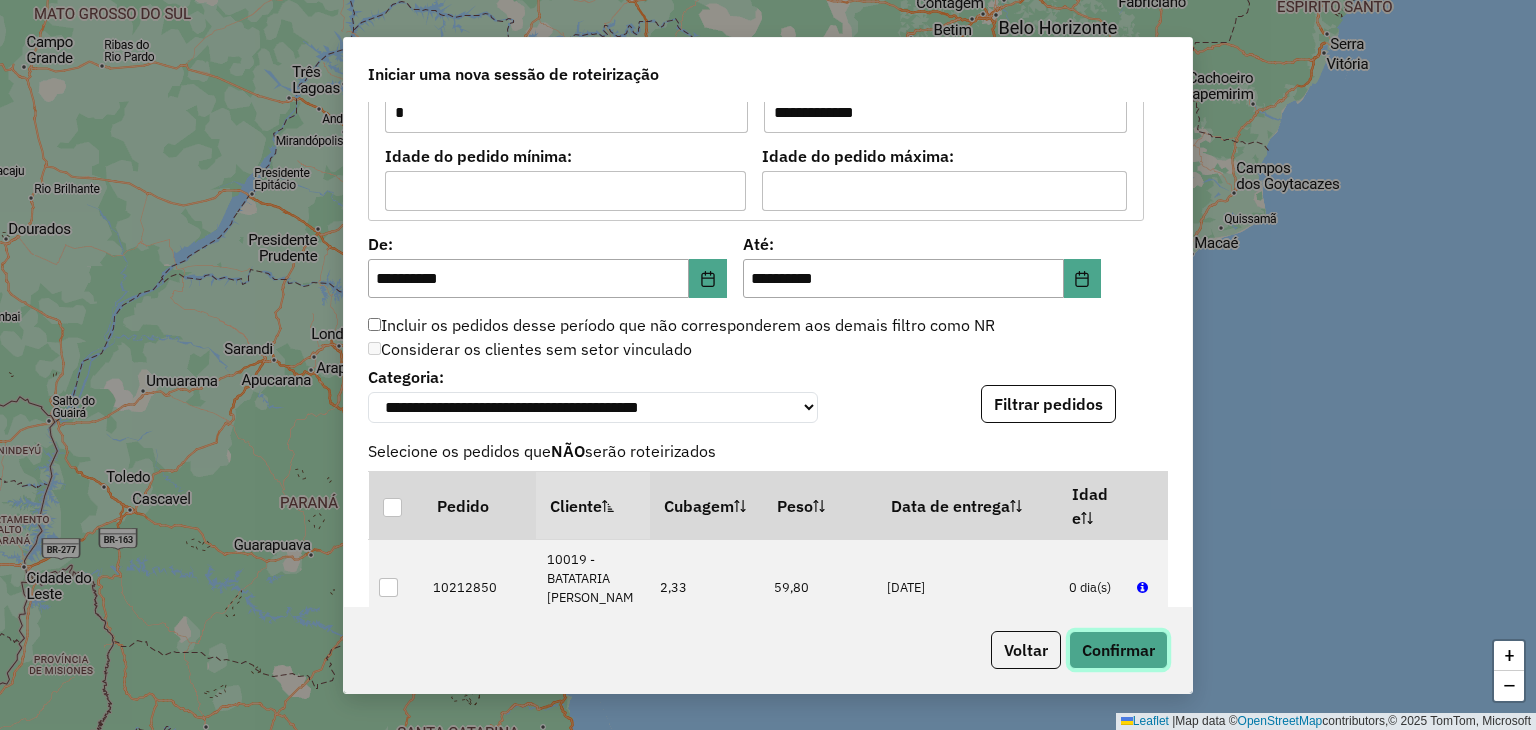 click on "Confirmar" 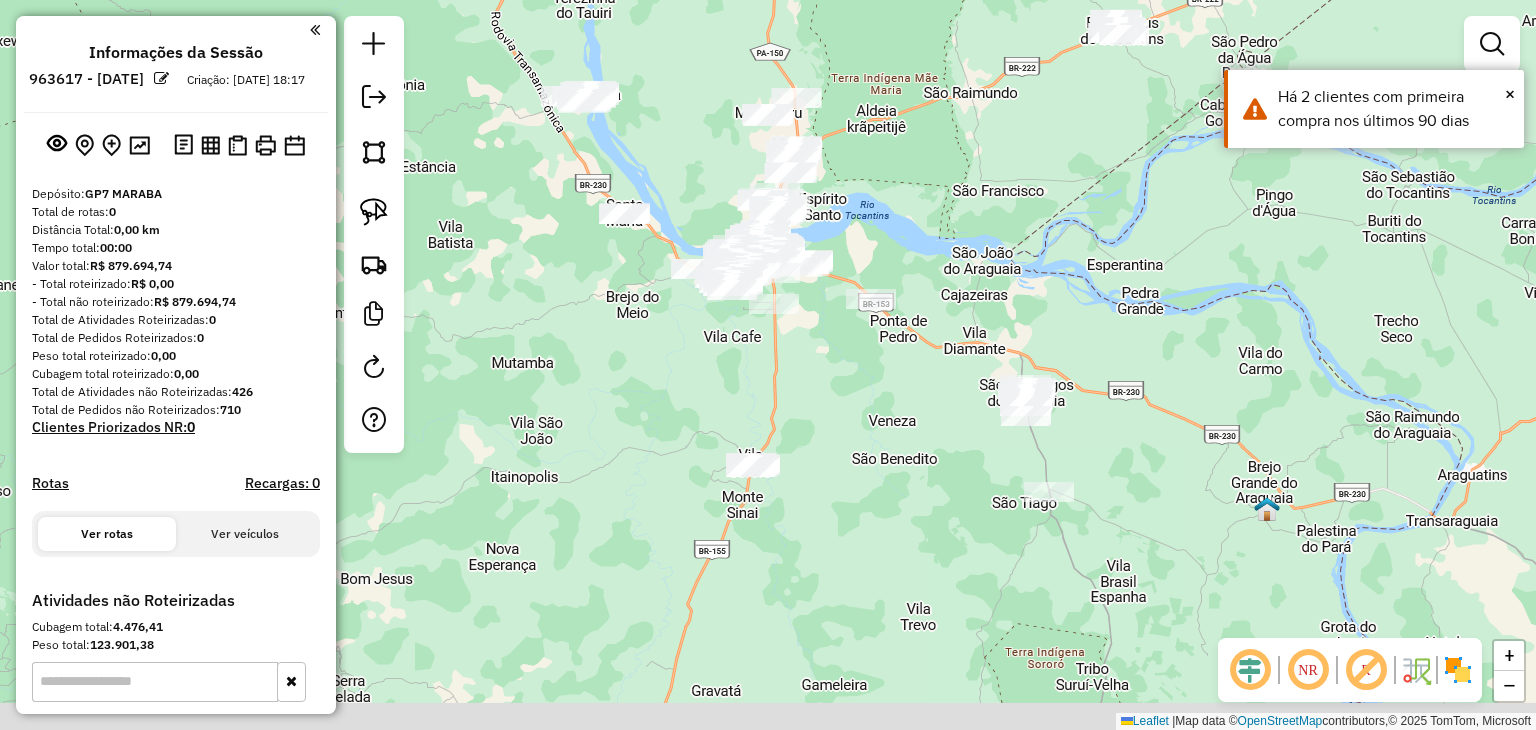 drag, startPoint x: 907, startPoint y: 393, endPoint x: 984, endPoint y: 317, distance: 108.18965 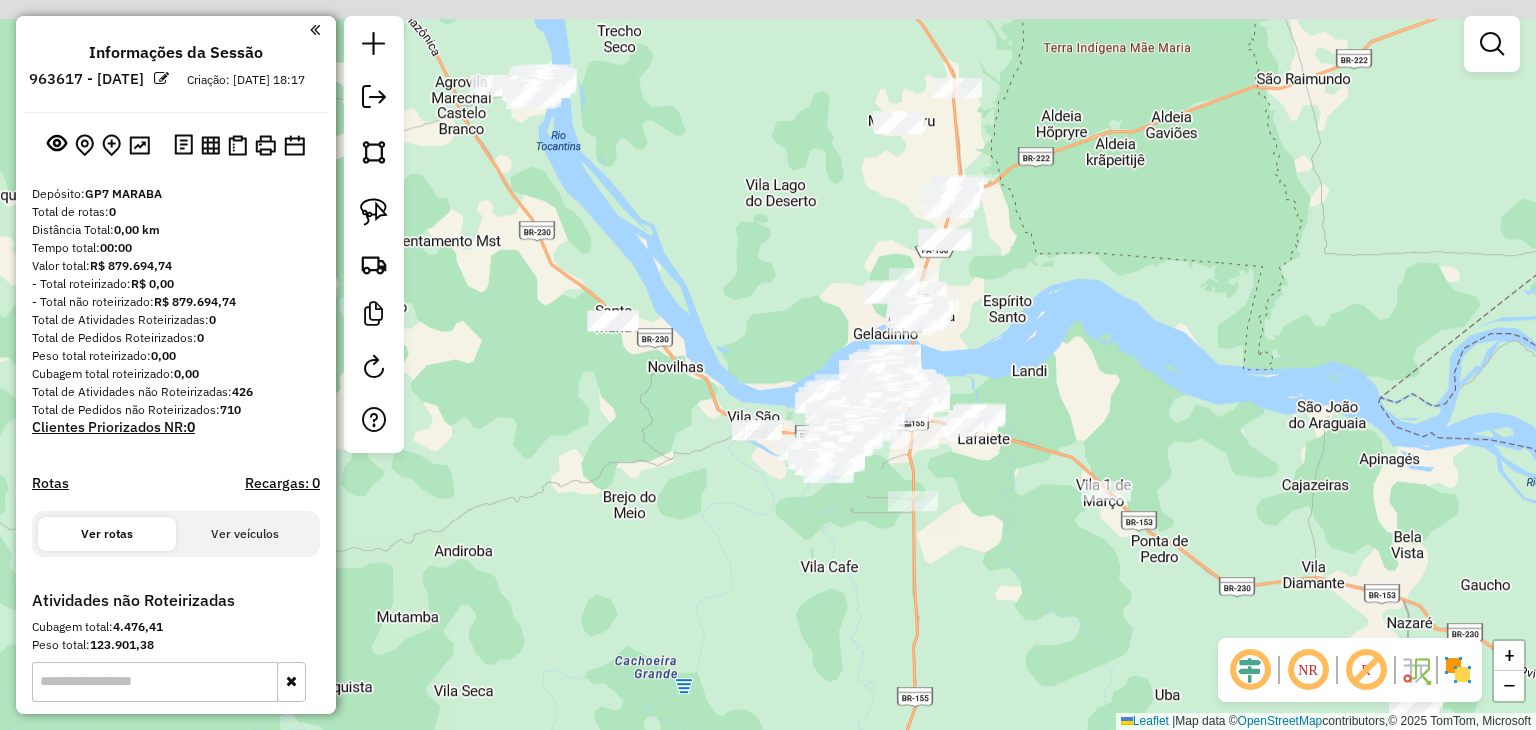 drag, startPoint x: 684, startPoint y: 355, endPoint x: 848, endPoint y: 773, distance: 449.02115 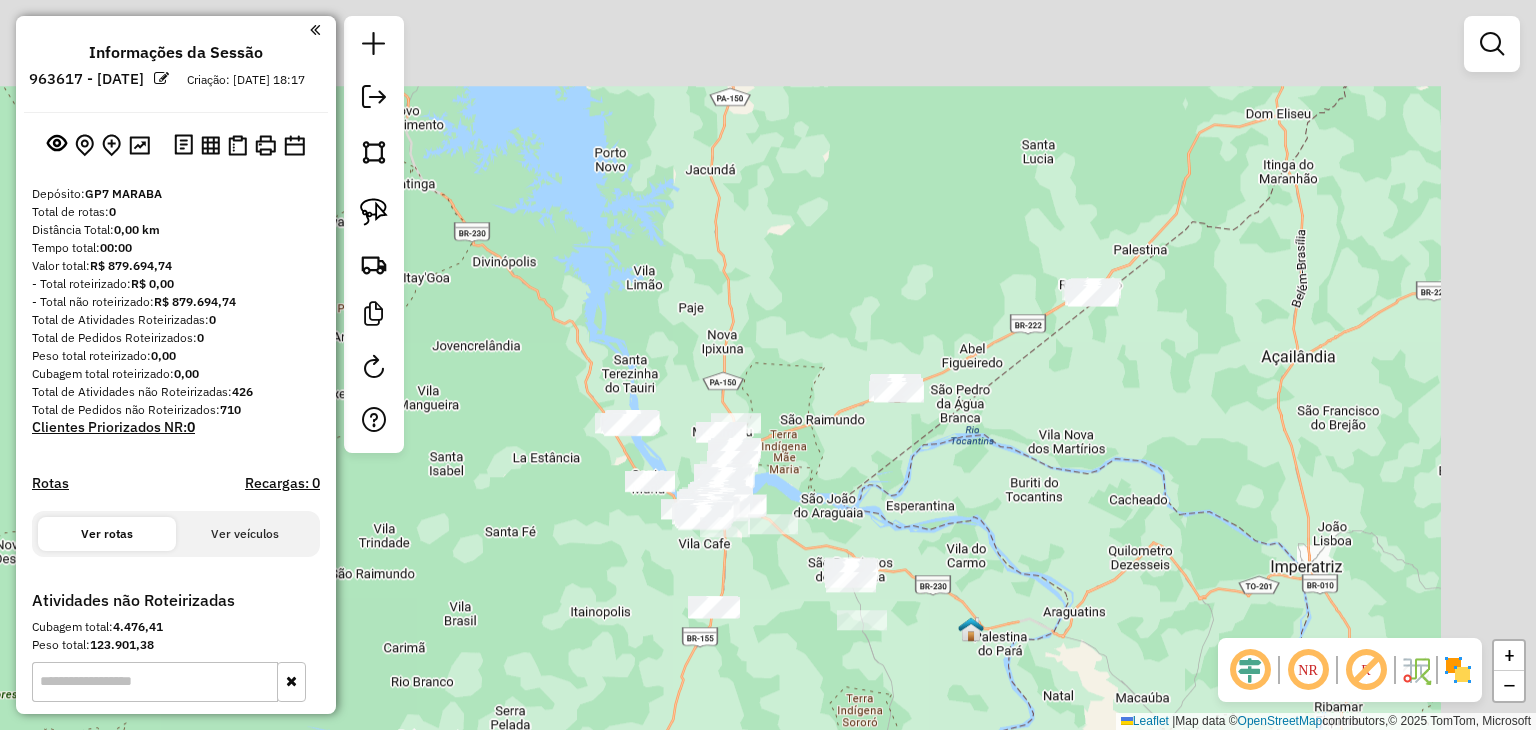 drag, startPoint x: 1295, startPoint y: 331, endPoint x: 892, endPoint y: 503, distance: 438.17004 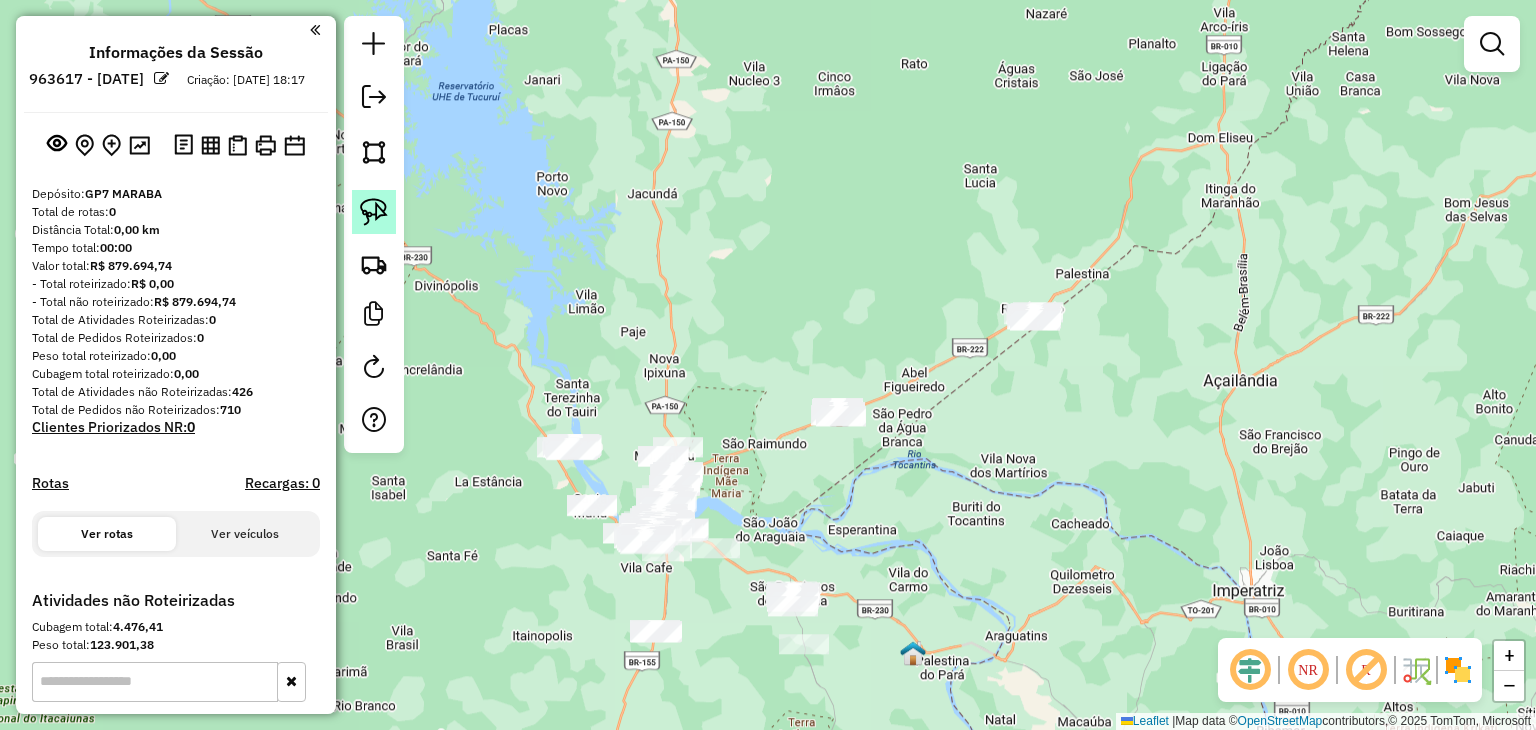 click 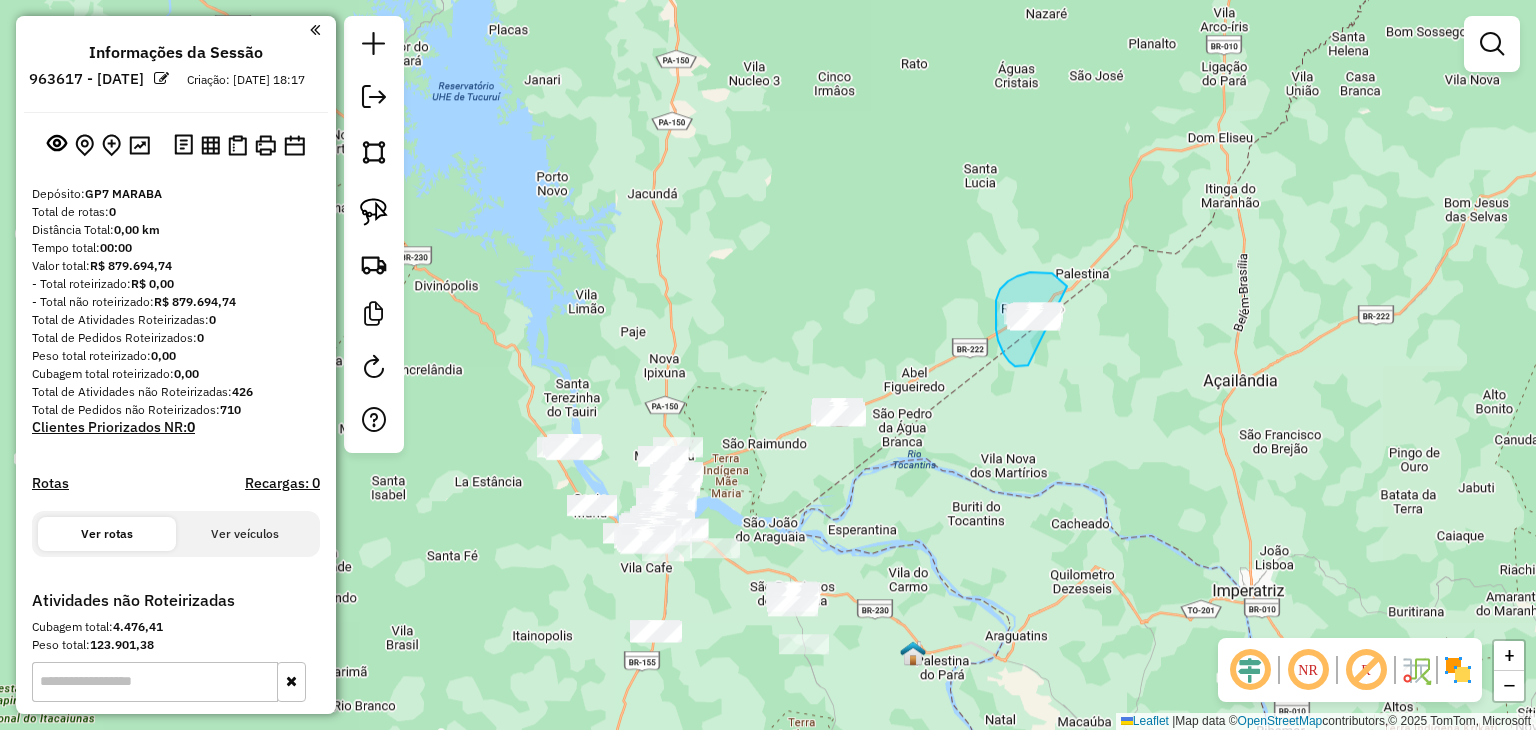 drag, startPoint x: 1020, startPoint y: 366, endPoint x: 1076, endPoint y: 338, distance: 62.609905 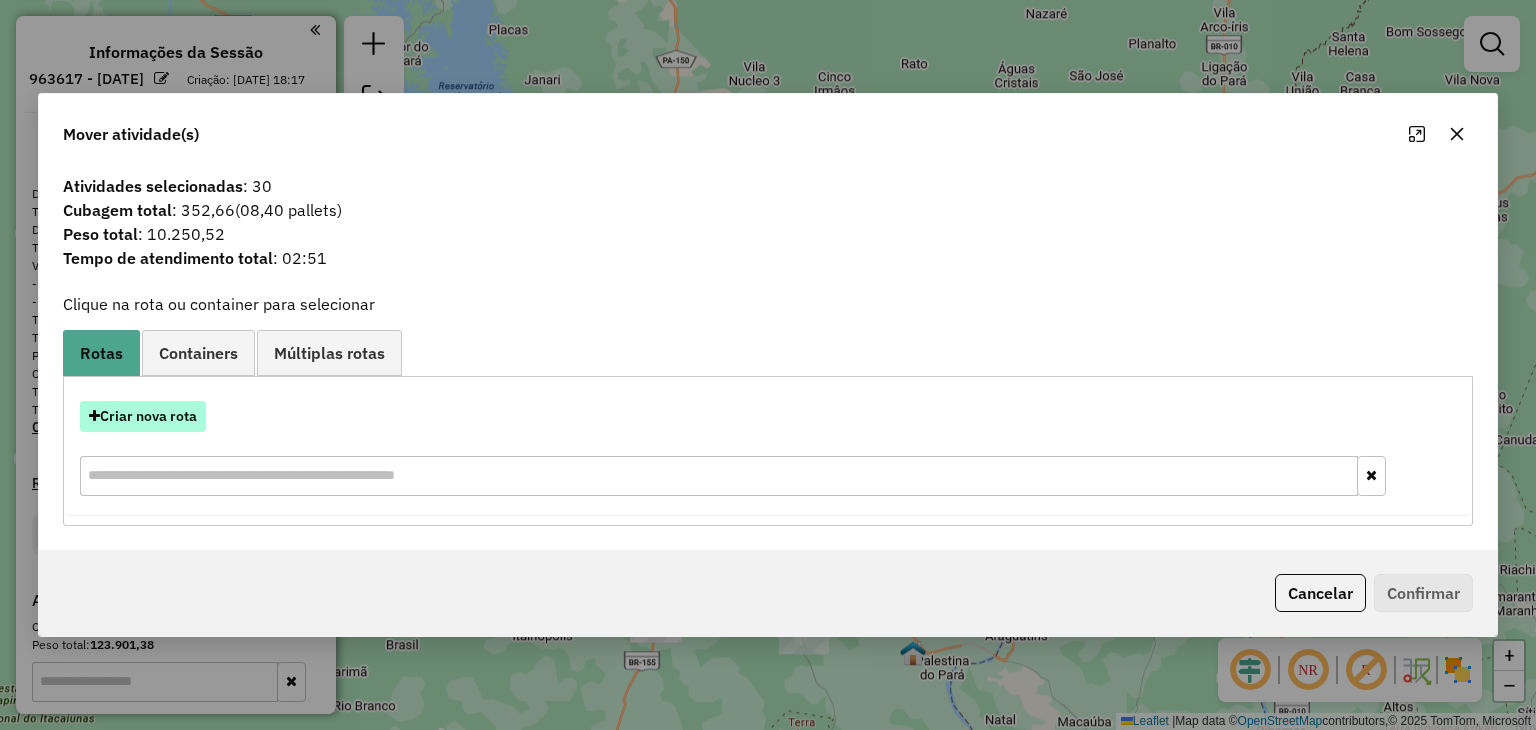 click on "Criar nova rota" at bounding box center [143, 416] 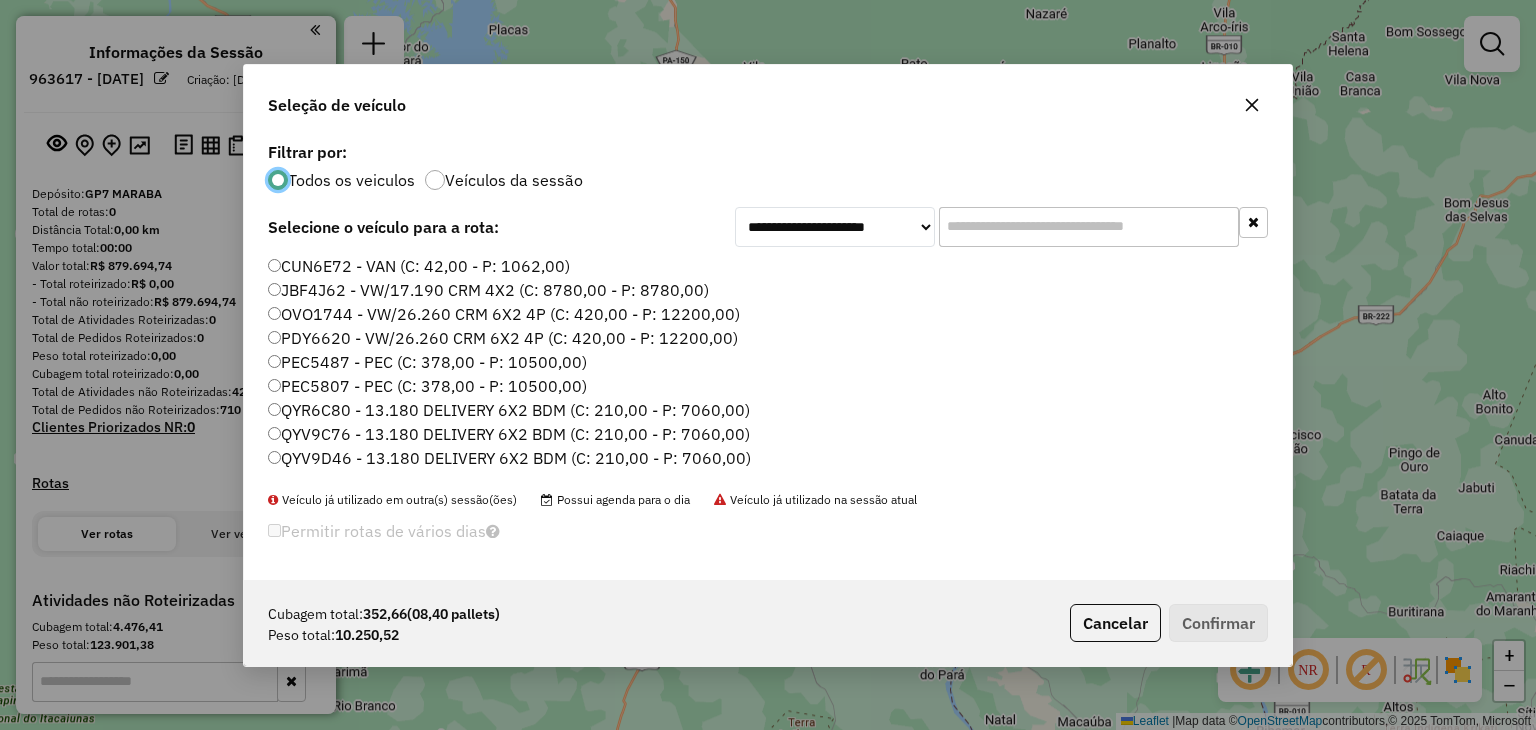 scroll, scrollTop: 10, scrollLeft: 6, axis: both 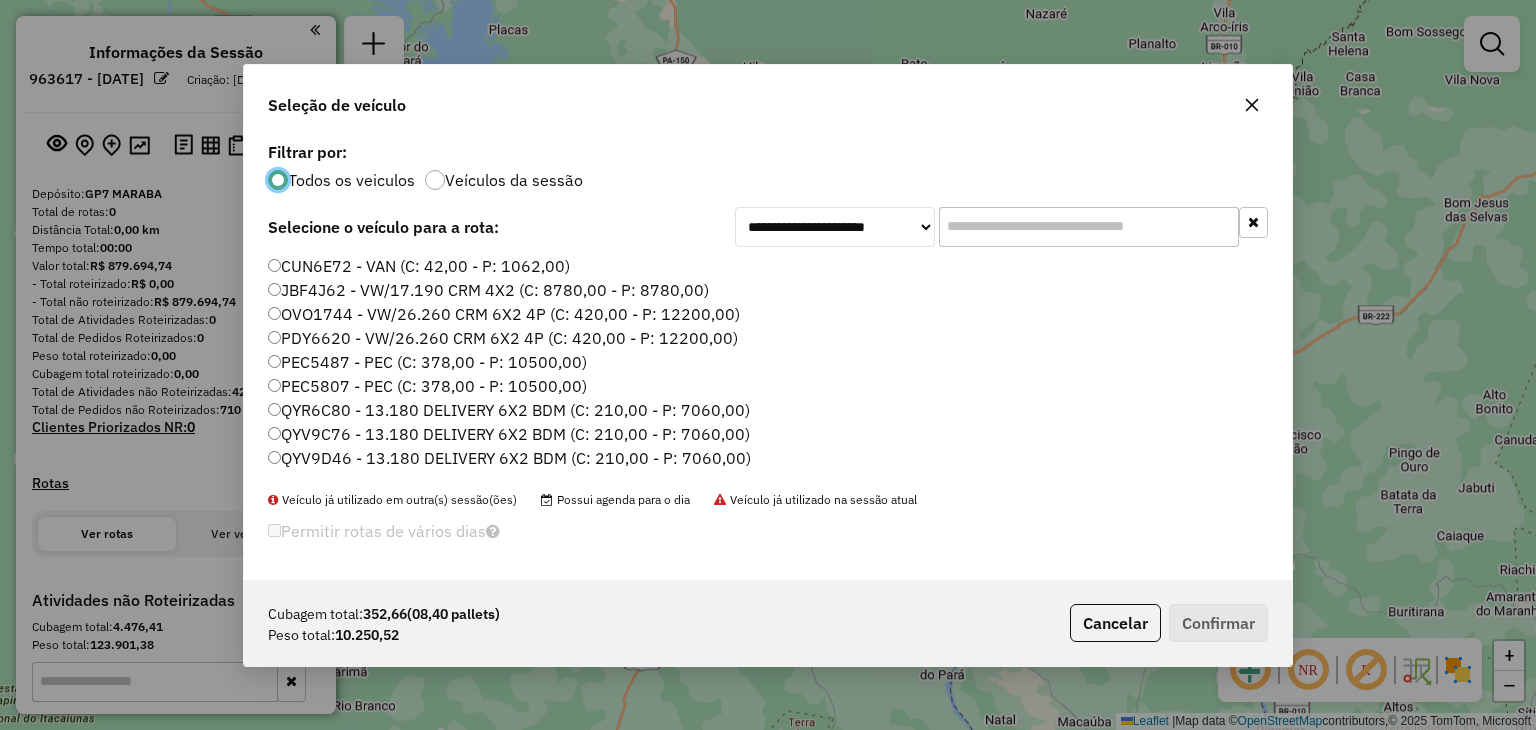 drag, startPoint x: 1044, startPoint y: 232, endPoint x: 952, endPoint y: 237, distance: 92.13577 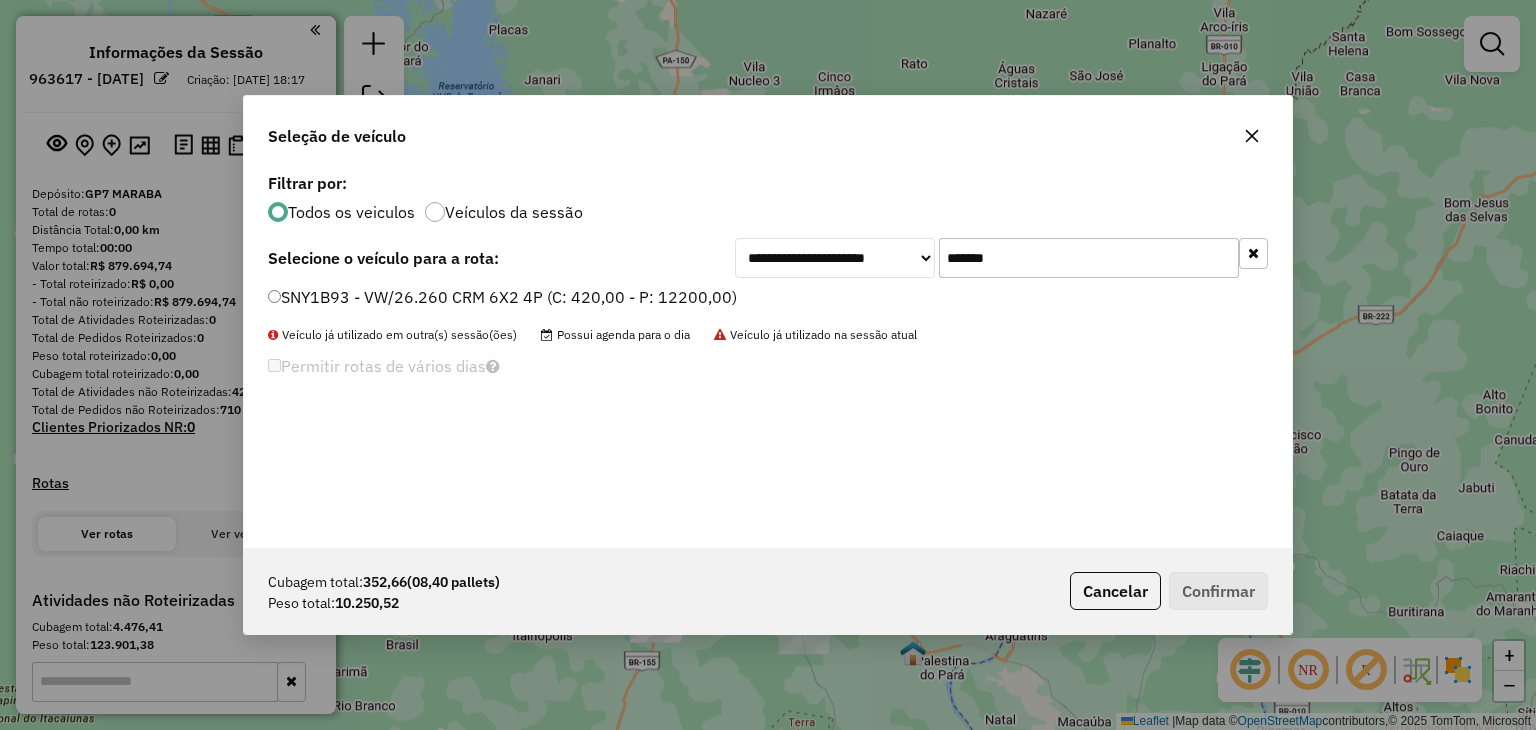 type on "*******" 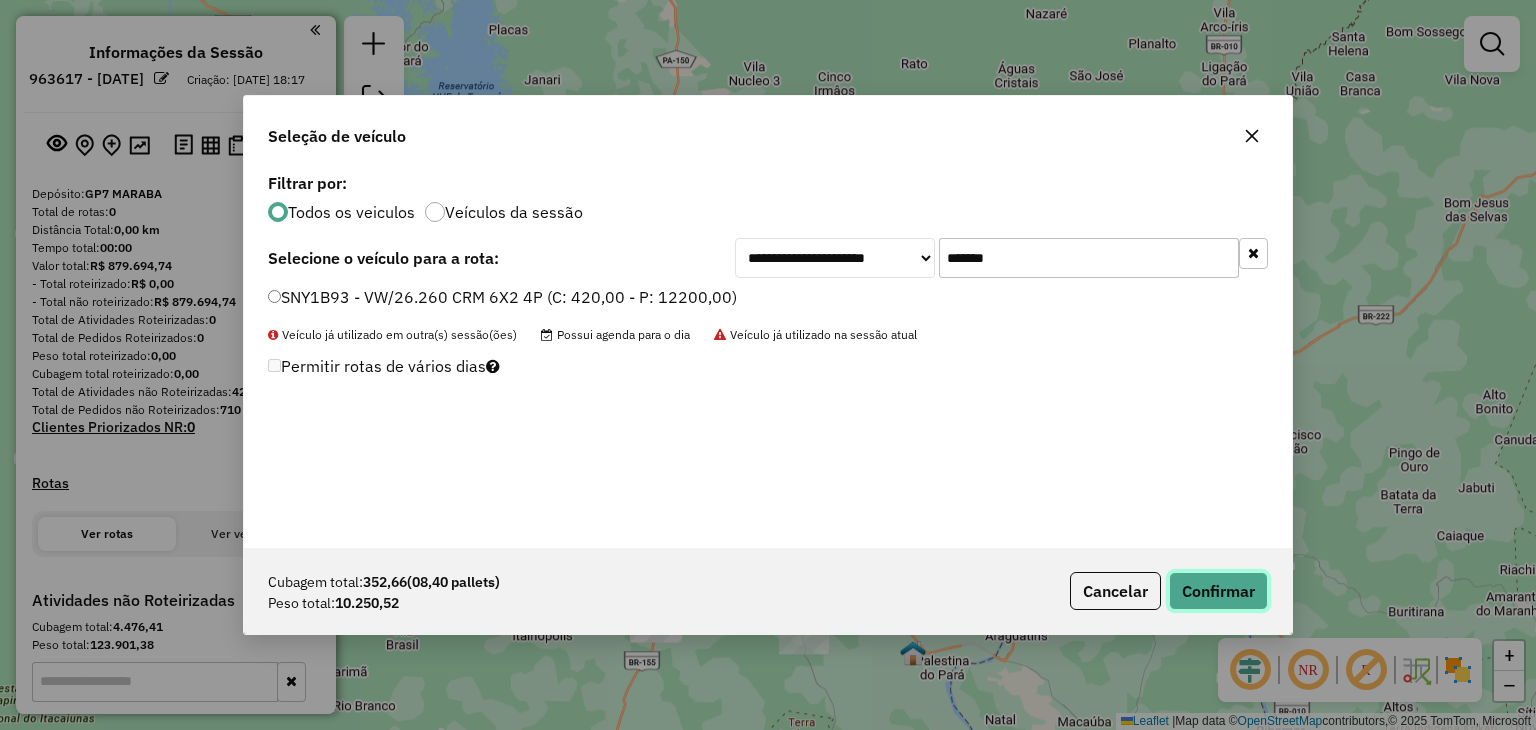 click on "Confirmar" 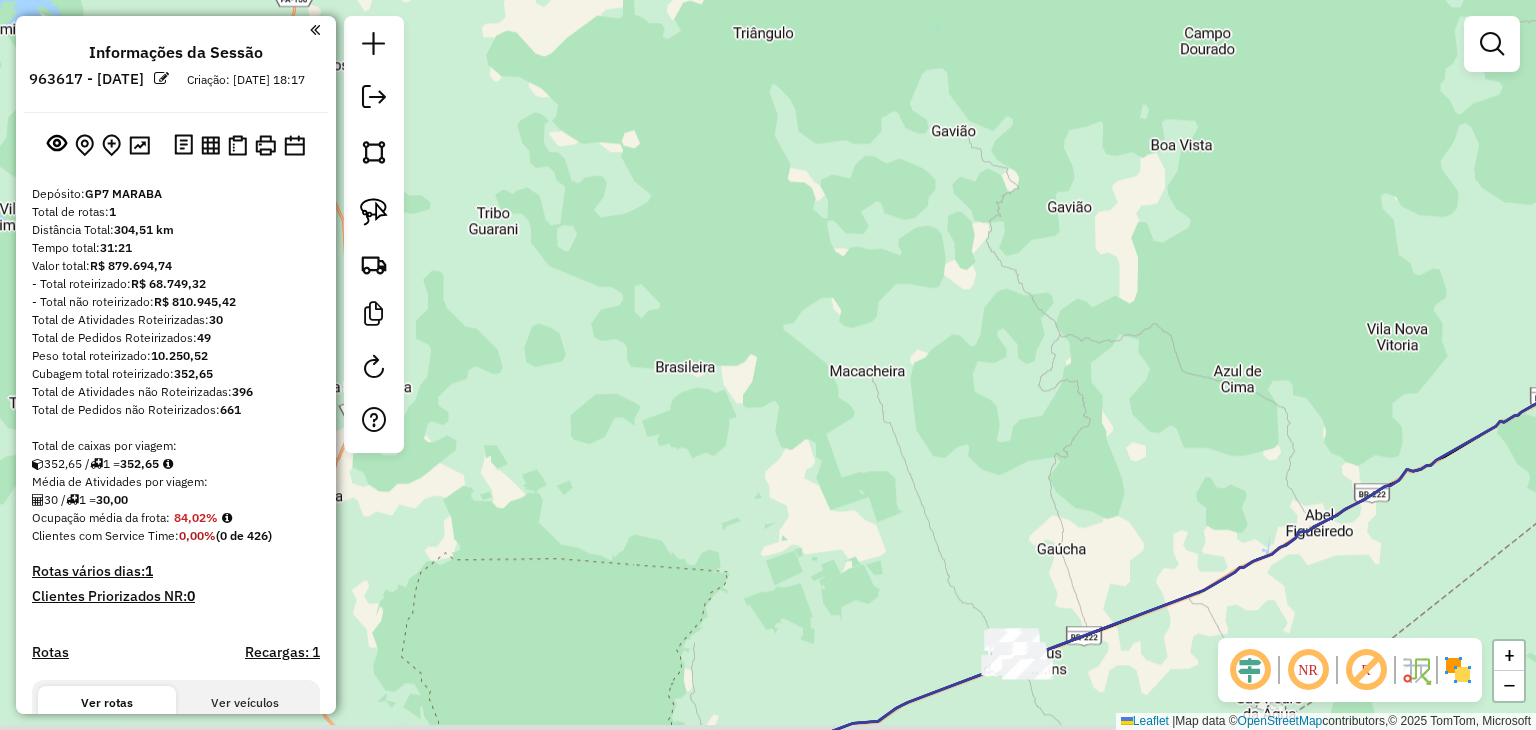 drag, startPoint x: 879, startPoint y: 473, endPoint x: 795, endPoint y: 262, distance: 227.1057 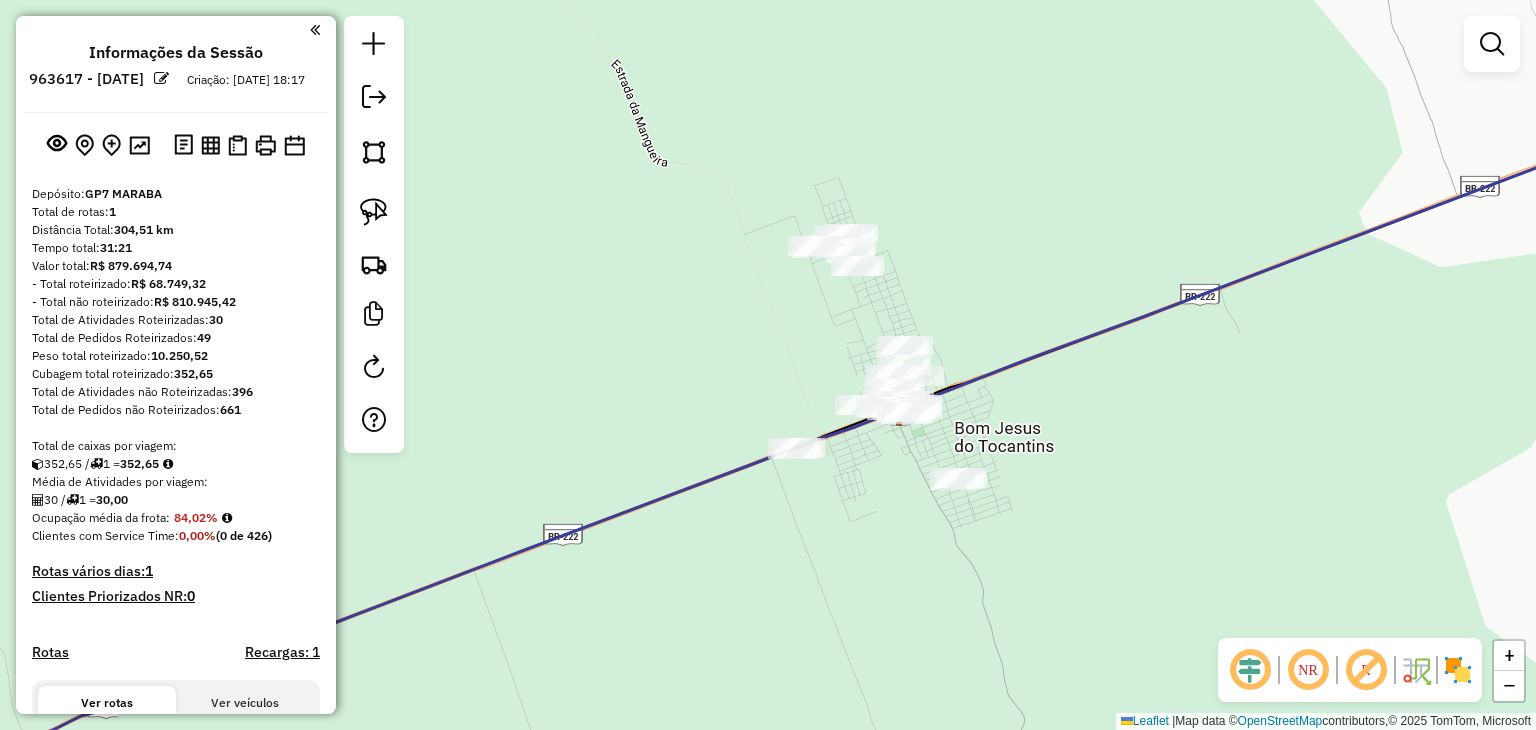 drag, startPoint x: 944, startPoint y: 456, endPoint x: 828, endPoint y: 397, distance: 130.14223 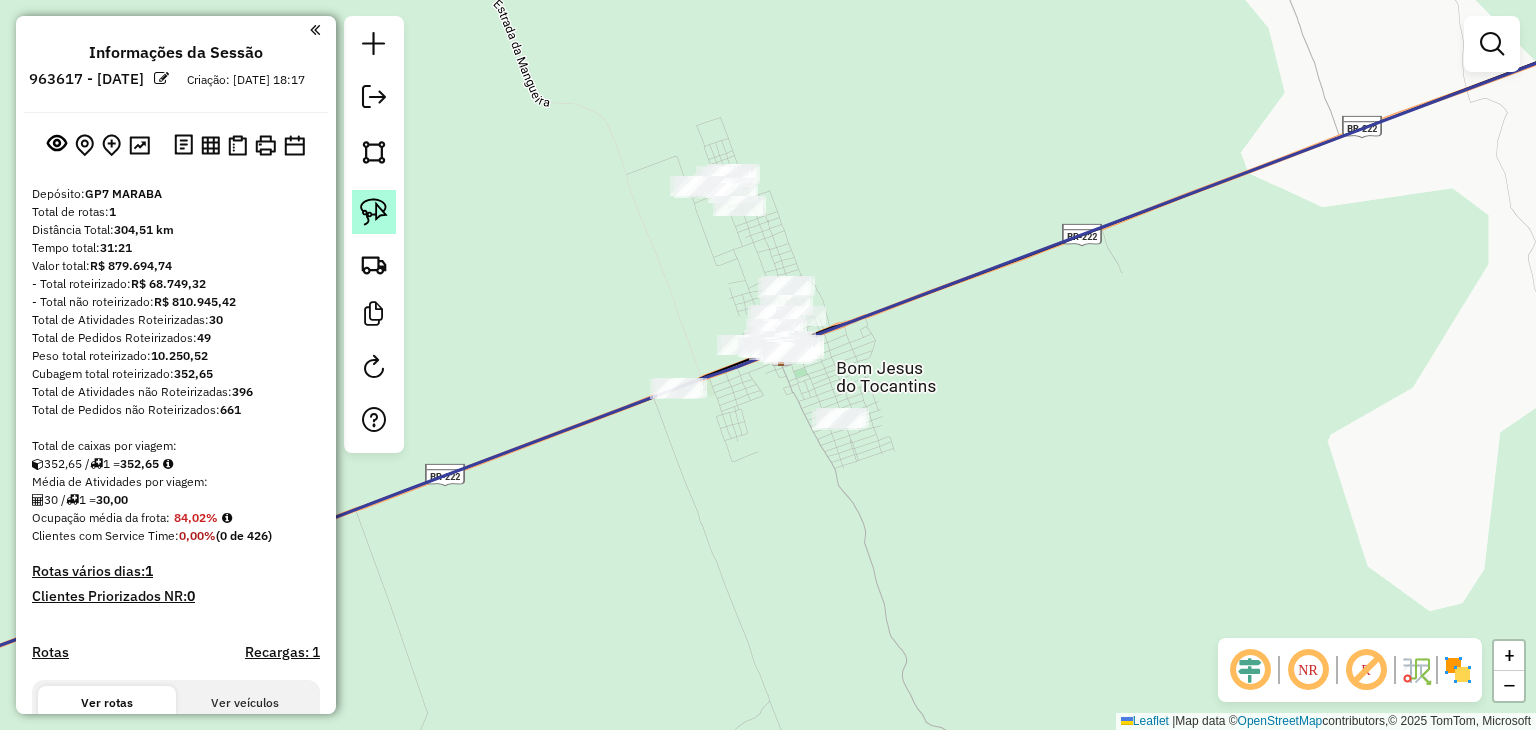 click 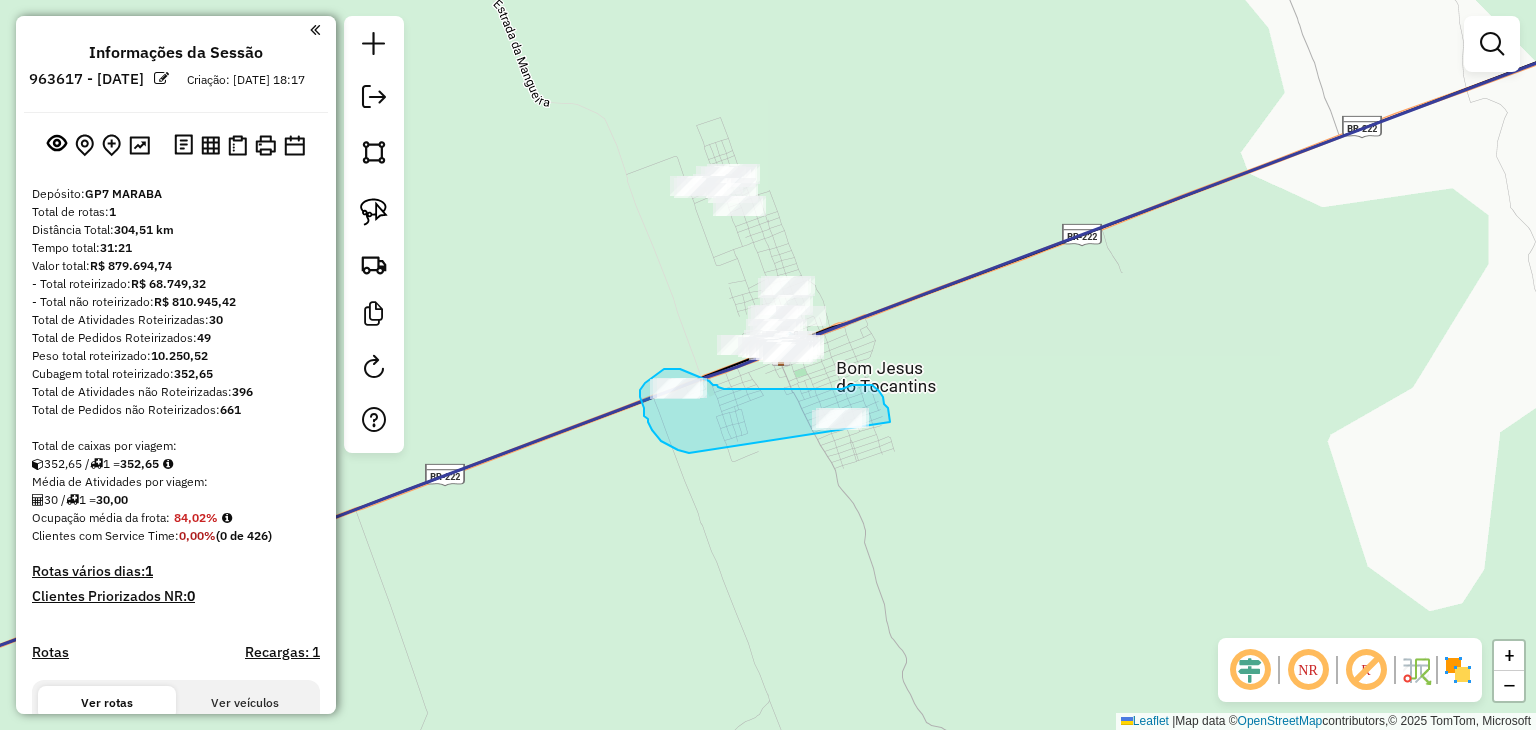 drag, startPoint x: 689, startPoint y: 453, endPoint x: 888, endPoint y: 457, distance: 199.04019 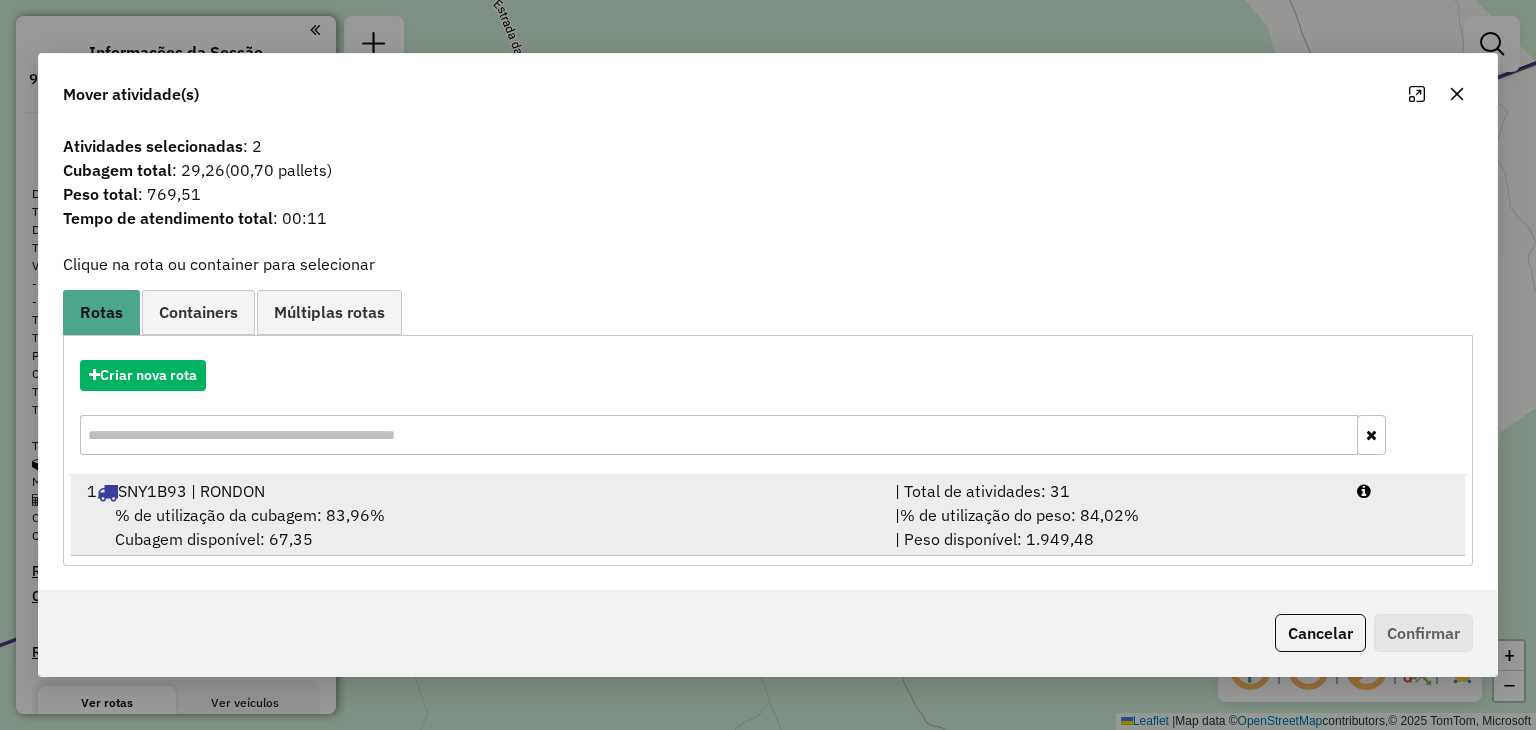 click on "1  SNY1B93 | RONDON  | Total de atividades: 31  % de utilização da cubagem: 83,96%  Cubagem disponível: 67,35   |  % de utilização do peso: 84,02%  | Peso disponível: 1.949,48" at bounding box center (767, 515) 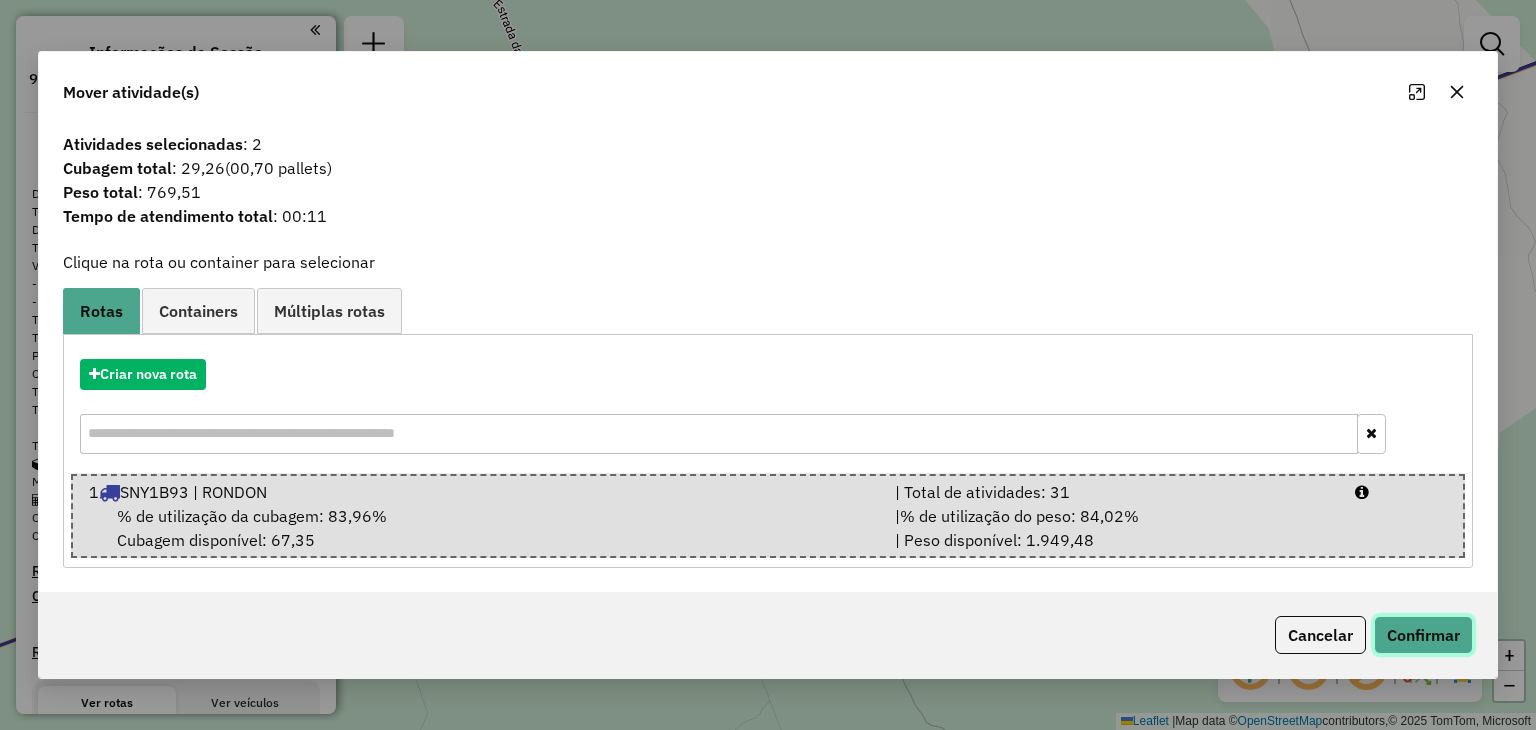 click on "Confirmar" 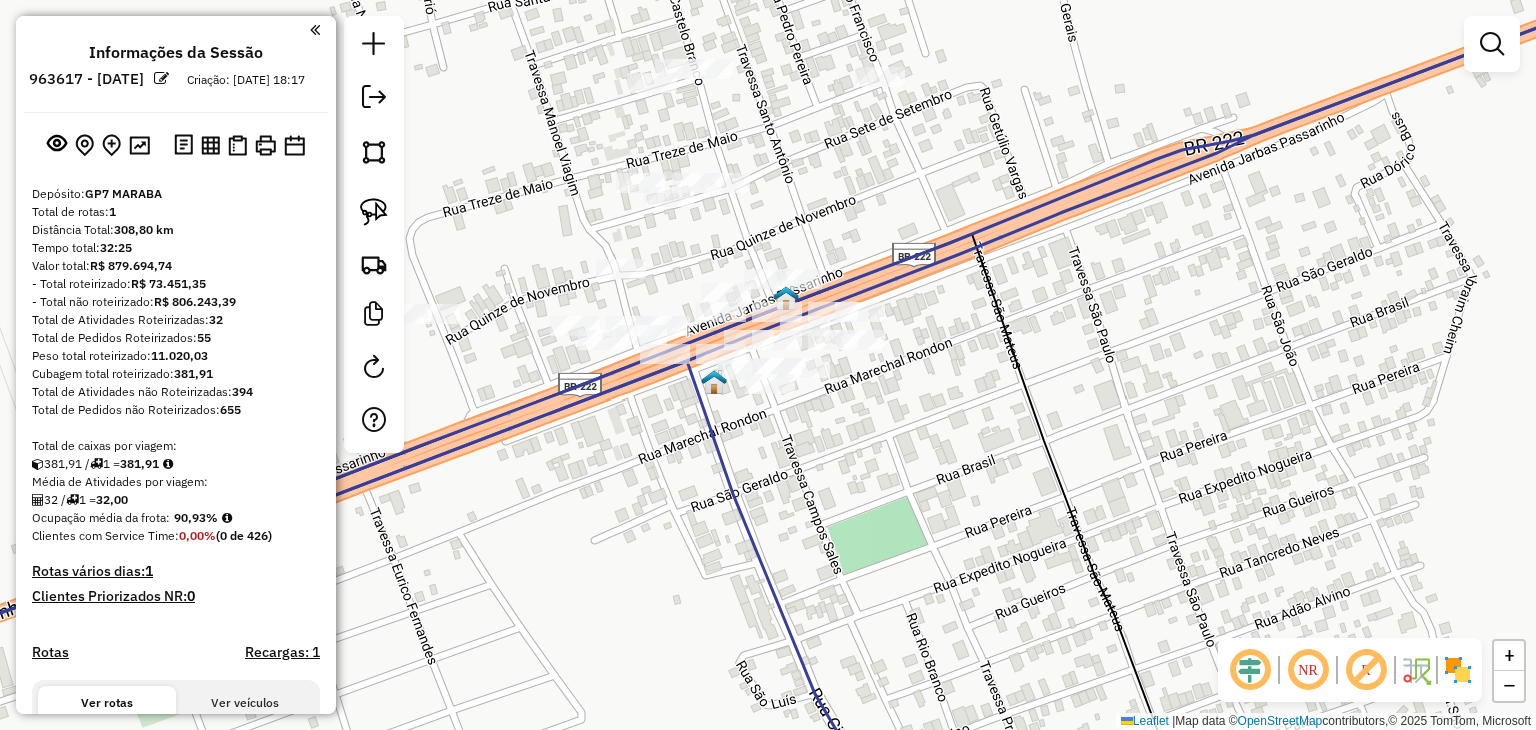 drag, startPoint x: 630, startPoint y: 372, endPoint x: 509, endPoint y: 346, distance: 123.76187 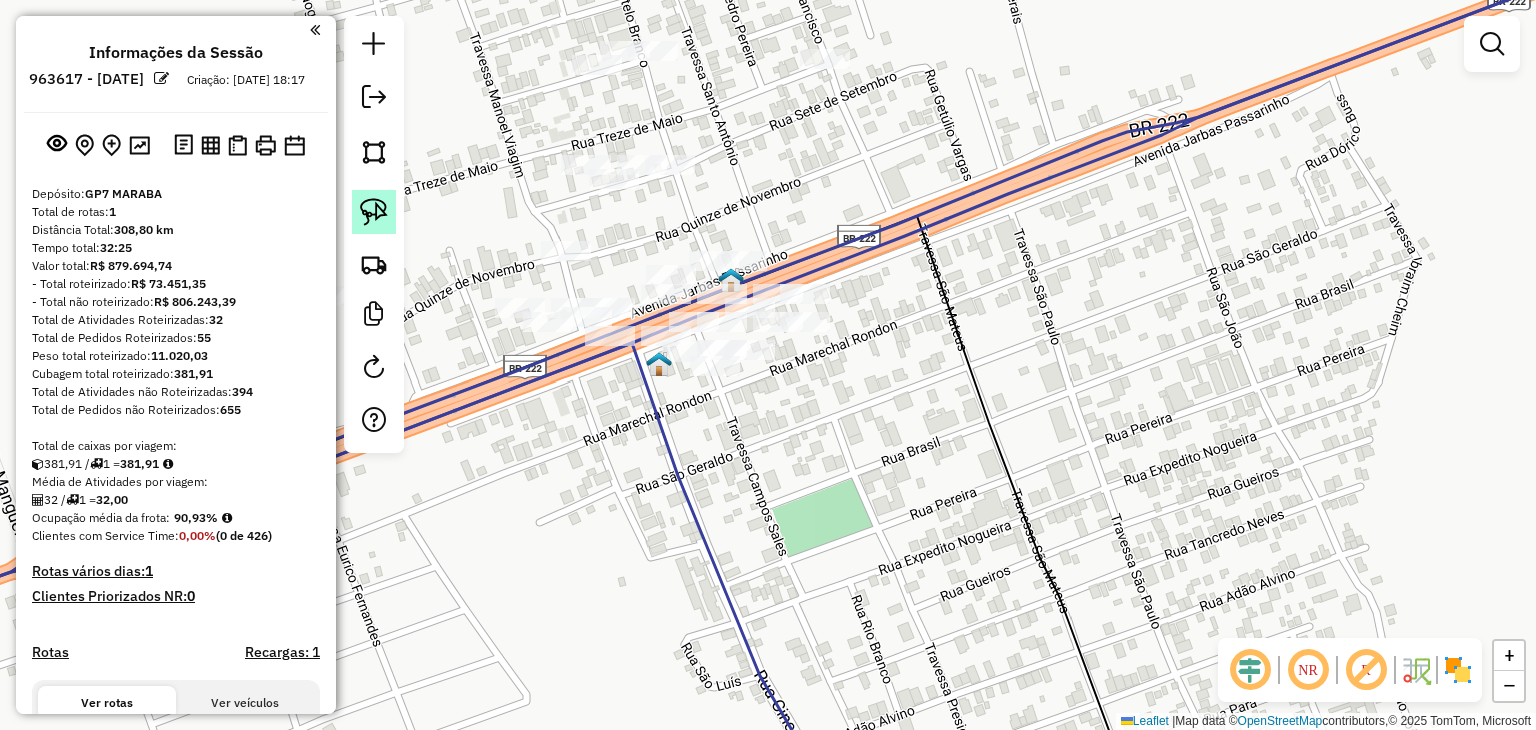 click 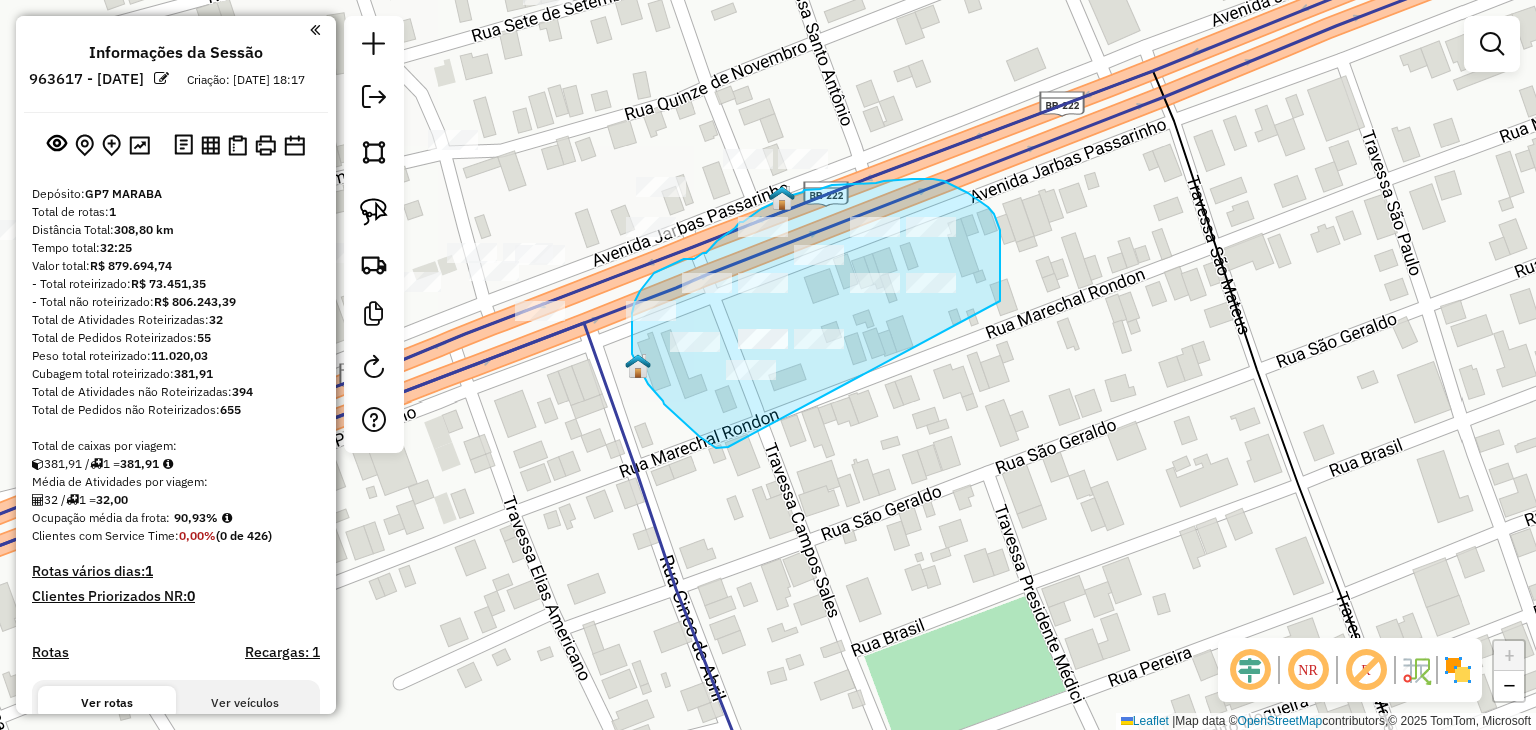 drag, startPoint x: 728, startPoint y: 447, endPoint x: 994, endPoint y: 373, distance: 276.10144 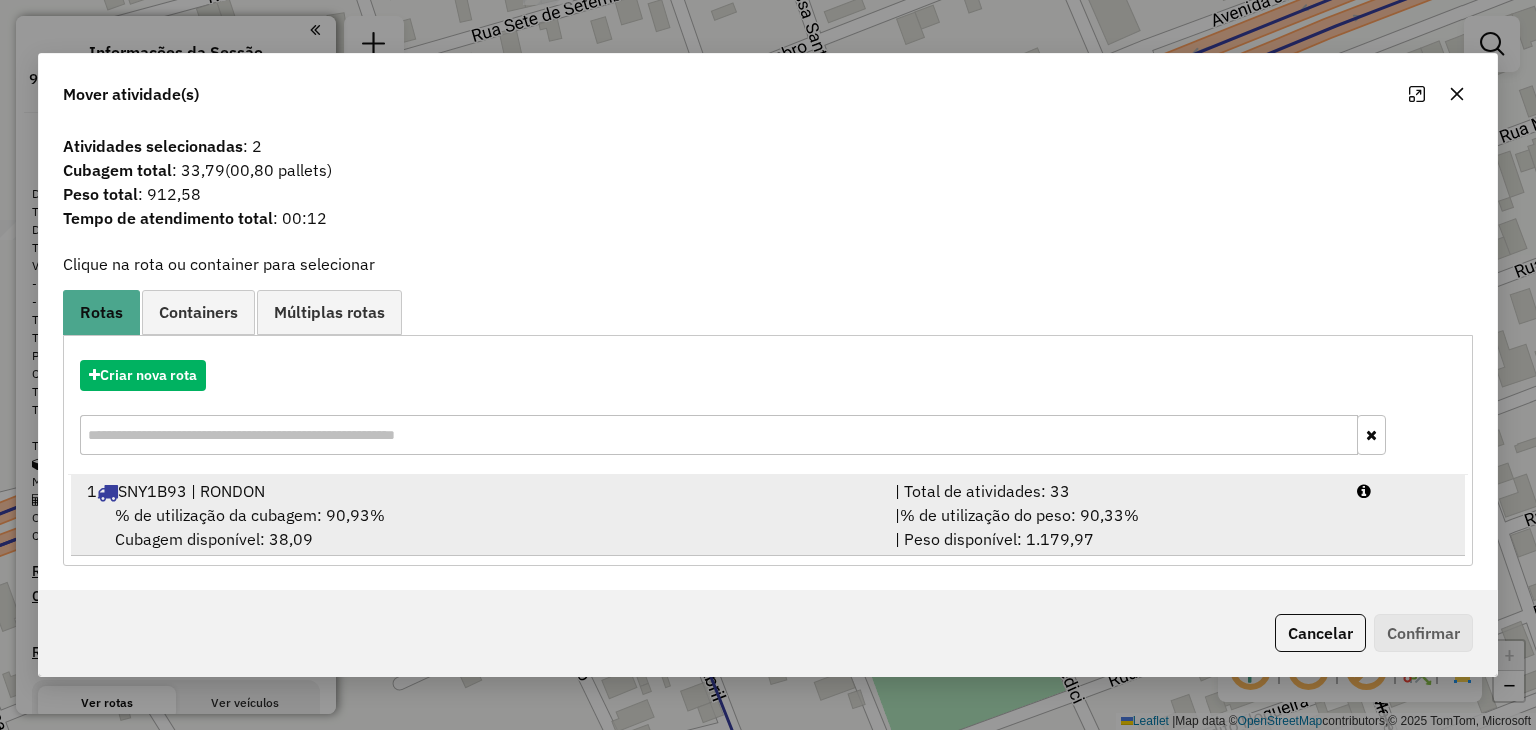 click on "% de utilização da cubagem: 90,93%  Cubagem disponível: 38,09" at bounding box center [479, 527] 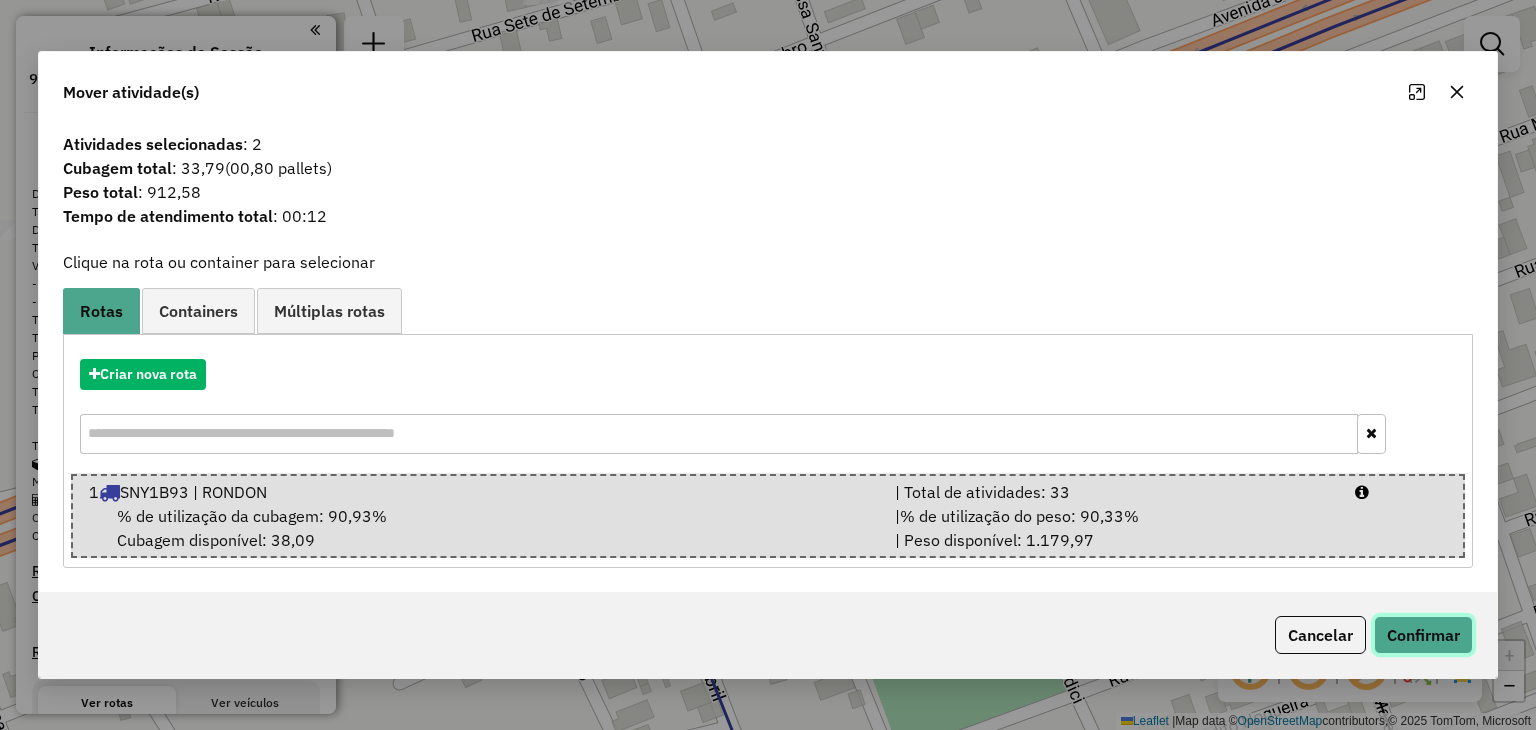 click on "Confirmar" 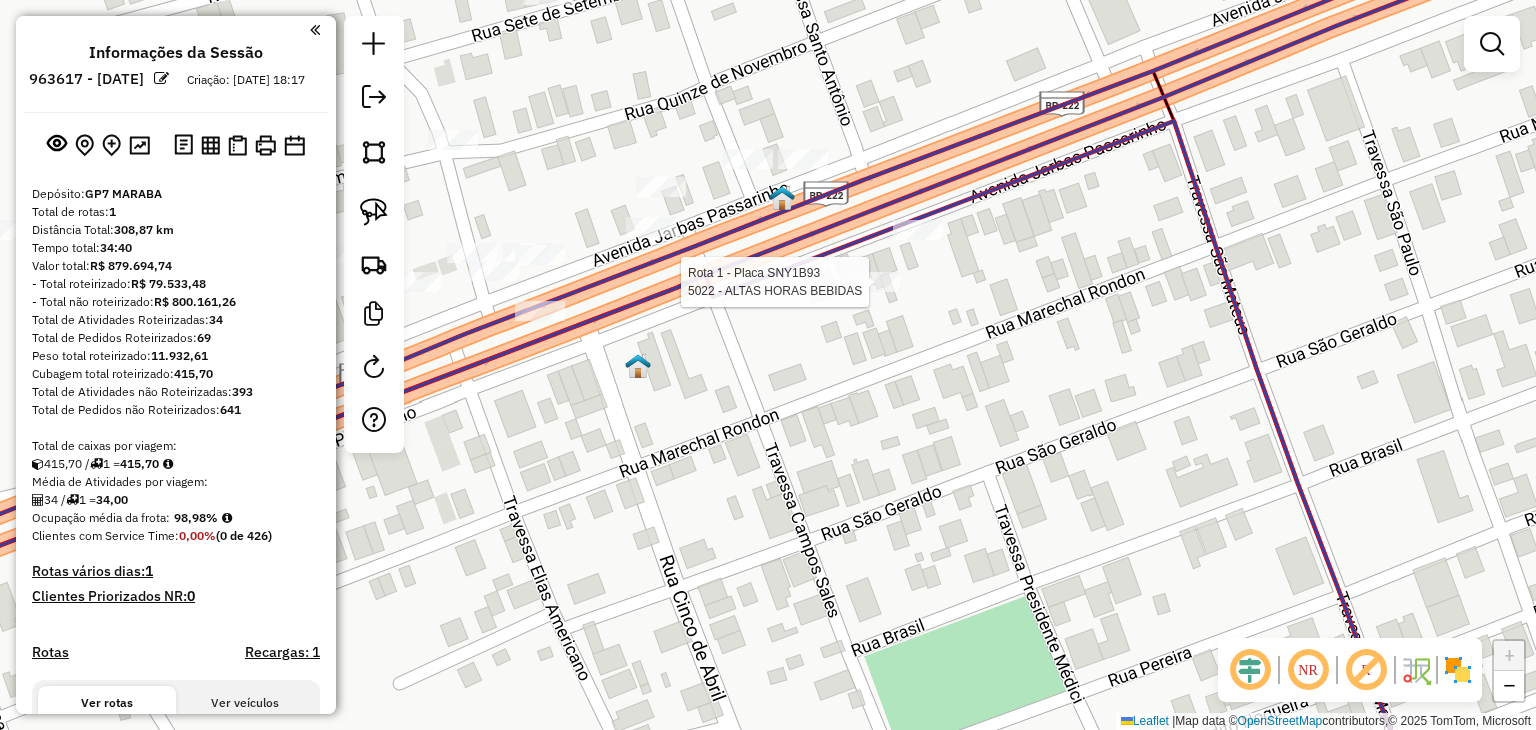 select on "**********" 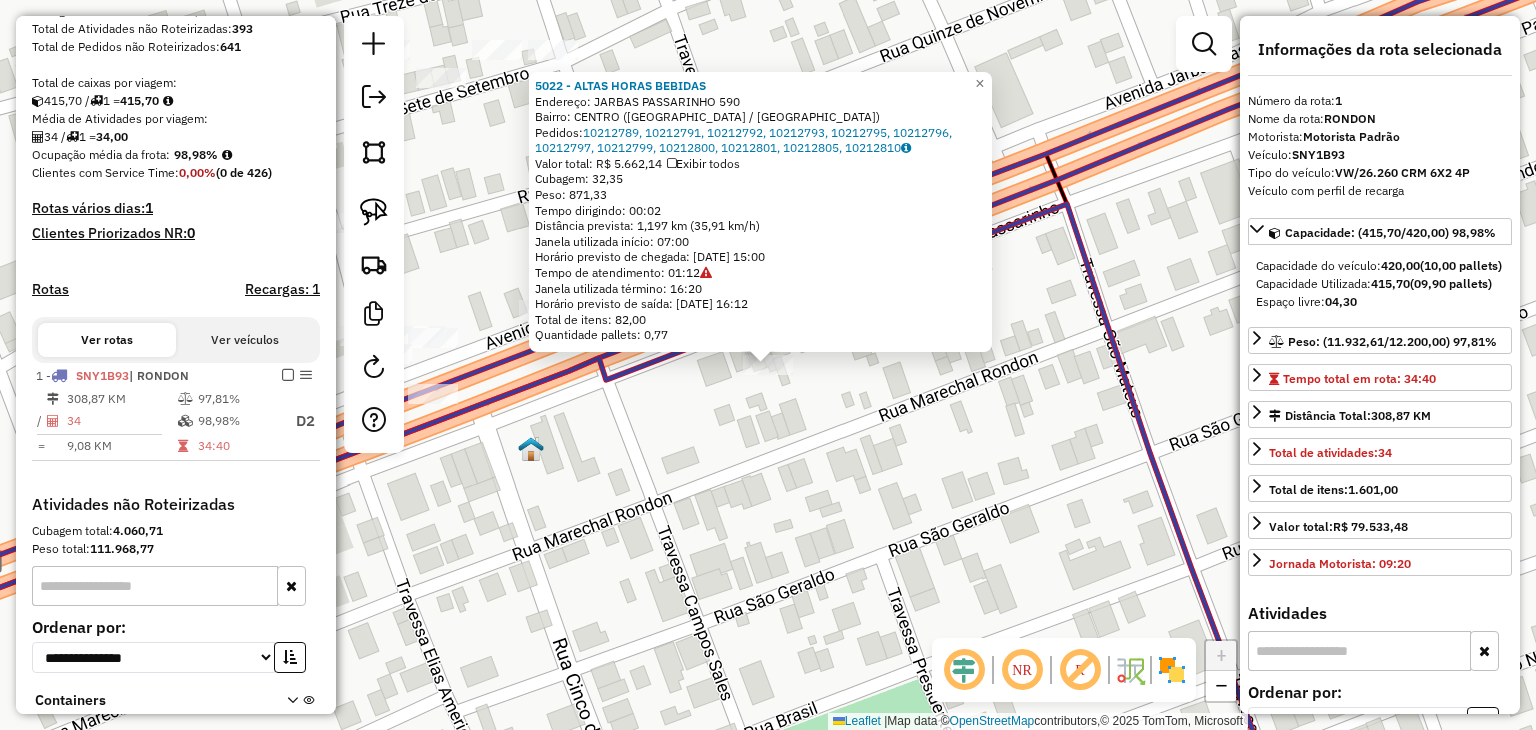 scroll, scrollTop: 520, scrollLeft: 0, axis: vertical 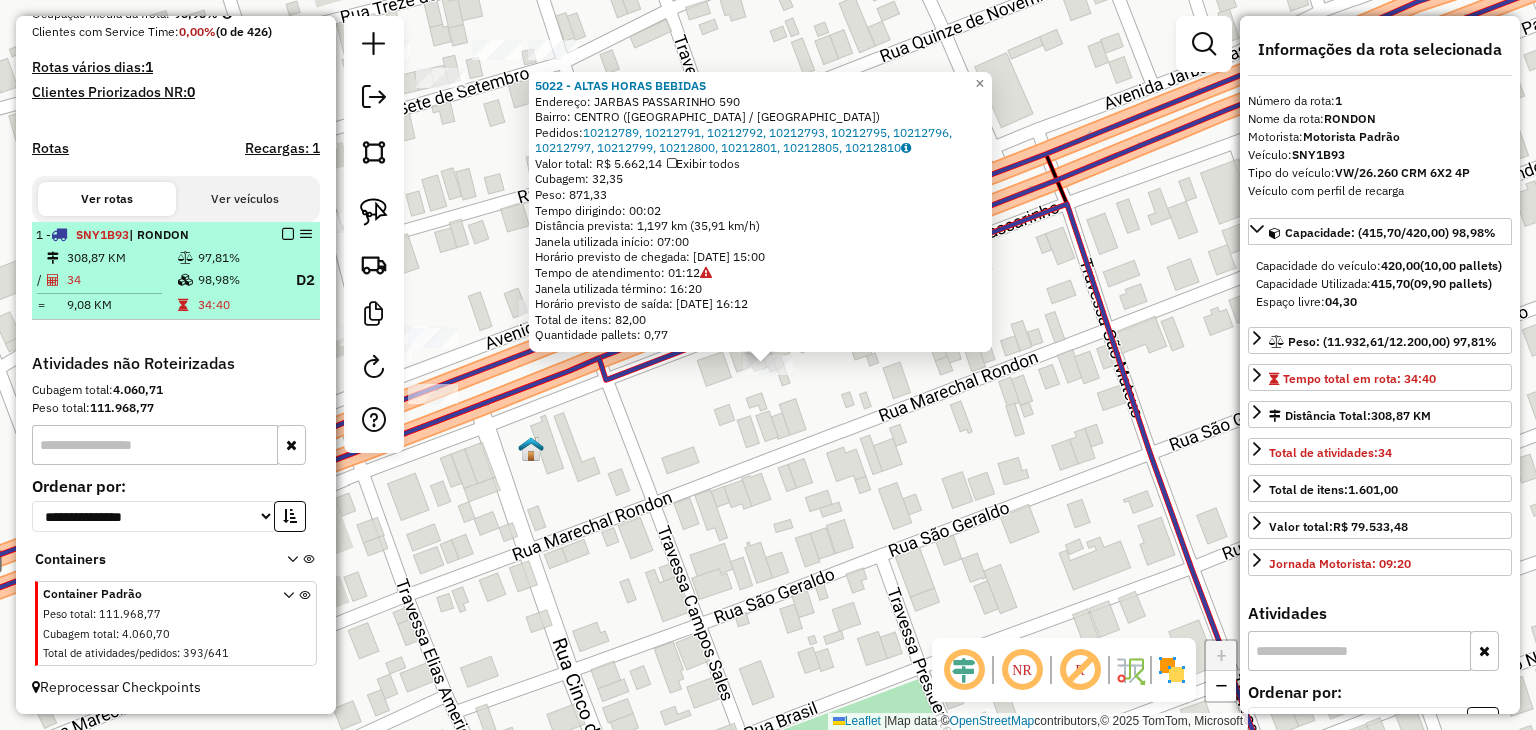 click at bounding box center (288, 234) 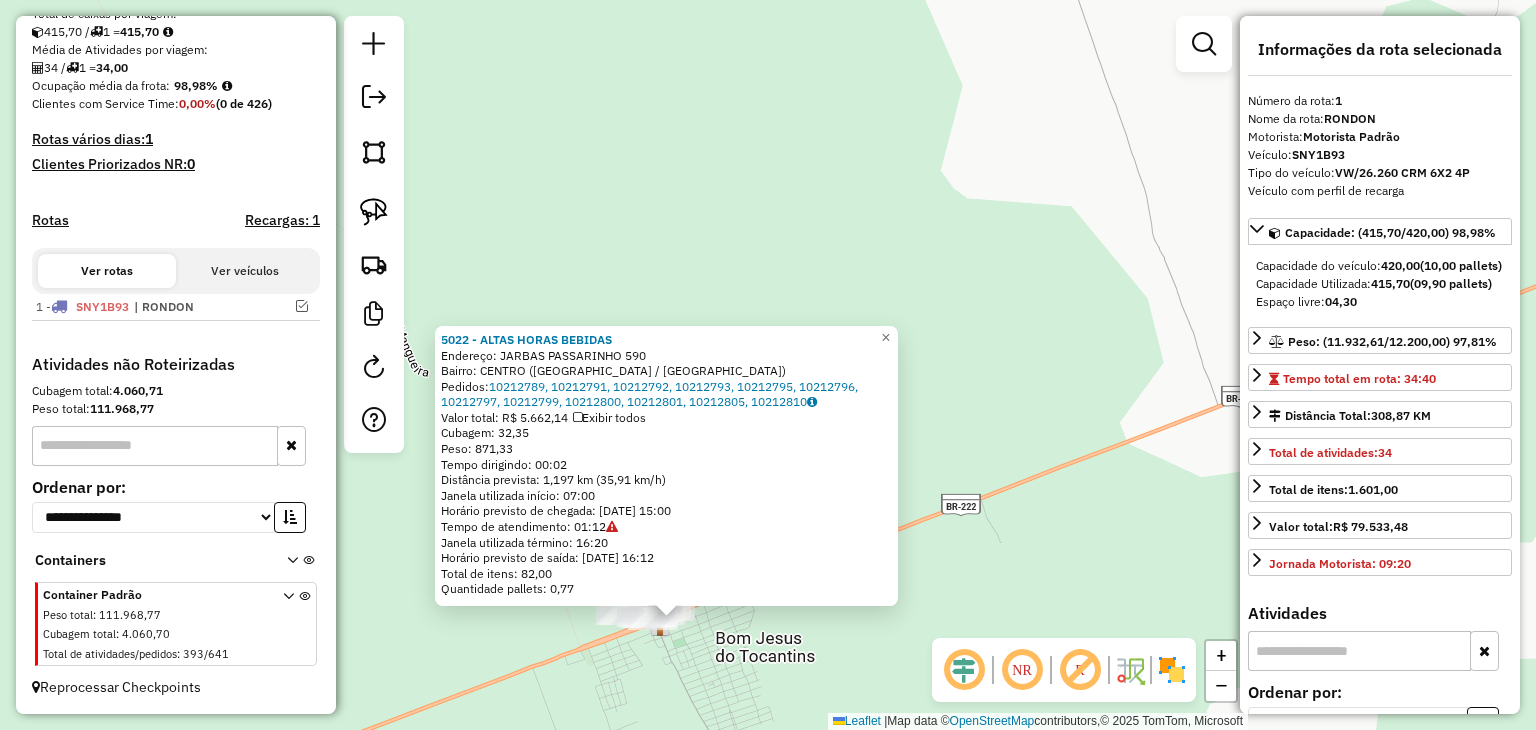 click on "5022 - ALTAS HORAS BEBIDAS  Endereço:  JARBAS PASSARINHO 590   Bairro: CENTRO (BOM JESUS DO TOCANTINS / PA)   Pedidos:  10212789, 10212791, 10212792, 10212793, 10212795, 10212796, 10212797, 10212799, 10212800, 10212801, 10212805, 10212810   Valor total: R$ 5.662,14   Exibir todos   Cubagem: 32,35  Peso: 871,33  Tempo dirigindo: 00:02   Distância prevista: 1,197 km (35,91 km/h)   Janela utilizada início: 07:00   Horário previsto de chegada: 12/07/2025 15:00   Tempo de atendimento: 01:12   Janela utilizada término: 16:20   Horário previsto de saída: 12/07/2025 16:12   Total de itens: 82,00   Quantidade pallets: 0,77  × Janela de atendimento Grade de atendimento Capacidade Transportadoras Veículos Cliente Pedidos  Rotas Selecione os dias de semana para filtrar as janelas de atendimento  Seg   Ter   Qua   Qui   Sex   Sáb   Dom  Informe o período da janela de atendimento: De: Até:  Filtrar exatamente a janela do cliente  Considerar janela de atendimento padrão   Seg   Ter   Qua   Qui   Sex   Sáb  De:" 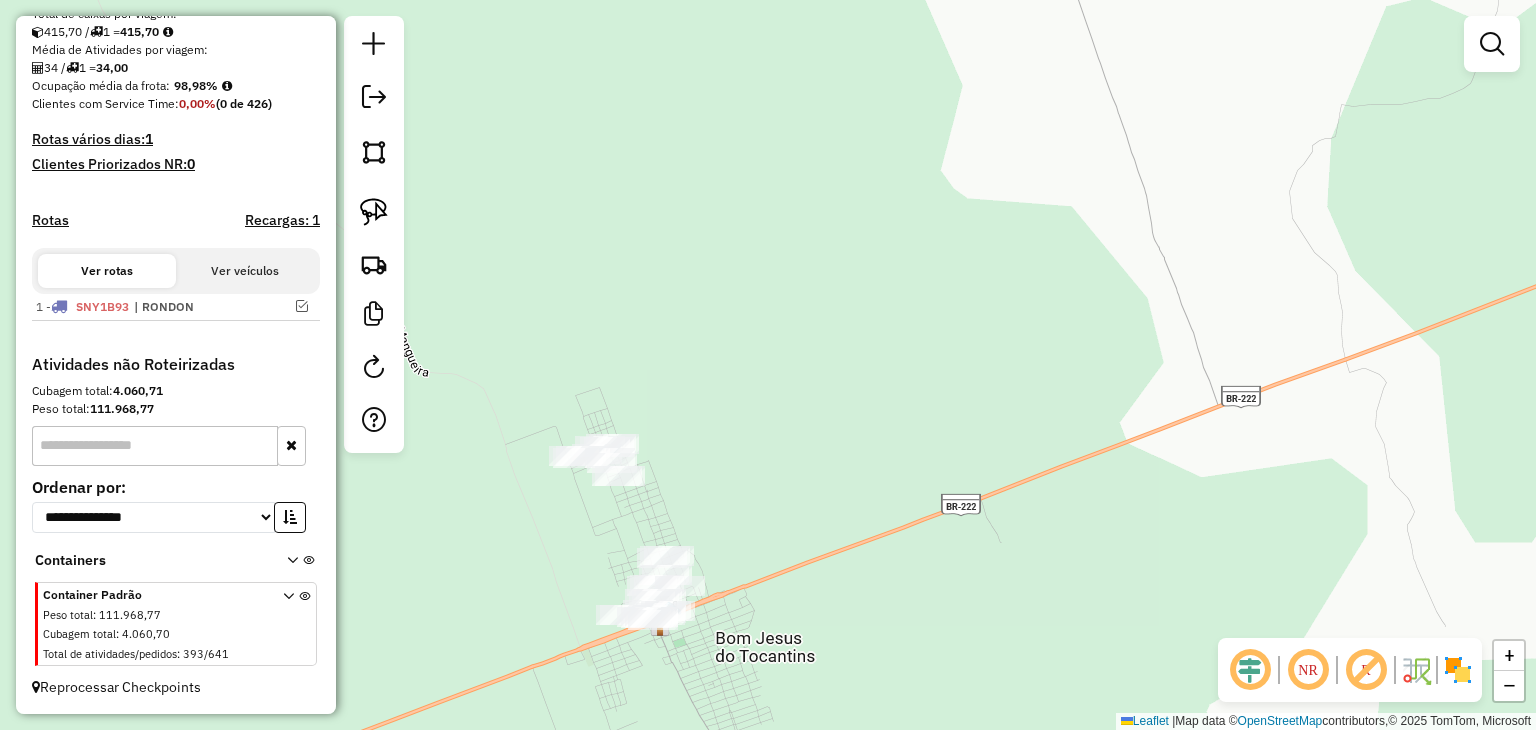 drag, startPoint x: 740, startPoint y: 661, endPoint x: 986, endPoint y: 337, distance: 406.80707 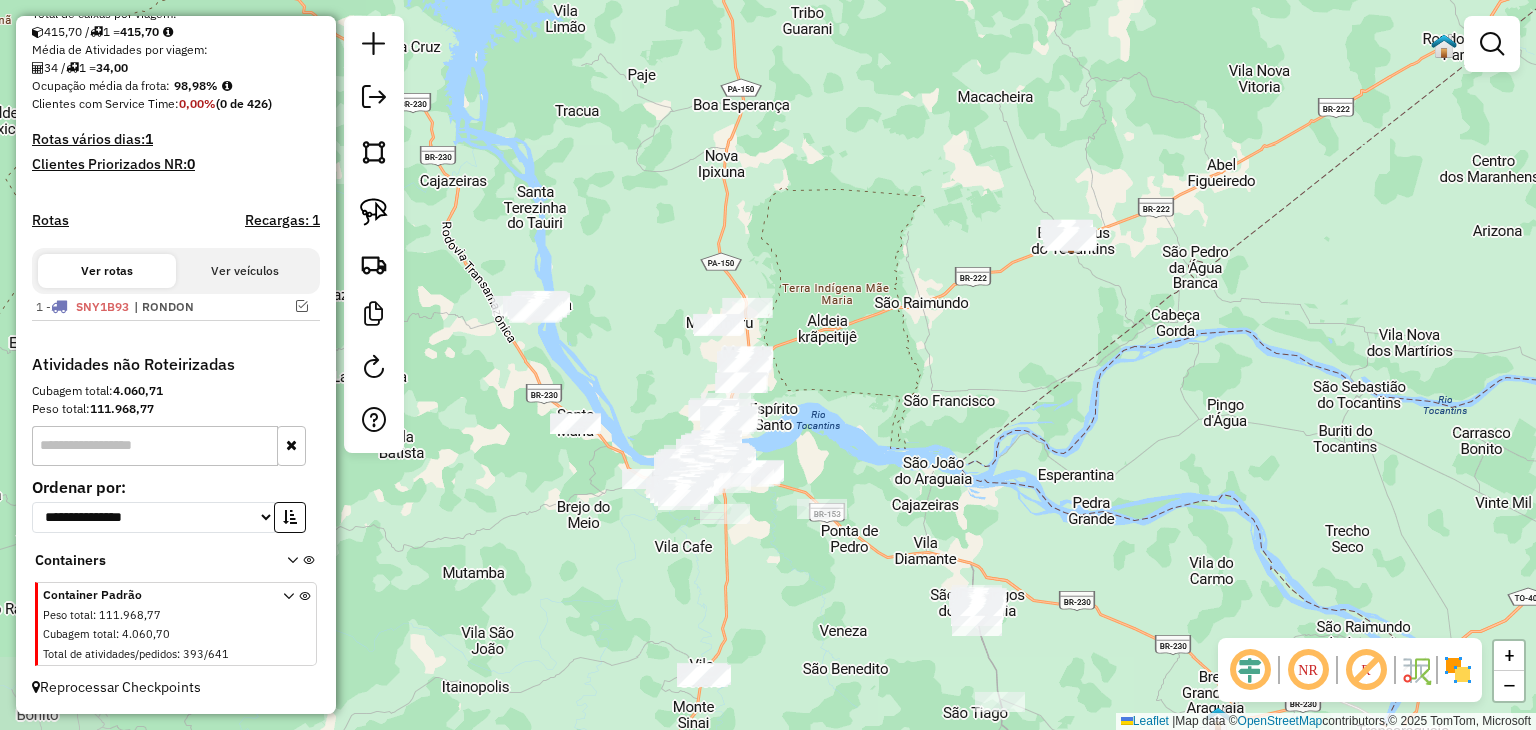 drag, startPoint x: 1007, startPoint y: 389, endPoint x: 1087, endPoint y: 307, distance: 114.56003 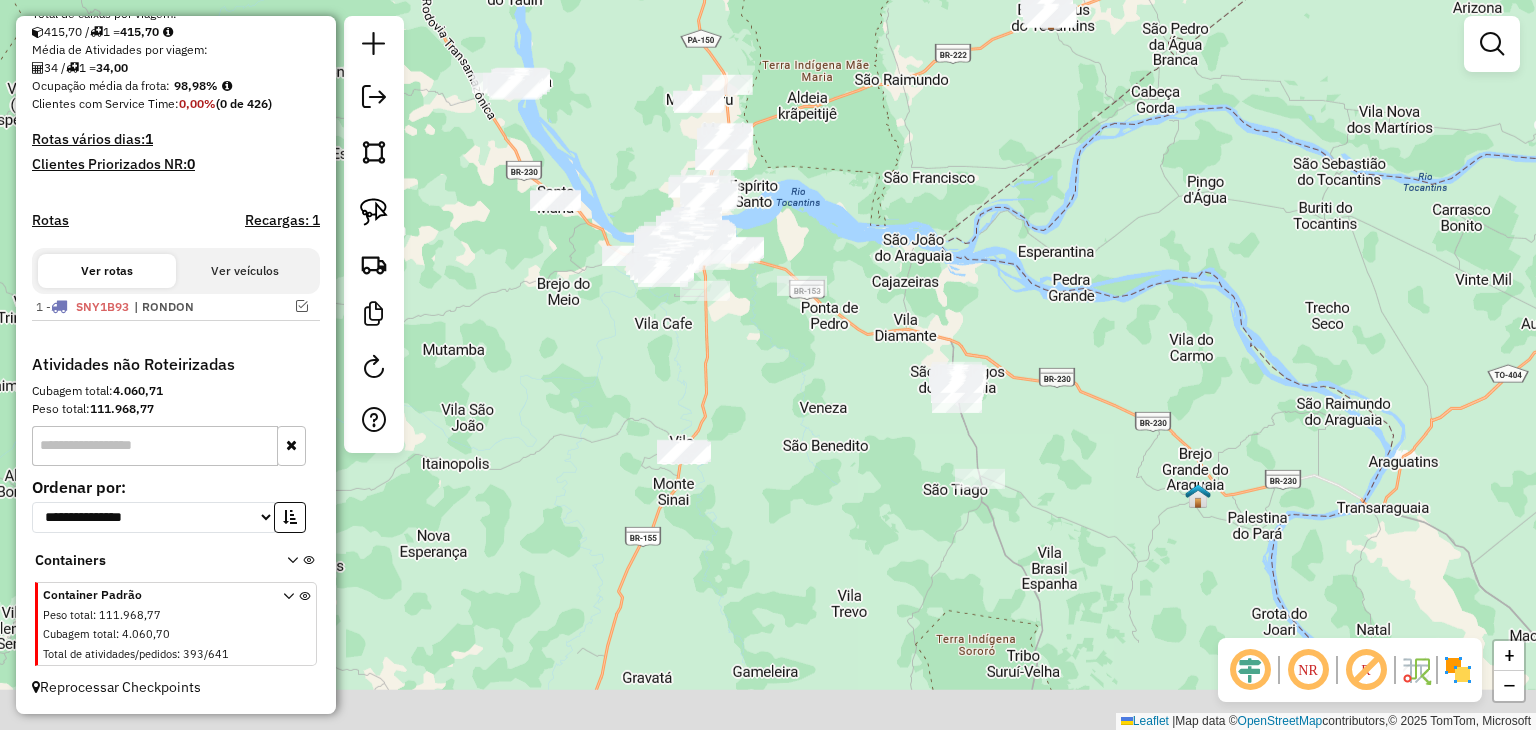 drag, startPoint x: 1039, startPoint y: 301, endPoint x: 1022, endPoint y: 76, distance: 225.64131 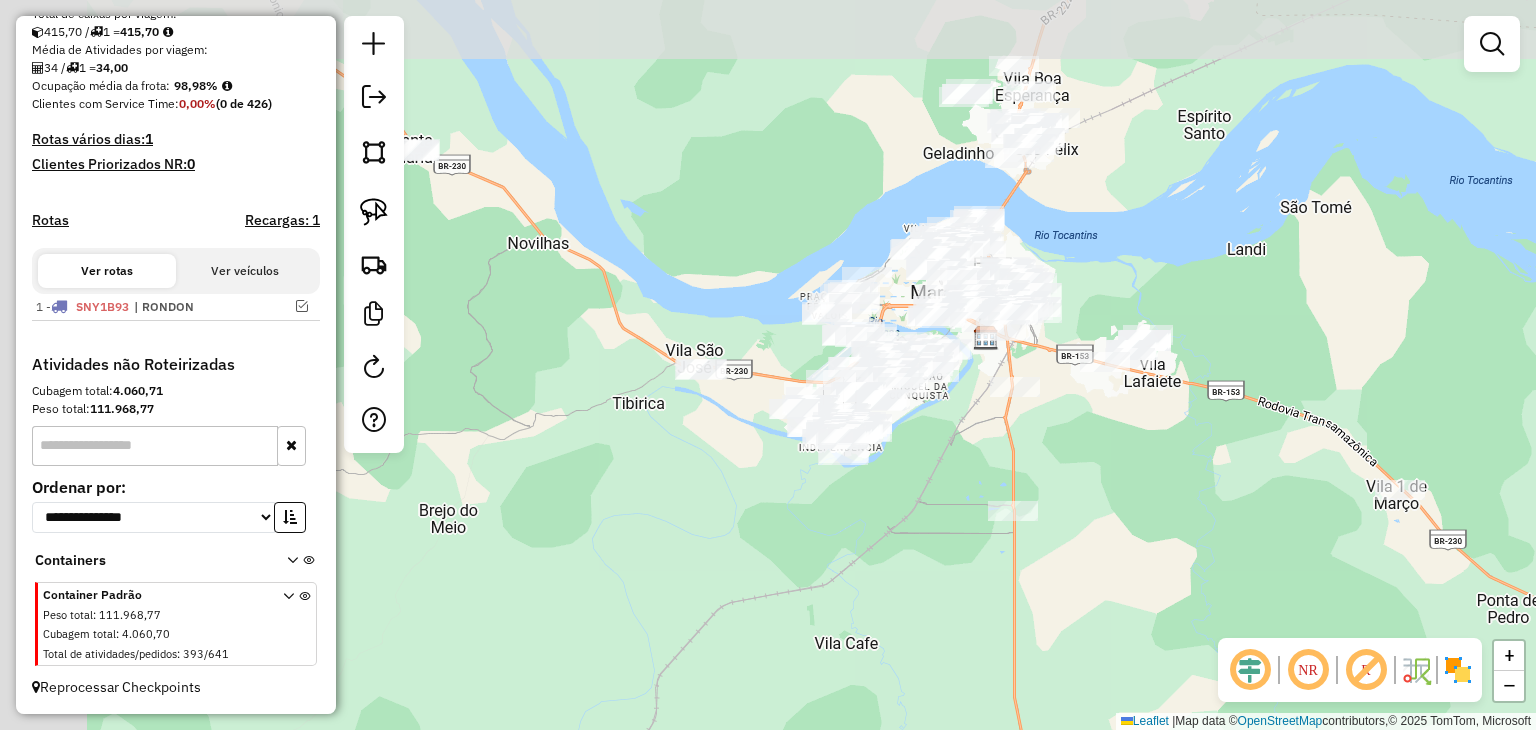 drag, startPoint x: 763, startPoint y: 344, endPoint x: 867, endPoint y: 619, distance: 294.0085 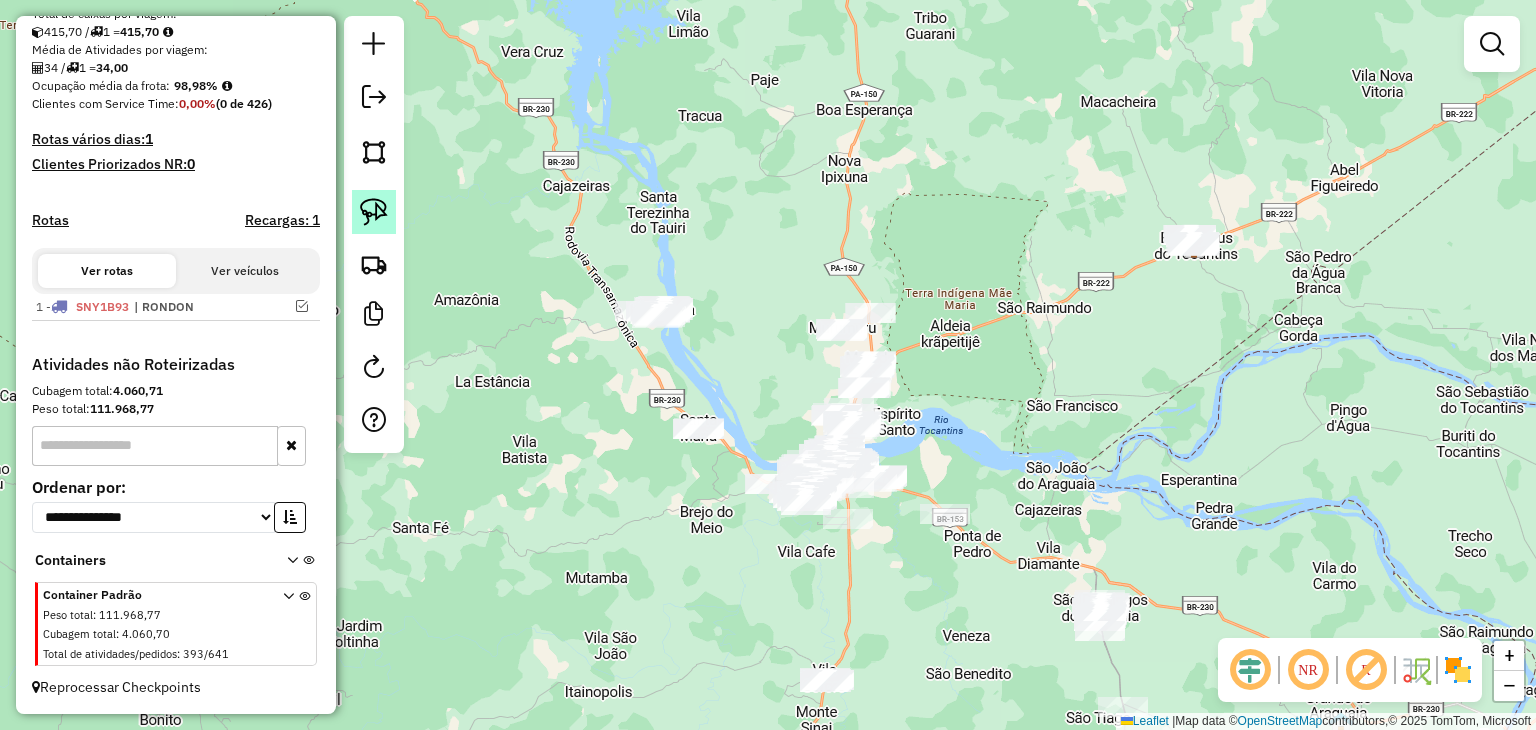 click 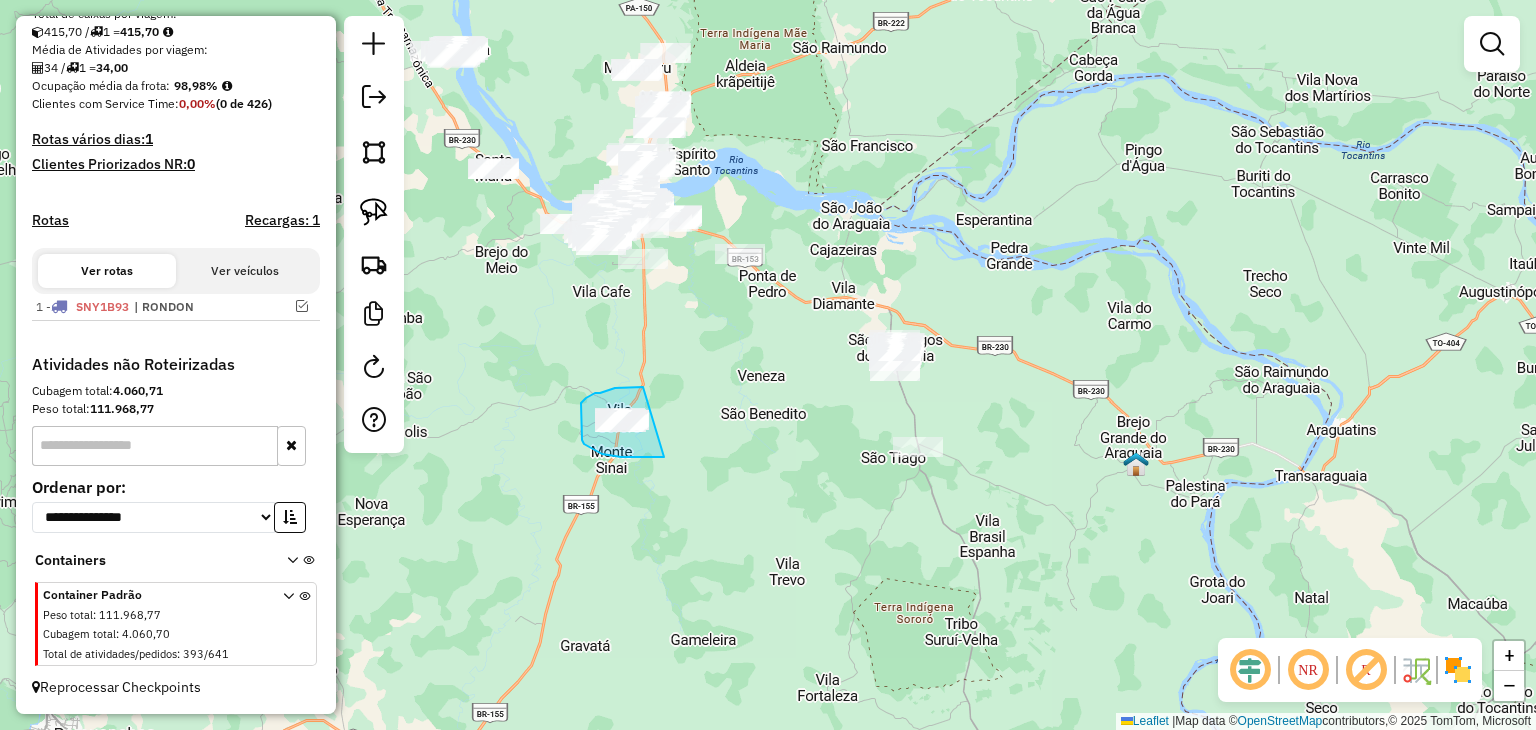 drag, startPoint x: 651, startPoint y: 457, endPoint x: 659, endPoint y: 387, distance: 70.45566 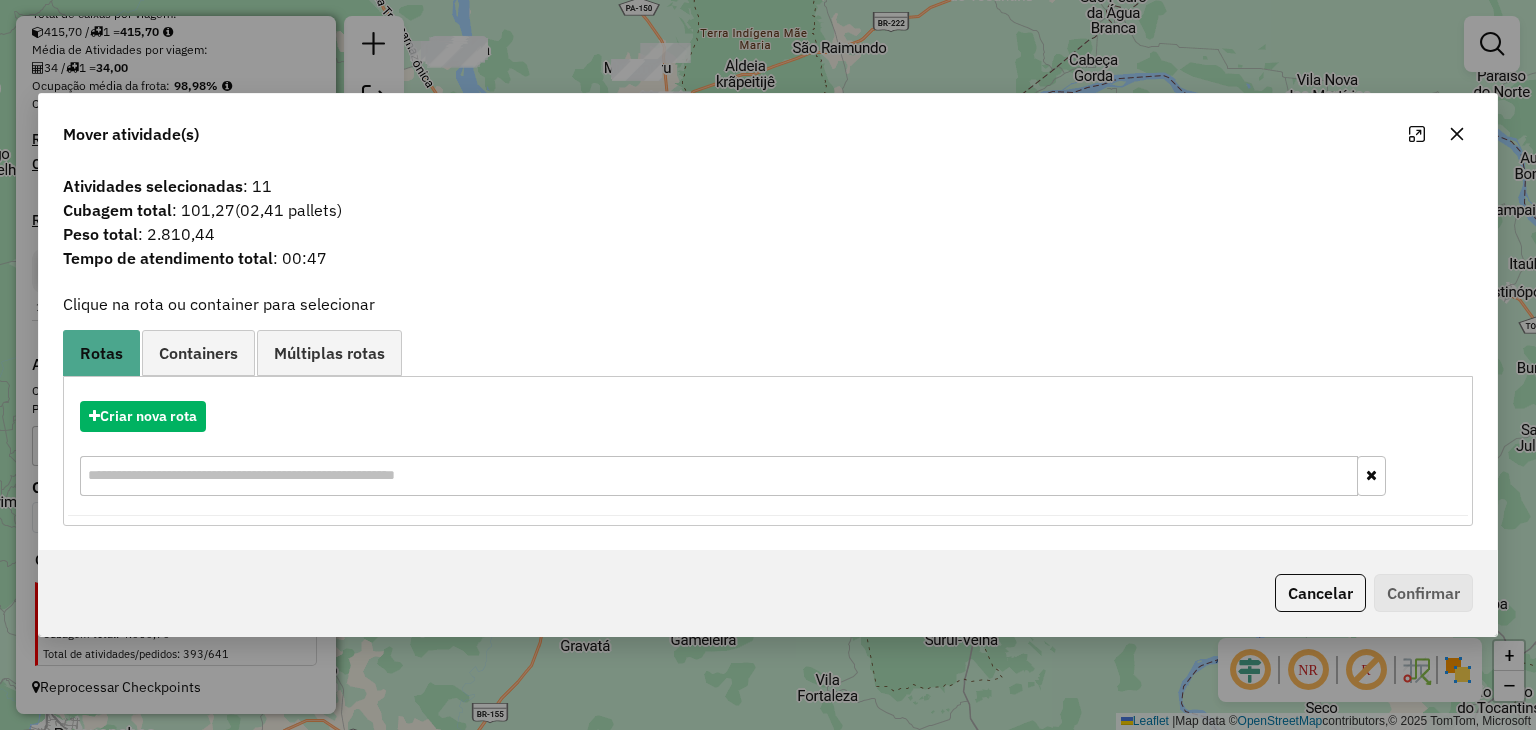click on "Cancelar" 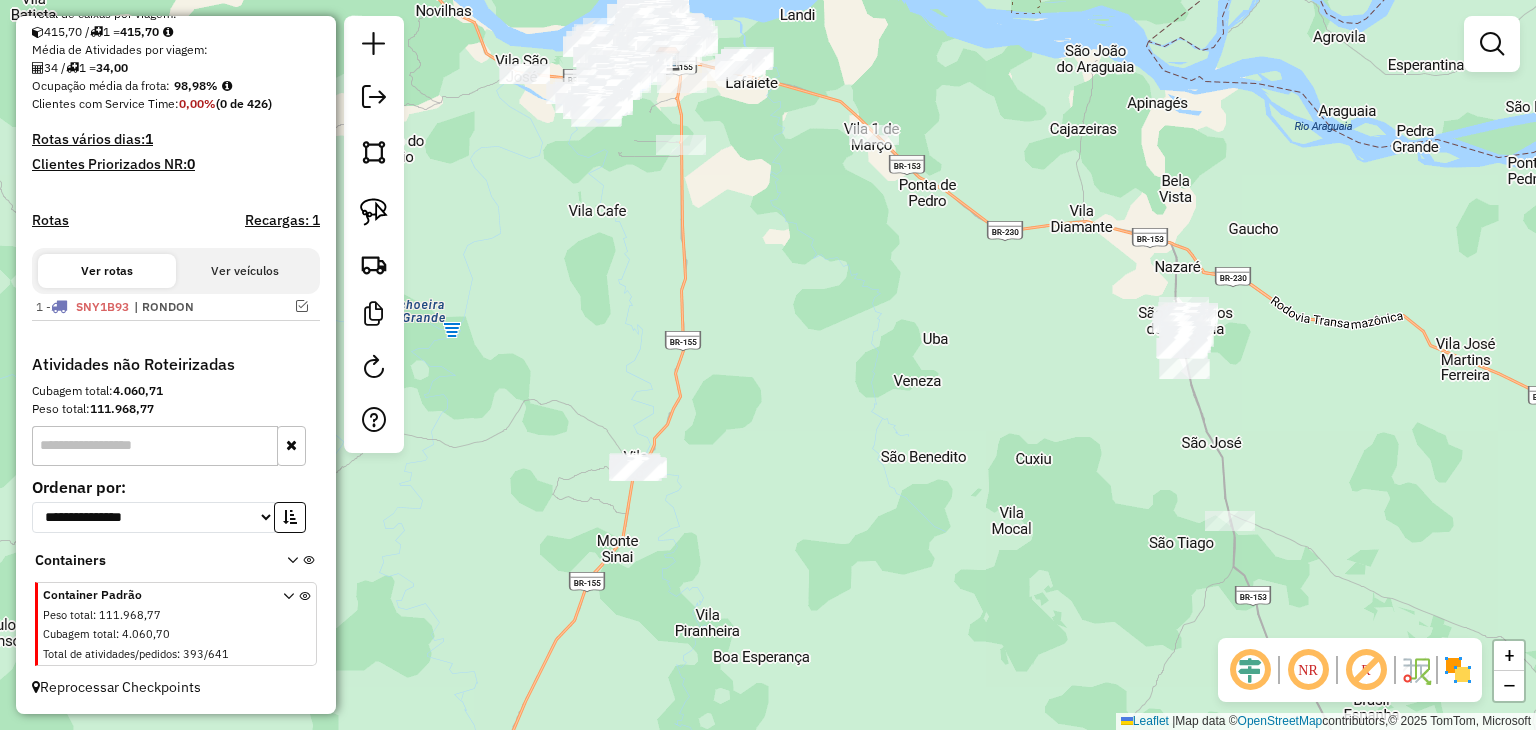 drag, startPoint x: 632, startPoint y: 310, endPoint x: 647, endPoint y: 365, distance: 57.00877 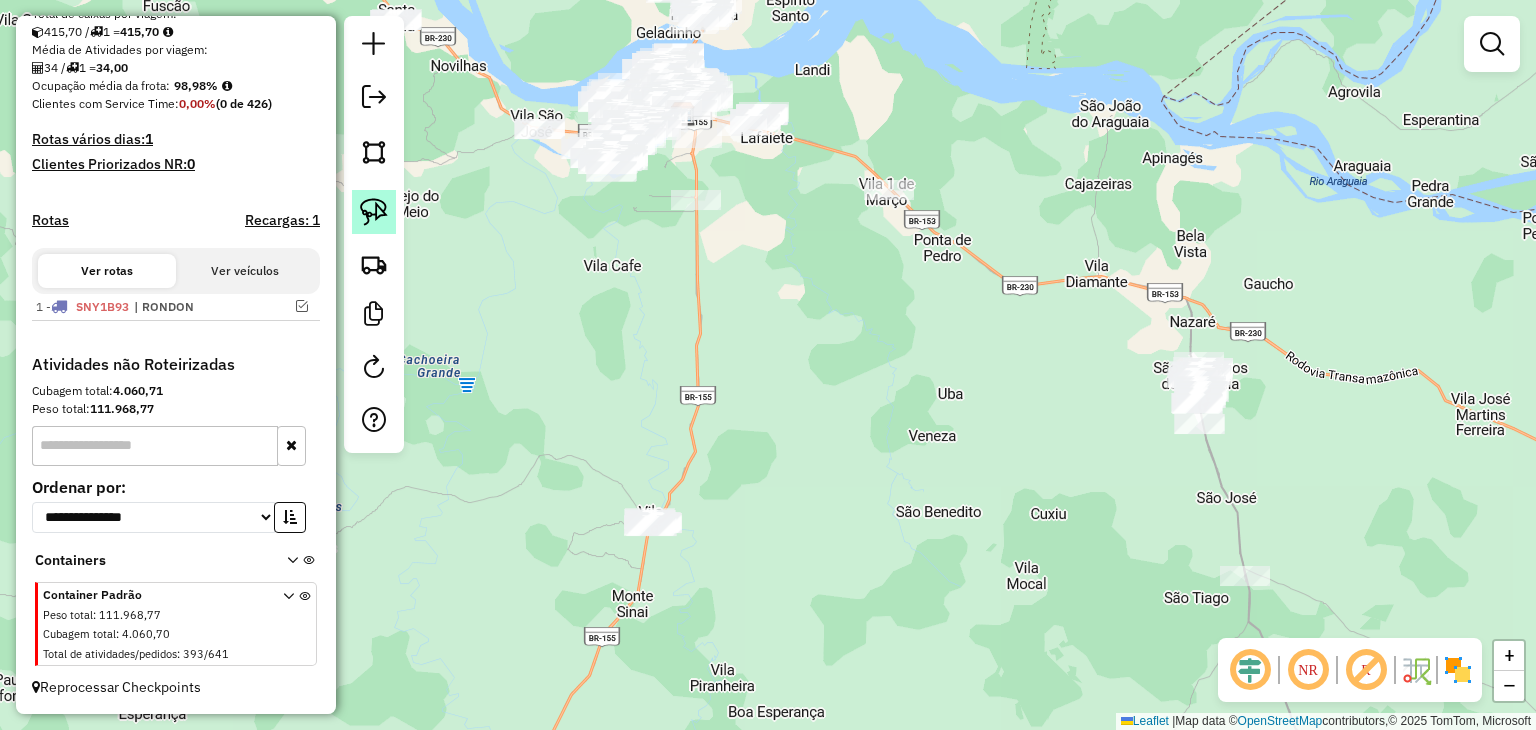 click 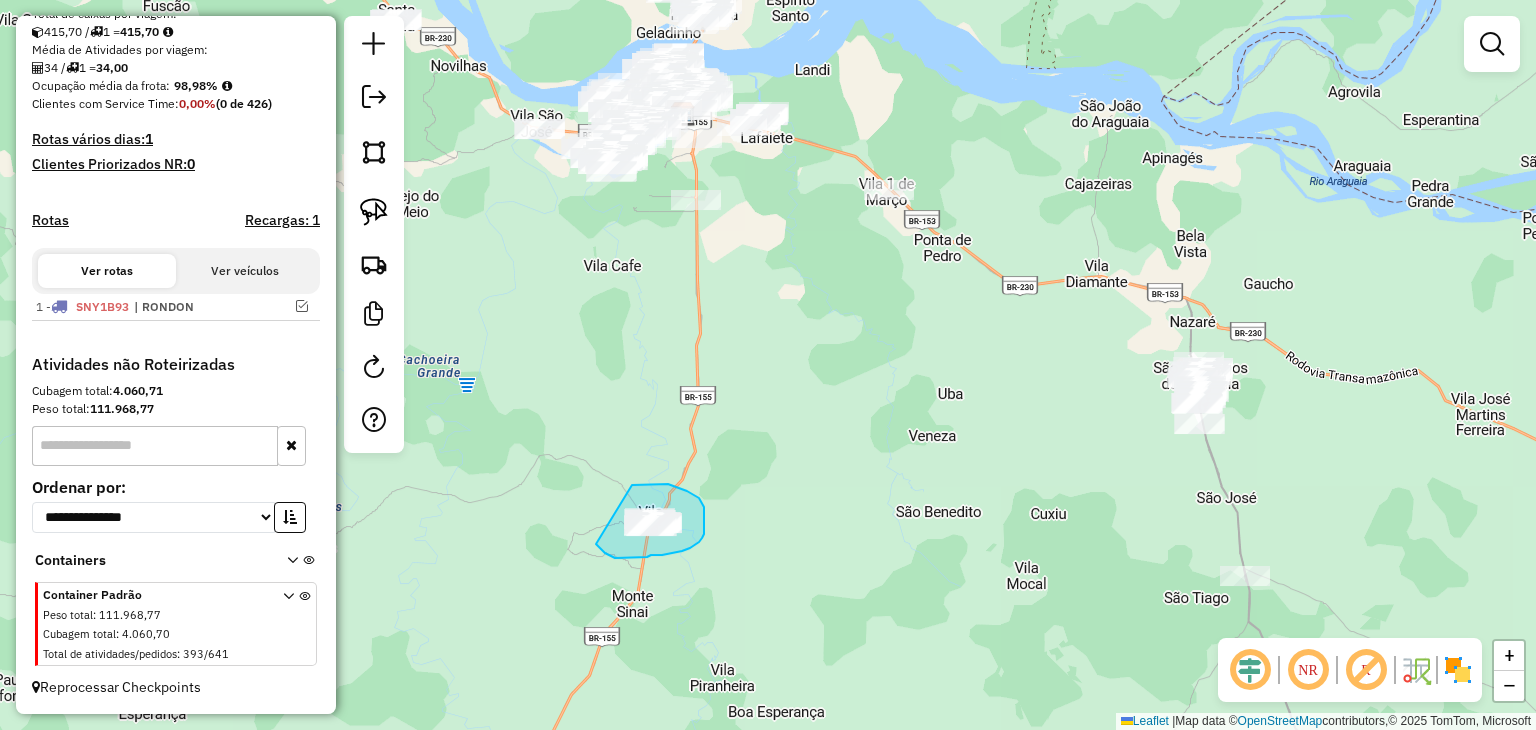 drag, startPoint x: 641, startPoint y: 484, endPoint x: 604, endPoint y: 426, distance: 68.7968 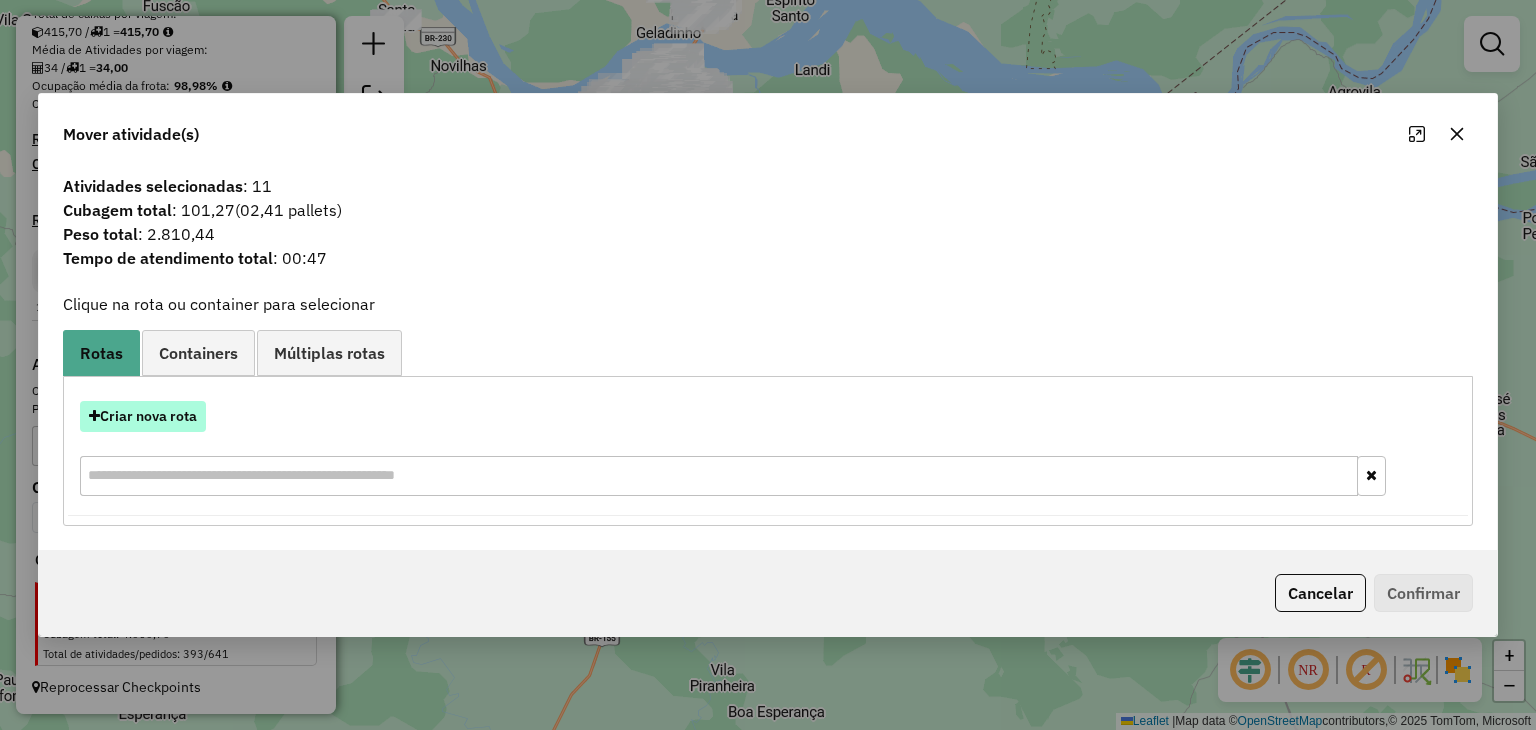 click on "Criar nova rota" at bounding box center (143, 416) 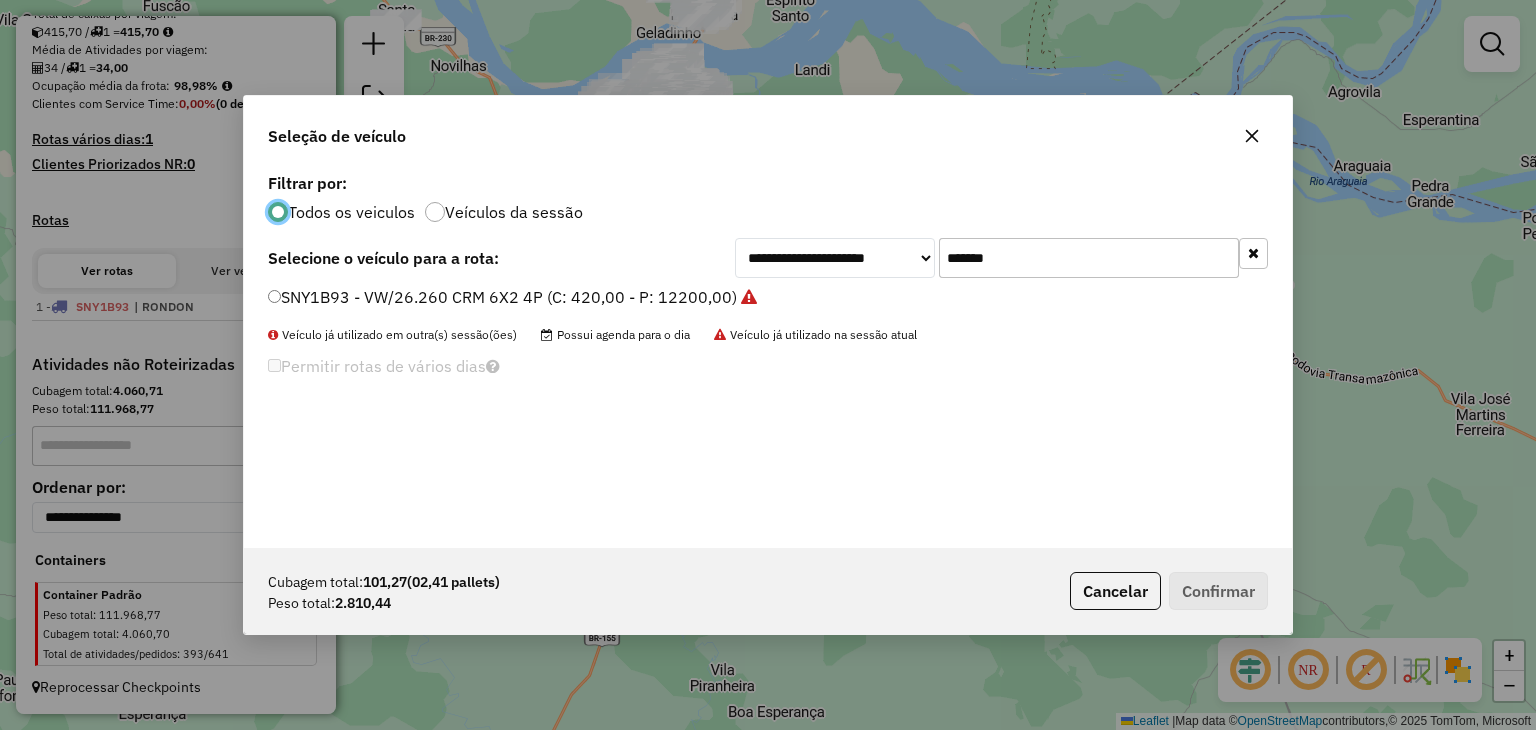 scroll, scrollTop: 10, scrollLeft: 6, axis: both 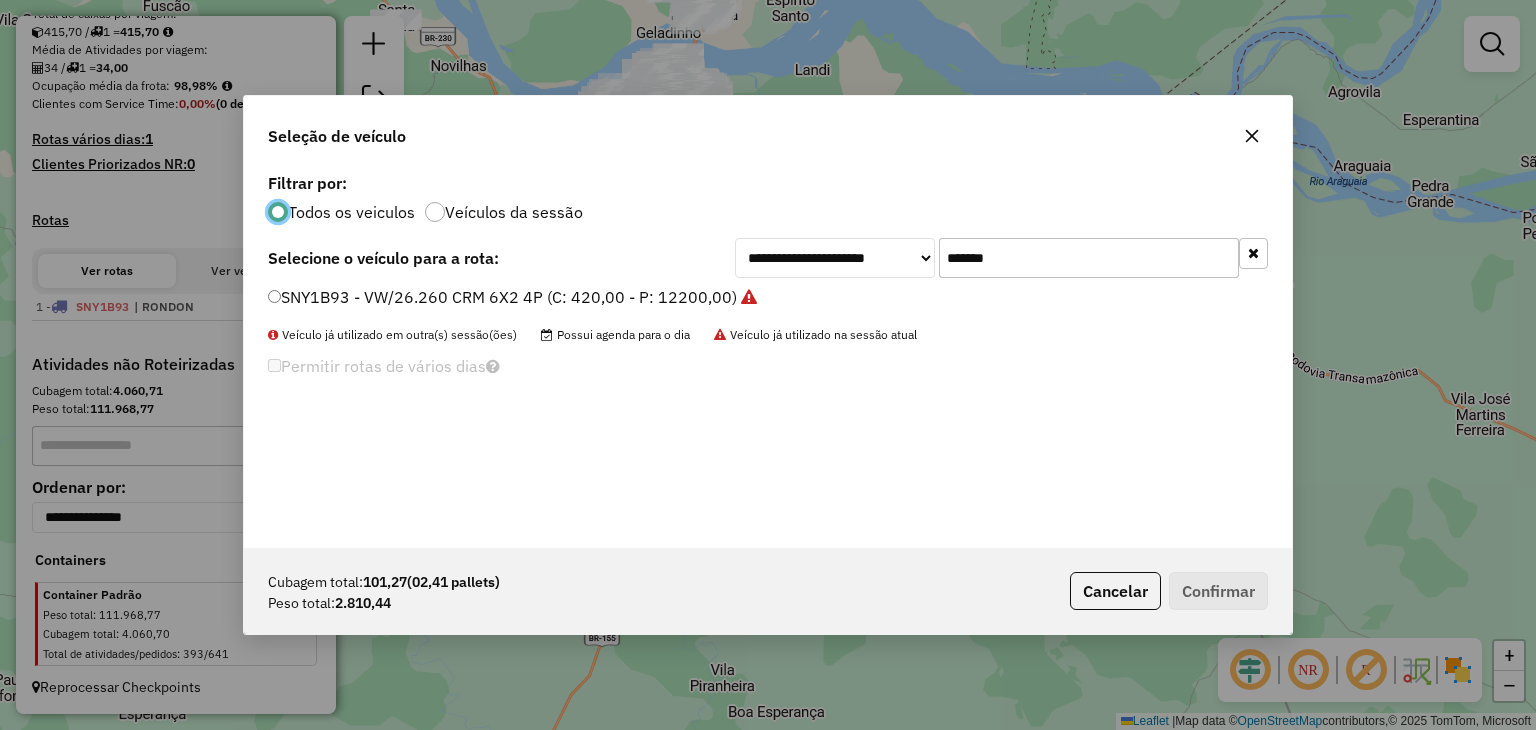 click on "*******" 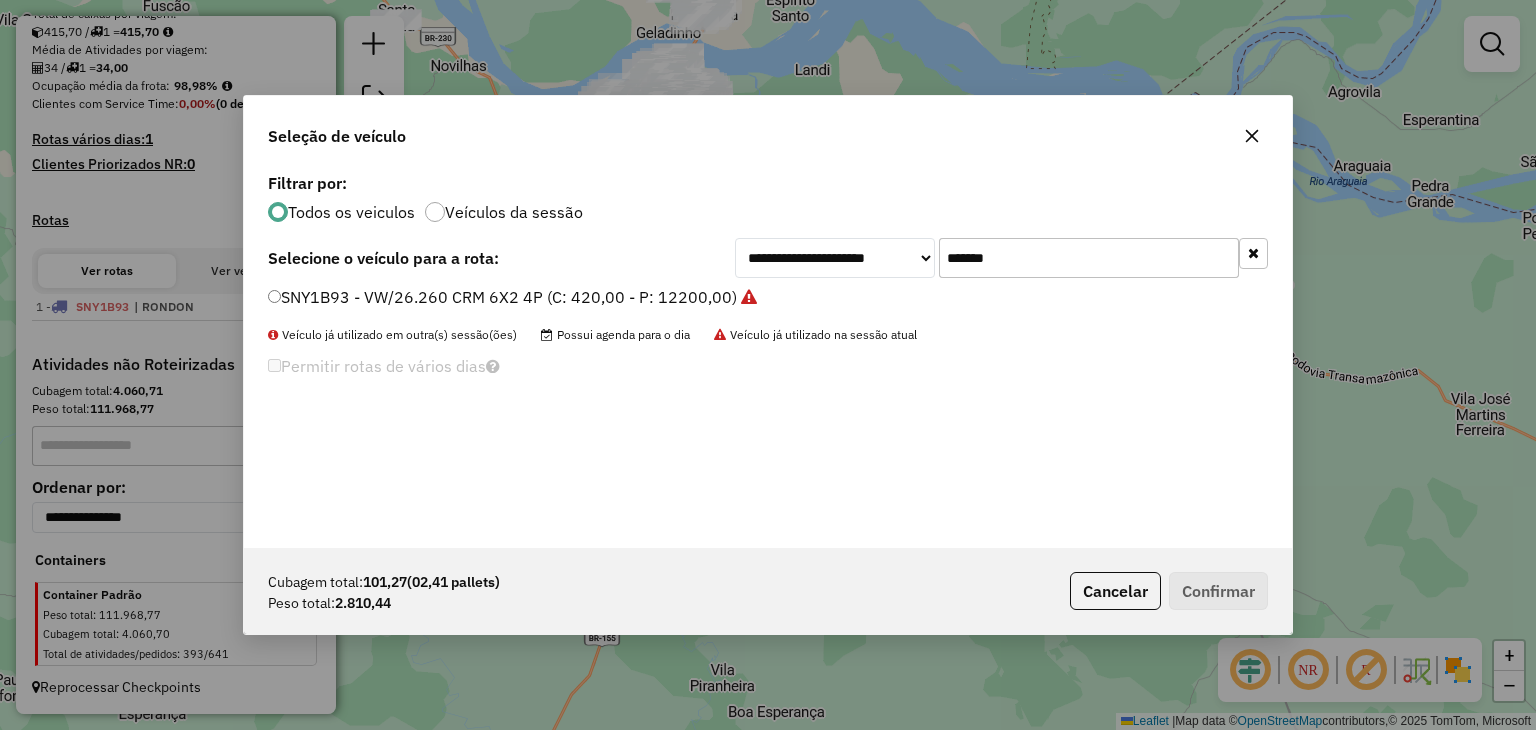 click on "*******" 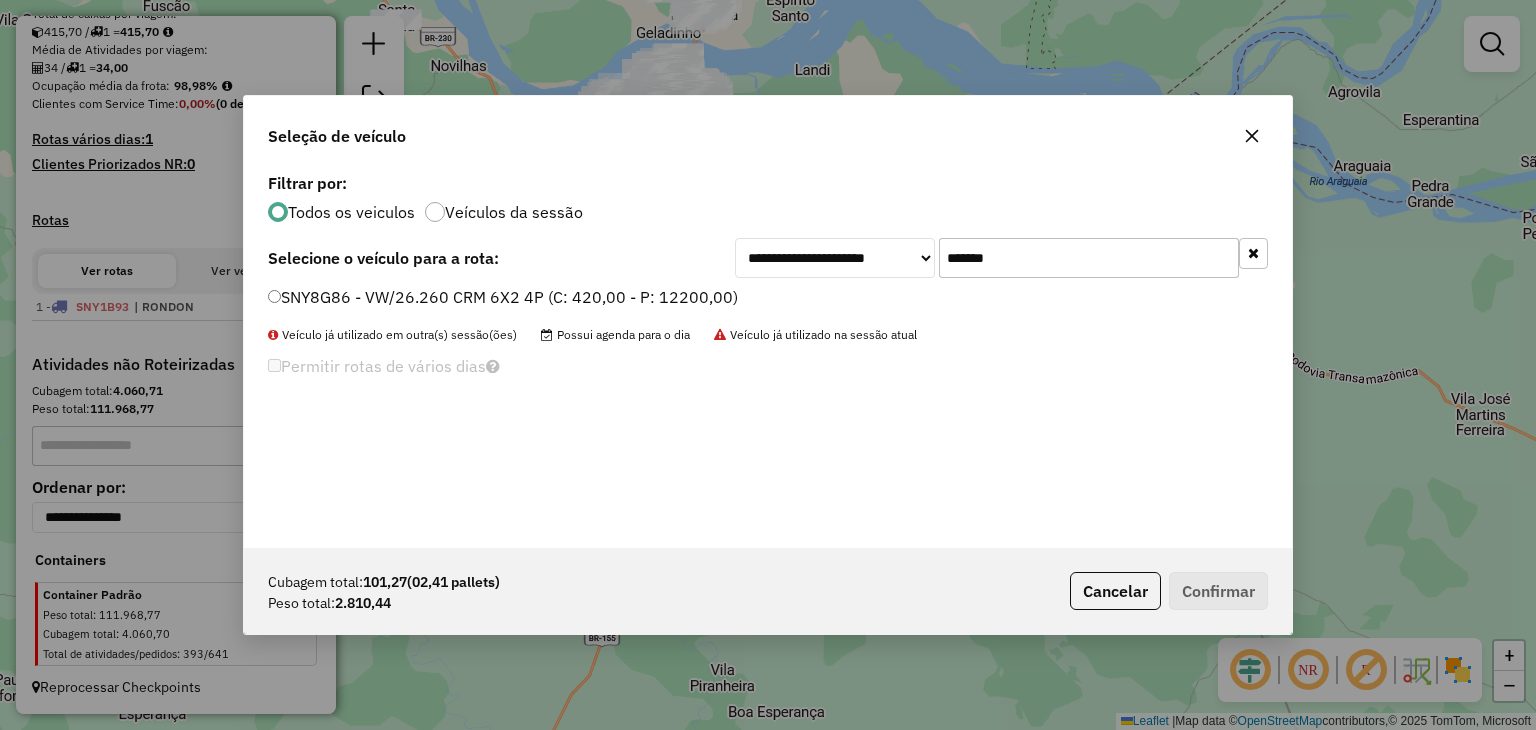 type on "*******" 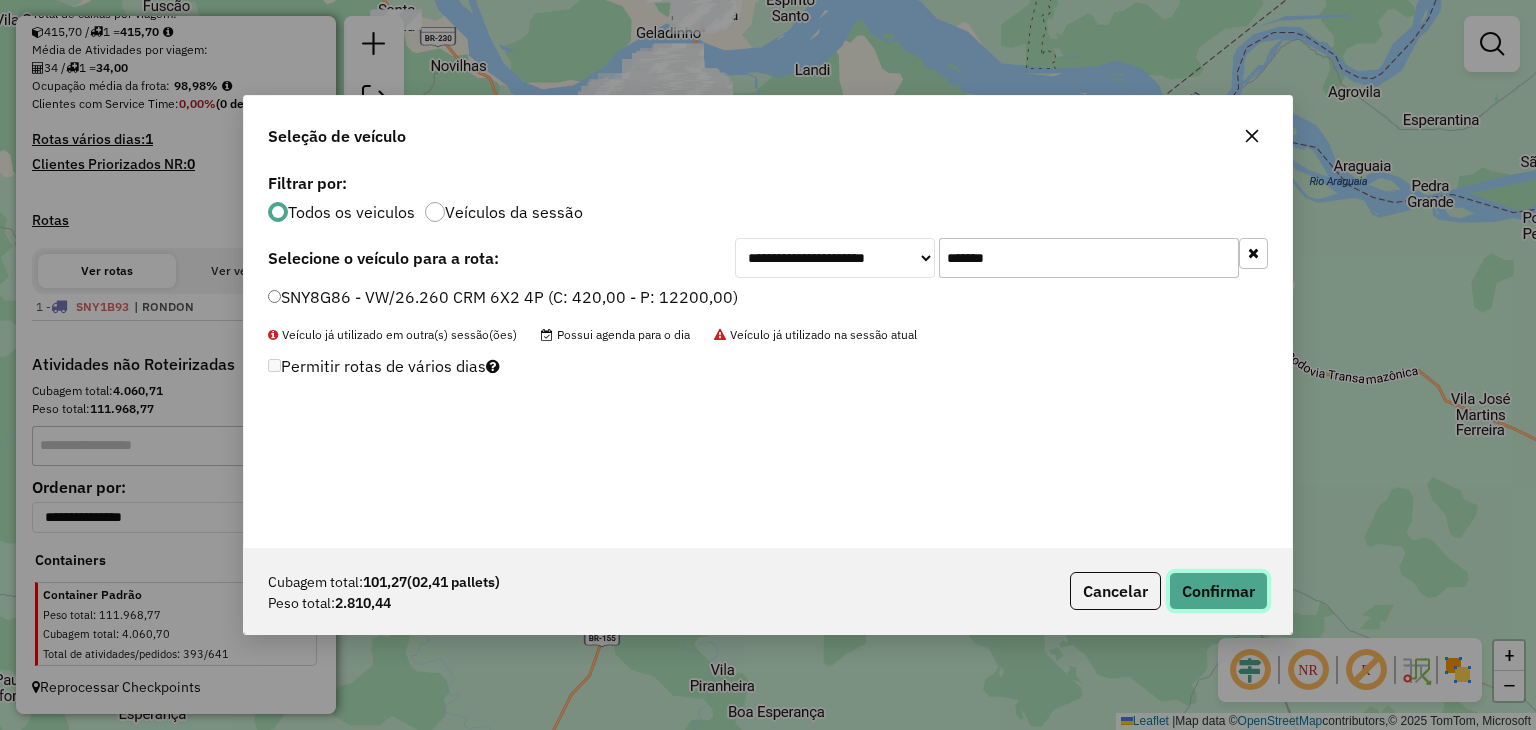 click on "Confirmar" 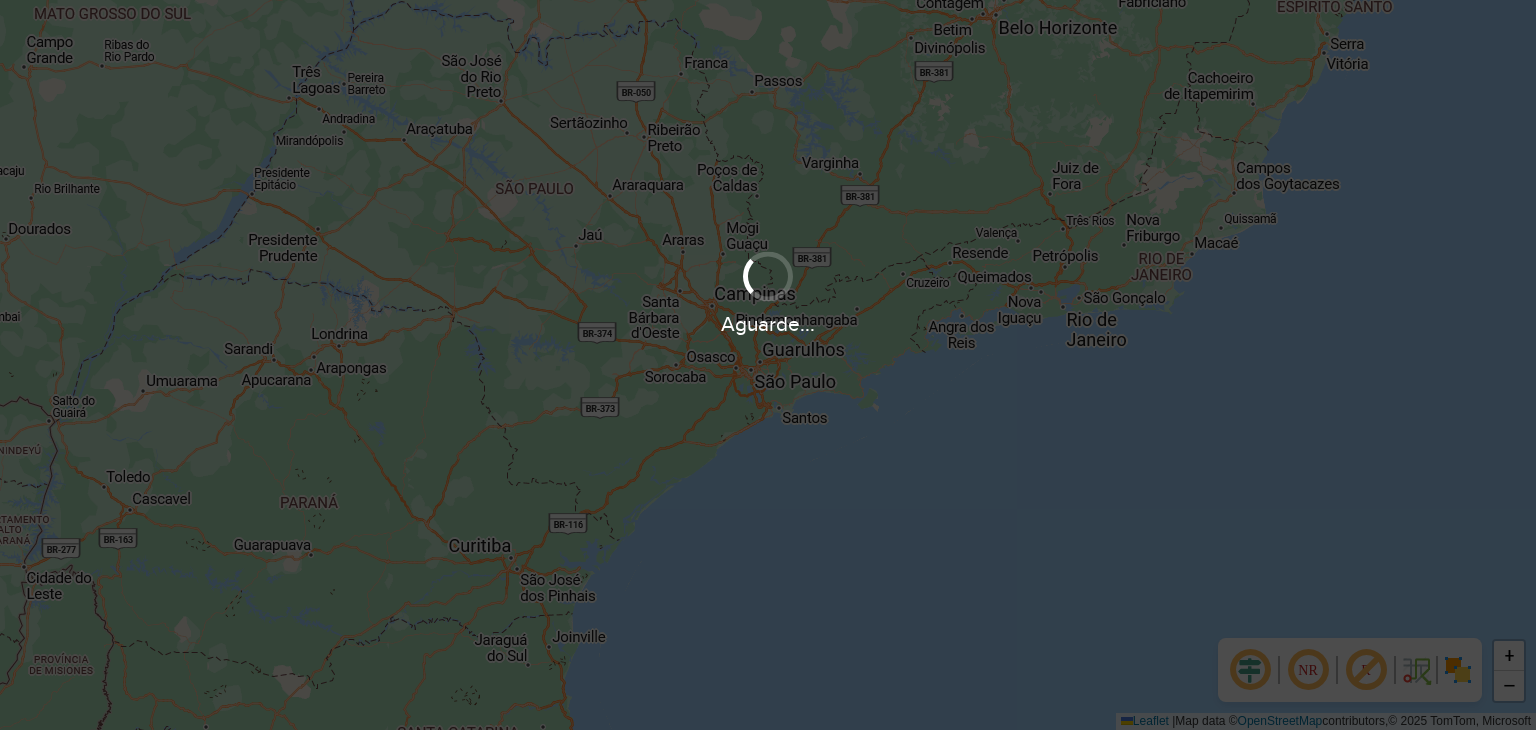 scroll, scrollTop: 0, scrollLeft: 0, axis: both 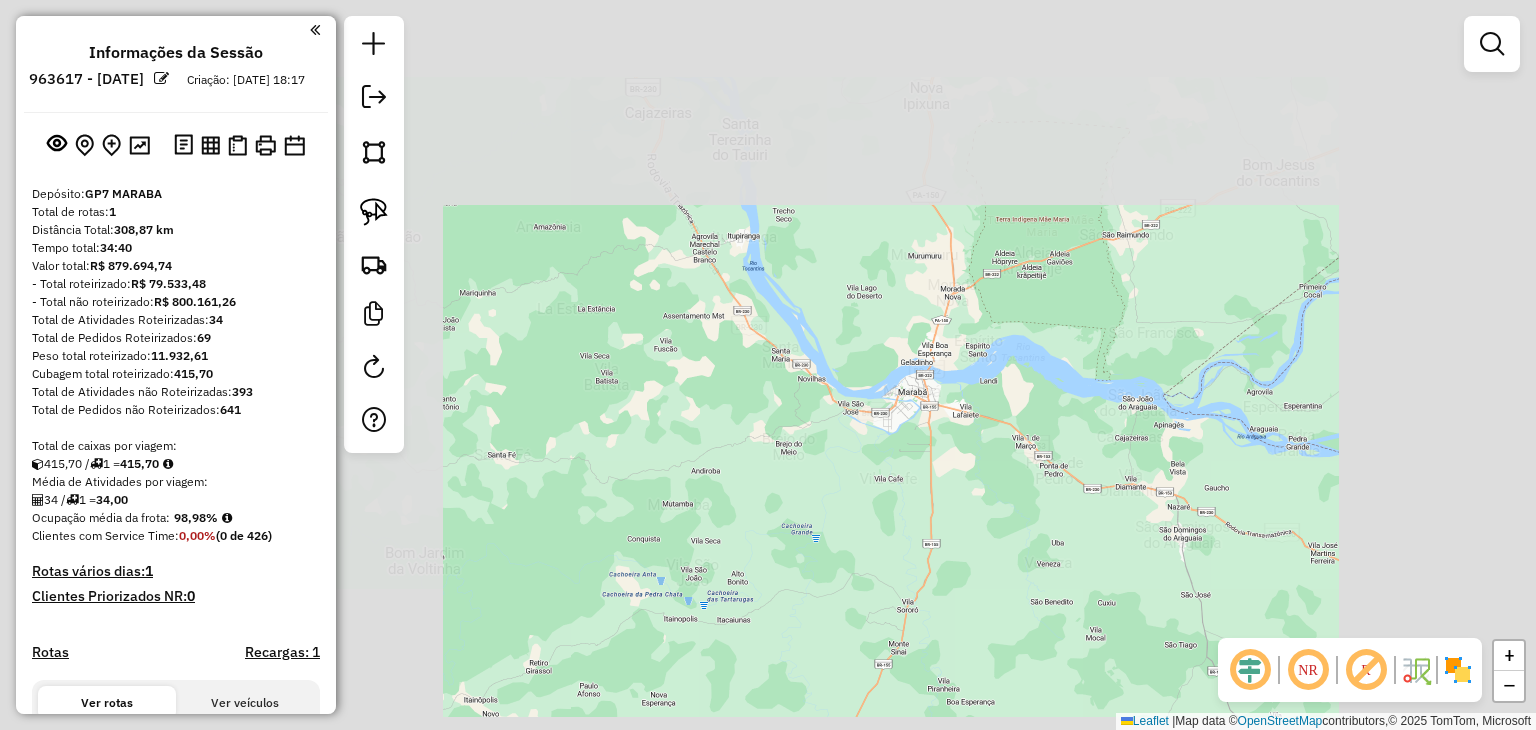 click on "Janela de atendimento Grade de atendimento Capacidade Transportadoras Veículos Cliente Pedidos  Rotas Selecione os dias de semana para filtrar as janelas de atendimento  Seg   Ter   Qua   Qui   Sex   Sáb   Dom  Informe o período da janela de atendimento: De: Até:  Filtrar exatamente a janela do cliente  Considerar janela de atendimento padrão  Selecione os dias de semana para filtrar as grades de atendimento  Seg   Ter   Qua   Qui   Sex   Sáb   Dom   Considerar clientes sem dia de atendimento cadastrado  Clientes fora do dia de atendimento selecionado Filtrar as atividades entre os valores definidos abaixo:  Peso mínimo:   Peso máximo:   Cubagem mínima:   Cubagem máxima:   De:   Até:  Filtrar as atividades entre o tempo de atendimento definido abaixo:  De:   Até:   Considerar capacidade total dos clientes não roteirizados Transportadora: Selecione um ou mais itens Tipo de veículo: Selecione um ou mais itens Veículo: Selecione um ou mais itens Motorista: Selecione um ou mais itens Nome: Rótulo:" 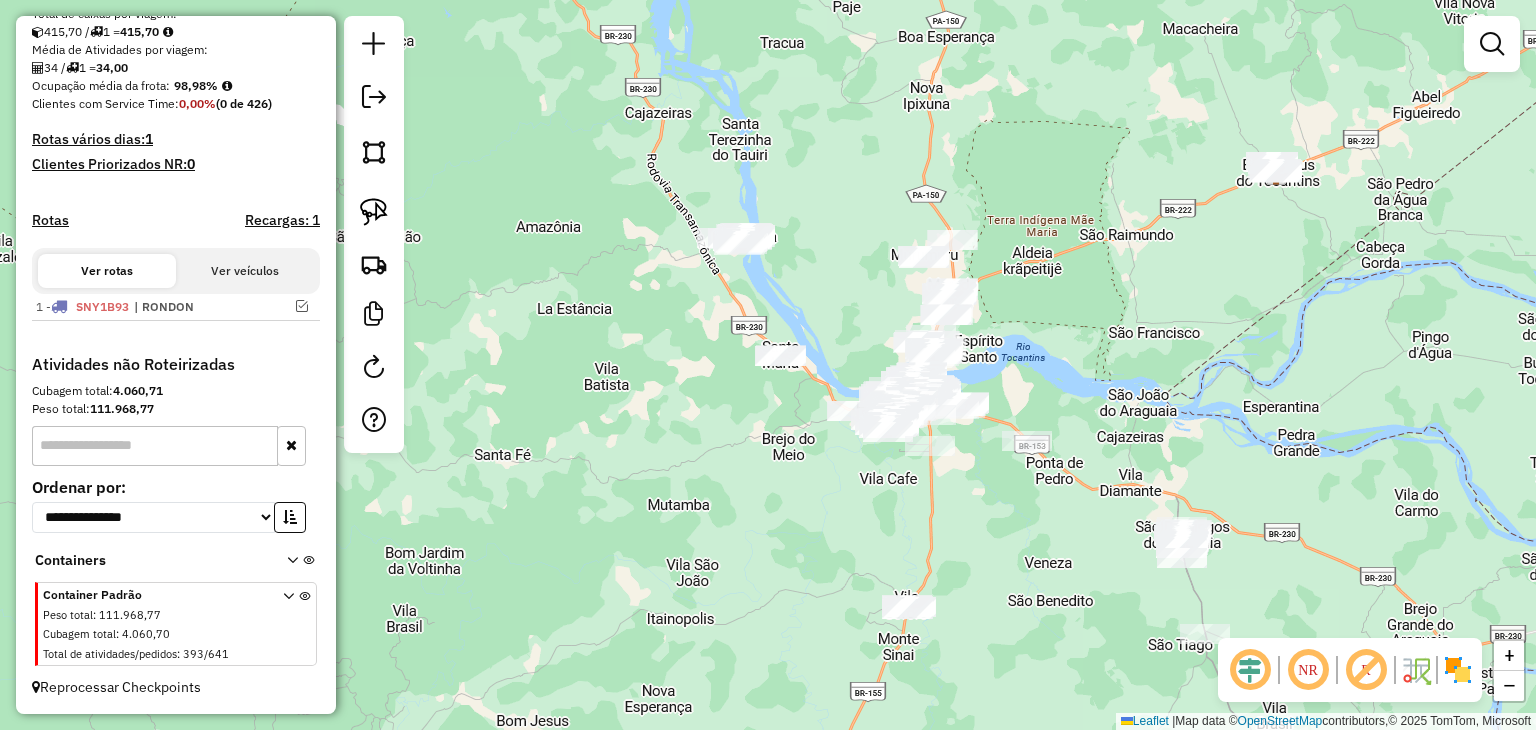 scroll, scrollTop: 449, scrollLeft: 0, axis: vertical 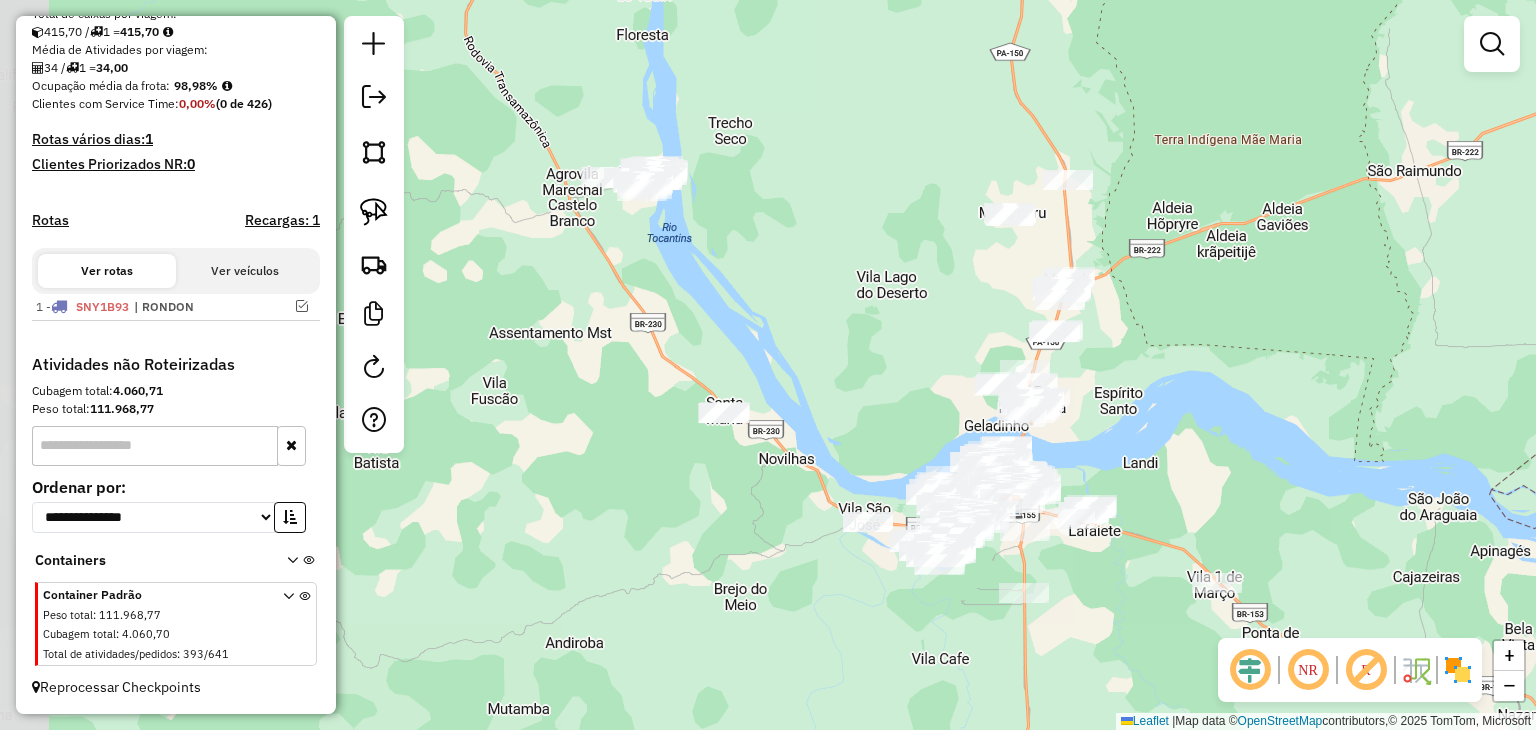 drag, startPoint x: 753, startPoint y: 241, endPoint x: 809, endPoint y: 336, distance: 110.276924 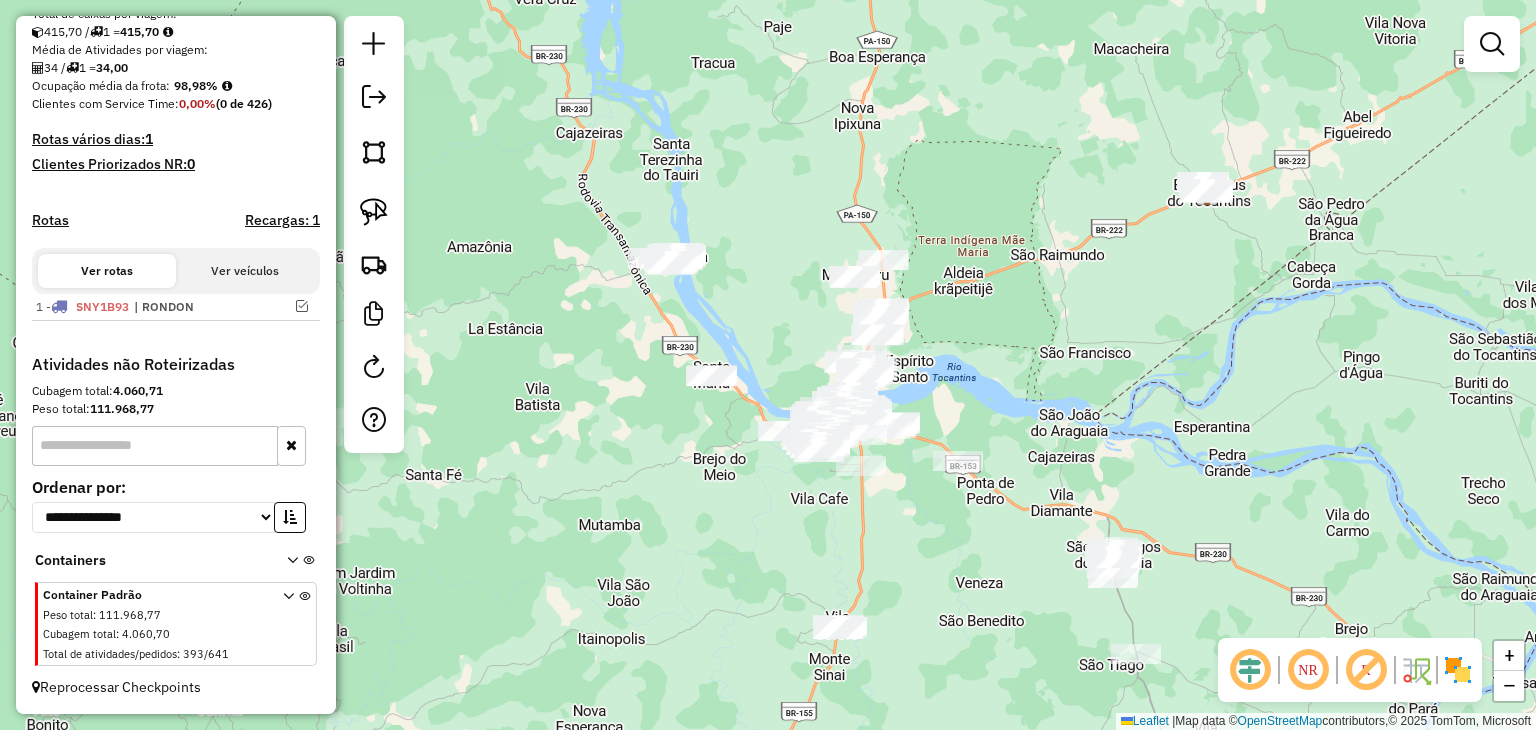 drag, startPoint x: 803, startPoint y: 530, endPoint x: 713, endPoint y: 345, distance: 205.73041 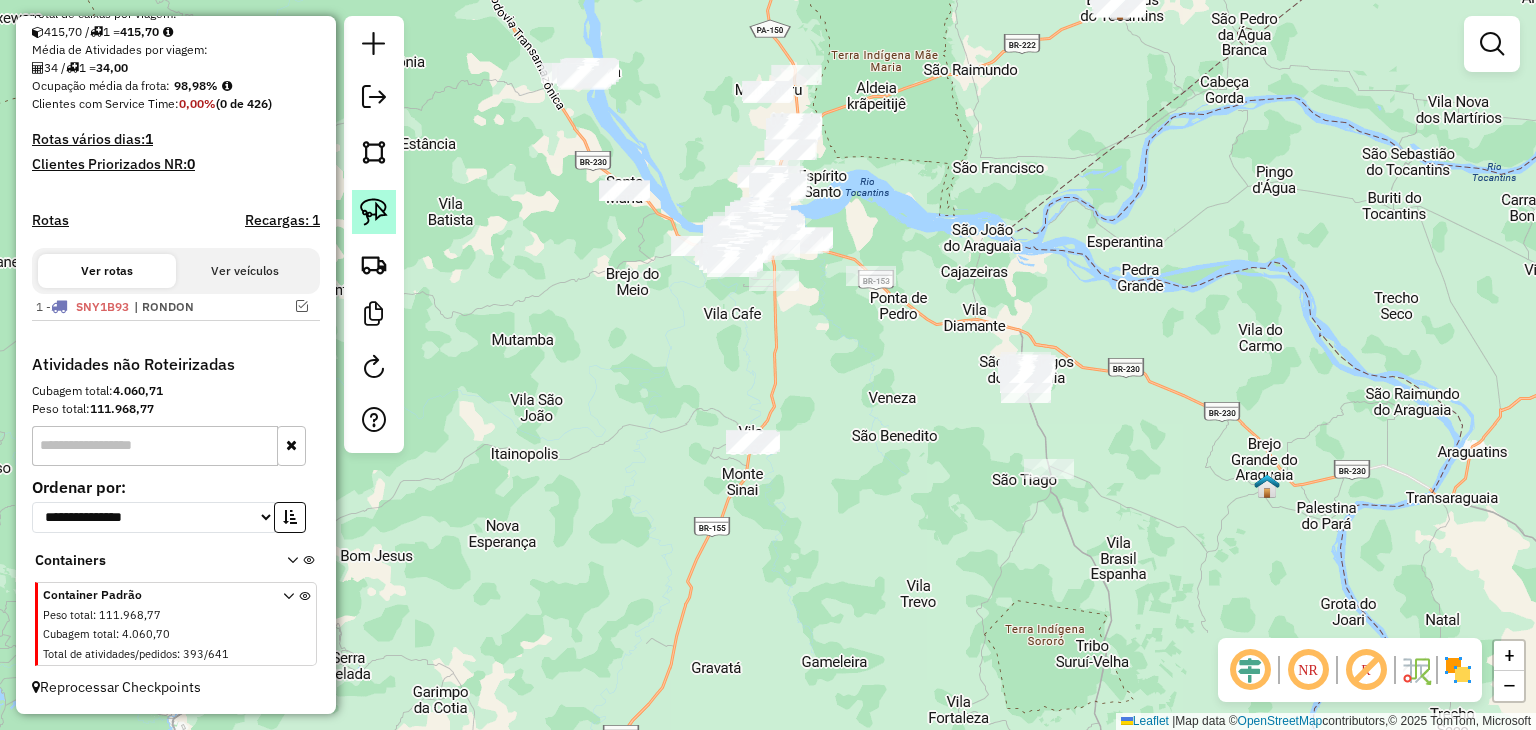 click 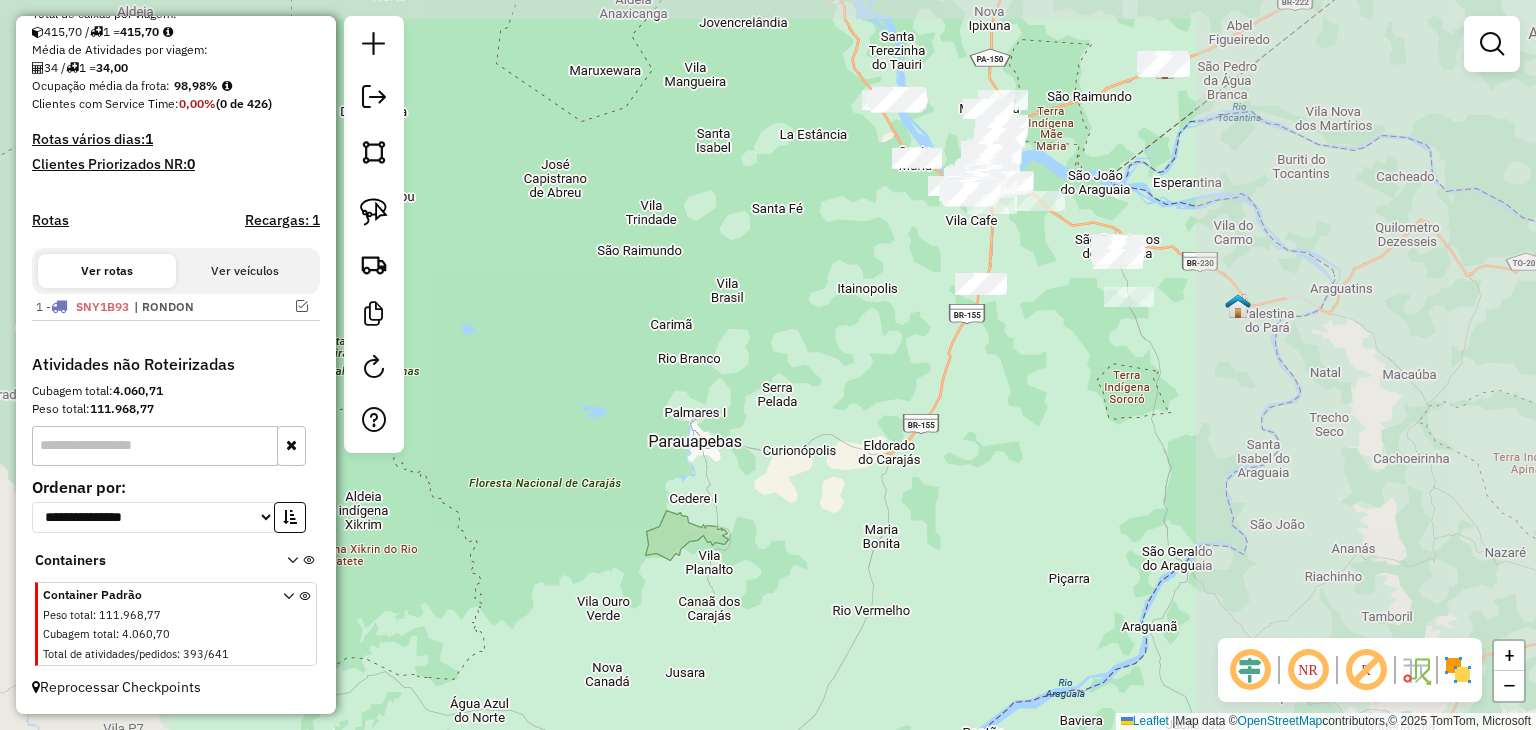 click on "Janela de atendimento Grade de atendimento Capacidade Transportadoras Veículos Cliente Pedidos  Rotas Selecione os dias de semana para filtrar as janelas de atendimento  Seg   Ter   Qua   Qui   Sex   Sáb   Dom  Informe o período da janela de atendimento: De: Até:  Filtrar exatamente a janela do cliente  Considerar janela de atendimento padrão  Selecione os dias de semana para filtrar as grades de atendimento  Seg   Ter   Qua   Qui   Sex   Sáb   Dom   Considerar clientes sem dia de atendimento cadastrado  Clientes fora do dia de atendimento selecionado Filtrar as atividades entre os valores definidos abaixo:  Peso mínimo:   Peso máximo:   Cubagem mínima:   Cubagem máxima:   De:   Até:  Filtrar as atividades entre o tempo de atendimento definido abaixo:  De:   Até:   Considerar capacidade total dos clientes não roteirizados Transportadora: Selecione um ou mais itens Tipo de veículo: Selecione um ou mais itens Veículo: Selecione um ou mais itens Motorista: Selecione um ou mais itens Nome: Rótulo:" 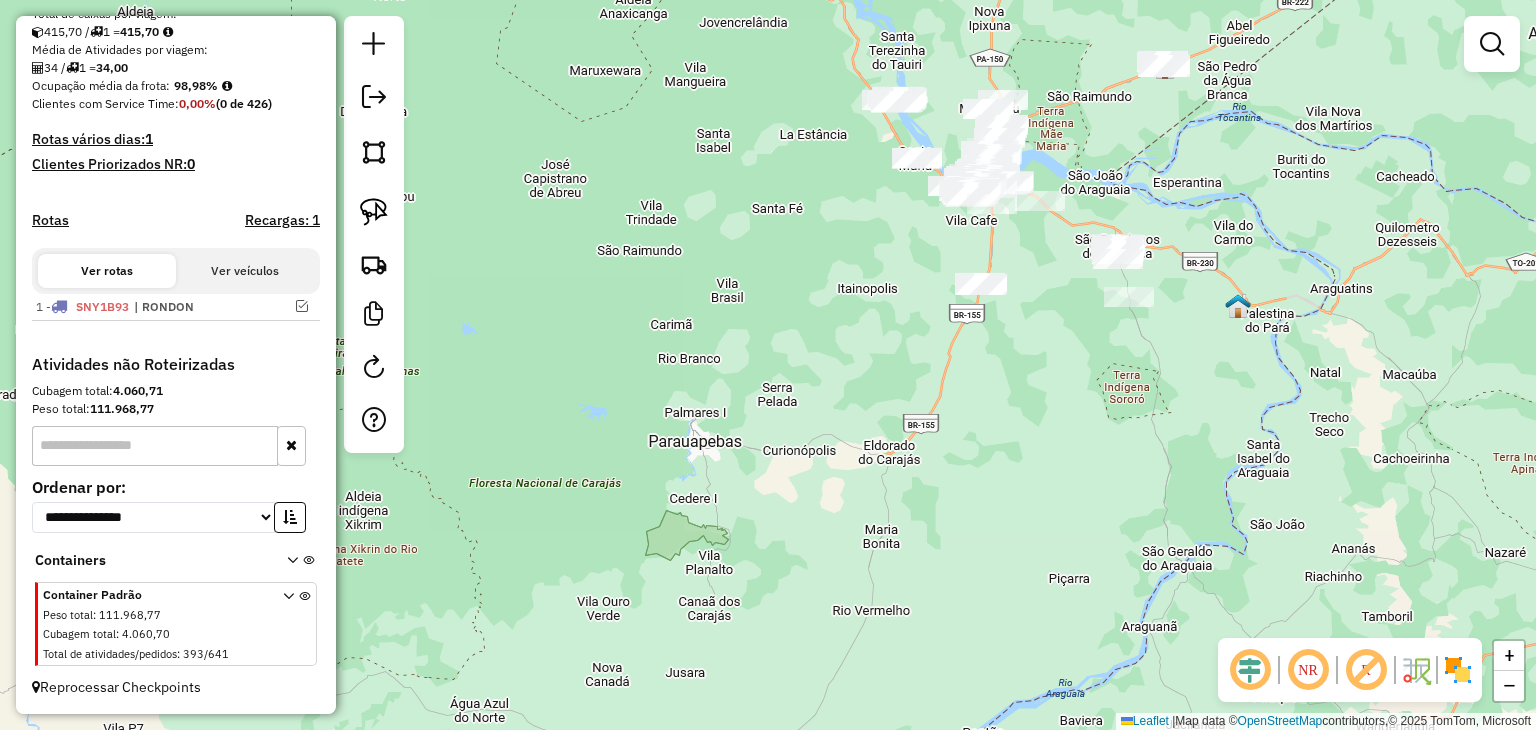 click on "Janela de atendimento Grade de atendimento Capacidade Transportadoras Veículos Cliente Pedidos  Rotas Selecione os dias de semana para filtrar as janelas de atendimento  Seg   Ter   Qua   Qui   Sex   Sáb   Dom  Informe o período da janela de atendimento: De: Até:  Filtrar exatamente a janela do cliente  Considerar janela de atendimento padrão  Selecione os dias de semana para filtrar as grades de atendimento  Seg   Ter   Qua   Qui   Sex   Sáb   Dom   Considerar clientes sem dia de atendimento cadastrado  Clientes fora do dia de atendimento selecionado Filtrar as atividades entre os valores definidos abaixo:  Peso mínimo:   Peso máximo:   Cubagem mínima:   Cubagem máxima:   De:   Até:  Filtrar as atividades entre o tempo de atendimento definido abaixo:  De:   Até:   Considerar capacidade total dos clientes não roteirizados Transportadora: Selecione um ou mais itens Tipo de veículo: Selecione um ou mais itens Veículo: Selecione um ou mais itens Motorista: Selecione um ou mais itens Nome: Rótulo:" 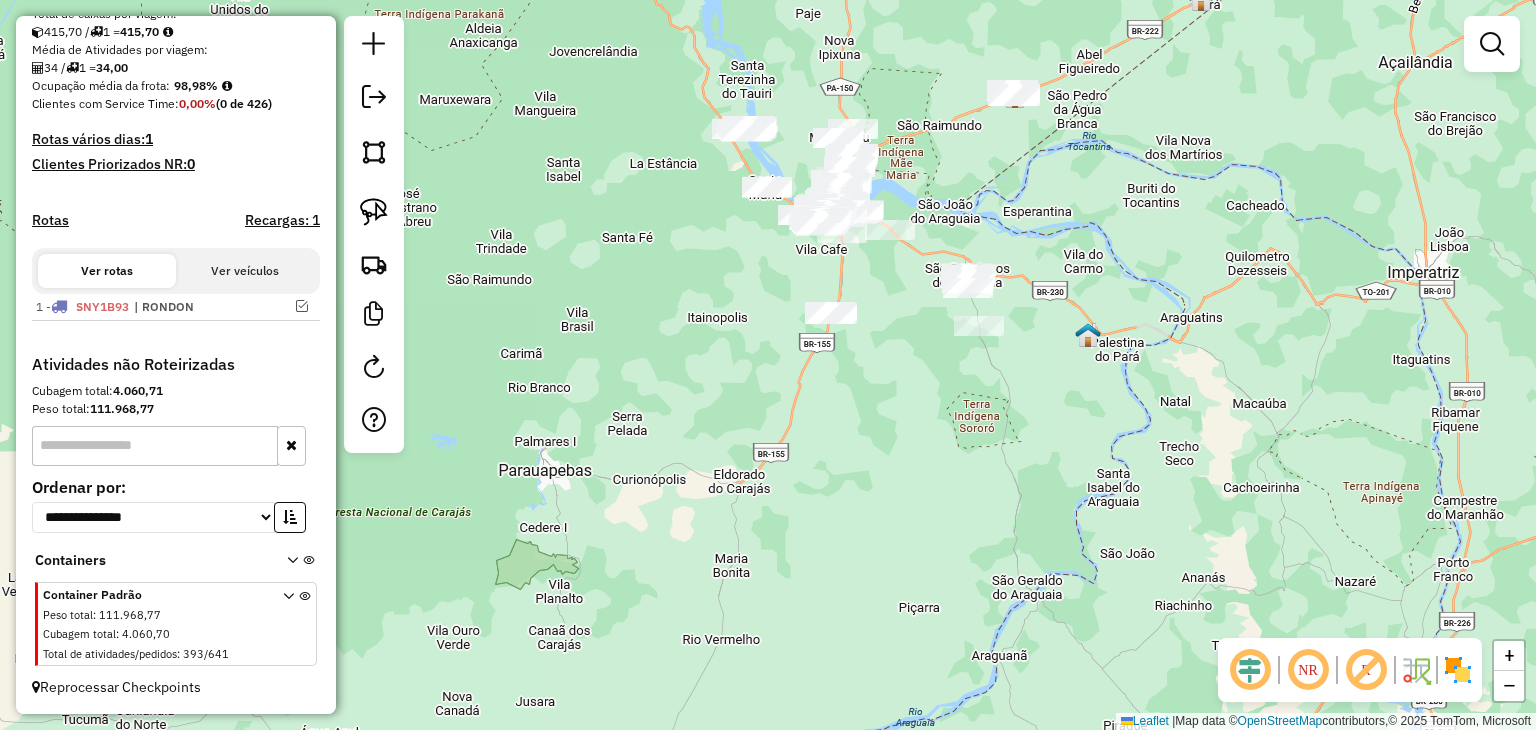 drag, startPoint x: 930, startPoint y: 70, endPoint x: 758, endPoint y: 119, distance: 178.8435 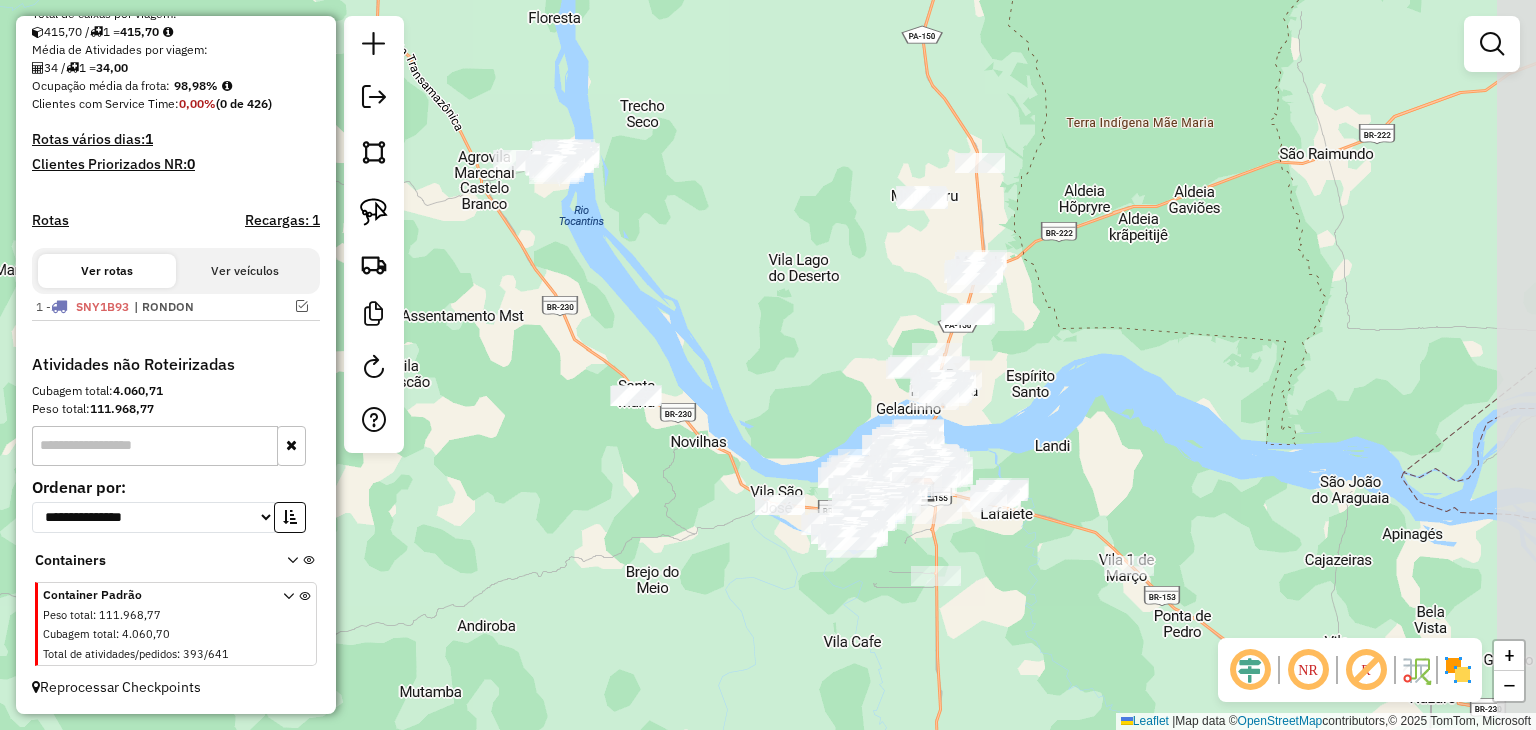 drag, startPoint x: 805, startPoint y: 151, endPoint x: 534, endPoint y: 41, distance: 292.47394 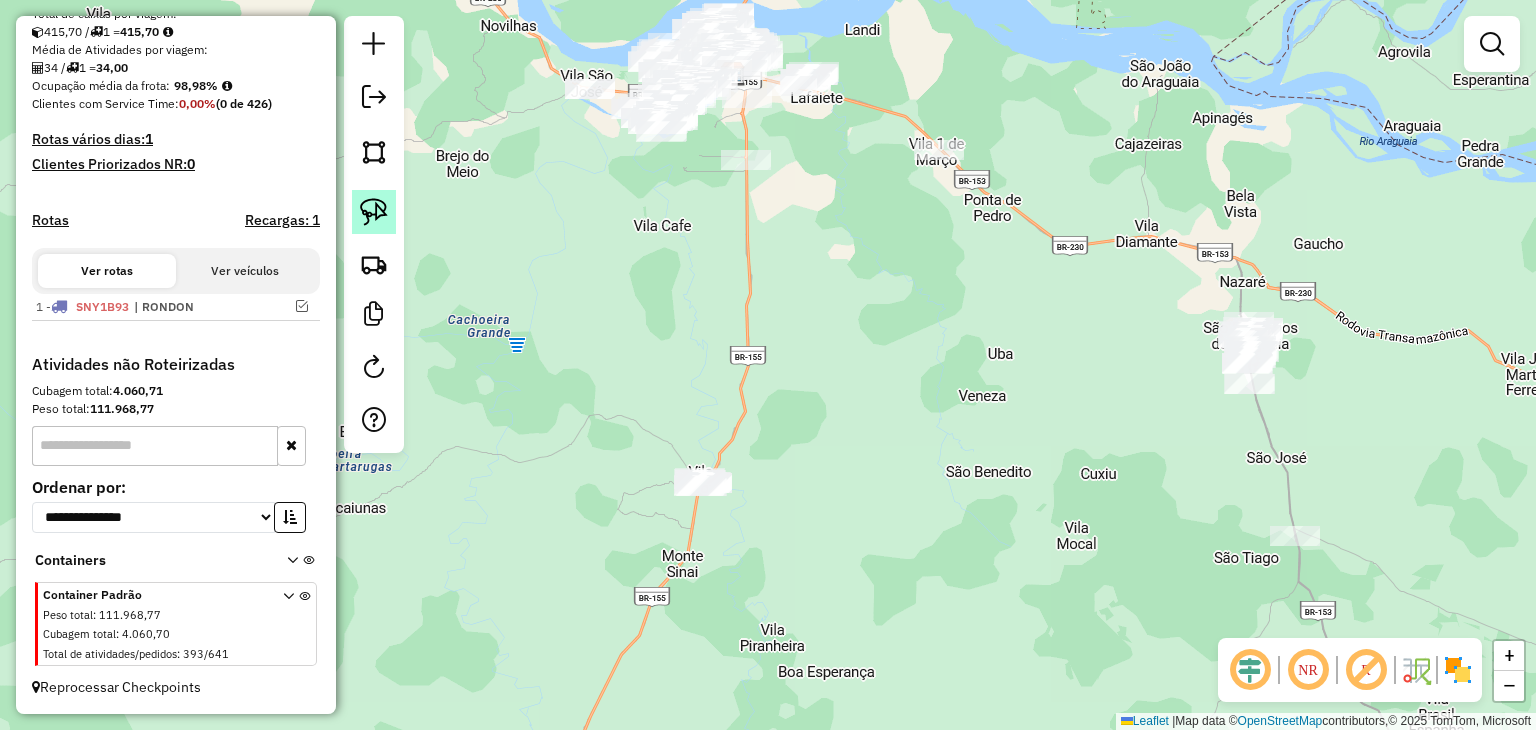click 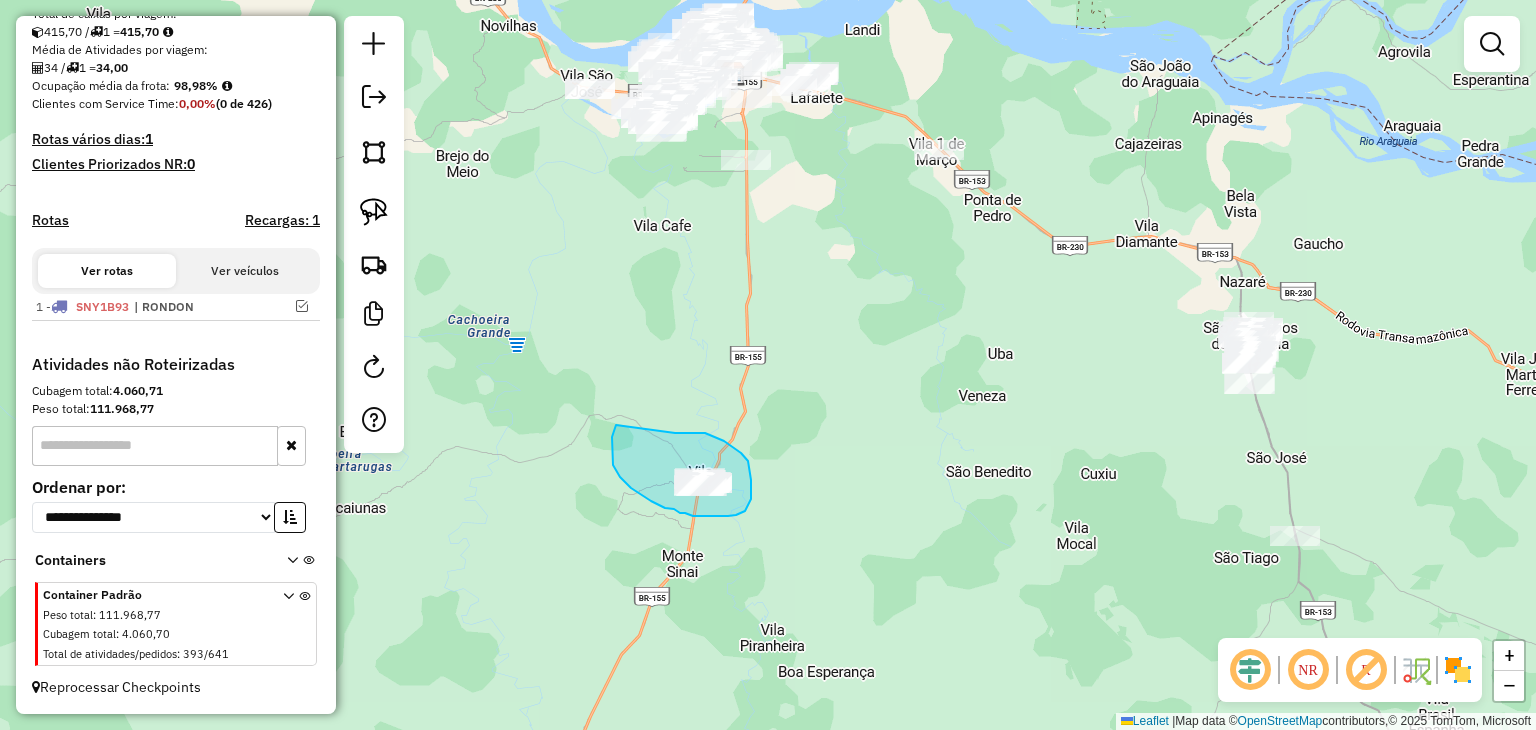 drag, startPoint x: 675, startPoint y: 433, endPoint x: 633, endPoint y: 409, distance: 48.373547 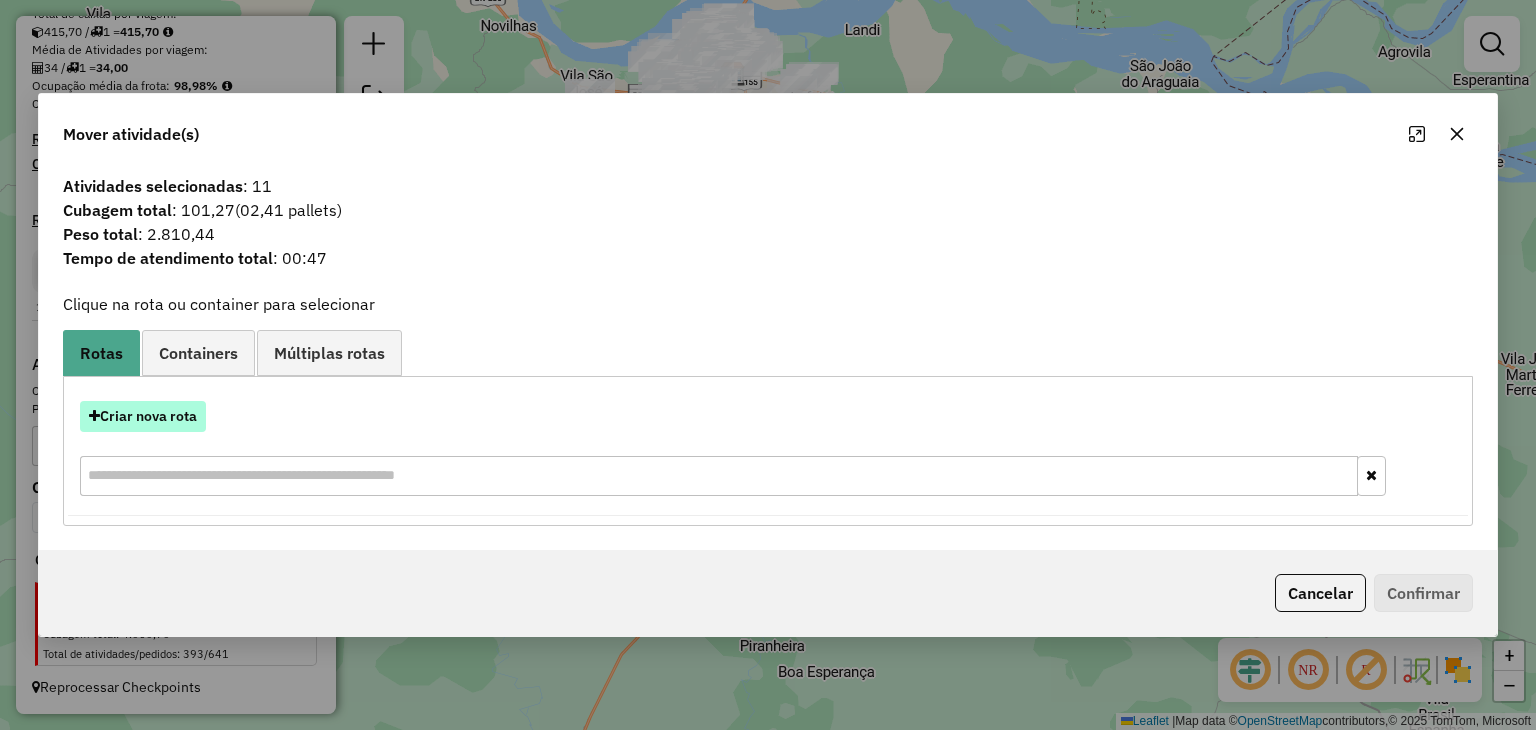 click on "Criar nova rota" at bounding box center (143, 416) 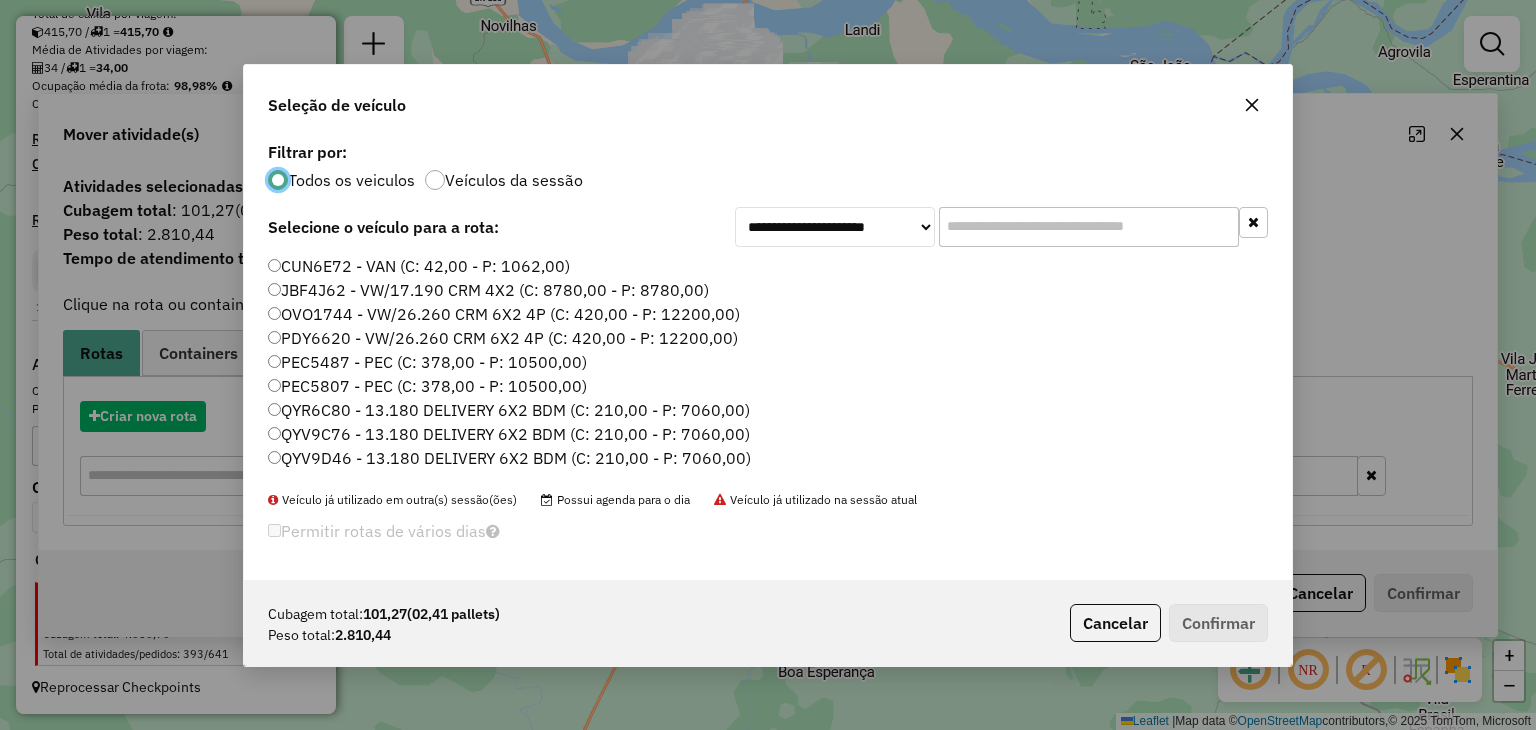scroll, scrollTop: 10, scrollLeft: 6, axis: both 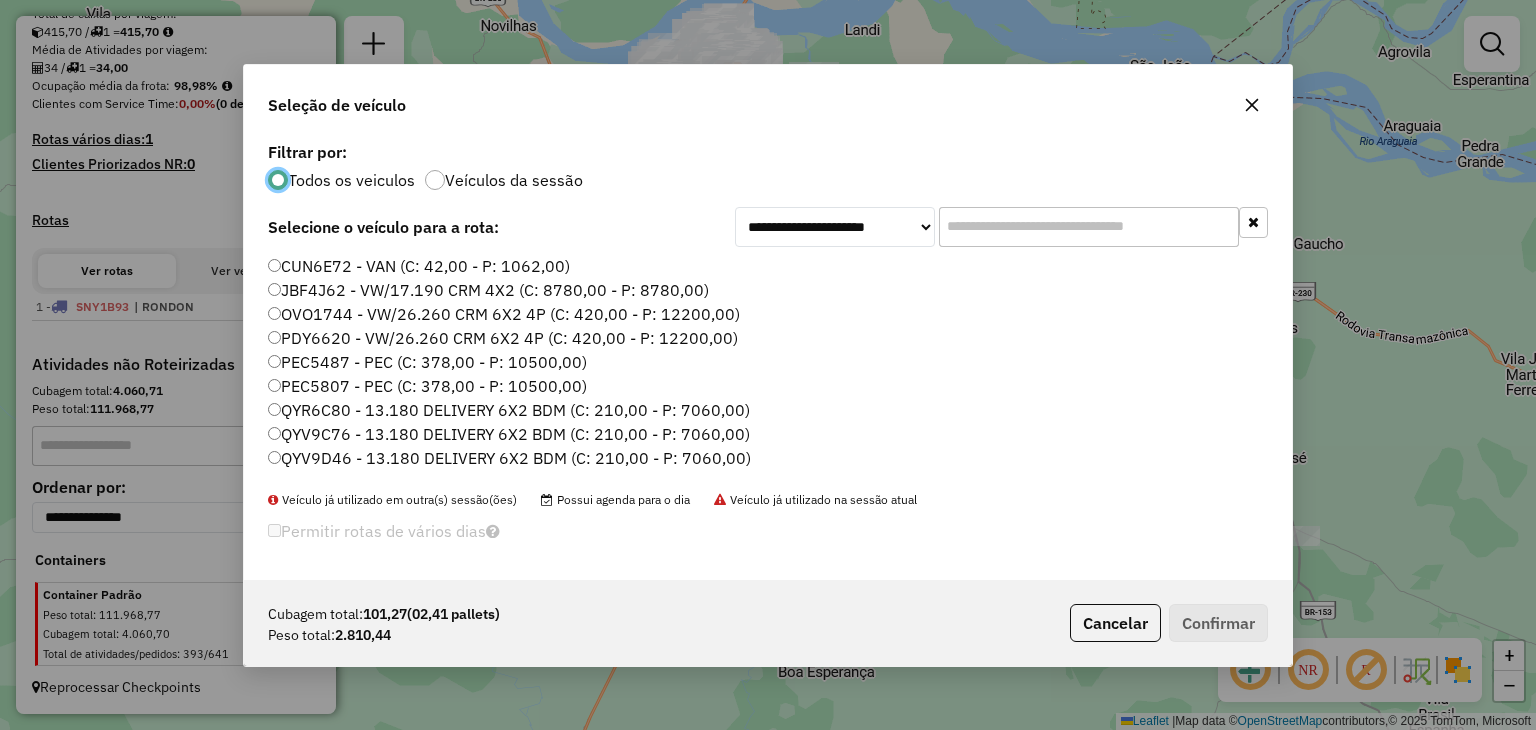 click 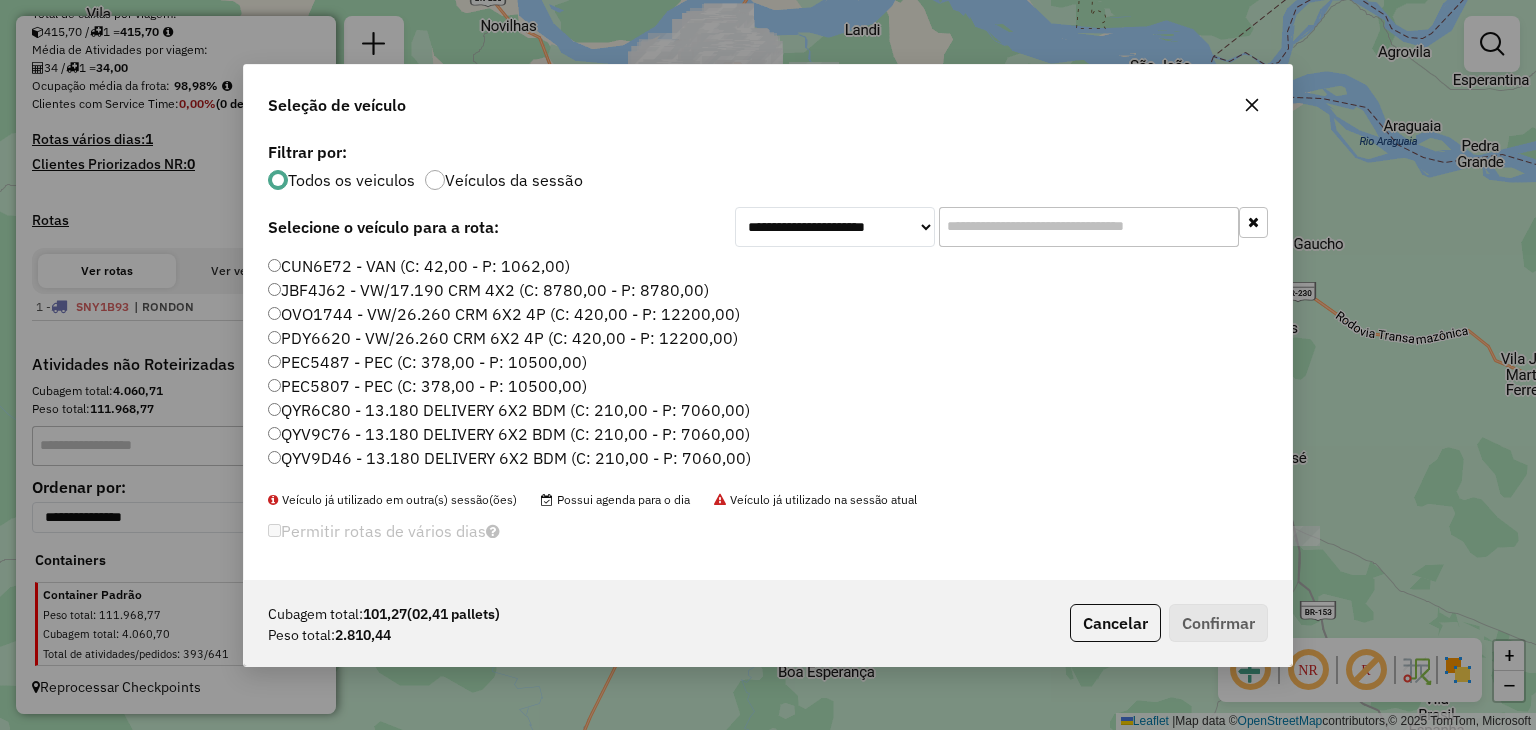 paste on "*******" 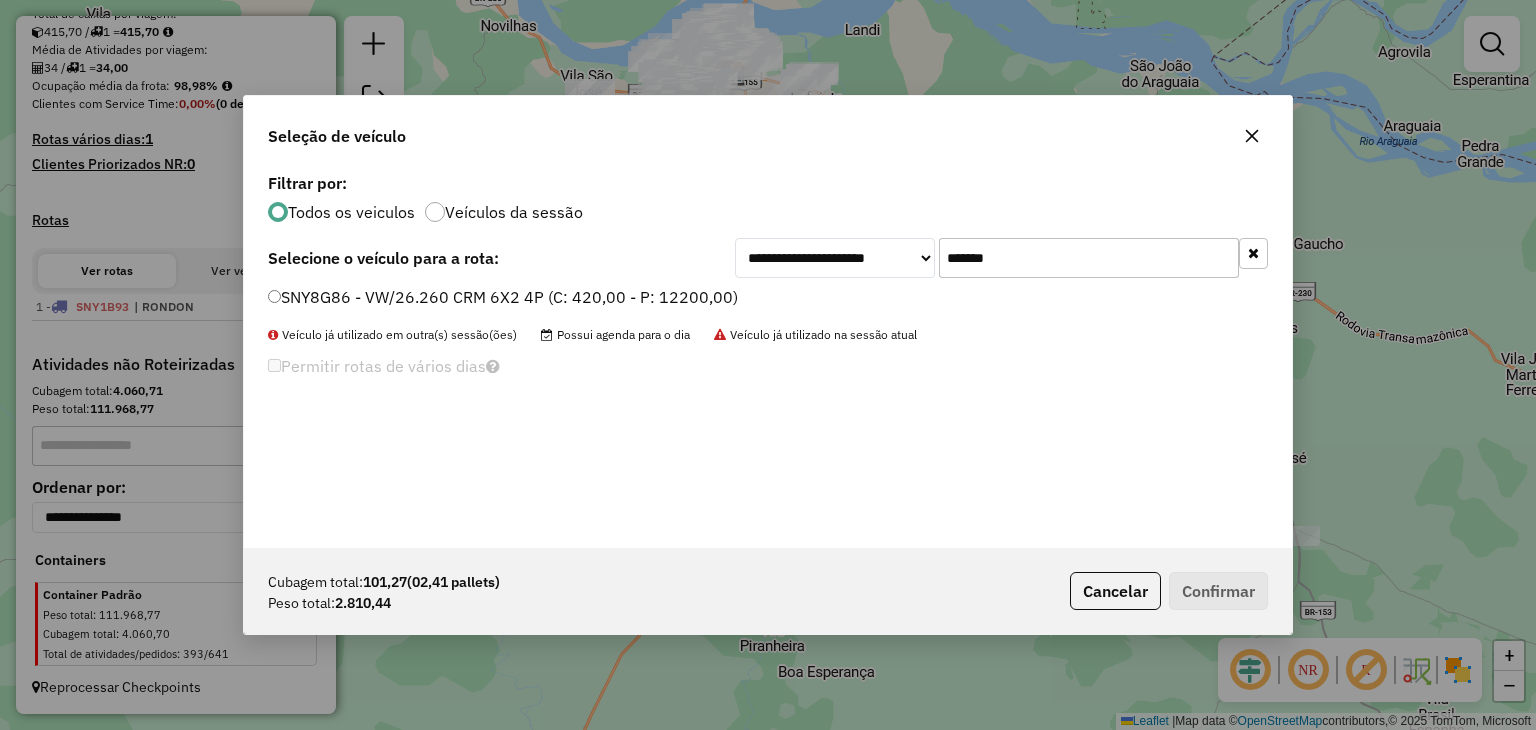 type on "*******" 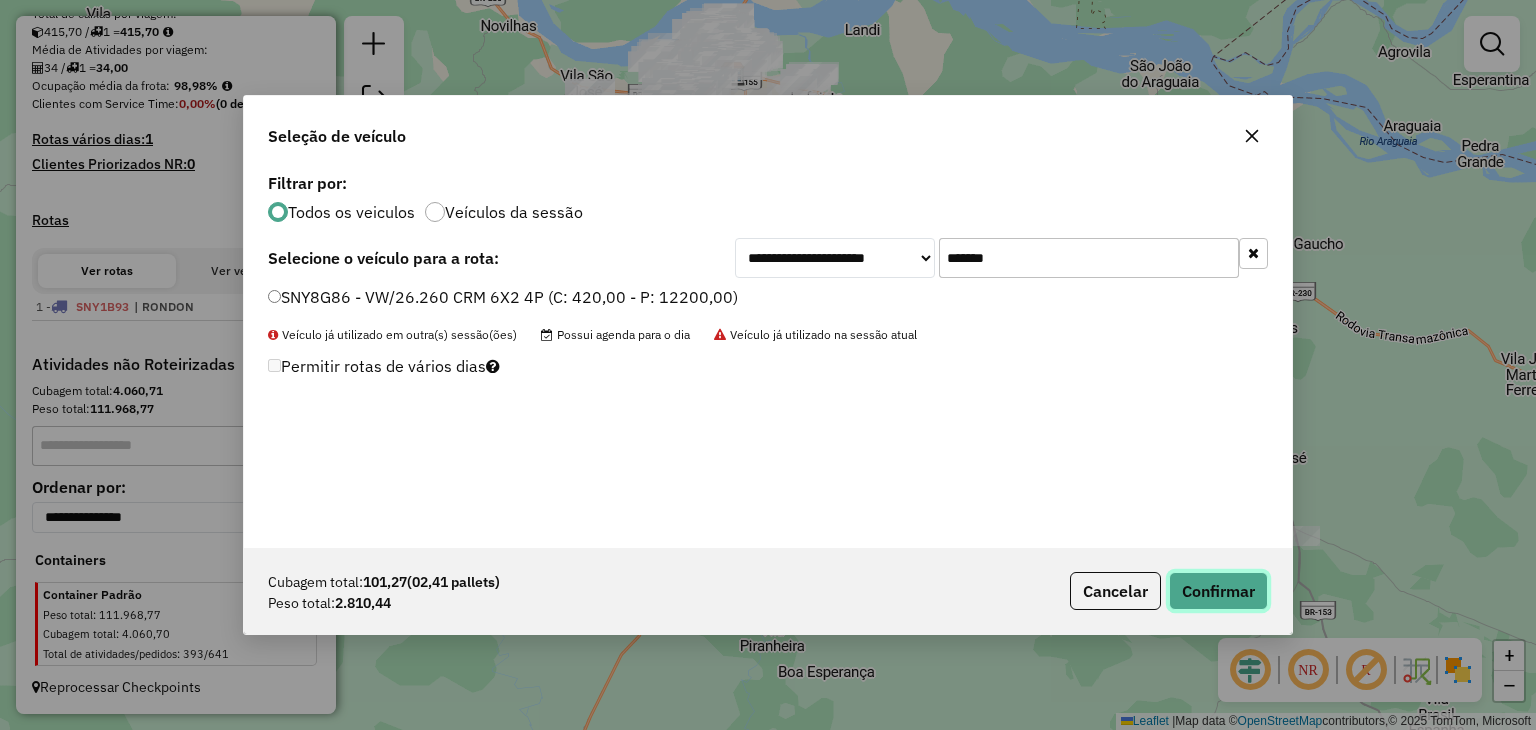 click on "Confirmar" 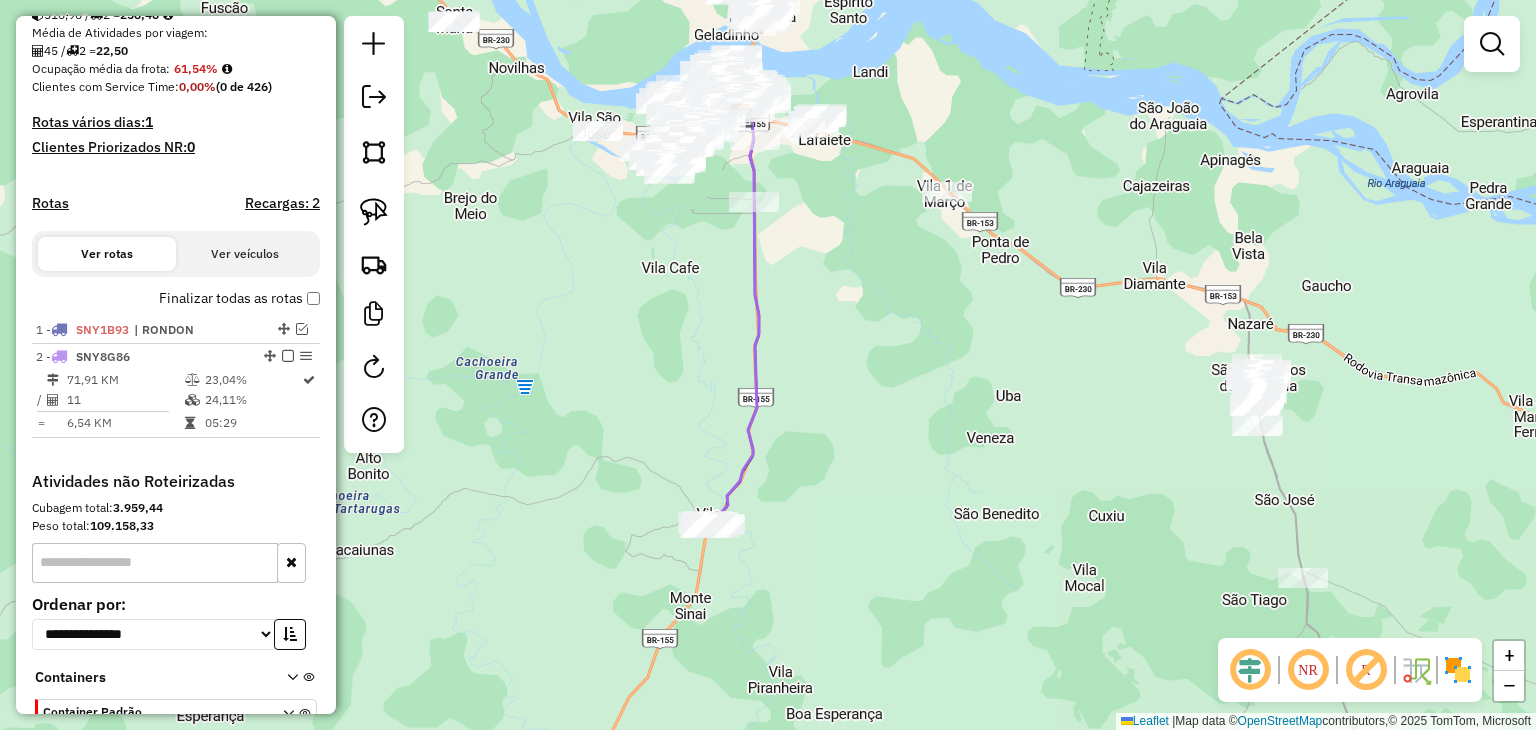 drag, startPoint x: 698, startPoint y: 192, endPoint x: 715, endPoint y: 400, distance: 208.69356 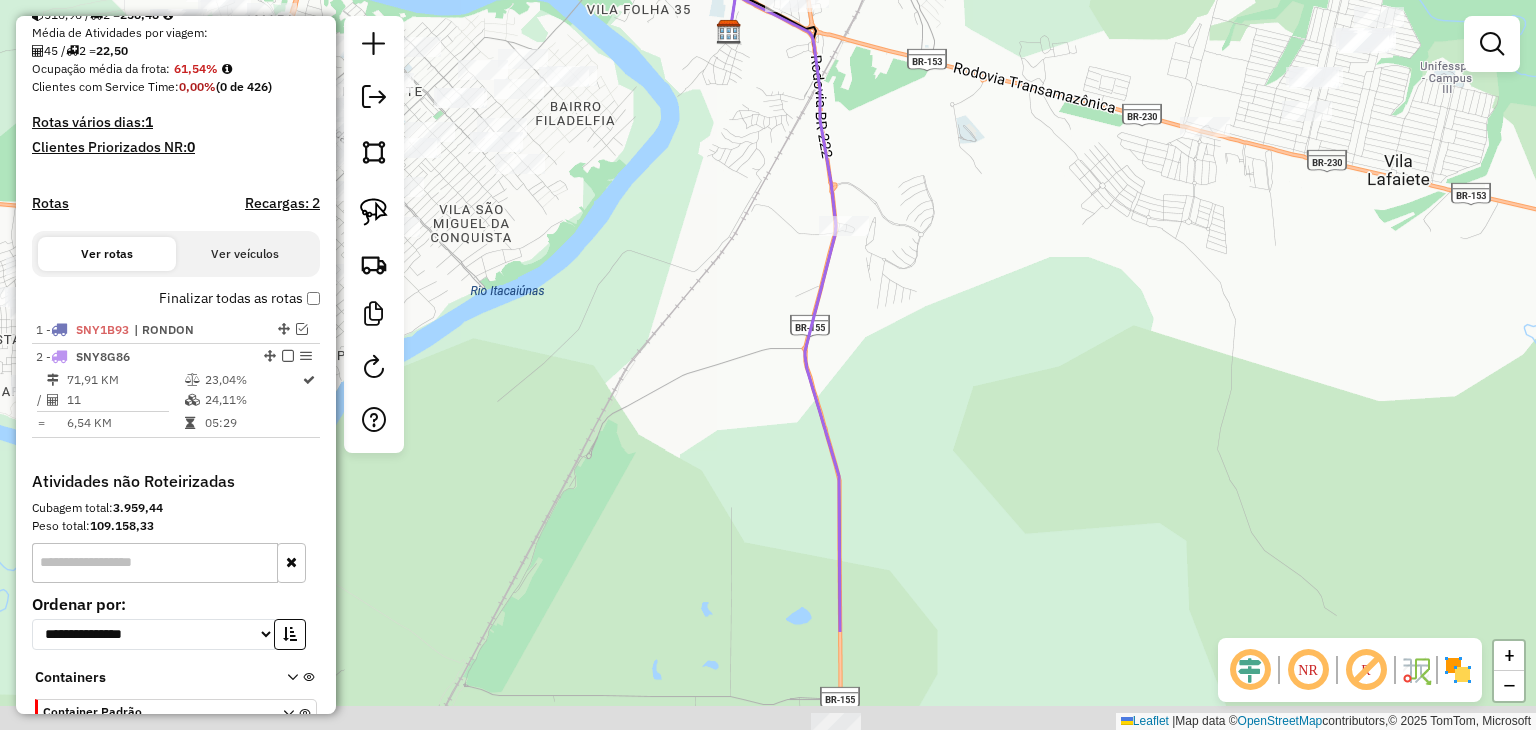 drag, startPoint x: 729, startPoint y: 353, endPoint x: 709, endPoint y: 154, distance: 200.0025 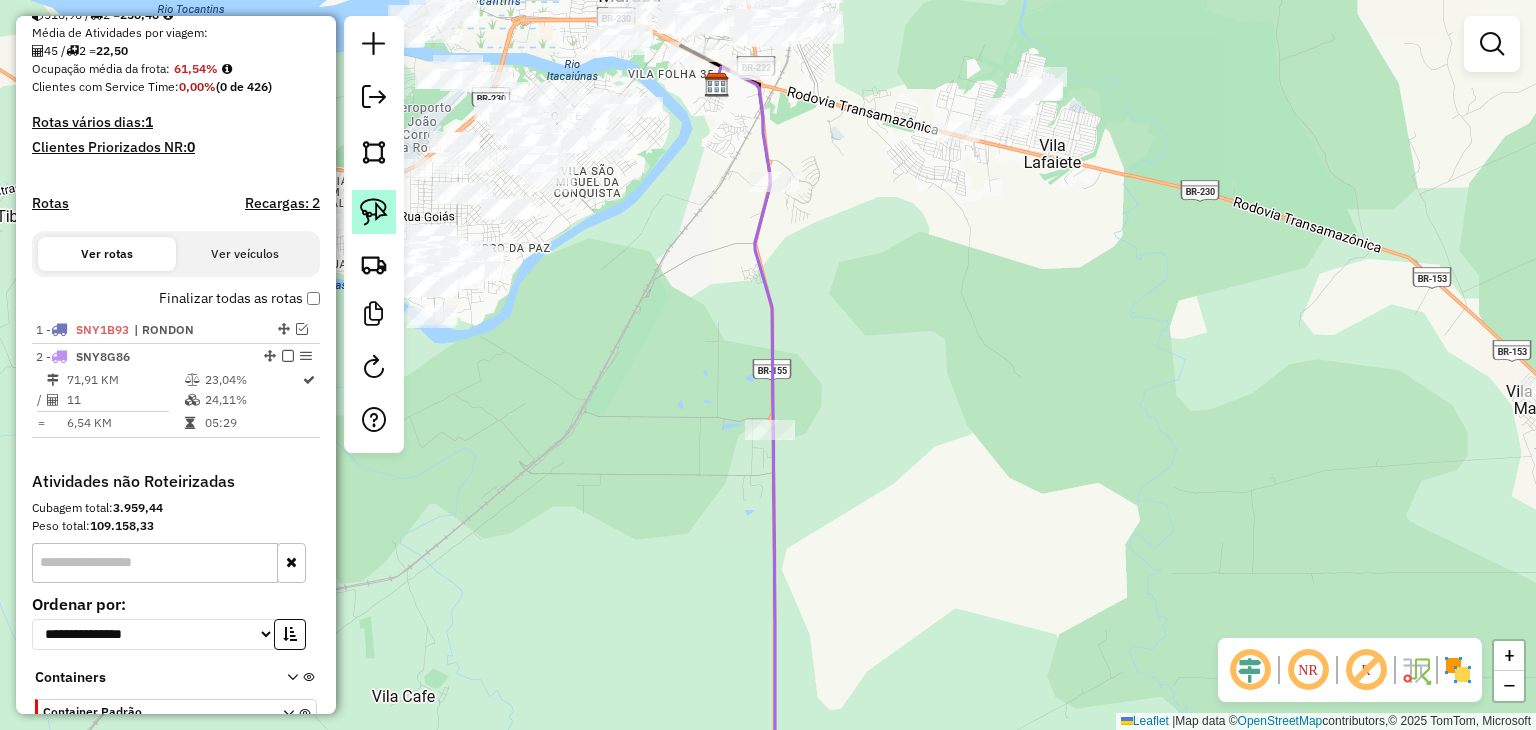 click 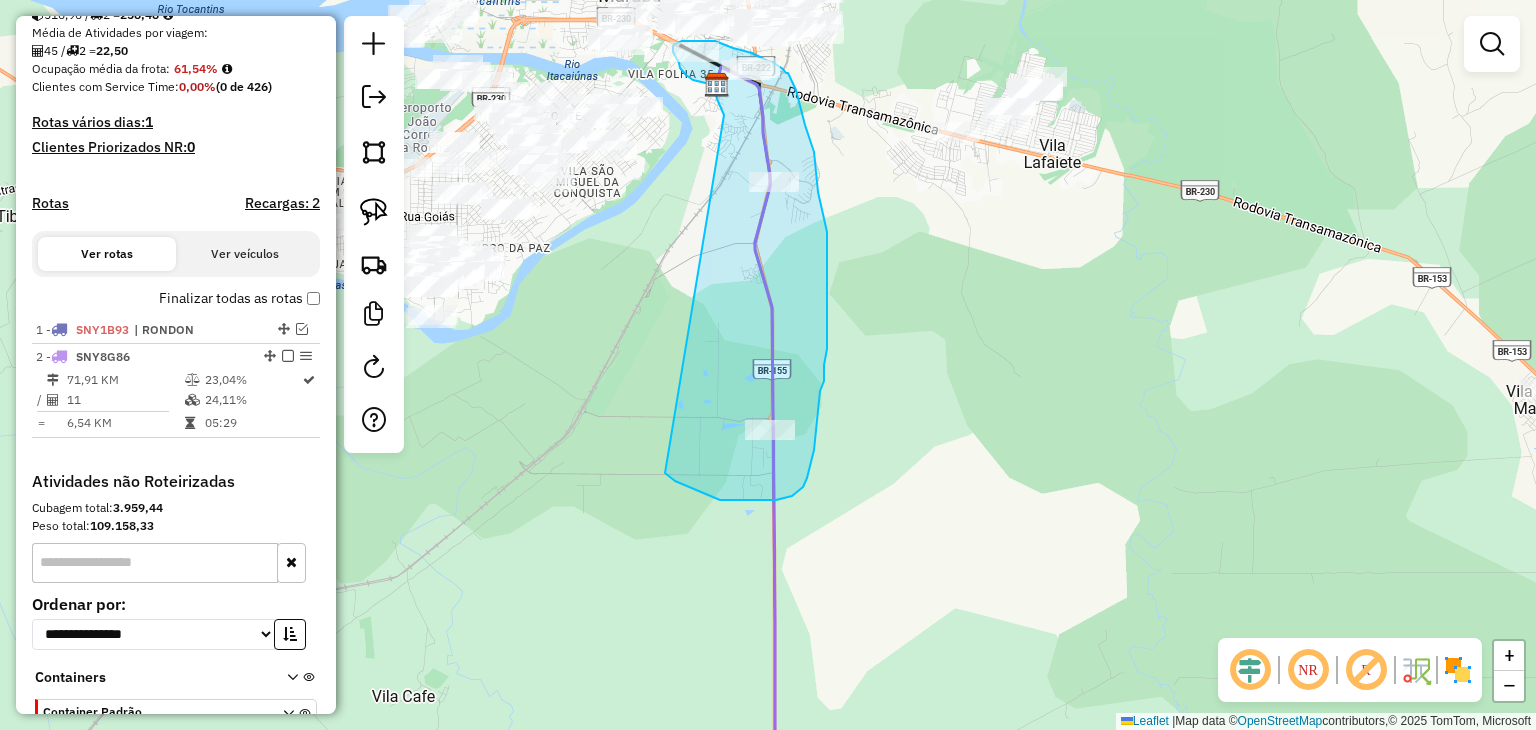 drag, startPoint x: 724, startPoint y: 115, endPoint x: 665, endPoint y: 473, distance: 362.82916 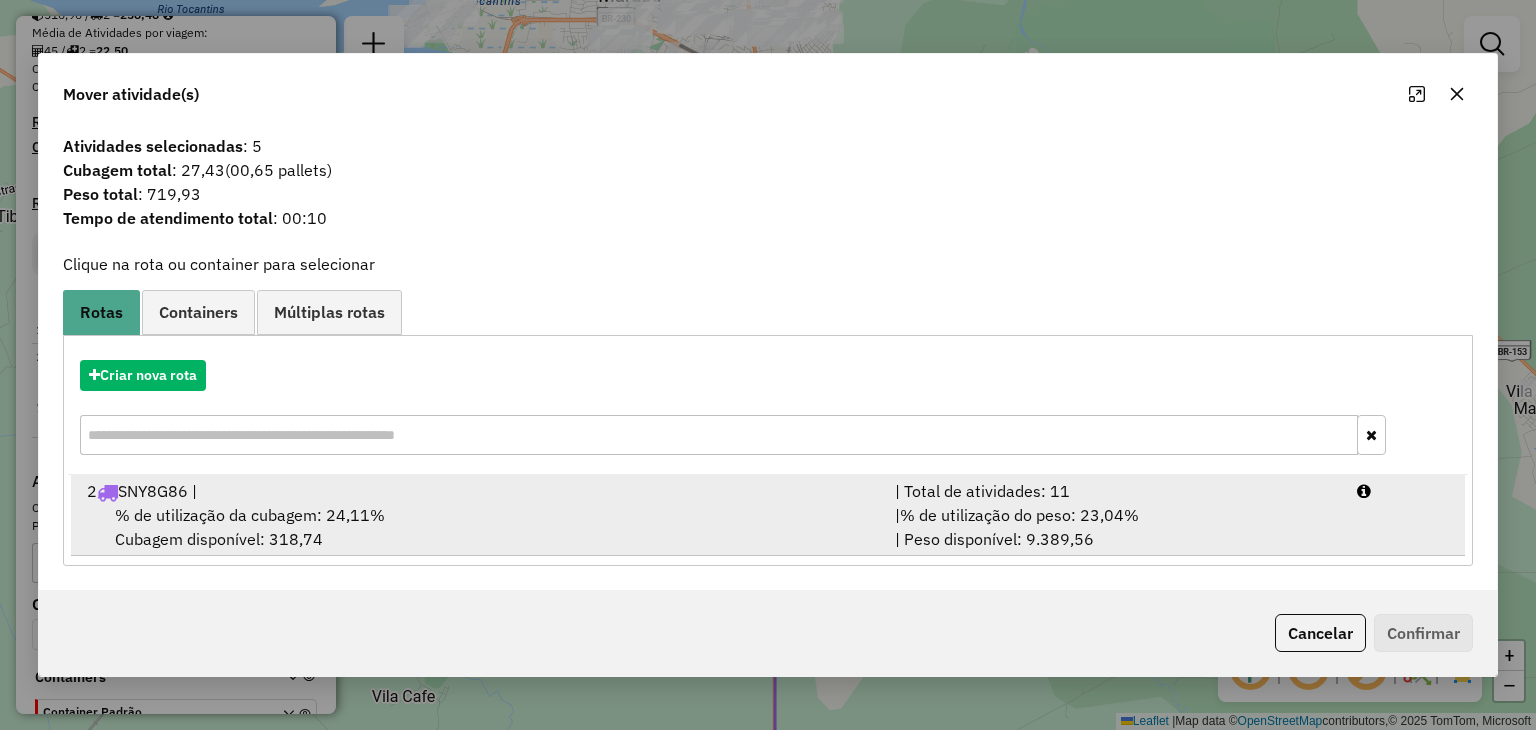click on "% de utilização da cubagem: 24,11%  Cubagem disponível: 318,74" at bounding box center [479, 527] 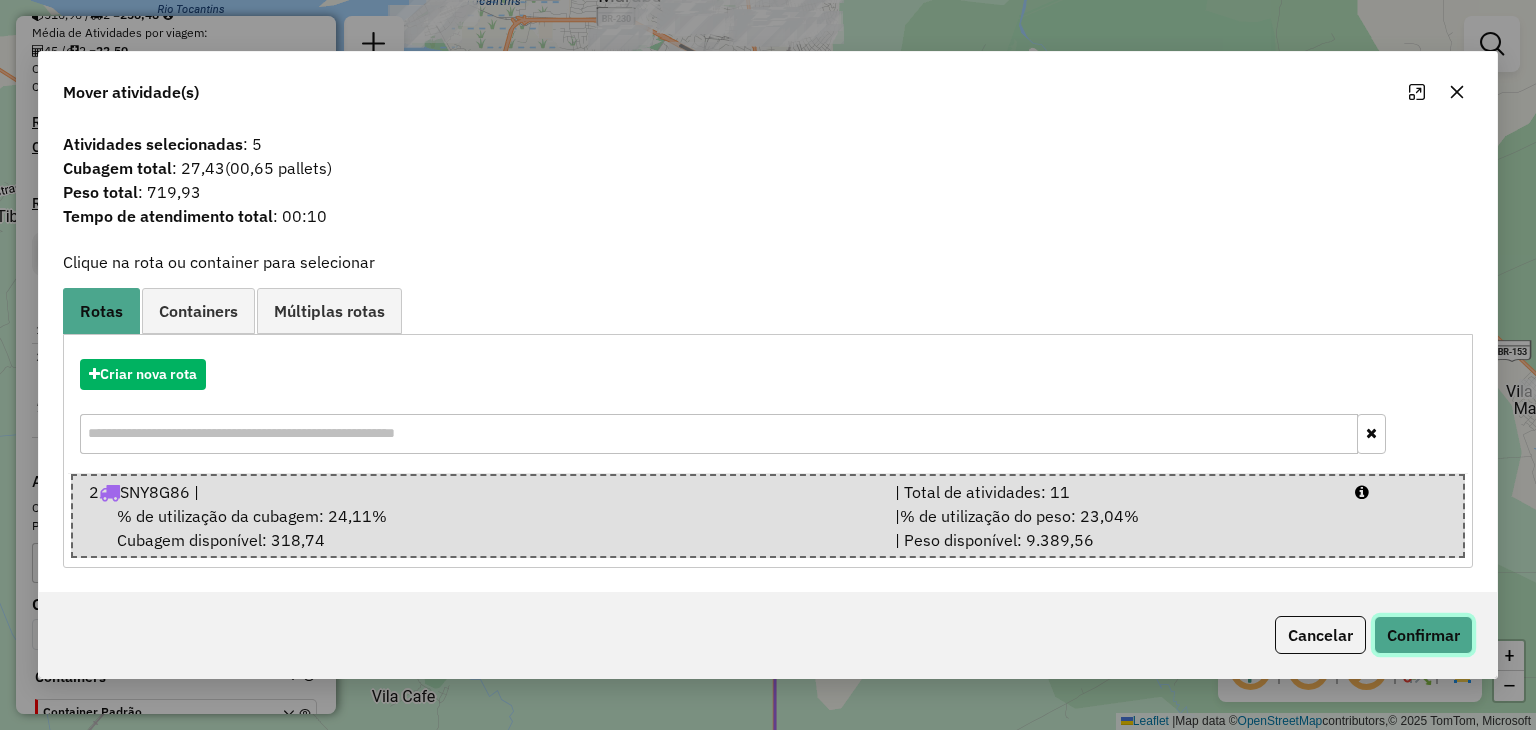 click on "Confirmar" 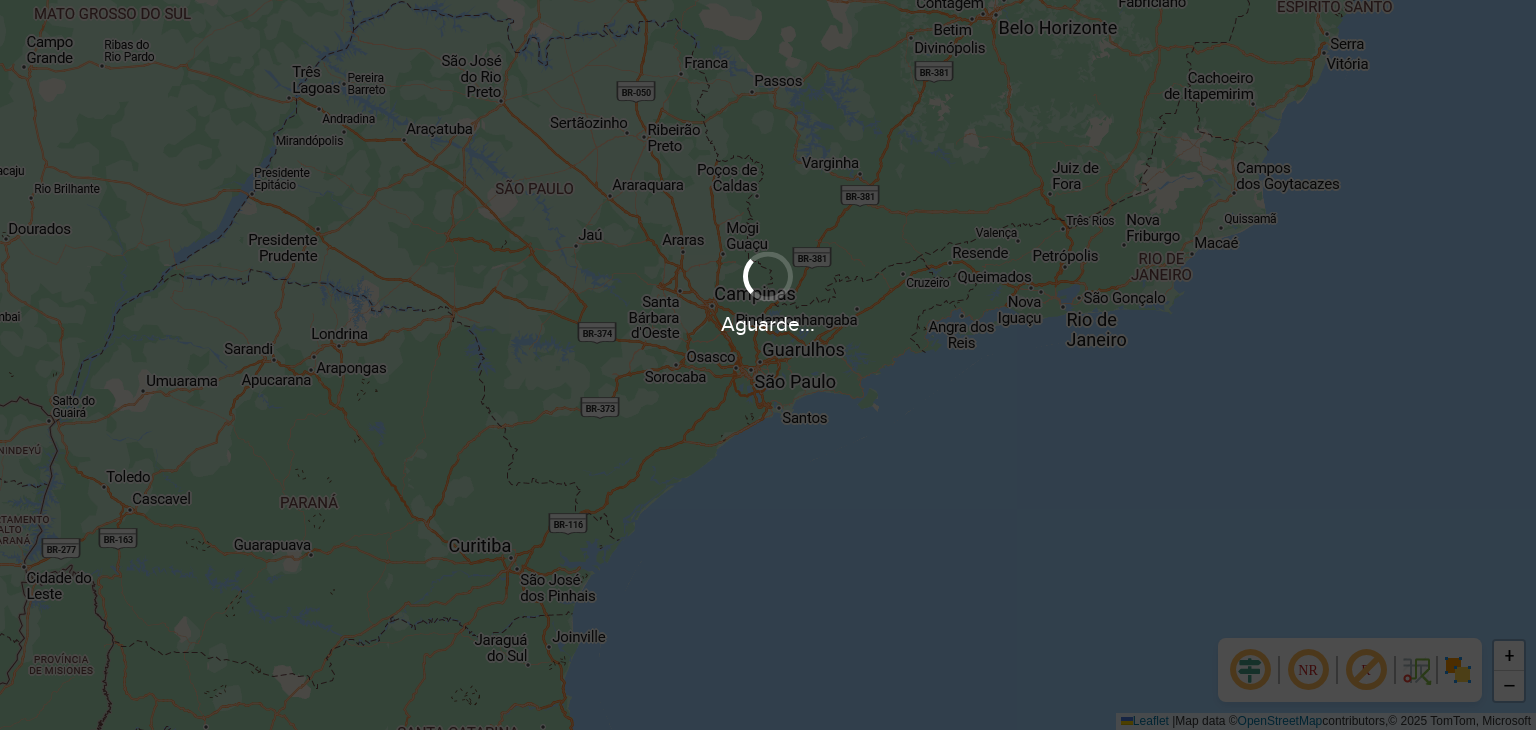 scroll, scrollTop: 0, scrollLeft: 0, axis: both 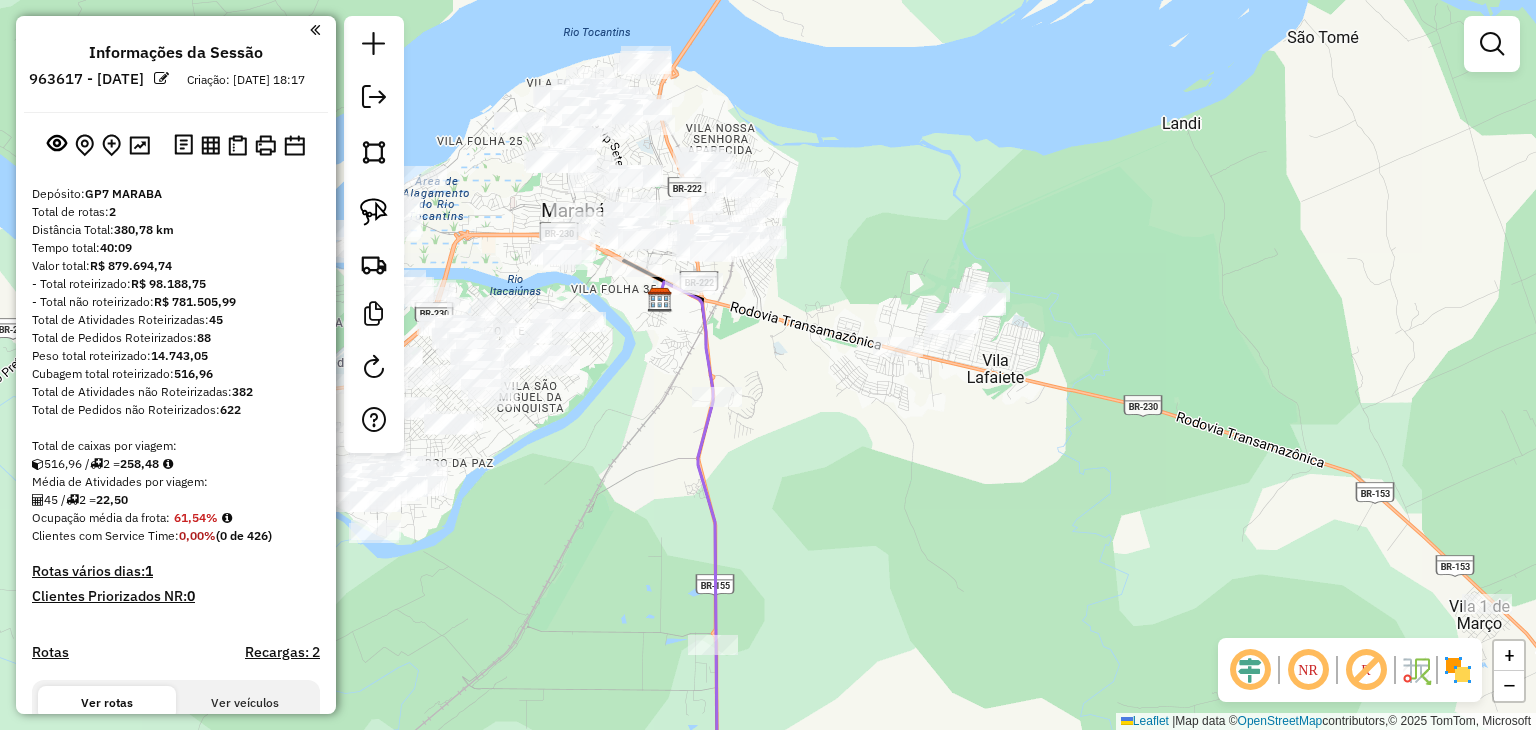 drag, startPoint x: 668, startPoint y: 397, endPoint x: 652, endPoint y: 321, distance: 77.665955 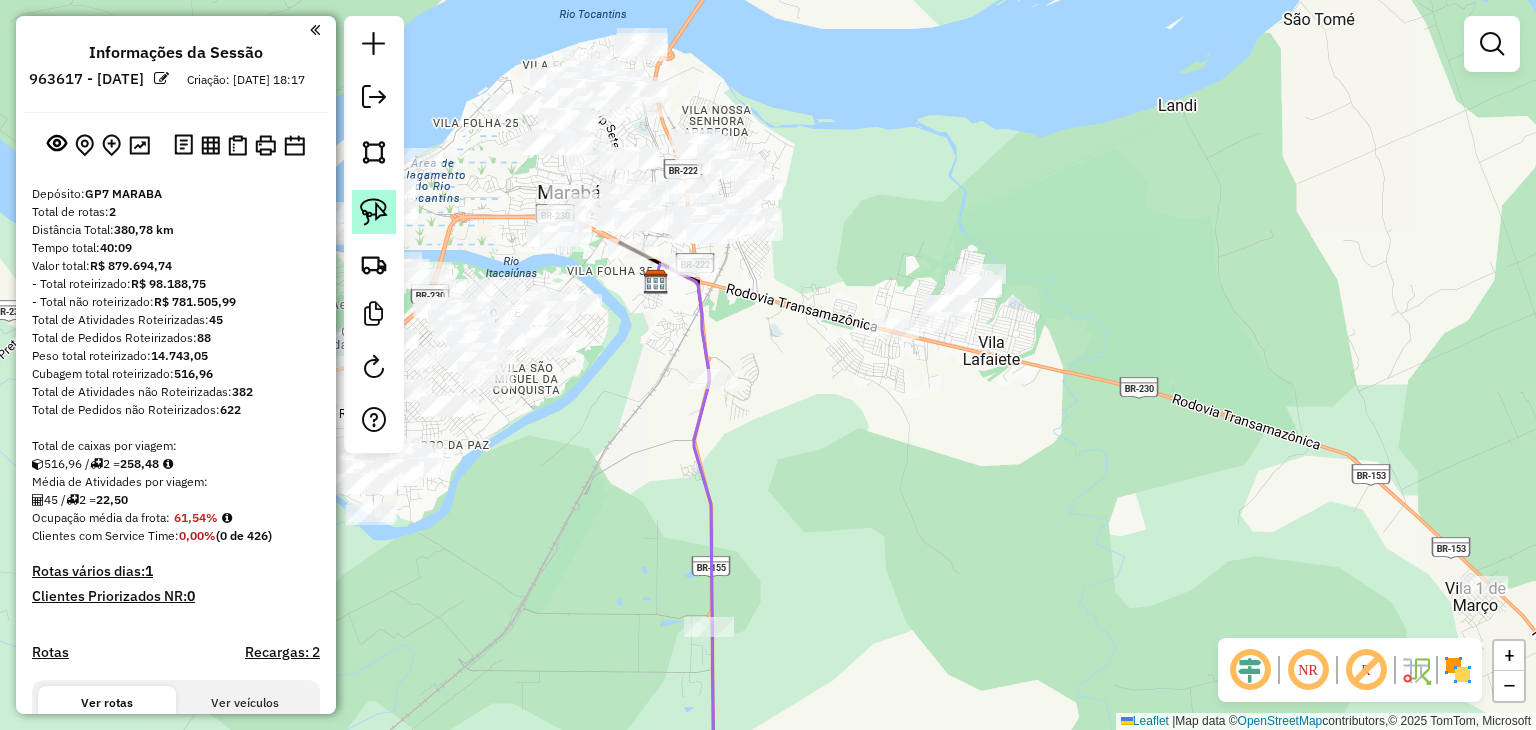 click 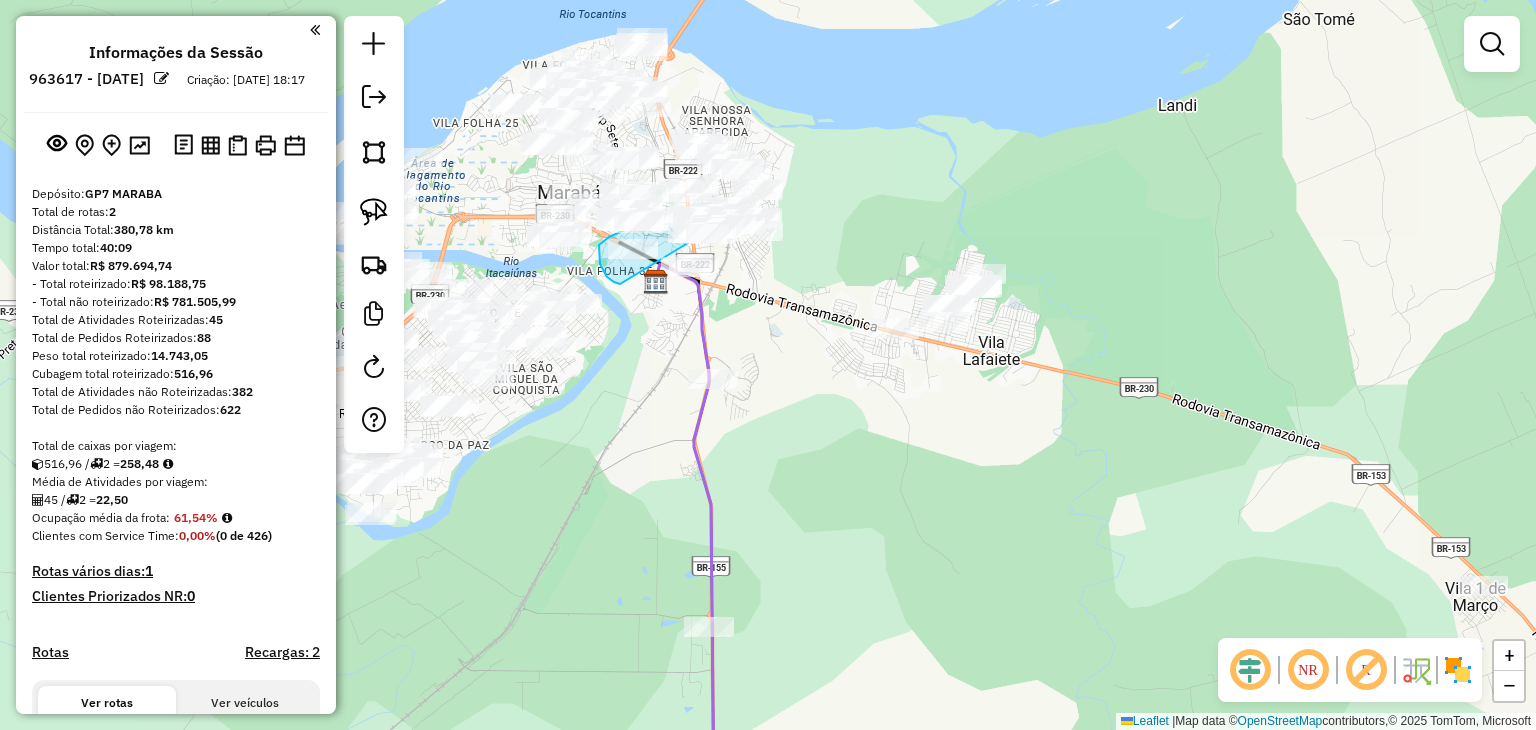 click on "Janela de atendimento Grade de atendimento Capacidade Transportadoras Veículos Cliente Pedidos  Rotas Selecione os dias de semana para filtrar as janelas de atendimento  Seg   Ter   Qua   Qui   Sex   Sáb   Dom  Informe o período da janela de atendimento: De: Até:  Filtrar exatamente a janela do cliente  Considerar janela de atendimento padrão  Selecione os dias de semana para filtrar as grades de atendimento  Seg   Ter   Qua   Qui   Sex   Sáb   Dom   Considerar clientes sem dia de atendimento cadastrado  Clientes fora do dia de atendimento selecionado Filtrar as atividades entre os valores definidos abaixo:  Peso mínimo:   Peso máximo:   Cubagem mínima:   Cubagem máxima:   De:   Até:  Filtrar as atividades entre o tempo de atendimento definido abaixo:  De:   Até:   Considerar capacidade total dos clientes não roteirizados Transportadora: Selecione um ou mais itens Tipo de veículo: Selecione um ou mais itens Veículo: Selecione um ou mais itens Motorista: Selecione um ou mais itens Nome: Rótulo:" 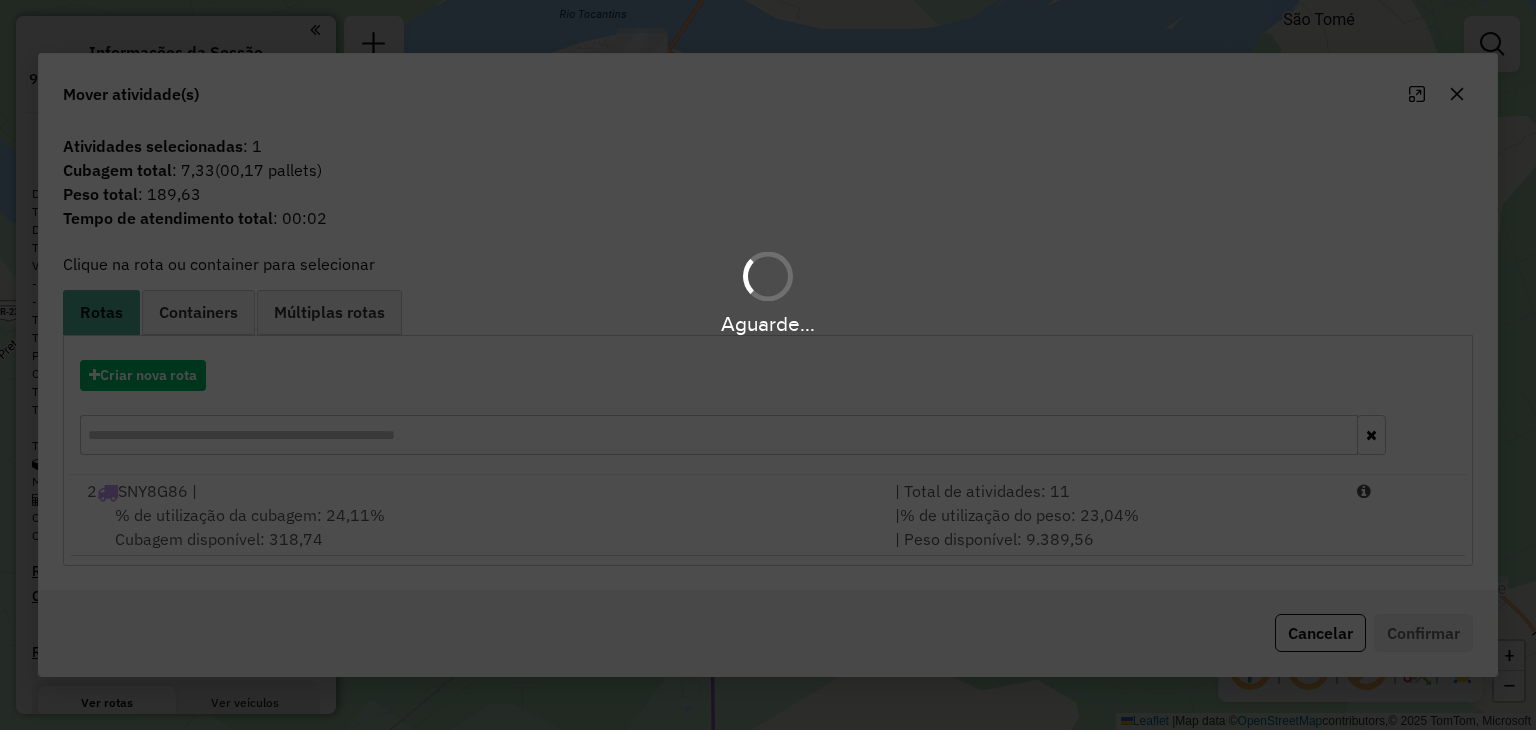click on "Aguarde..." at bounding box center [768, 365] 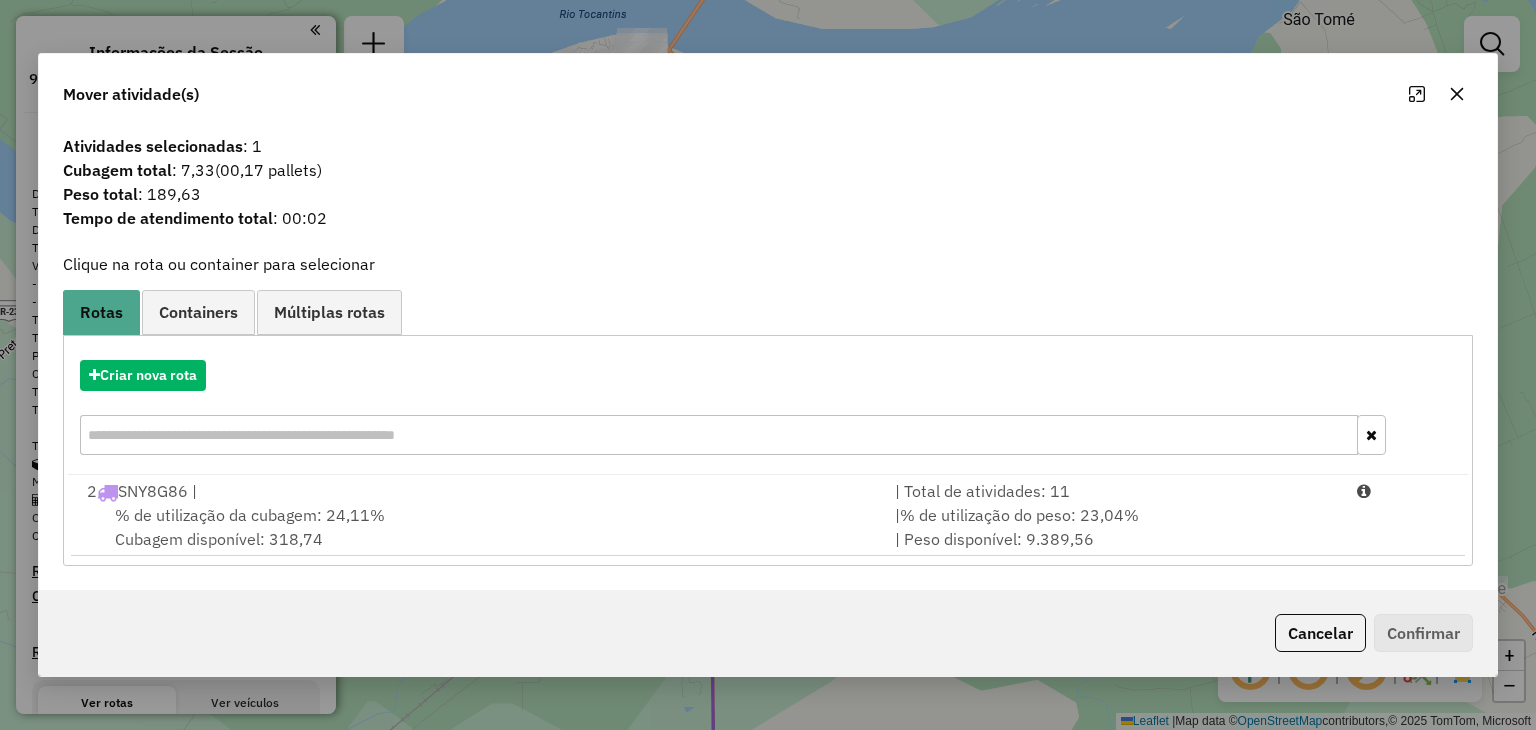 click 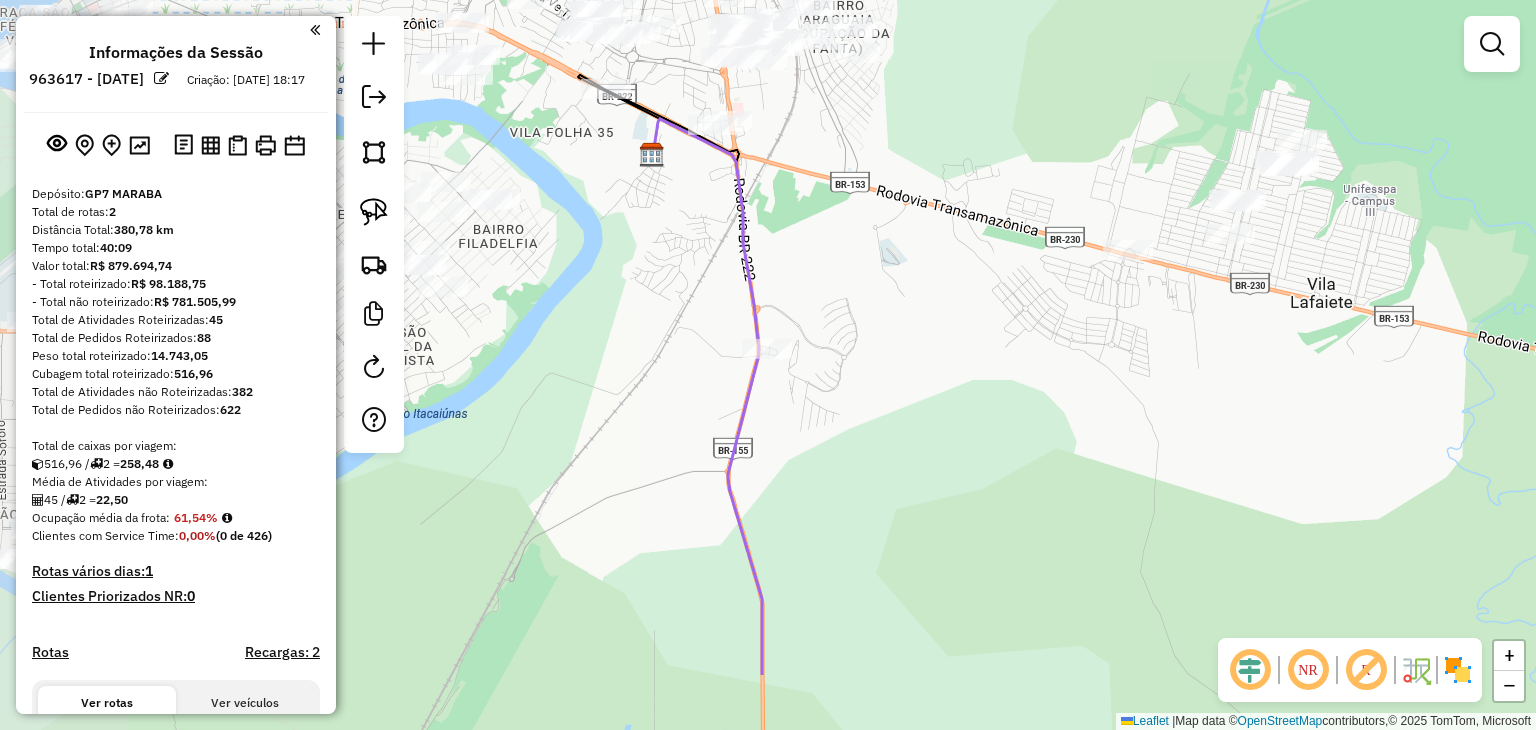 drag, startPoint x: 786, startPoint y: 313, endPoint x: 968, endPoint y: 146, distance: 247.0081 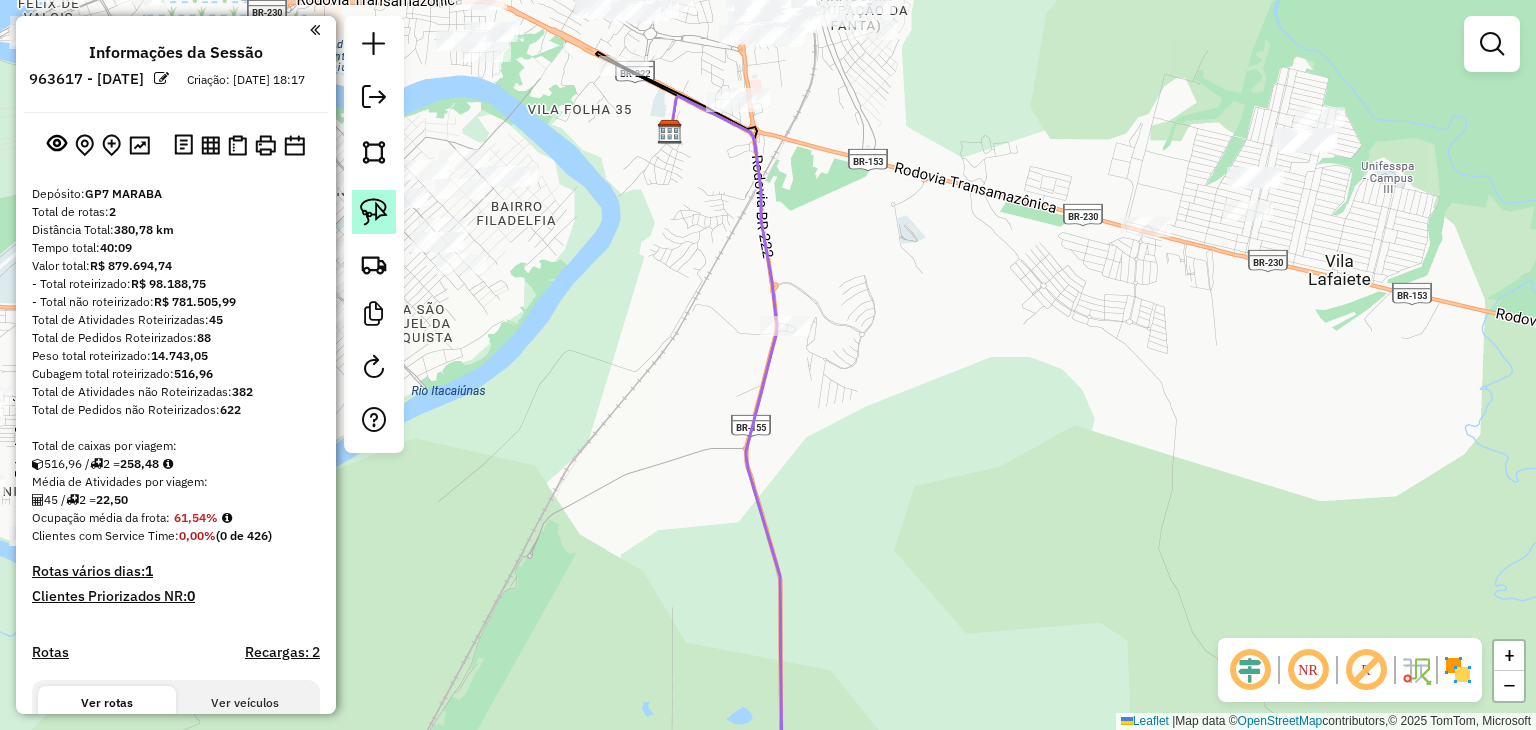 click 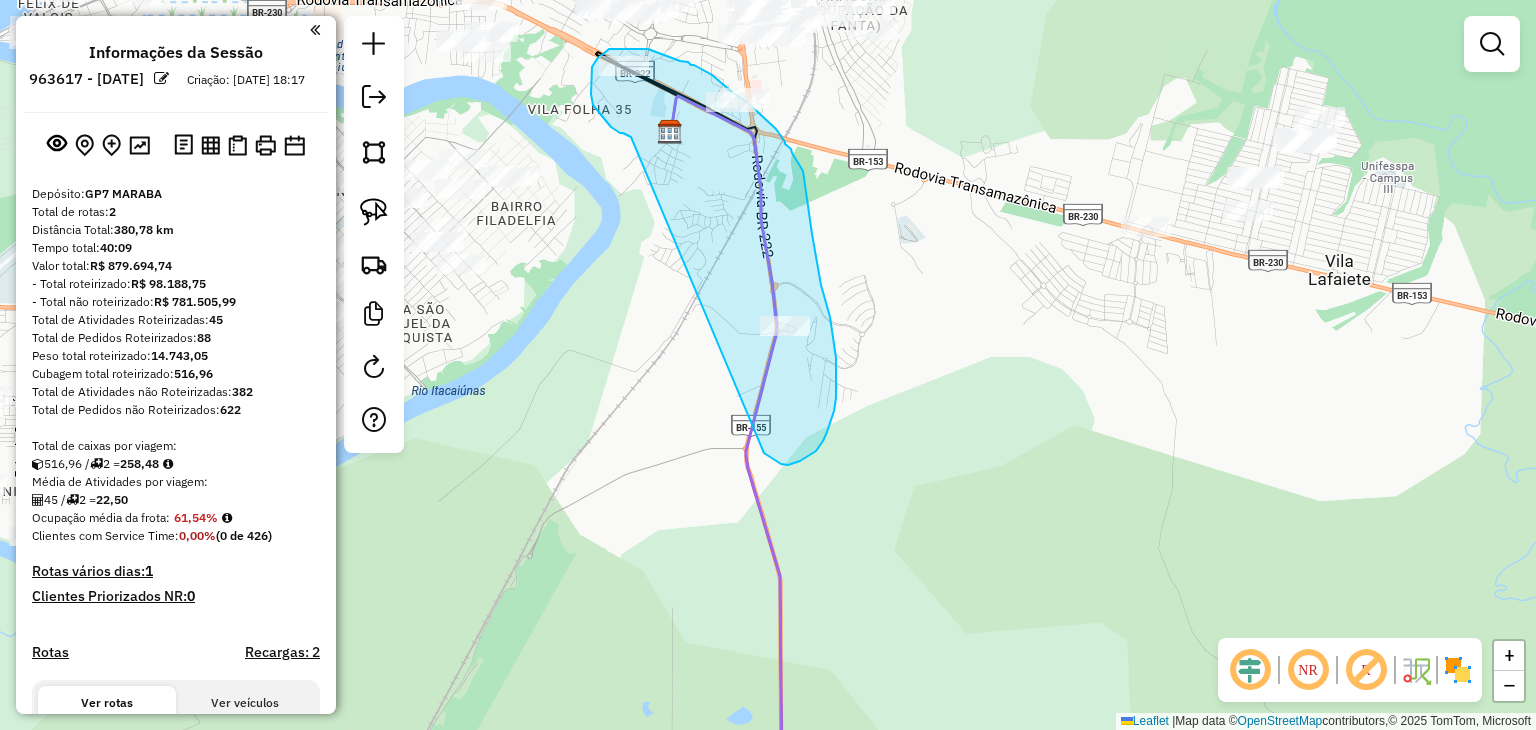 drag, startPoint x: 631, startPoint y: 137, endPoint x: 763, endPoint y: 453, distance: 342.46167 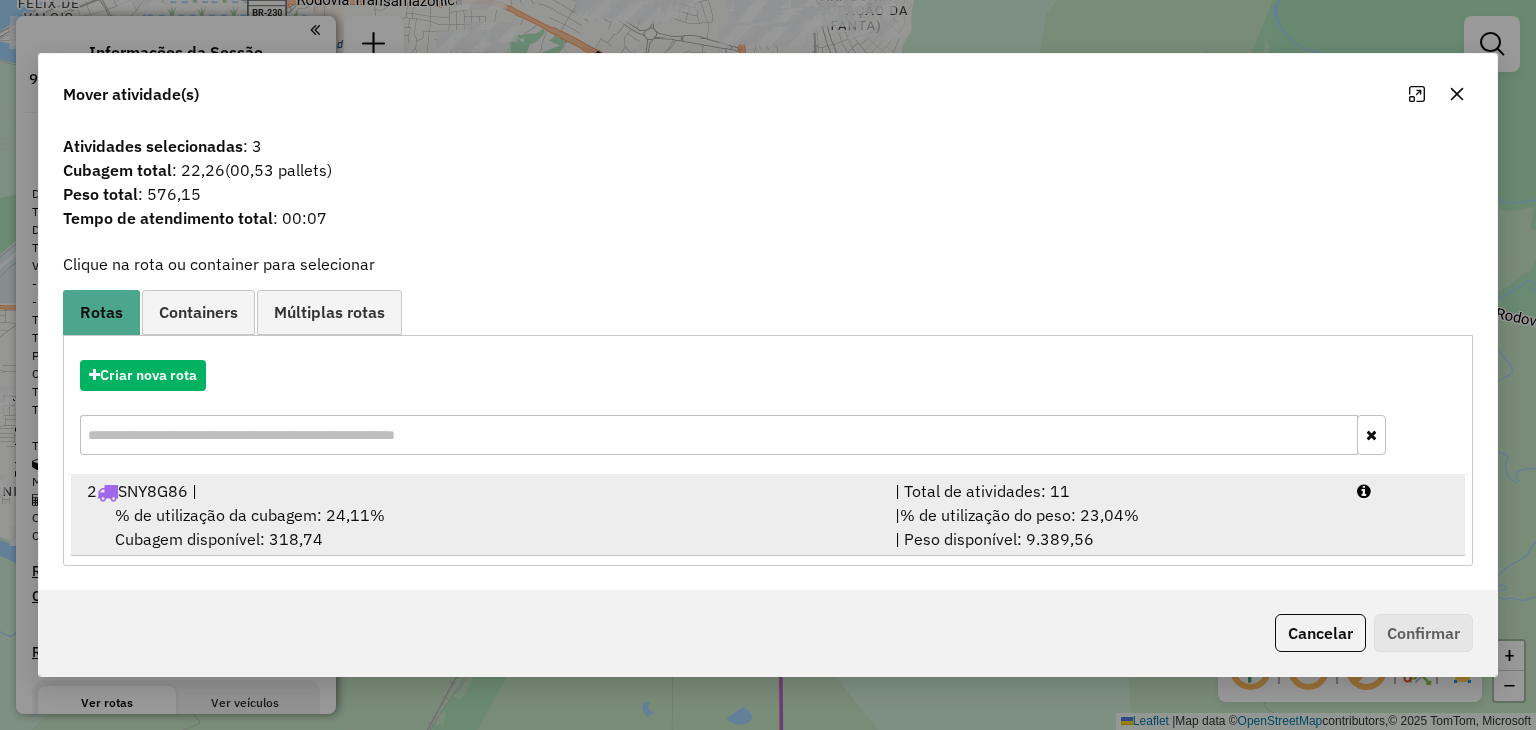 click on "% de utilização da cubagem: 24,11%  Cubagem disponível: 318,74" at bounding box center (479, 527) 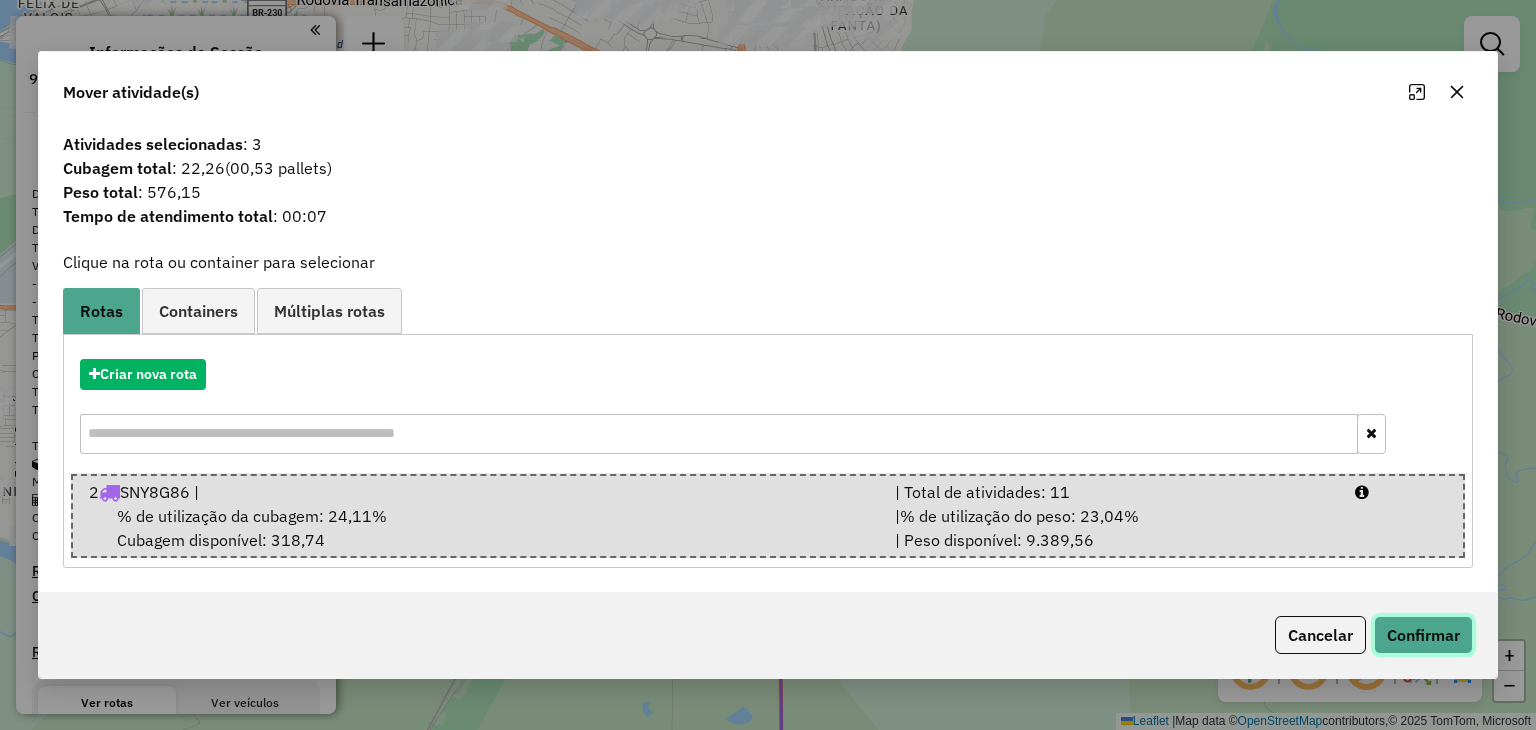 click on "Confirmar" 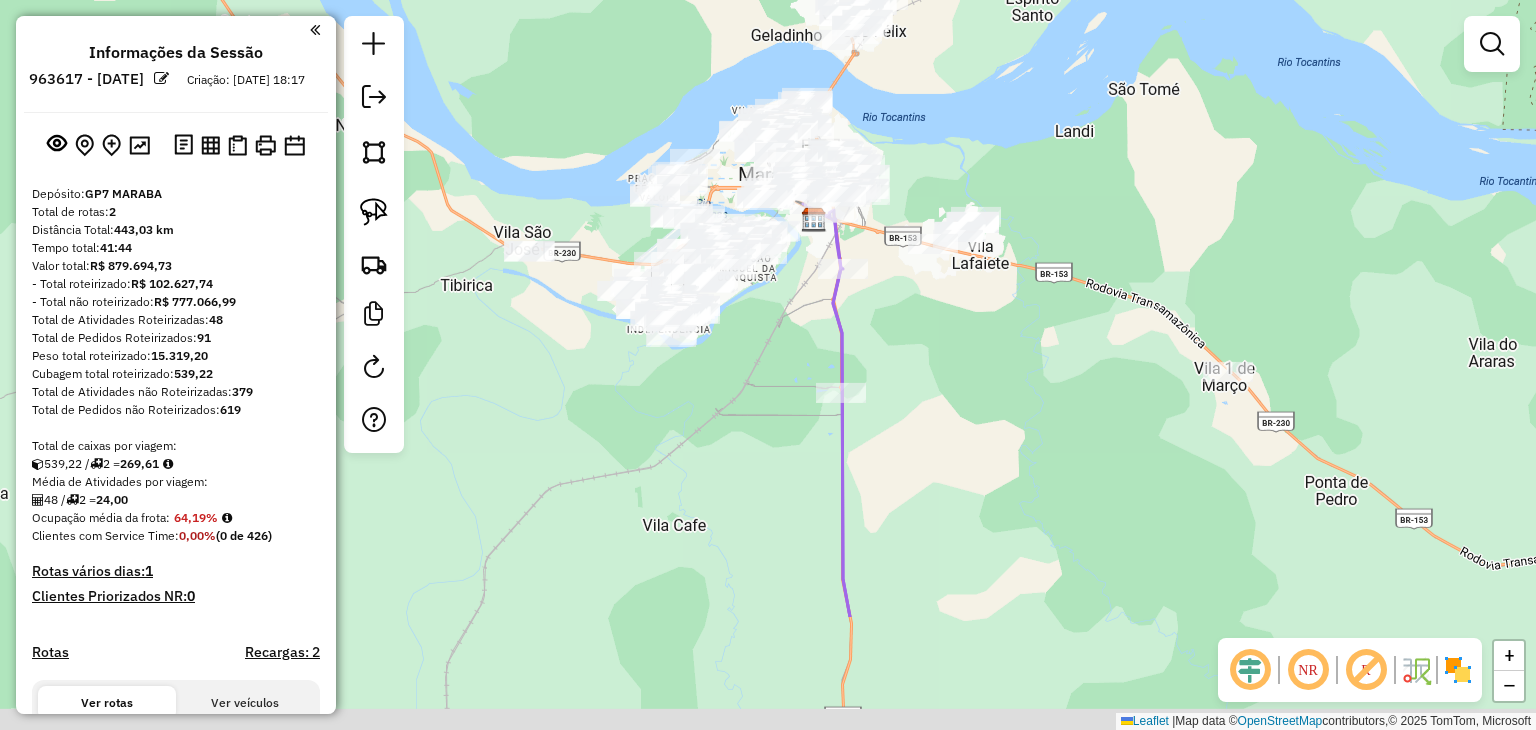 drag, startPoint x: 953, startPoint y: 577, endPoint x: 916, endPoint y: 381, distance: 199.46178 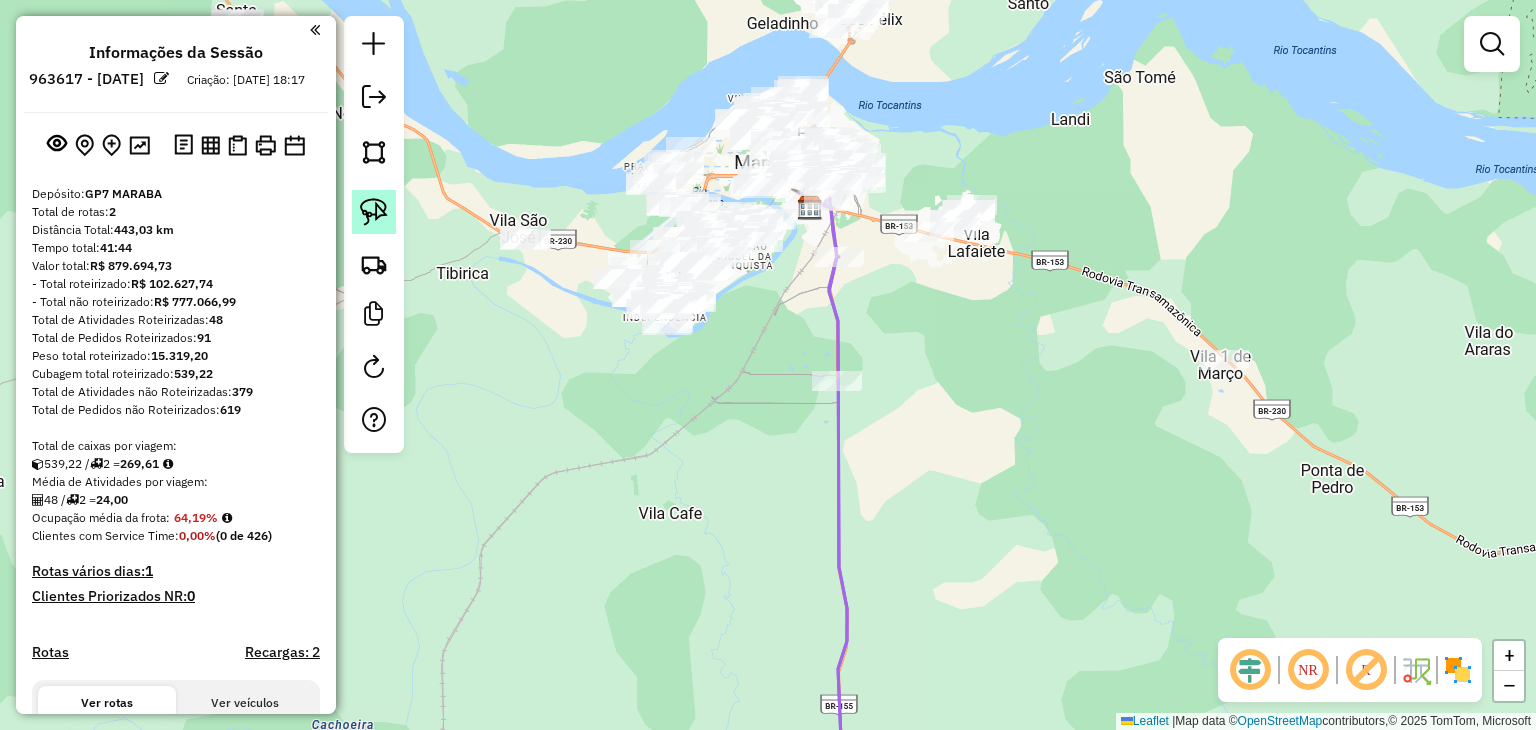 click 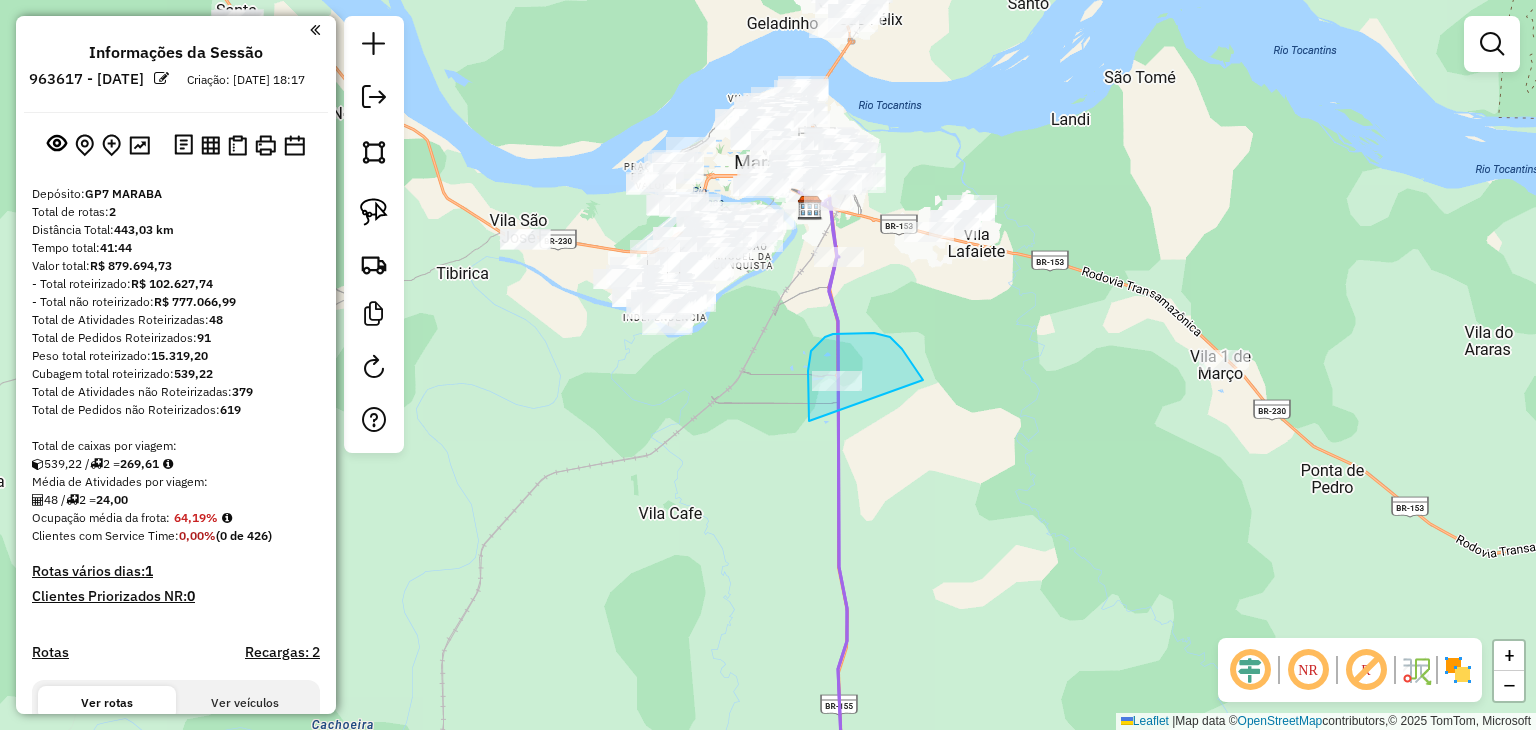 drag, startPoint x: 809, startPoint y: 421, endPoint x: 921, endPoint y: 396, distance: 114.75626 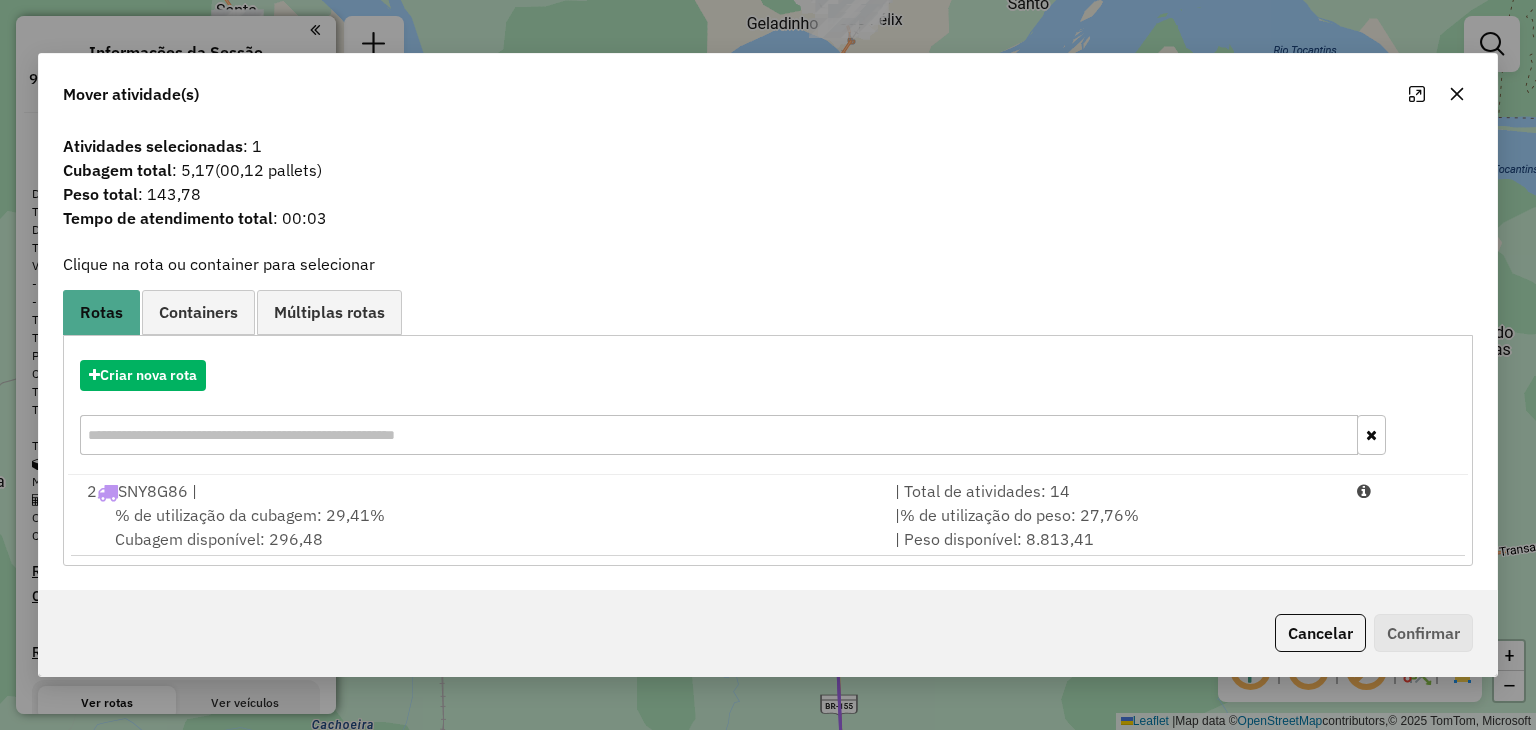 click on "% de utilização da cubagem: 29,41%" at bounding box center [250, 515] 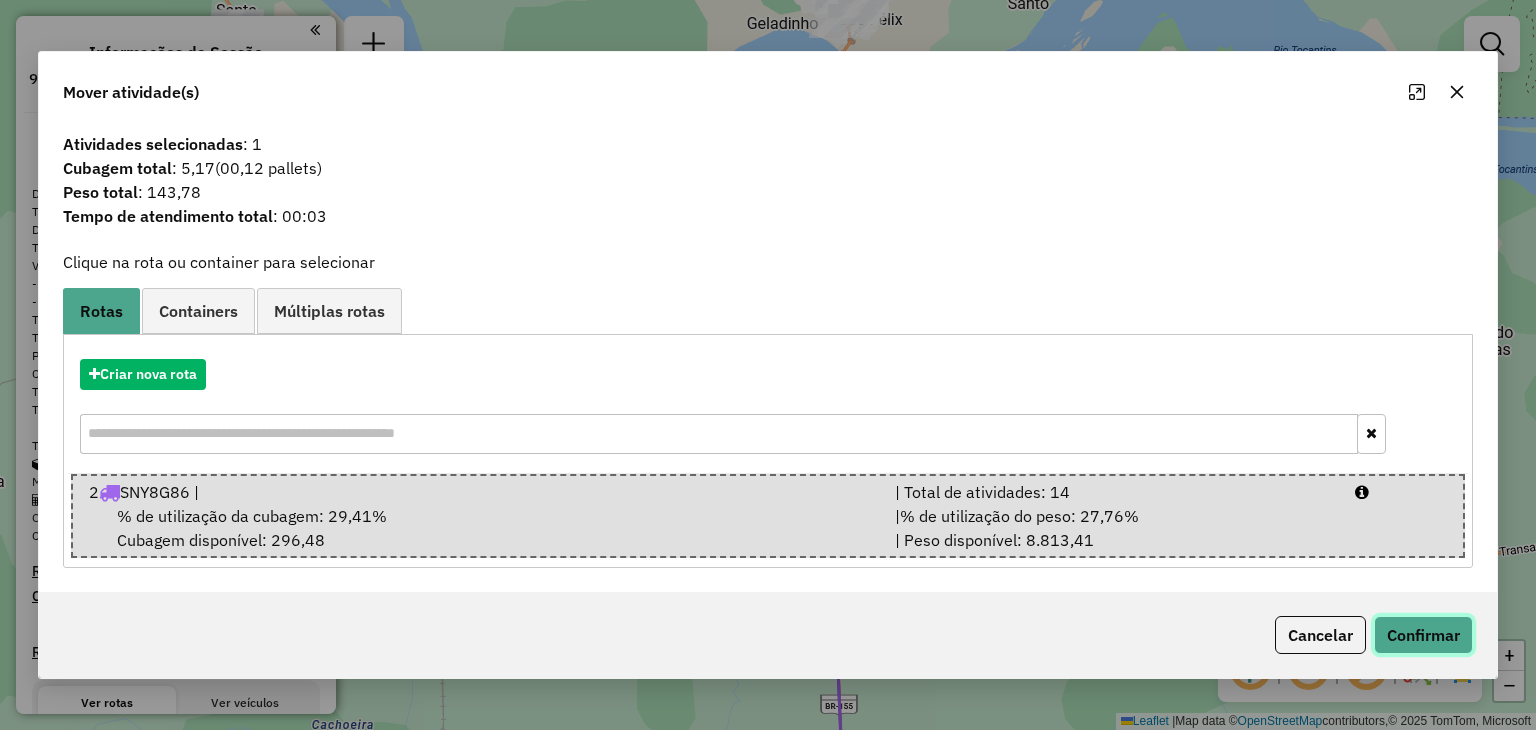 click on "Confirmar" 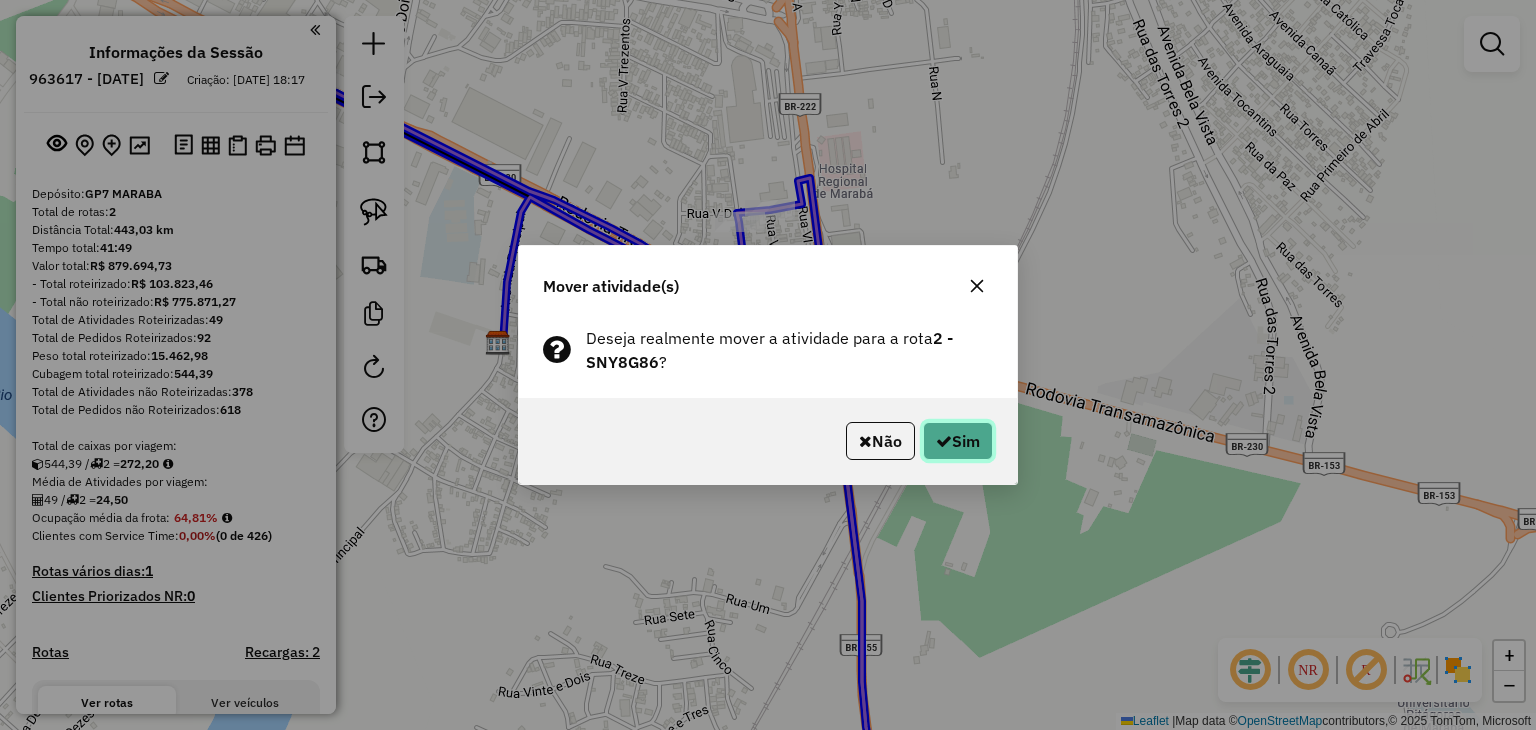 click 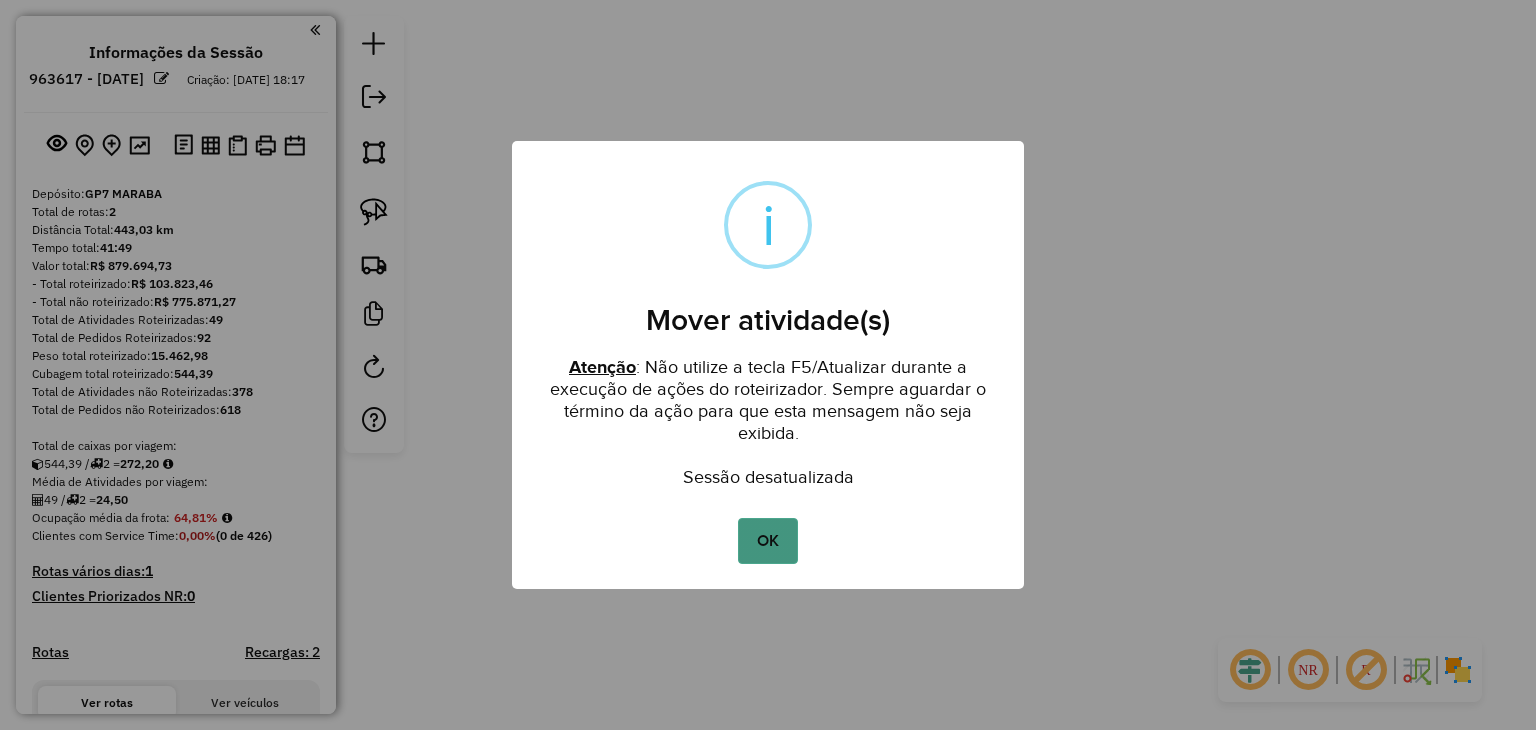 click on "OK" at bounding box center (767, 541) 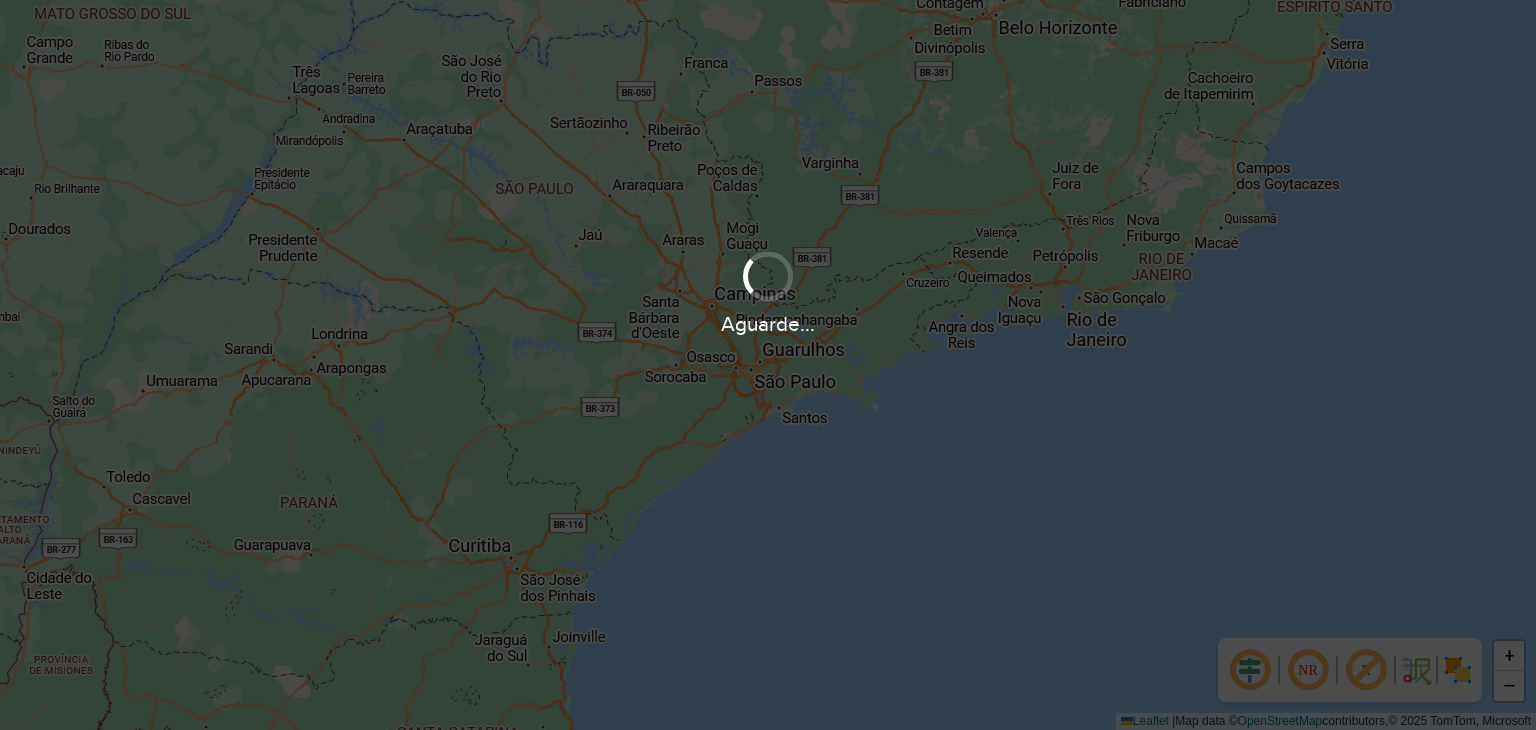 scroll, scrollTop: 0, scrollLeft: 0, axis: both 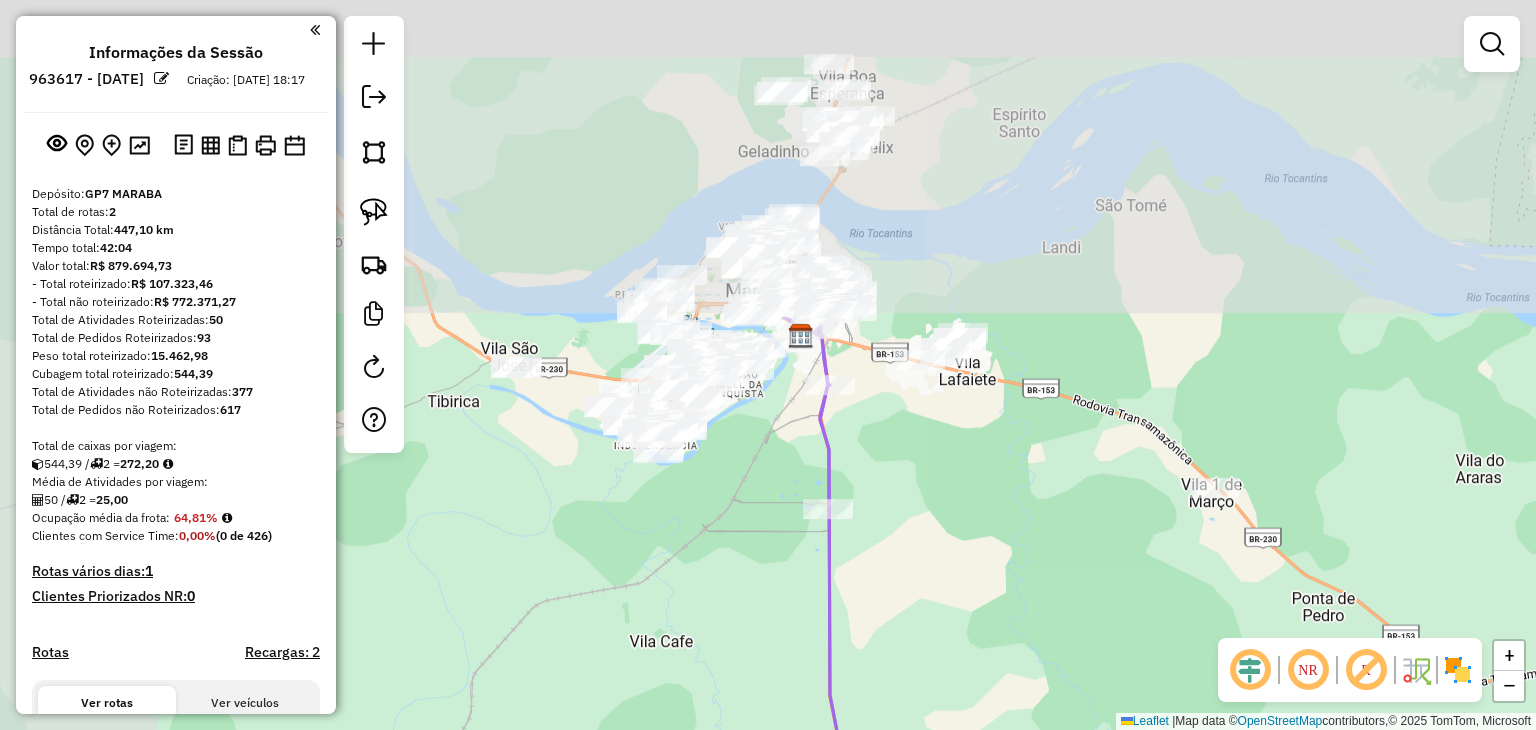 drag, startPoint x: 656, startPoint y: 124, endPoint x: 894, endPoint y: 441, distance: 396.40005 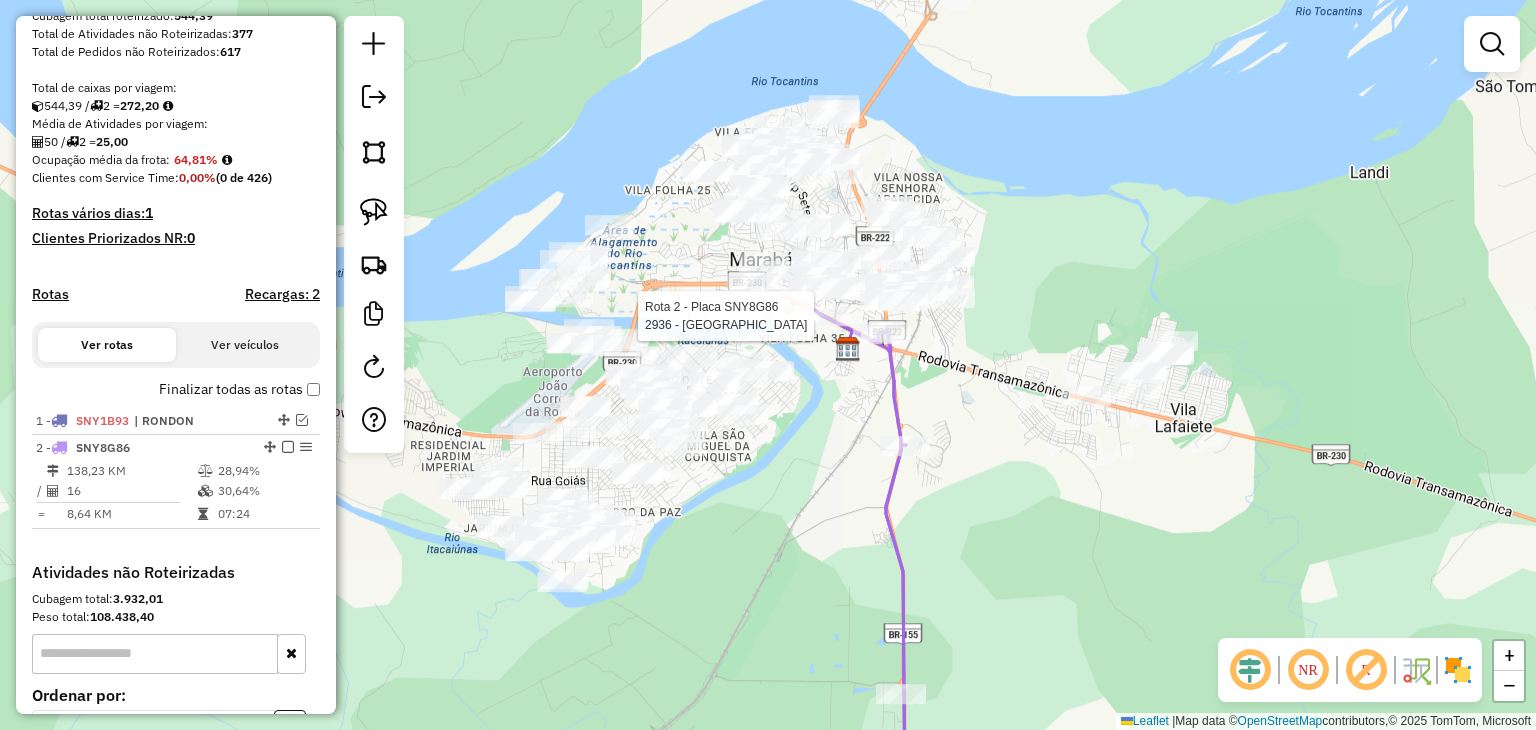 select on "**********" 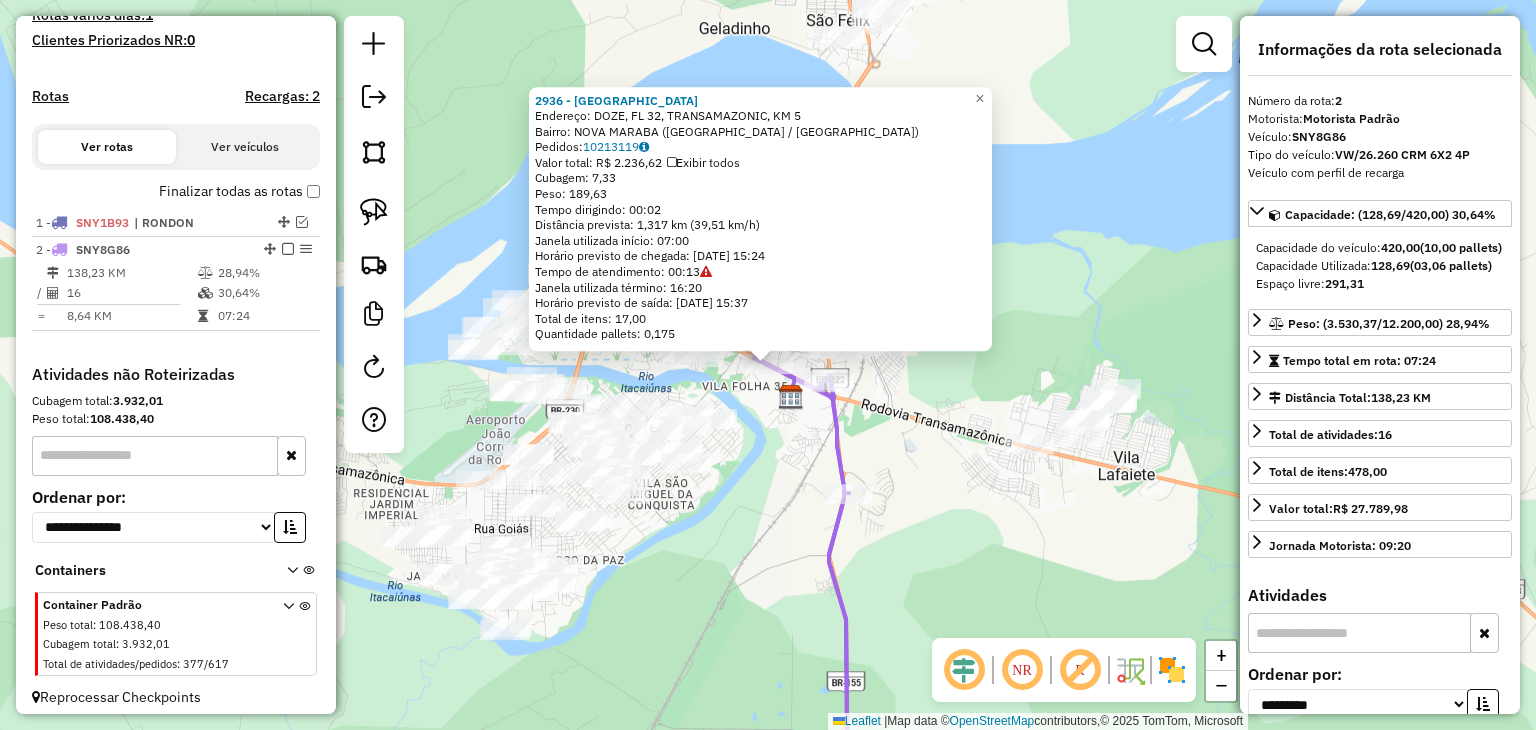 scroll, scrollTop: 583, scrollLeft: 0, axis: vertical 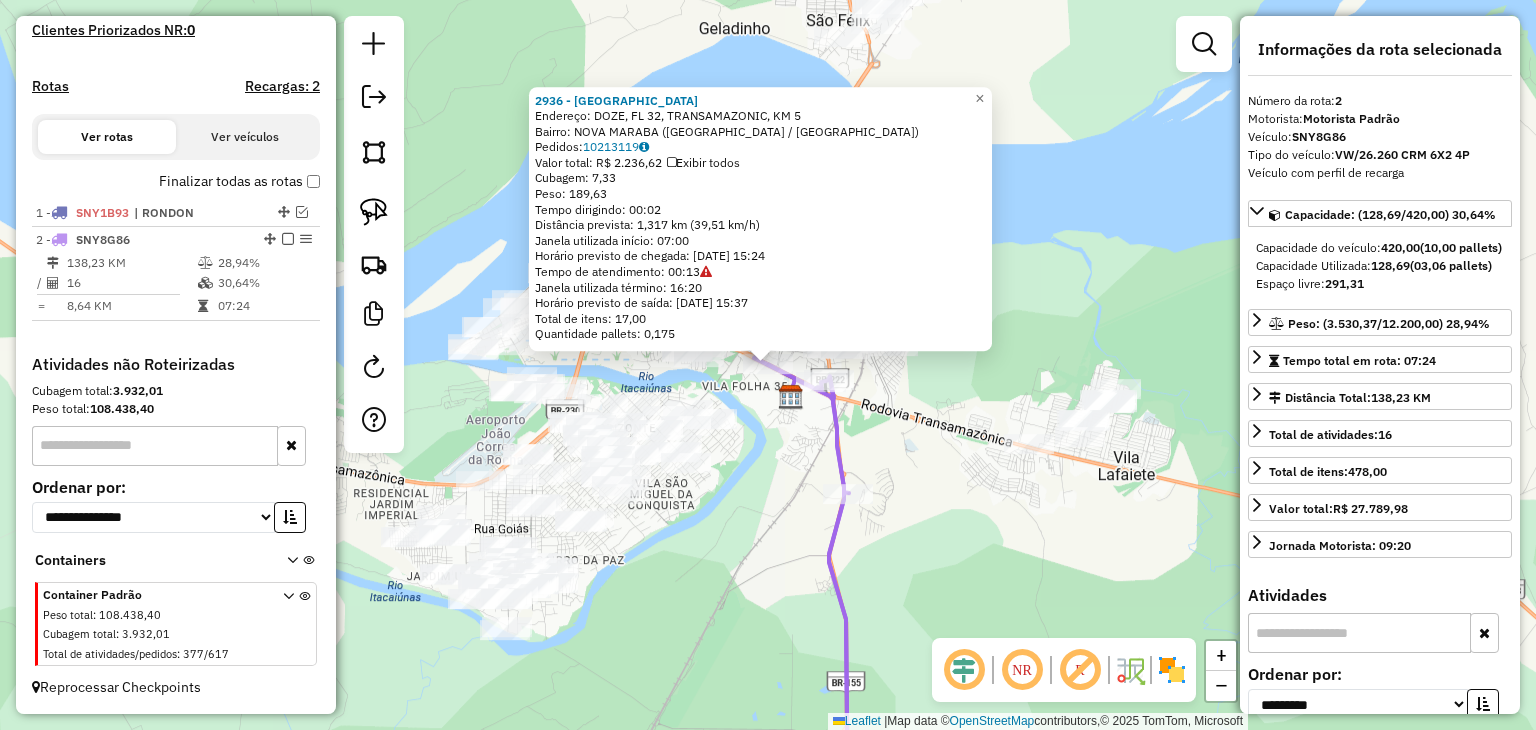 click on "2936 - [GEOGRAPHIC_DATA]  Endereço:  DOZE, [GEOGRAPHIC_DATA] 32, [GEOGRAPHIC_DATA], KM 5   Bairro: [GEOGRAPHIC_DATA] ([GEOGRAPHIC_DATA] / [GEOGRAPHIC_DATA])   [GEOGRAPHIC_DATA]:  10213119   Valor total: R$ 2.236,62   Exibir todos   Cubagem: 7,33  Peso: 189,63  Tempo dirigindo: 00:02   Distância prevista: 1,317 km (39,51 km/h)   [GEOGRAPHIC_DATA] utilizada início: 07:00   Horário previsto de chegada: [DATE] 15:24   Tempo de atendimento: 00:13   Janela utilizada término: 16:20   Horário previsto de saída: [DATE] 15:37   Total de itens: 17,00   Quantidade pallets: 0,175  × Janela de atendimento Grade de atendimento Capacidade Transportadoras Veículos Cliente Pedidos  Rotas Selecione os dias de semana para filtrar as janelas de atendimento  Seg   Ter   Qua   Qui   Sex   Sáb   Dom  Informe o período da janela de atendimento: De: Até:  Filtrar exatamente a janela do cliente  Considerar janela de atendimento padrão  Selecione os dias de semana para filtrar as grades de atendimento  Seg   Ter   Qua   Qui   Sex   Sáb   Dom   Peso mínimo:   Peso máximo:   De:  De:" 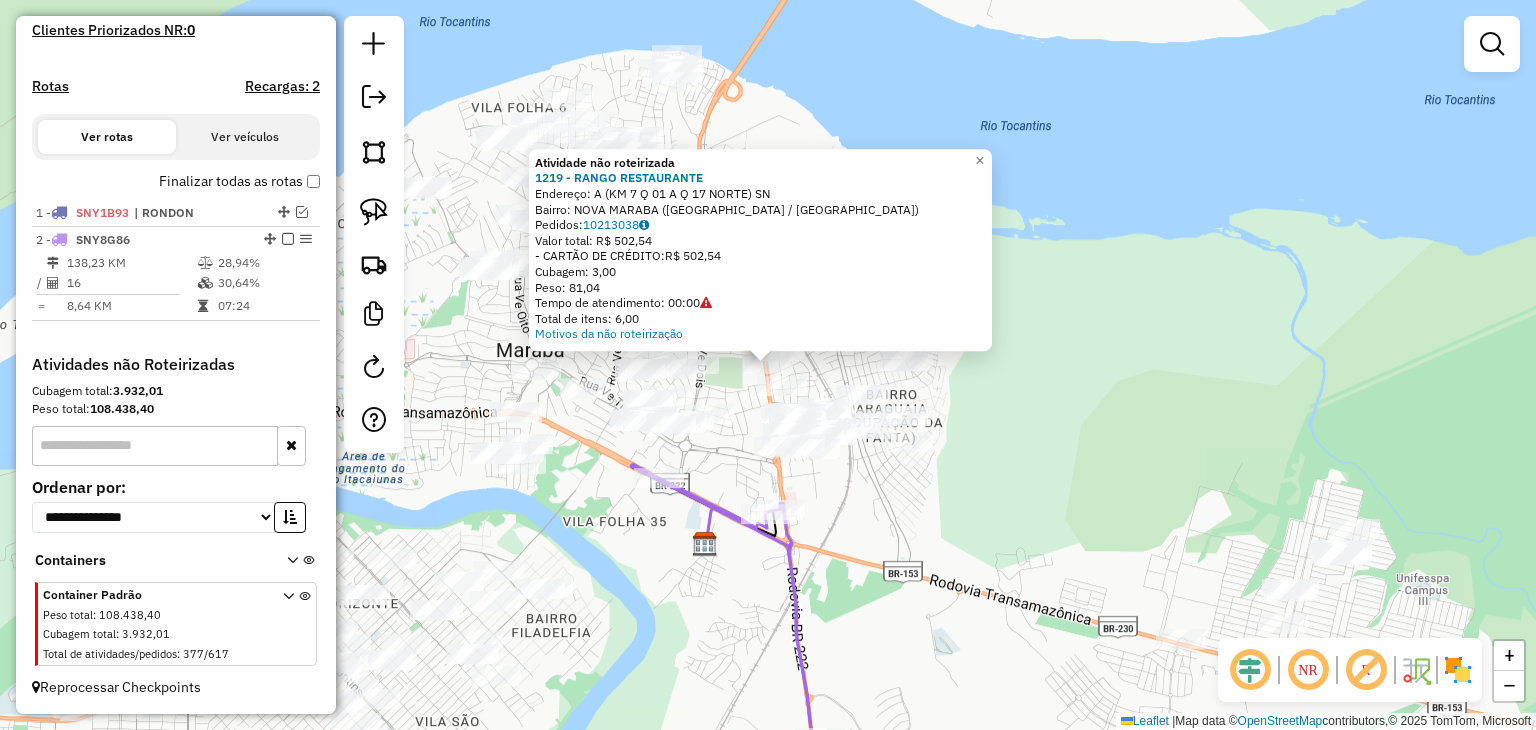 click on "Atividade não roteirizada 1219 - RANGO RESTAURANTE  Endereço:  A (KM 7 Q 01 A Q 17 NORTE) SN   Bairro: [GEOGRAPHIC_DATA] ([GEOGRAPHIC_DATA] / [GEOGRAPHIC_DATA])   Pedidos:  10213038   Valor total: R$ 502,54   - CARTÃO DE CRÉDITO:  R$ 502,54   Cubagem: 3,00   Peso: 81,04   Tempo de atendimento: 00:00   Total de itens: 6,00  Motivos da não roteirização × Janela de atendimento Grade de atendimento Capacidade Transportadoras Veículos Cliente Pedidos  Rotas Selecione os dias de semana para filtrar as janelas de atendimento  Seg   Ter   Qua   Qui   Sex   Sáb   Dom  Informe o período da janela de atendimento: De: Até:  Filtrar exatamente a janela do cliente  Considerar janela de atendimento padrão  Selecione os dias de semana para filtrar as grades de atendimento  Seg   Ter   Qua   Qui   Sex   Sáb   Dom   Considerar clientes sem dia de atendimento cadastrado  Clientes fora do dia de atendimento selecionado Filtrar as atividades entre os valores definidos abaixo:  Peso mínimo:   Peso máximo:   Cubagem mínima:   Cubagem máxima:  +" 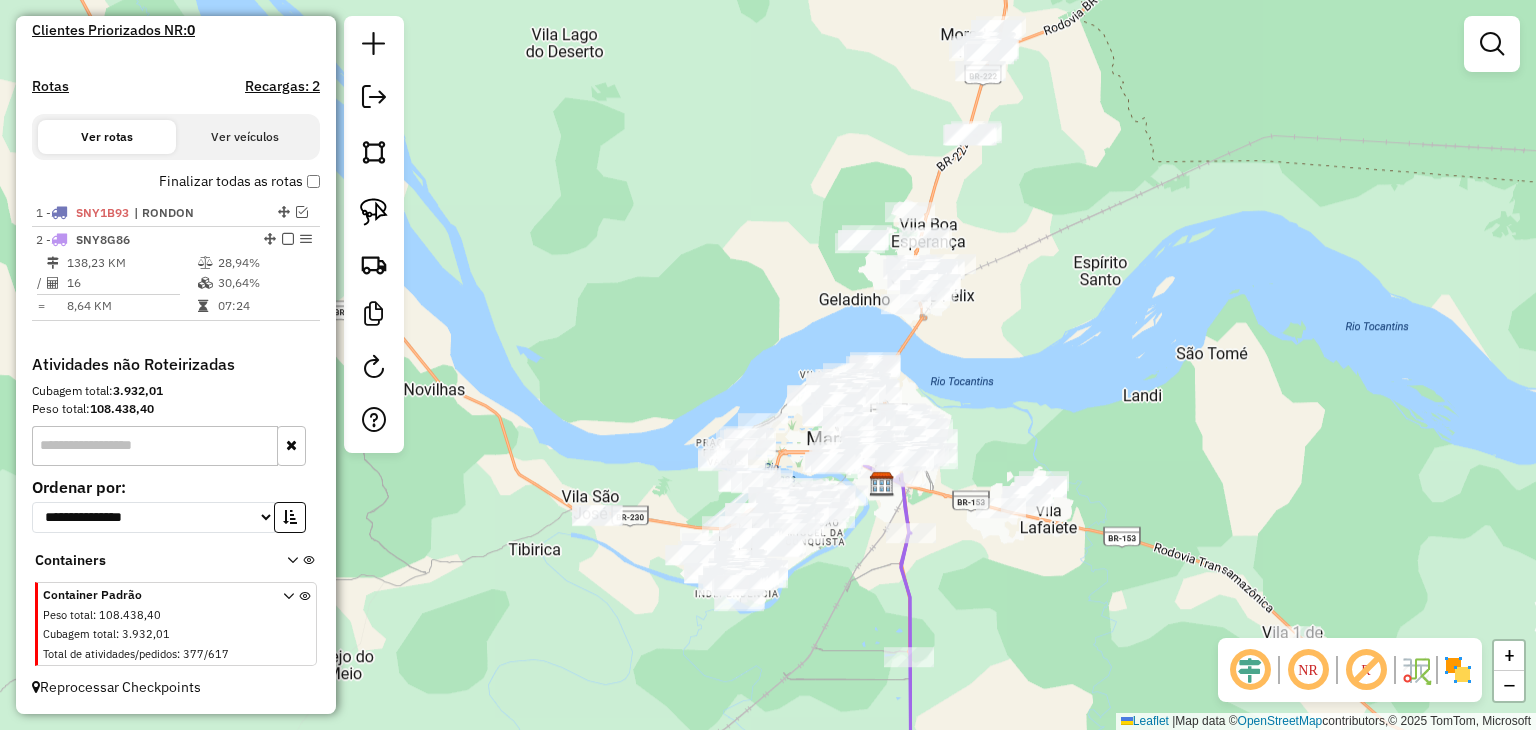 drag, startPoint x: 887, startPoint y: 313, endPoint x: 954, endPoint y: 534, distance: 230.93289 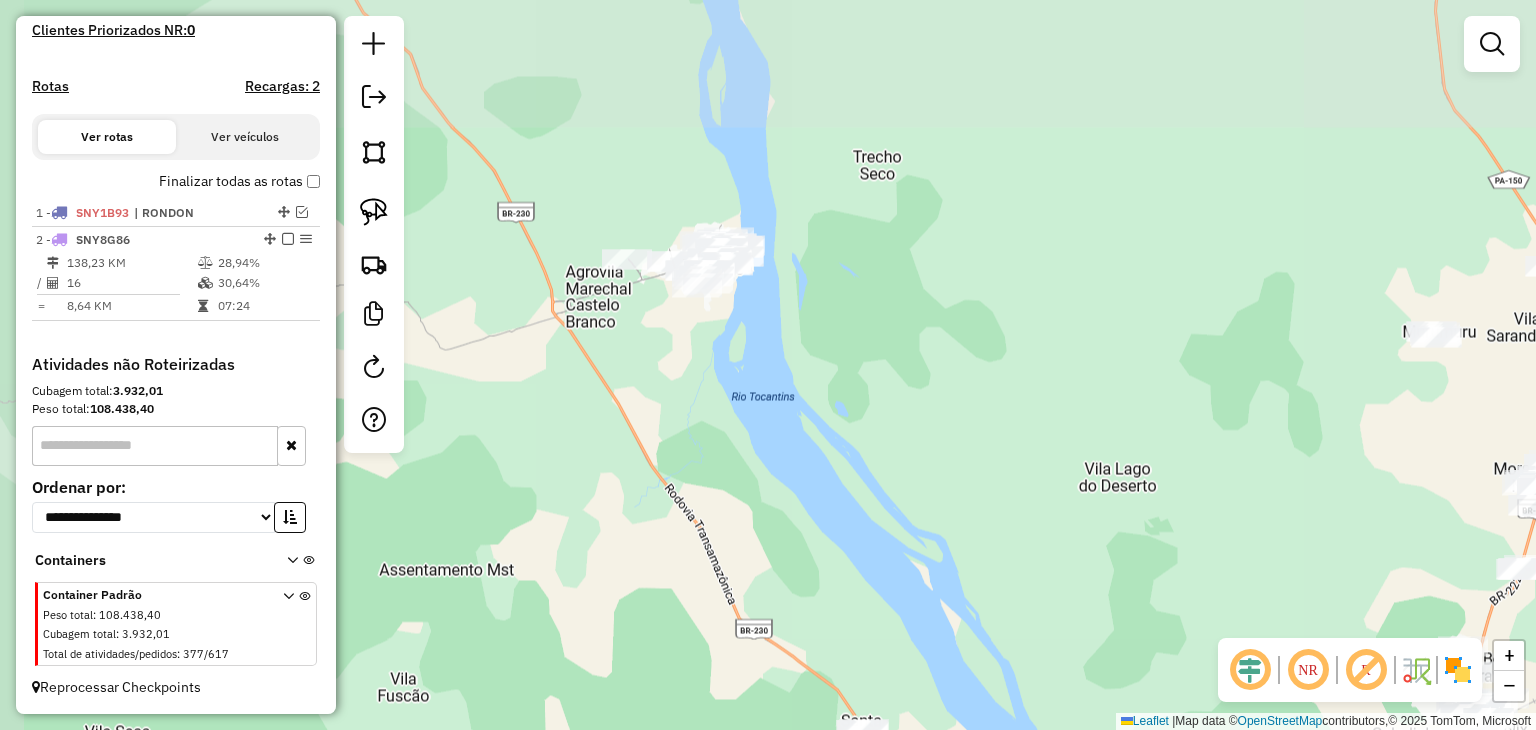 drag, startPoint x: 671, startPoint y: 225, endPoint x: 797, endPoint y: 353, distance: 179.61069 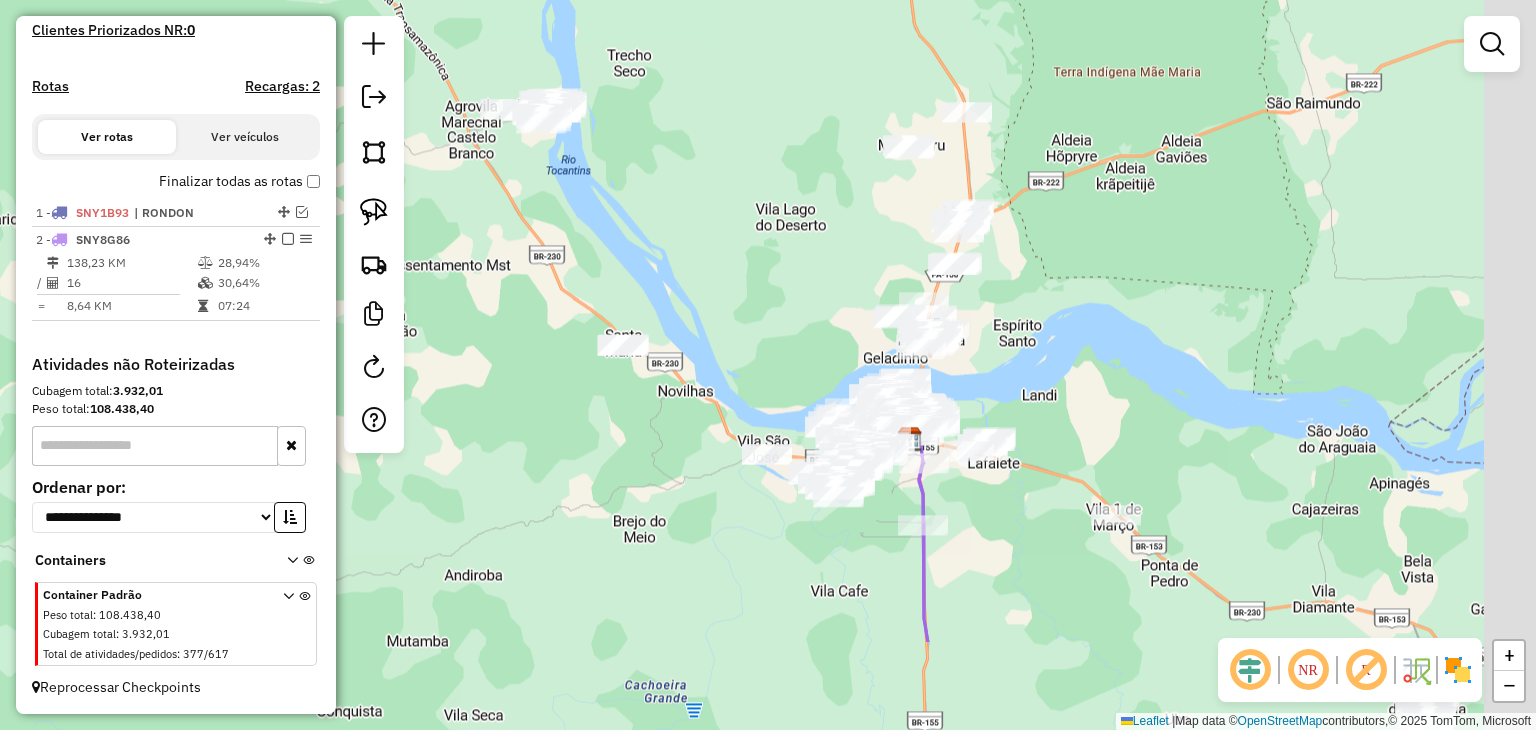 drag, startPoint x: 1006, startPoint y: 391, endPoint x: 559, endPoint y: 105, distance: 530.6647 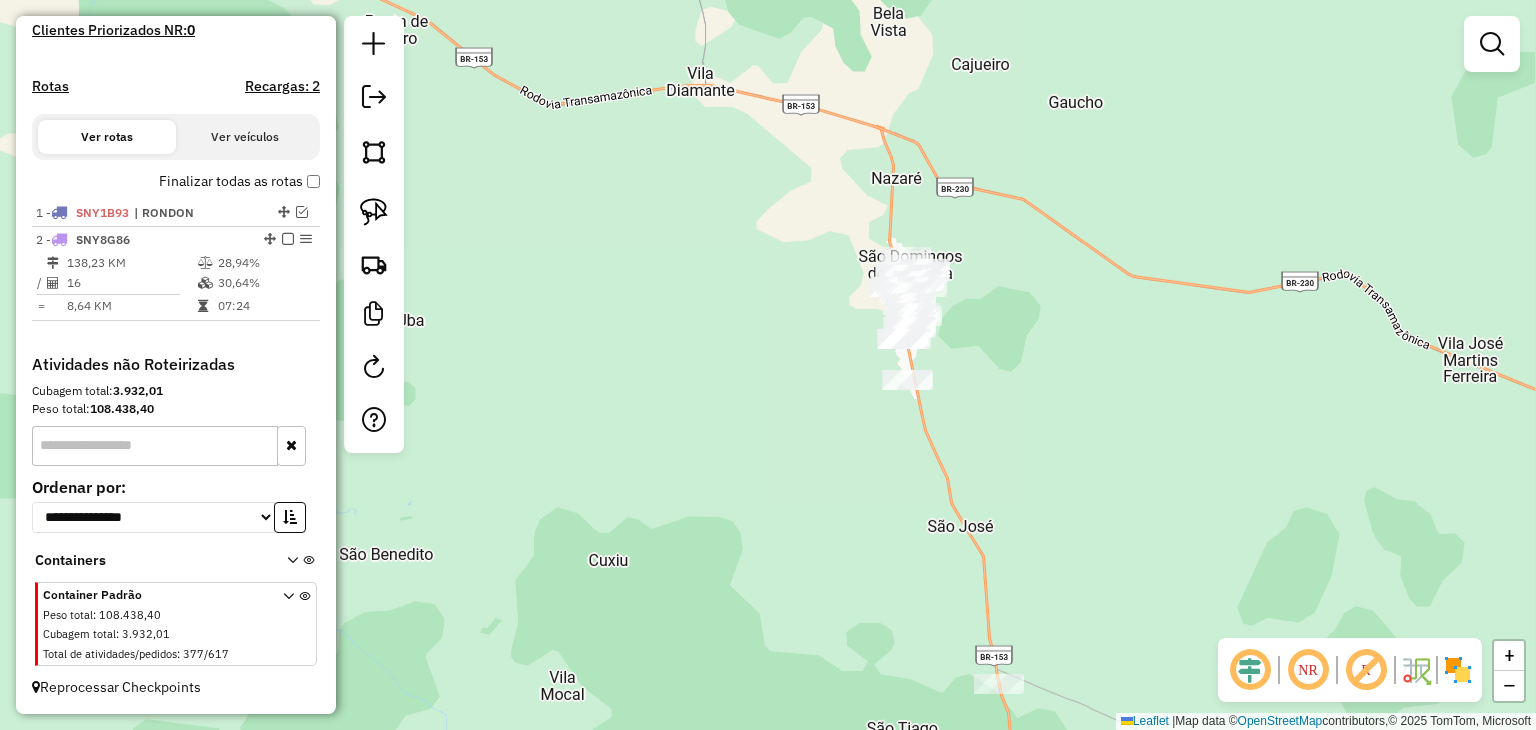 drag, startPoint x: 1096, startPoint y: 447, endPoint x: 966, endPoint y: 215, distance: 265.93985 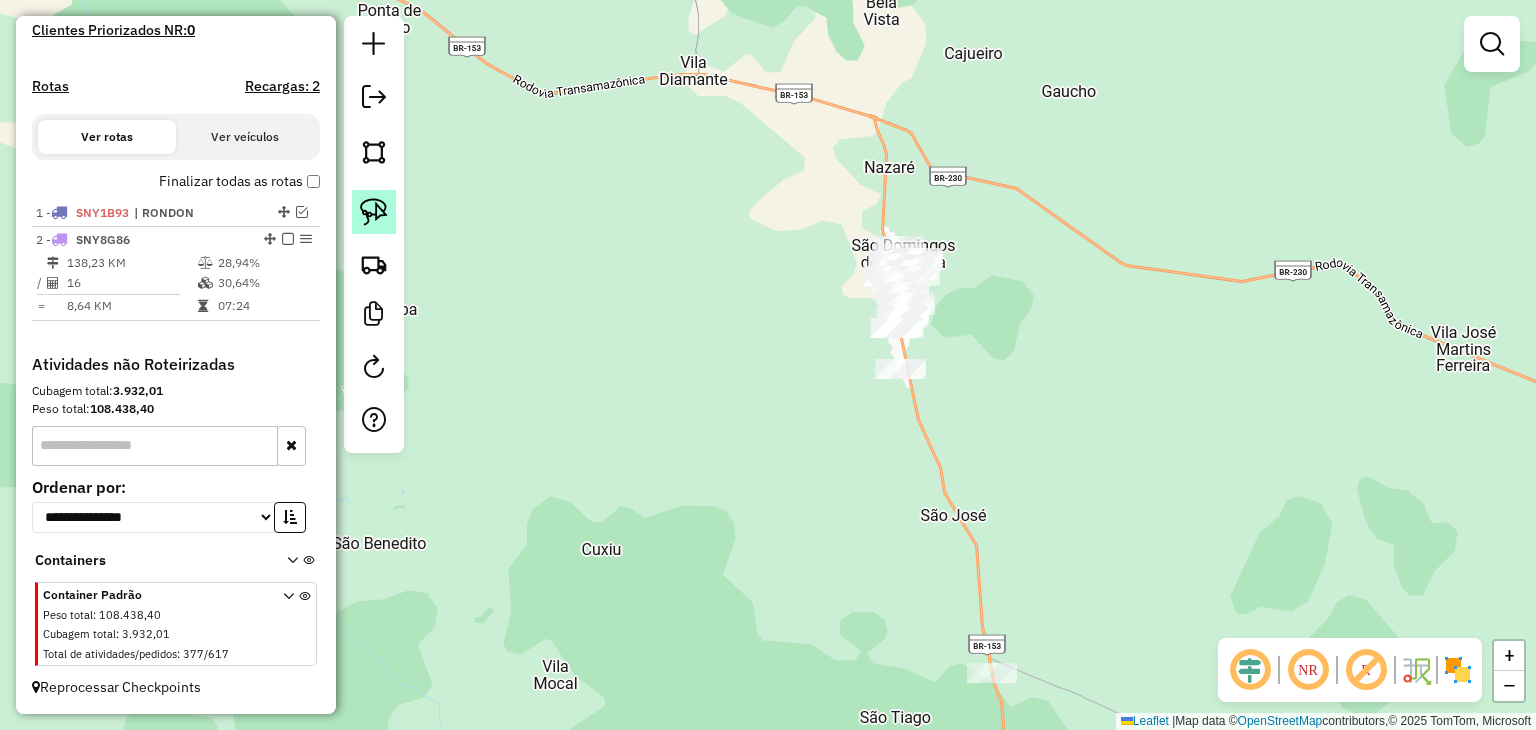 click 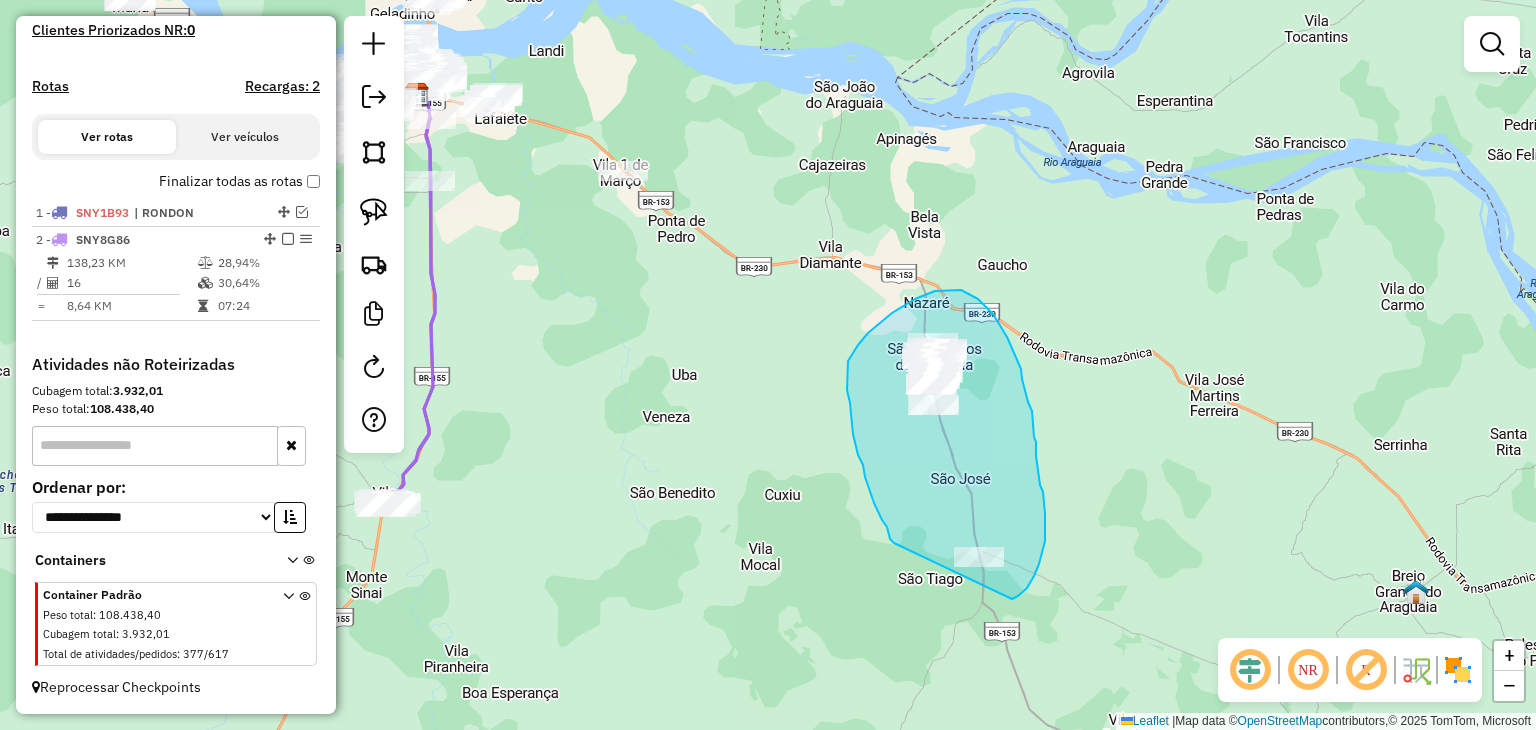 drag, startPoint x: 868, startPoint y: 486, endPoint x: 934, endPoint y: 582, distance: 116.498924 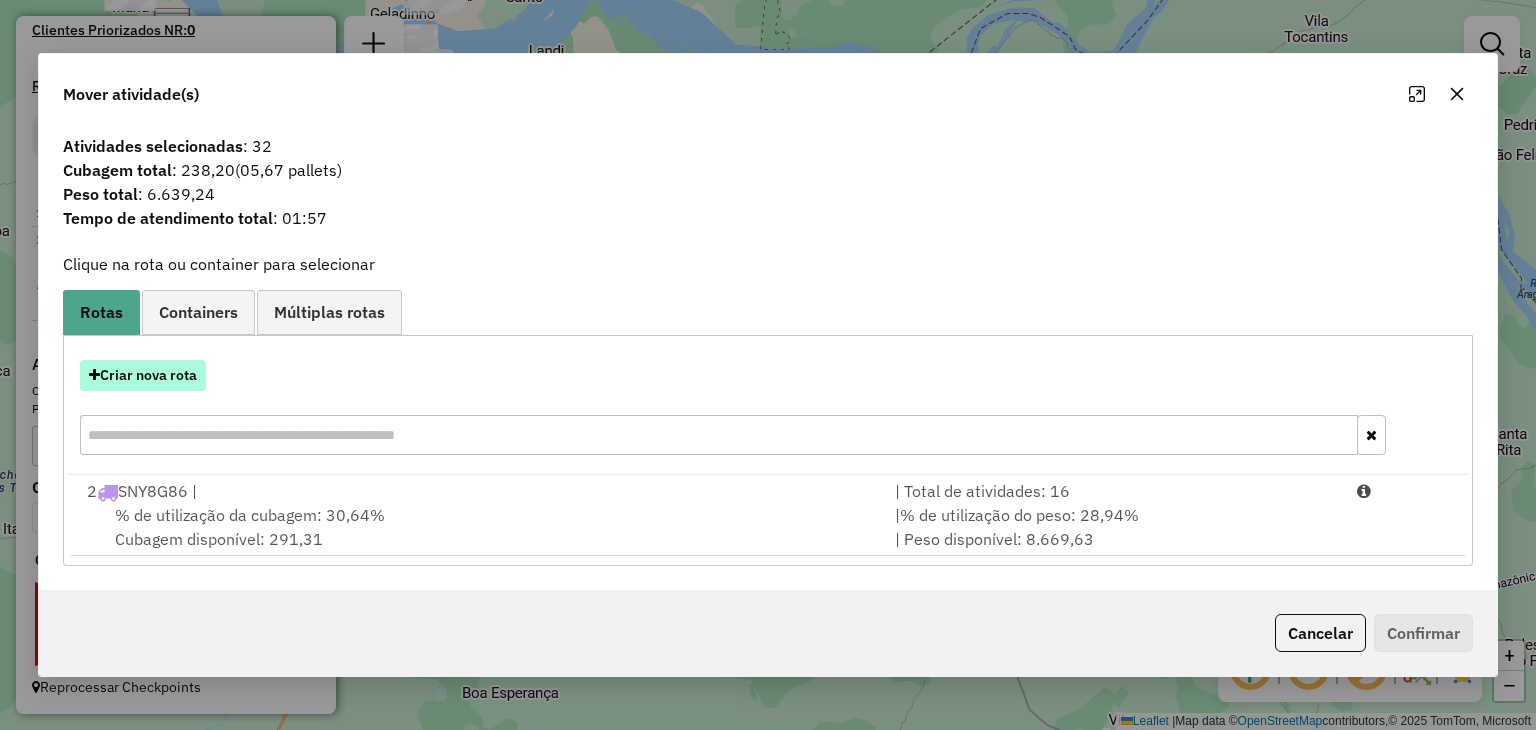 click on "Criar nova rota" at bounding box center [143, 375] 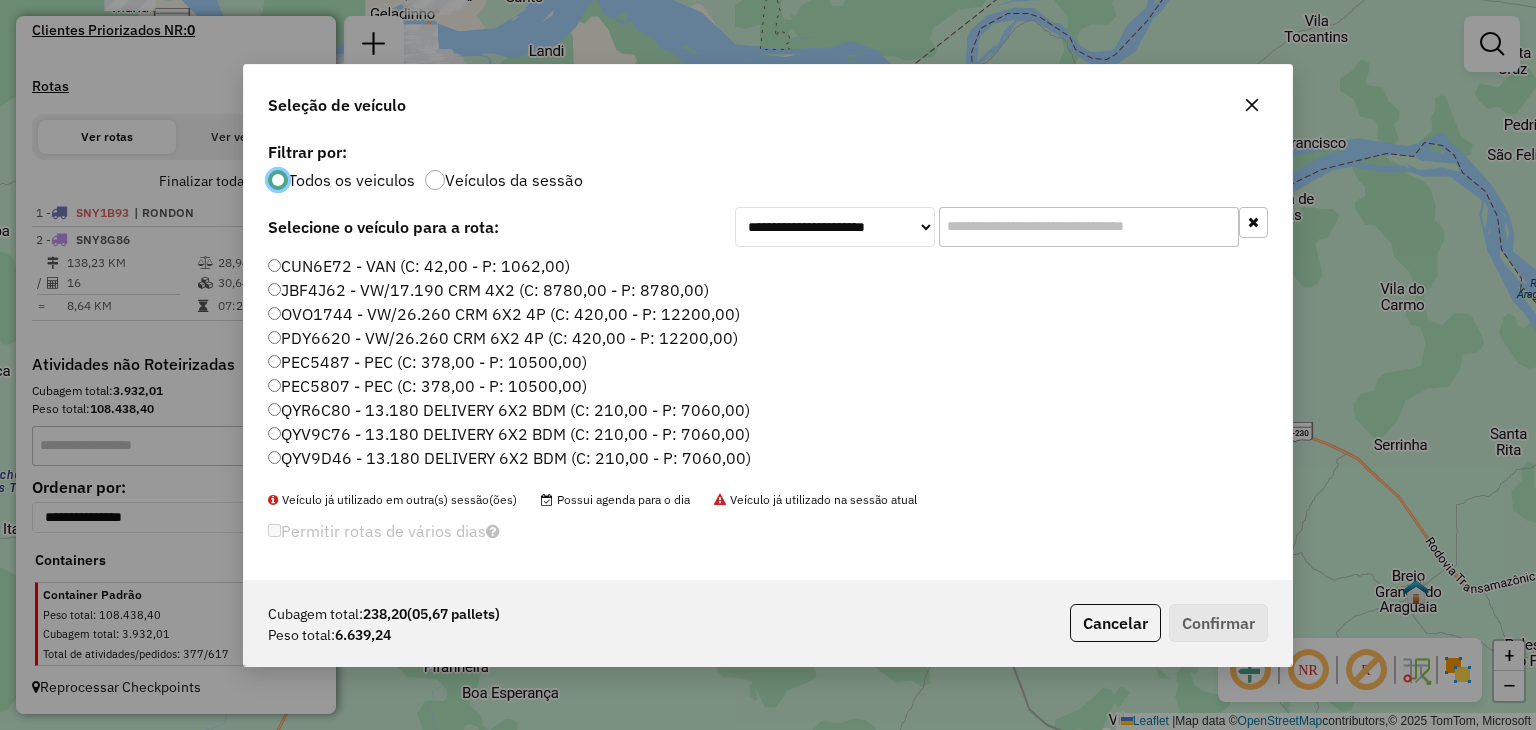 scroll, scrollTop: 10, scrollLeft: 6, axis: both 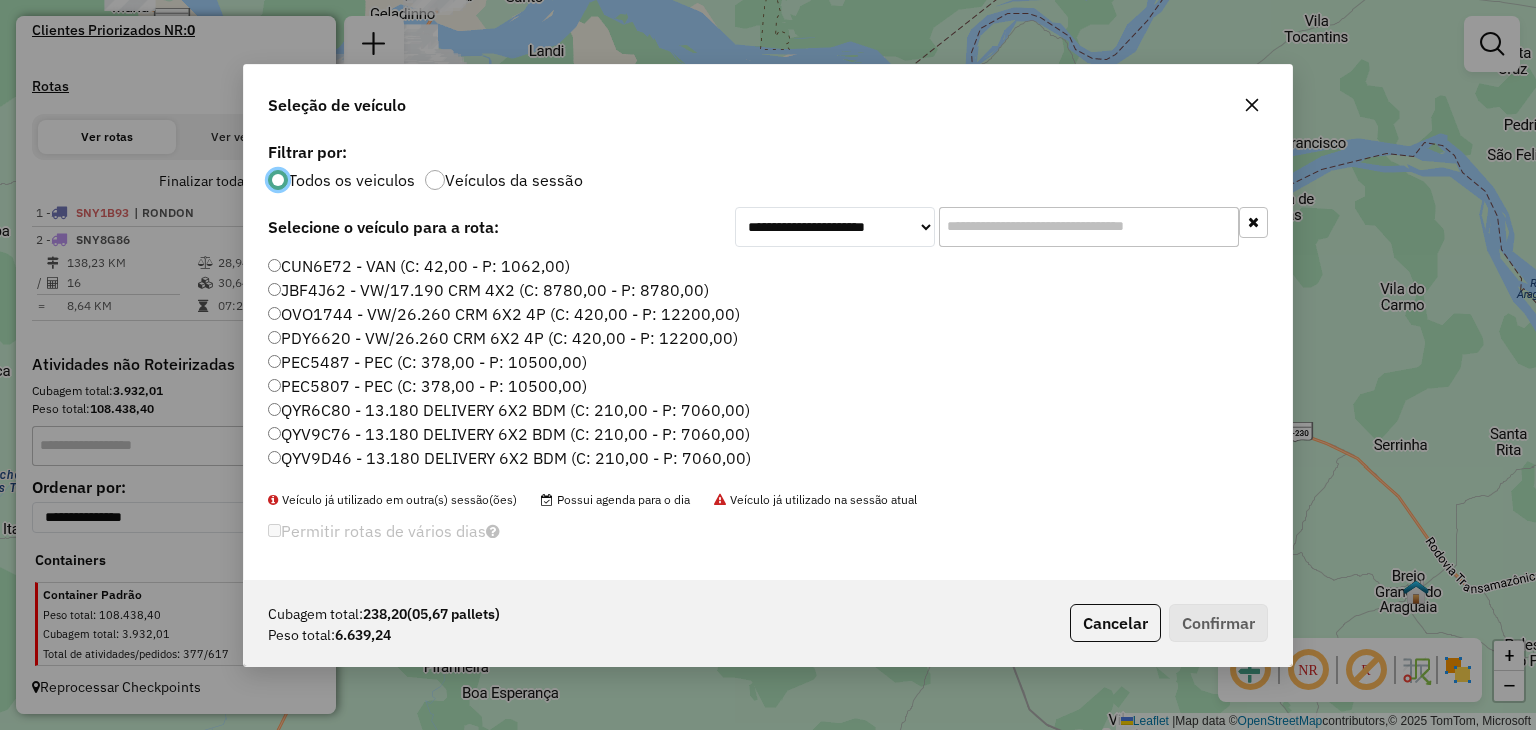 click 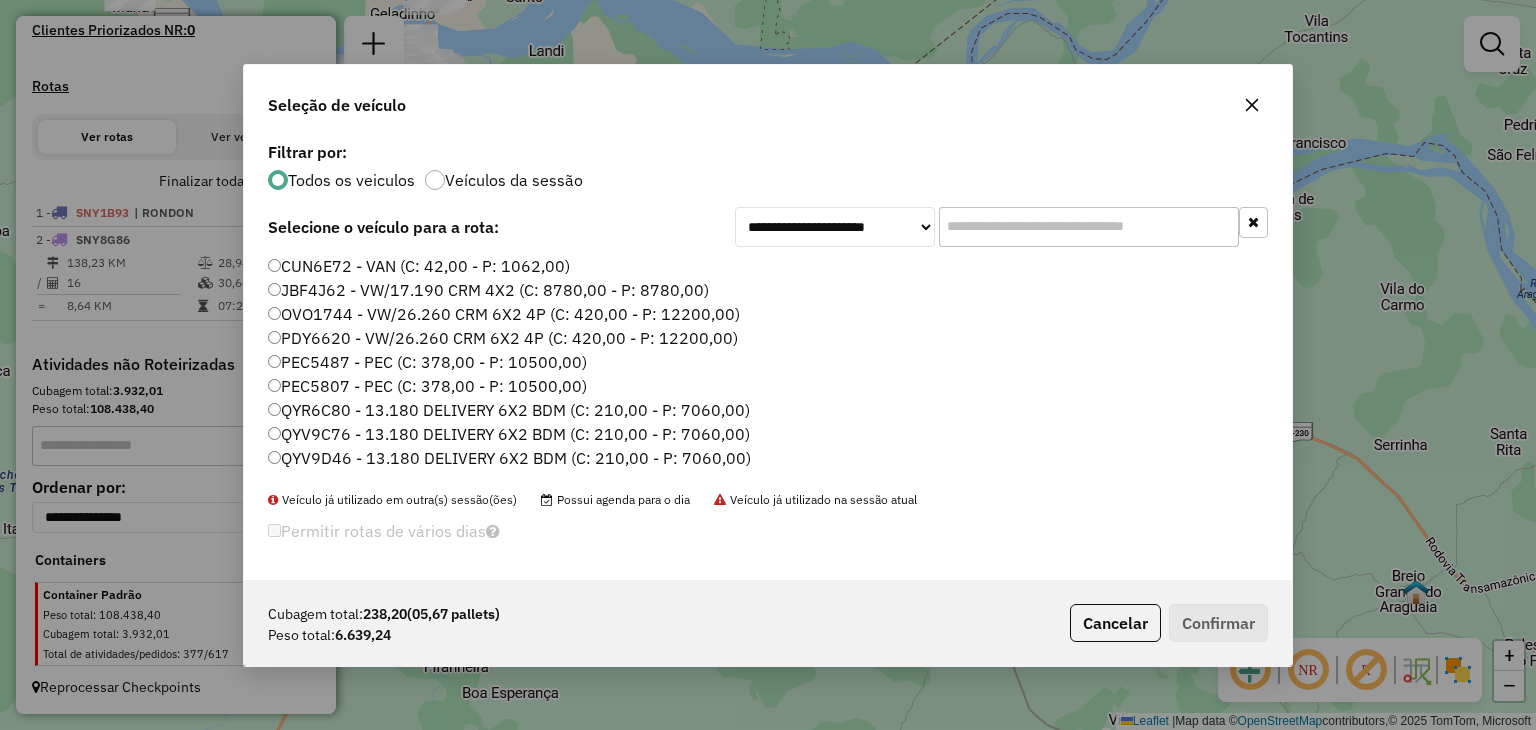 paste on "*******" 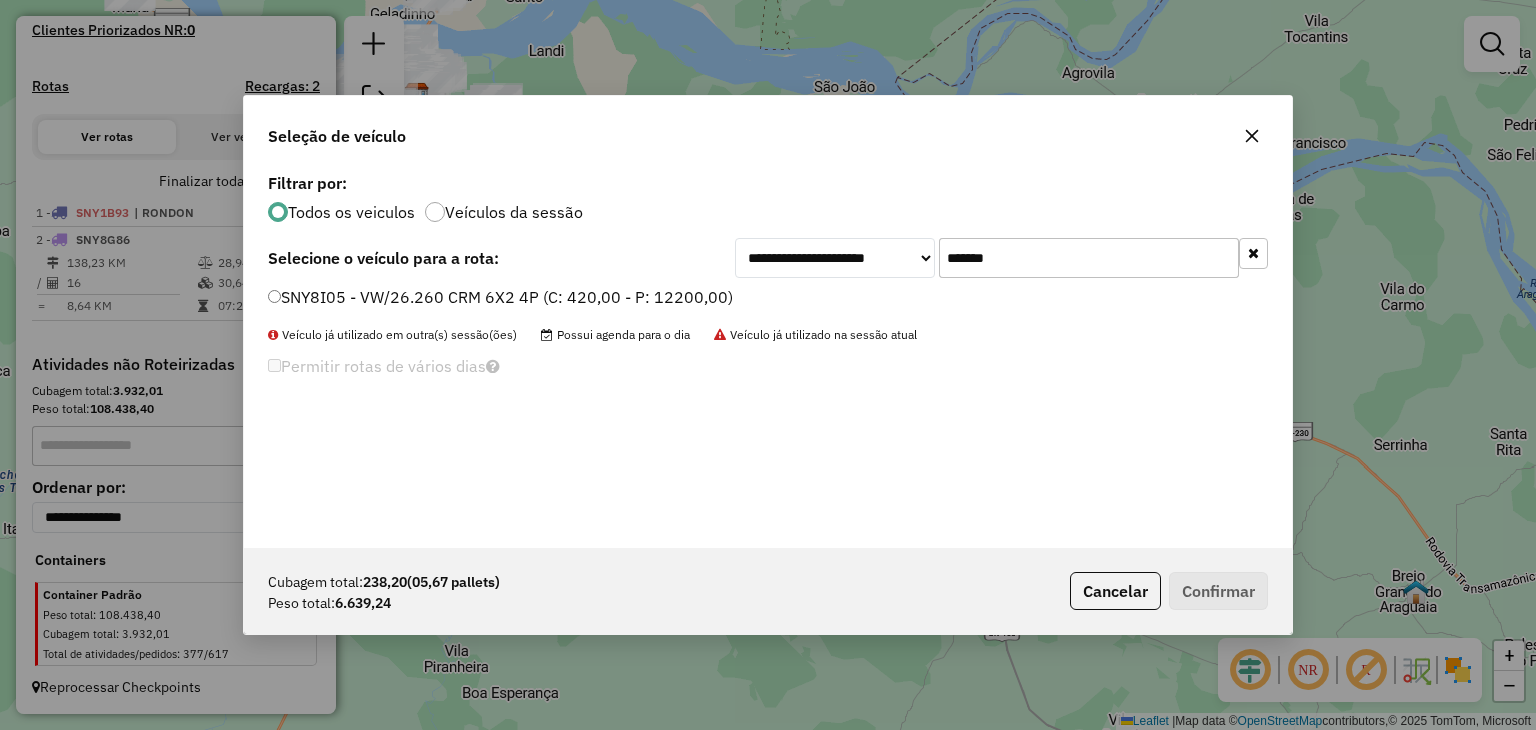 type on "*******" 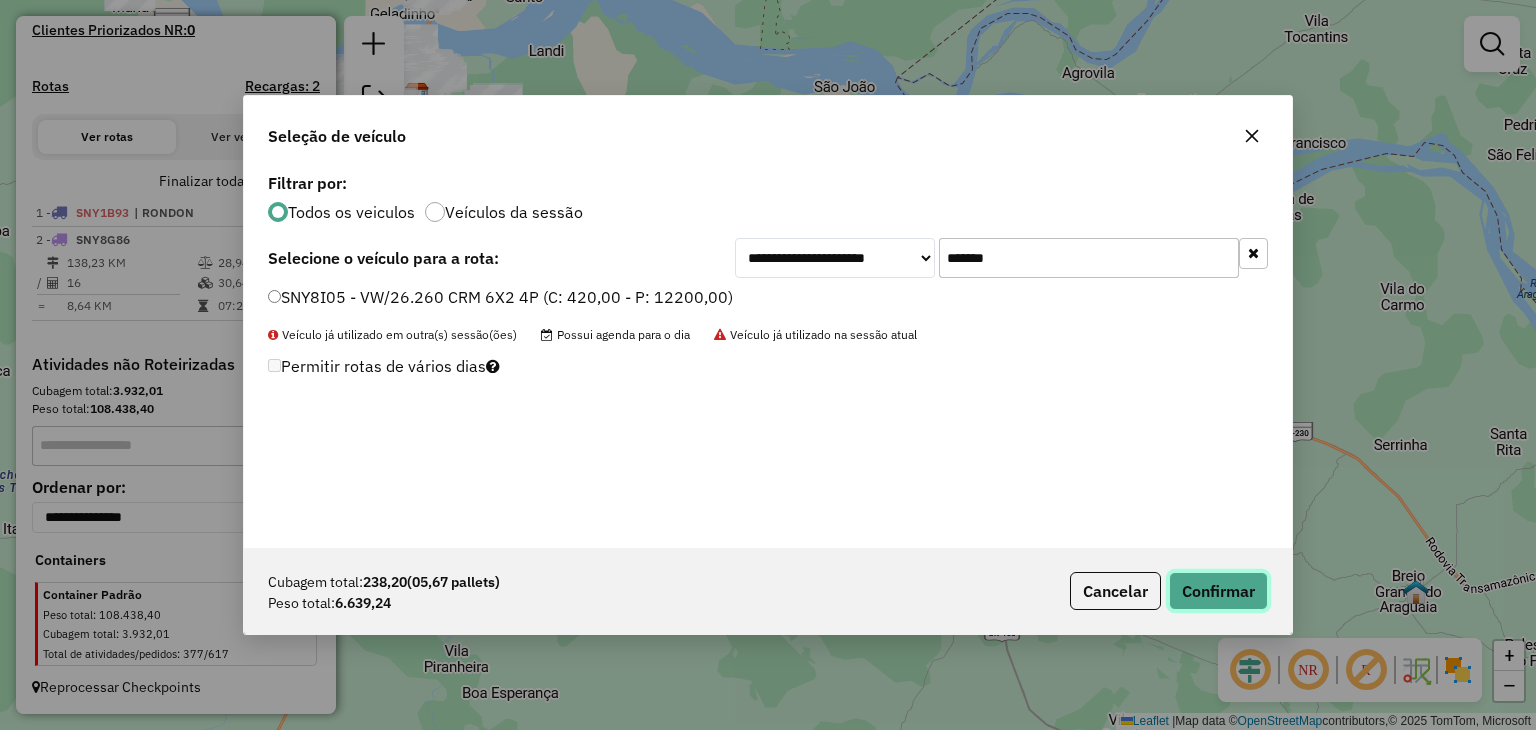 click on "Confirmar" 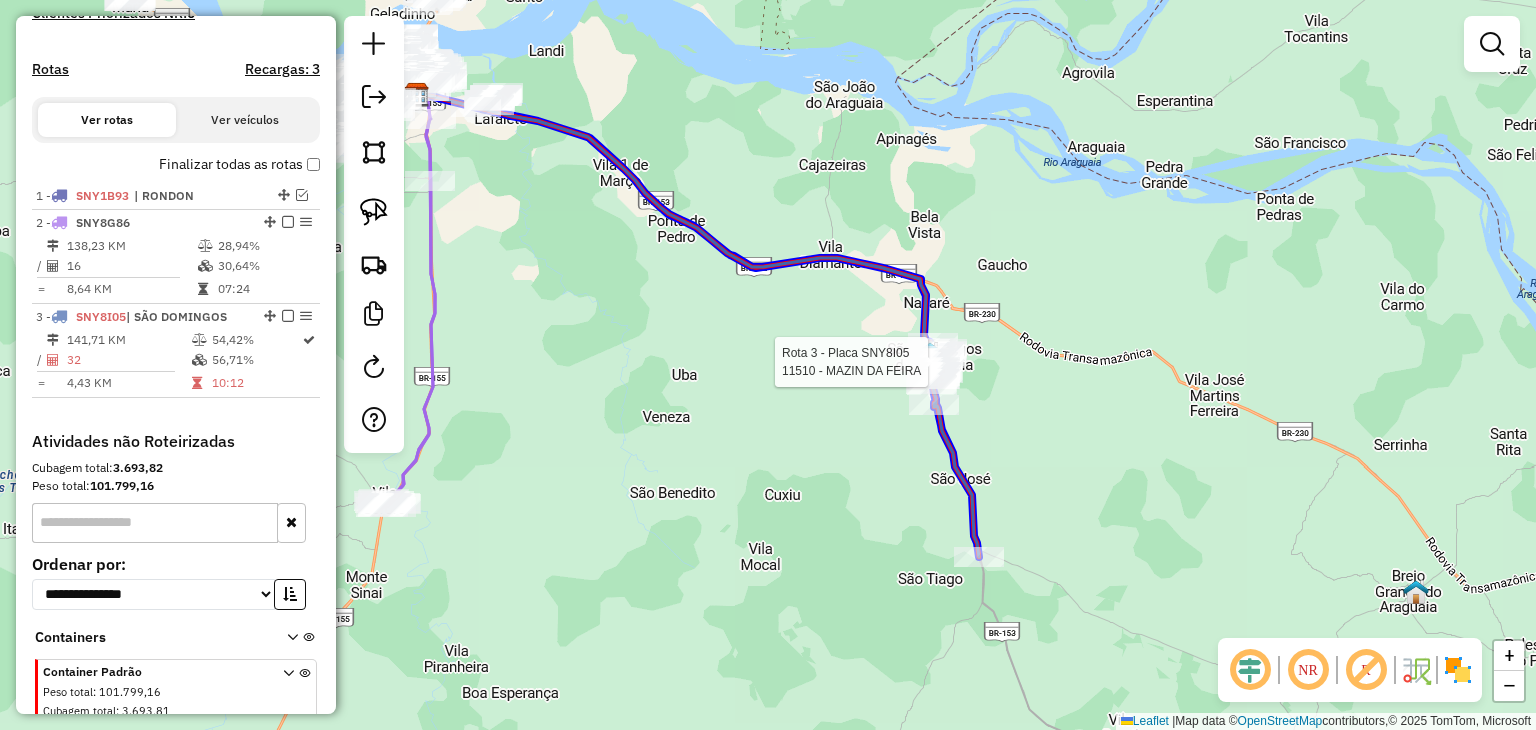click 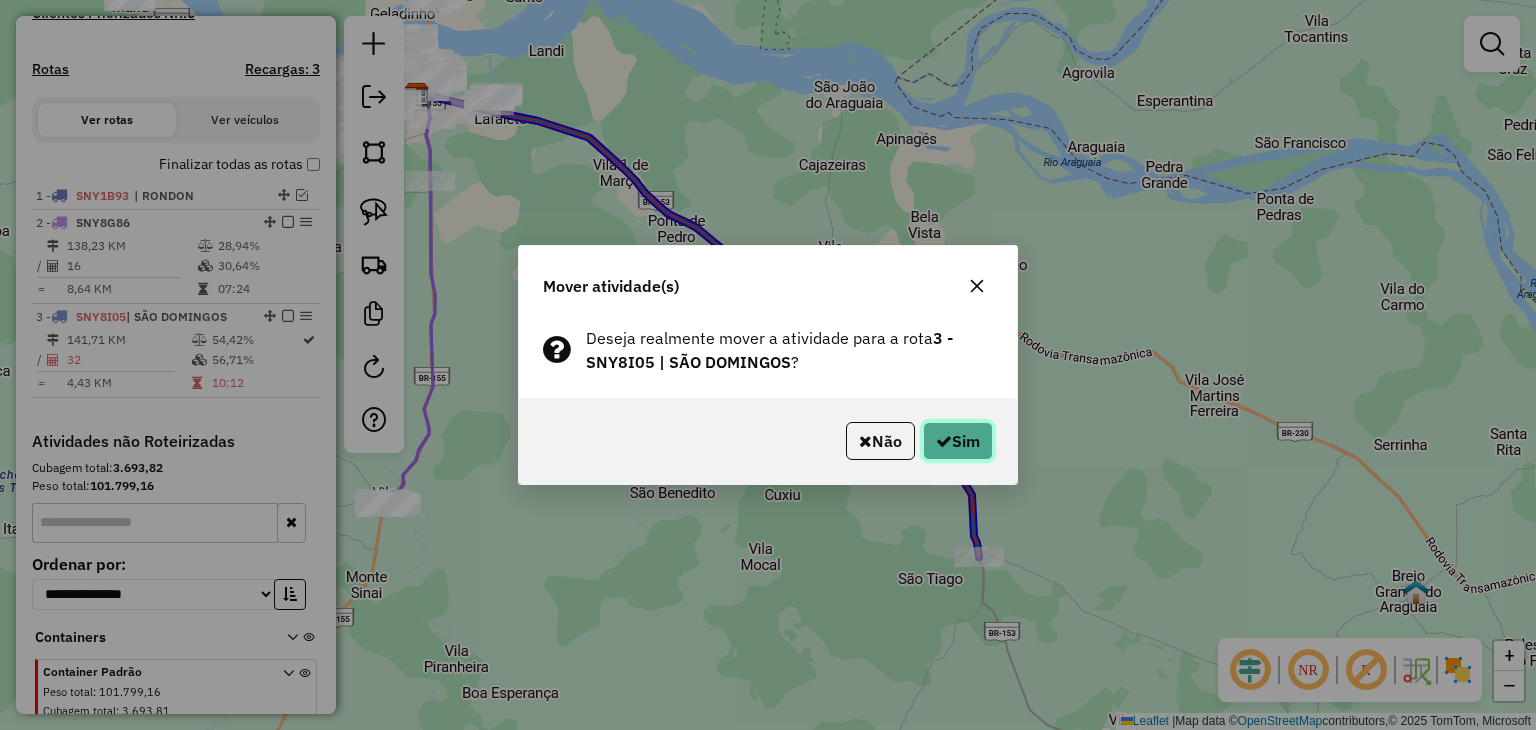 click on "Sim" 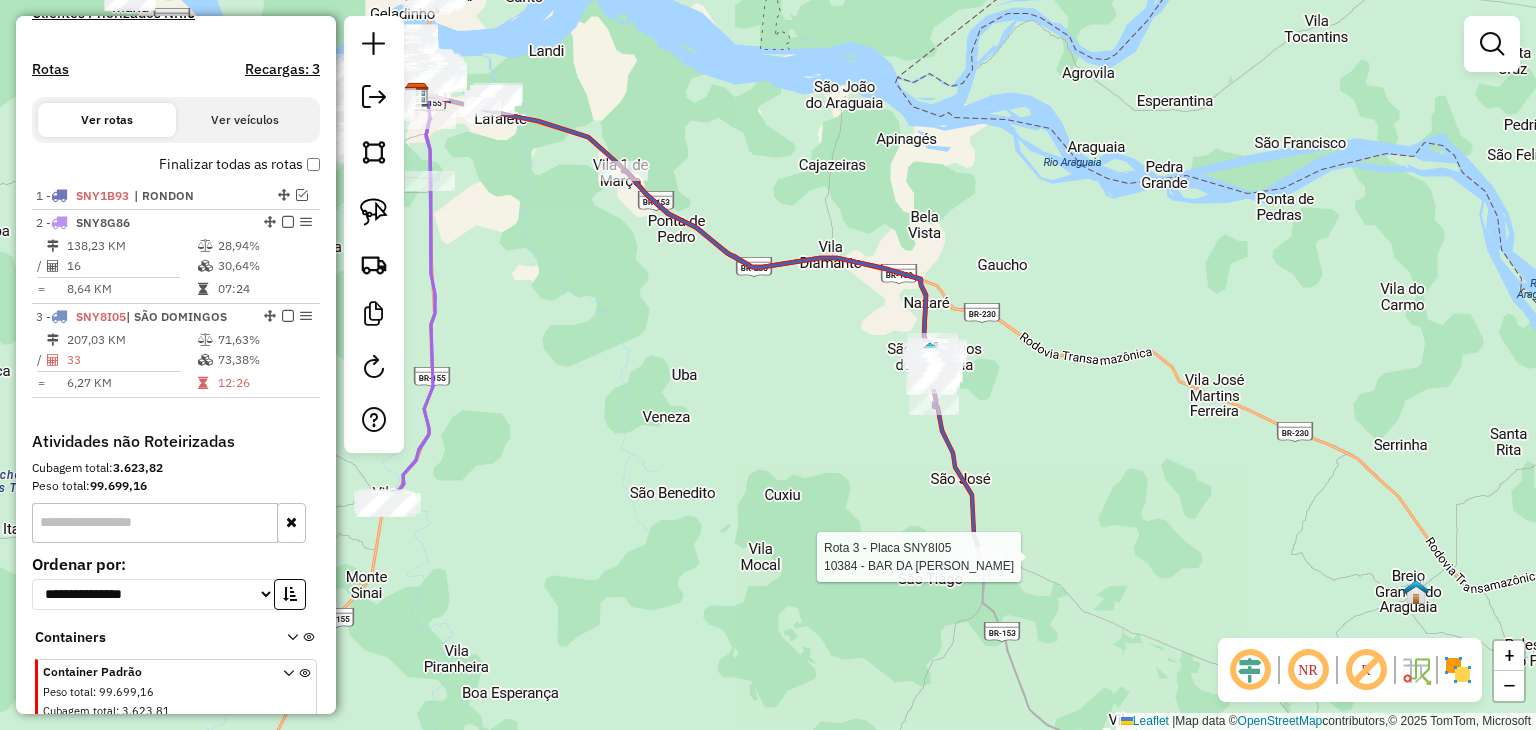select on "**********" 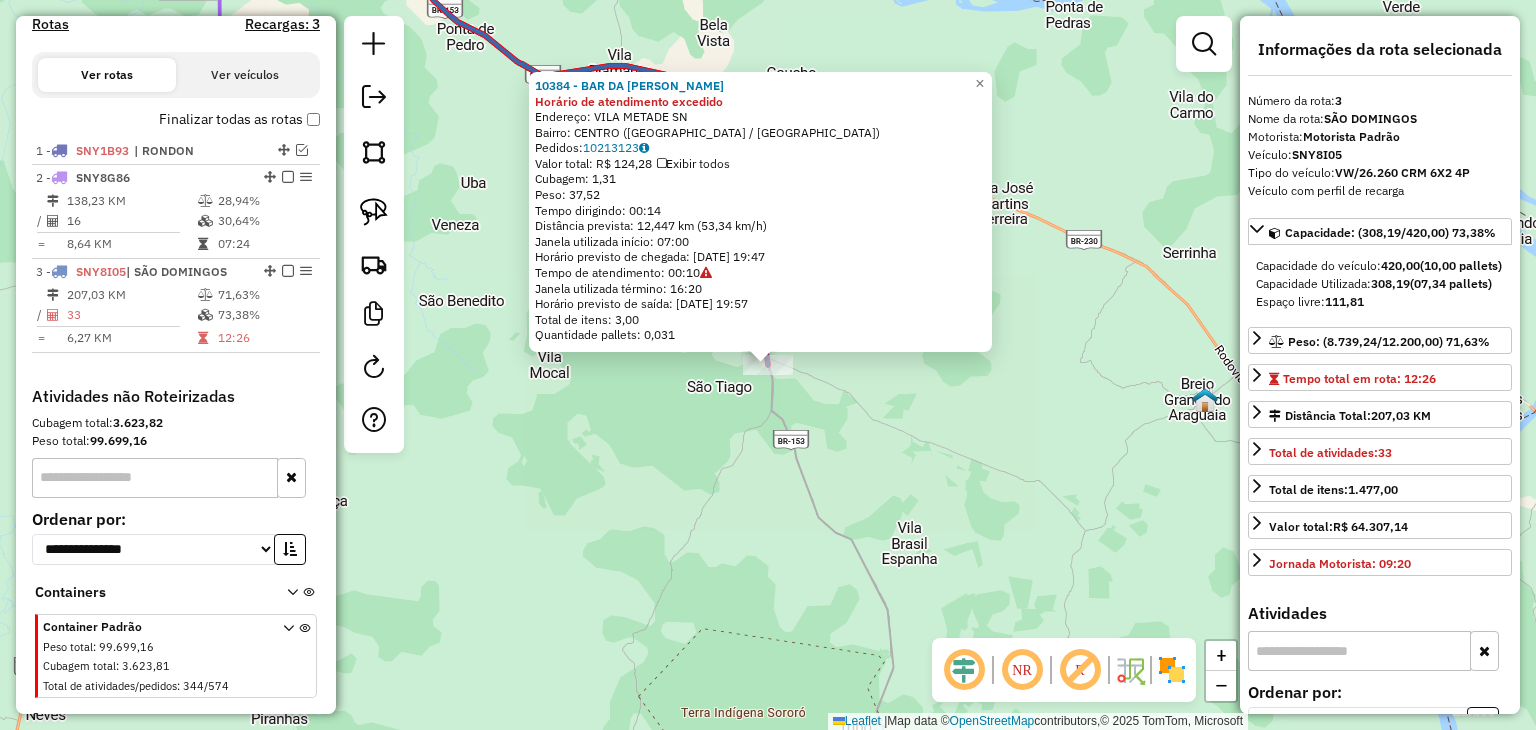 scroll, scrollTop: 676, scrollLeft: 0, axis: vertical 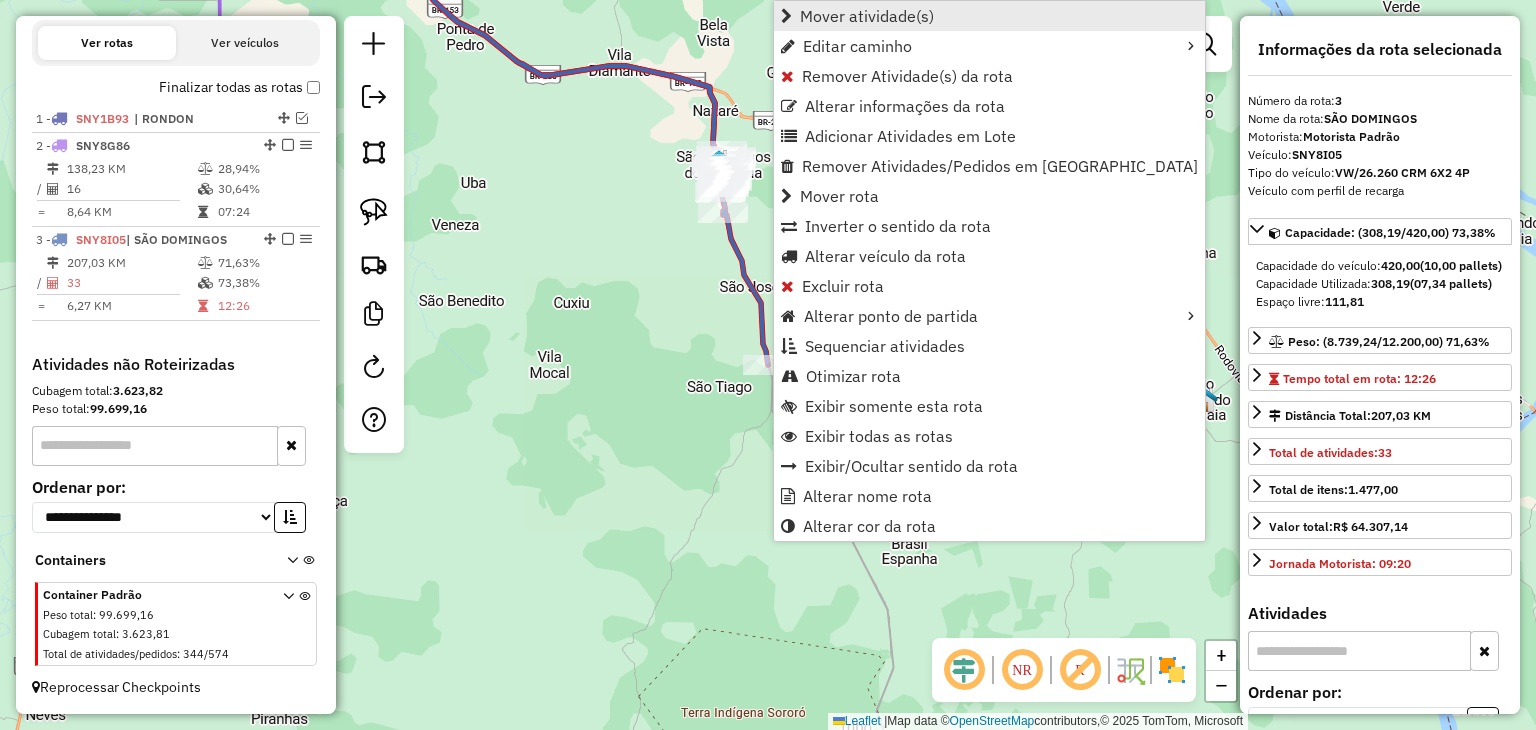 click on "Mover atividade(s)" at bounding box center [867, 16] 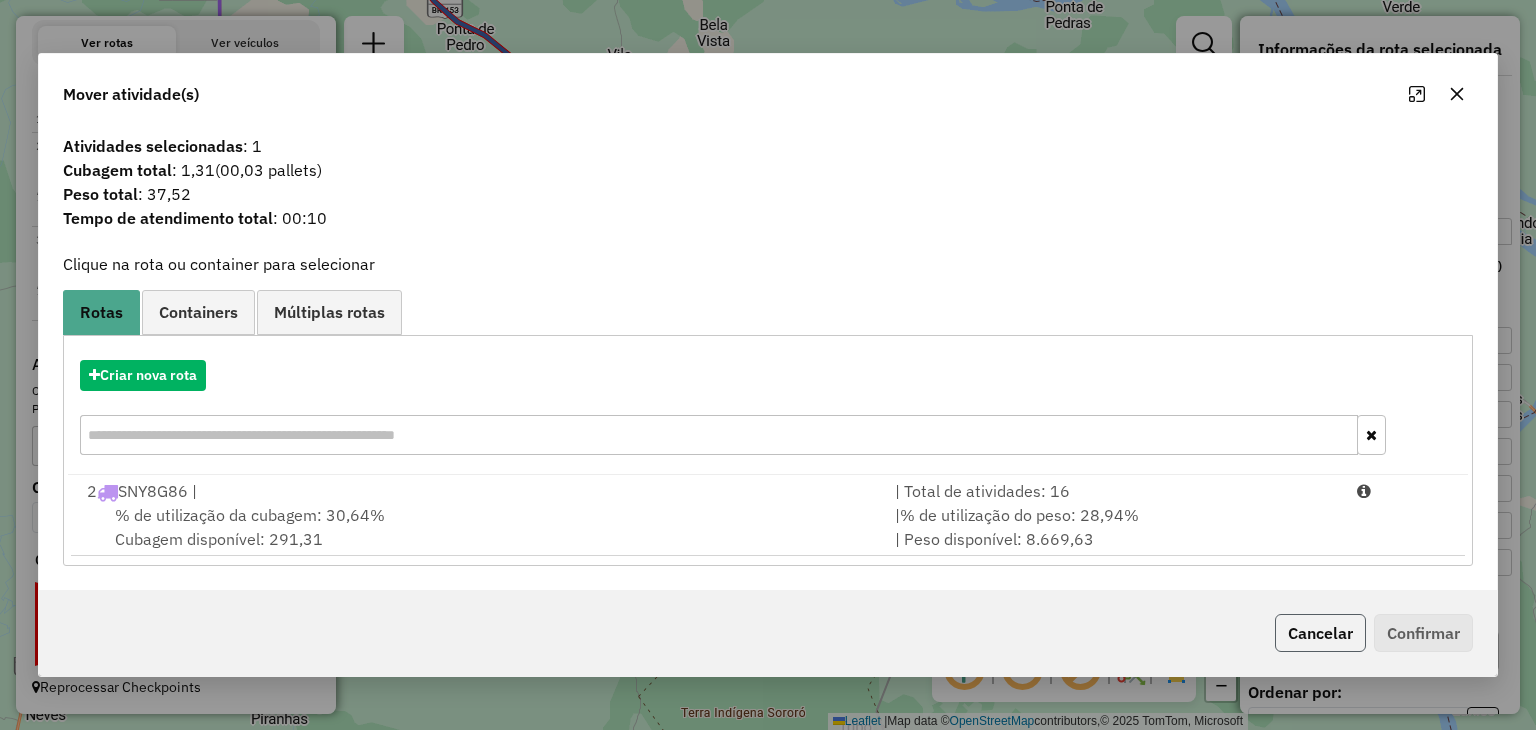 click on "Cancelar" 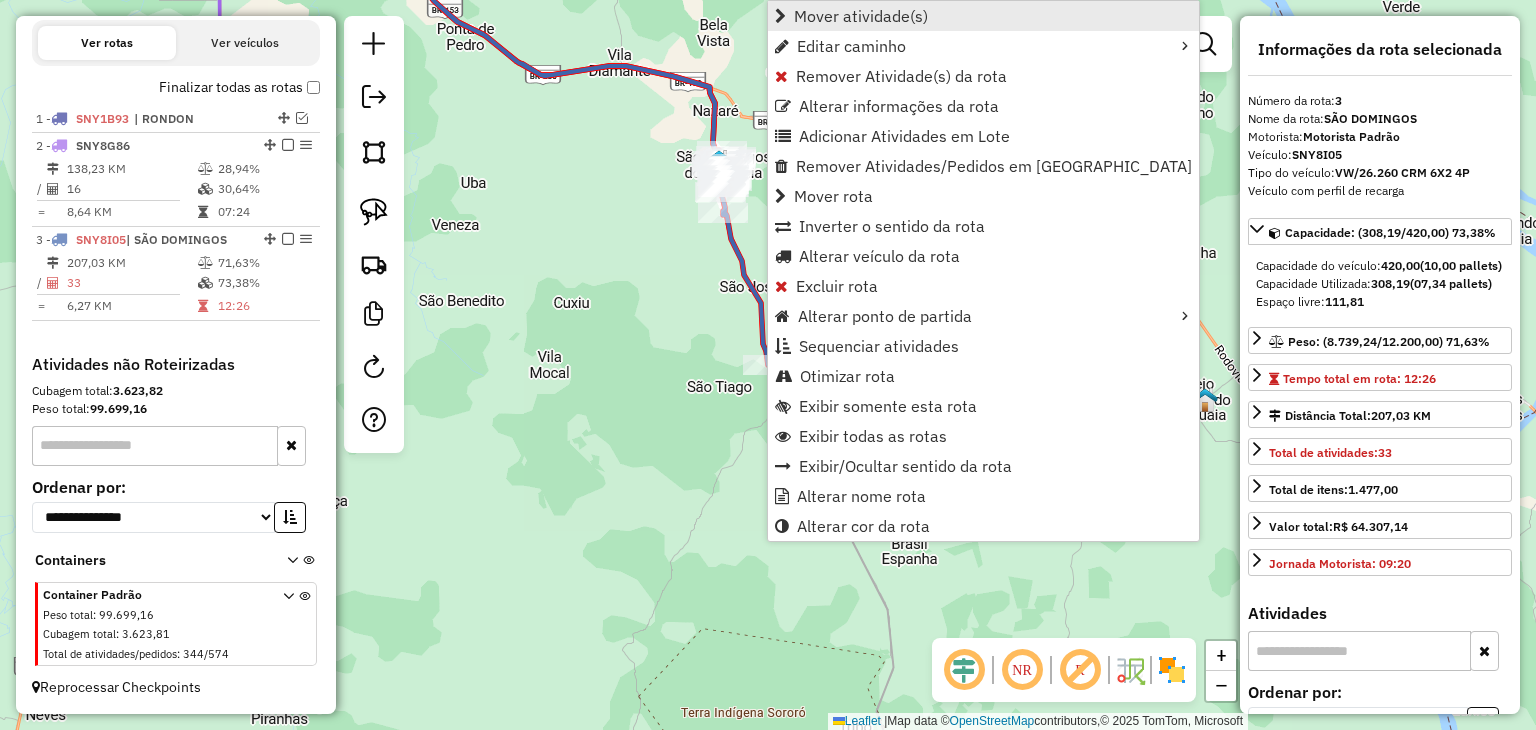 click on "Mover atividade(s)" at bounding box center (861, 16) 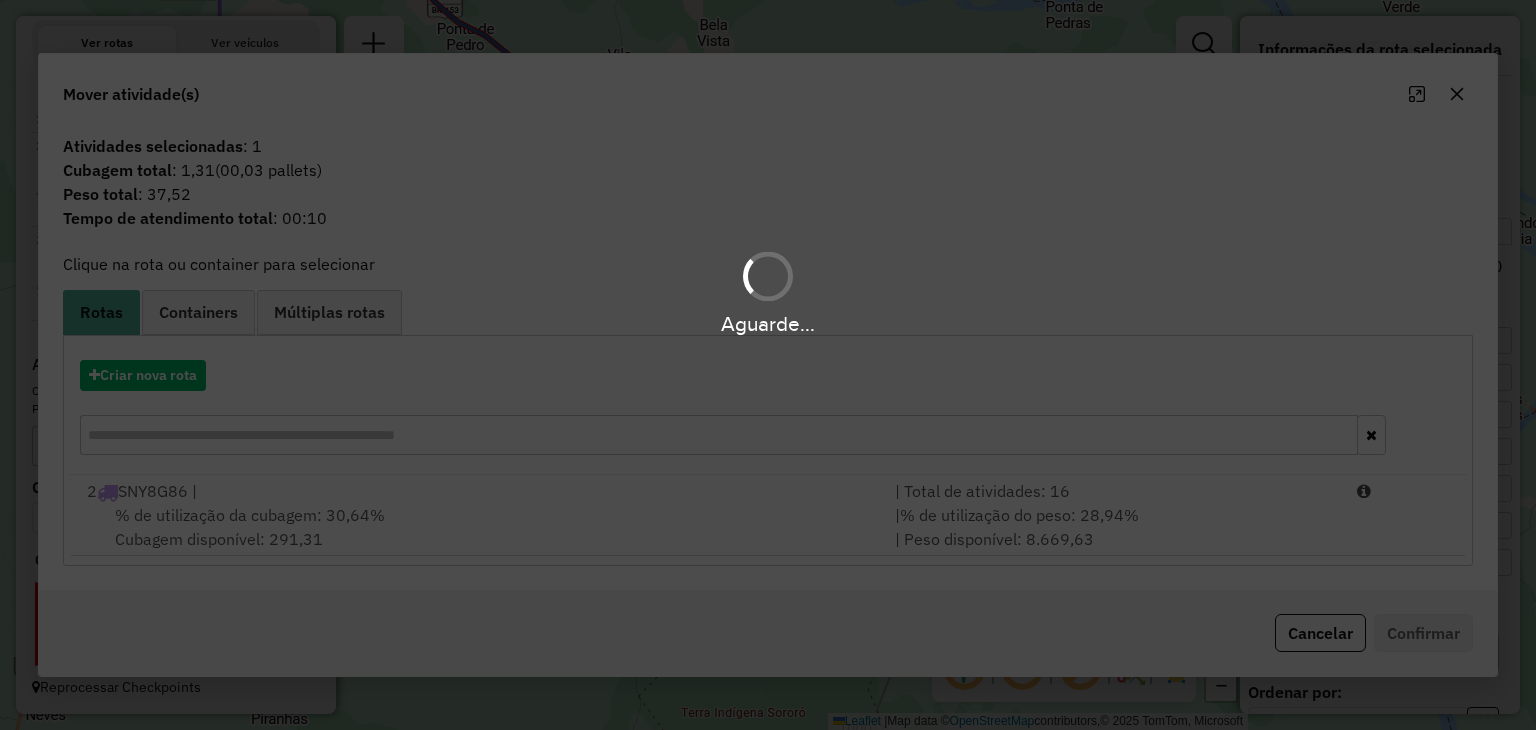 click on "Aguarde..." at bounding box center (768, 365) 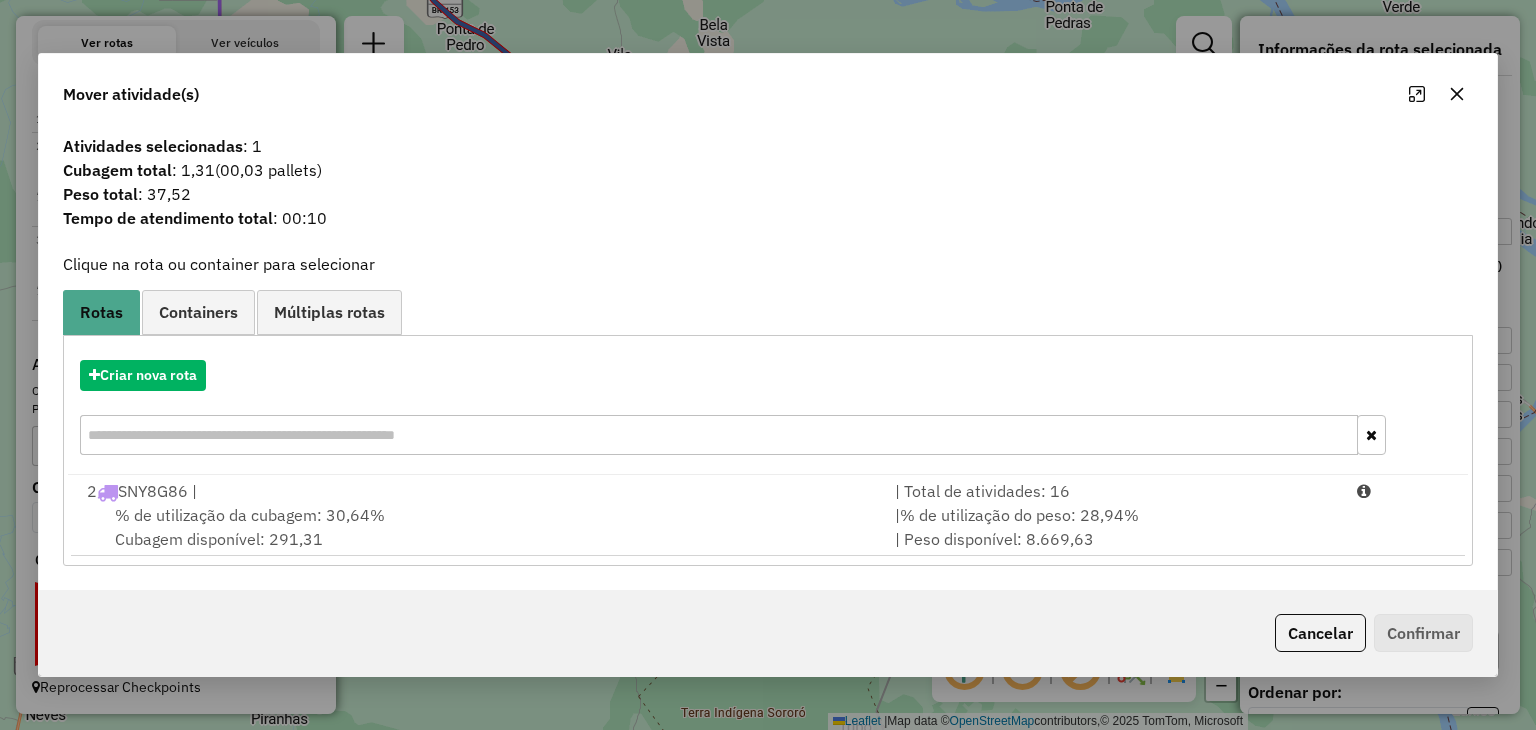 click 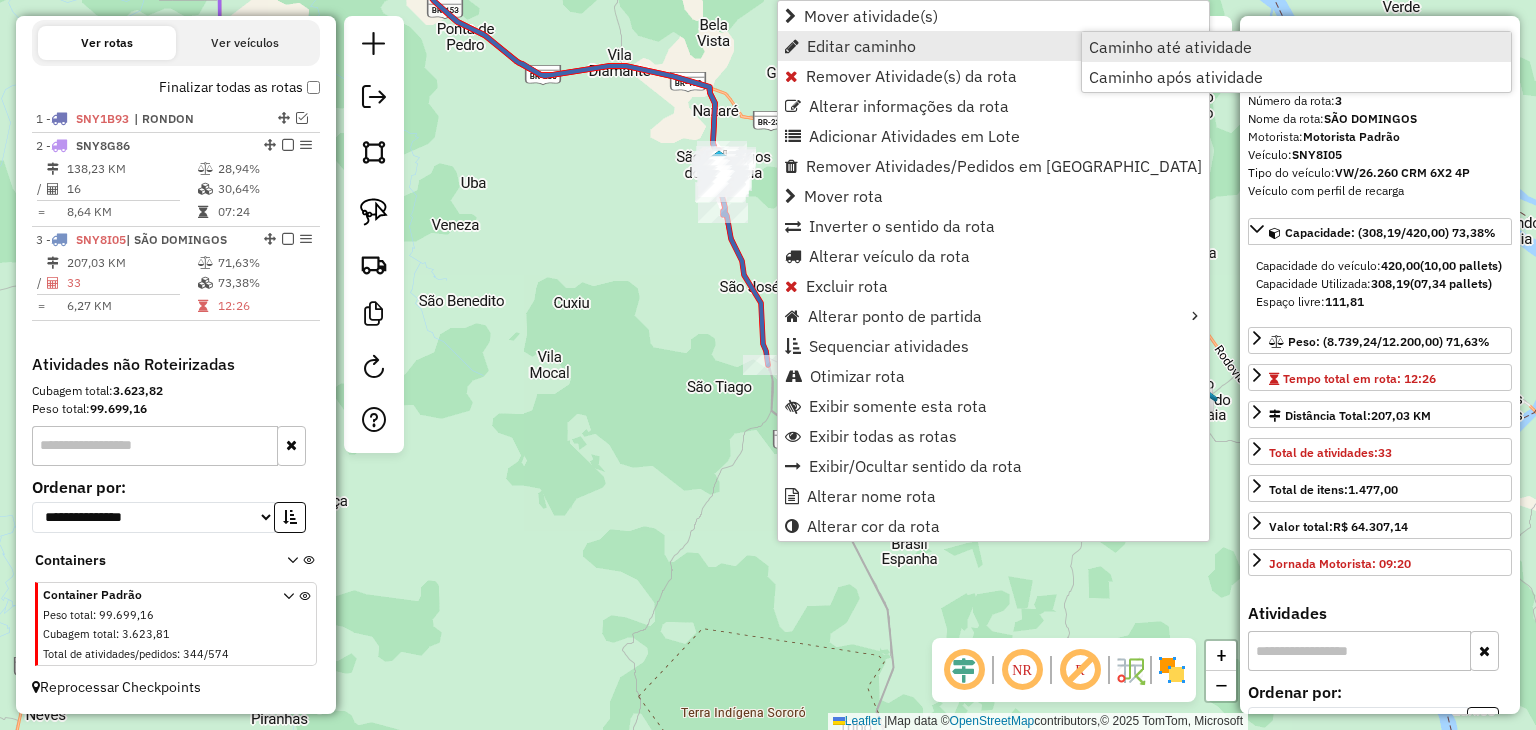 click on "Caminho até atividade" at bounding box center (1170, 47) 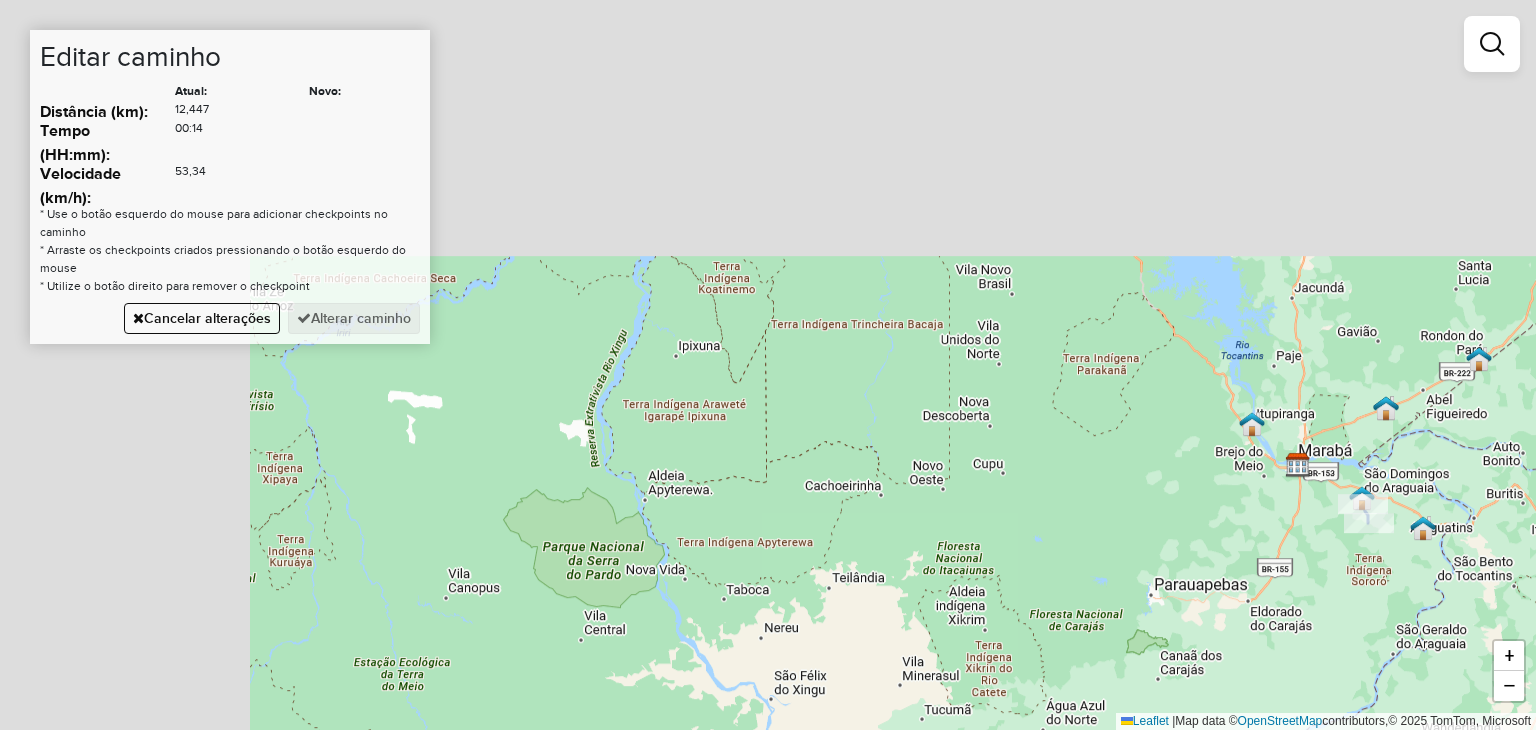 drag, startPoint x: 764, startPoint y: 204, endPoint x: 1102, endPoint y: 540, distance: 476.59207 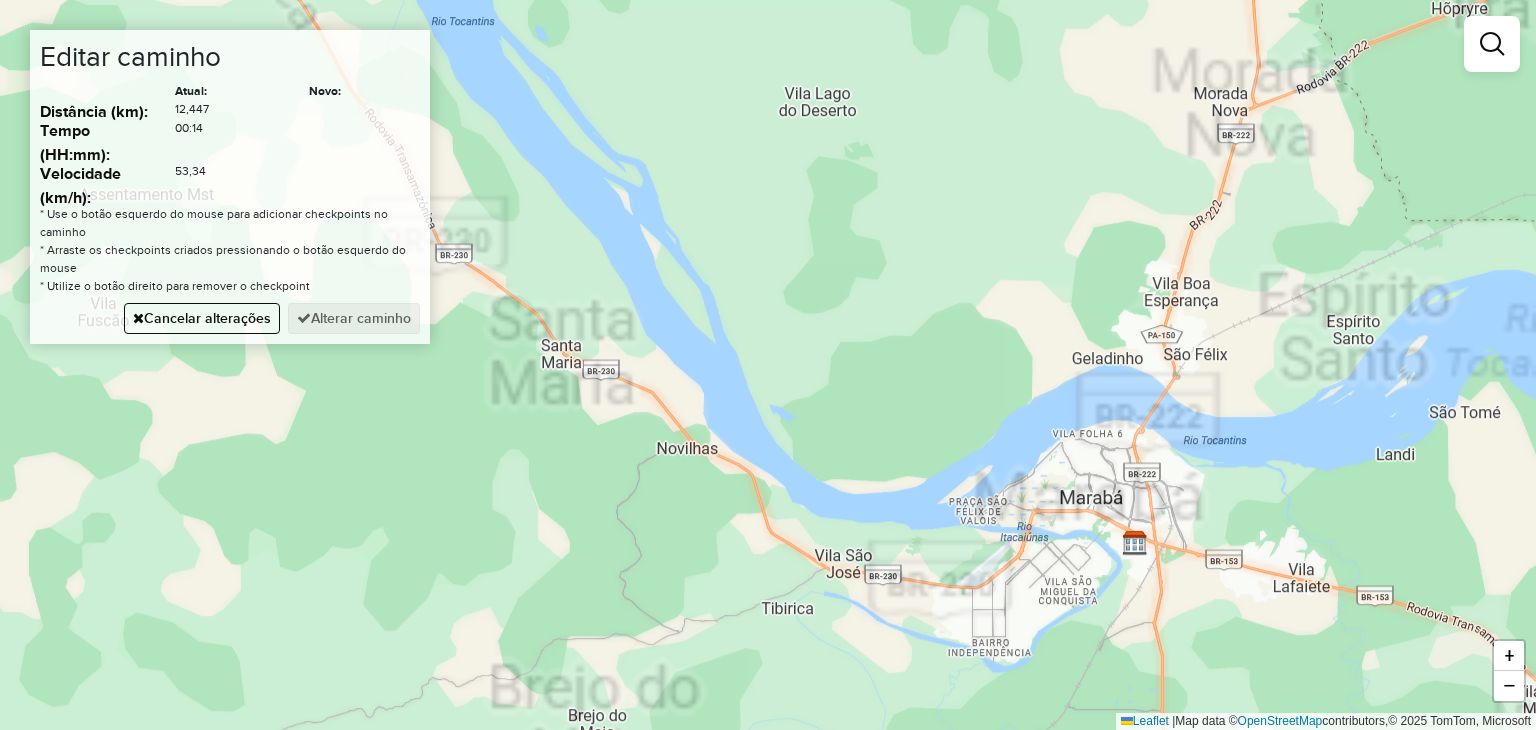 drag, startPoint x: 1182, startPoint y: 574, endPoint x: 1228, endPoint y: 440, distance: 141.67569 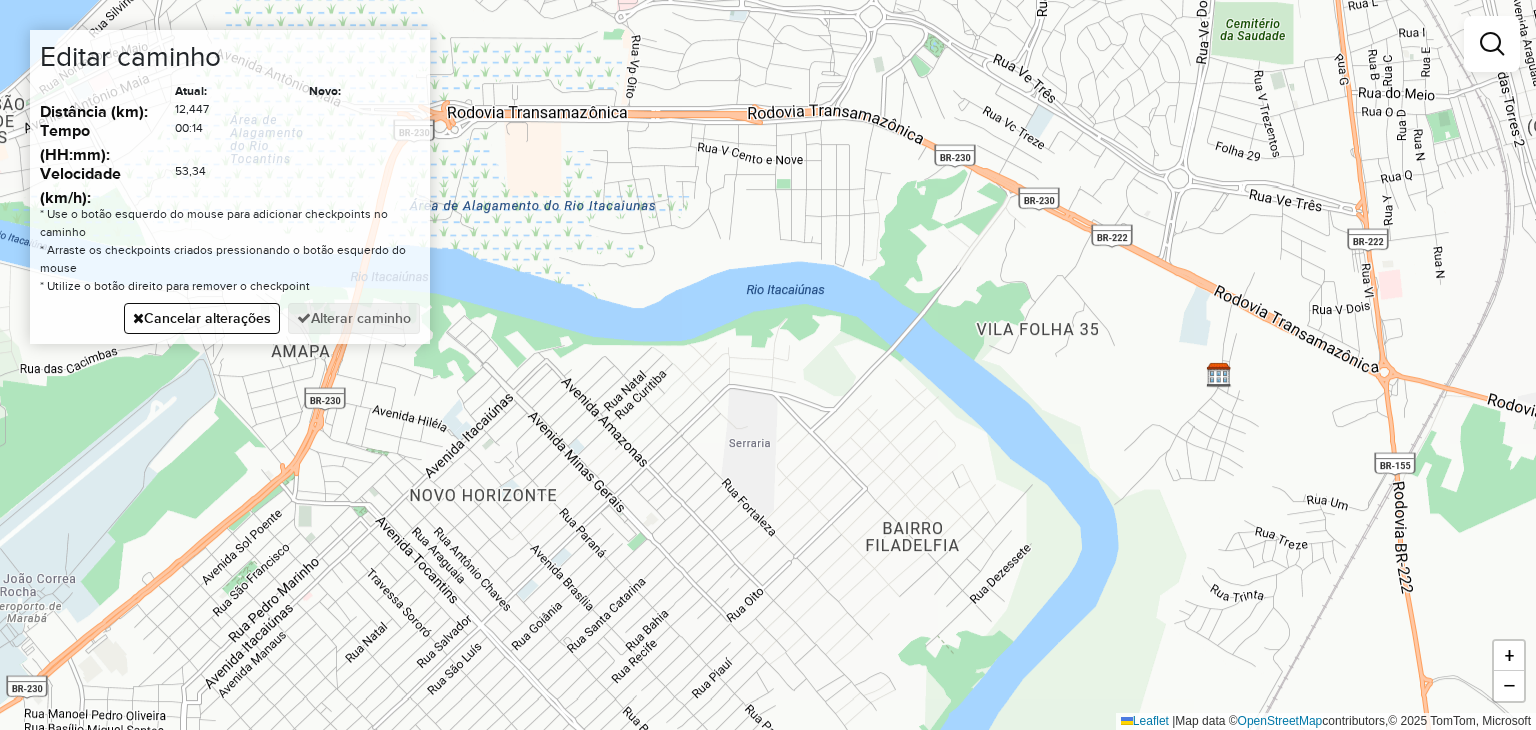 click on "Janela de atendimento Grade de atendimento Capacidade Transportadoras Veículos Cliente Pedidos  Rotas Selecione os dias de semana para filtrar as janelas de atendimento  Seg   Ter   Qua   Qui   Sex   Sáb   Dom  Informe o período da janela de atendimento: De: Até:  Filtrar exatamente a janela do cliente  Considerar janela de atendimento padrão  Selecione os dias de semana para filtrar as grades de atendimento  Seg   Ter   Qua   Qui   Sex   Sáb   Dom   Considerar clientes sem dia de atendimento cadastrado  Clientes fora do dia de atendimento selecionado Filtrar as atividades entre os valores definidos abaixo:  Peso mínimo:   Peso máximo:   Cubagem mínima:   Cubagem máxima:   De:   Até:  Filtrar as atividades entre o tempo de atendimento definido abaixo:  De:   Até:   Considerar capacidade total dos clientes não roteirizados Transportadora: Selecione um ou mais itens Tipo de veículo: Selecione um ou mais itens Veículo: Selecione um ou mais itens Motorista: Selecione um ou mais itens Nome: Rótulo:" 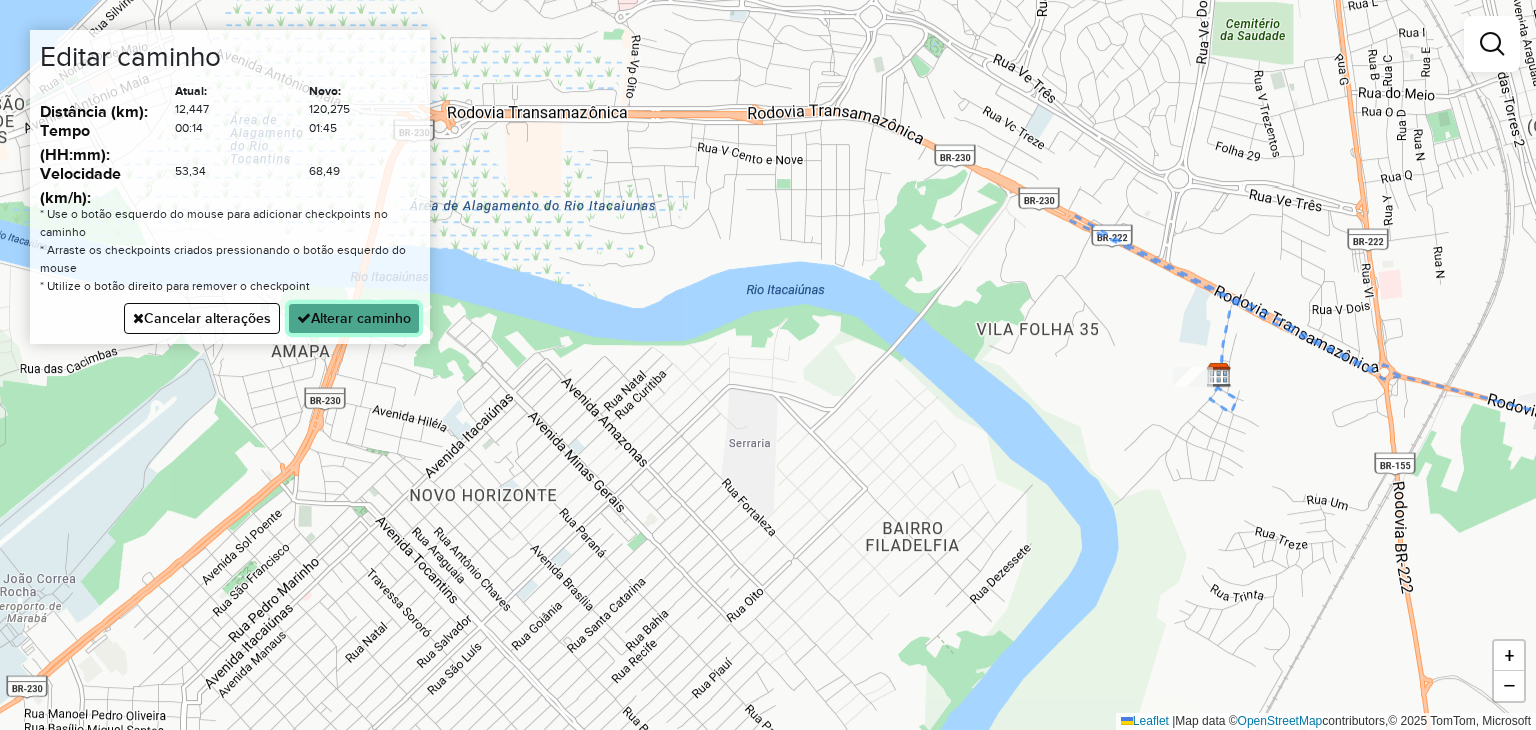 click on "Alterar caminho" at bounding box center [354, 318] 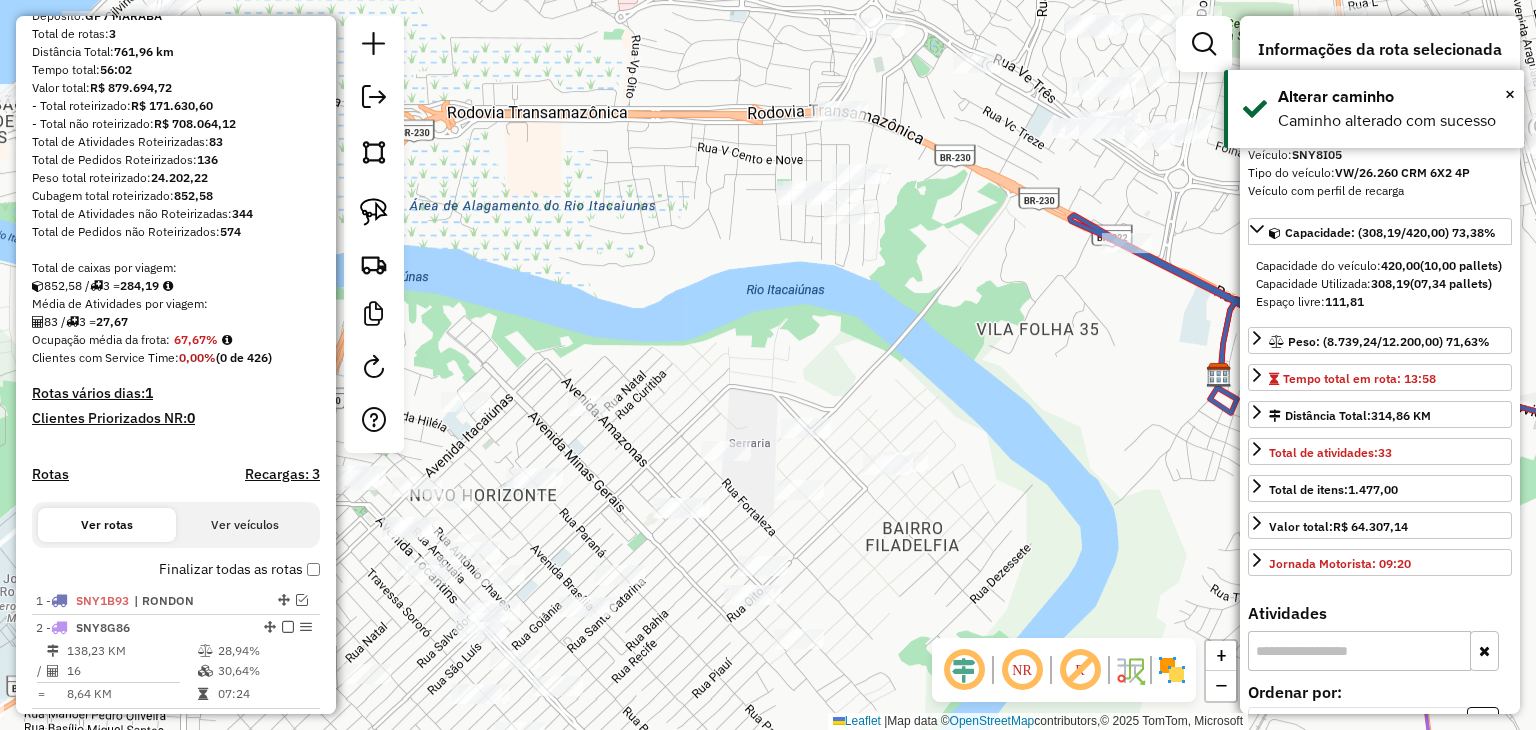scroll, scrollTop: 0, scrollLeft: 0, axis: both 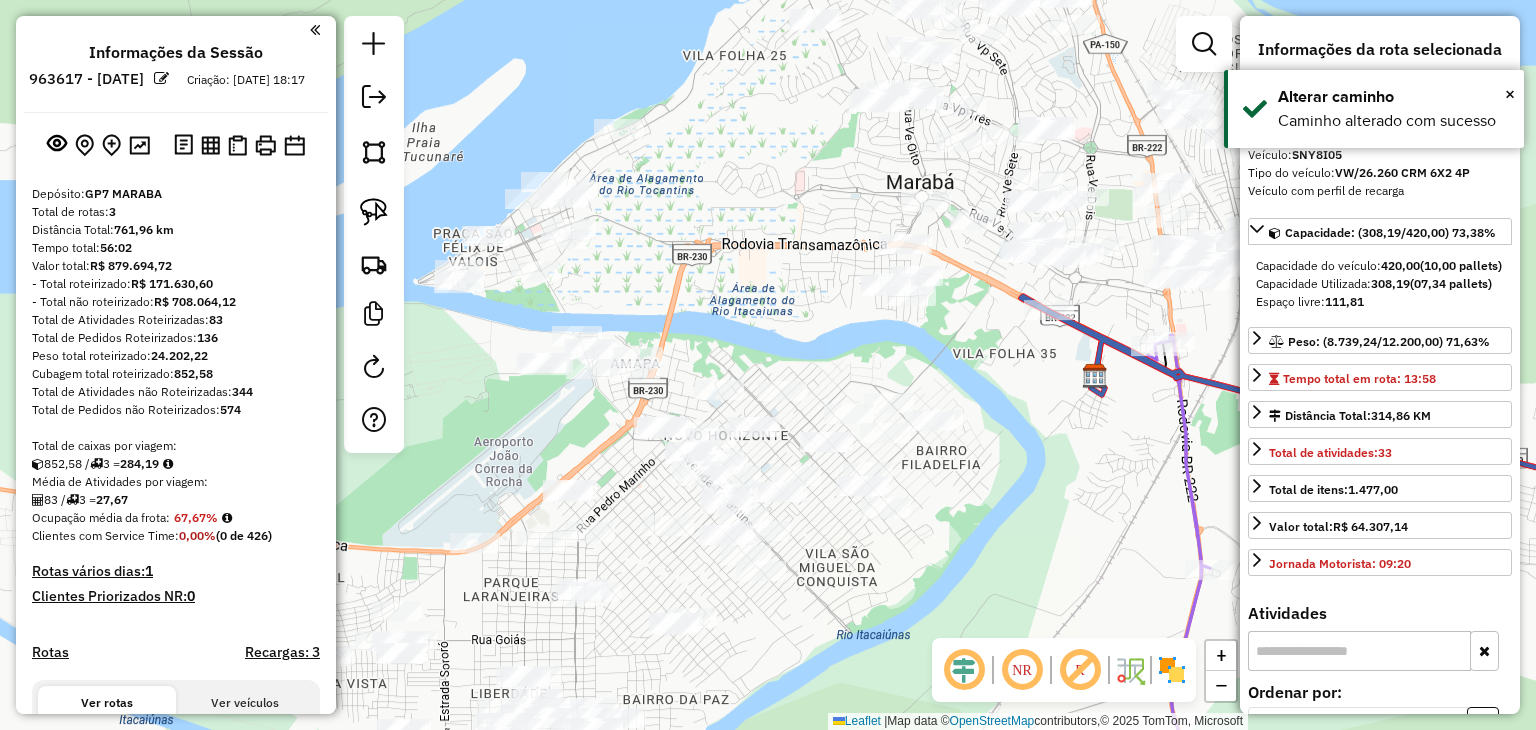 drag, startPoint x: 1028, startPoint y: 389, endPoint x: 715, endPoint y: 314, distance: 321.86023 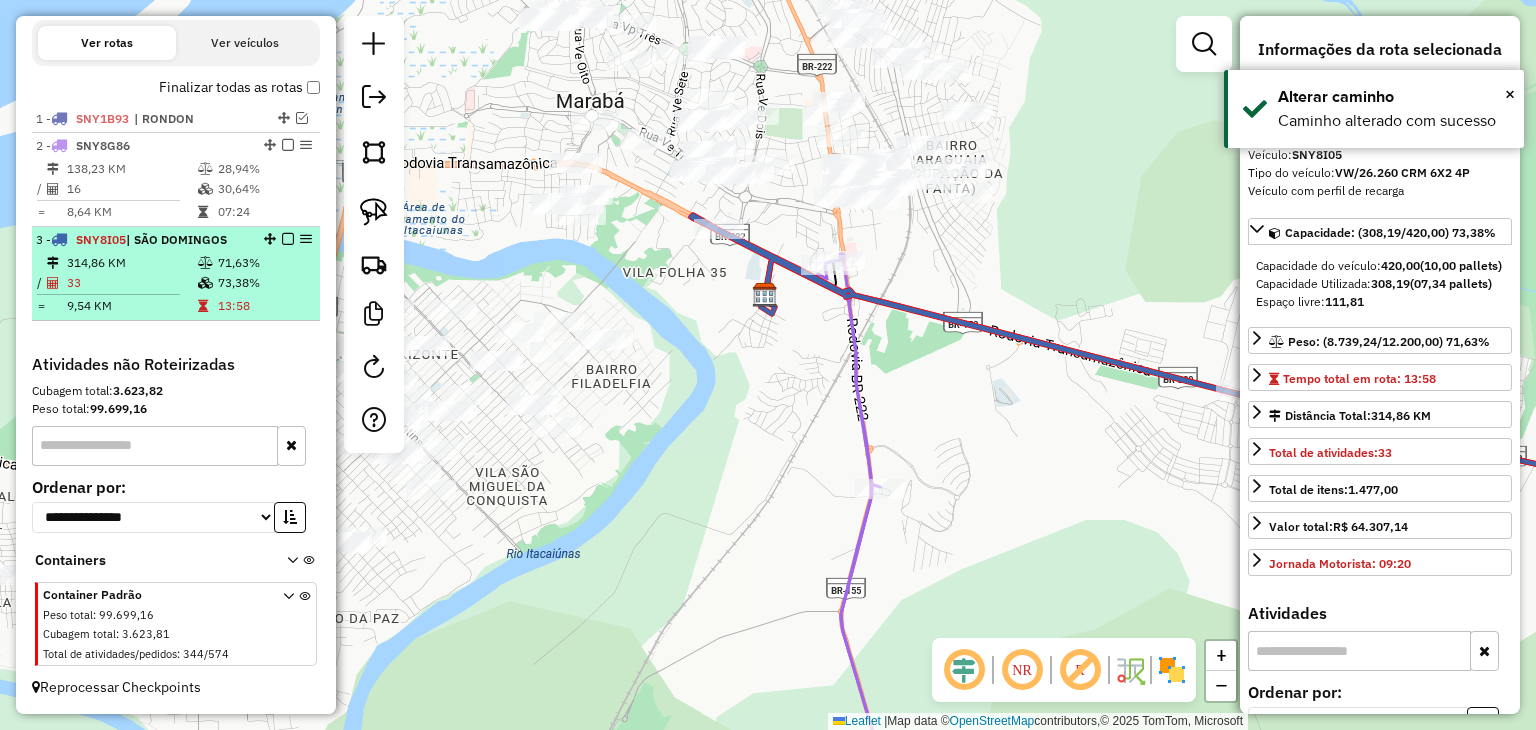 scroll, scrollTop: 676, scrollLeft: 0, axis: vertical 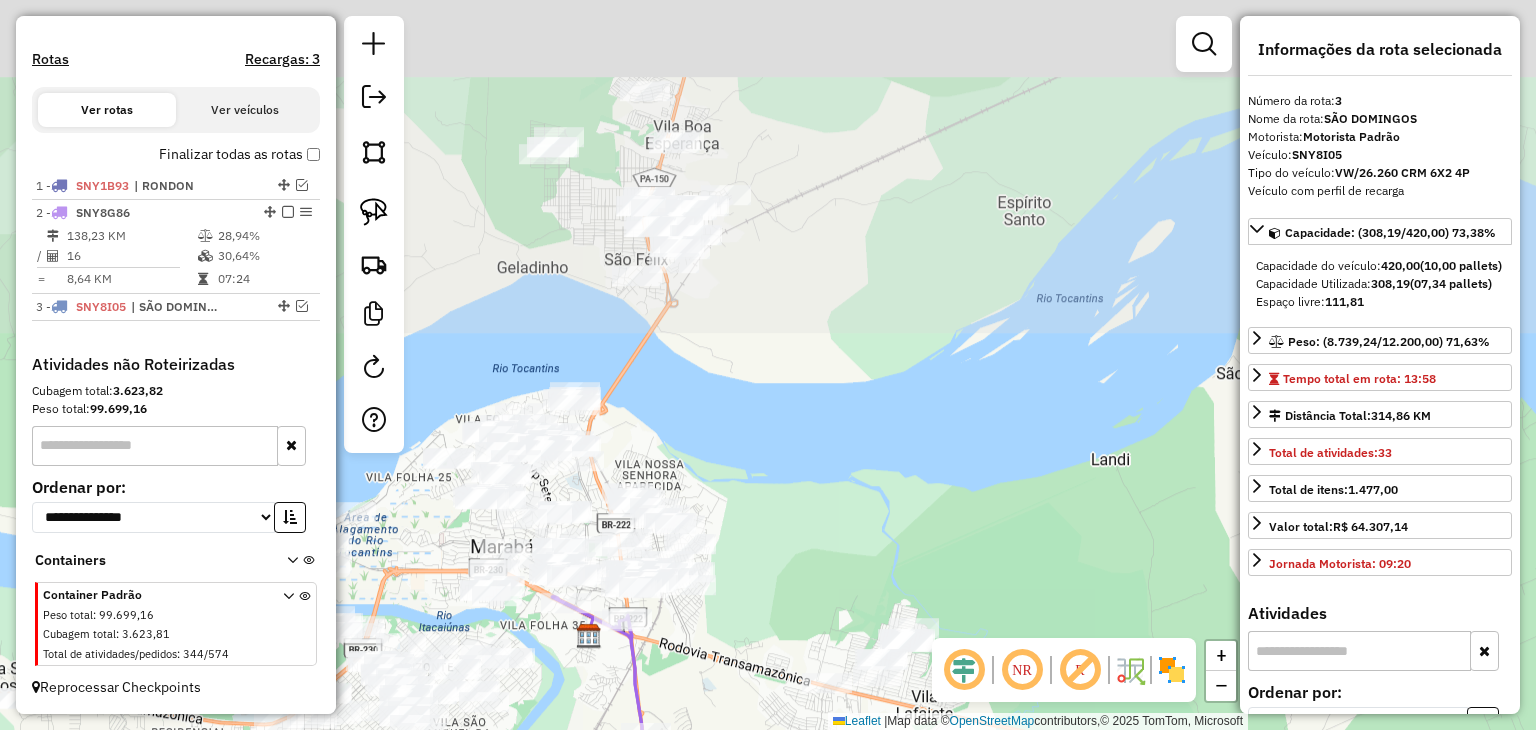 drag, startPoint x: 916, startPoint y: 88, endPoint x: 757, endPoint y: 467, distance: 411.00122 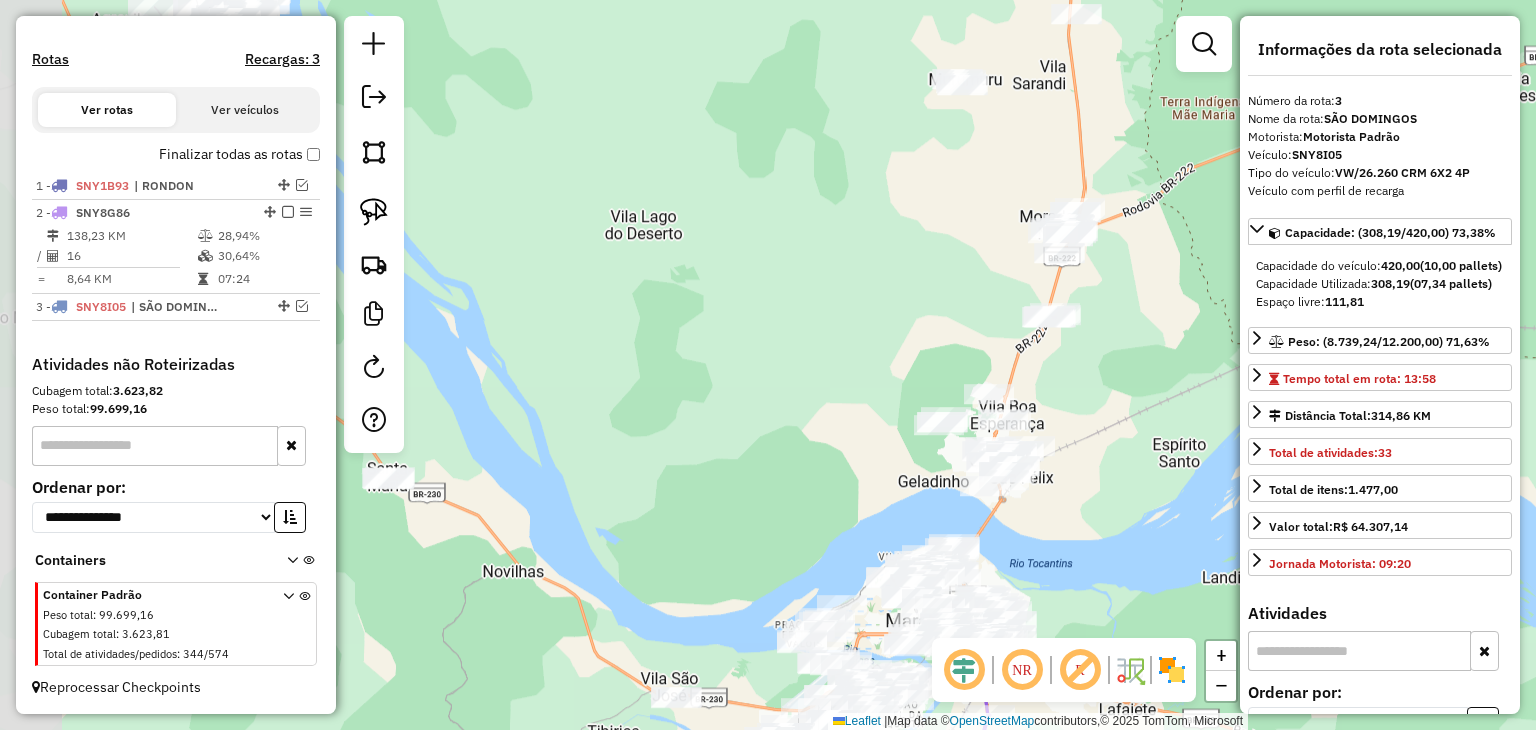 drag, startPoint x: 587, startPoint y: 361, endPoint x: 726, endPoint y: 377, distance: 139.91783 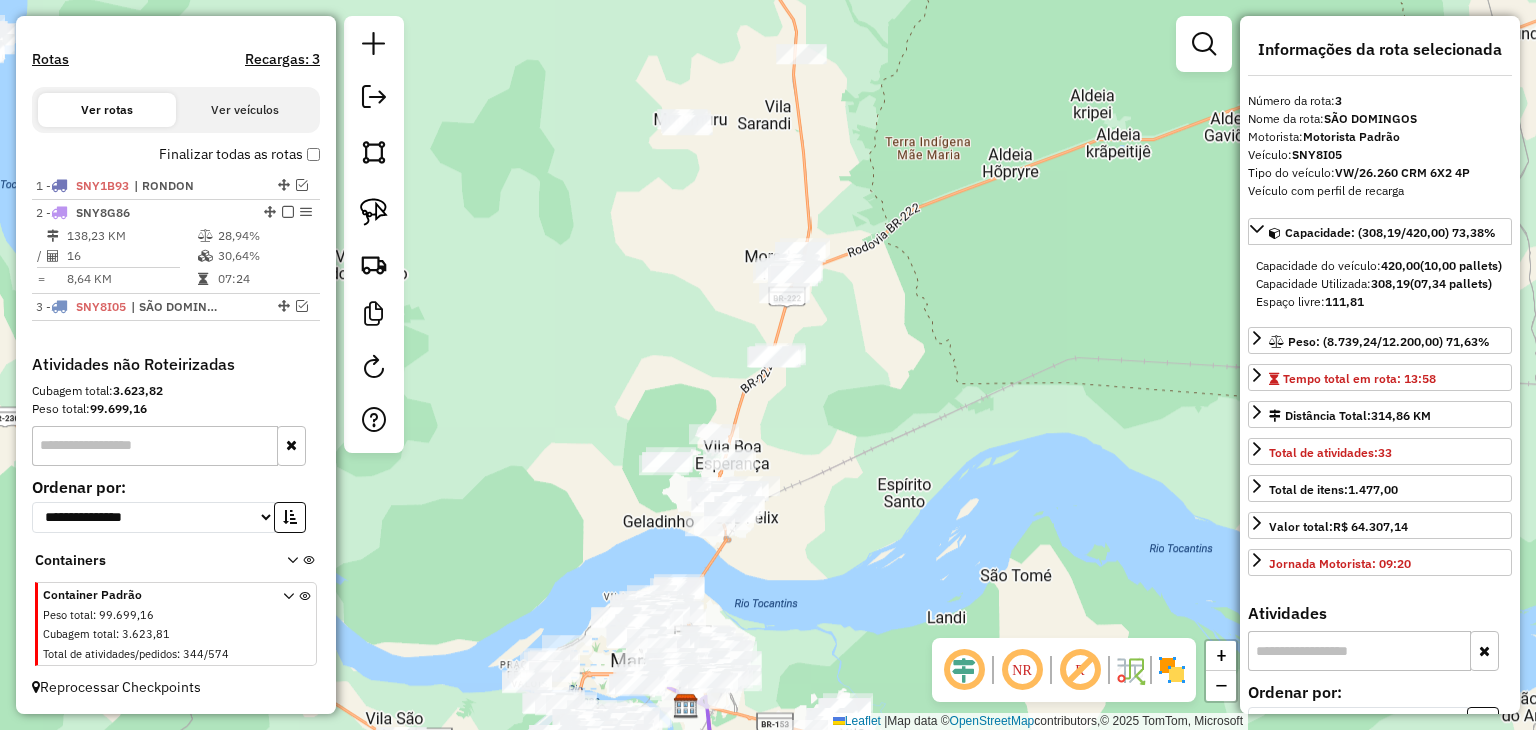 drag, startPoint x: 883, startPoint y: 273, endPoint x: 576, endPoint y: 305, distance: 308.66324 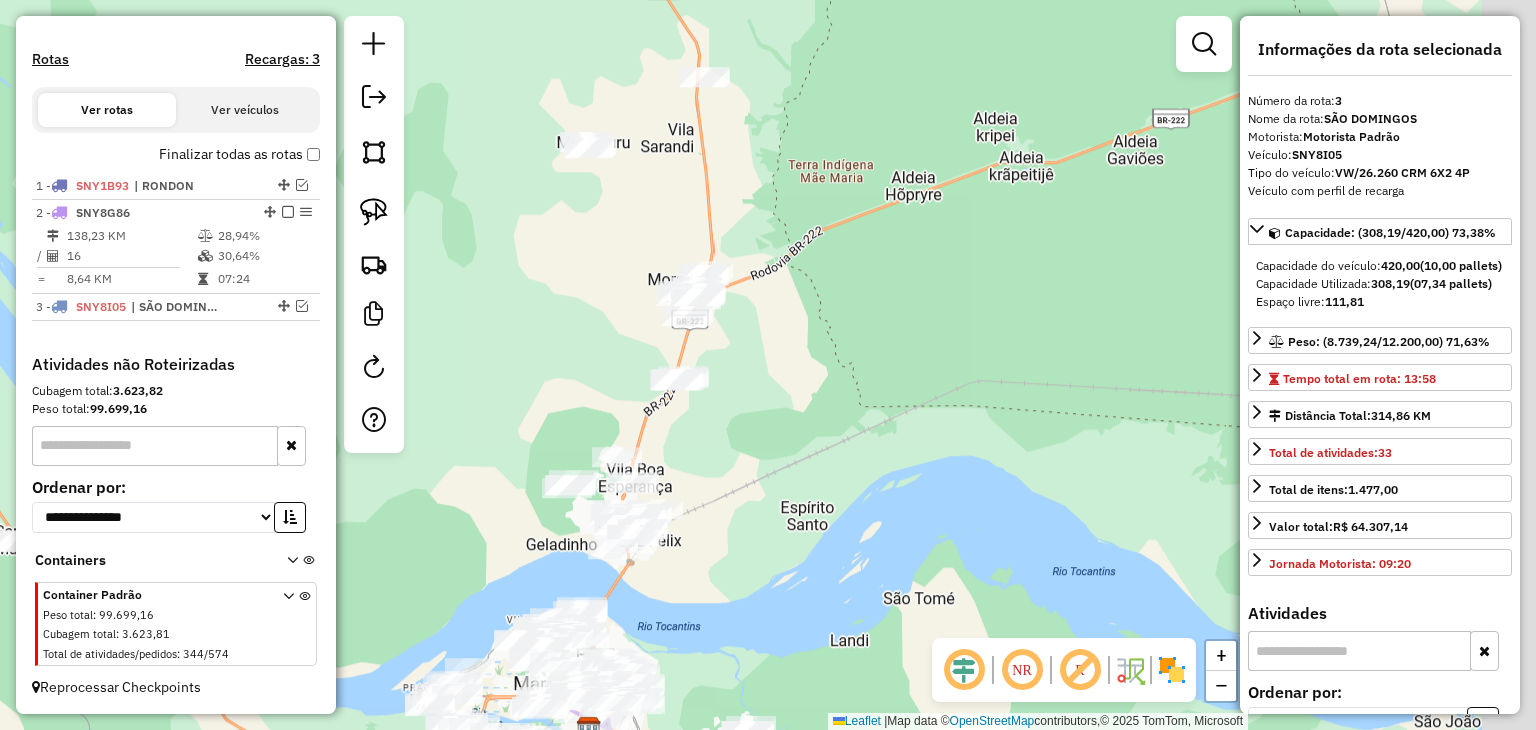 drag, startPoint x: 576, startPoint y: 305, endPoint x: 370, endPoint y: 341, distance: 209.12198 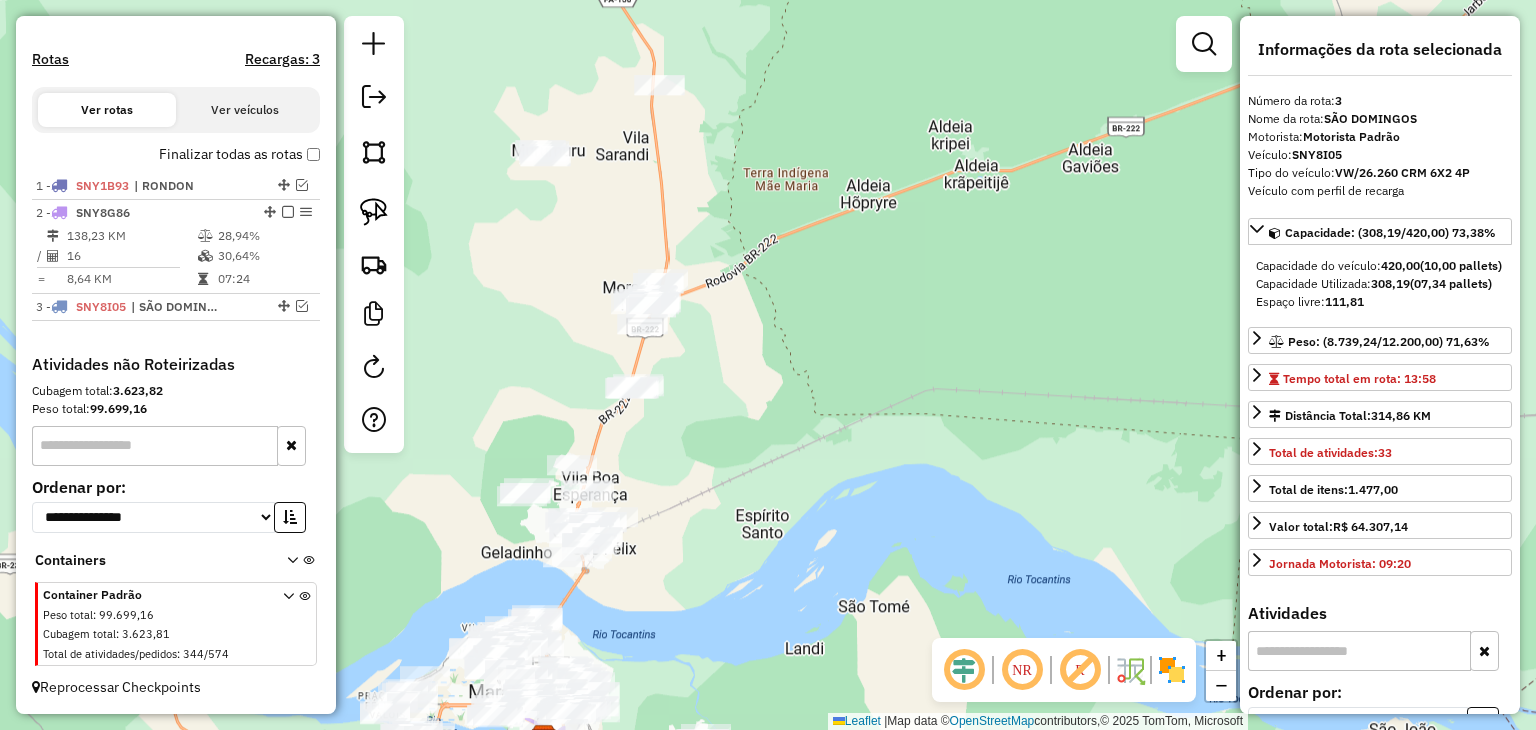 drag, startPoint x: 522, startPoint y: 205, endPoint x: 592, endPoint y: 210, distance: 70.178345 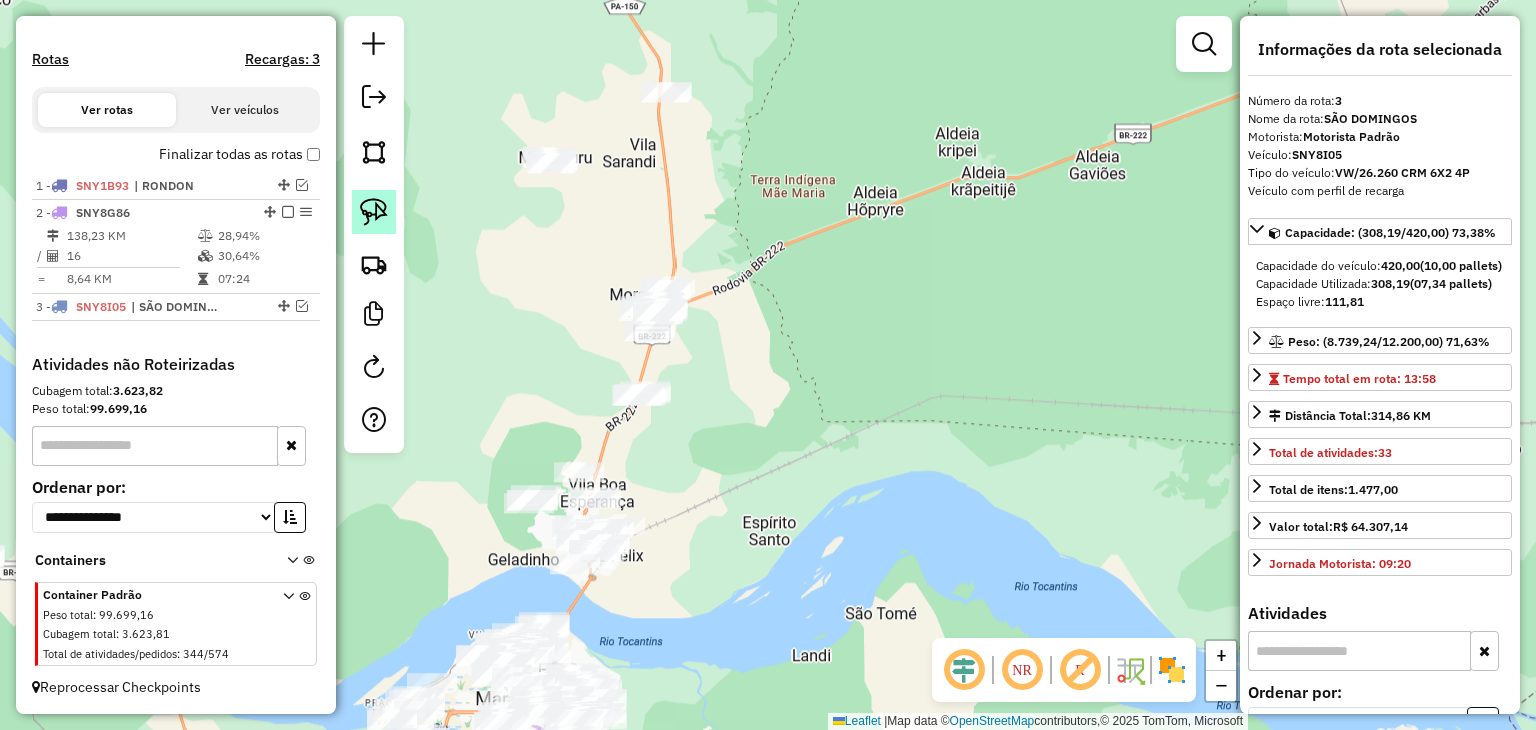 click 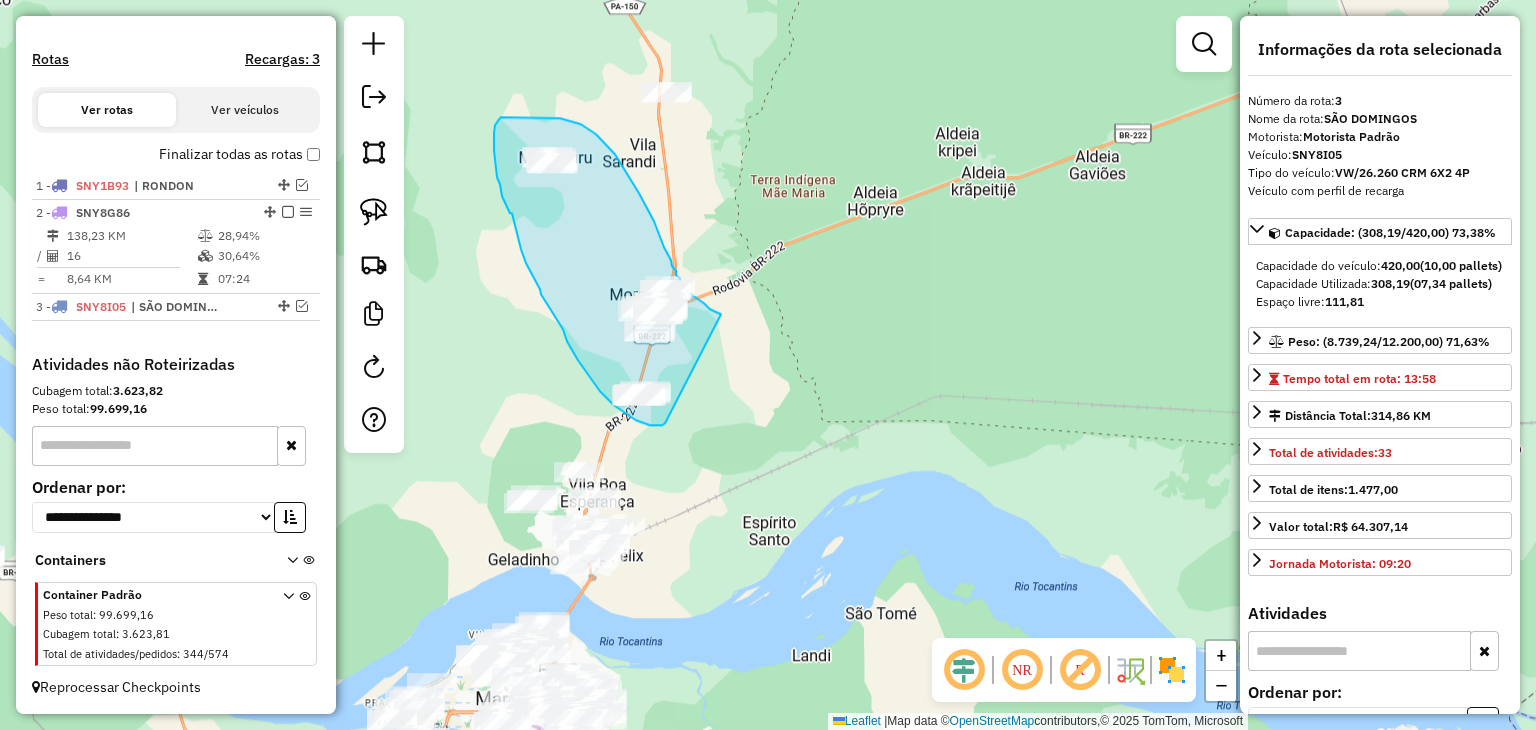 drag, startPoint x: 665, startPoint y: 423, endPoint x: 727, endPoint y: 318, distance: 121.93851 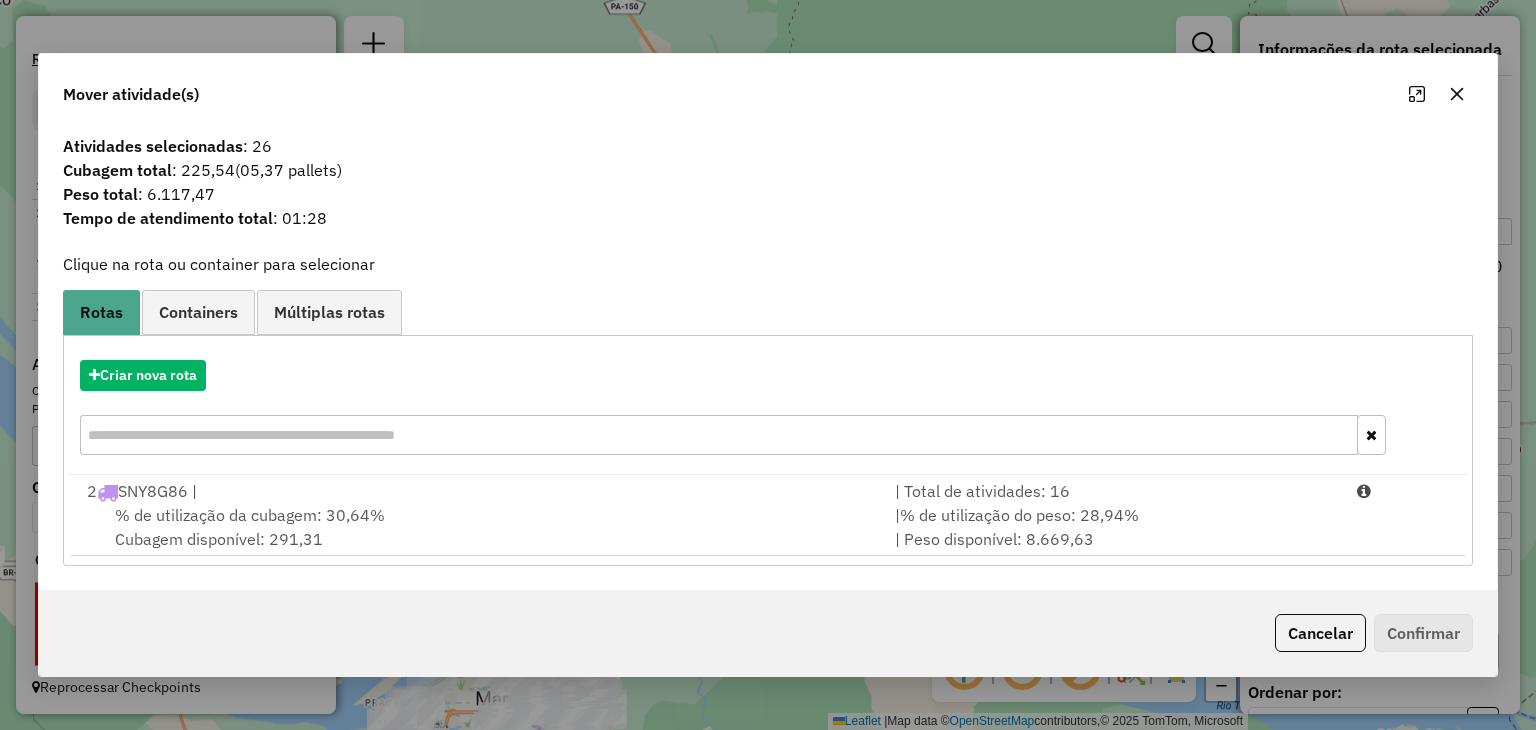 click 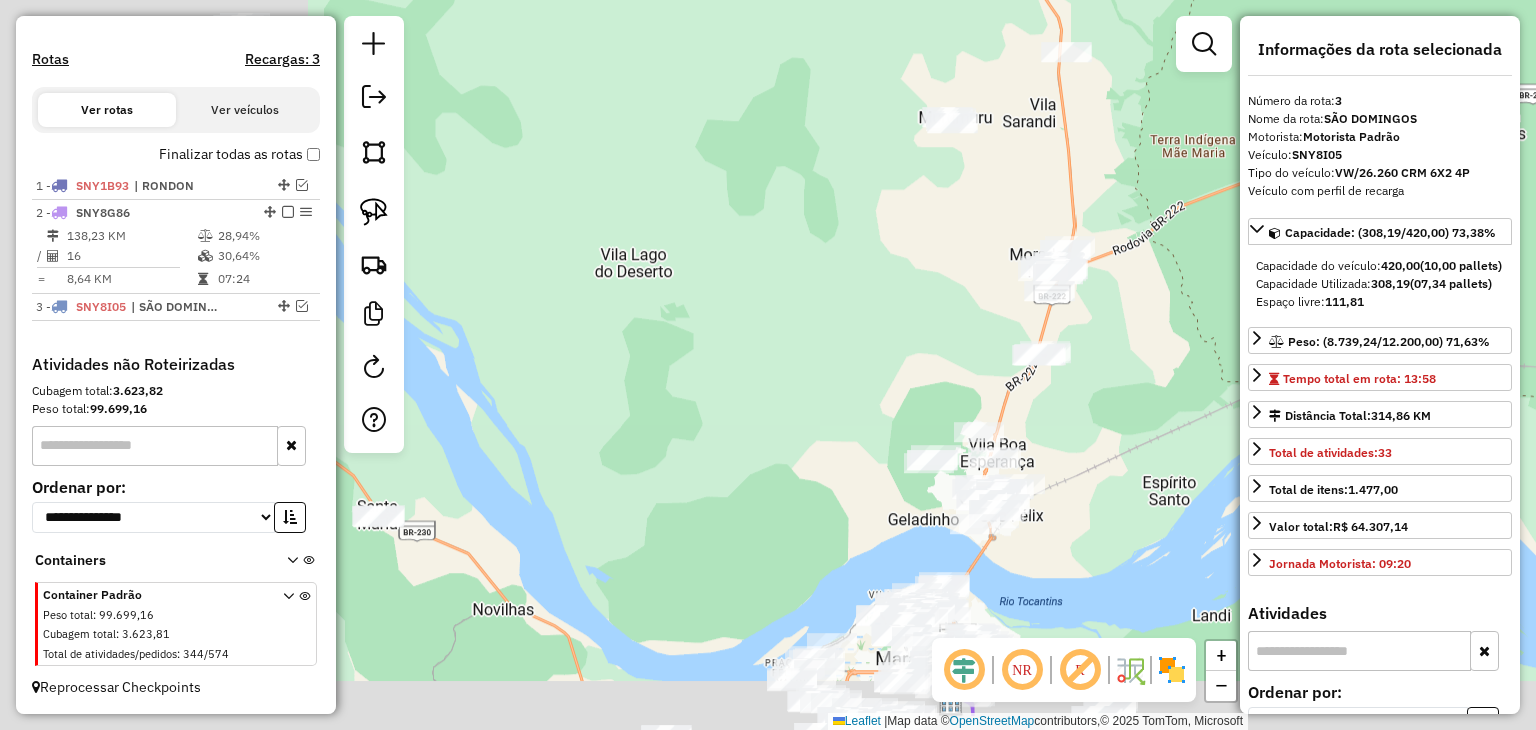 drag, startPoint x: 564, startPoint y: 348, endPoint x: 951, endPoint y: 243, distance: 400.99127 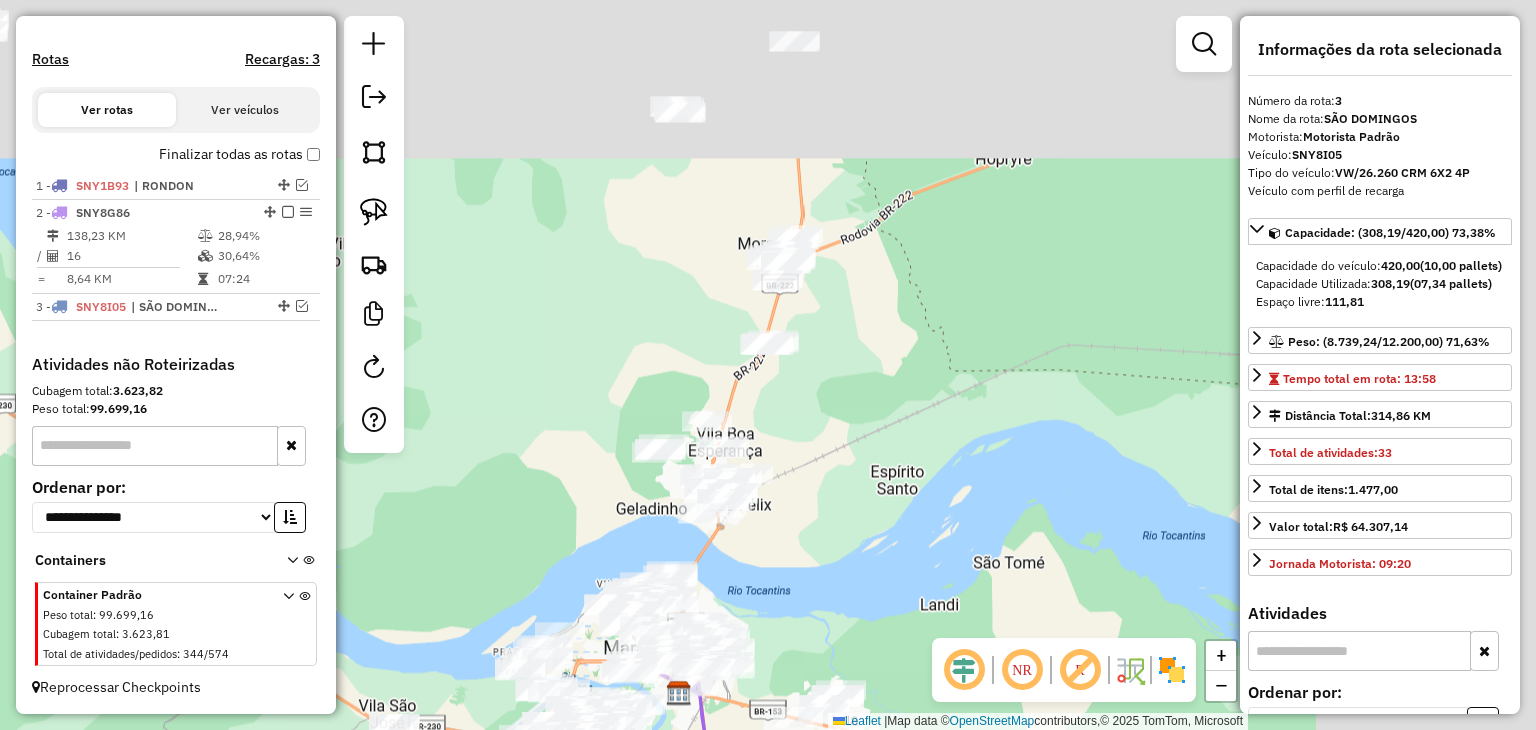 drag, startPoint x: 760, startPoint y: 179, endPoint x: 507, endPoint y: 512, distance: 418.20807 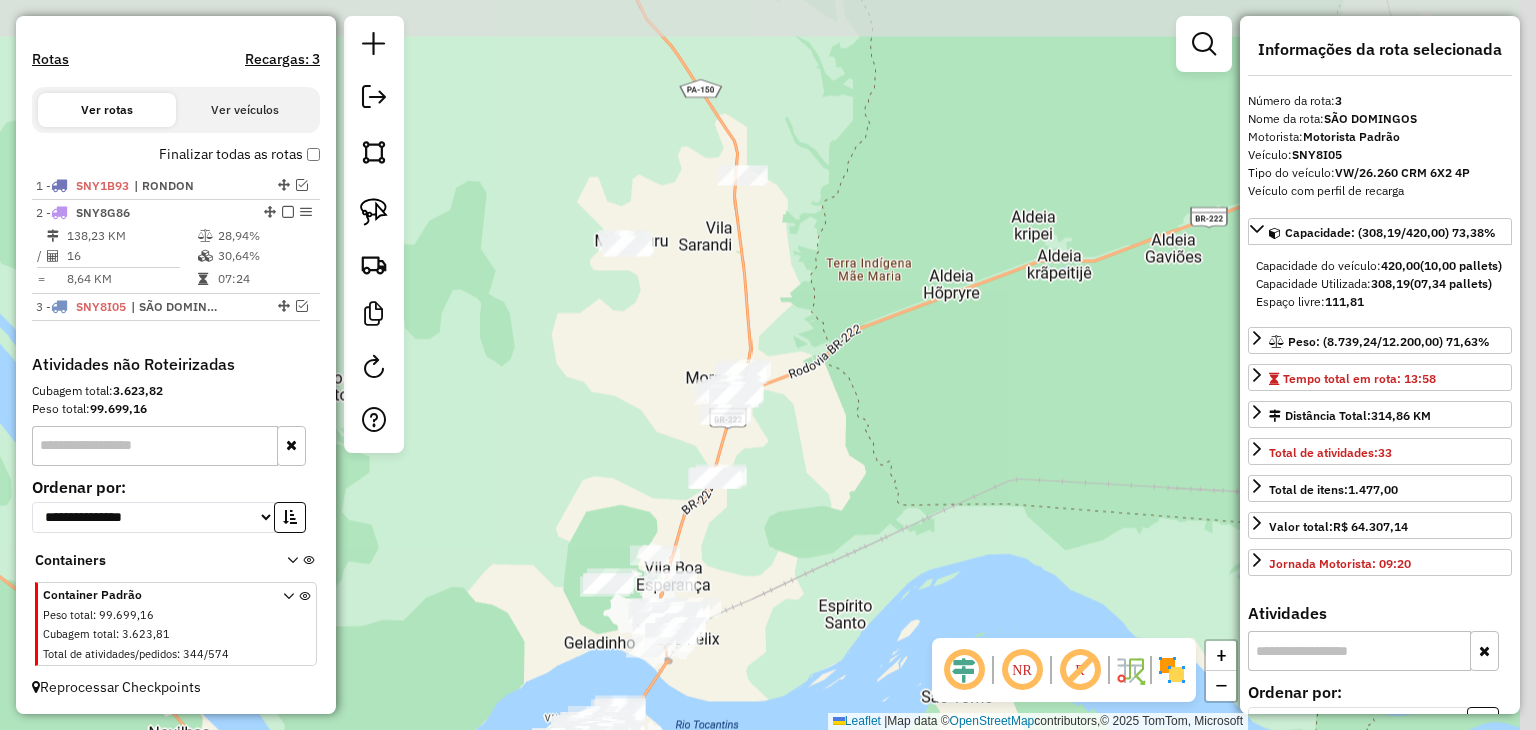 drag, startPoint x: 608, startPoint y: 290, endPoint x: 557, endPoint y: 423, distance: 142.44298 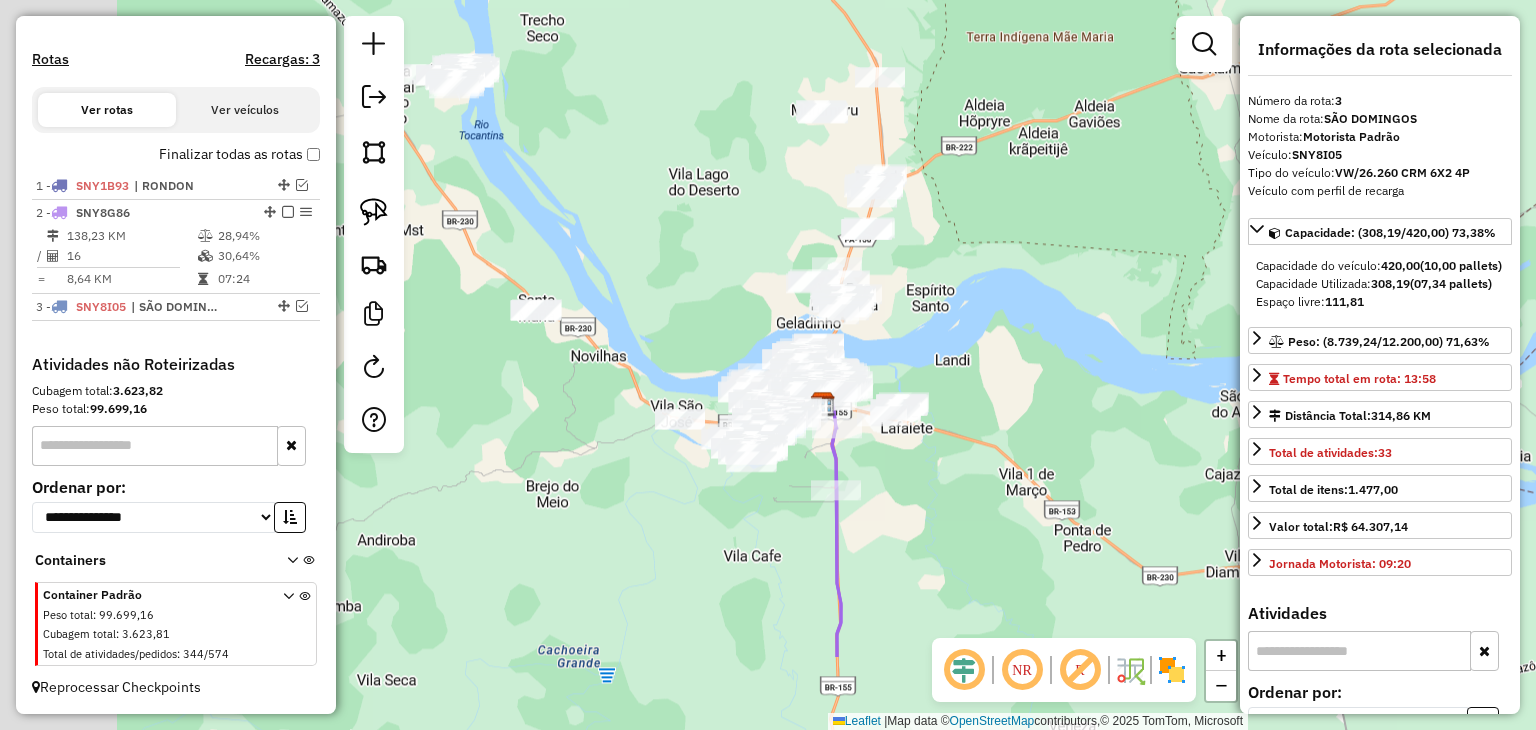 drag, startPoint x: 581, startPoint y: 349, endPoint x: 780, endPoint y: 202, distance: 247.40656 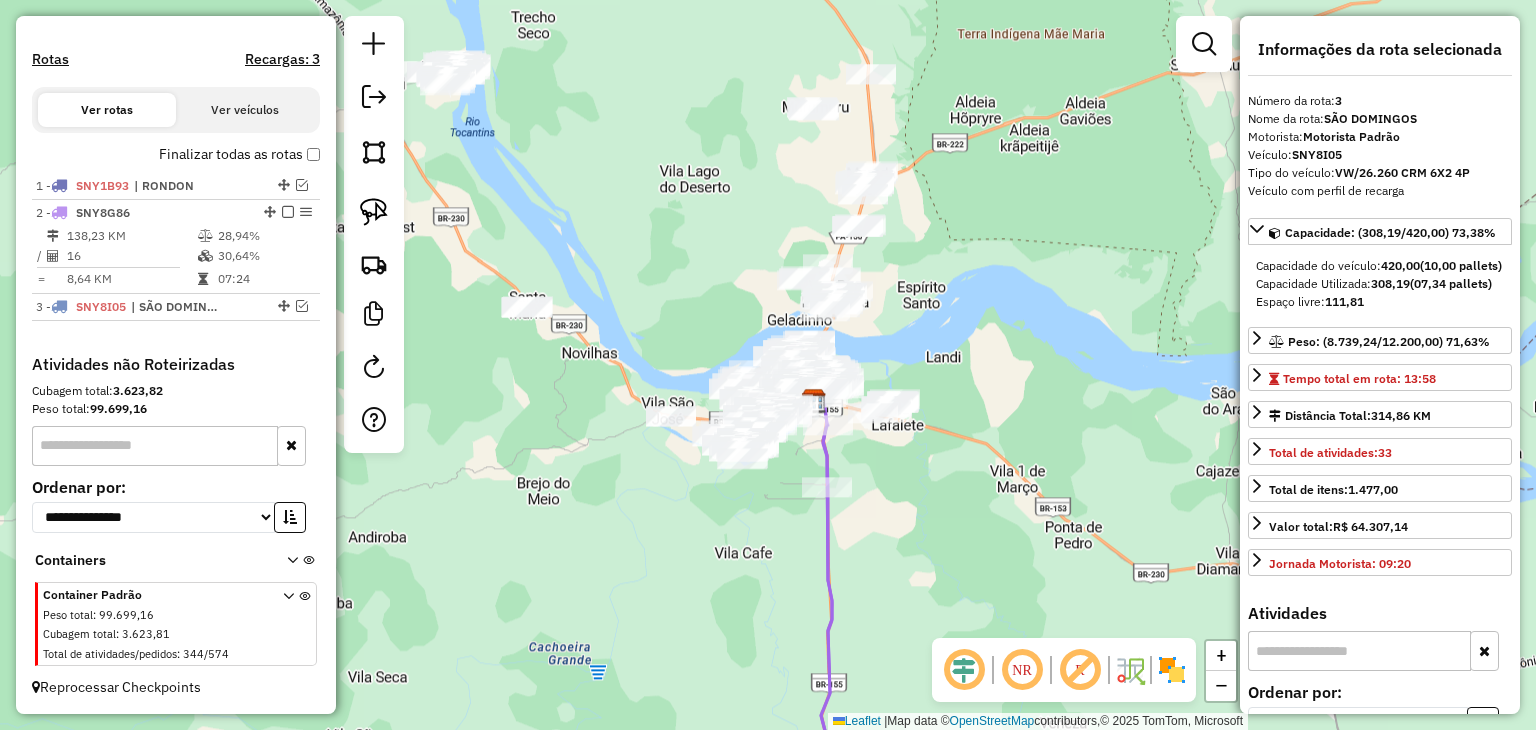 drag, startPoint x: 560, startPoint y: 111, endPoint x: 492, endPoint y: 67, distance: 80.99383 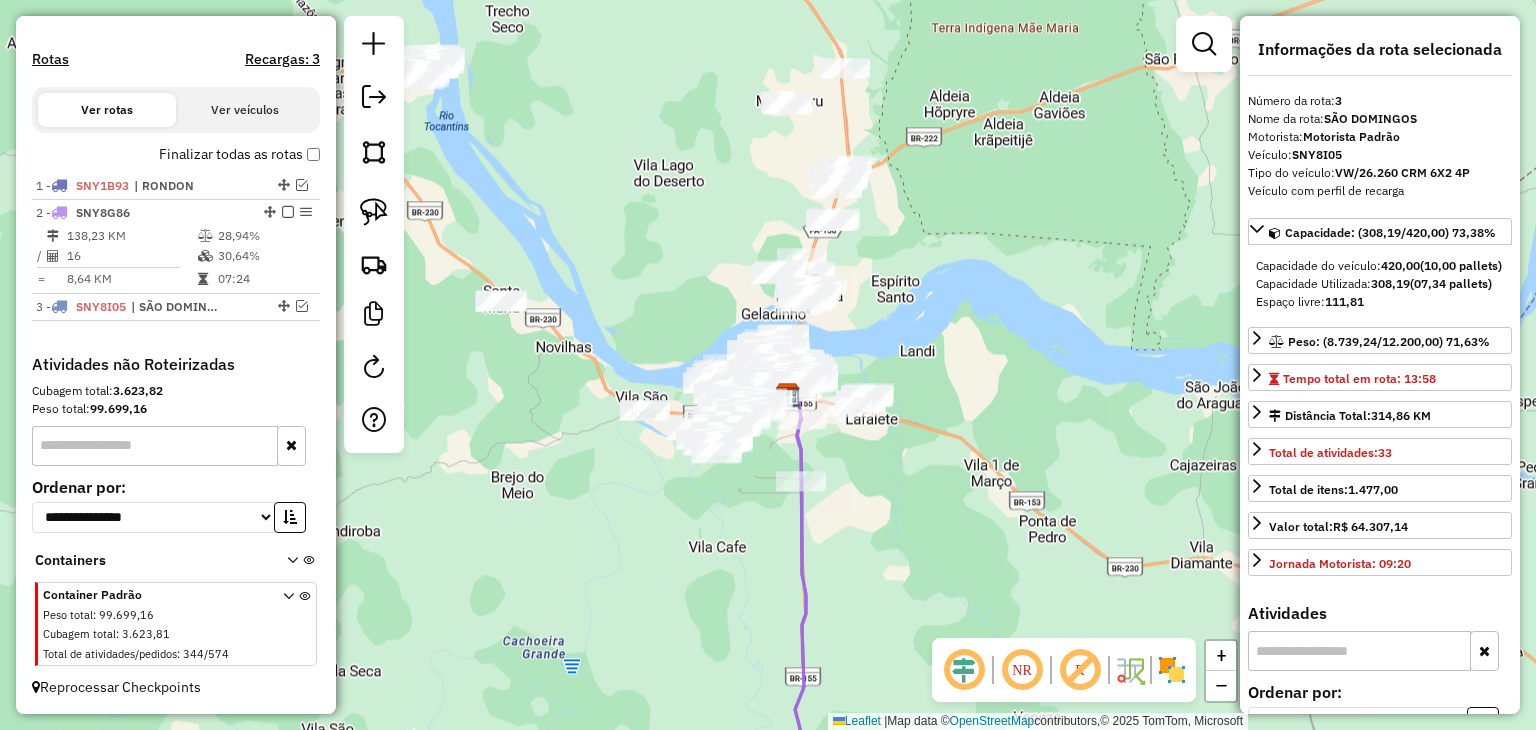 drag, startPoint x: 492, startPoint y: 73, endPoint x: 704, endPoint y: 310, distance: 317.9827 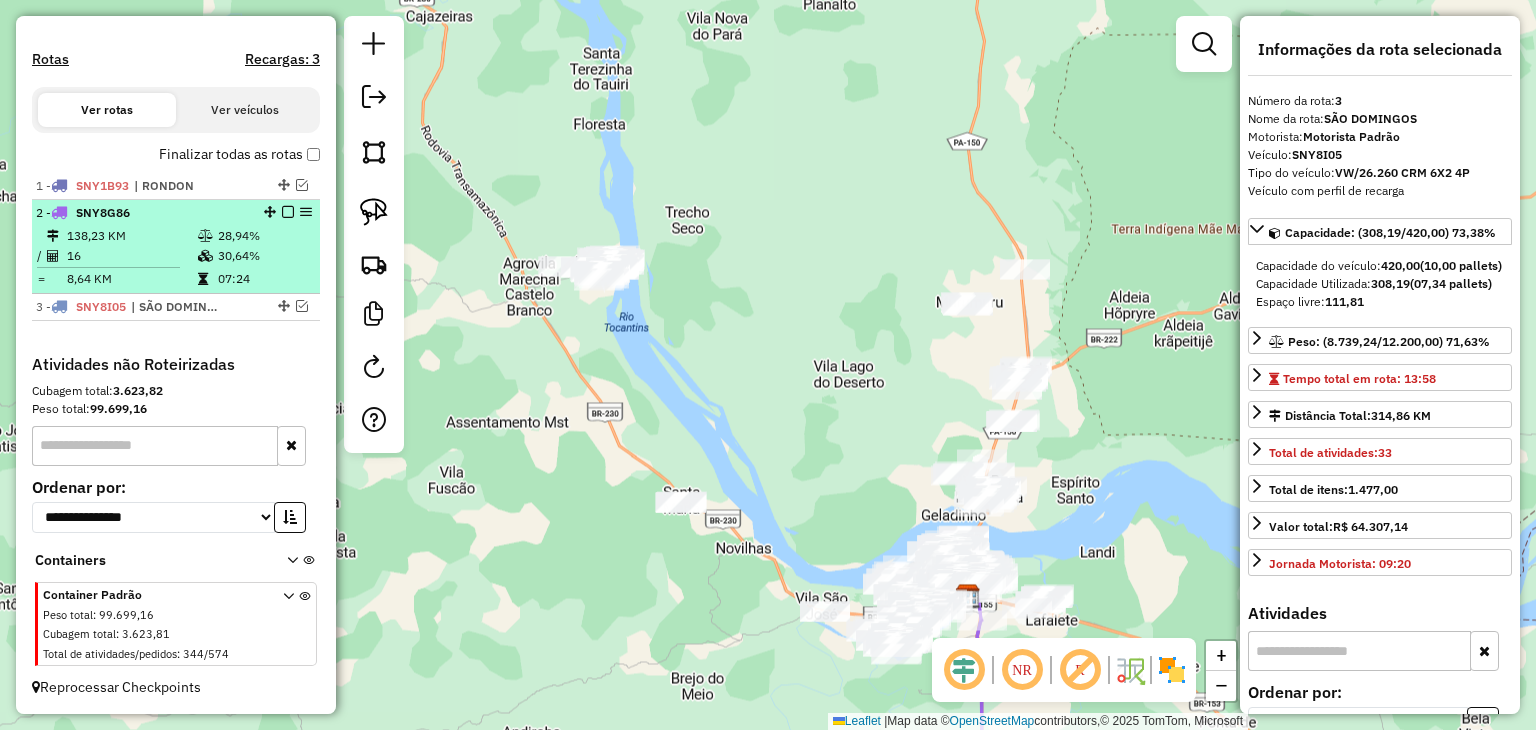 click at bounding box center [288, 212] 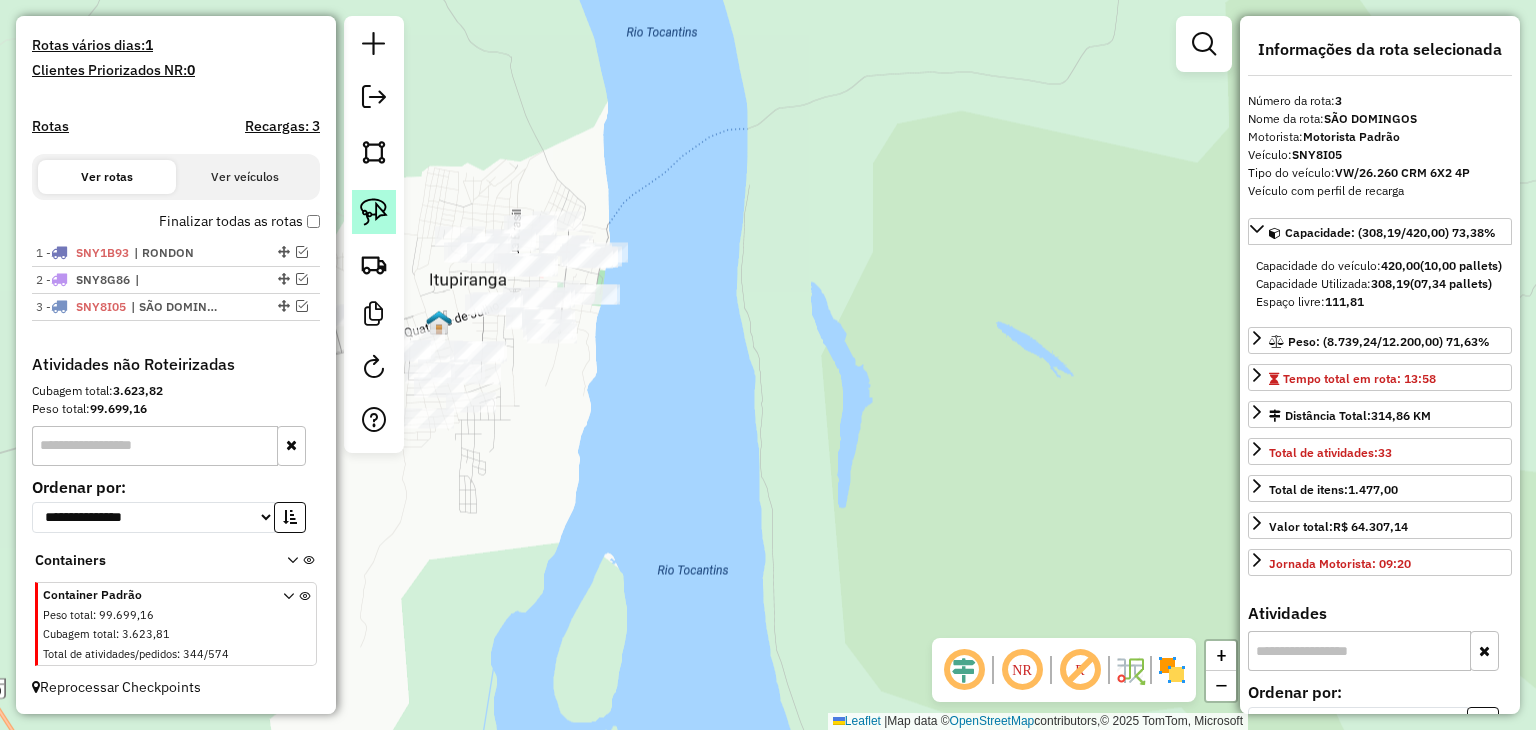 click 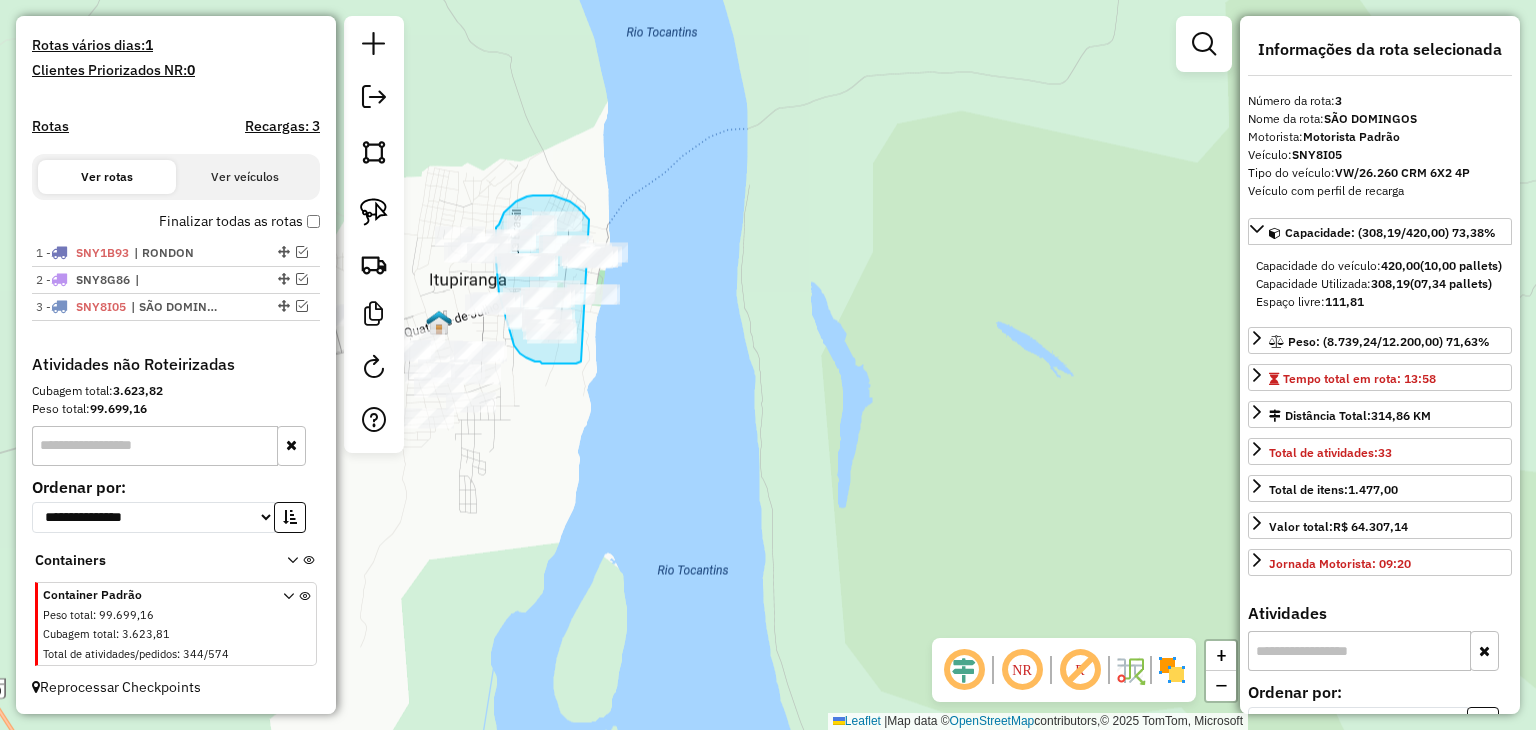 drag, startPoint x: 581, startPoint y: 361, endPoint x: 635, endPoint y: 313, distance: 72.249565 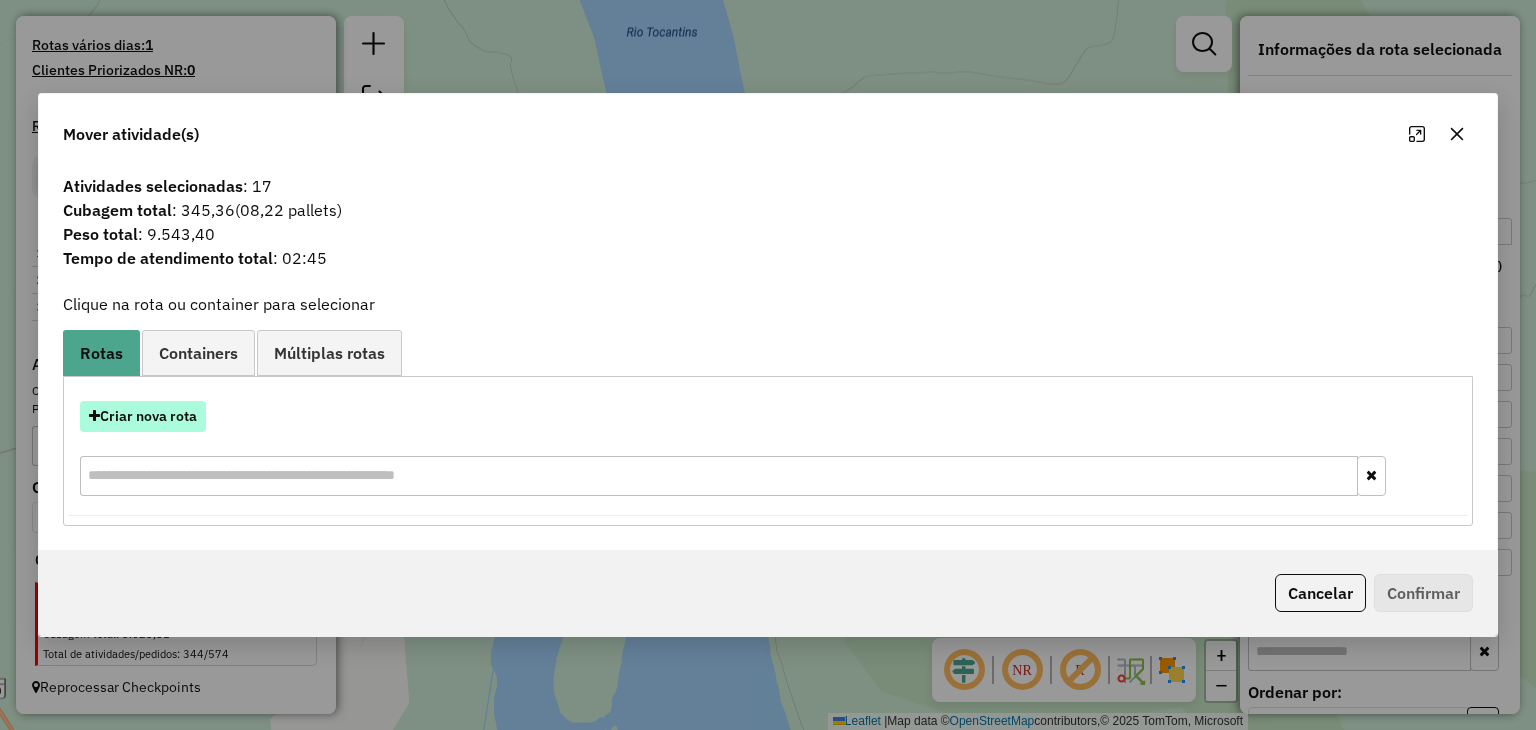 click on "Criar nova rota" at bounding box center [143, 416] 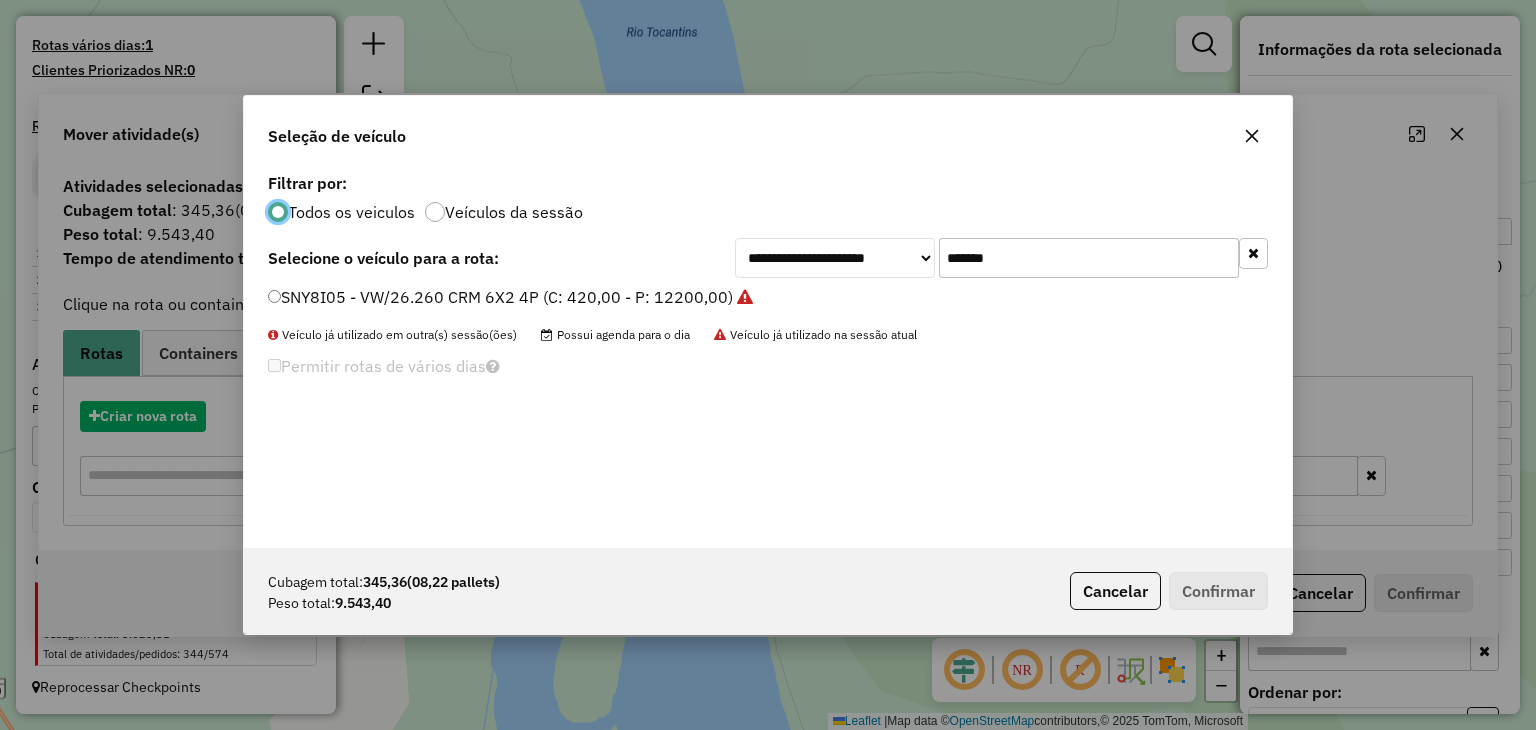 scroll, scrollTop: 10, scrollLeft: 6, axis: both 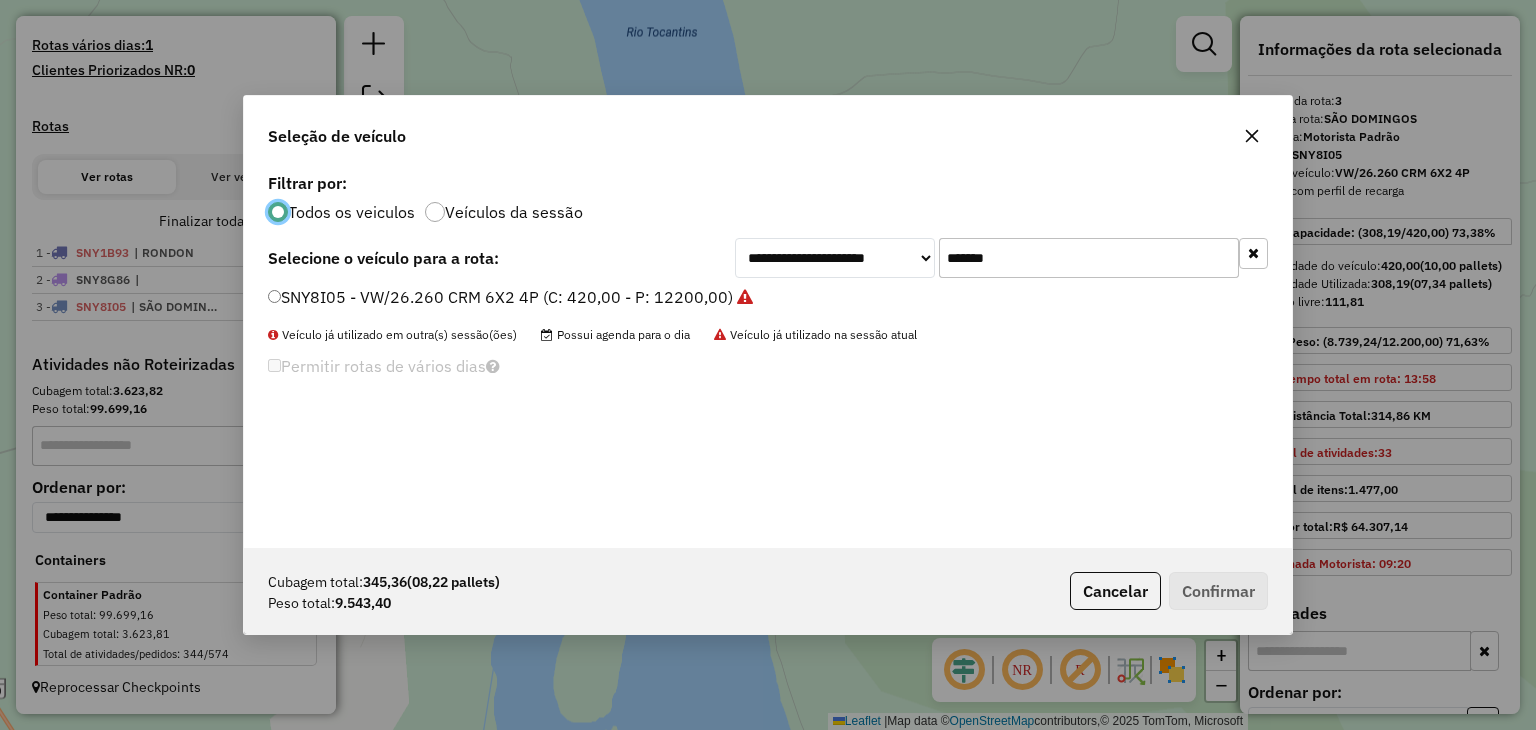click on "*******" 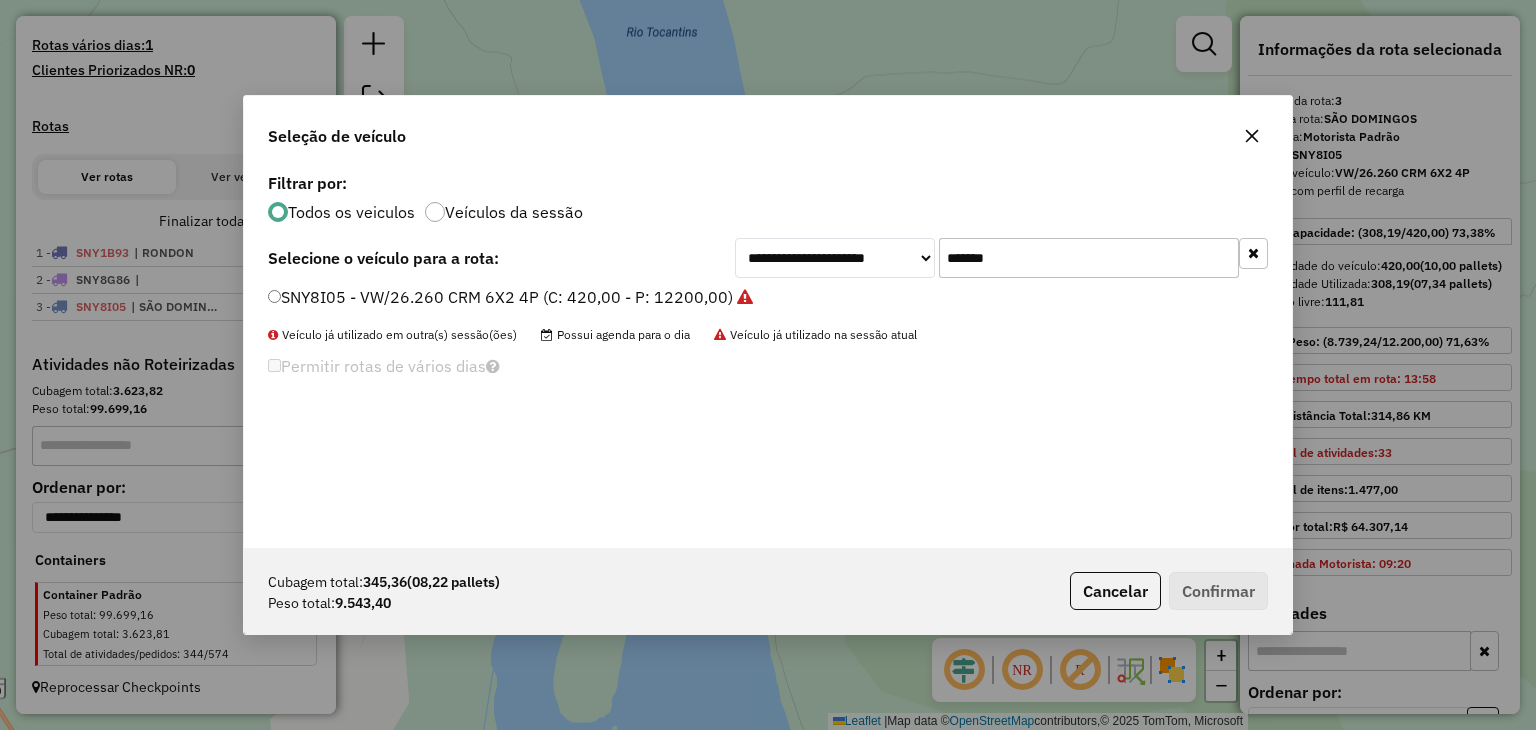 click on "*******" 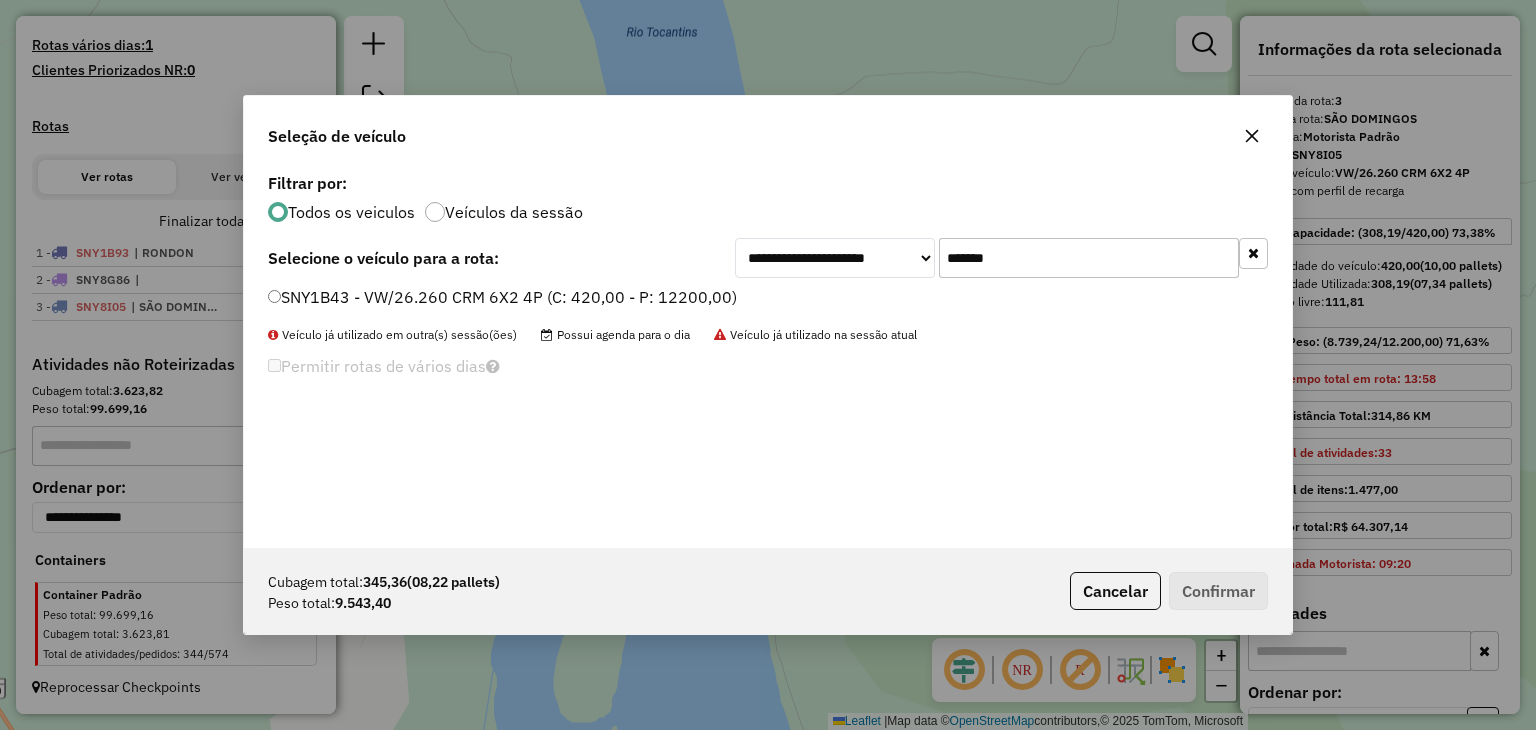 type on "*******" 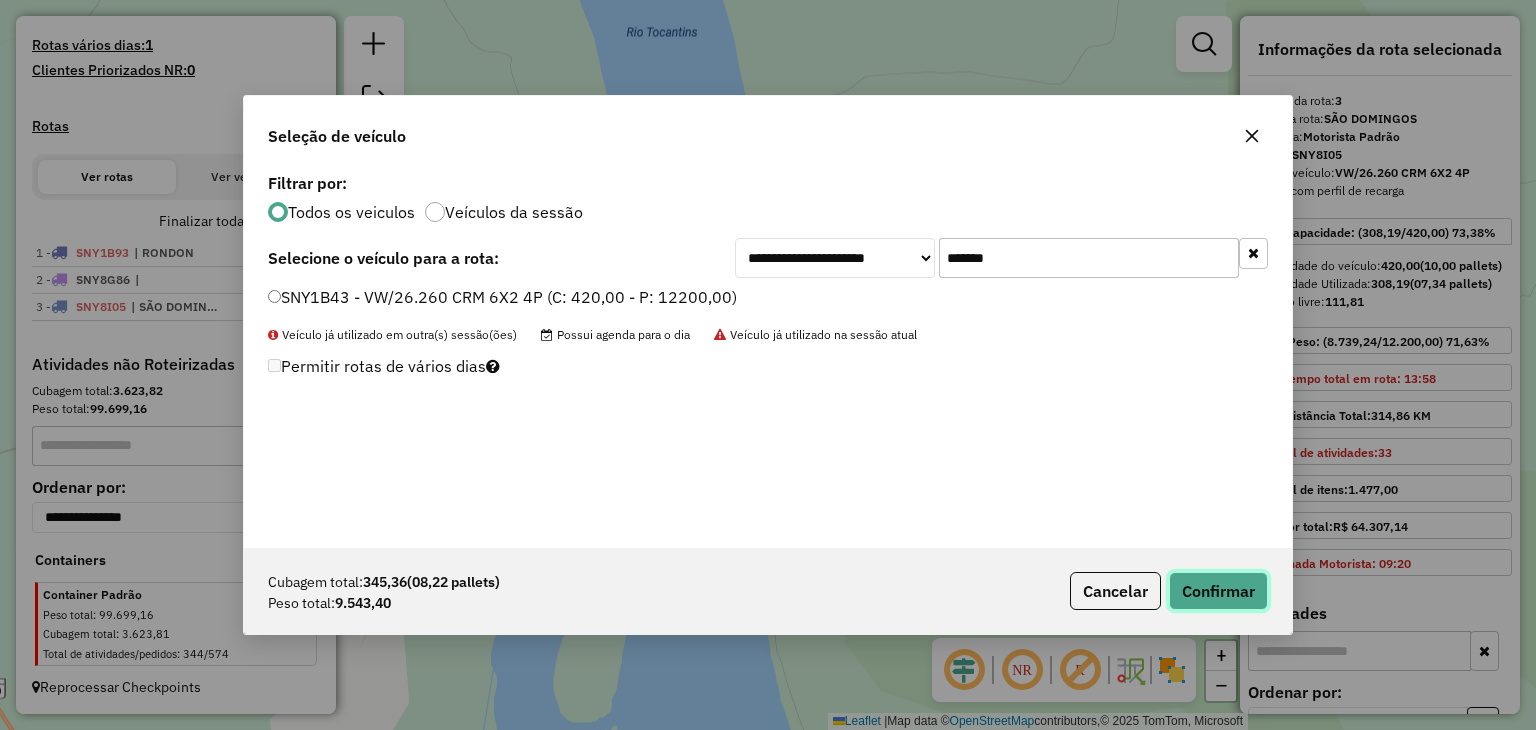click on "Confirmar" 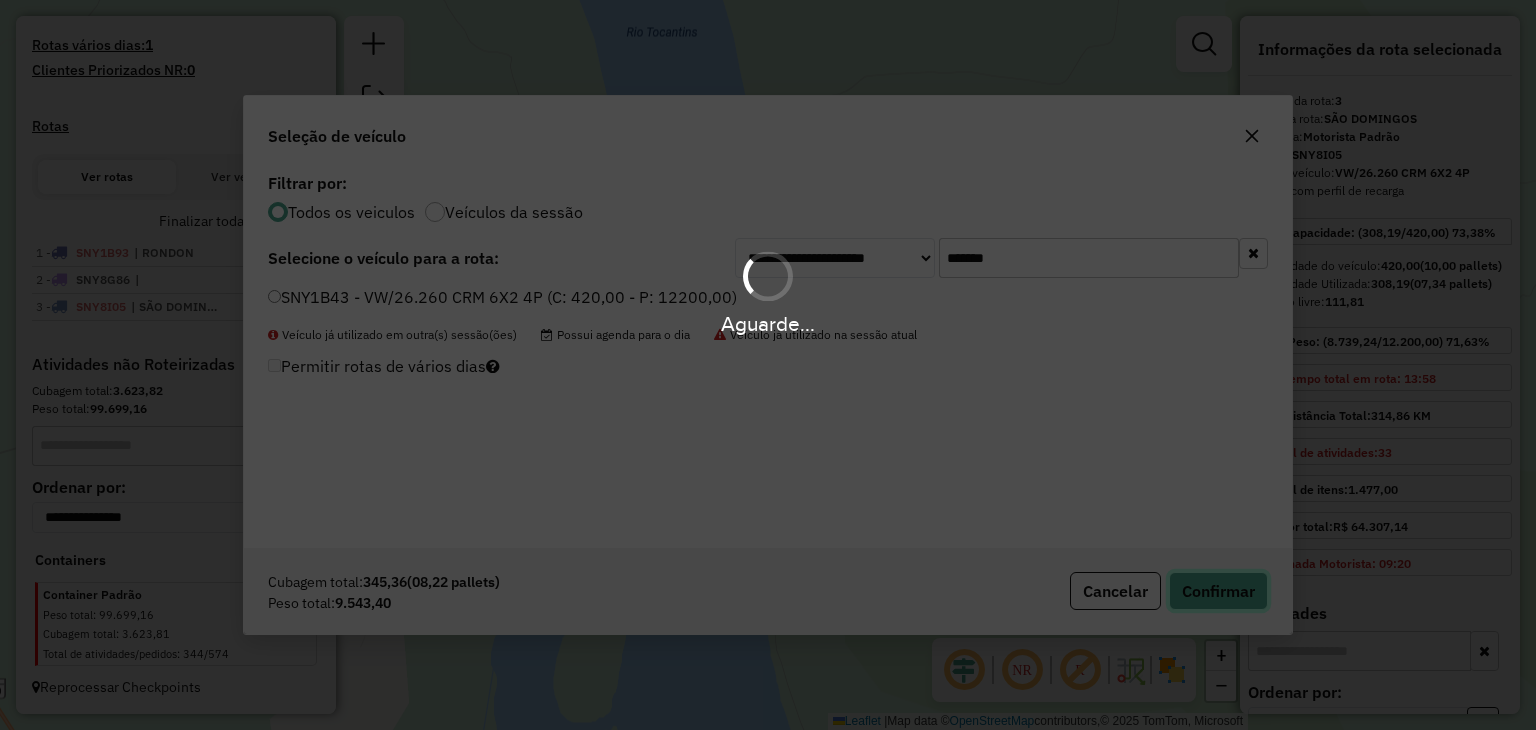 type 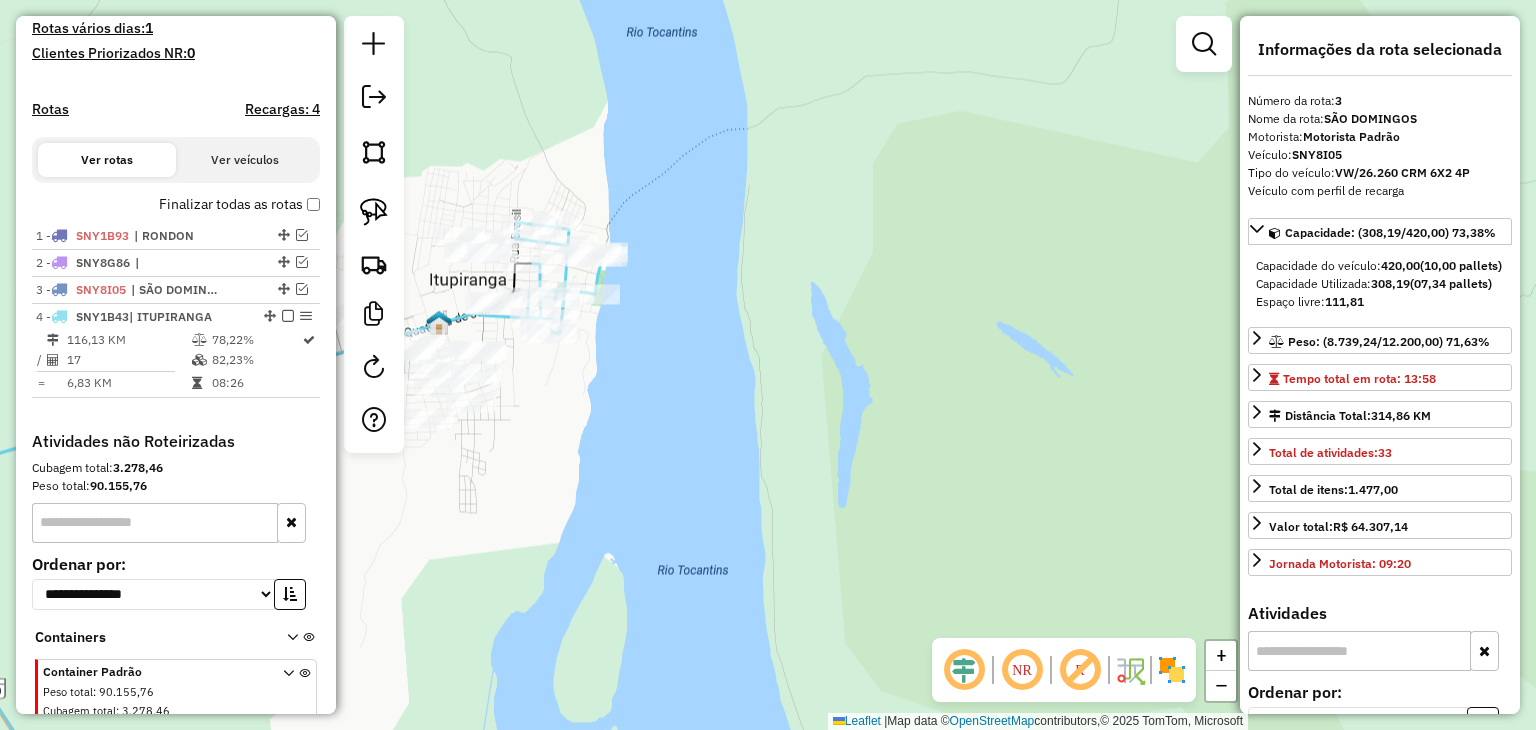 scroll, scrollTop: 636, scrollLeft: 0, axis: vertical 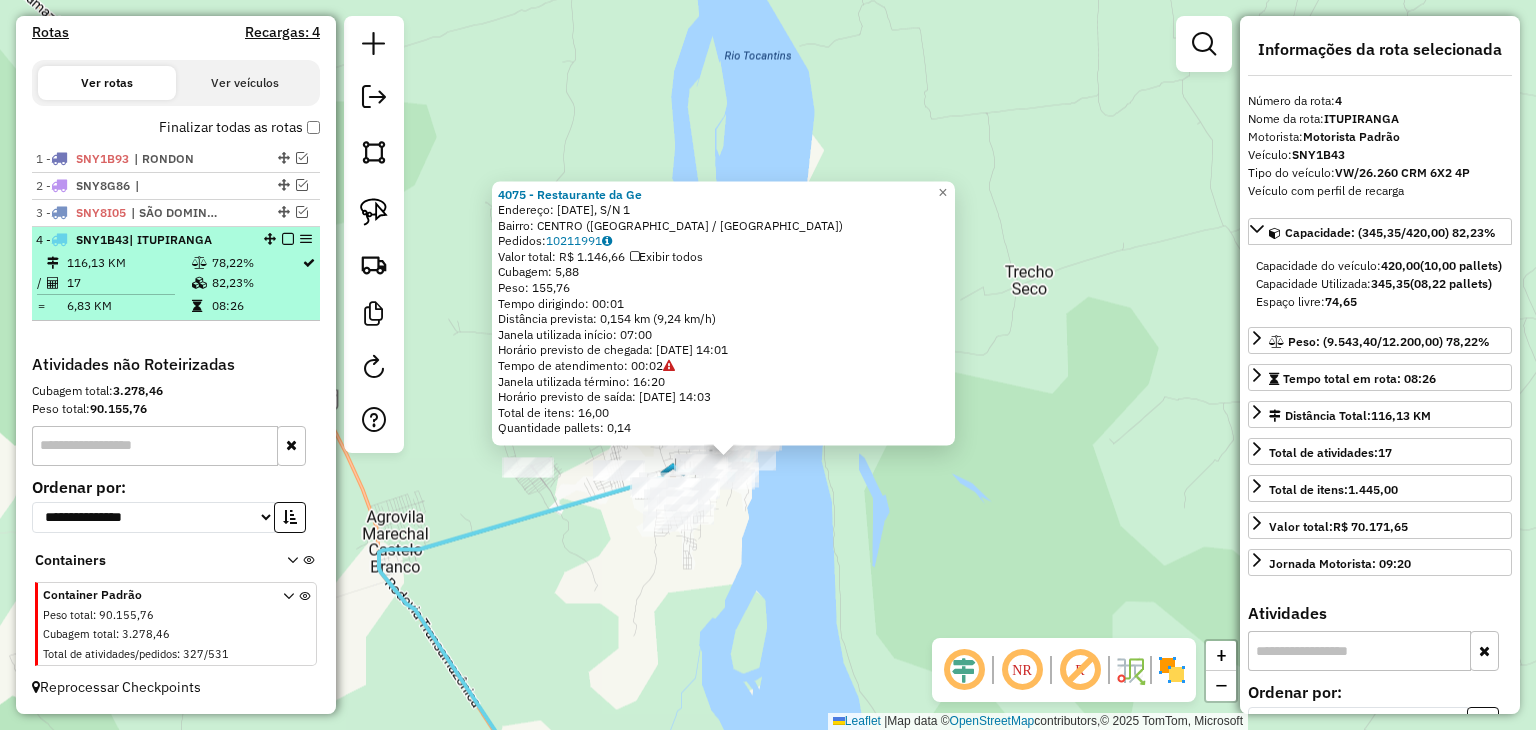 click at bounding box center (288, 239) 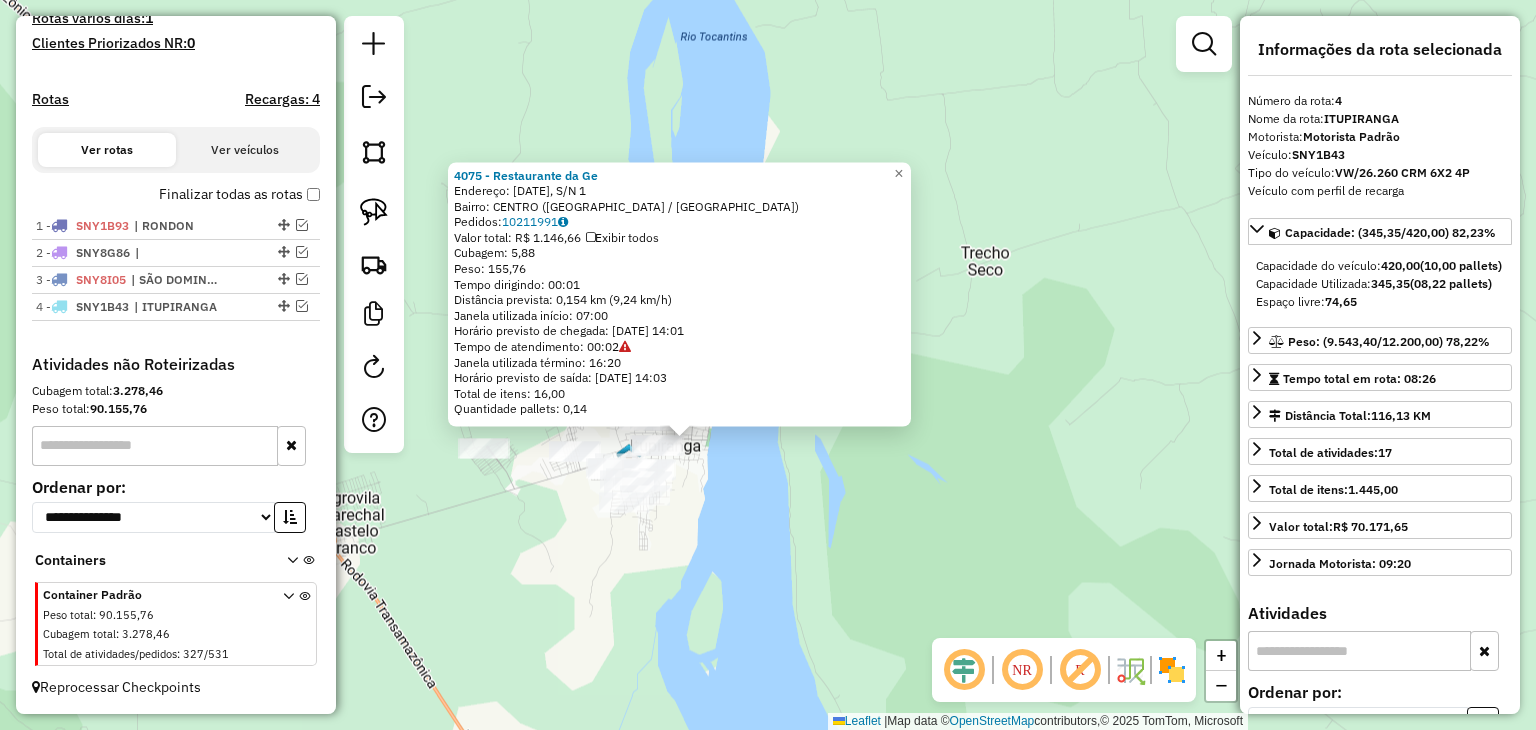 drag, startPoint x: 788, startPoint y: 631, endPoint x: 488, endPoint y: 281, distance: 460.97723 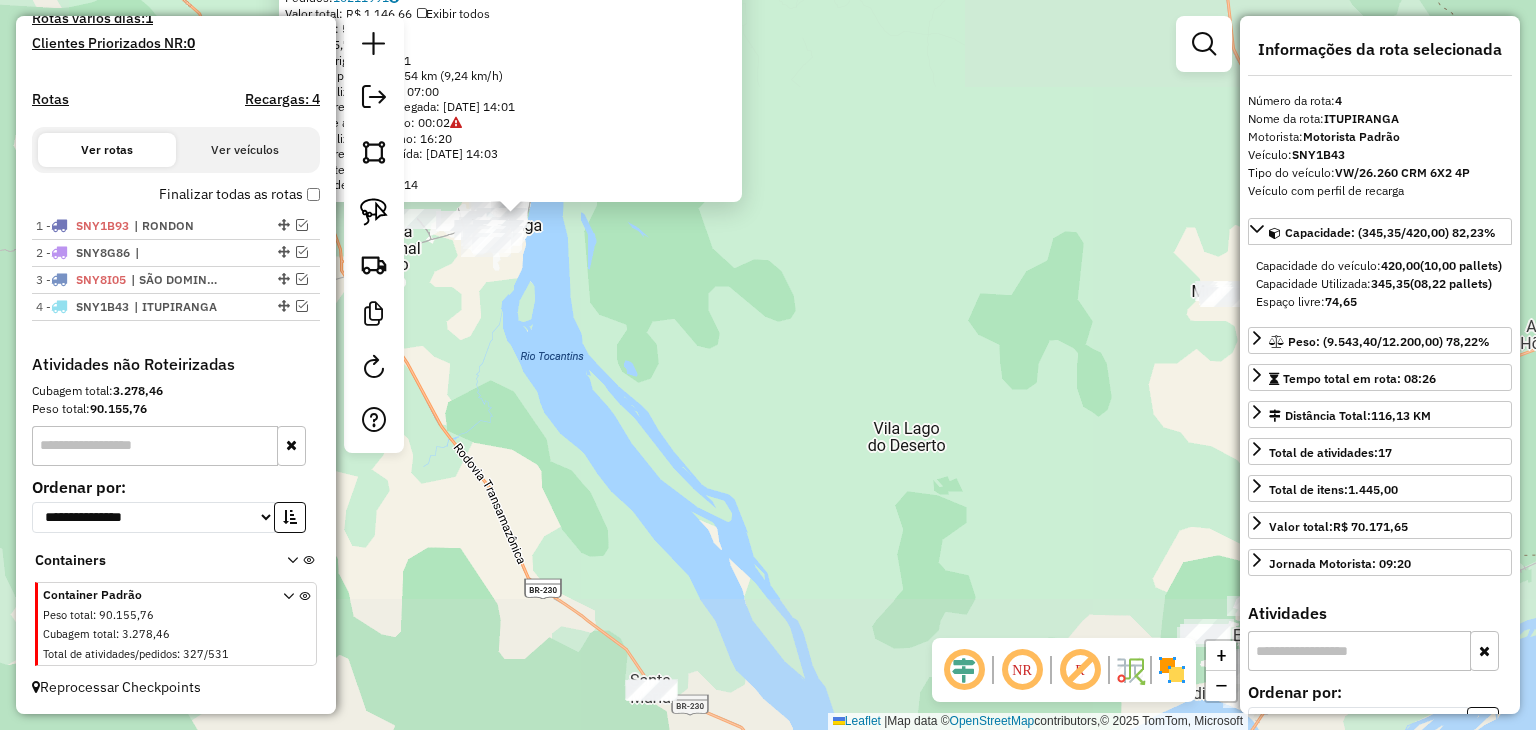 drag, startPoint x: 762, startPoint y: 518, endPoint x: 639, endPoint y: 183, distance: 356.8669 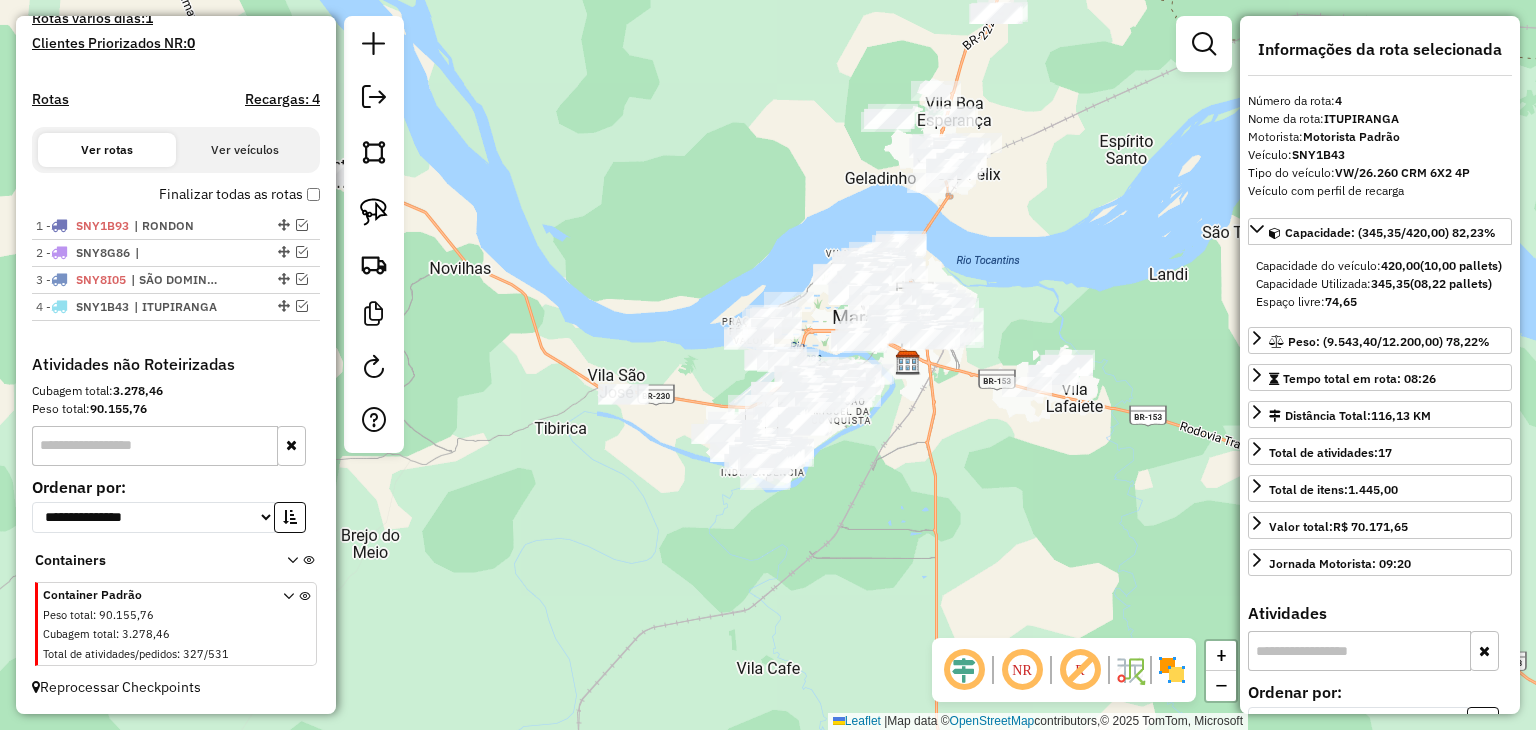 drag, startPoint x: 684, startPoint y: 497, endPoint x: 438, endPoint y: 302, distance: 313.9124 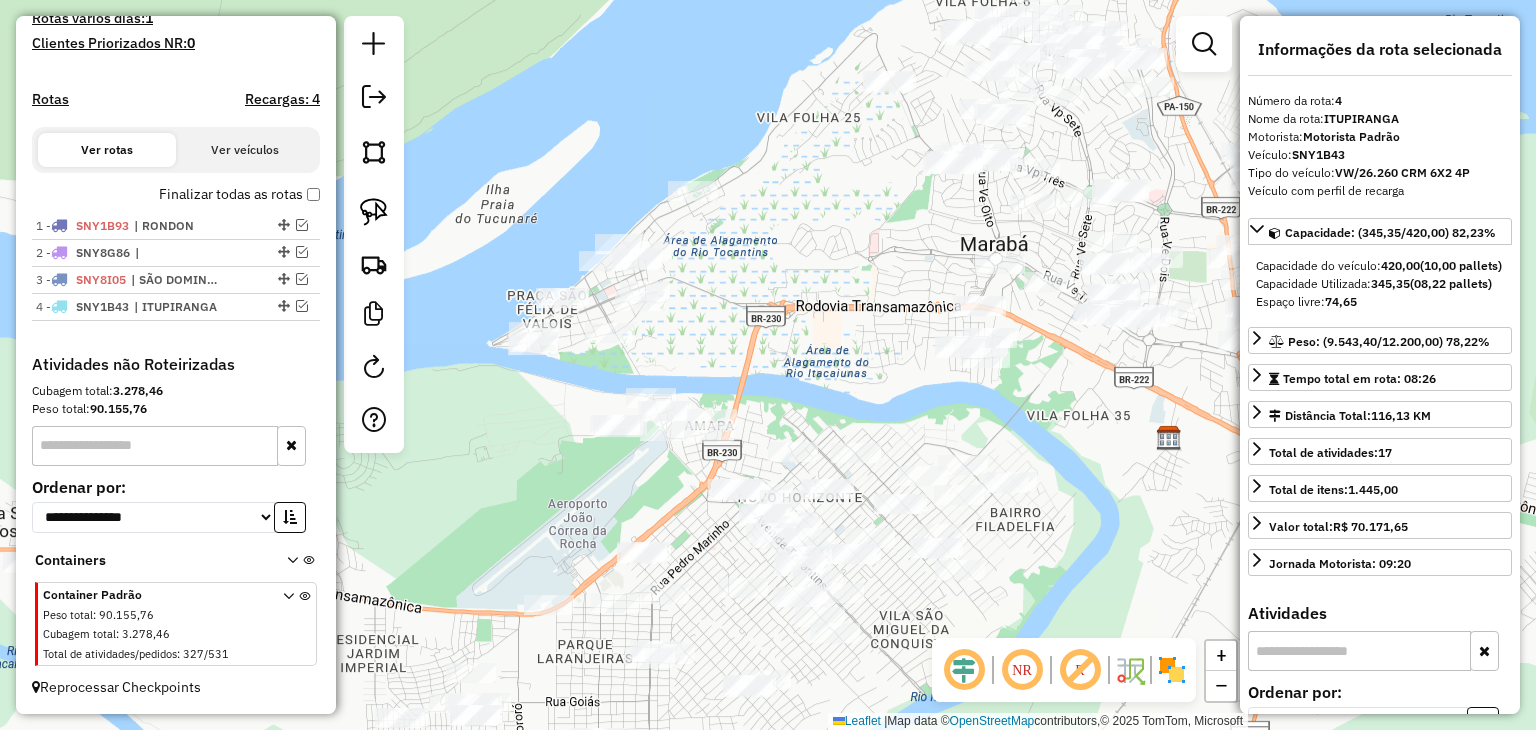 drag, startPoint x: 676, startPoint y: 214, endPoint x: 766, endPoint y: 401, distance: 207.53072 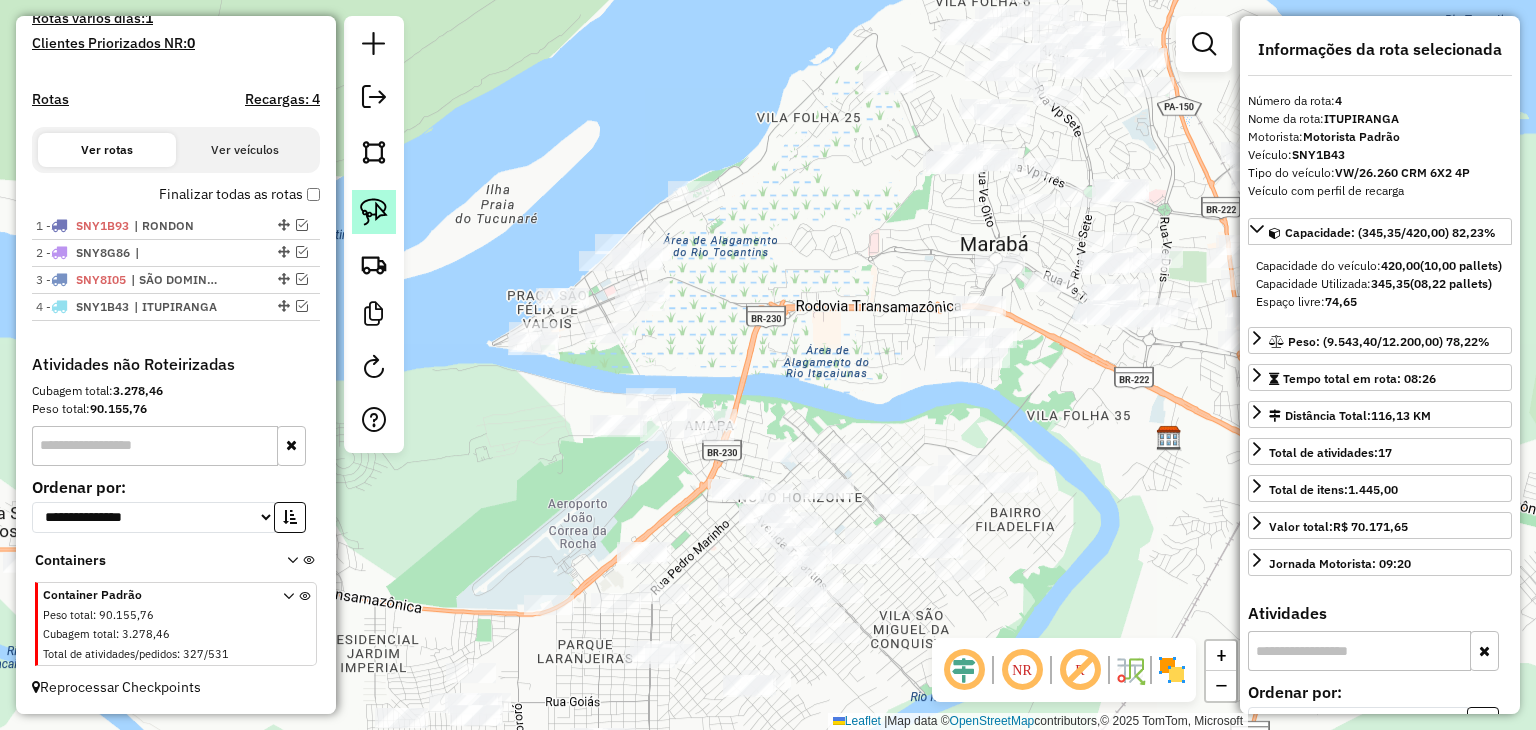click 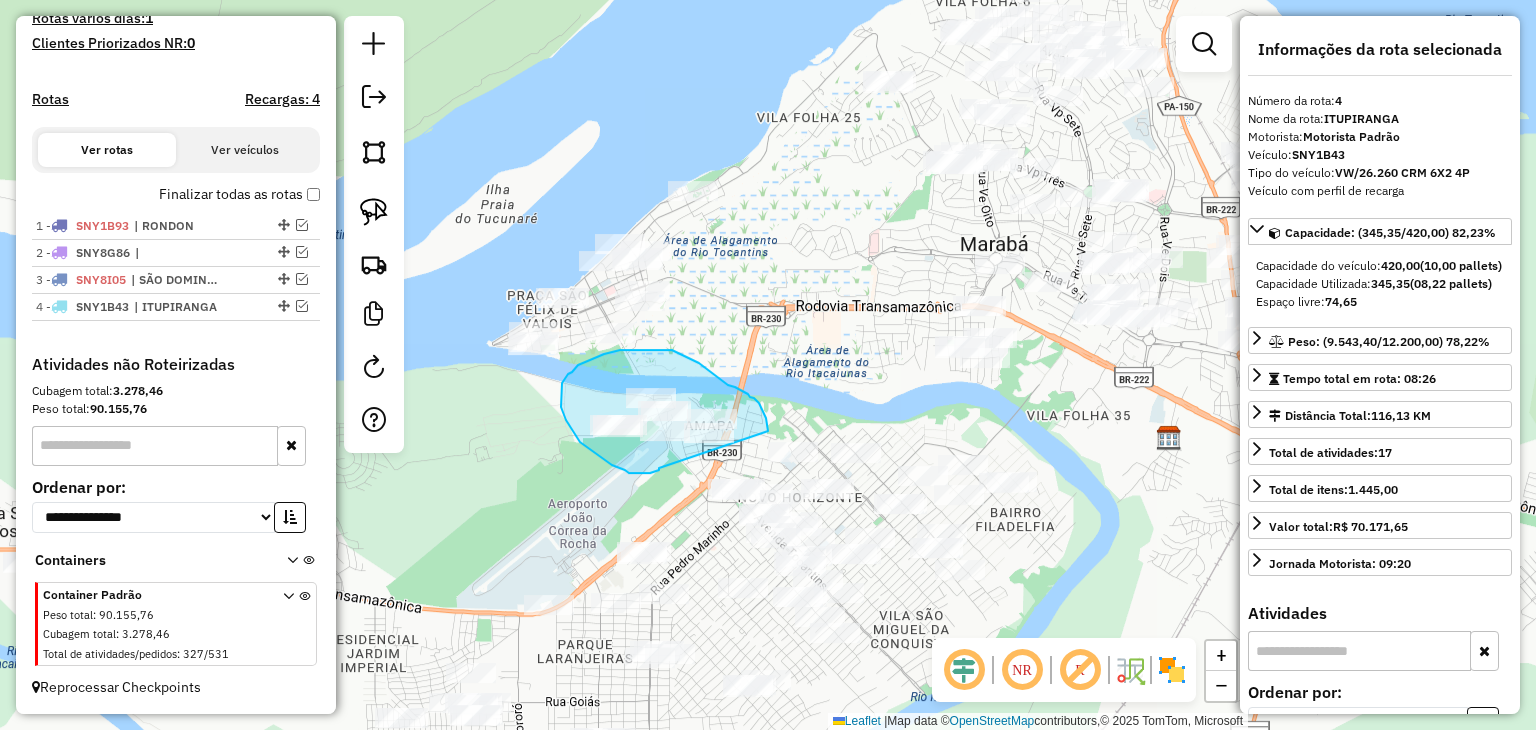 drag, startPoint x: 659, startPoint y: 468, endPoint x: 768, endPoint y: 431, distance: 115.10864 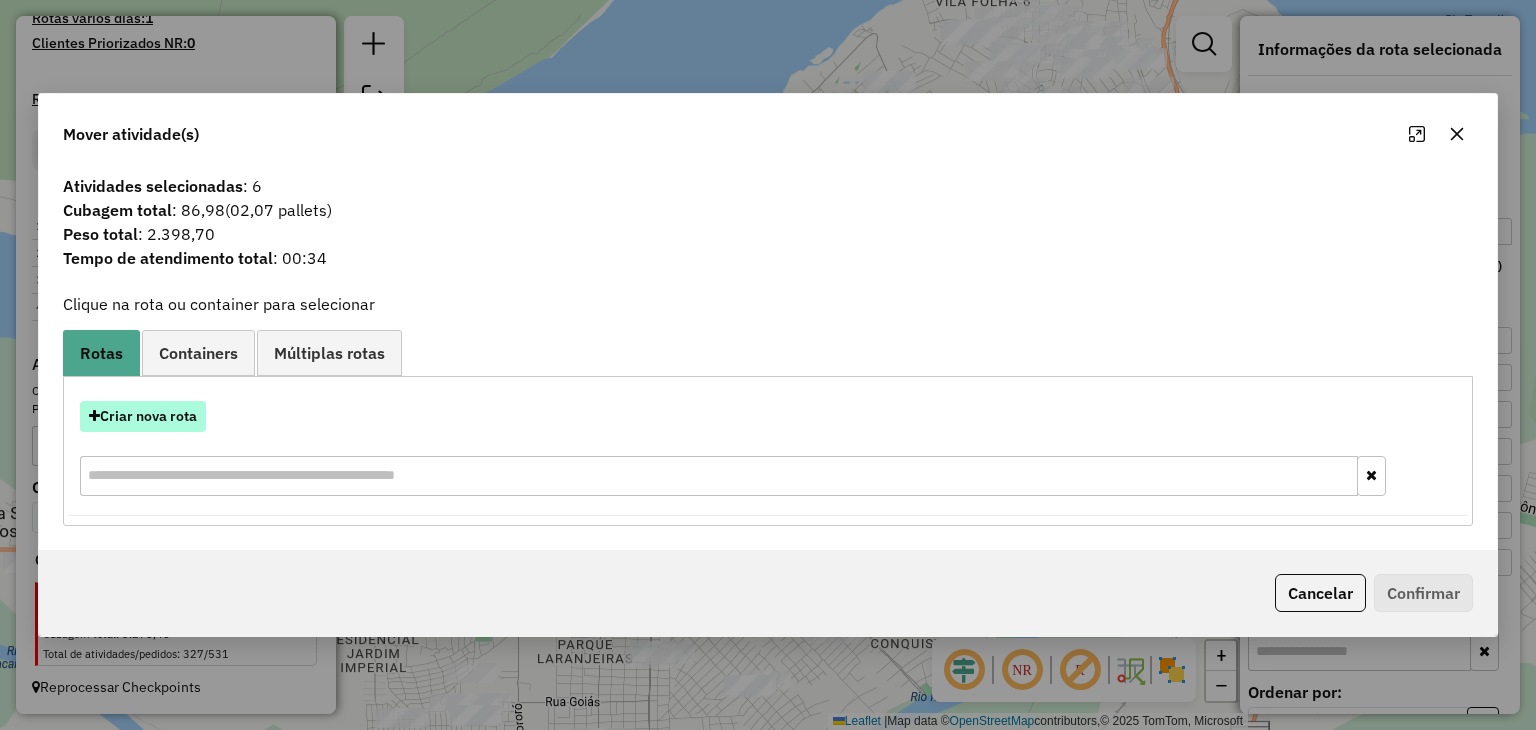click on "Criar nova rota" at bounding box center [143, 416] 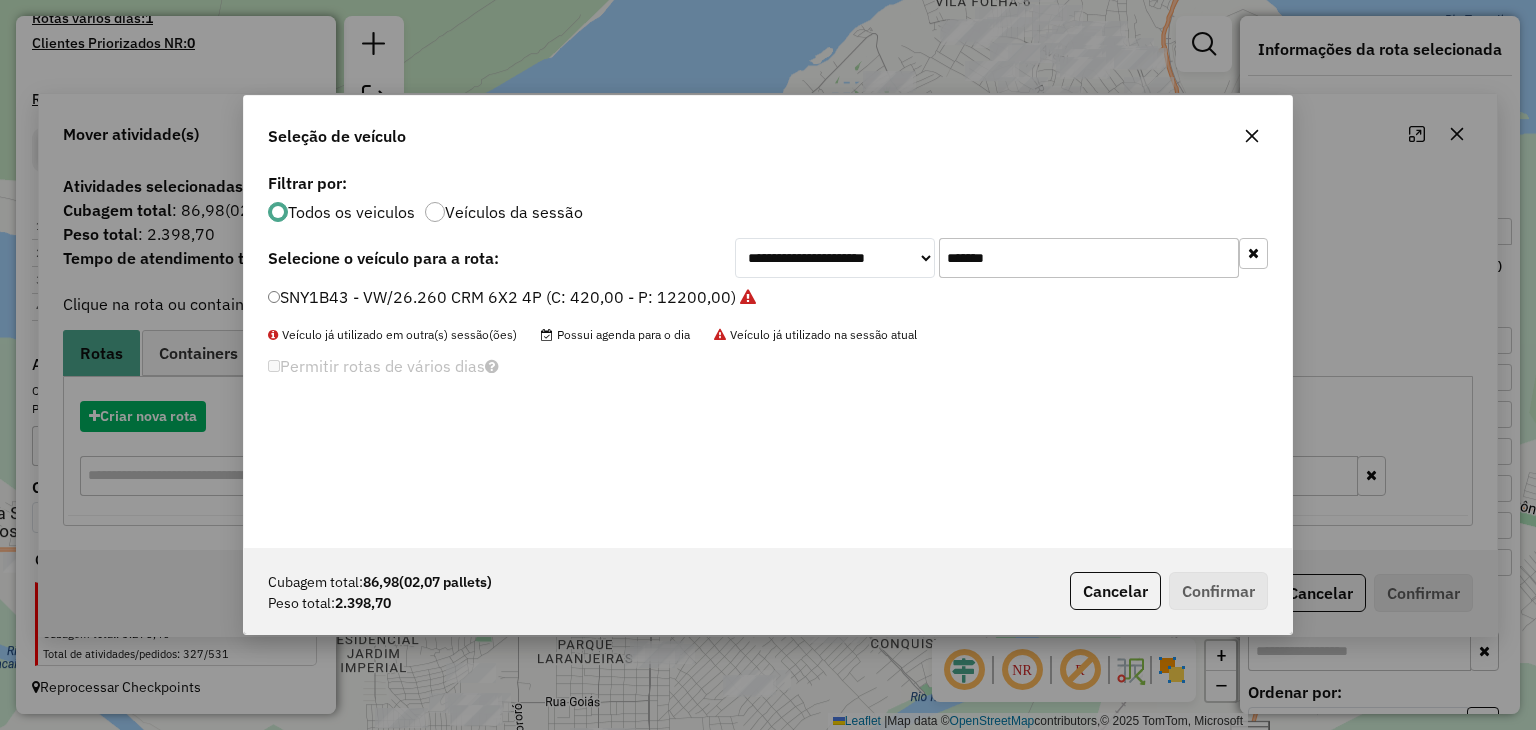 scroll, scrollTop: 10, scrollLeft: 6, axis: both 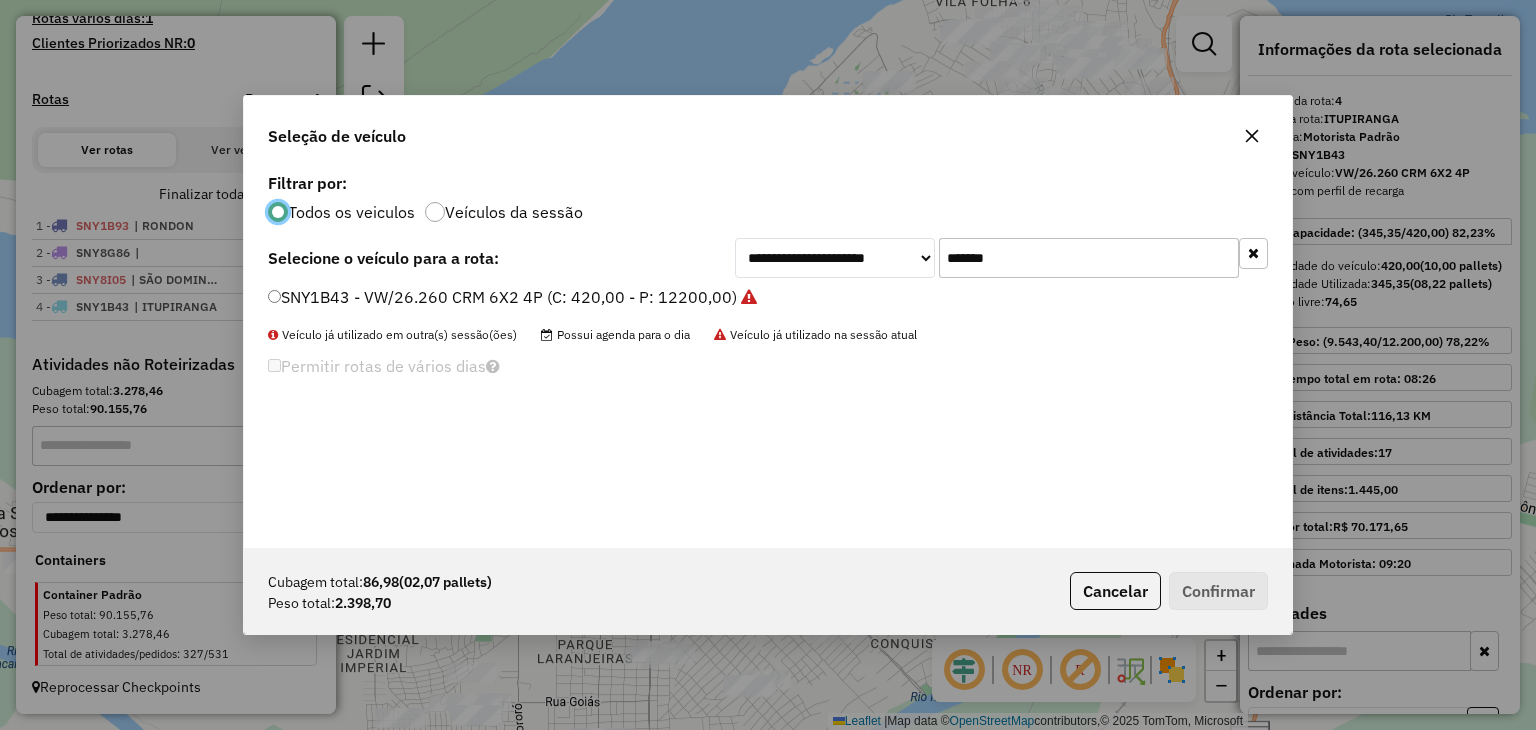 click on "*******" 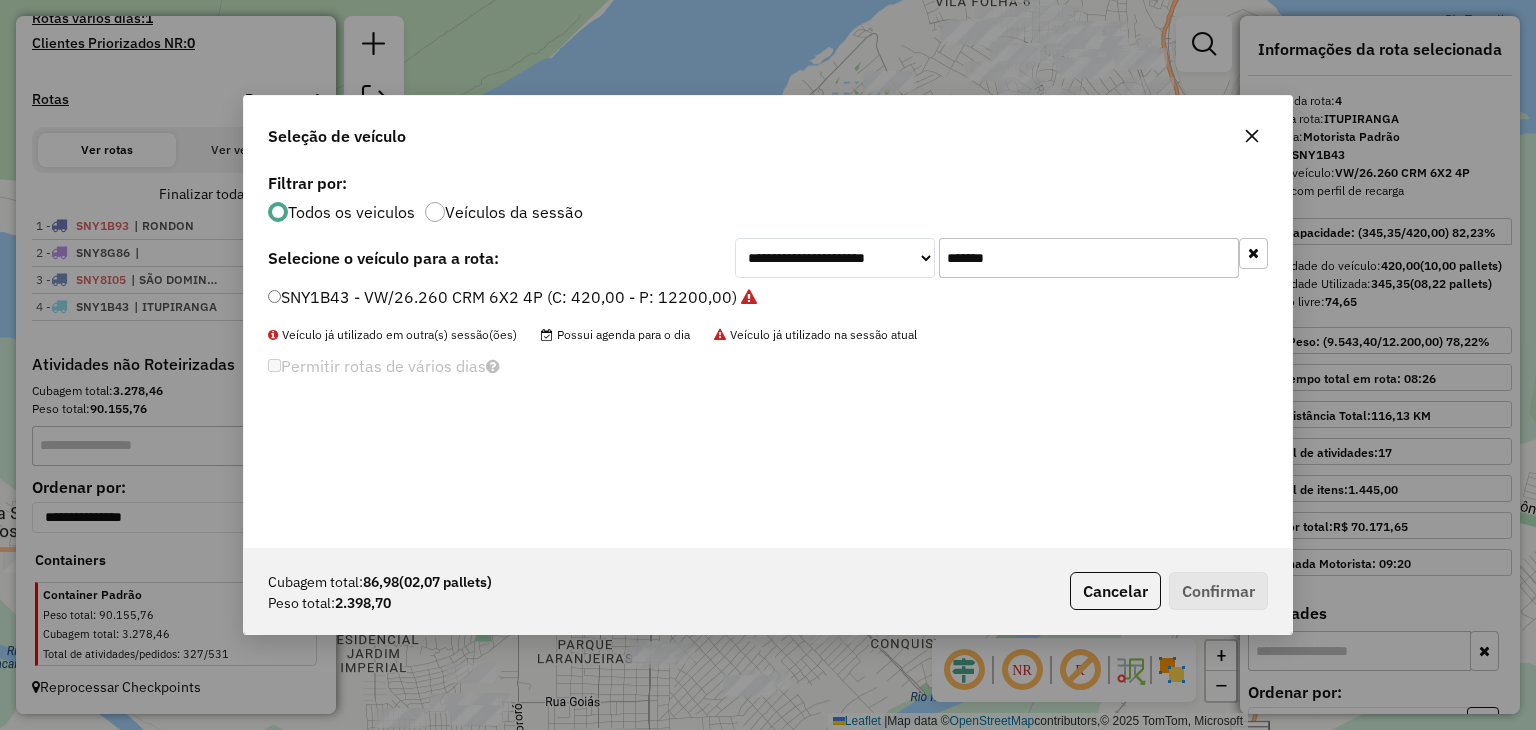 click on "*******" 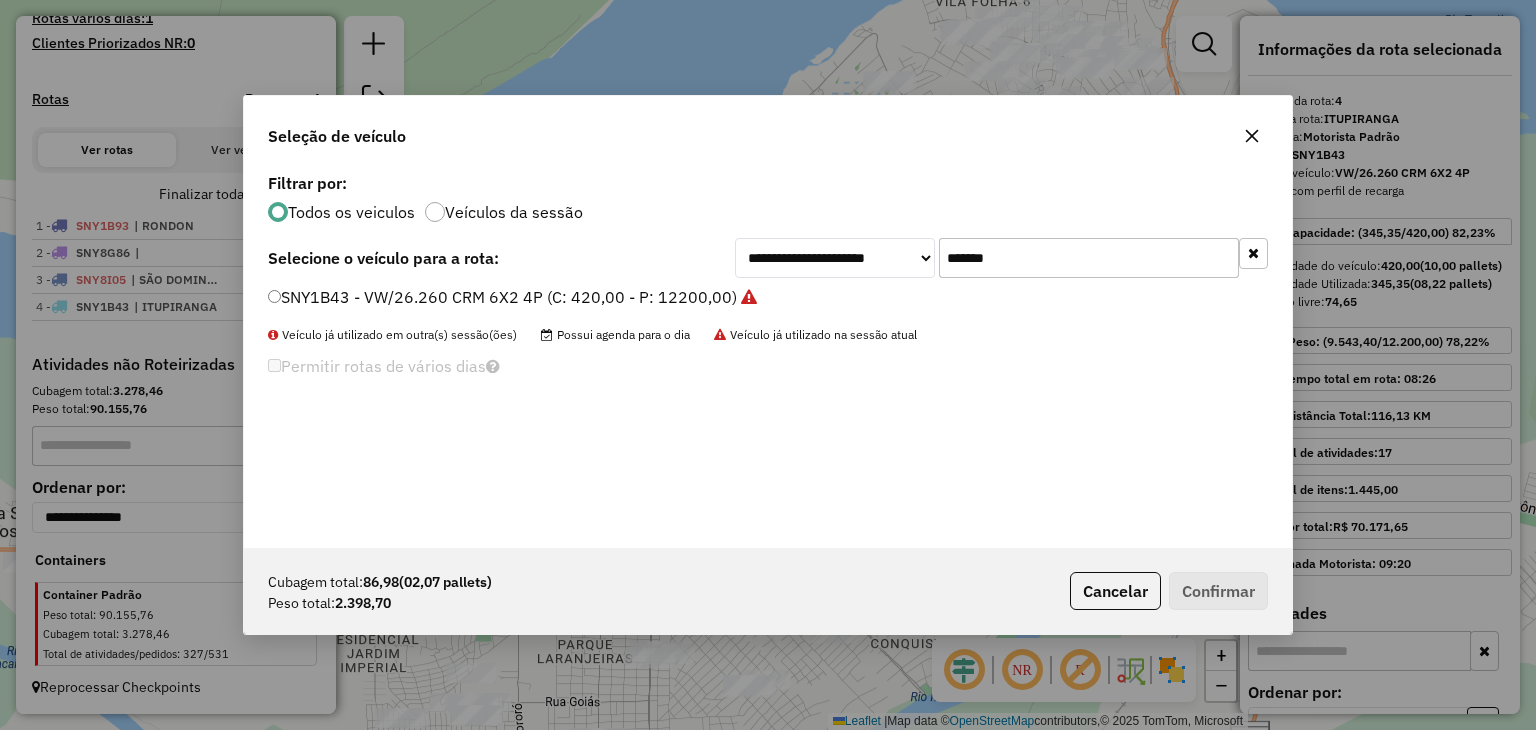 paste 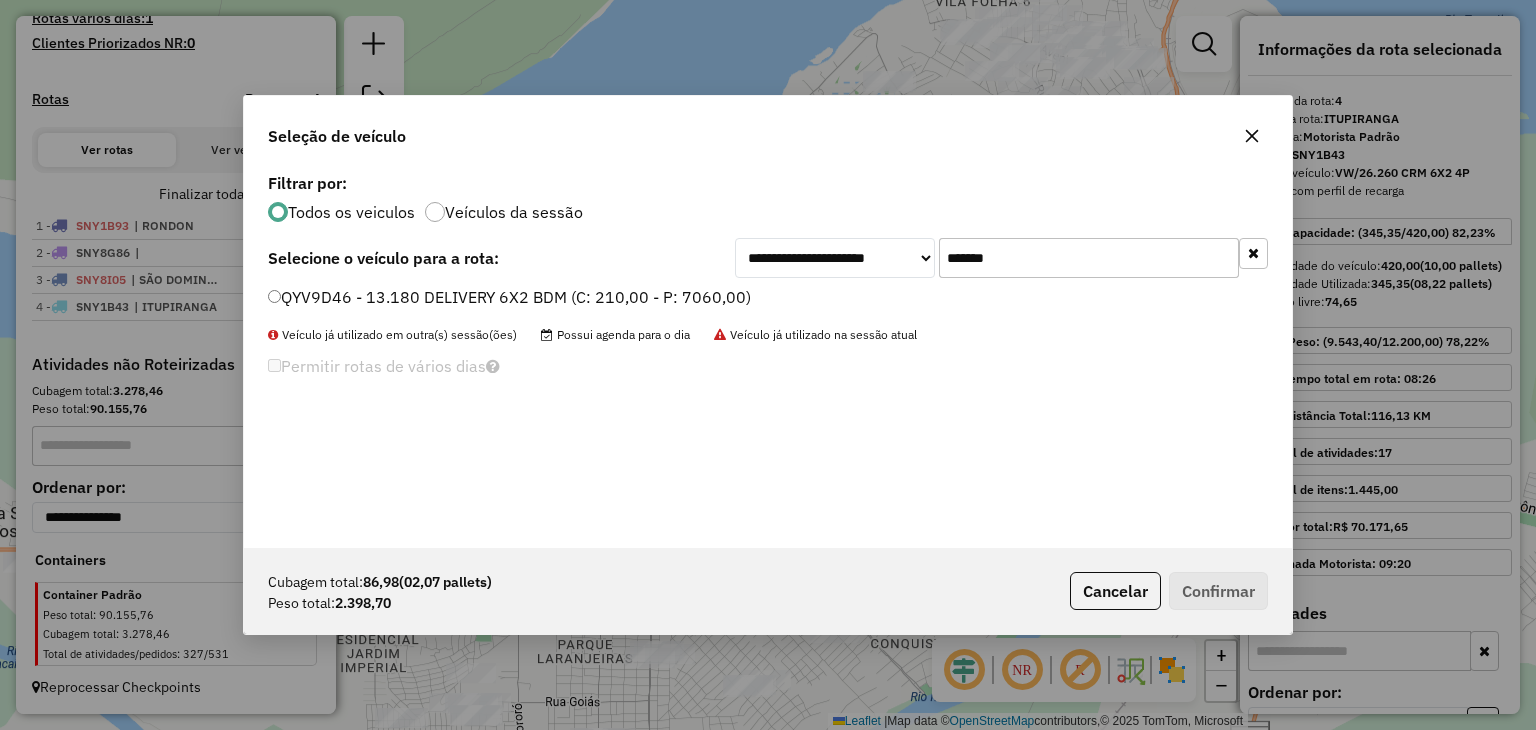 type on "*******" 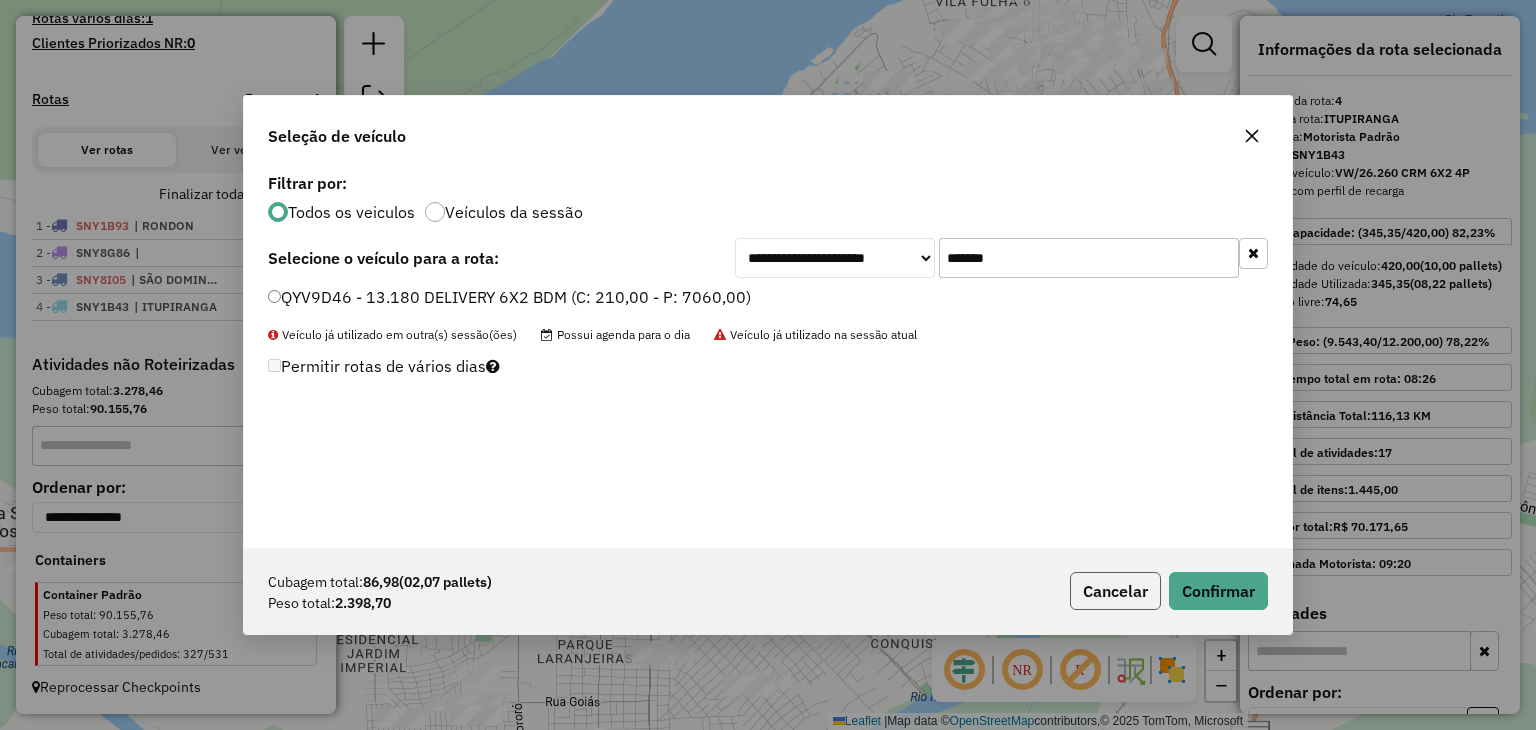 click on "Cancelar" 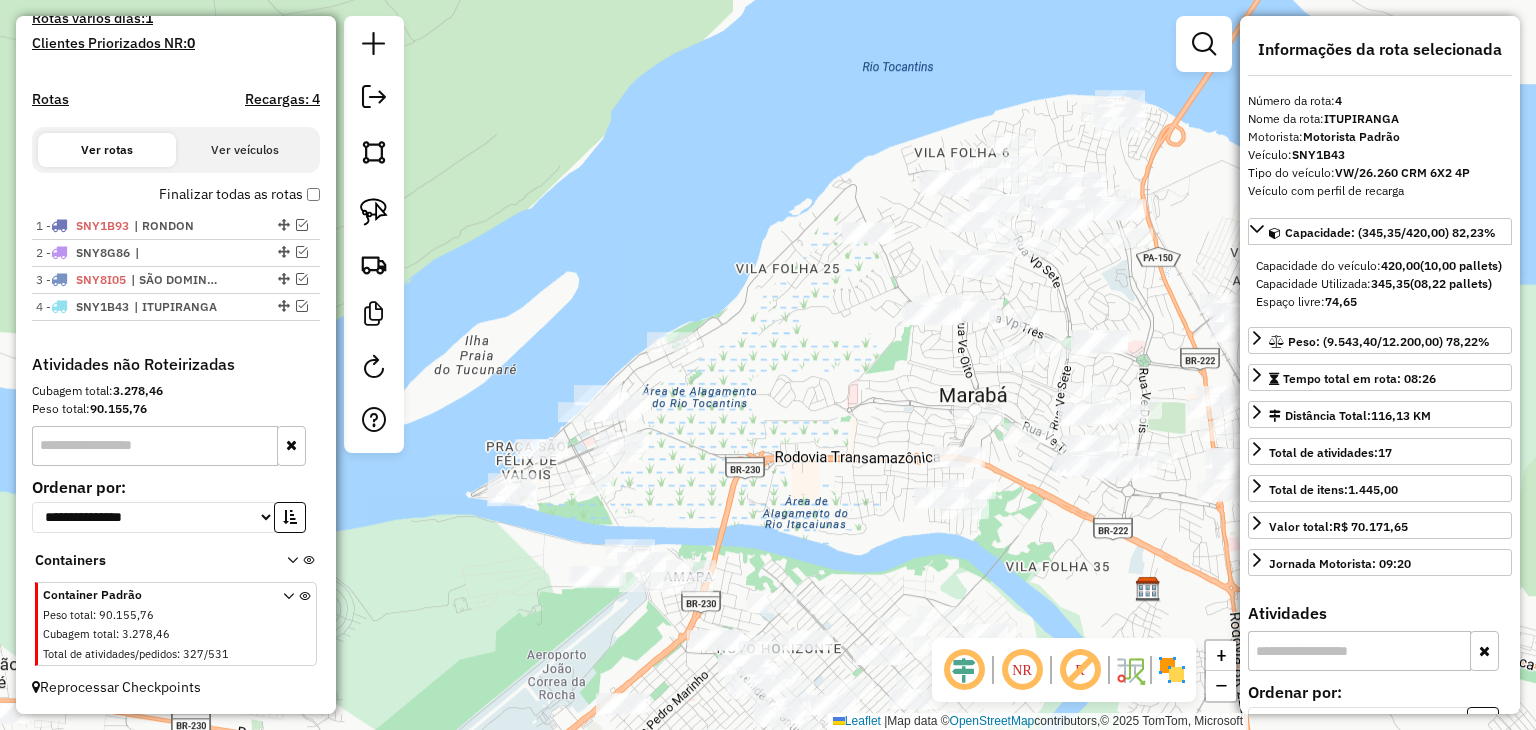 drag, startPoint x: 733, startPoint y: 309, endPoint x: 712, endPoint y: 461, distance: 153.4438 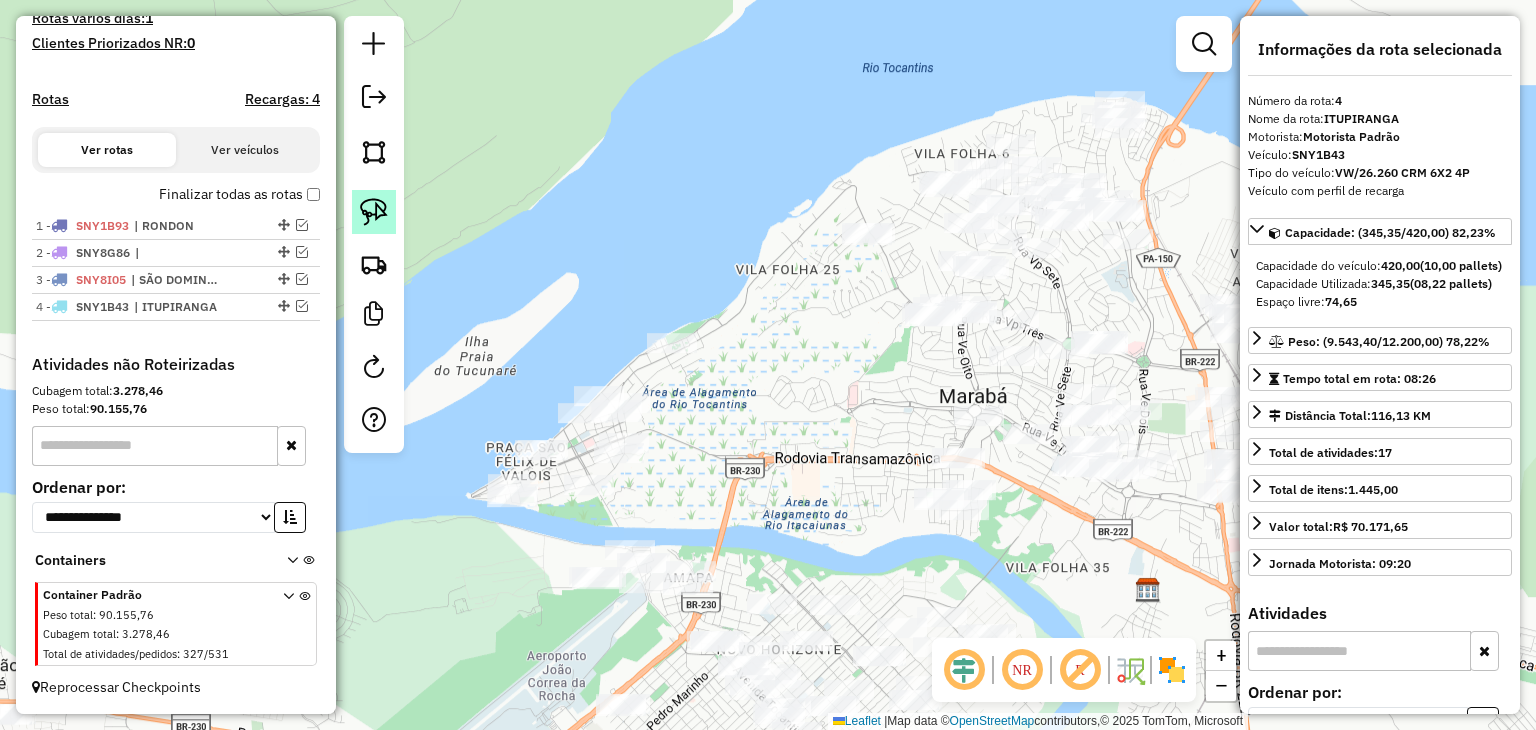 click 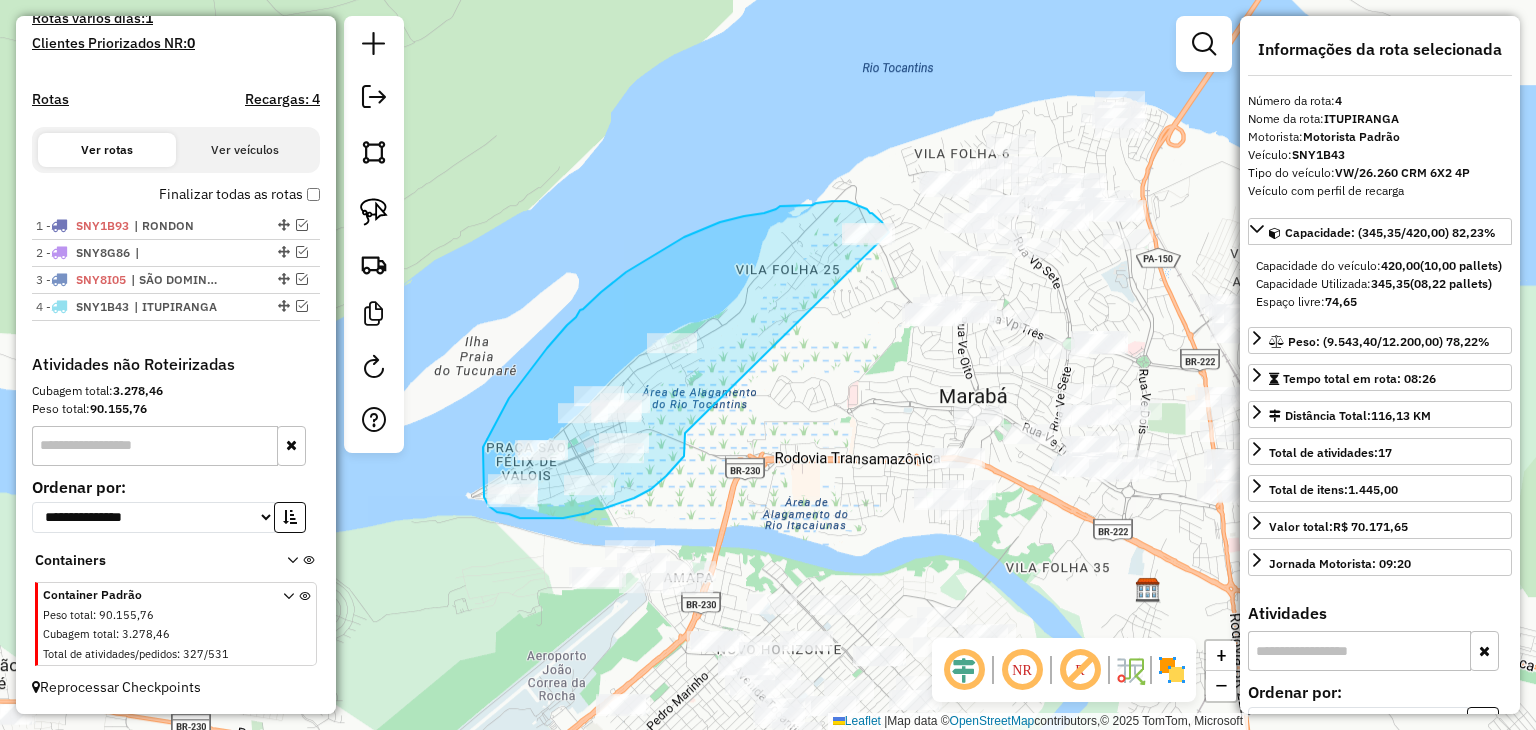 click on "4075 - Restaurante da Ge  Endereço:  14 DE JULHO, S/N 1   Bairro: CENTRO (ITUPIRANGA / PA)   Pedidos:  10211991   Valor total: R$ 1.146,66   Exibir todos   Cubagem: 5,88  Peso: 155,76  Tempo dirigindo: 00:01   Distância prevista: 0,154 km (9,24 km/h)   Janela utilizada início: 07:00   Horário previsto de chegada: 11/07/2025 14:01   Tempo de atendimento: 00:02   Janela utilizada término: 16:20   Horário previsto de saída: 11/07/2025 14:03   Total de itens: 16,00   Quantidade pallets: 0,14  × Janela de atendimento Grade de atendimento Capacidade Transportadoras Veículos Cliente Pedidos  Rotas Selecione os dias de semana para filtrar as janelas de atendimento  Seg   Ter   Qua   Qui   Sex   Sáb   Dom  Informe o período da janela de atendimento: De: Até:  Filtrar exatamente a janela do cliente  Considerar janela de atendimento padrão  Selecione os dias de semana para filtrar as grades de atendimento  Seg   Ter   Qua   Qui   Sex   Sáb   Dom   Considerar clientes sem dia de atendimento cadastrado  De:" 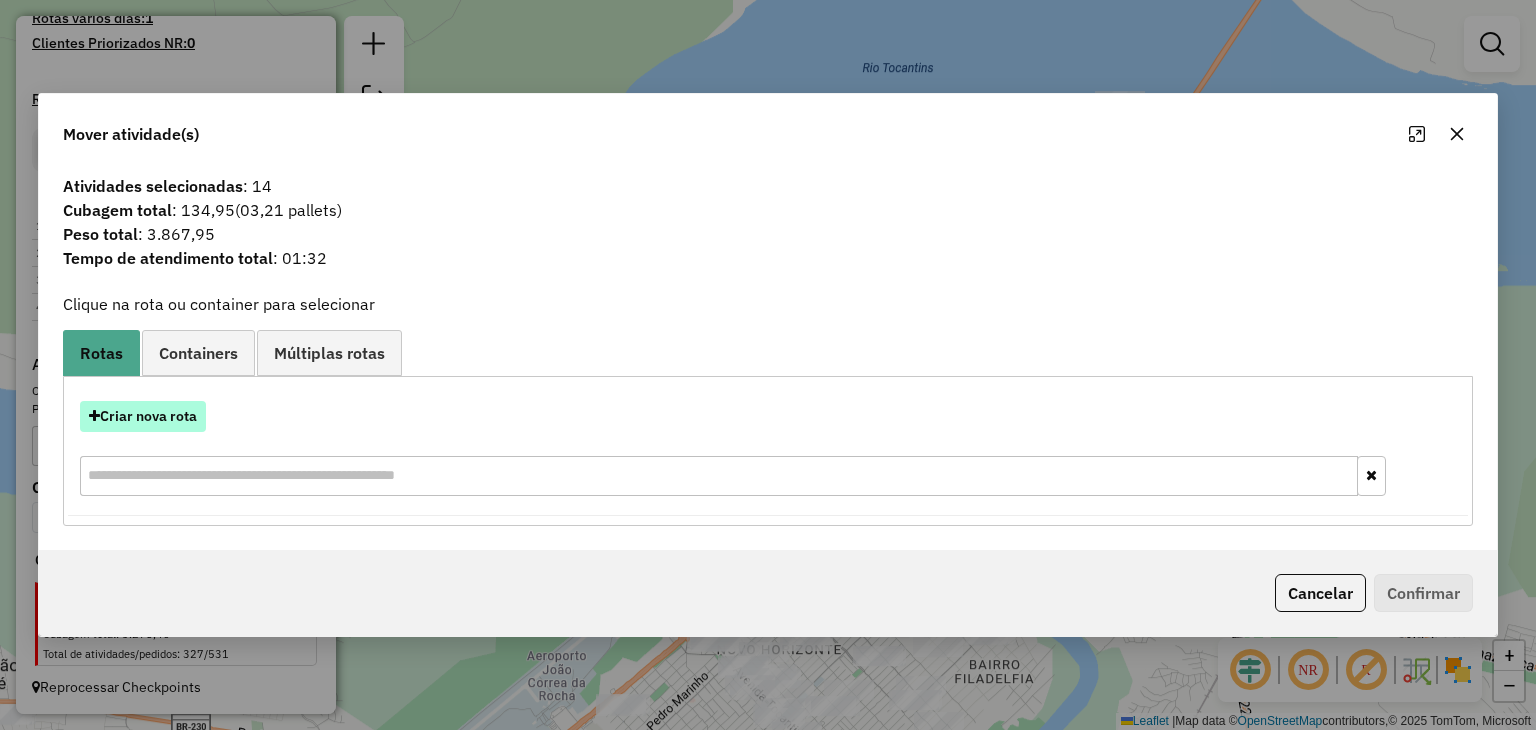 click on "Criar nova rota" at bounding box center [143, 416] 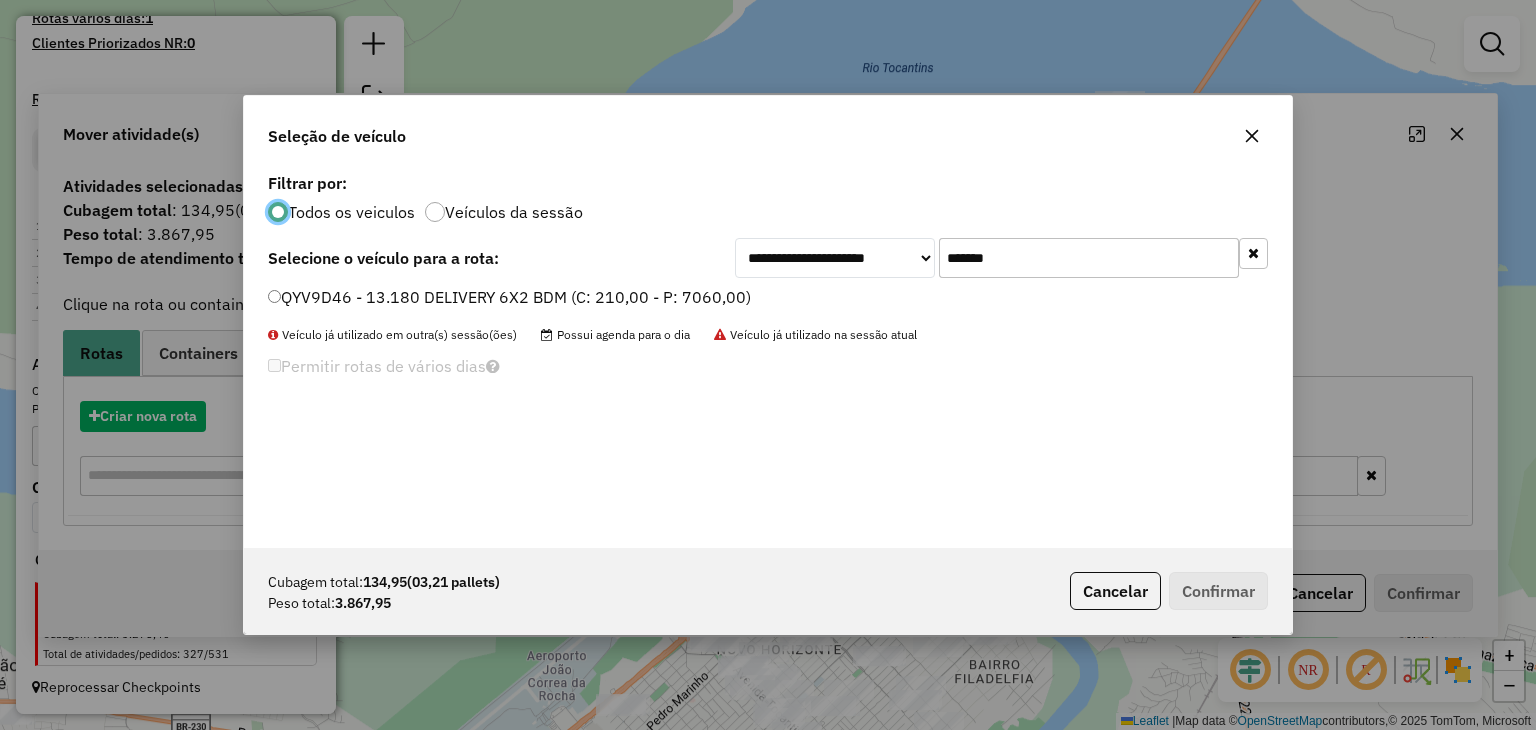 scroll, scrollTop: 10, scrollLeft: 6, axis: both 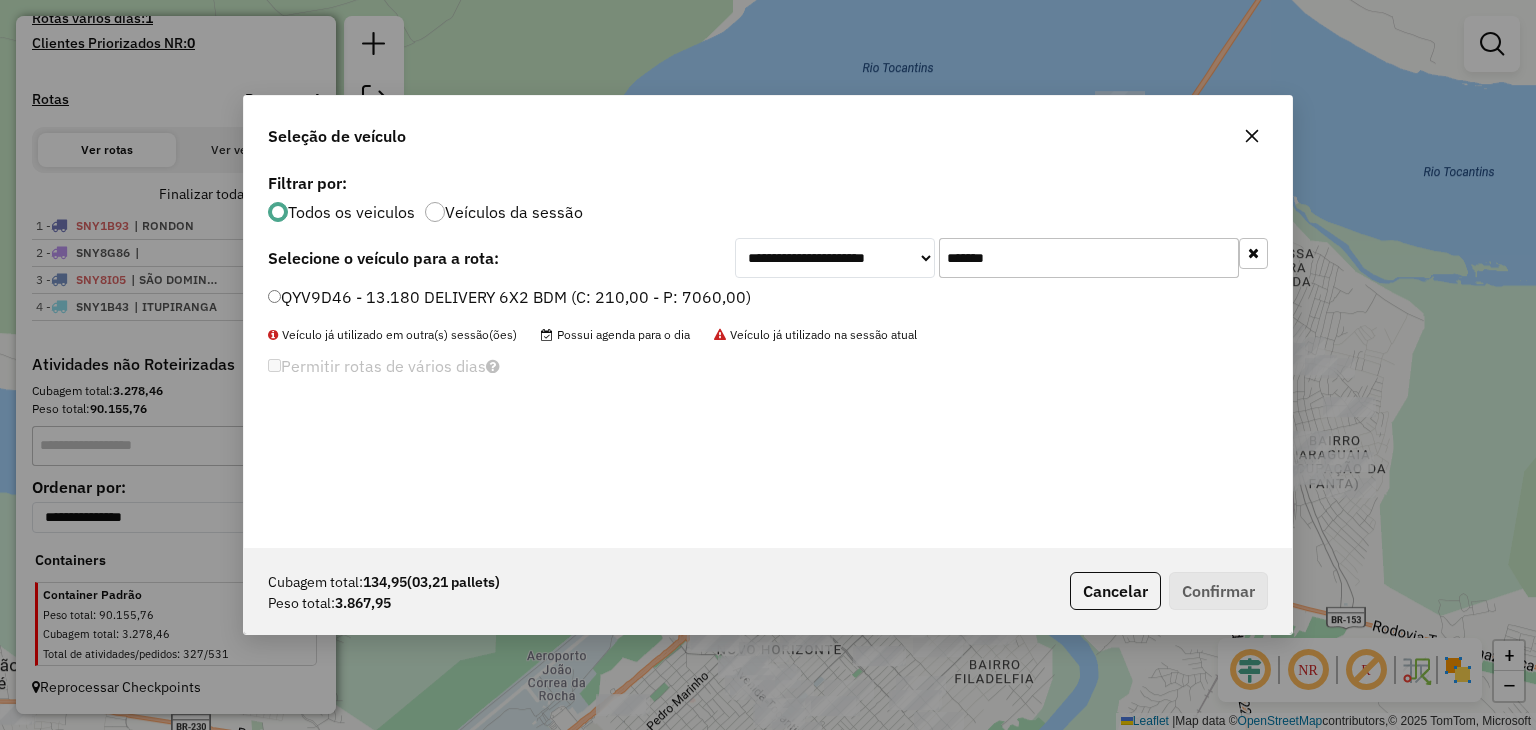 click on "*******" 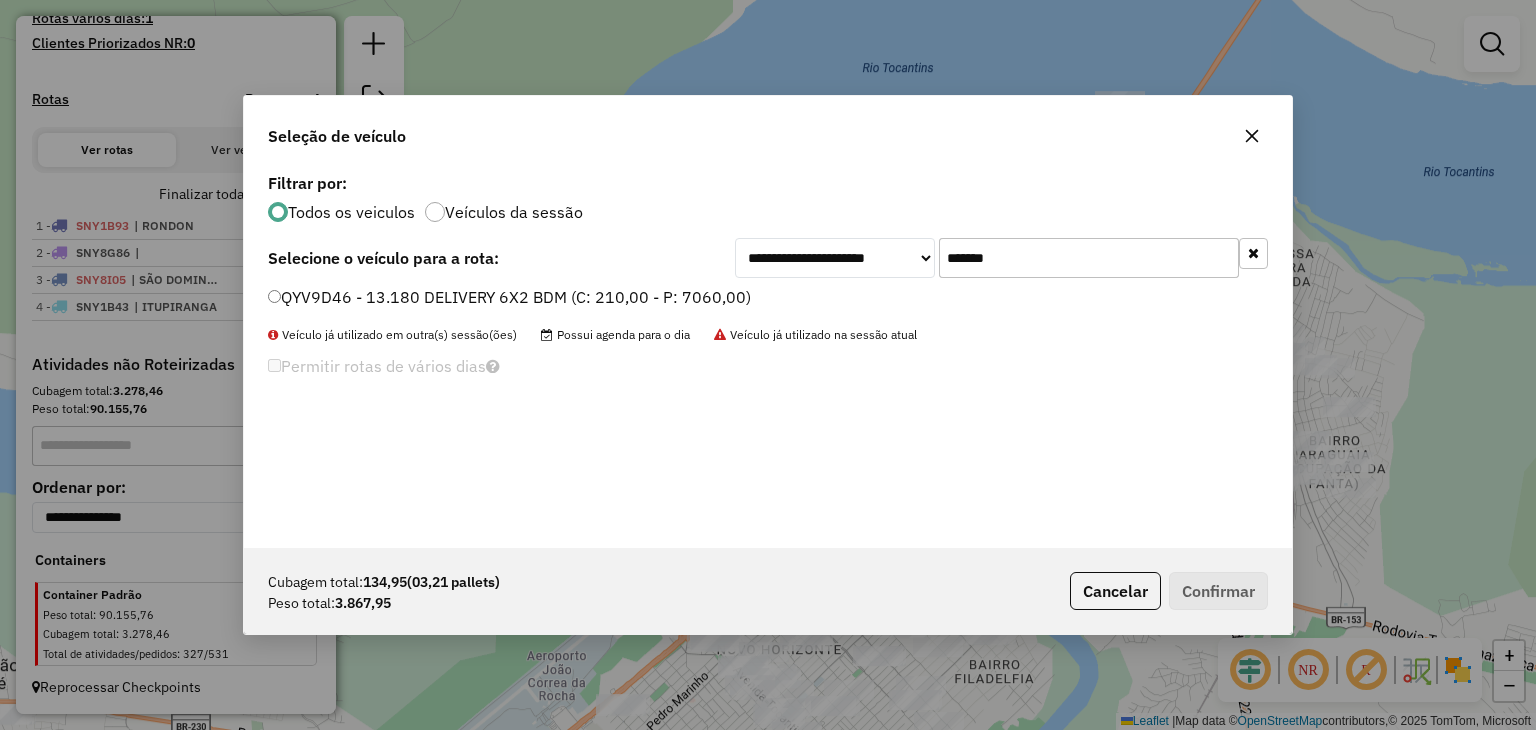 click on "QYV9D46 - 13.180 DELIVERY 6X2 BDM (C: 210,00 - P: 7060,00)" 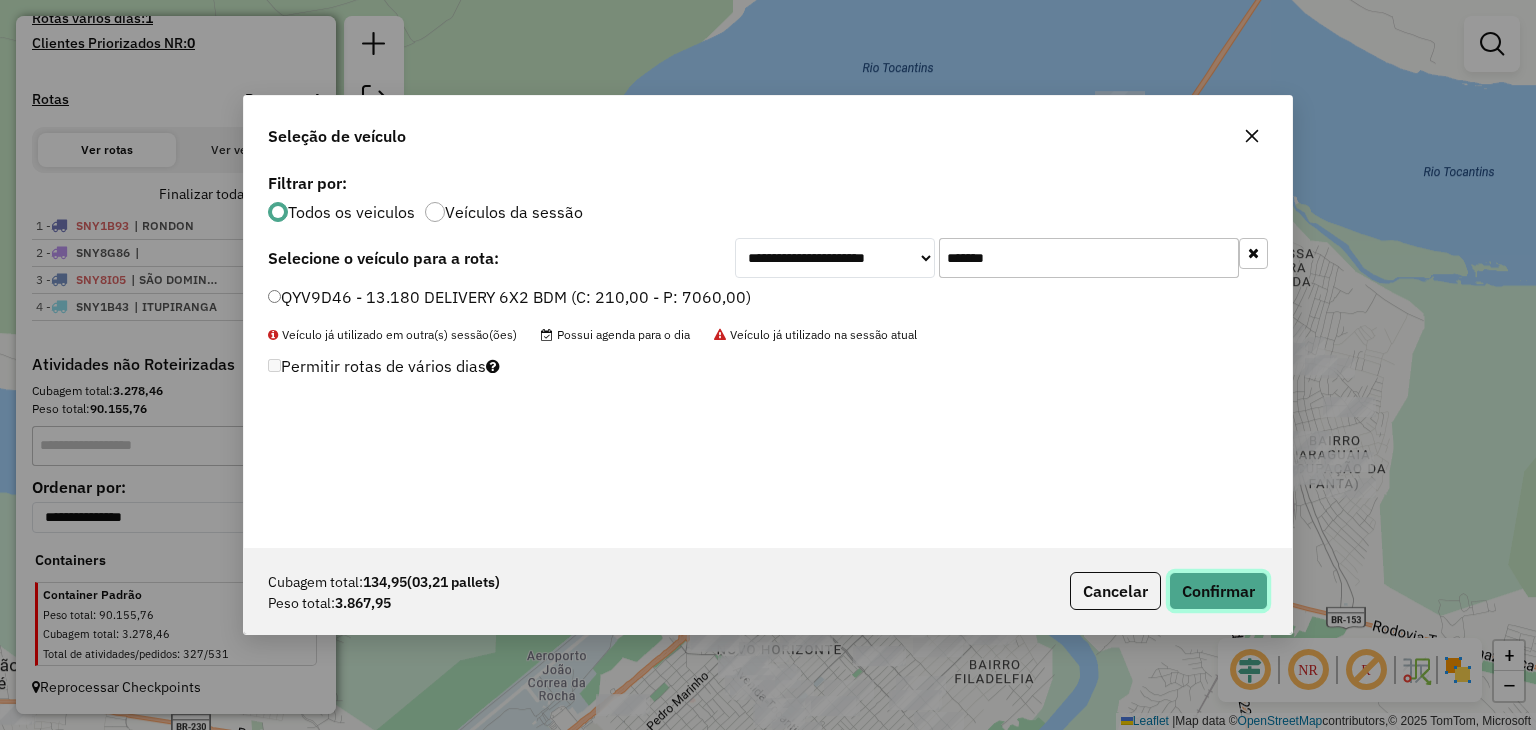 click on "Confirmar" 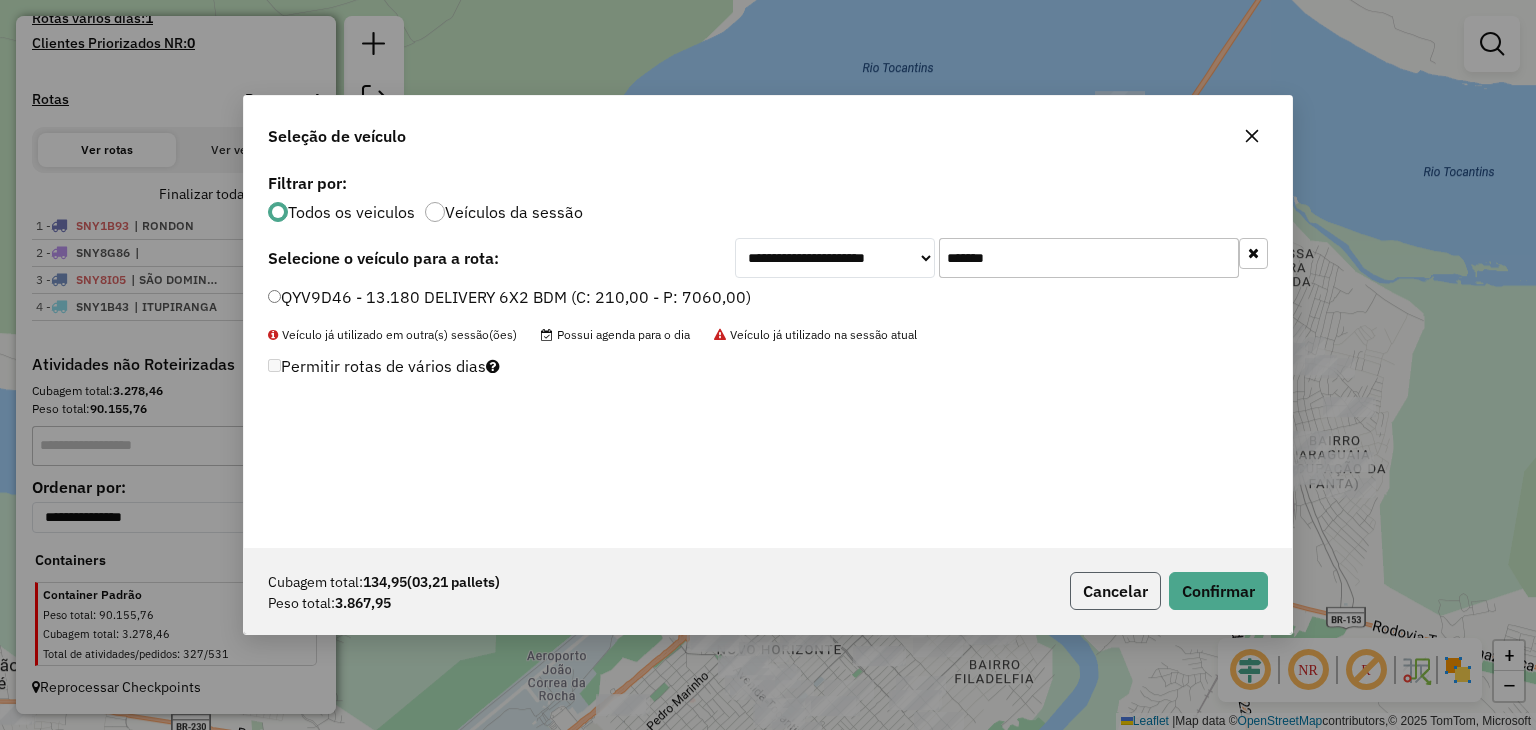click on "Cancelar" 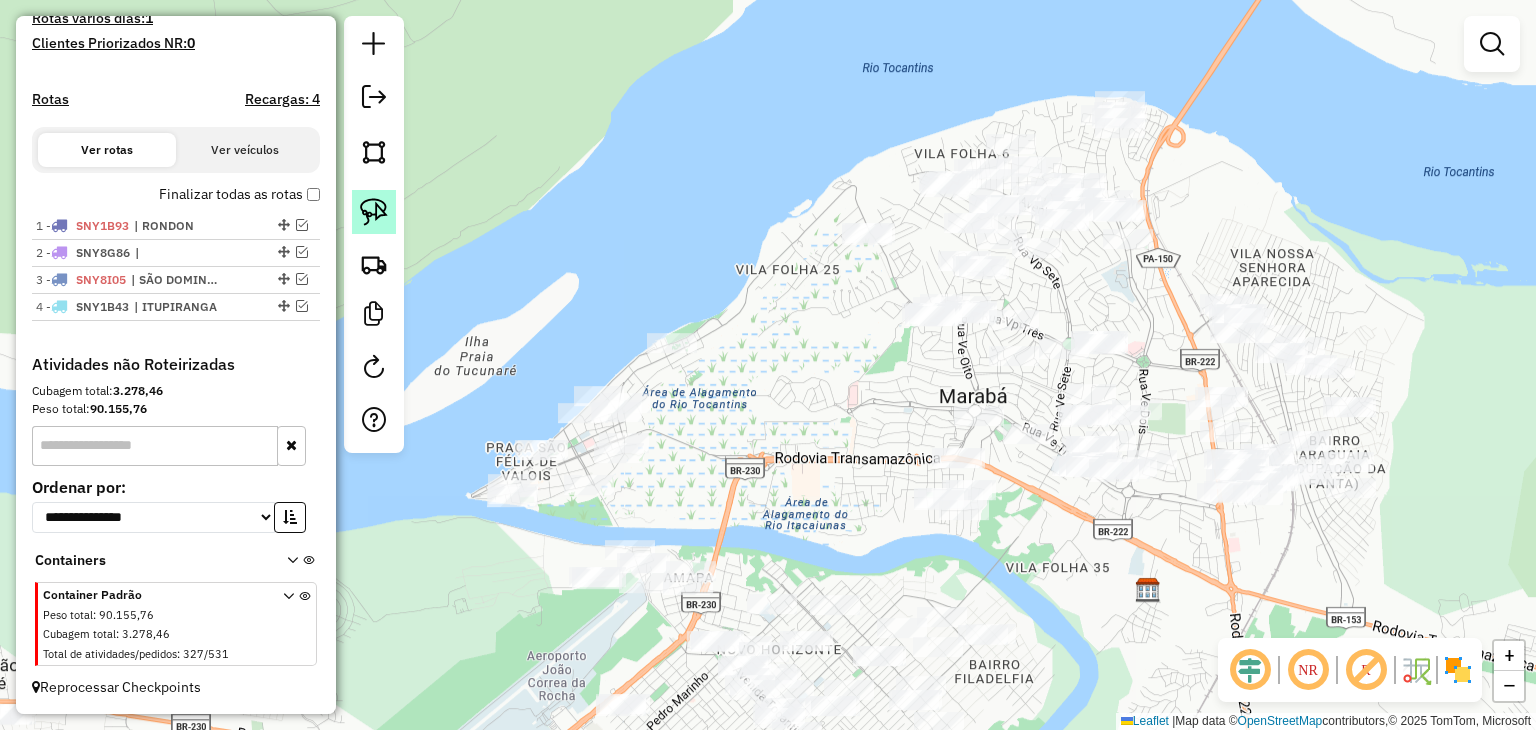 click 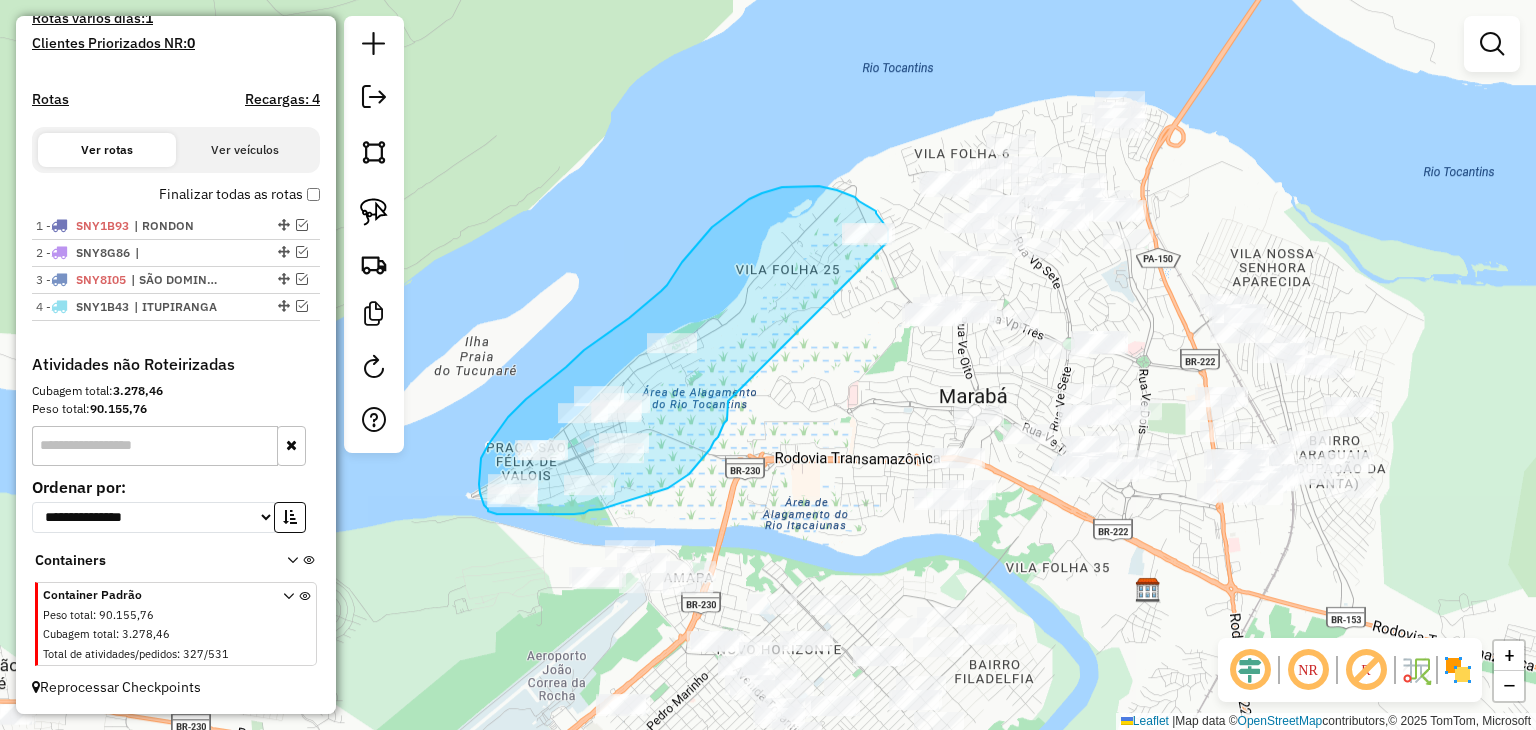 click on "Janela de atendimento Grade de atendimento Capacidade Transportadoras Veículos Cliente Pedidos  Rotas Selecione os dias de semana para filtrar as janelas de atendimento  Seg   Ter   Qua   Qui   Sex   Sáb   Dom  Informe o período da janela de atendimento: De: Até:  Filtrar exatamente a janela do cliente  Considerar janela de atendimento padrão  Selecione os dias de semana para filtrar as grades de atendimento  Seg   Ter   Qua   Qui   Sex   Sáb   Dom   Considerar clientes sem dia de atendimento cadastrado  Clientes fora do dia de atendimento selecionado Filtrar as atividades entre os valores definidos abaixo:  Peso mínimo:   Peso máximo:   Cubagem mínima:   Cubagem máxima:   De:   Até:  Filtrar as atividades entre o tempo de atendimento definido abaixo:  De:   Até:   Considerar capacidade total dos clientes não roteirizados Transportadora: Selecione um ou mais itens Tipo de veículo: Selecione um ou mais itens Veículo: Selecione um ou mais itens Motorista: Selecione um ou mais itens Nome: Rótulo:" 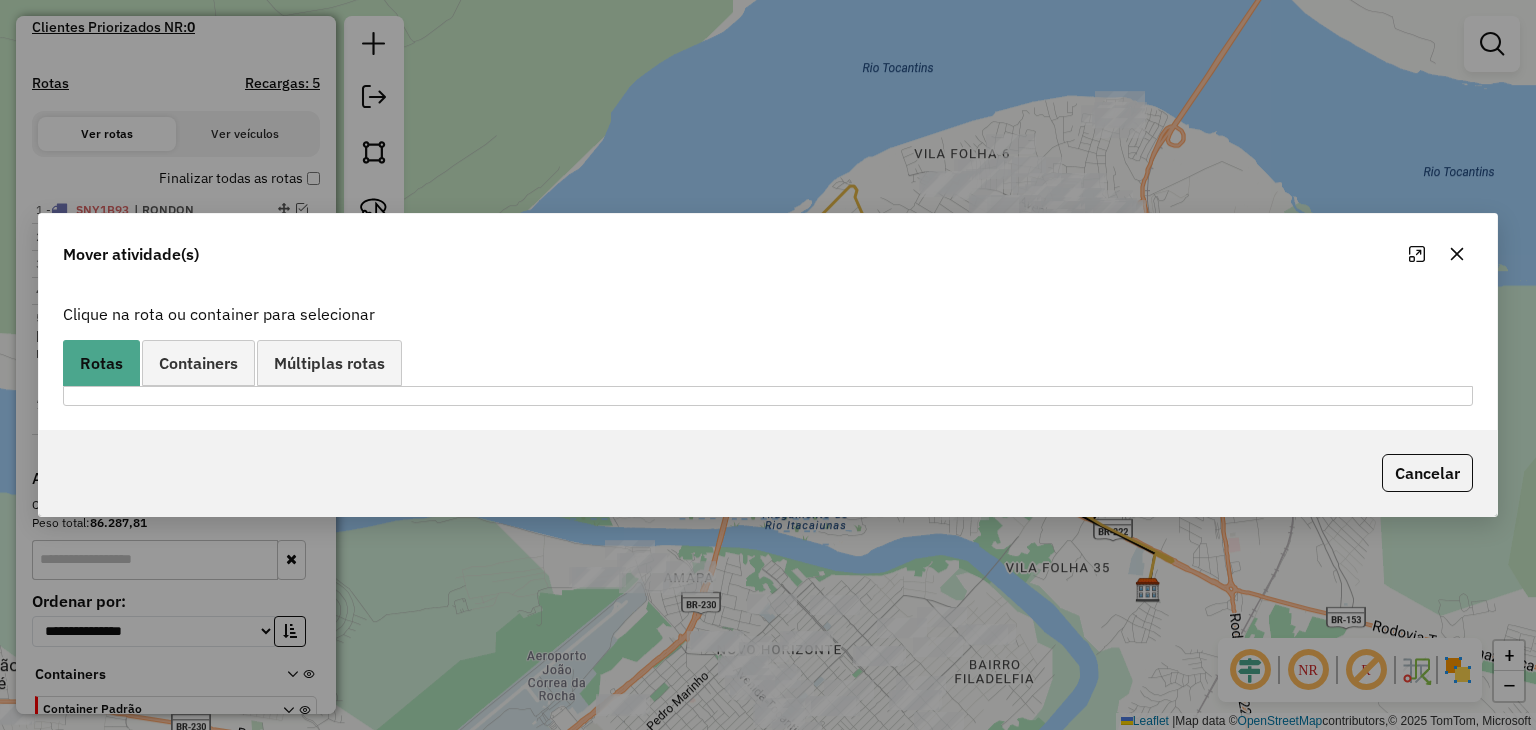 scroll, scrollTop: 676, scrollLeft: 0, axis: vertical 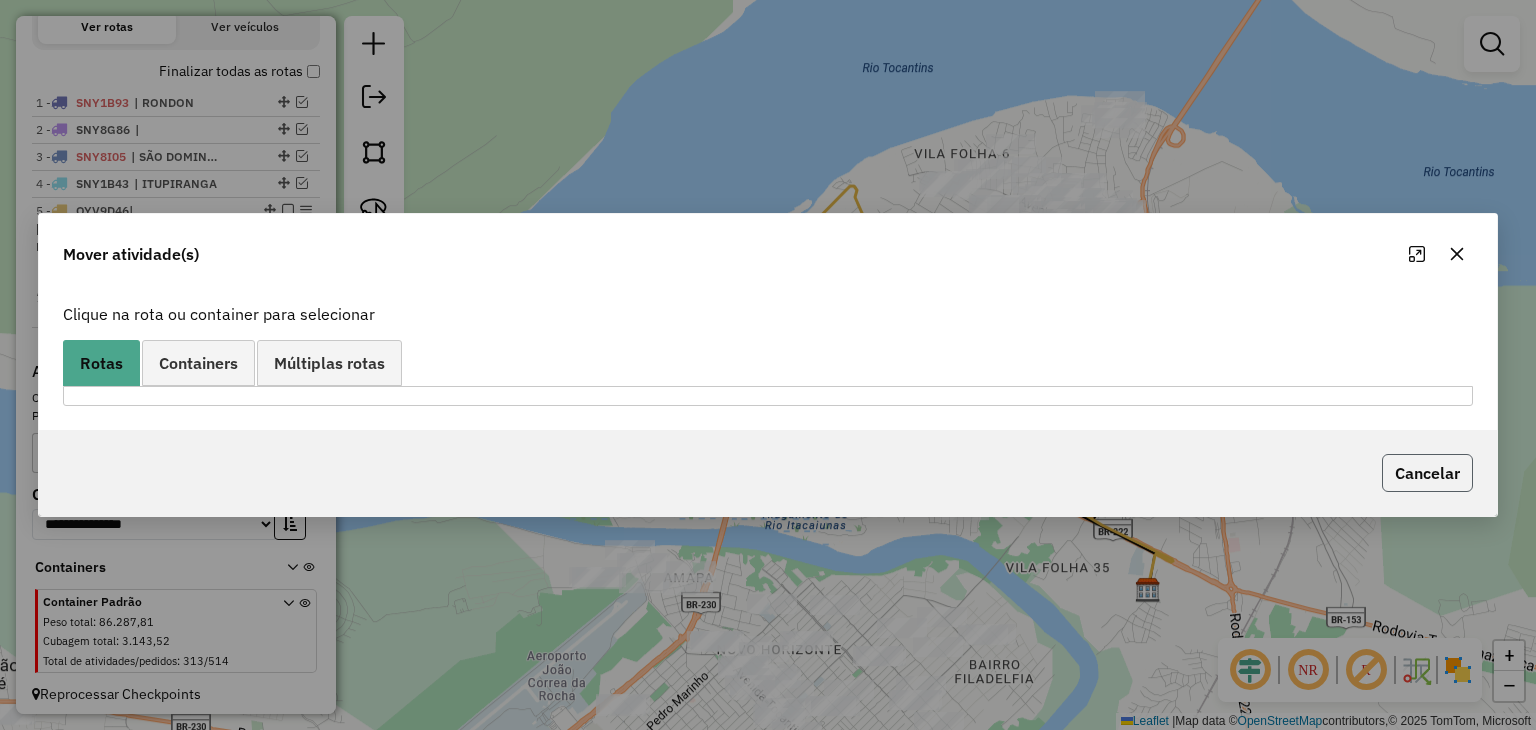 click on "Cancelar" 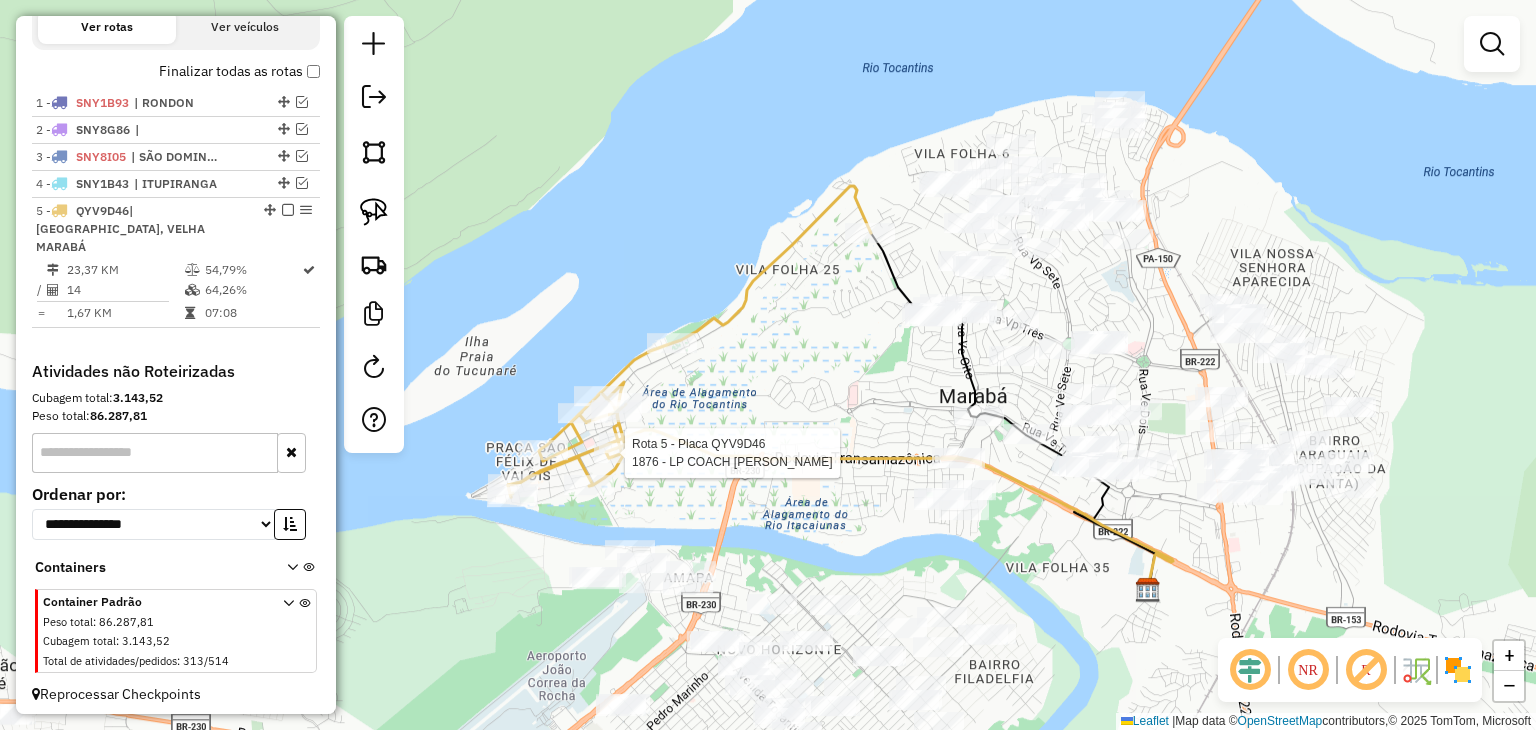 scroll, scrollTop: 681, scrollLeft: 0, axis: vertical 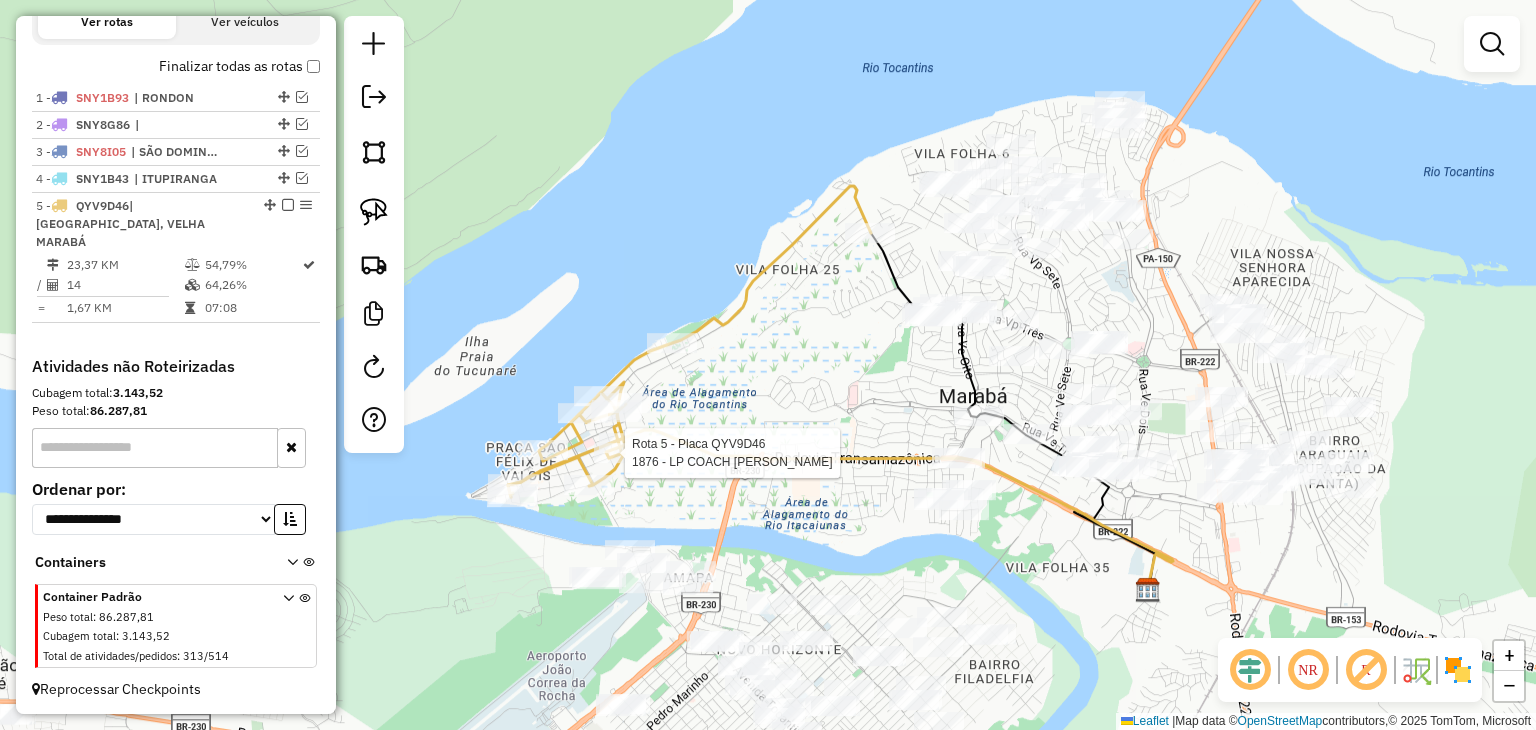 select on "**********" 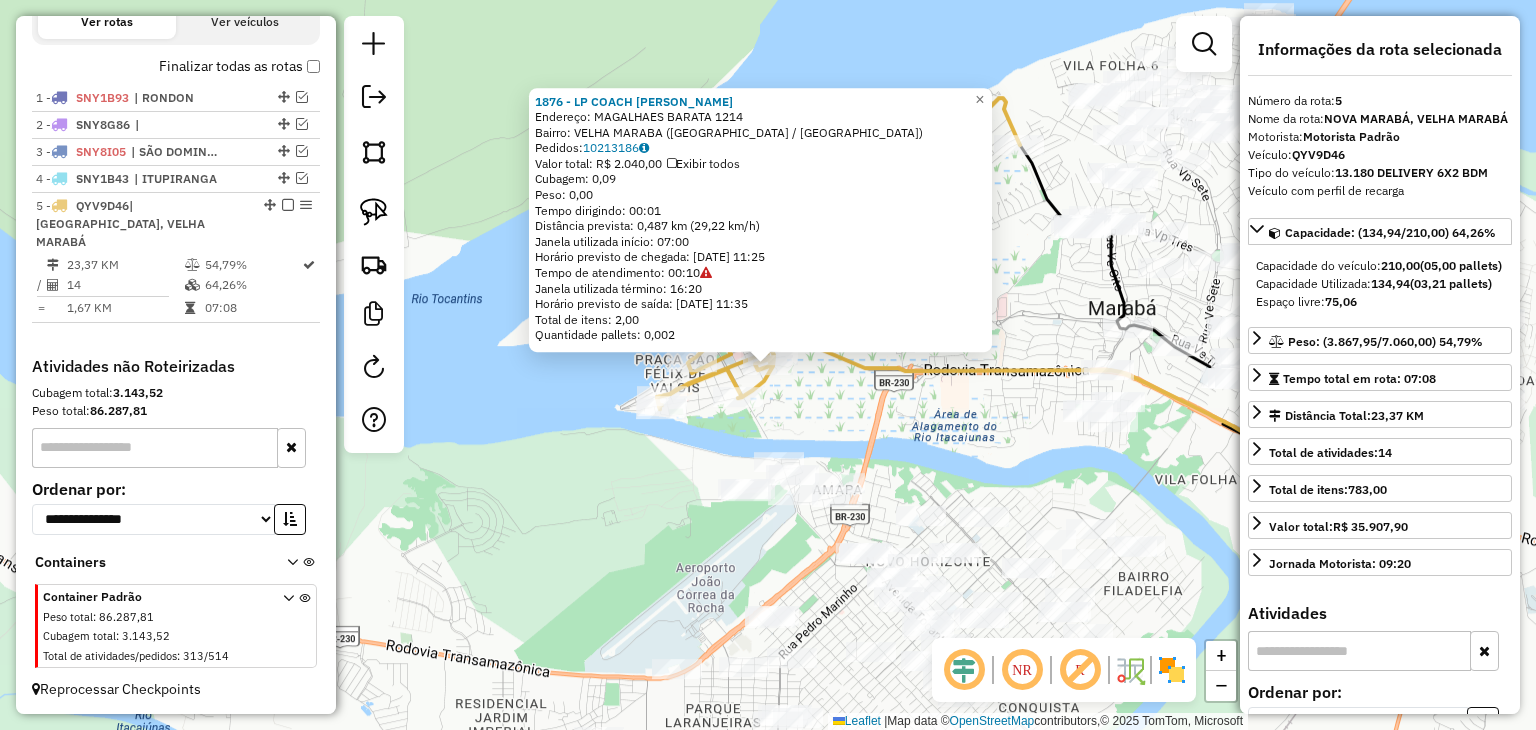 click on "1876 - LP COACH PRADO  Endereço:  MAGALHAES BARATA 1214   Bairro: VELHA MARABA (MARABA / PA)   Pedidos:  10213186   Valor total: R$ 2.040,00   Exibir todos   Cubagem: 0,09  Peso: 0,00  Tempo dirigindo: 00:01   Distância prevista: 0,487 km (29,22 km/h)   Janela utilizada início: 07:00   Horário previsto de chegada: 11/07/2025 11:25   Tempo de atendimento: 00:10   Janela utilizada término: 16:20   Horário previsto de saída: 11/07/2025 11:35   Total de itens: 2,00   Quantidade pallets: 0,002  × Janela de atendimento Grade de atendimento Capacidade Transportadoras Veículos Cliente Pedidos  Rotas Selecione os dias de semana para filtrar as janelas de atendimento  Seg   Ter   Qua   Qui   Sex   Sáb   Dom  Informe o período da janela de atendimento: De: Até:  Filtrar exatamente a janela do cliente  Considerar janela de atendimento padrão  Selecione os dias de semana para filtrar as grades de atendimento  Seg   Ter   Qua   Qui   Sex   Sáb   Dom   Considerar clientes sem dia de atendimento cadastrado De:" 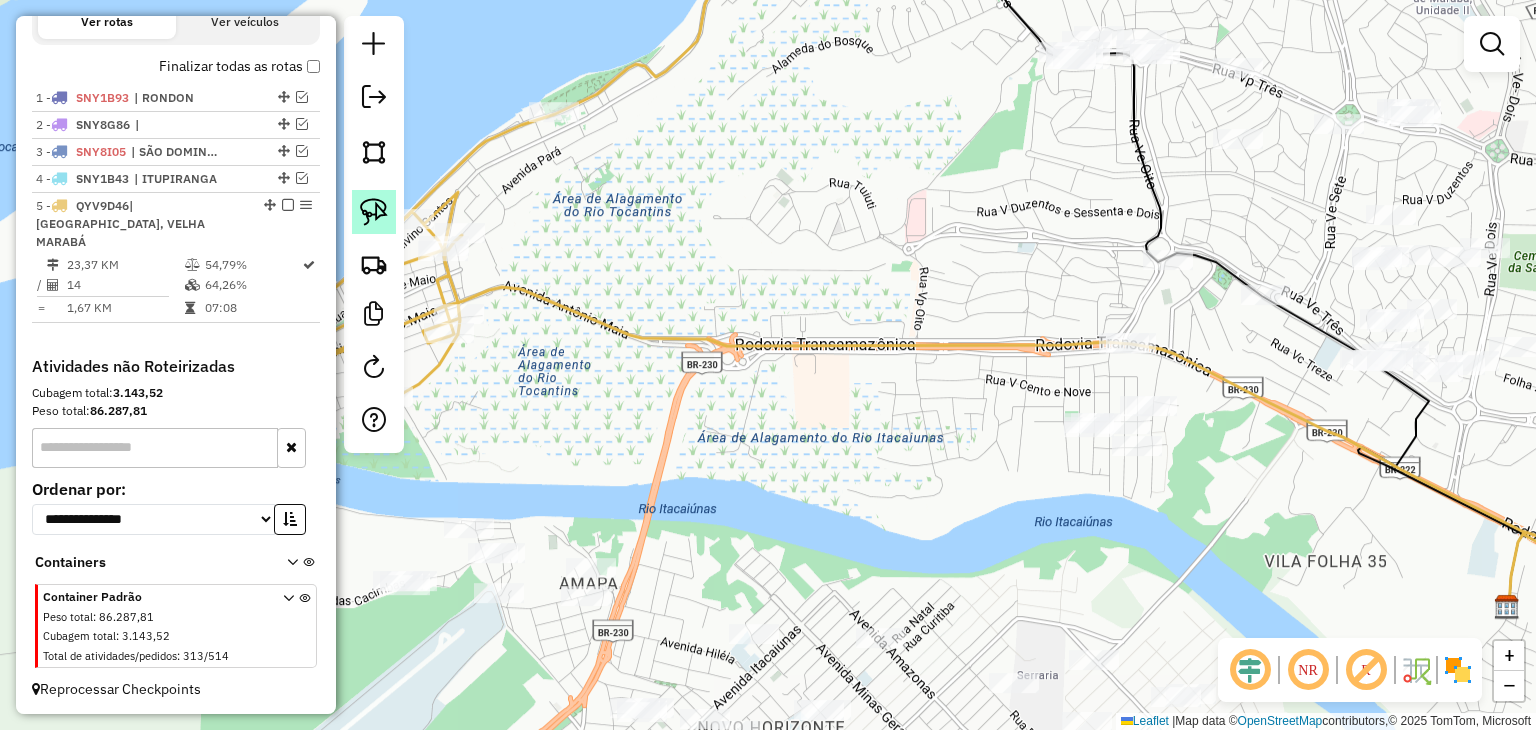 click 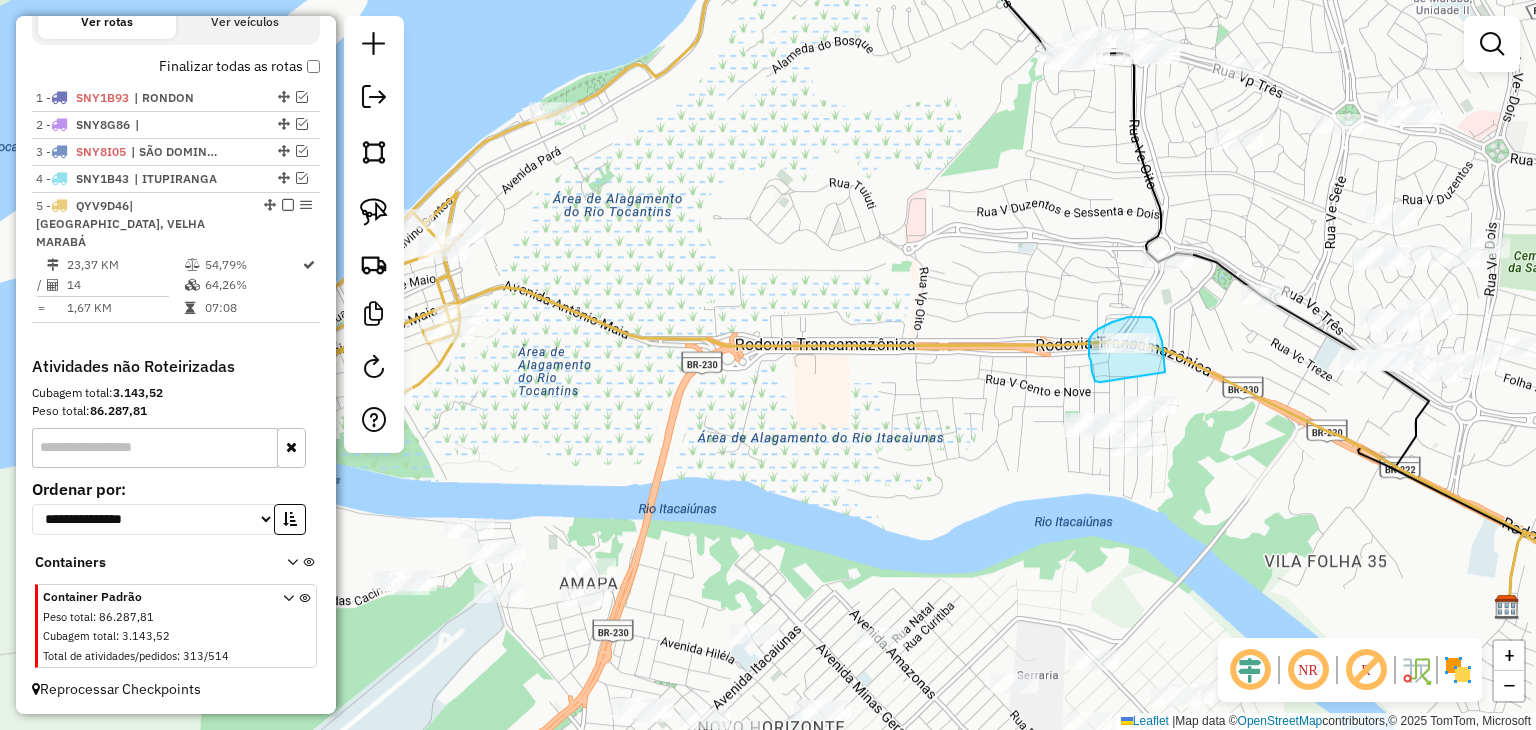 drag, startPoint x: 1100, startPoint y: 382, endPoint x: 1165, endPoint y: 372, distance: 65.76473 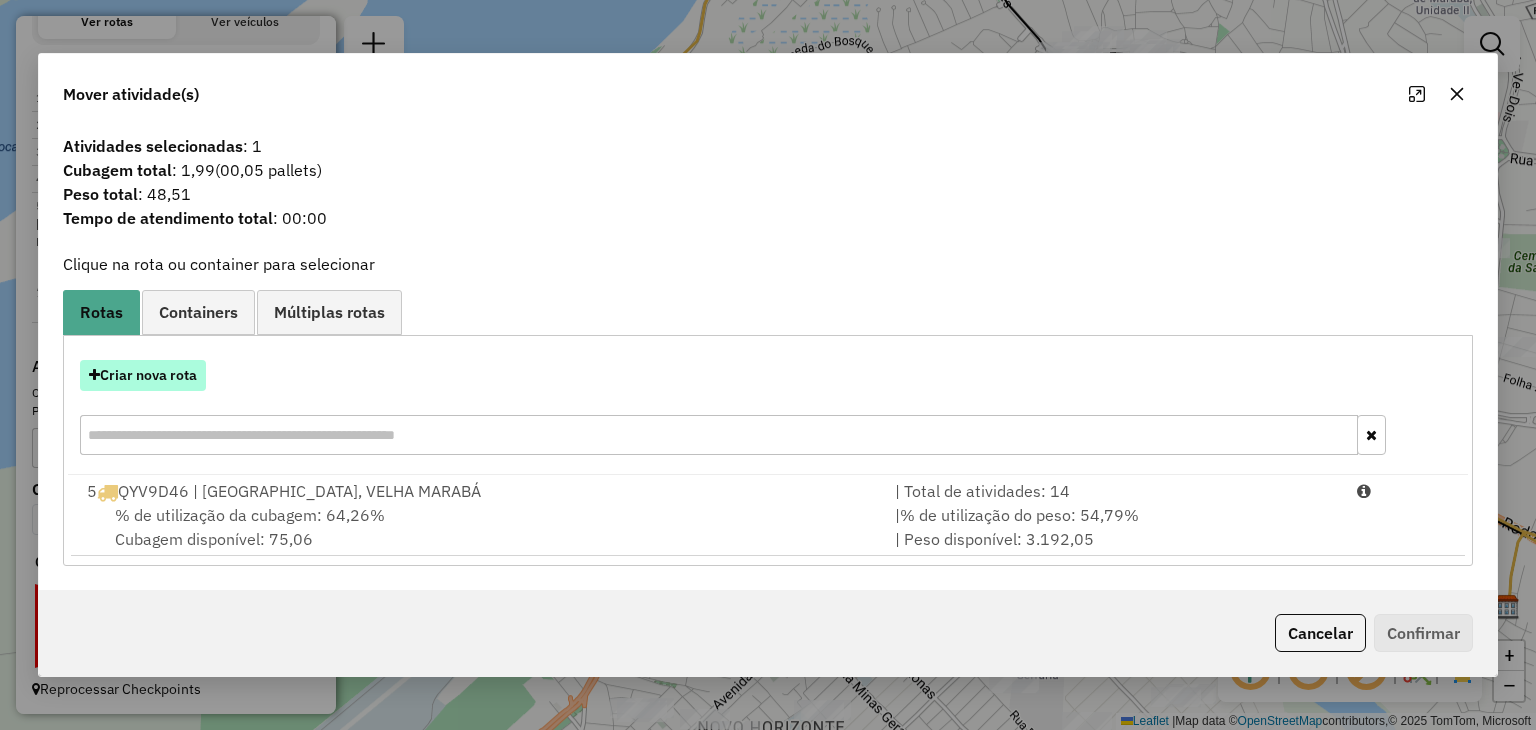click on "Criar nova rota" at bounding box center (143, 375) 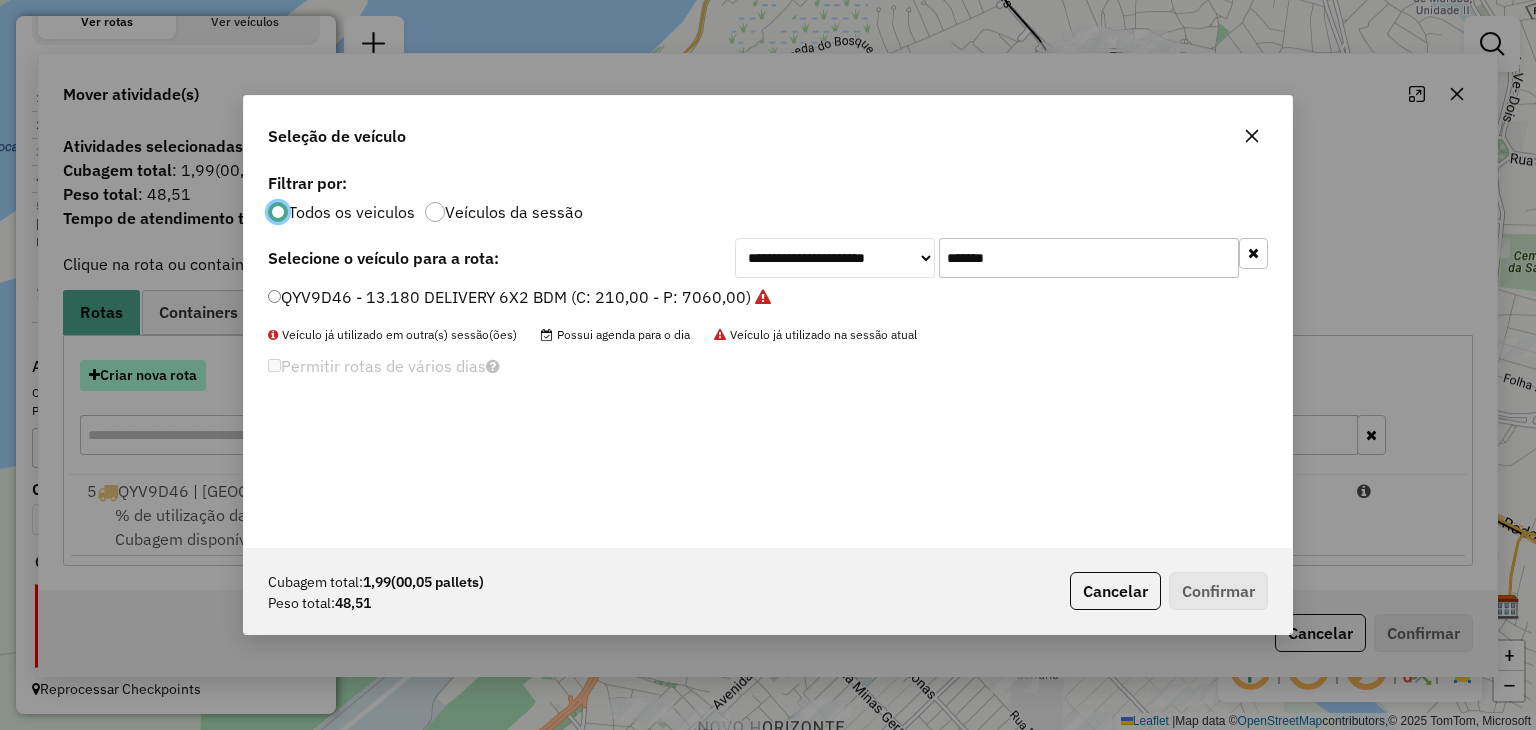 scroll, scrollTop: 10, scrollLeft: 6, axis: both 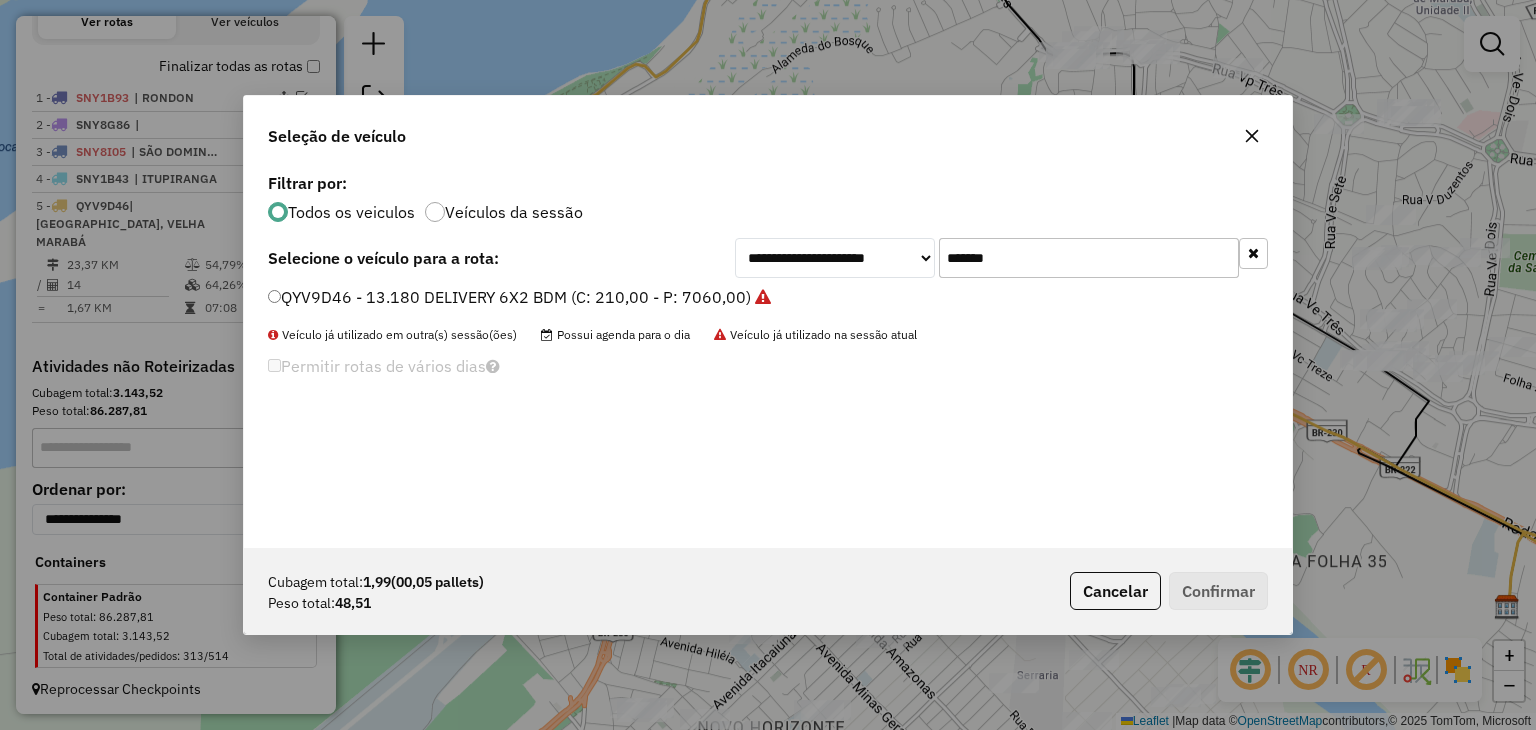 click on "QYV9D46 - 13.180 DELIVERY 6X2 BDM (C: 210,00 - P: 7060,00)" 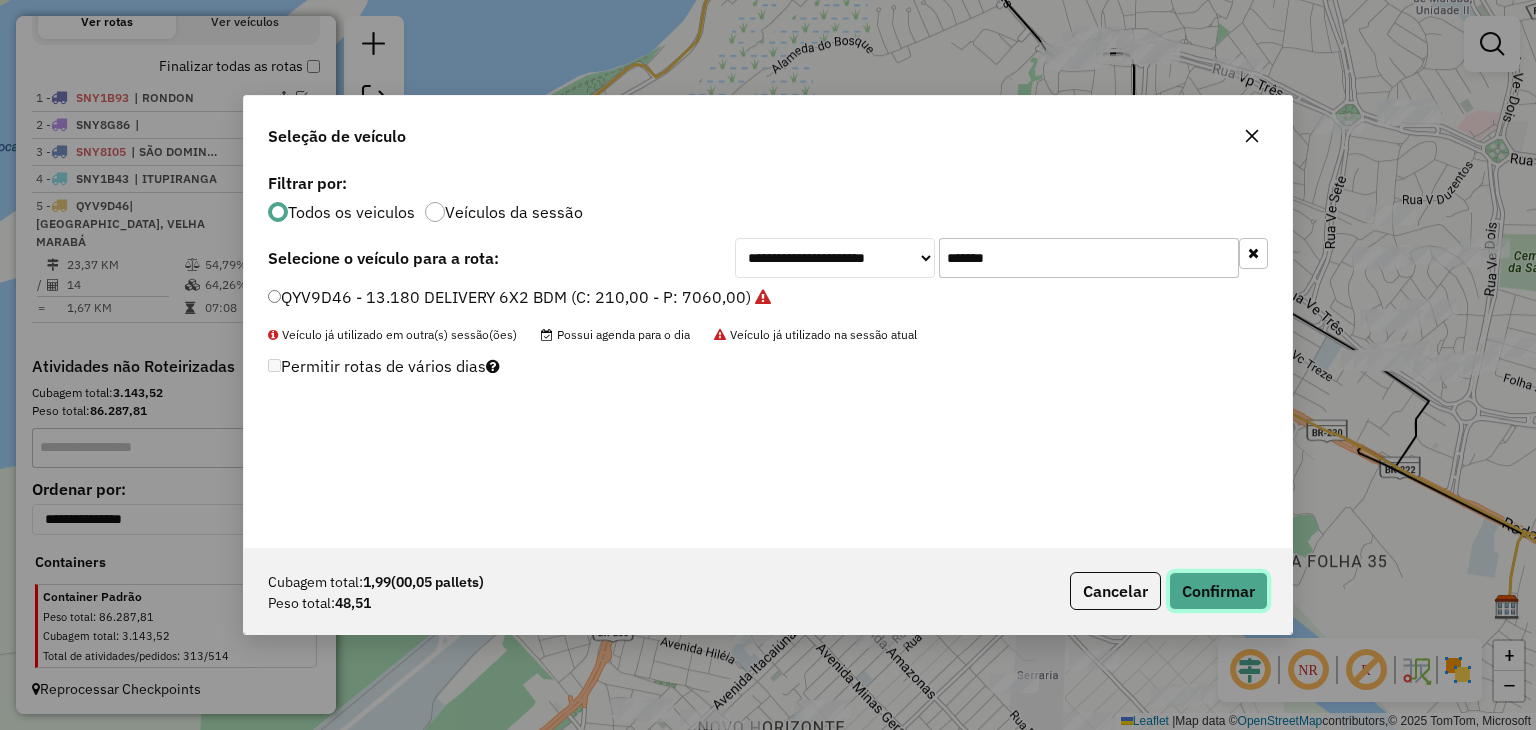 click on "Confirmar" 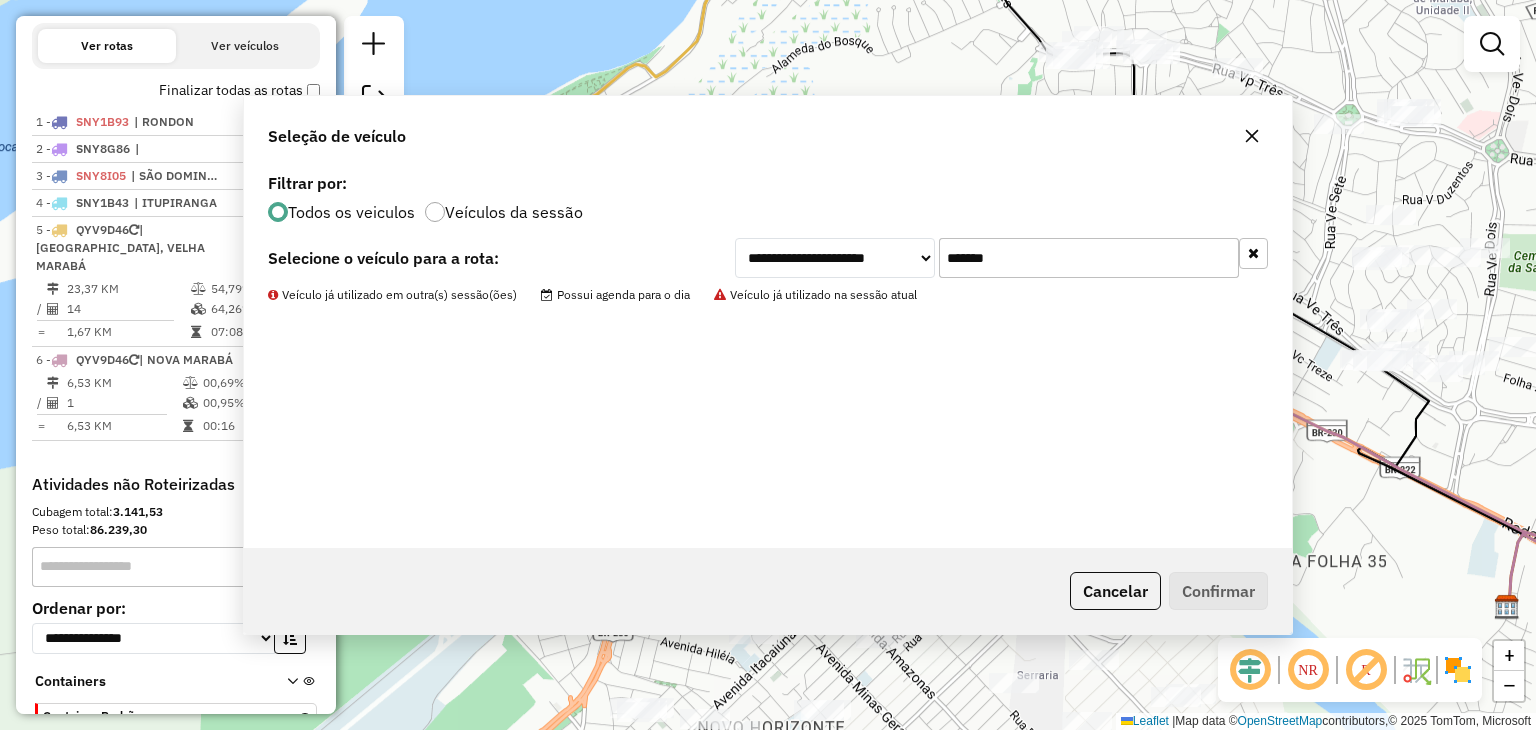 scroll, scrollTop: 706, scrollLeft: 0, axis: vertical 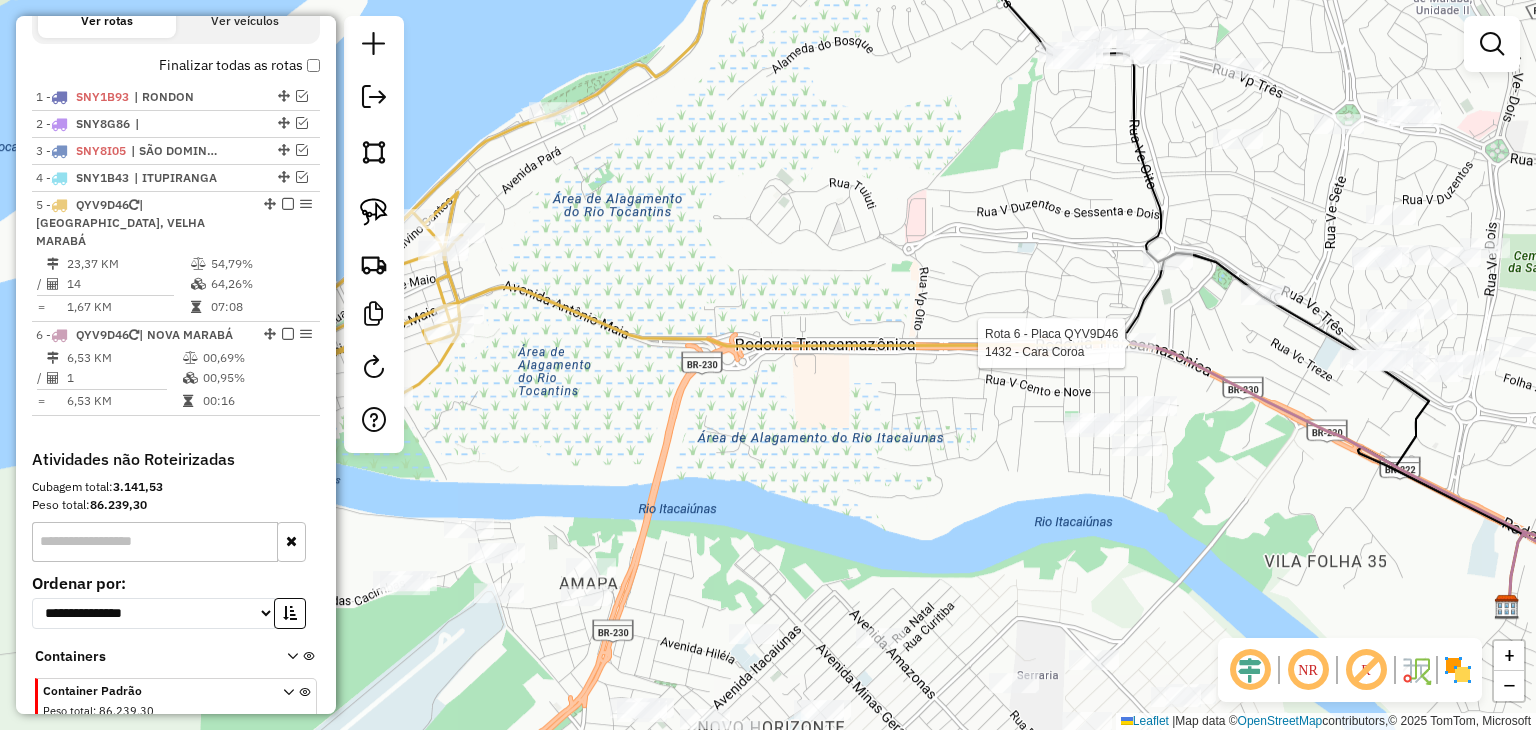select on "**********" 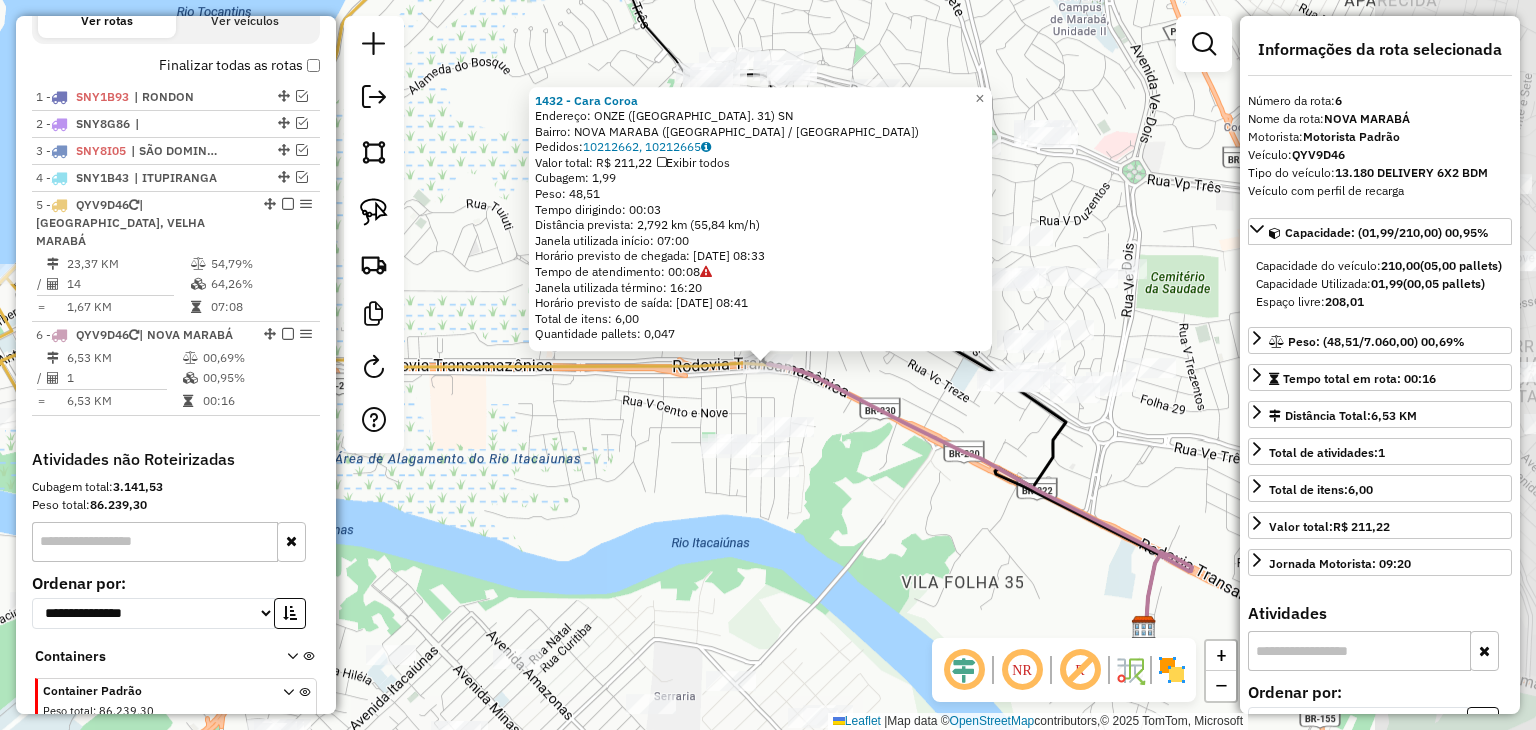 scroll, scrollTop: 800, scrollLeft: 0, axis: vertical 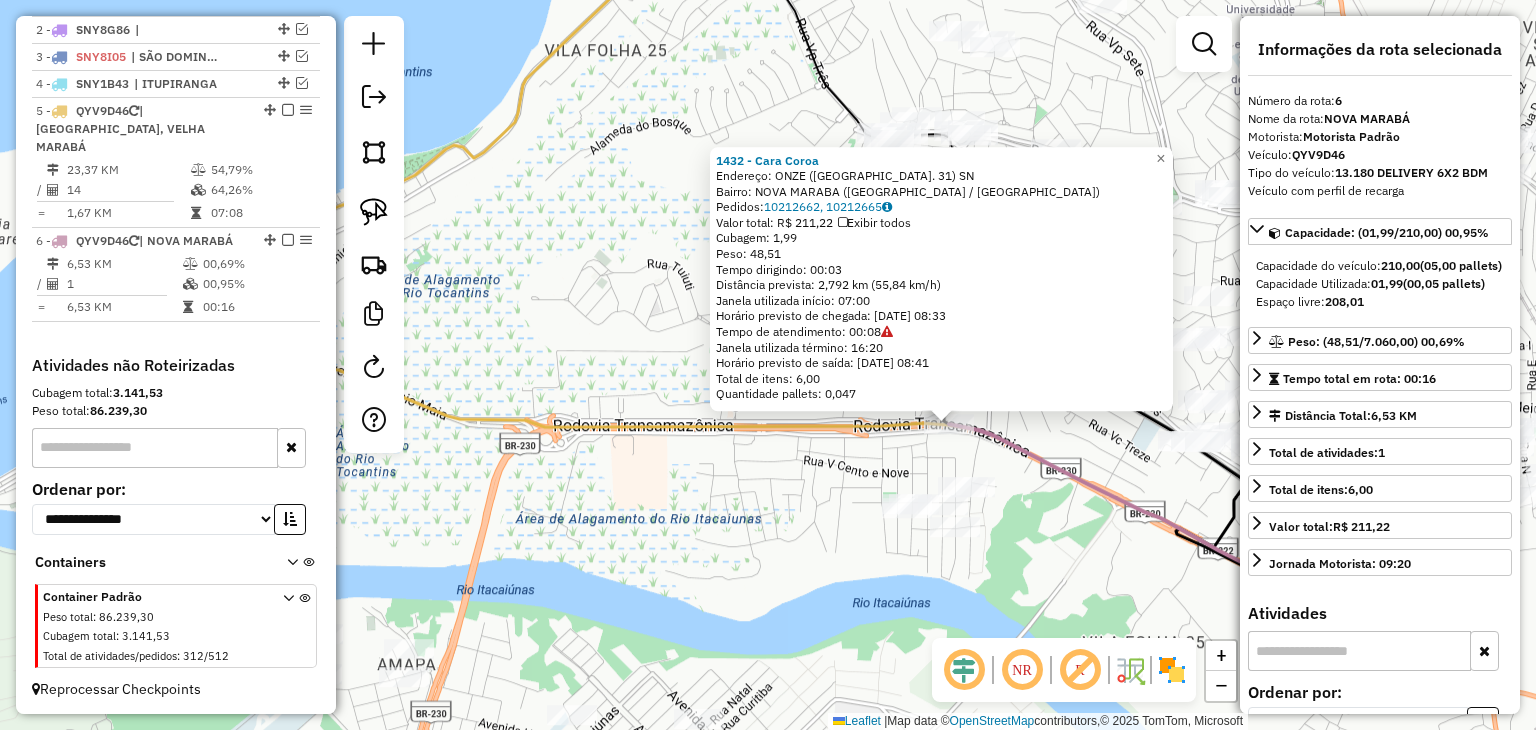 drag, startPoint x: 566, startPoint y: 468, endPoint x: 888, endPoint y: 565, distance: 336.29303 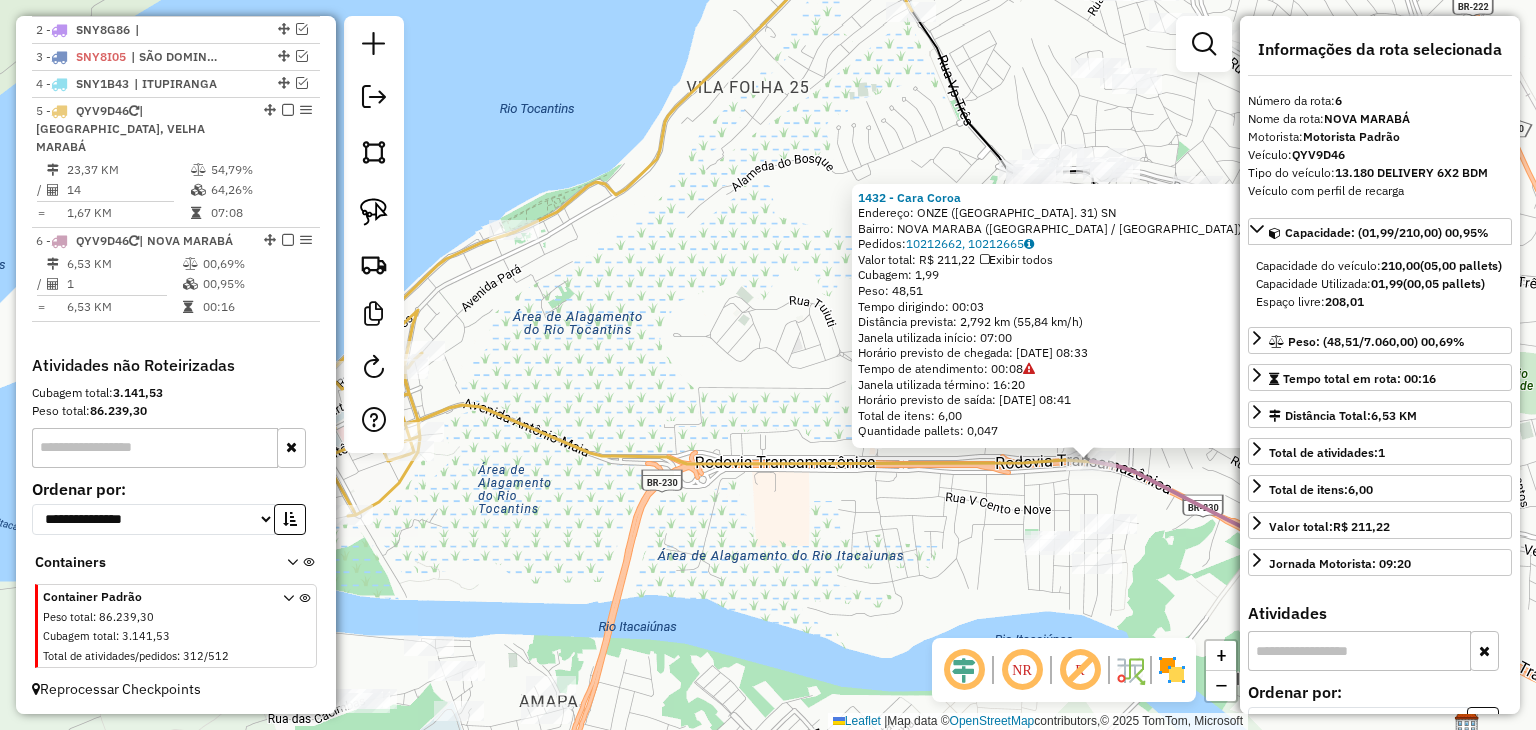 click on "1432 - Cara Coroa  Endereço:  ONZE (FL. 31) SN   Bairro: NOVA MARABA (MARABA / PA)   Pedidos:  10212662, 10212665   Valor total: R$ 211,22   Exibir todos   Cubagem: 1,99  Peso: 48,51  Tempo dirigindo: 00:03   Distância prevista: 2,792 km (55,84 km/h)   Janela utilizada início: 07:00   Horário previsto de chegada: 11/07/2025 08:33   Tempo de atendimento: 00:08   Janela utilizada término: 16:20   Horário previsto de saída: 11/07/2025 08:41   Total de itens: 6,00   Quantidade pallets: 0,047  × Janela de atendimento Grade de atendimento Capacidade Transportadoras Veículos Cliente Pedidos  Rotas Selecione os dias de semana para filtrar as janelas de atendimento  Seg   Ter   Qua   Qui   Sex   Sáb   Dom  Informe o período da janela de atendimento: De: Até:  Filtrar exatamente a janela do cliente  Considerar janela de atendimento padrão  Selecione os dias de semana para filtrar as grades de atendimento  Seg   Ter   Qua   Qui   Sex   Sáb   Dom   Considerar clientes sem dia de atendimento cadastrado  De:" 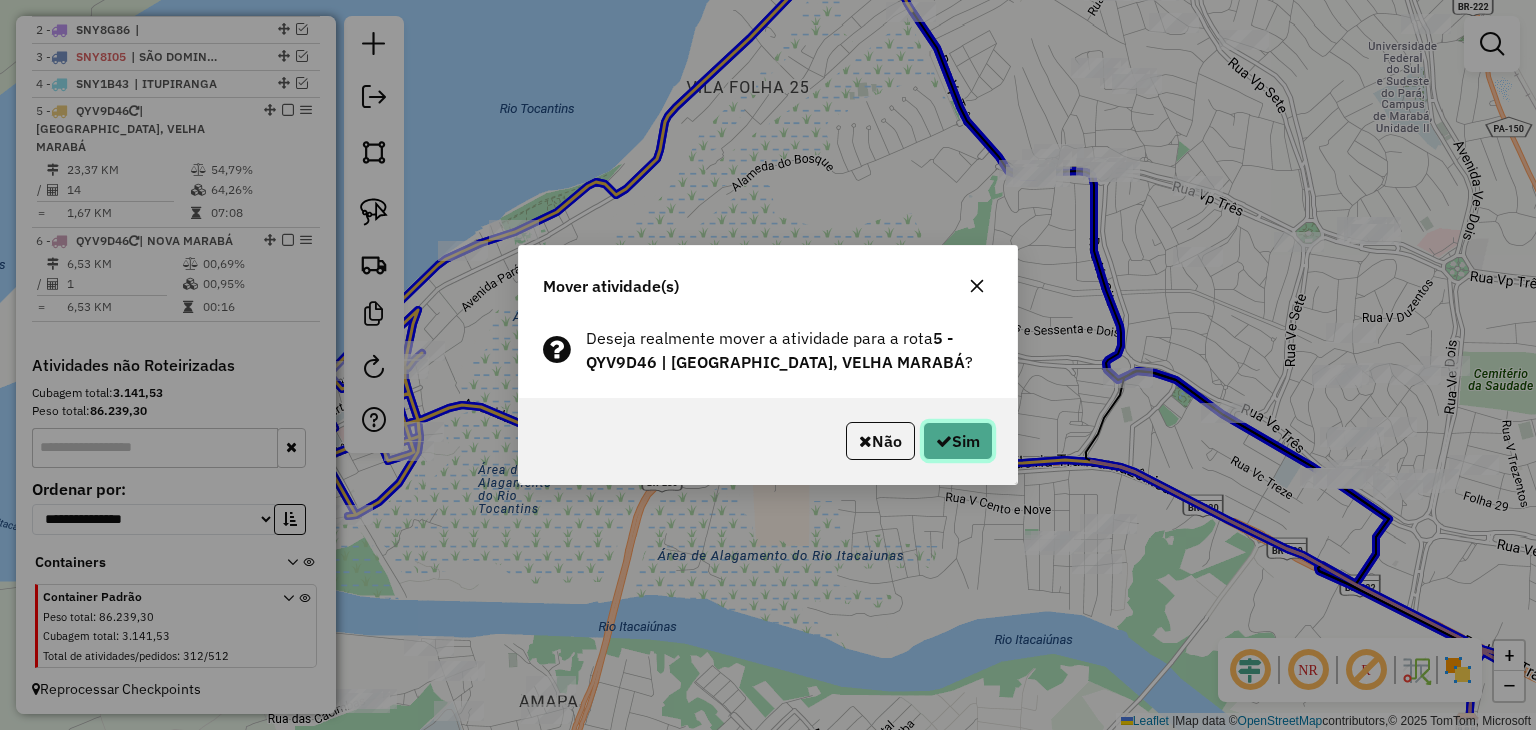click on "Sim" 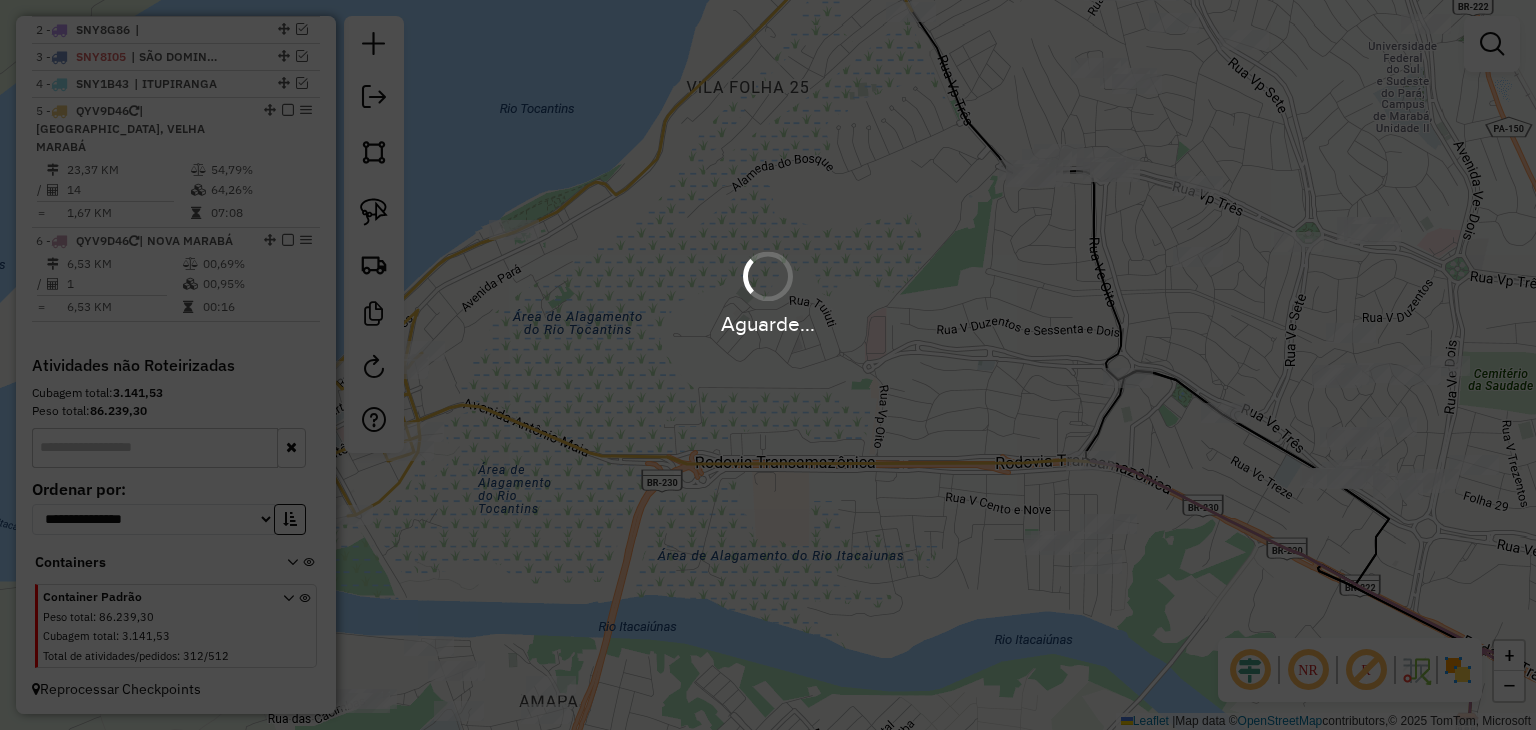 scroll, scrollTop: 681, scrollLeft: 0, axis: vertical 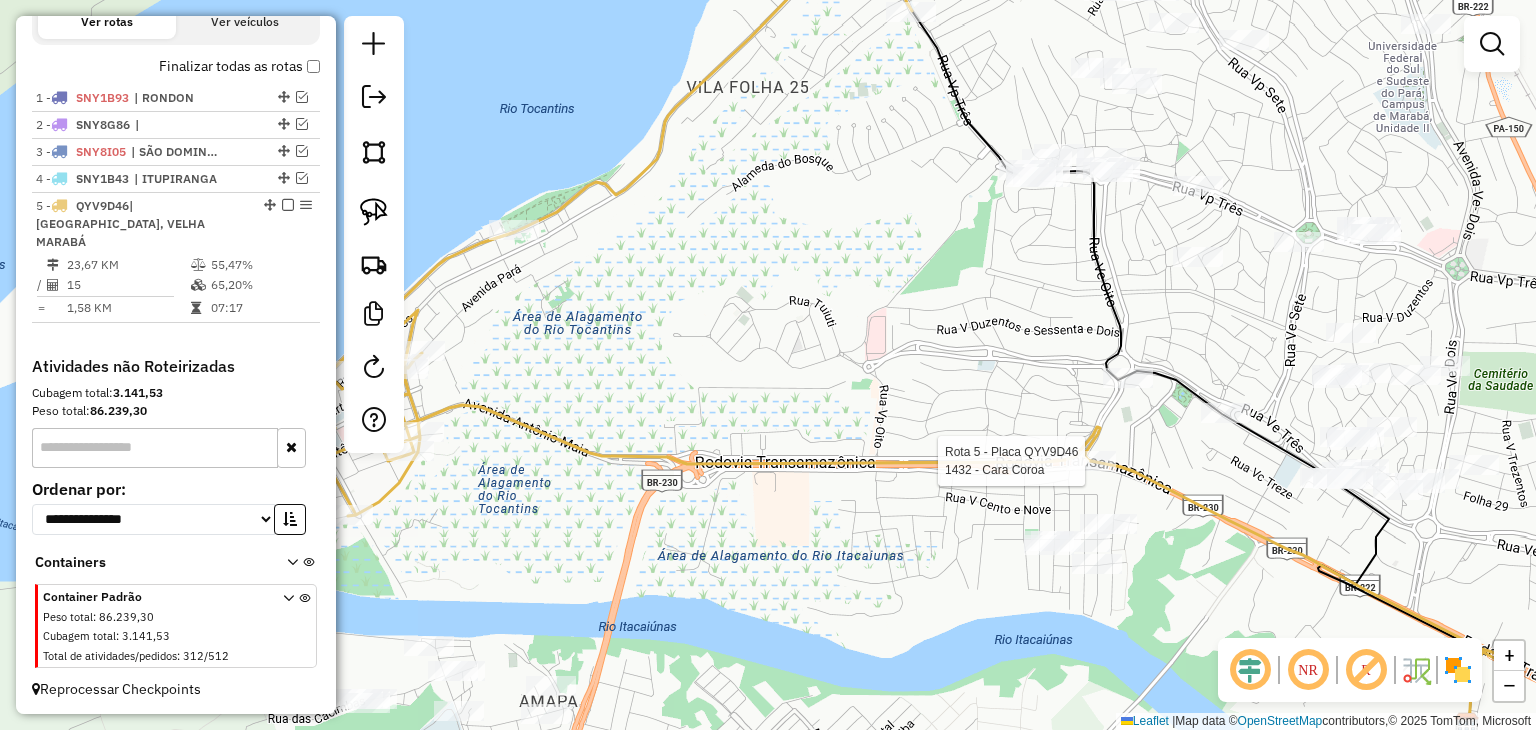 select on "**********" 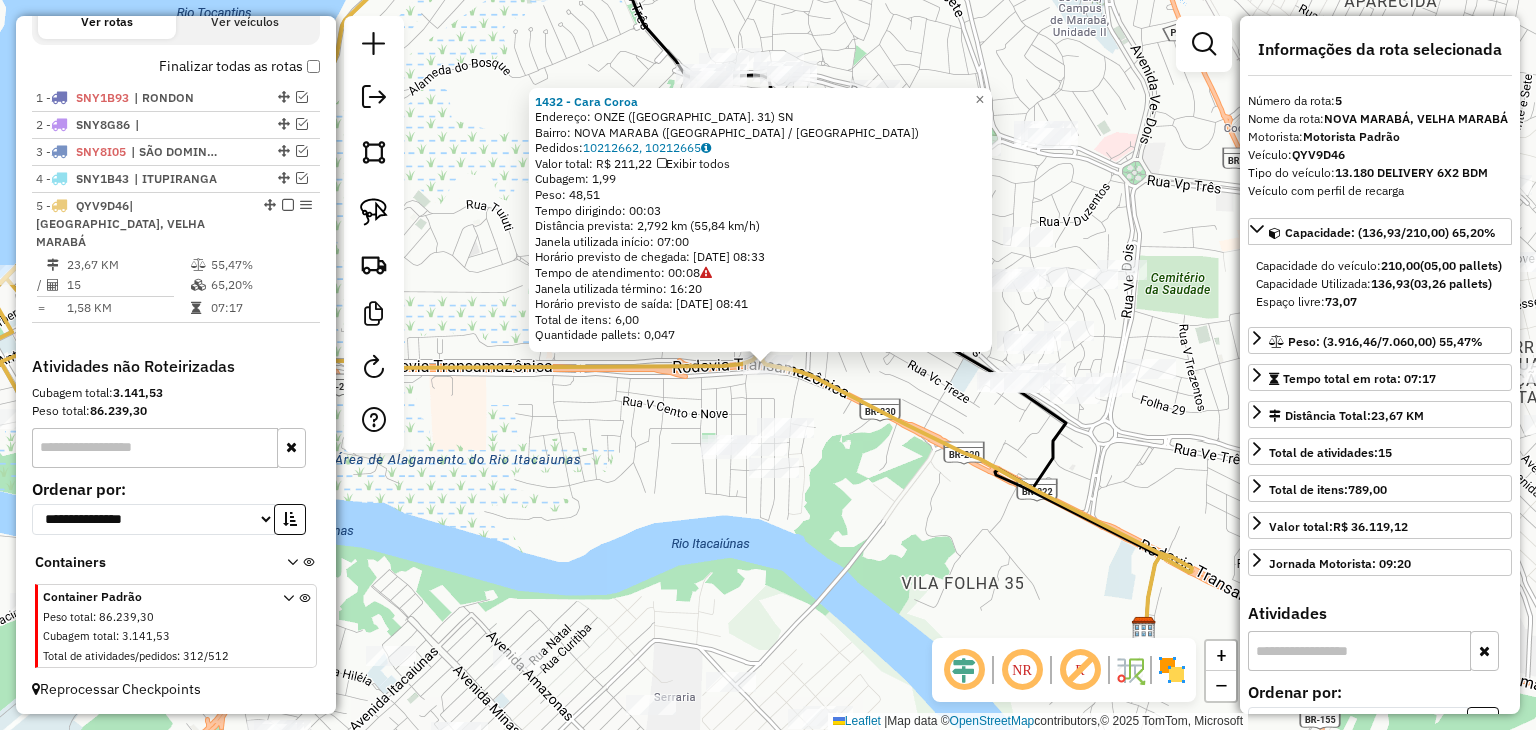 drag, startPoint x: 1064, startPoint y: 455, endPoint x: 1080, endPoint y: 461, distance: 17.088007 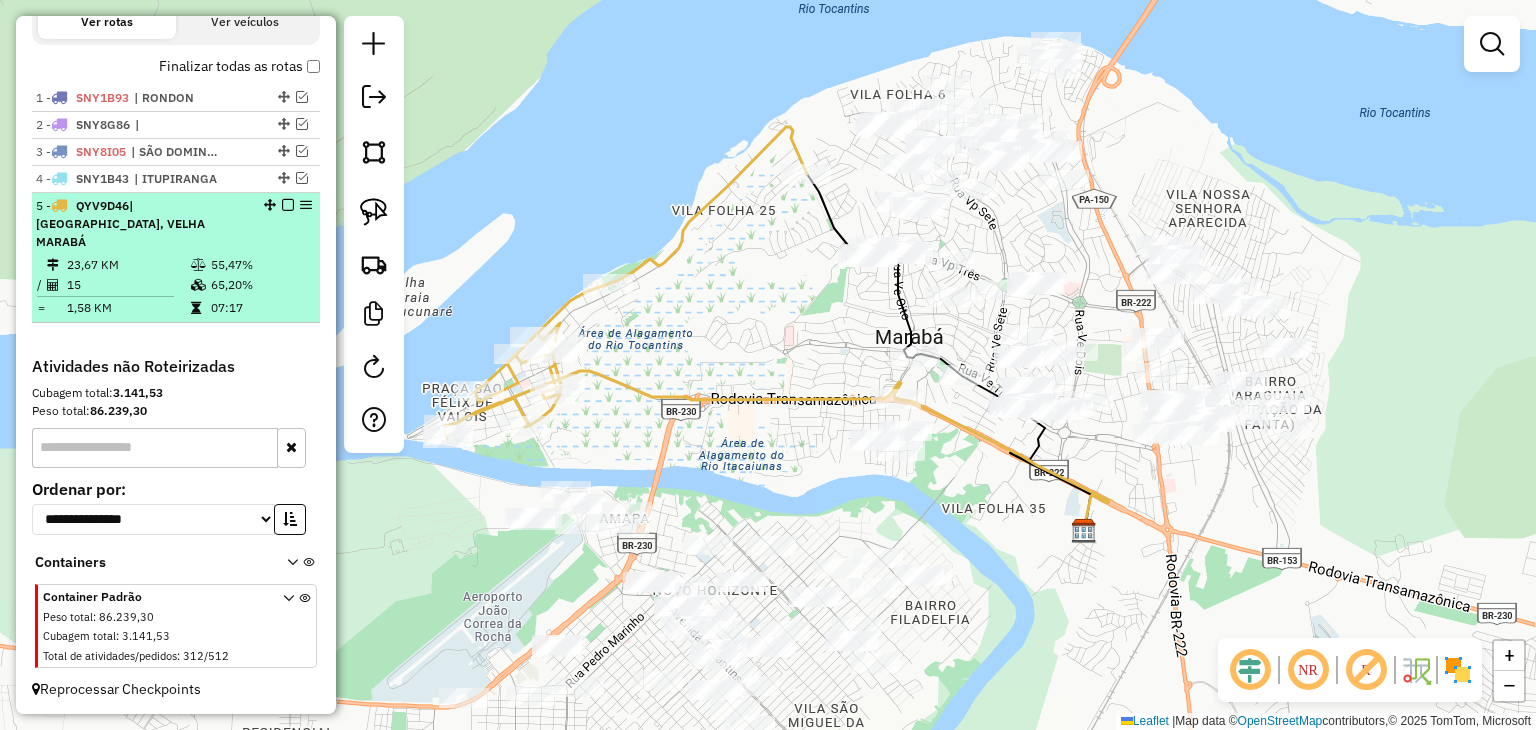 click at bounding box center (288, 205) 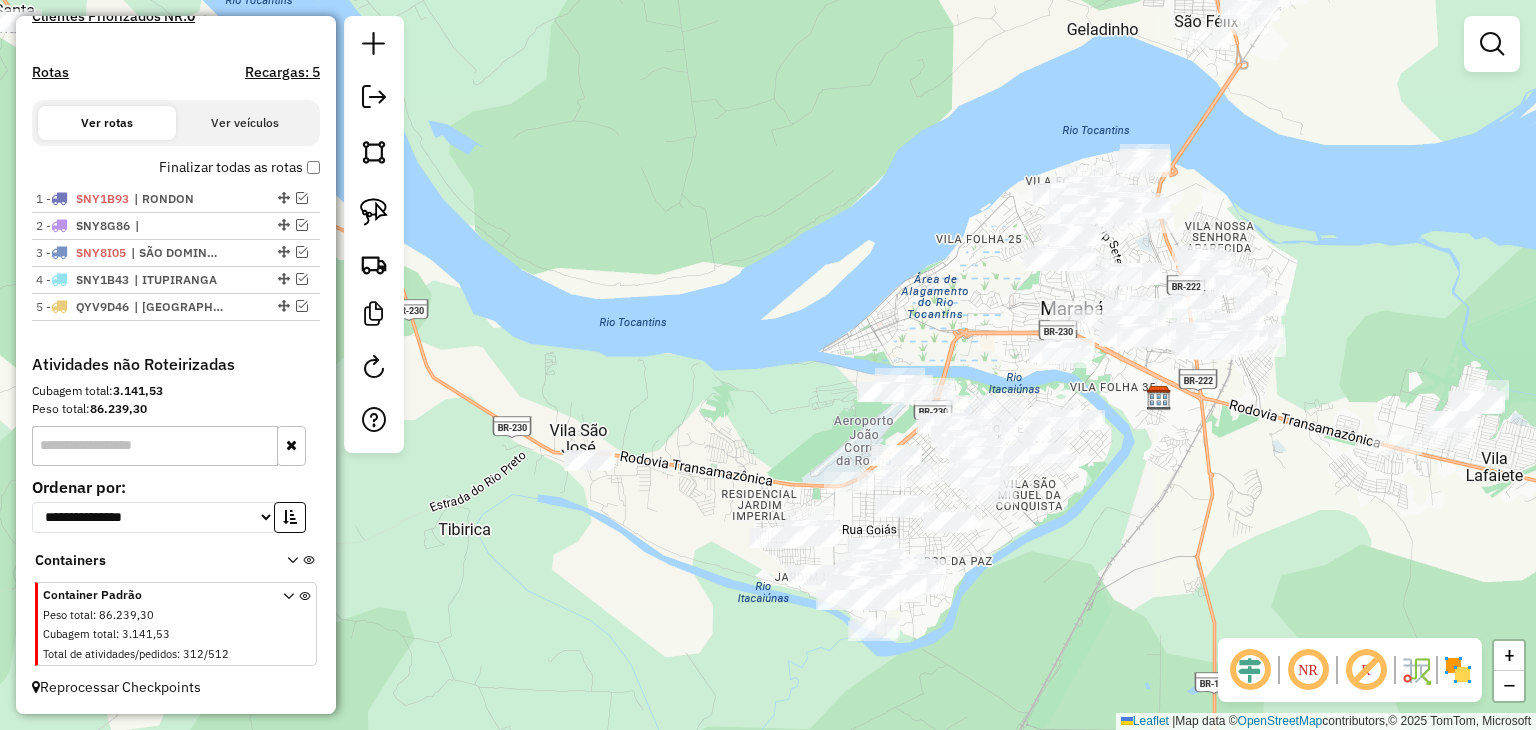 drag, startPoint x: 937, startPoint y: 413, endPoint x: 778, endPoint y: 438, distance: 160.95341 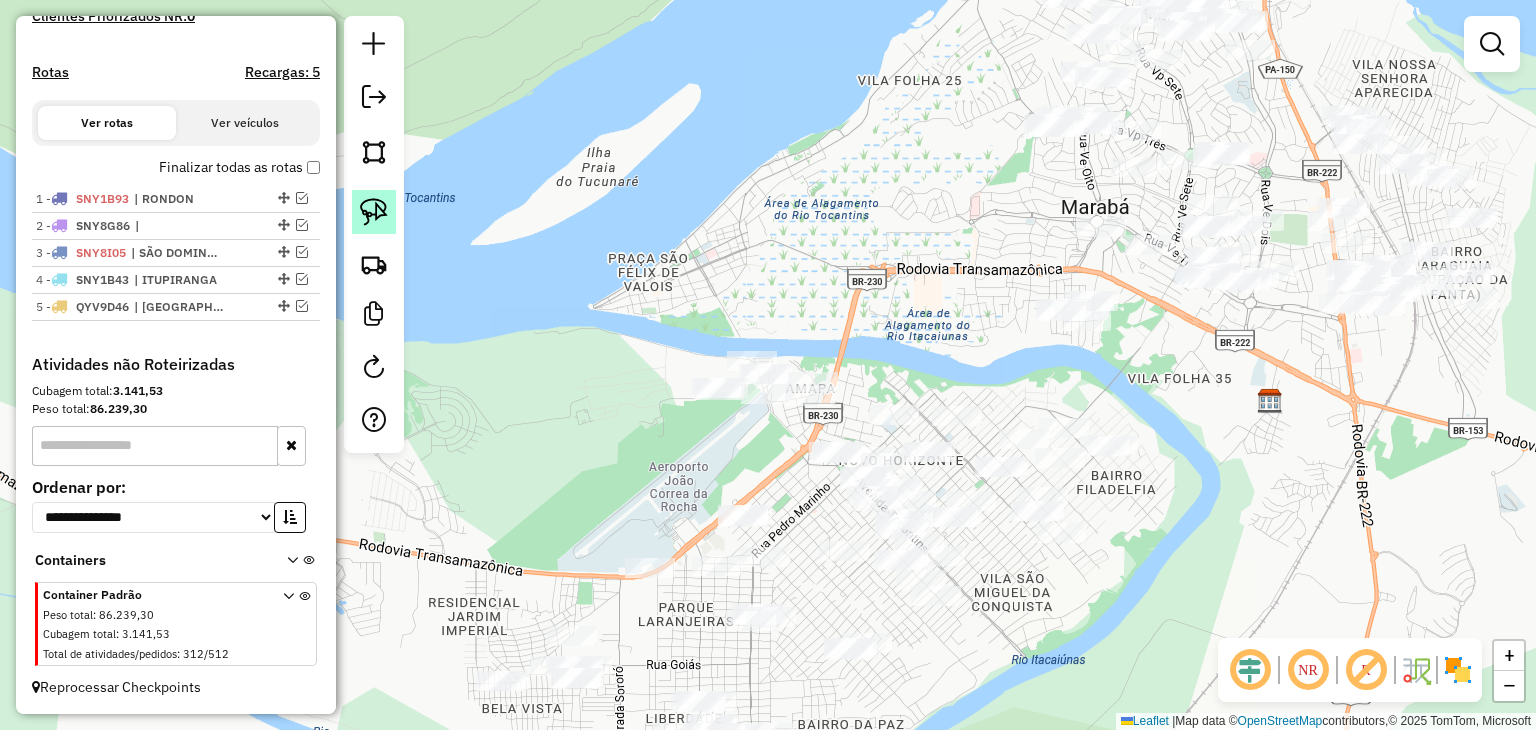 click 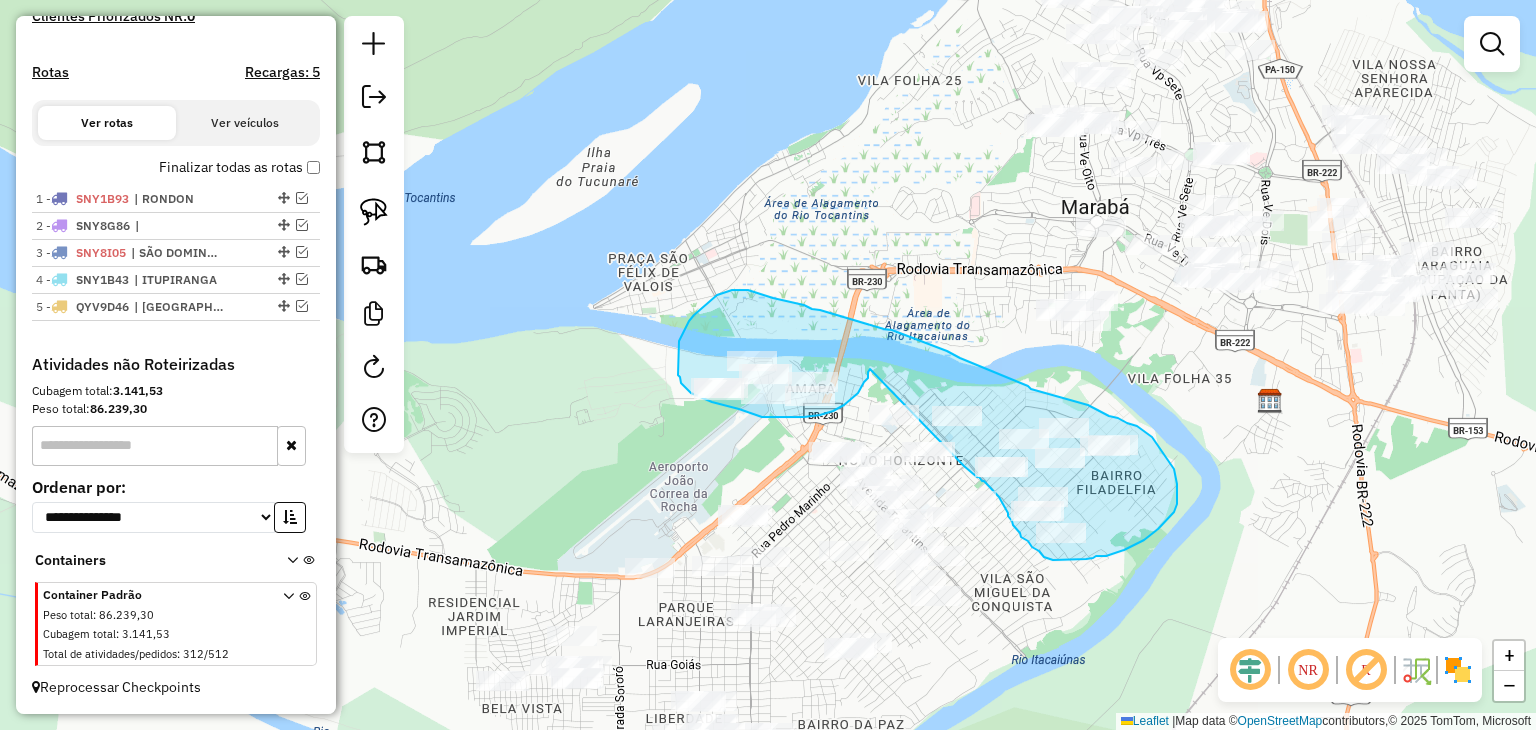 drag, startPoint x: 868, startPoint y: 378, endPoint x: 955, endPoint y: 453, distance: 114.865135 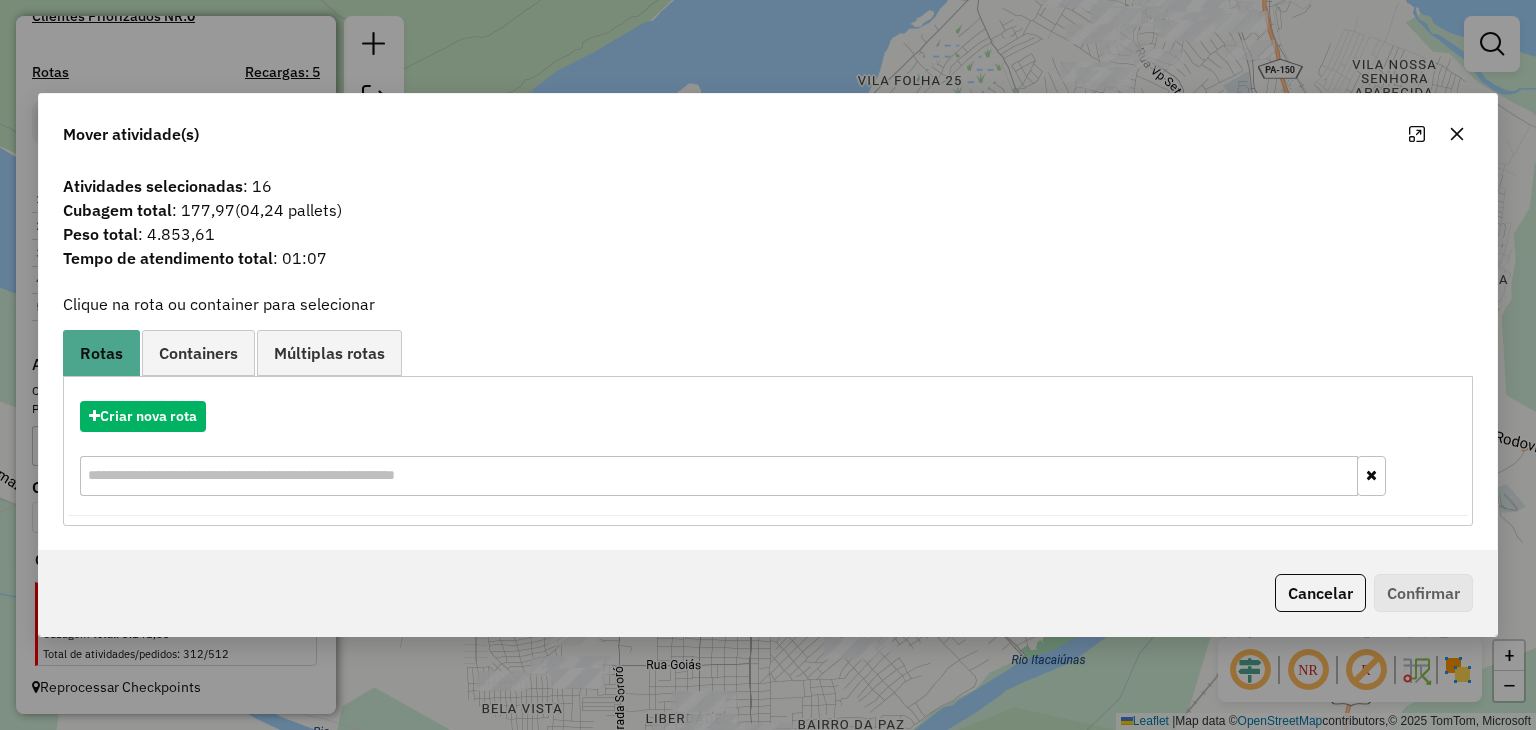 click on "Criar nova rota" at bounding box center [767, 451] 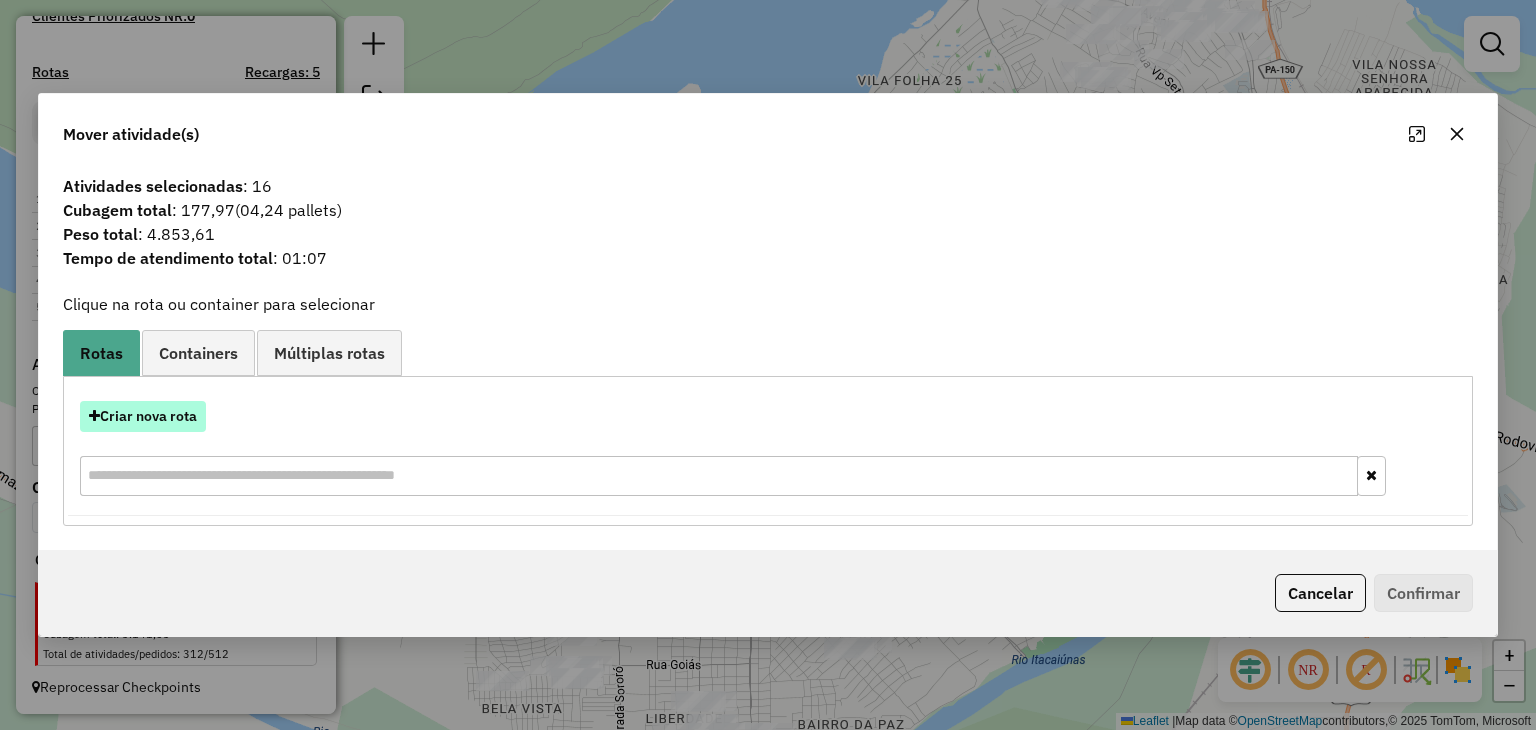 click on "Criar nova rota" at bounding box center (143, 416) 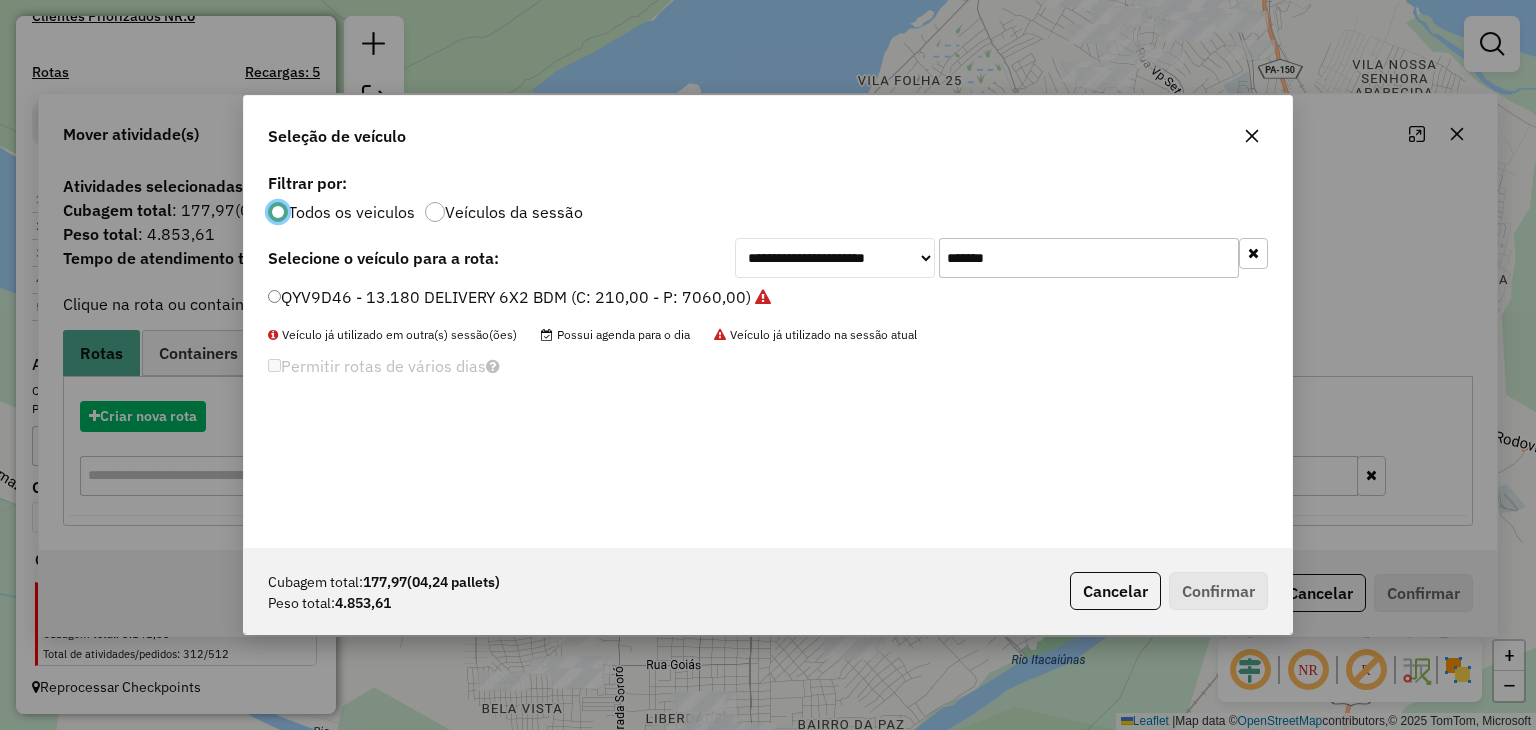 scroll, scrollTop: 10, scrollLeft: 6, axis: both 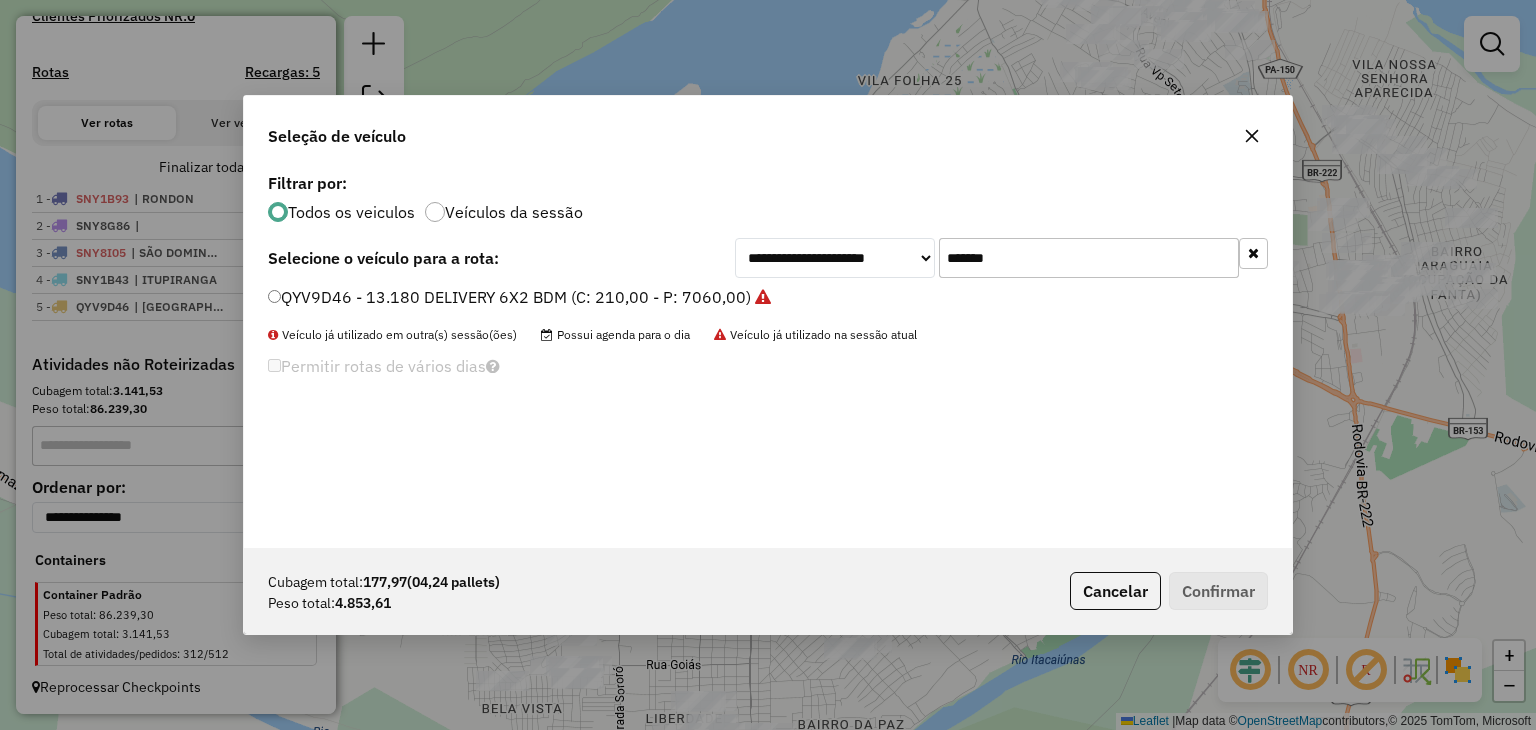 click on "*******" 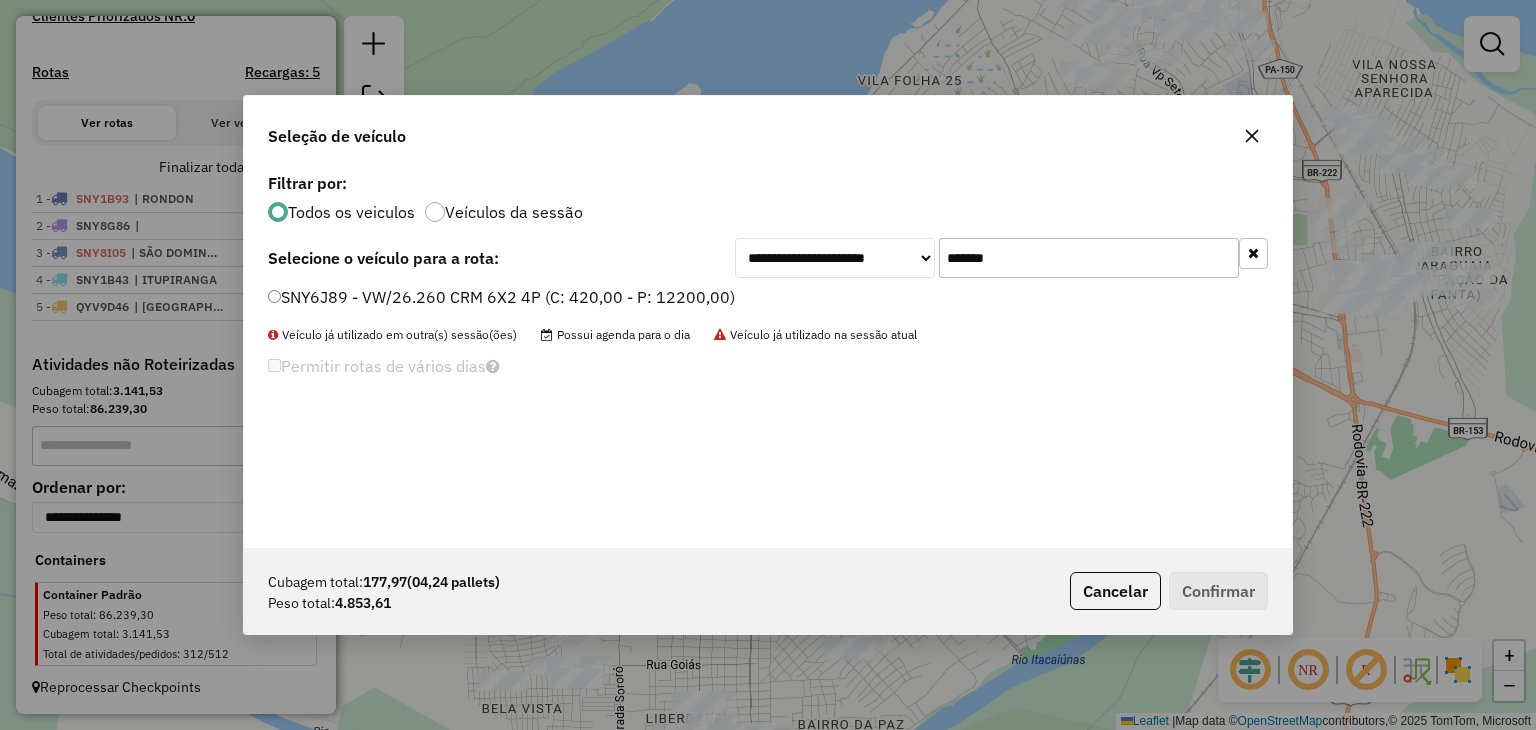 type on "*******" 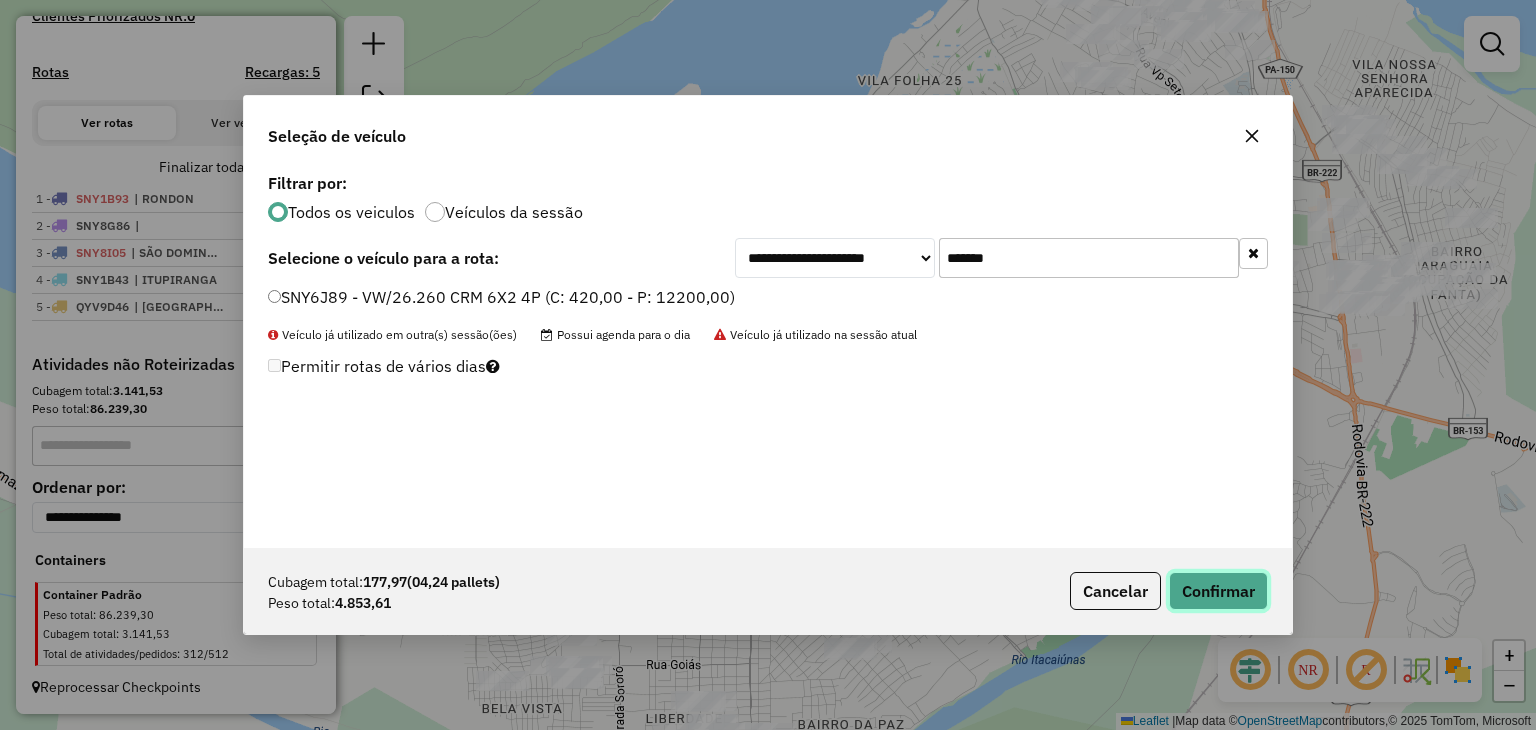click on "Confirmar" 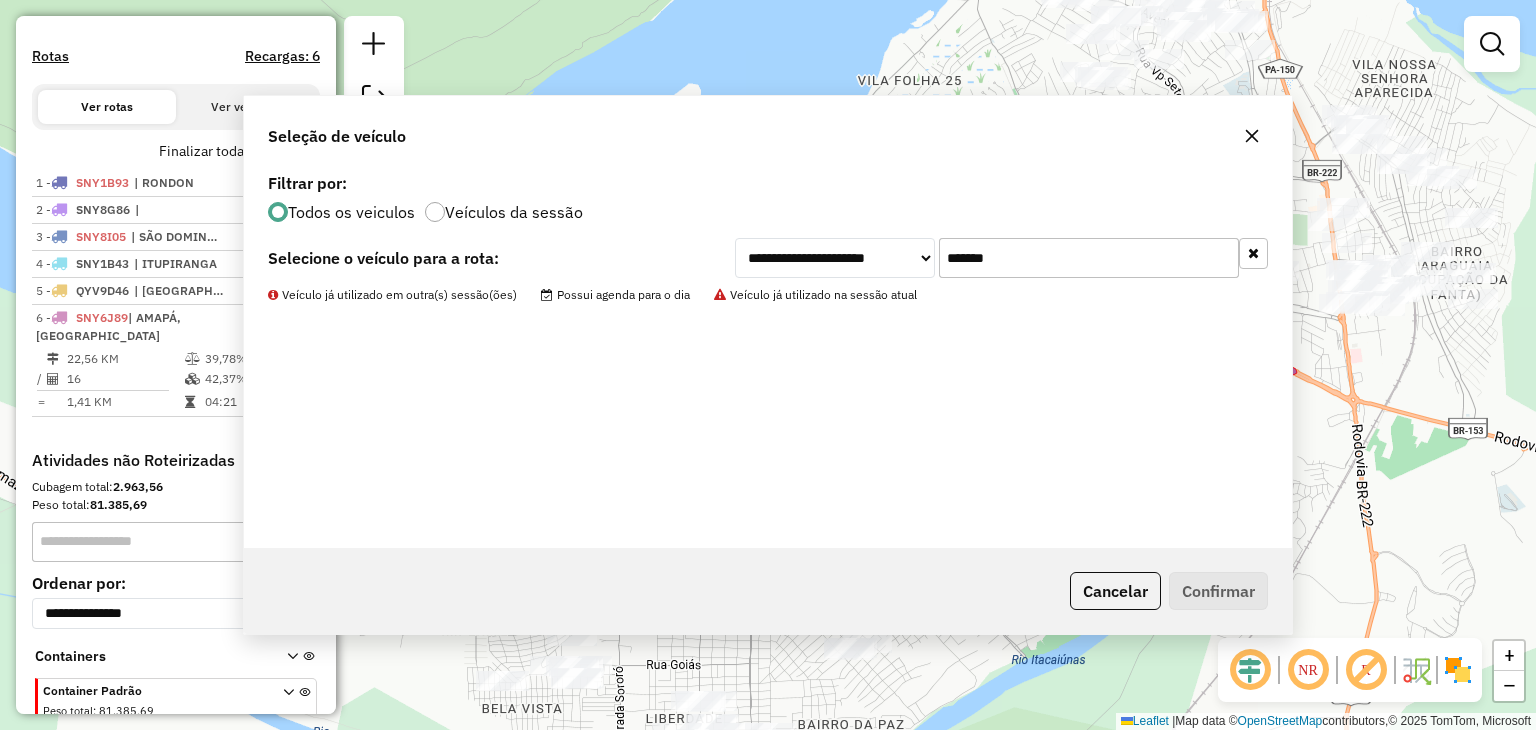 scroll, scrollTop: 708, scrollLeft: 0, axis: vertical 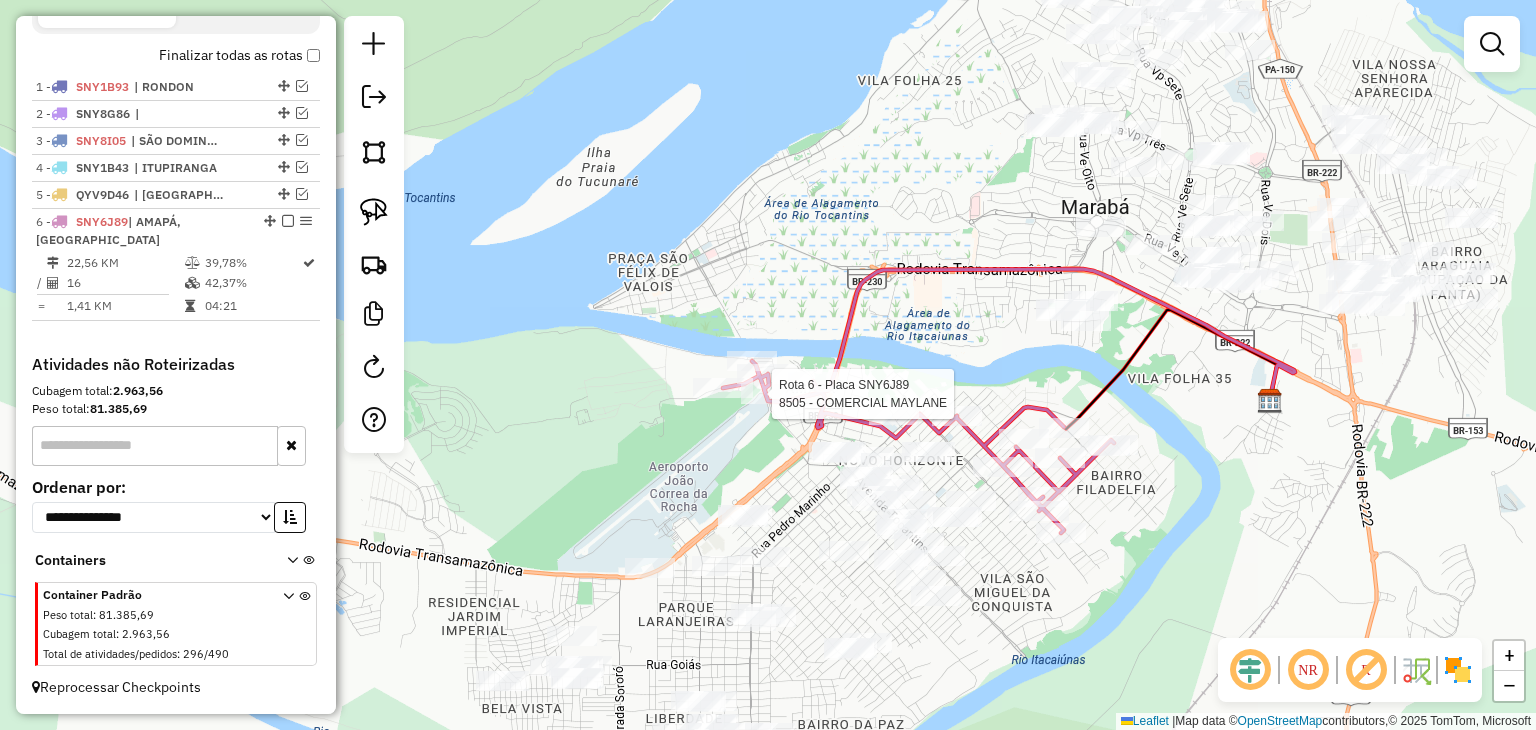 select on "**********" 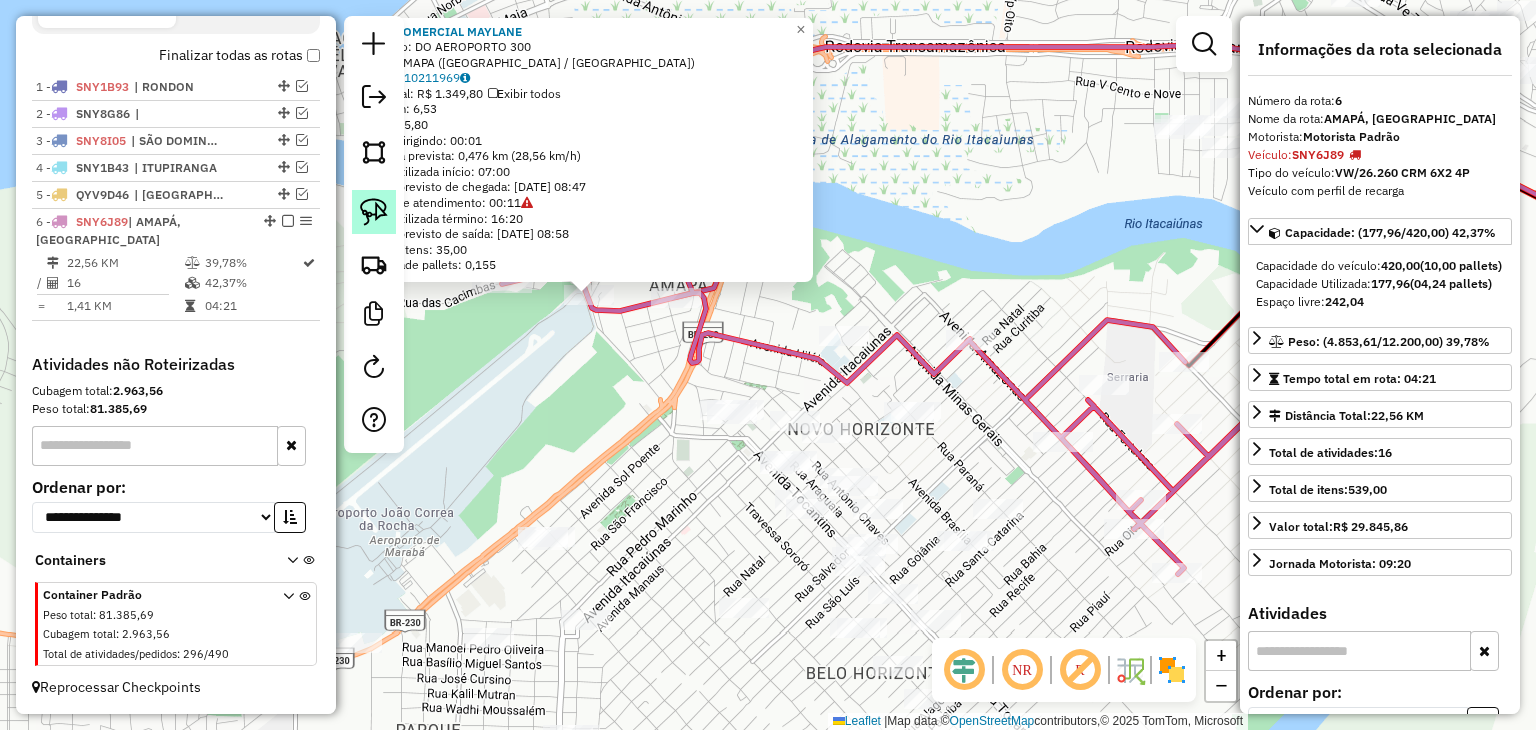 click 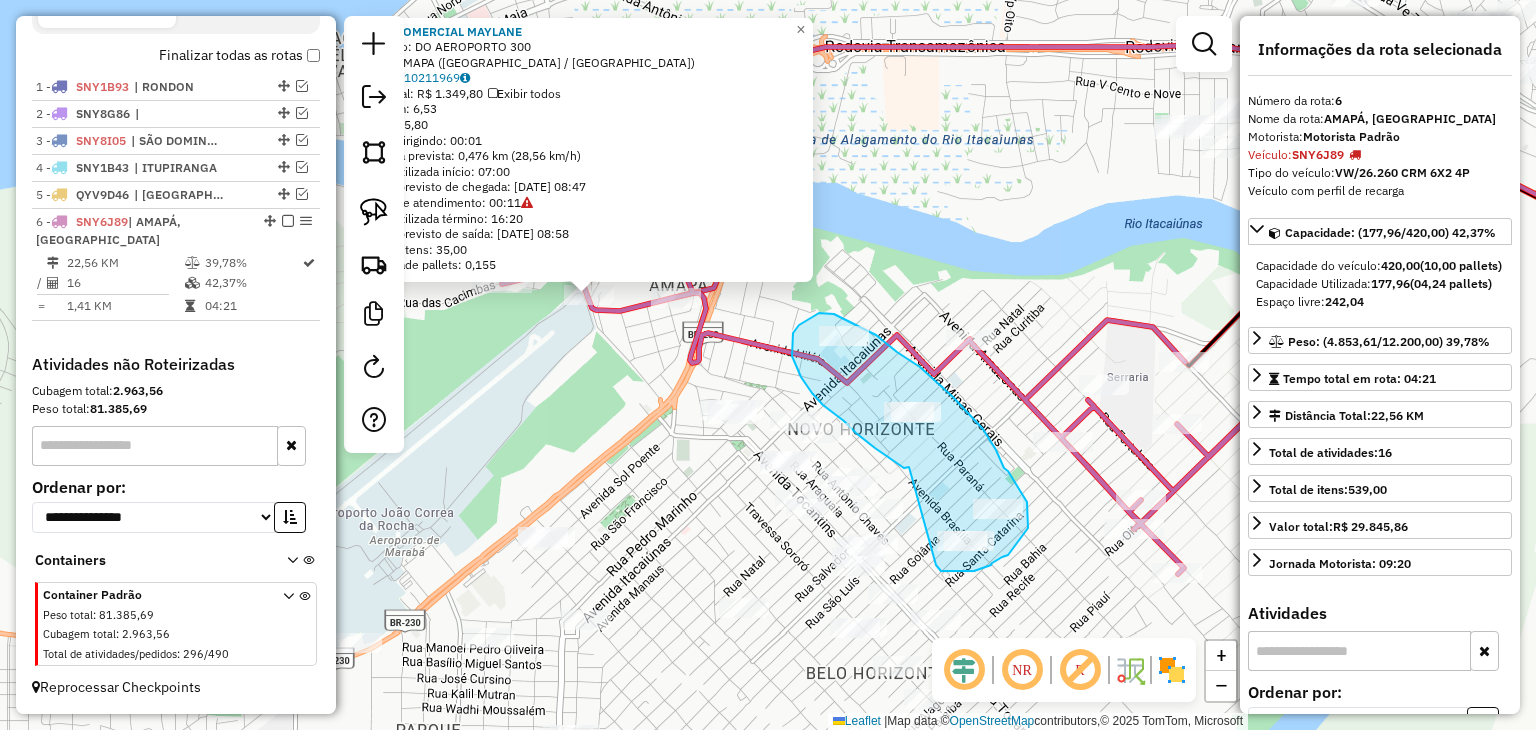 drag, startPoint x: 909, startPoint y: 467, endPoint x: 931, endPoint y: 555, distance: 90.70832 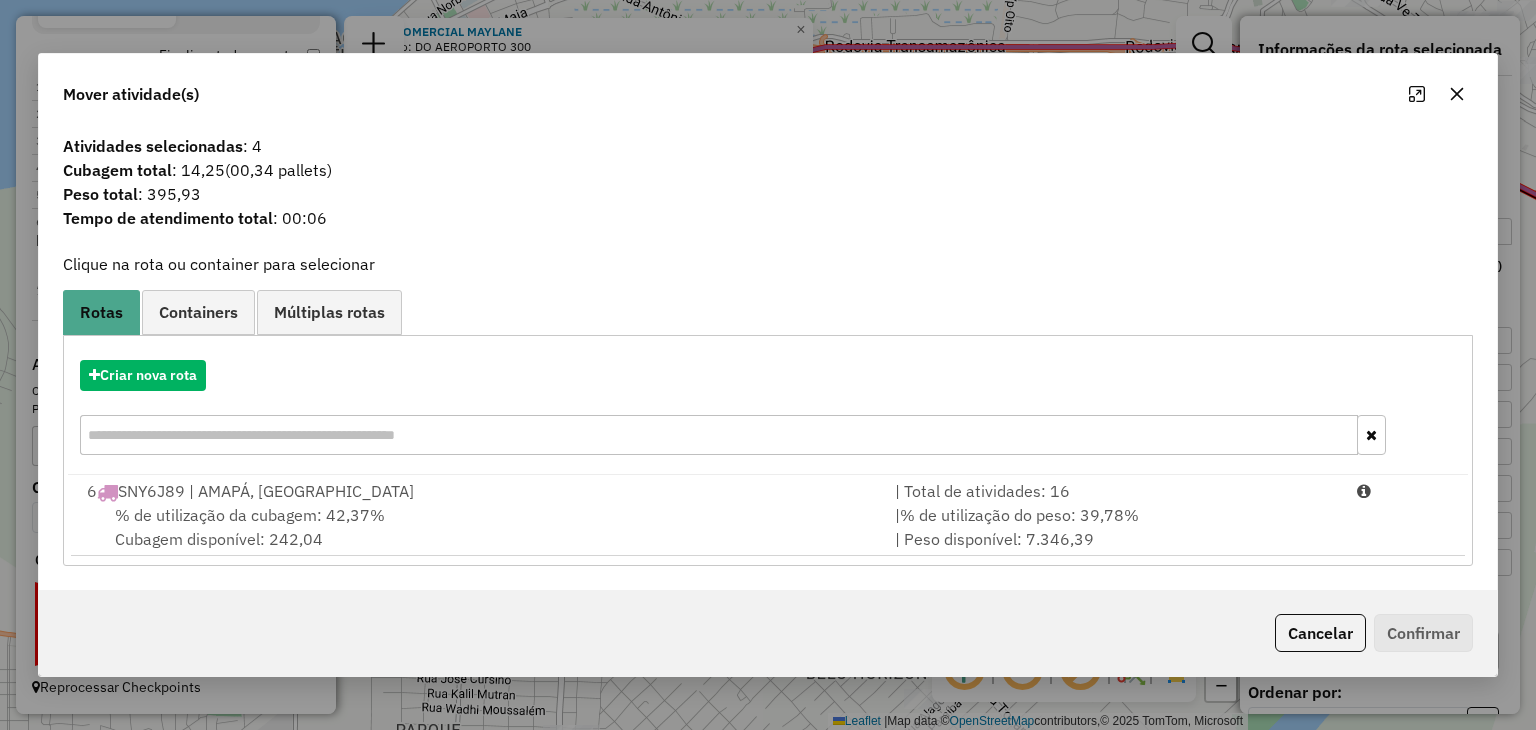 click on "% de utilização da cubagem: 42,37%  Cubagem disponível: 242,04" at bounding box center [479, 527] 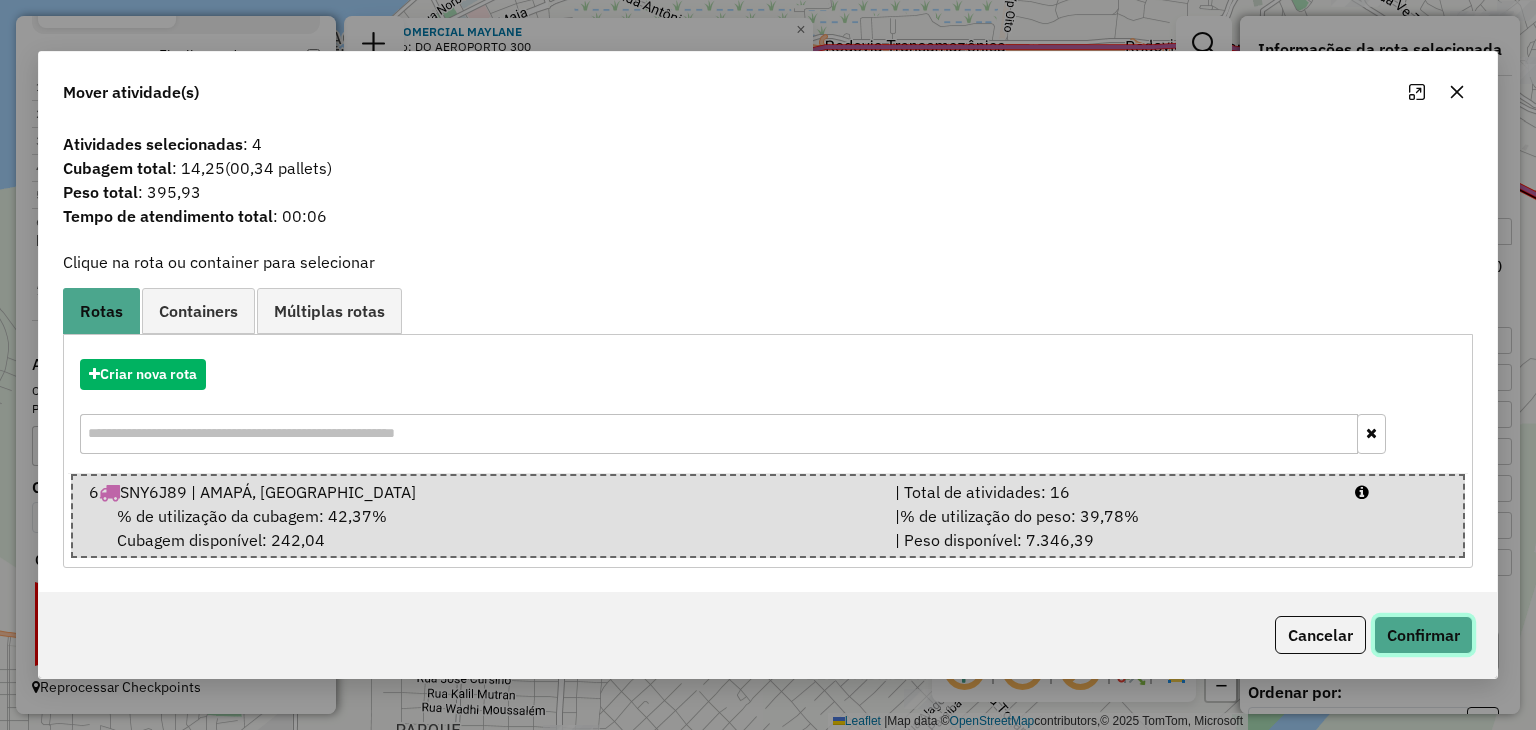 click on "Confirmar" 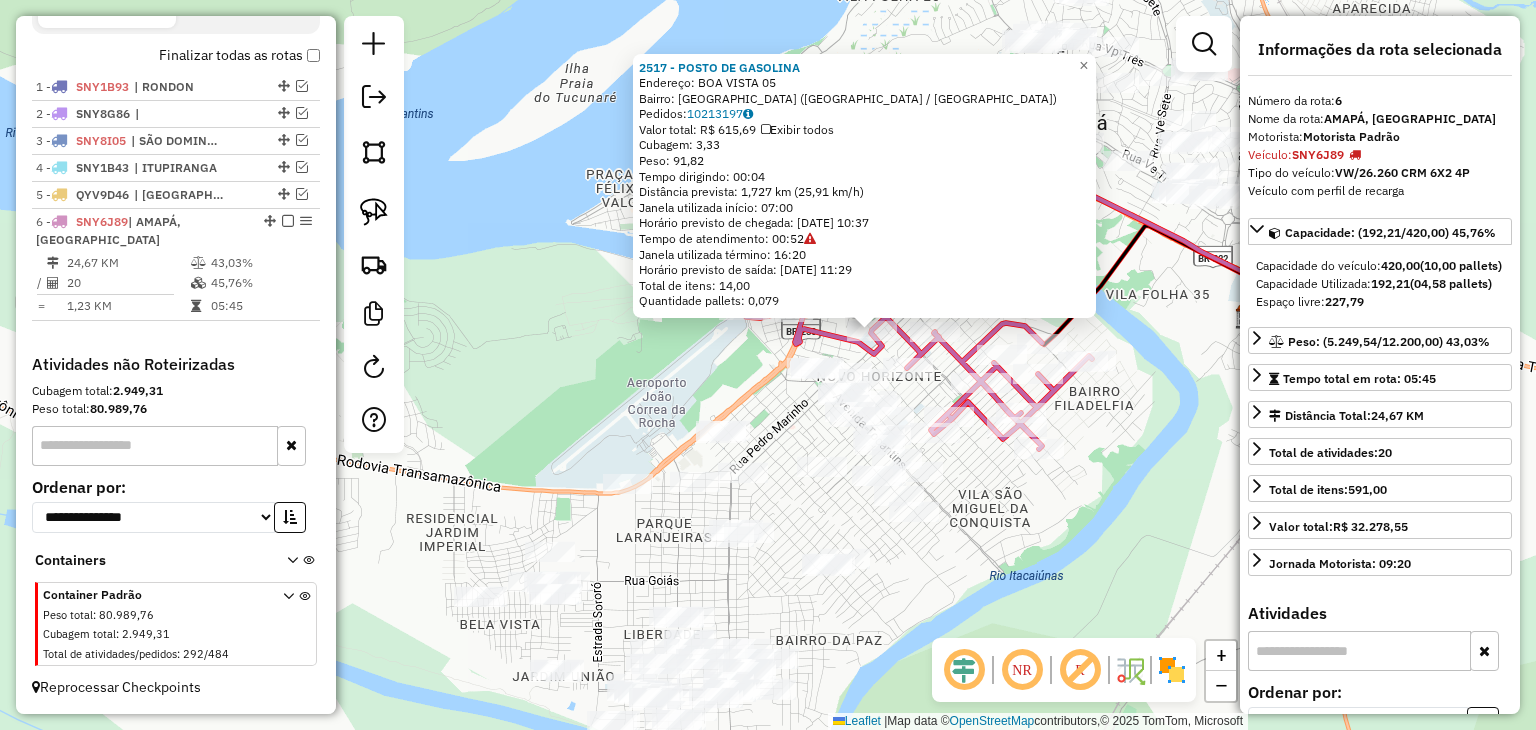 drag, startPoint x: 962, startPoint y: 558, endPoint x: 962, endPoint y: 450, distance: 108 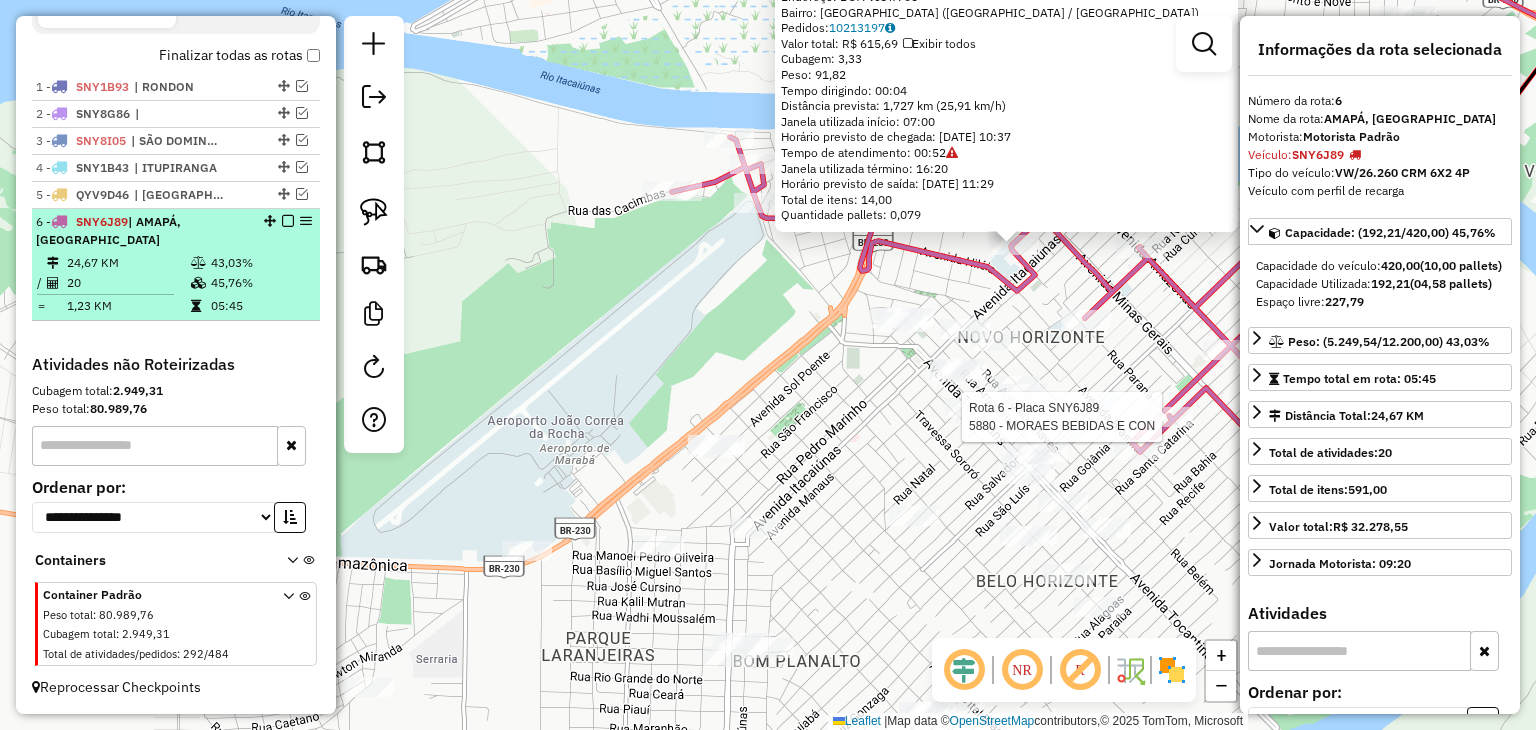 click at bounding box center [288, 221] 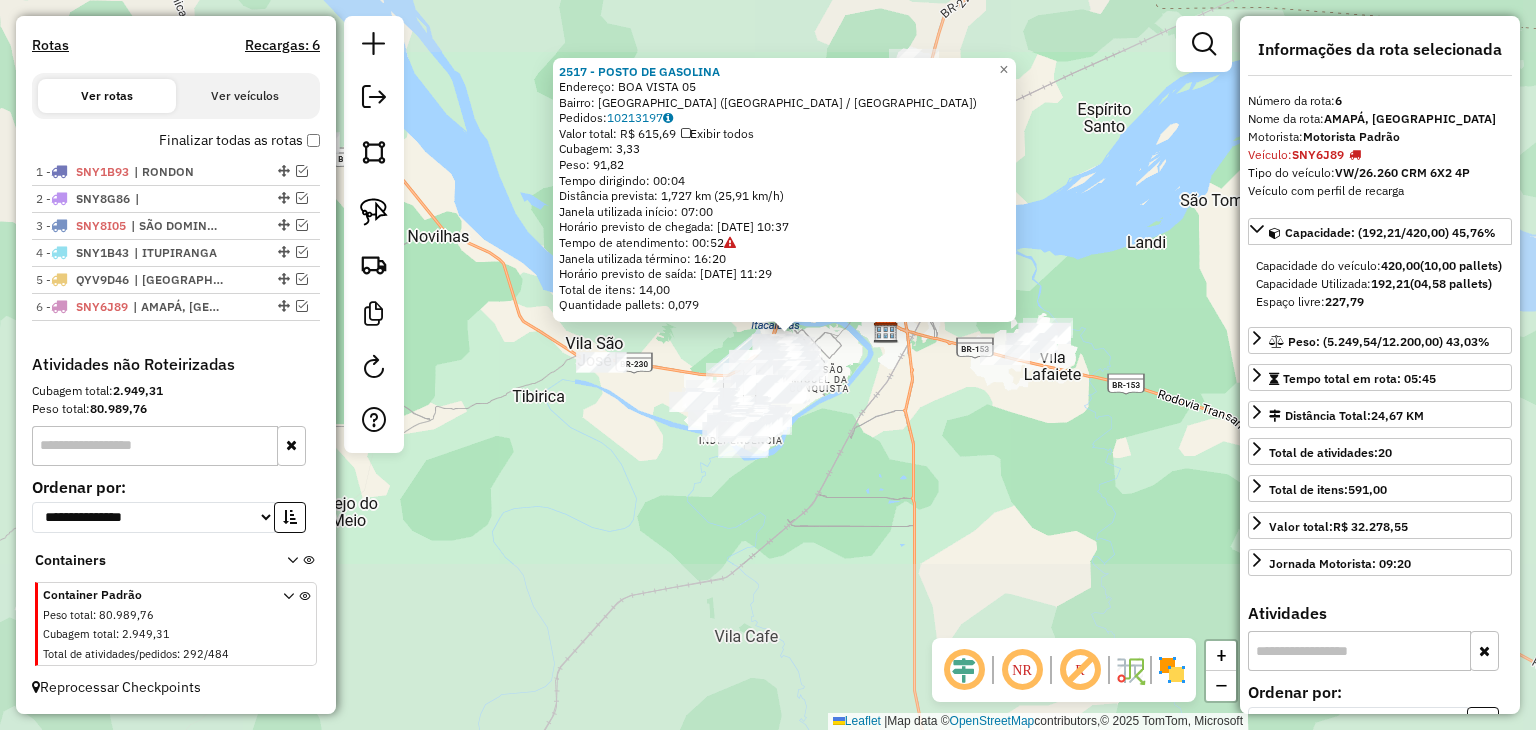 click on "2517 - POSTO DE GASOLINA  Endereço:  BOA VISTA 05   Bairro: BELO HORIZONTE (MARABA / PA)   Pedidos:  10213197   Valor total: R$ 615,69   Exibir todos   Cubagem: 3,33  Peso: 91,82  Tempo dirigindo: 00:04   Distância prevista: 1,727 km (25,91 km/h)   Janela utilizada início: 07:00   Horário previsto de chegada: 11/07/2025 10:37   Tempo de atendimento: 00:52   Janela utilizada término: 16:20   Horário previsto de saída: 11/07/2025 11:29   Total de itens: 14,00   Quantidade pallets: 0,079  × Janela de atendimento Grade de atendimento Capacidade Transportadoras Veículos Cliente Pedidos  Rotas Selecione os dias de semana para filtrar as janelas de atendimento  Seg   Ter   Qua   Qui   Sex   Sáb   Dom  Informe o período da janela de atendimento: De: Até:  Filtrar exatamente a janela do cliente  Considerar janela de atendimento padrão  Selecione os dias de semana para filtrar as grades de atendimento  Seg   Ter   Qua   Qui   Sex   Sáb   Dom   Considerar clientes sem dia de atendimento cadastrado  De:  +" 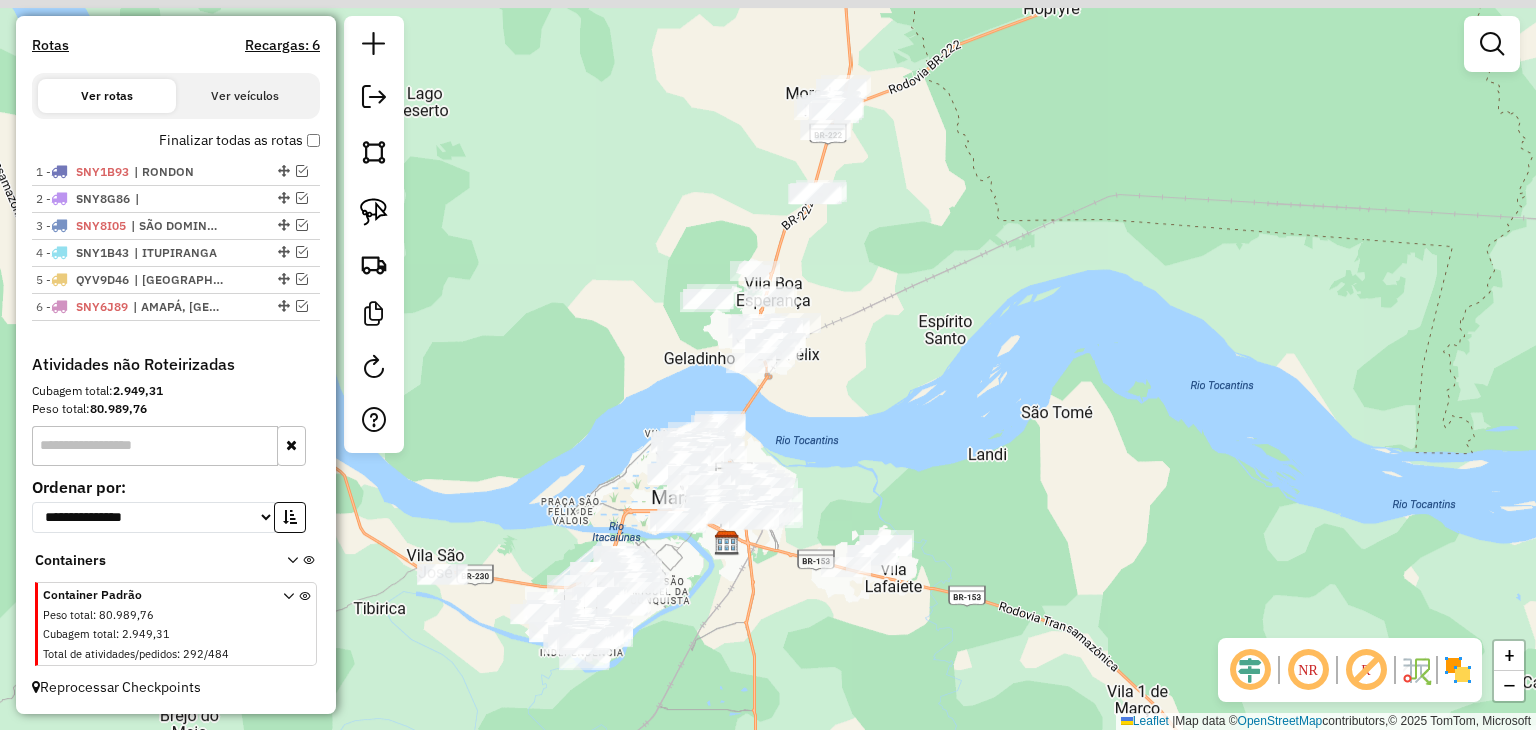 drag, startPoint x: 758, startPoint y: 222, endPoint x: 620, endPoint y: 409, distance: 232.40697 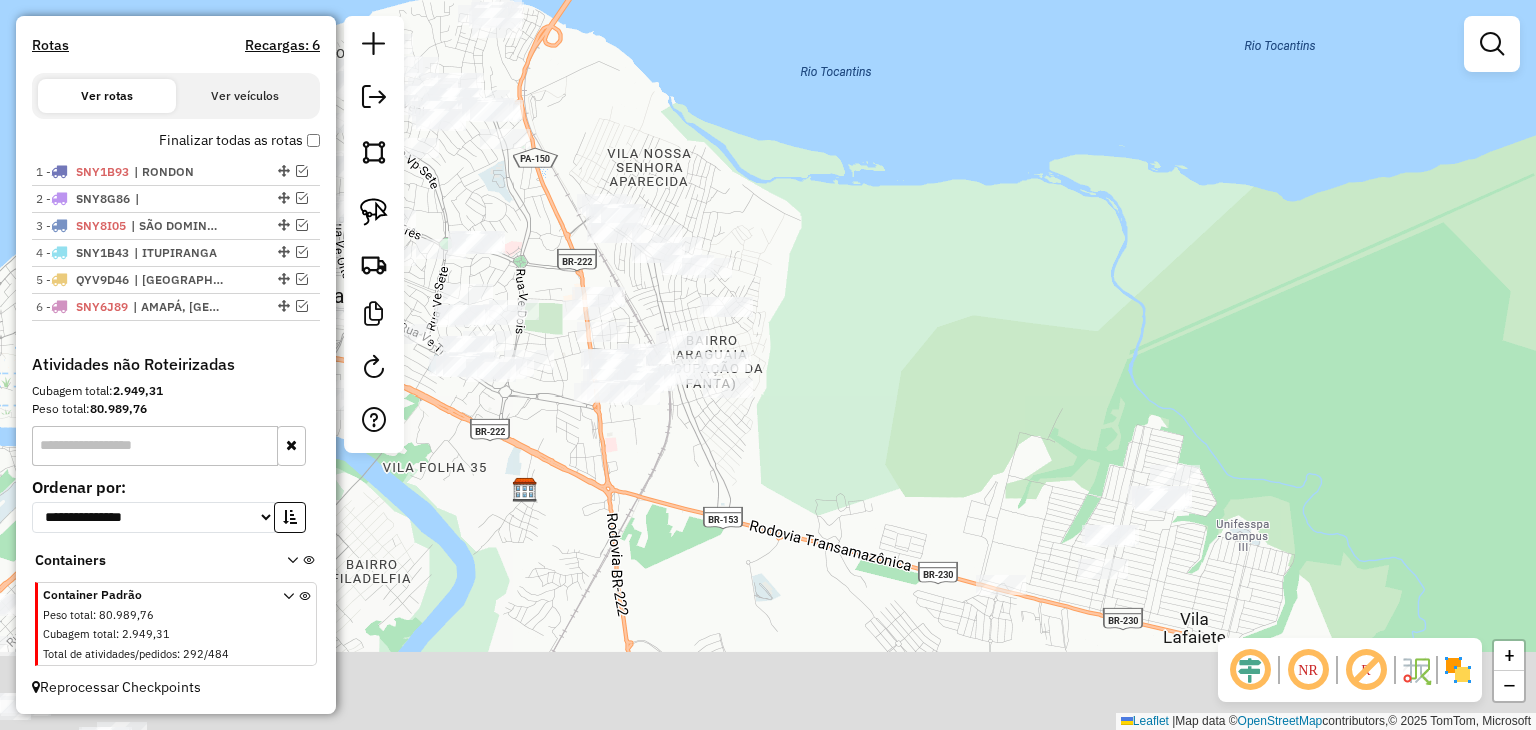 drag, startPoint x: 1044, startPoint y: 497, endPoint x: 839, endPoint y: 255, distance: 317.15768 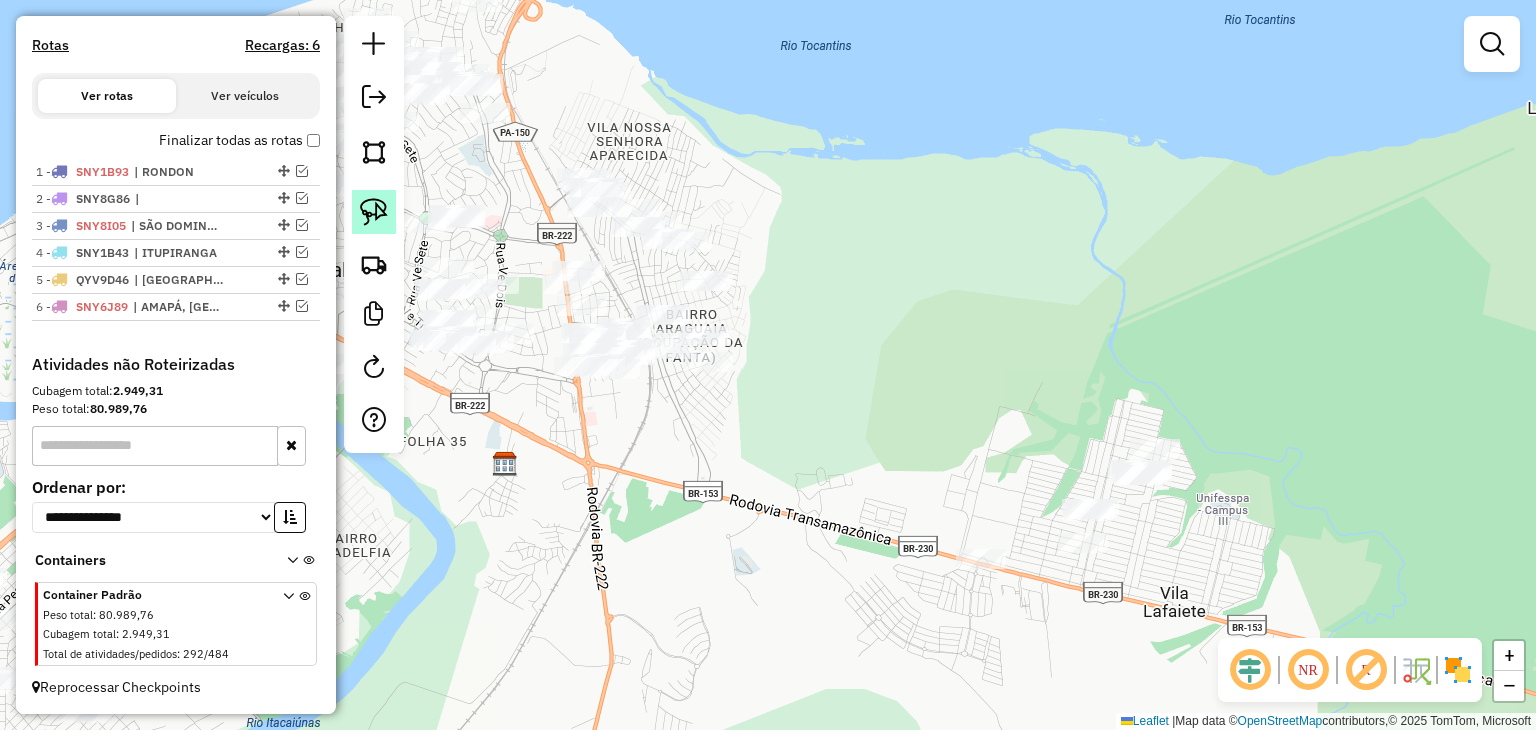 click 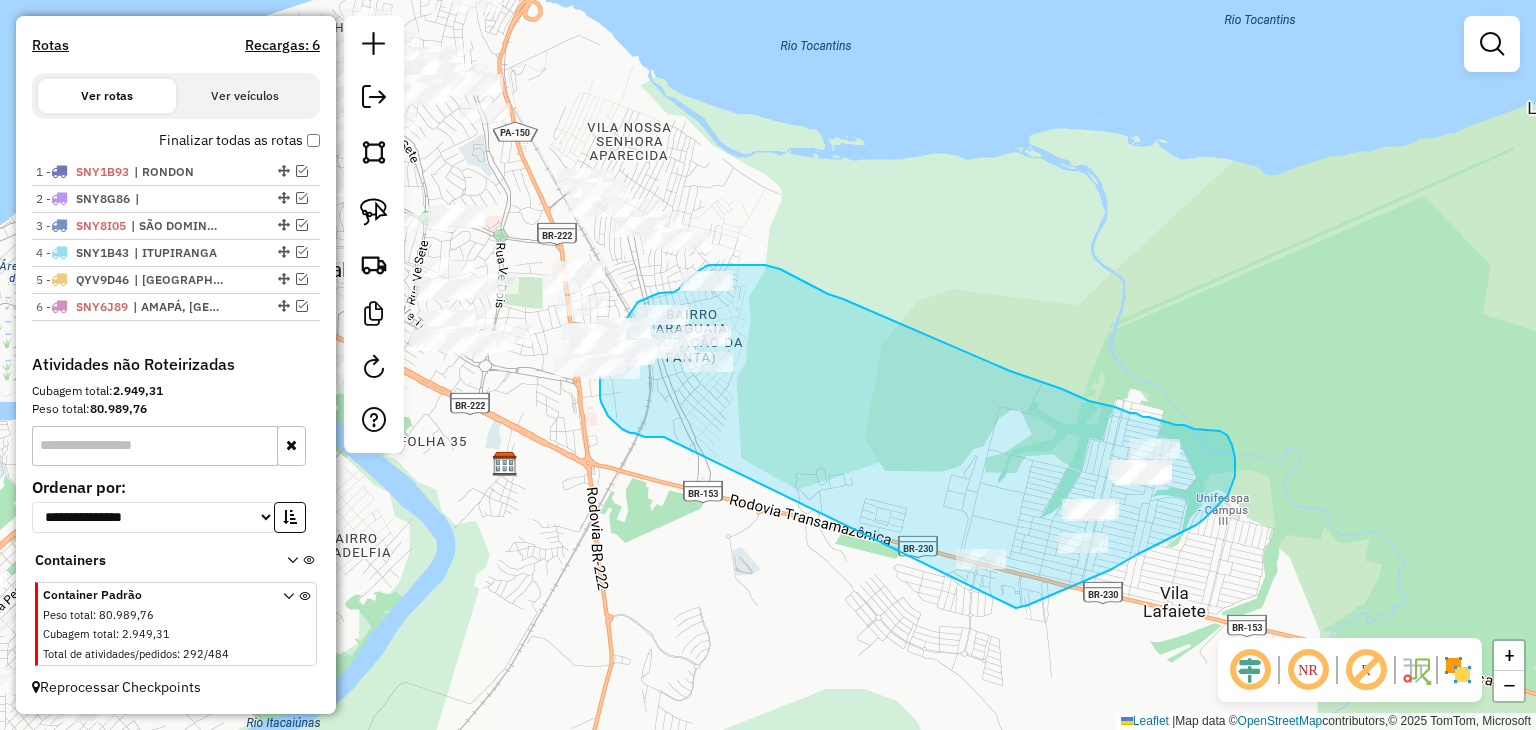 drag, startPoint x: 663, startPoint y: 437, endPoint x: 939, endPoint y: 620, distance: 331.15707 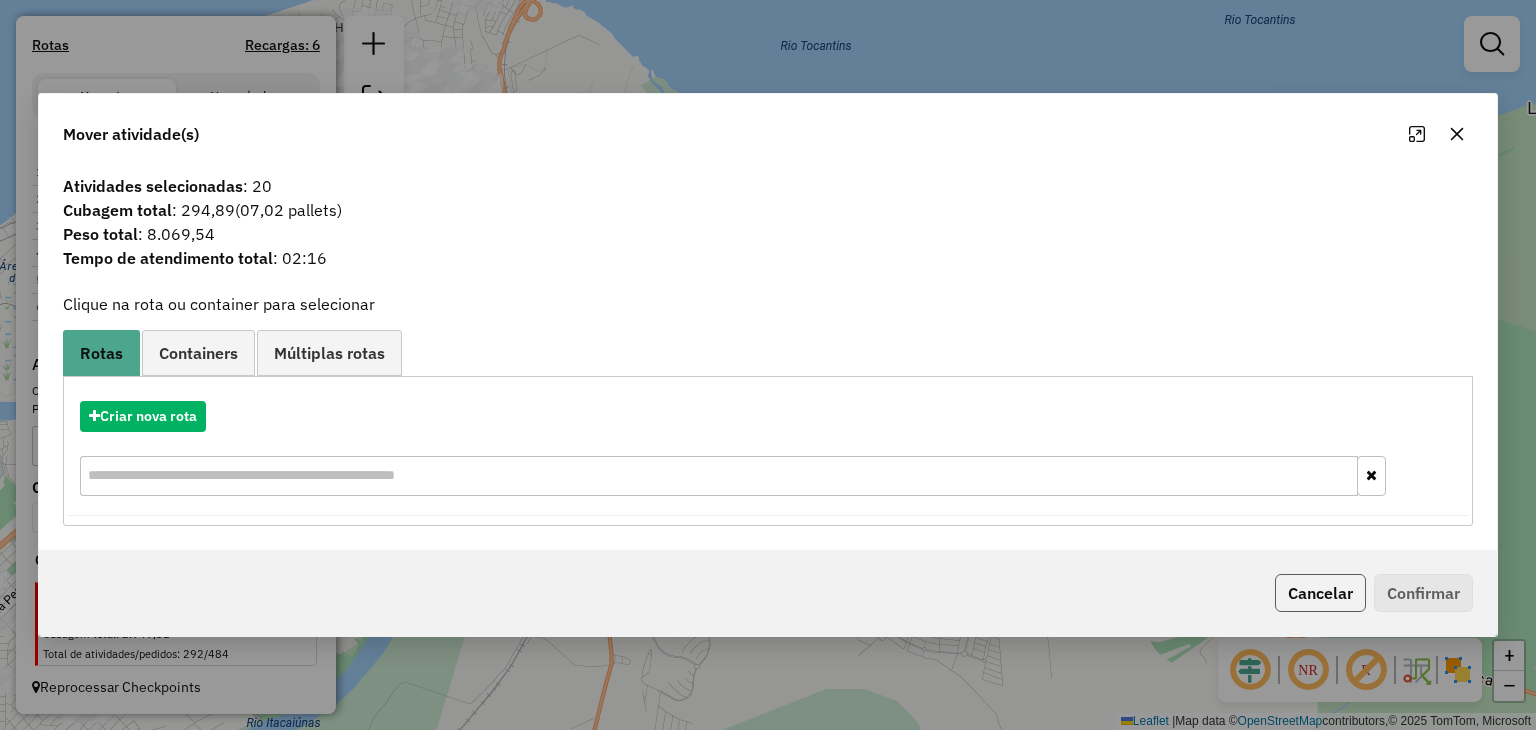 click on "Cancelar" 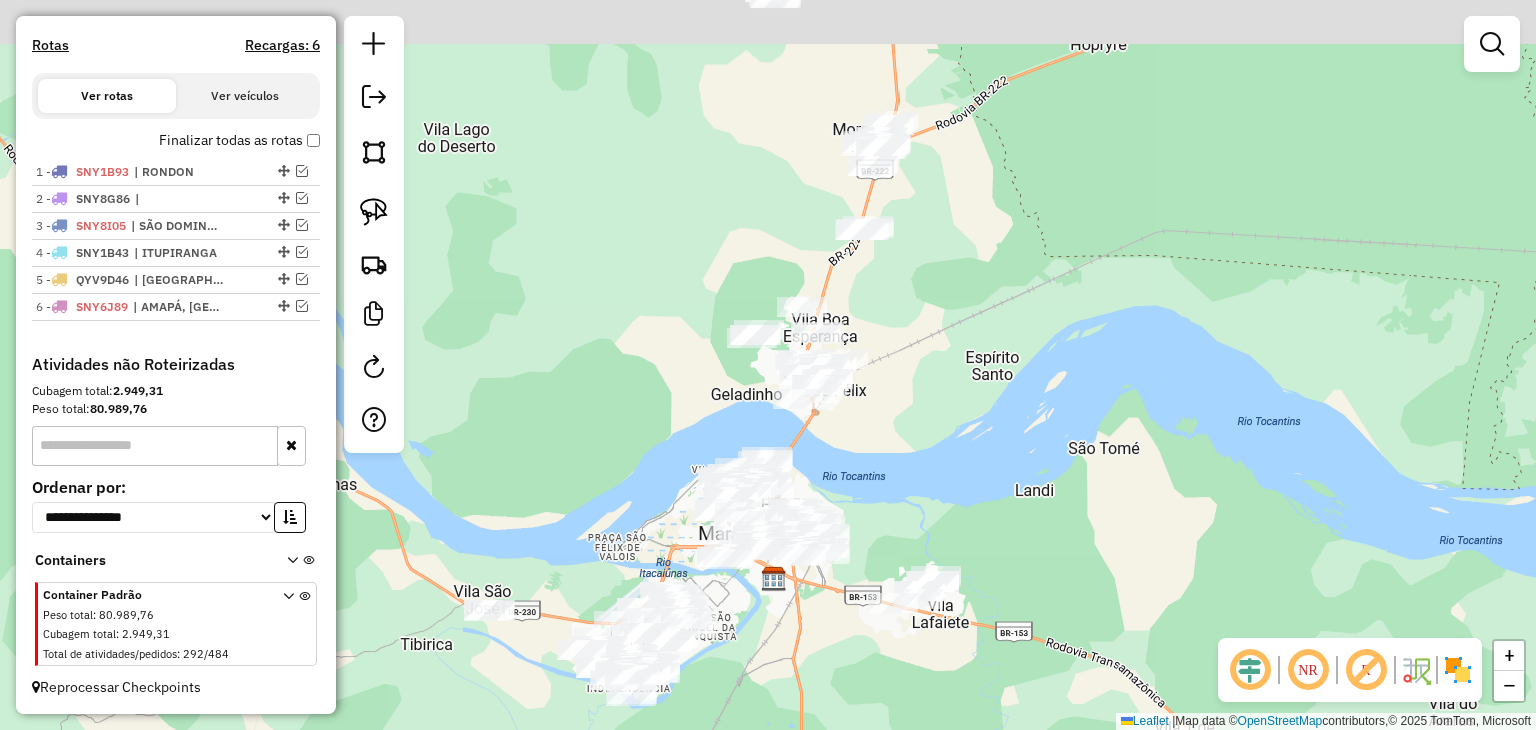 drag, startPoint x: 980, startPoint y: 311, endPoint x: 975, endPoint y: 398, distance: 87.14356 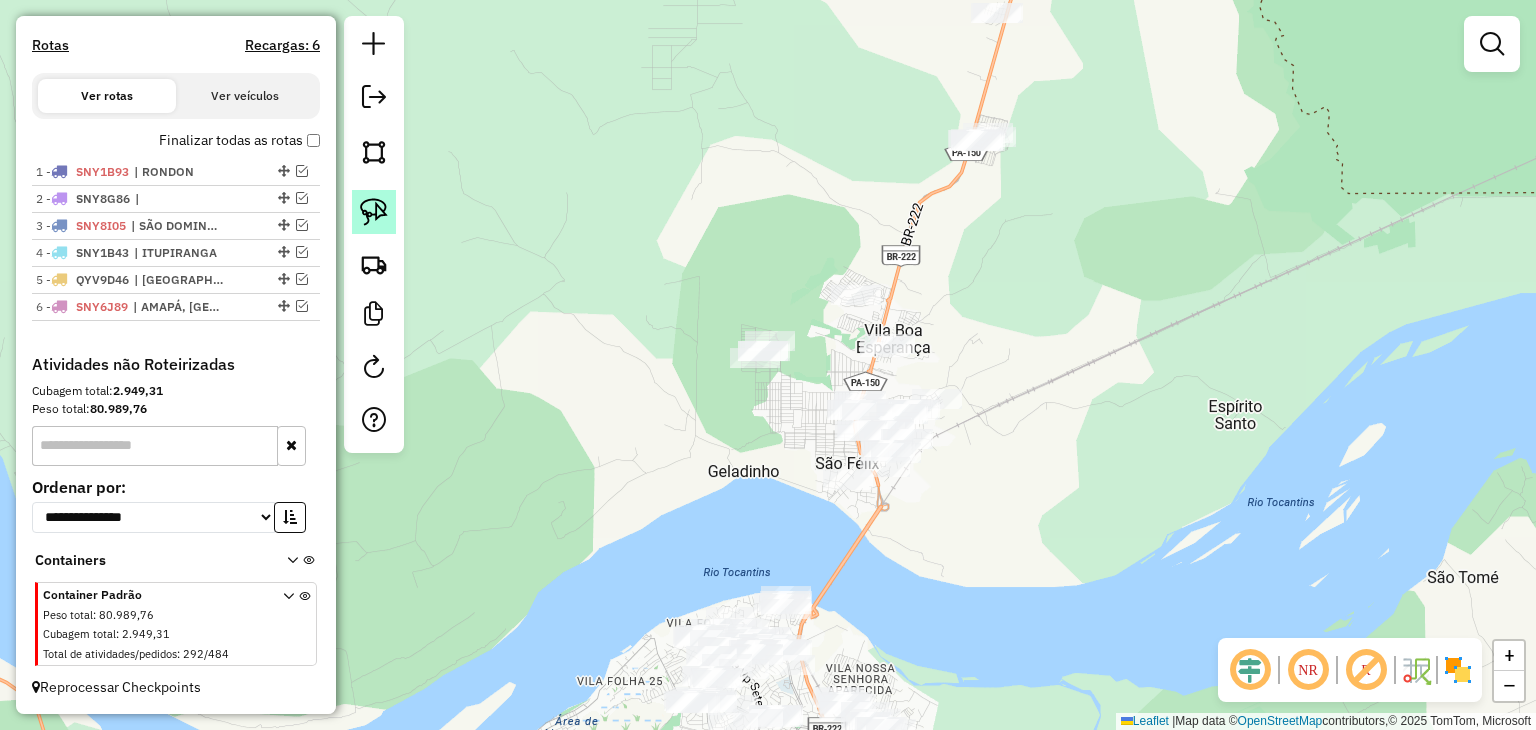 click 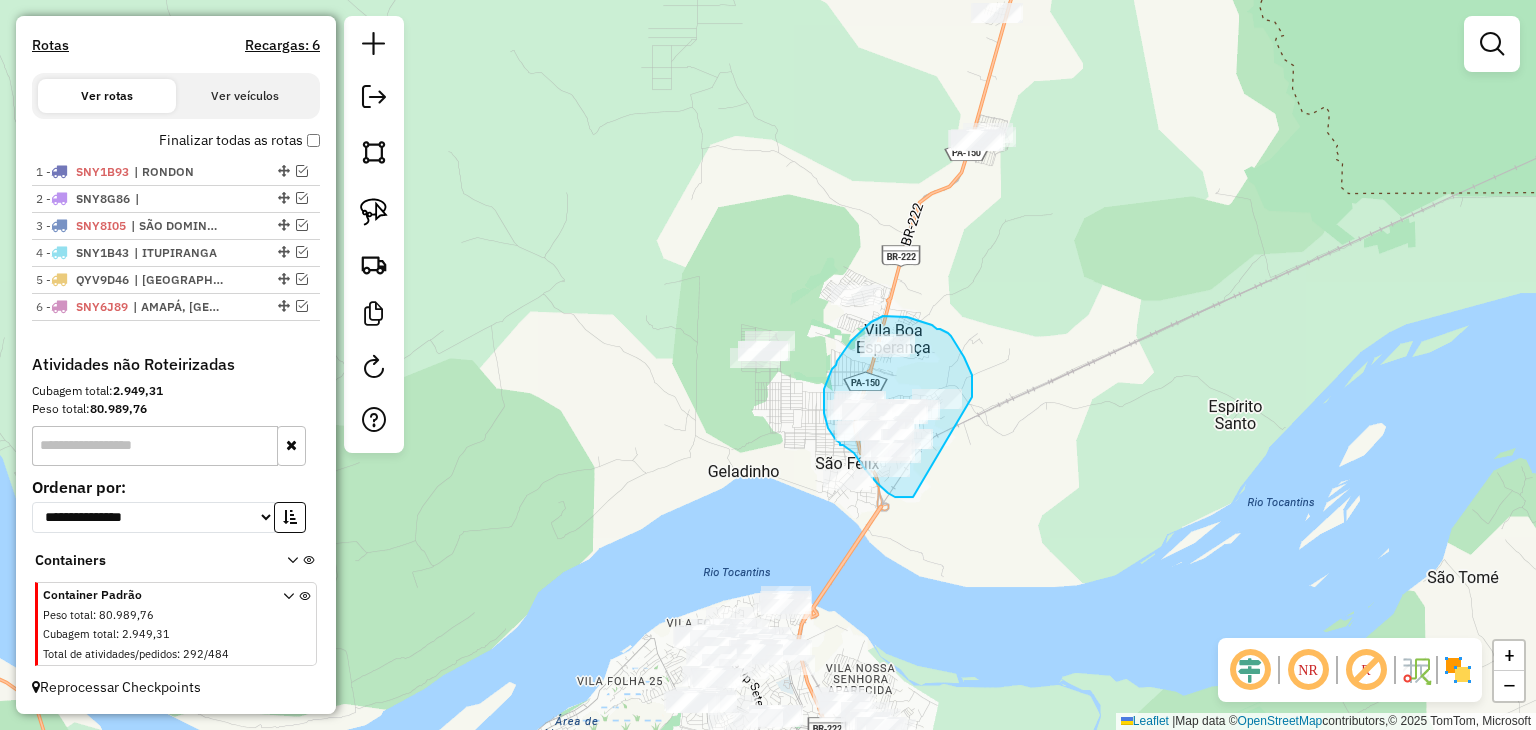 drag, startPoint x: 913, startPoint y: 497, endPoint x: 972, endPoint y: 397, distance: 116.10771 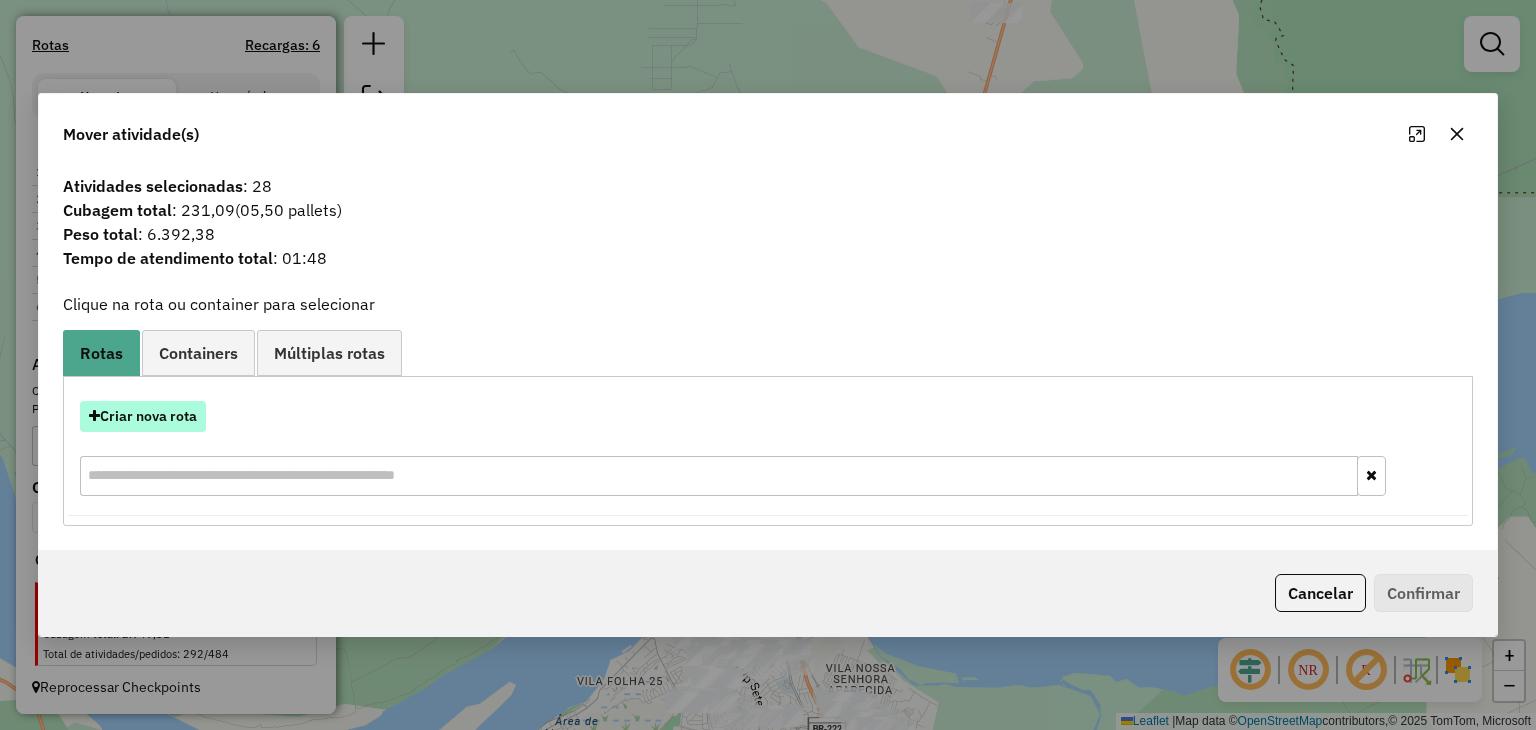 click on "Criar nova rota" at bounding box center [143, 416] 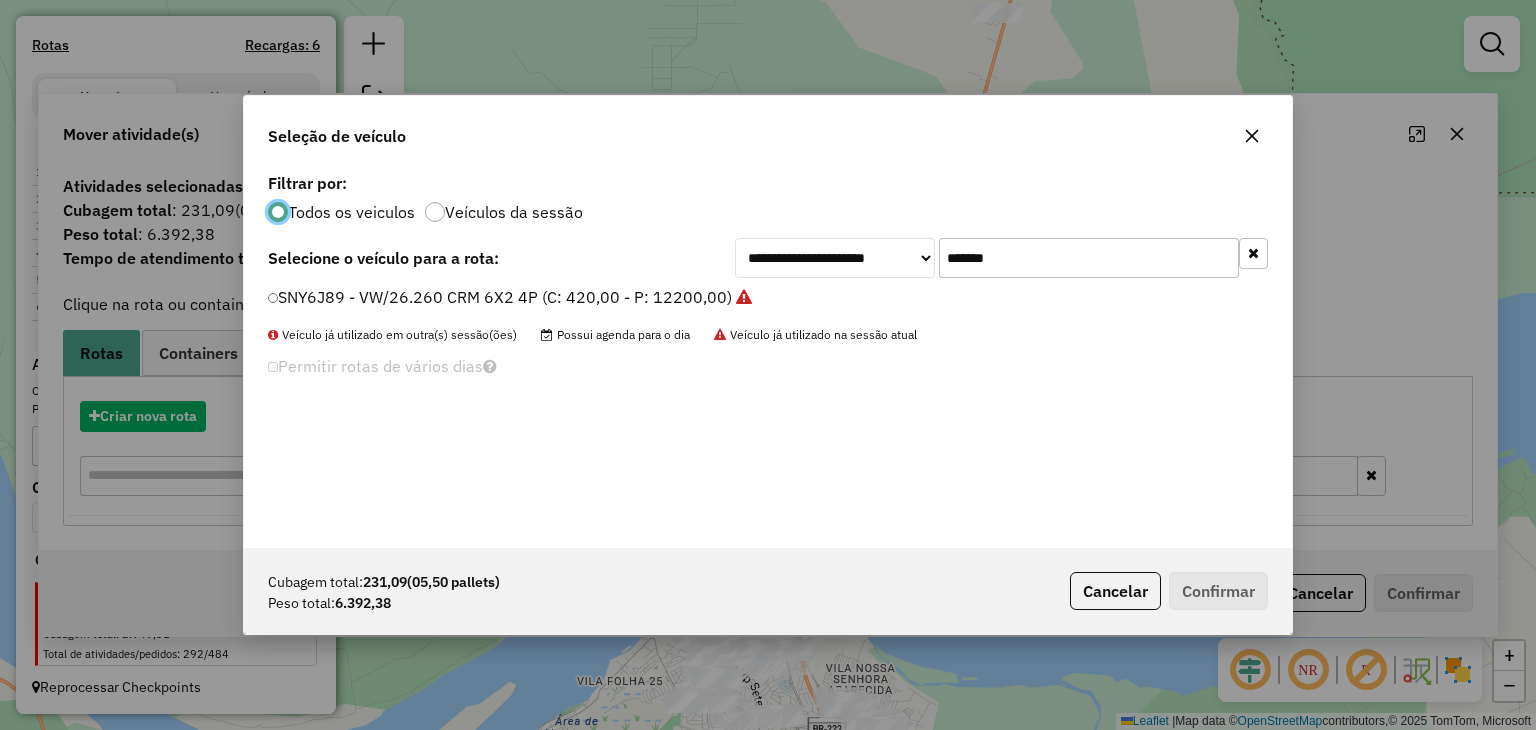 scroll, scrollTop: 10, scrollLeft: 6, axis: both 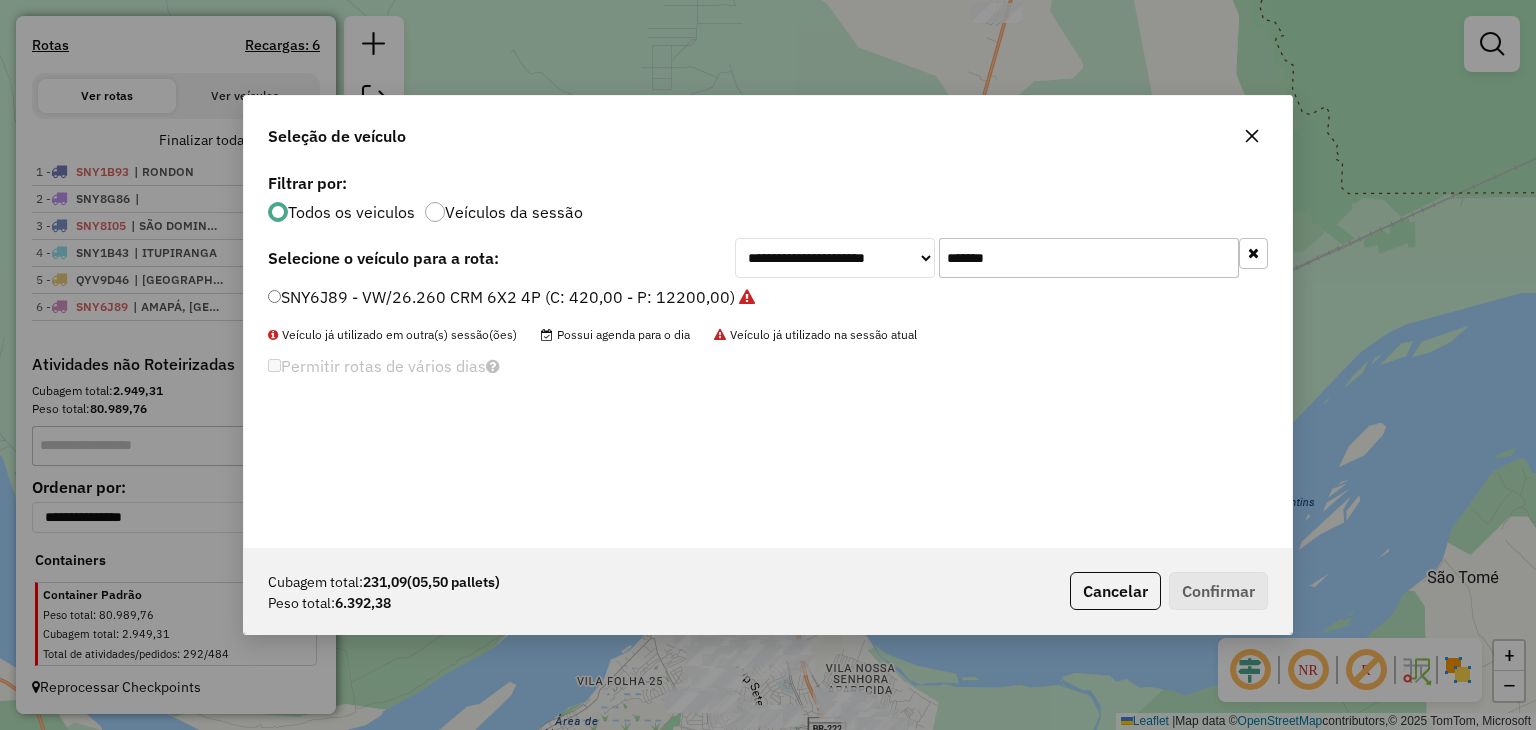 click on "*******" 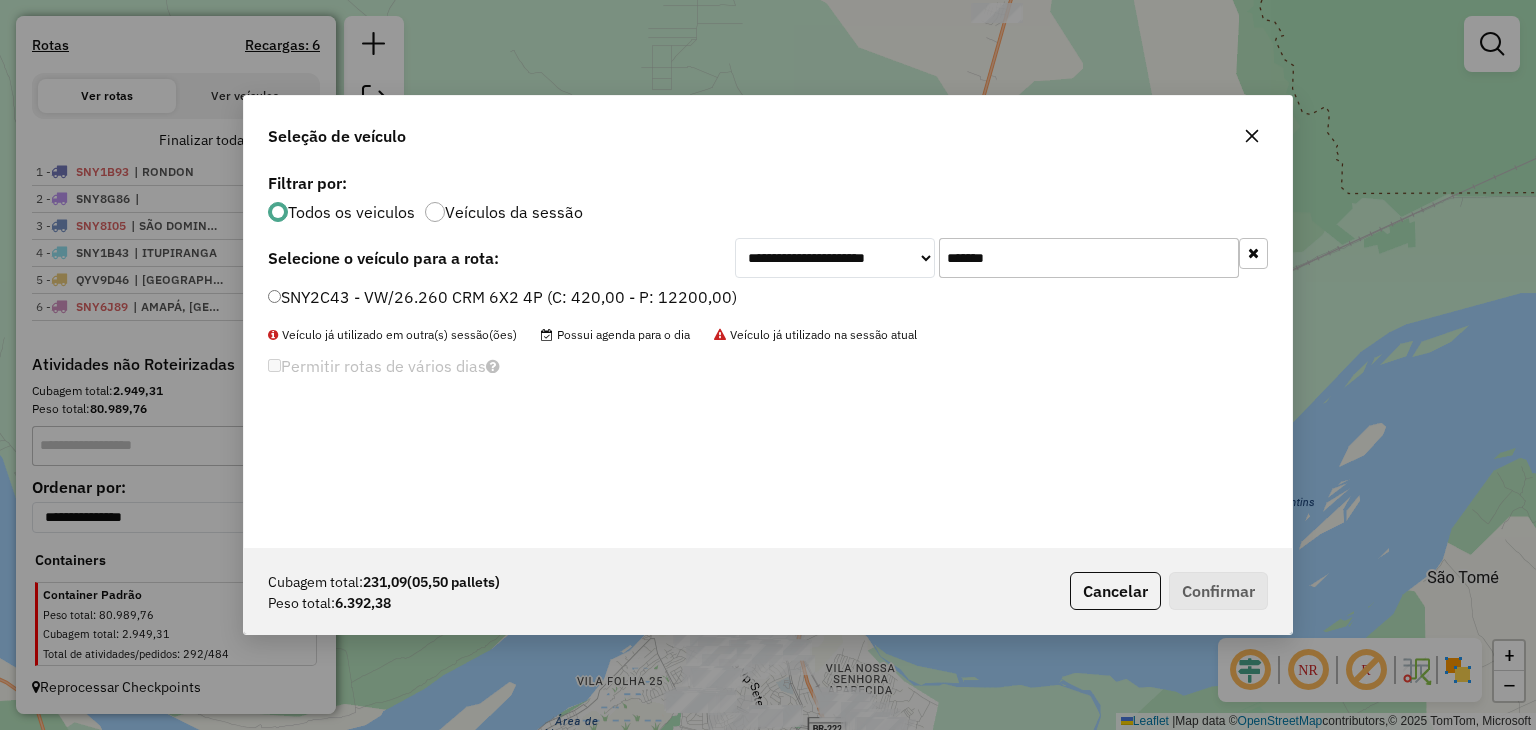 type on "*******" 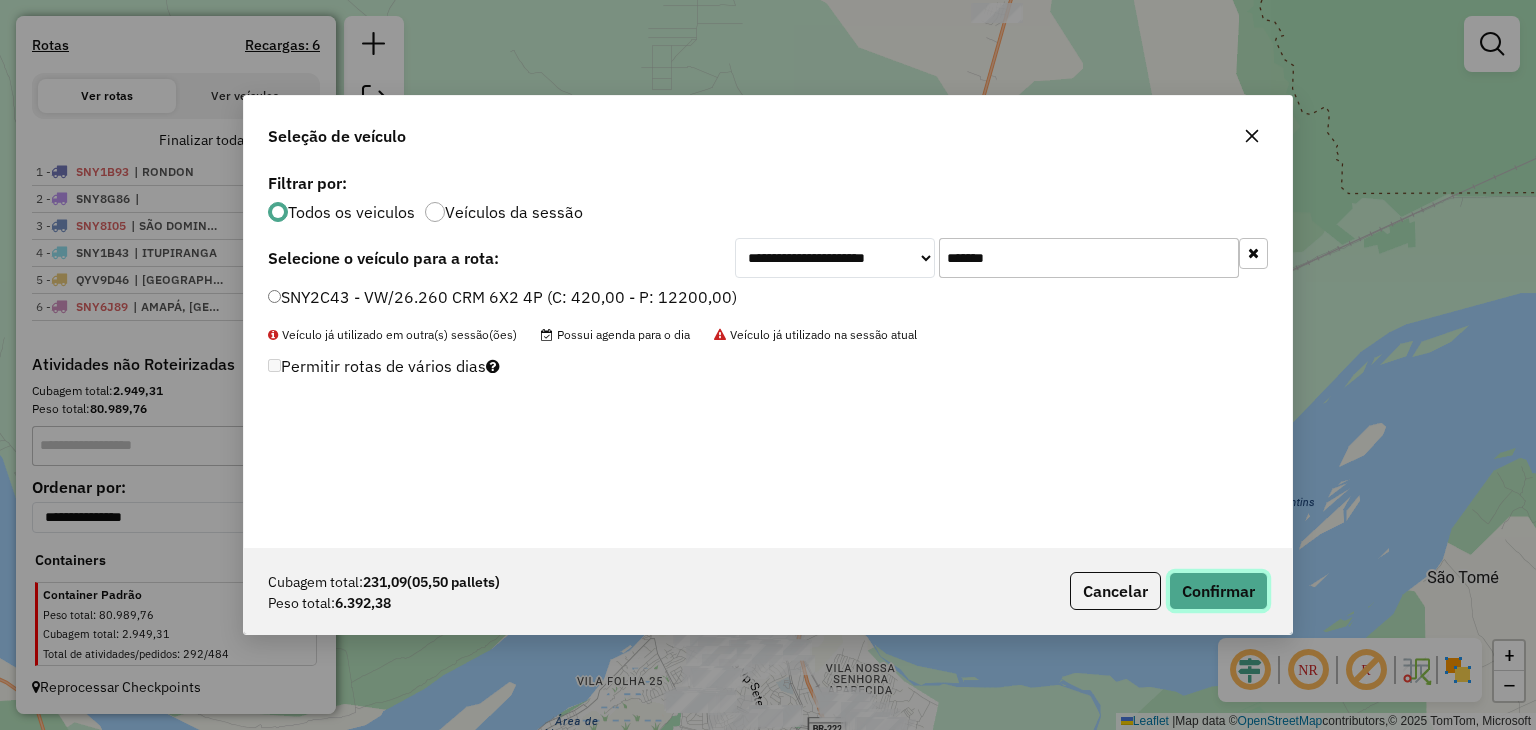 click on "Confirmar" 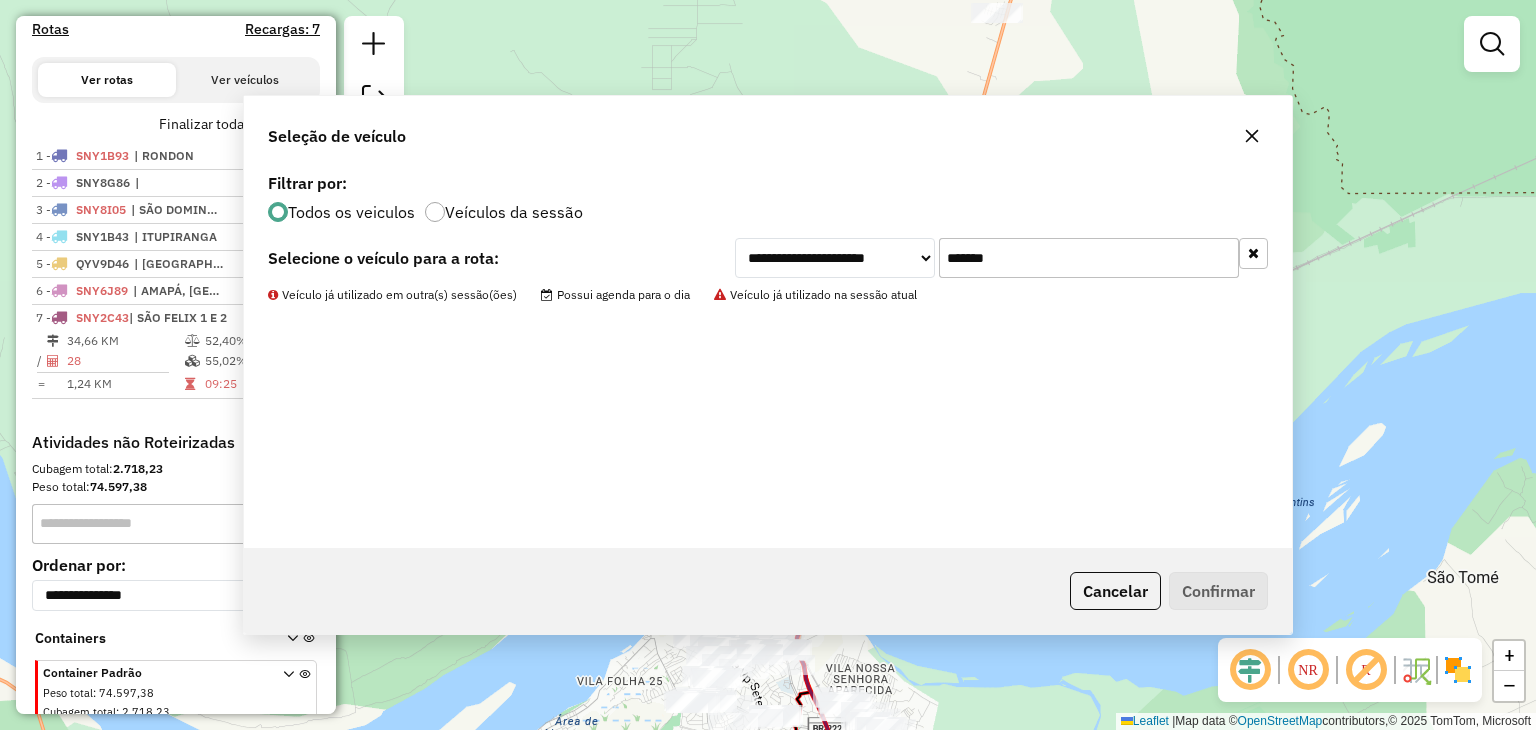 scroll, scrollTop: 716, scrollLeft: 0, axis: vertical 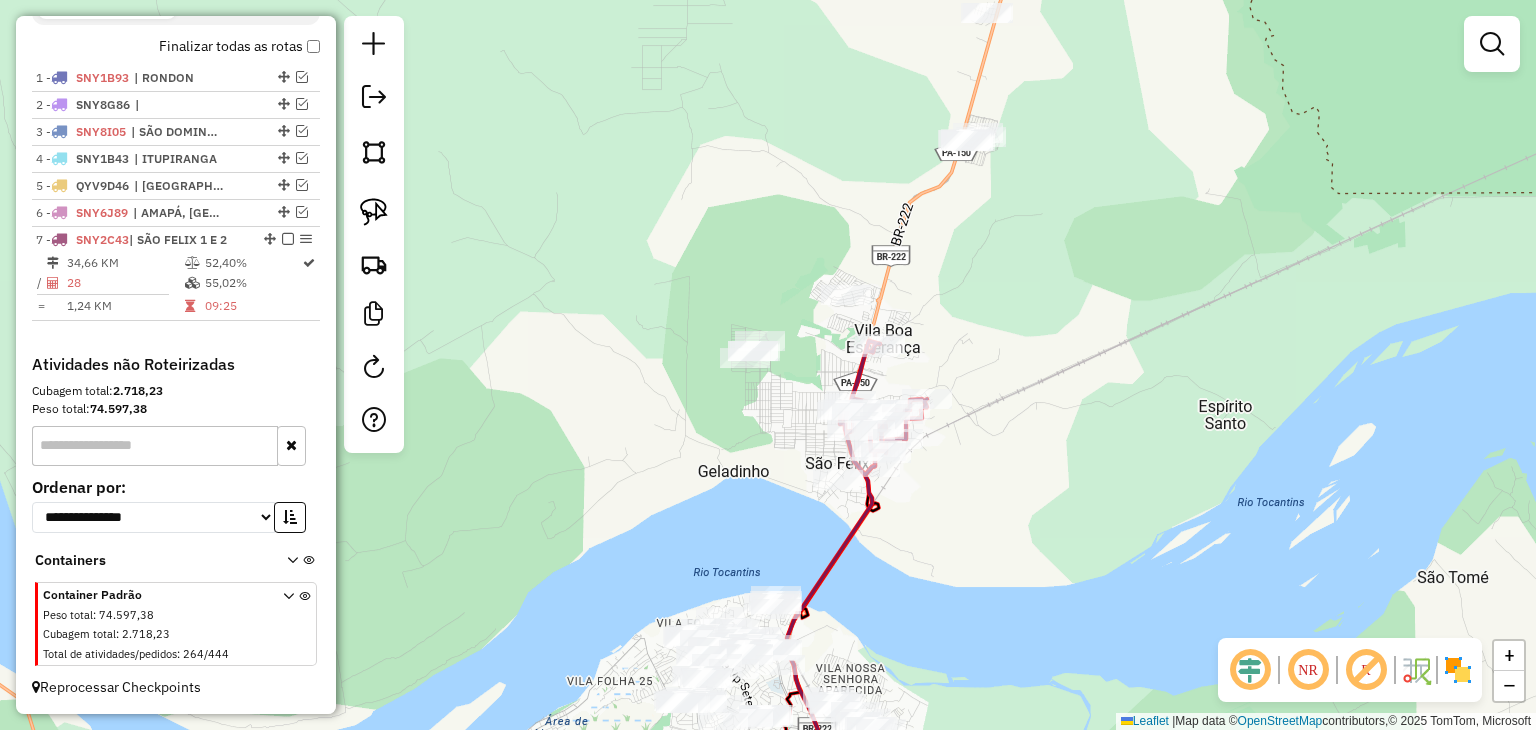 drag, startPoint x: 945, startPoint y: 424, endPoint x: 920, endPoint y: 428, distance: 25.317978 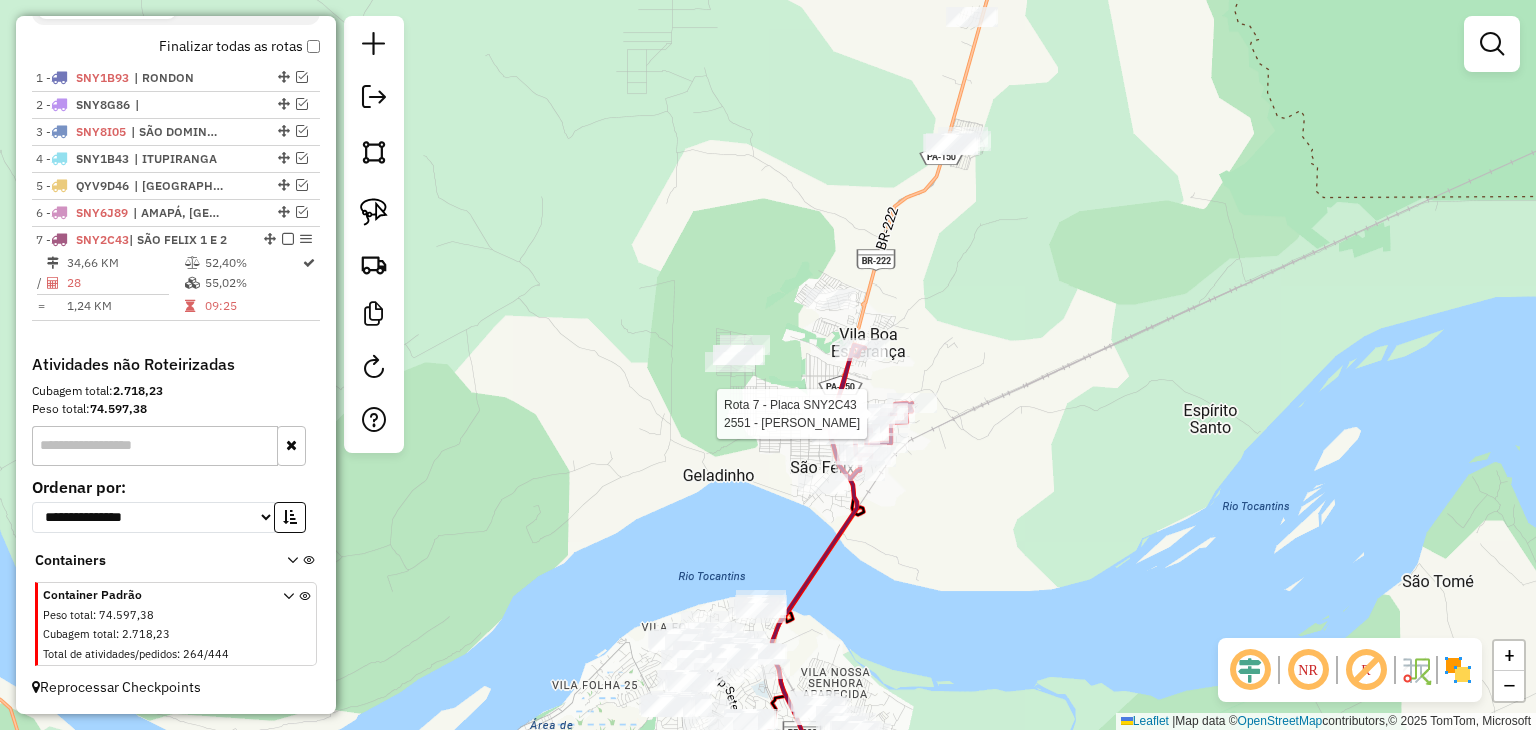 click 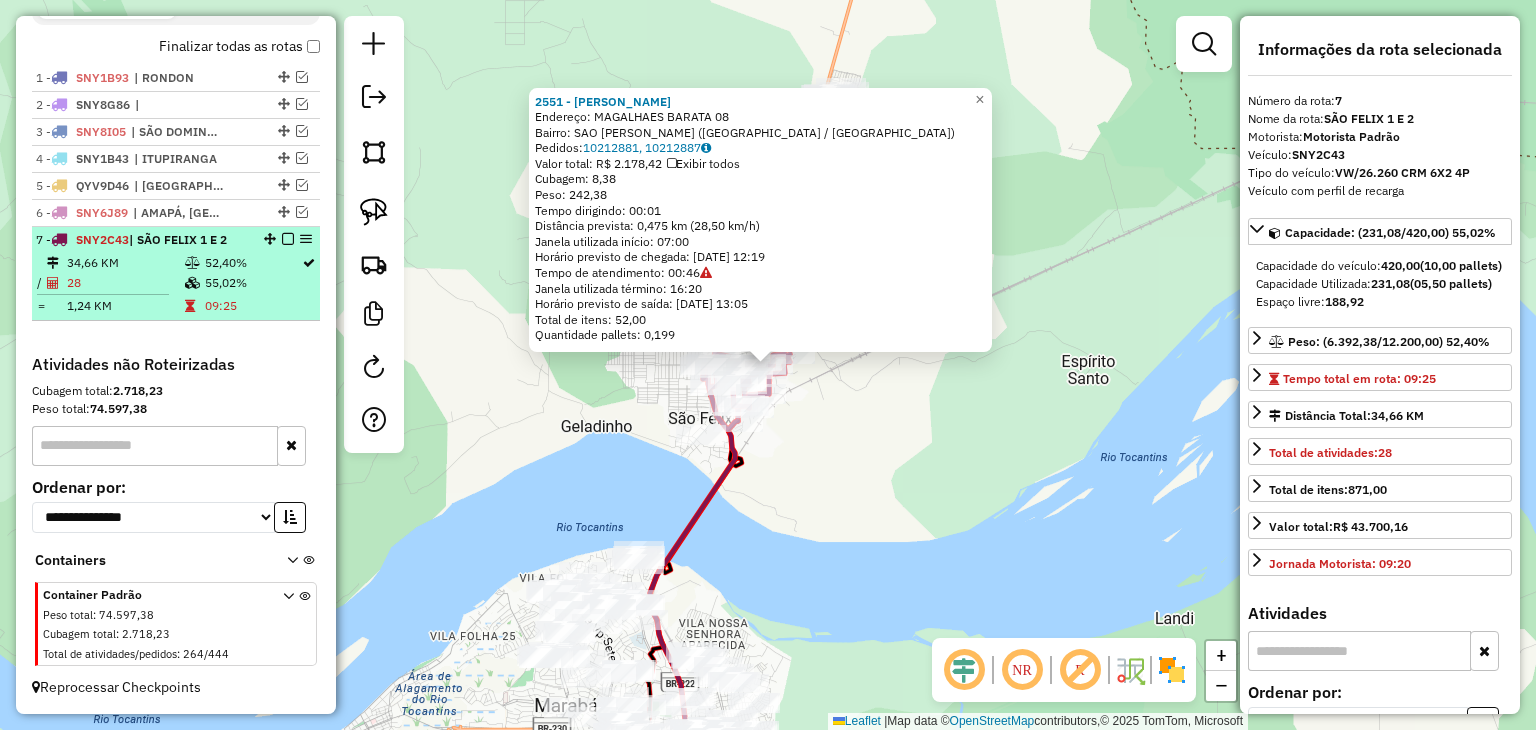 click at bounding box center [288, 239] 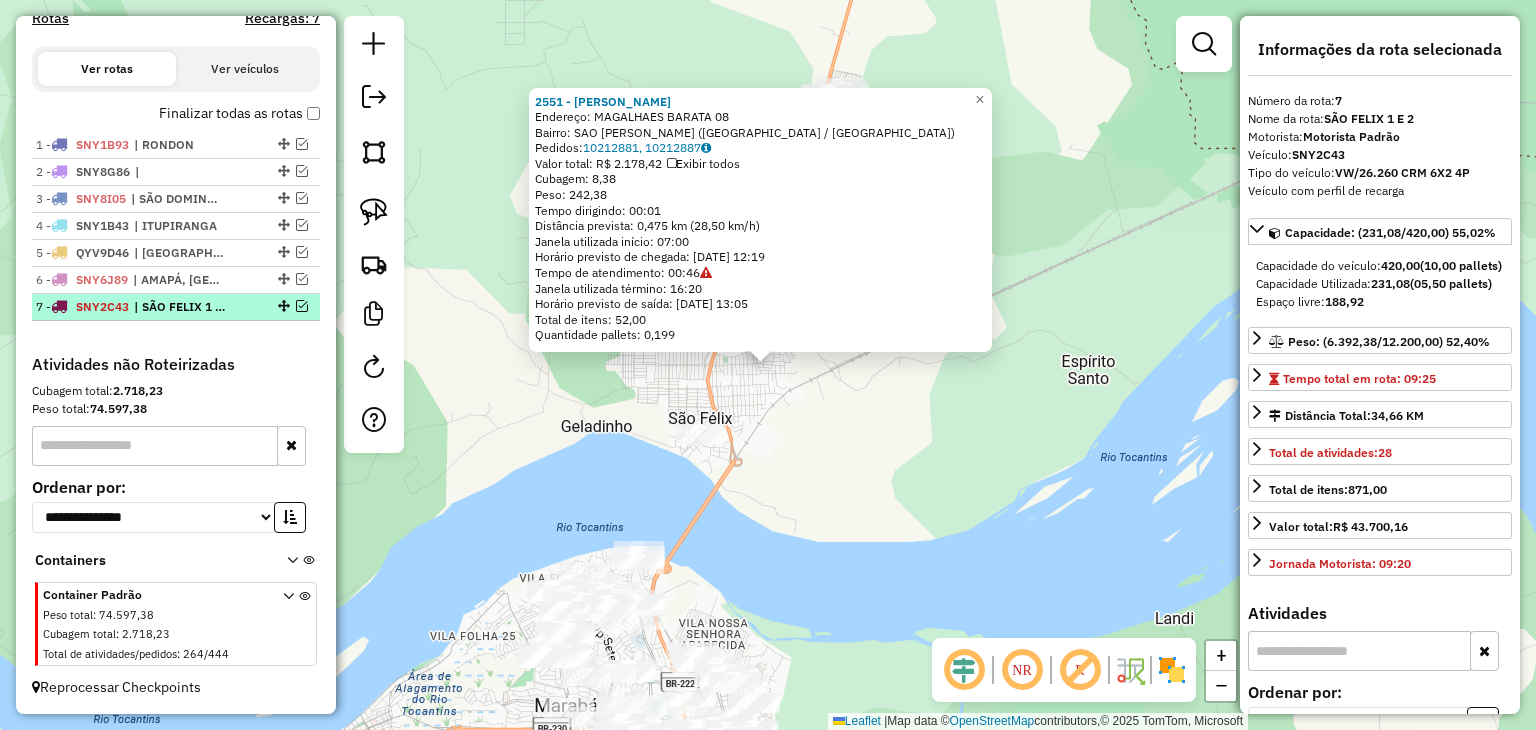 scroll, scrollTop: 650, scrollLeft: 0, axis: vertical 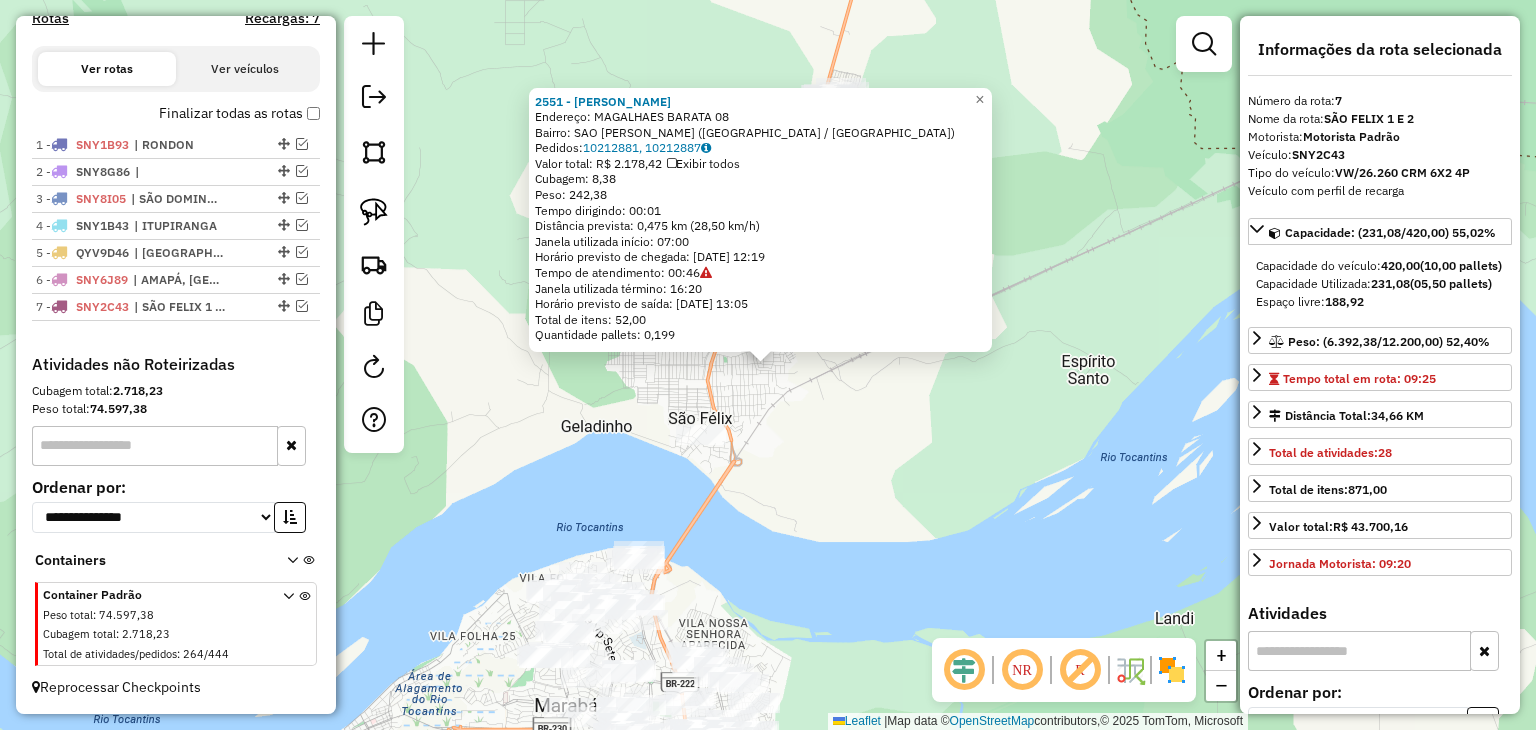 click on "2551 - MERCEAR MACEDO  Endereço:  MAGALHAES BARATA 08   Bairro: SAO FELIX II (MARABA / PA)   Pedidos:  10212881, 10212887   Valor total: R$ 2.178,42   Exibir todos   Cubagem: 8,38  Peso: 242,38  Tempo dirigindo: 00:01   Distância prevista: 0,475 km (28,50 km/h)   Janela utilizada início: 07:00   Horário previsto de chegada: 11/07/2025 12:19   Tempo de atendimento: 00:46   Janela utilizada término: 16:20   Horário previsto de saída: 11/07/2025 13:05   Total de itens: 52,00   Quantidade pallets: 0,199  × Janela de atendimento Grade de atendimento Capacidade Transportadoras Veículos Cliente Pedidos  Rotas Selecione os dias de semana para filtrar as janelas de atendimento  Seg   Ter   Qua   Qui   Sex   Sáb   Dom  Informe o período da janela de atendimento: De: Até:  Filtrar exatamente a janela do cliente  Considerar janela de atendimento padrão  Selecione os dias de semana para filtrar as grades de atendimento  Seg   Ter   Qua   Qui   Sex   Sáb   Dom   Clientes fora do dia de atendimento selecionado" 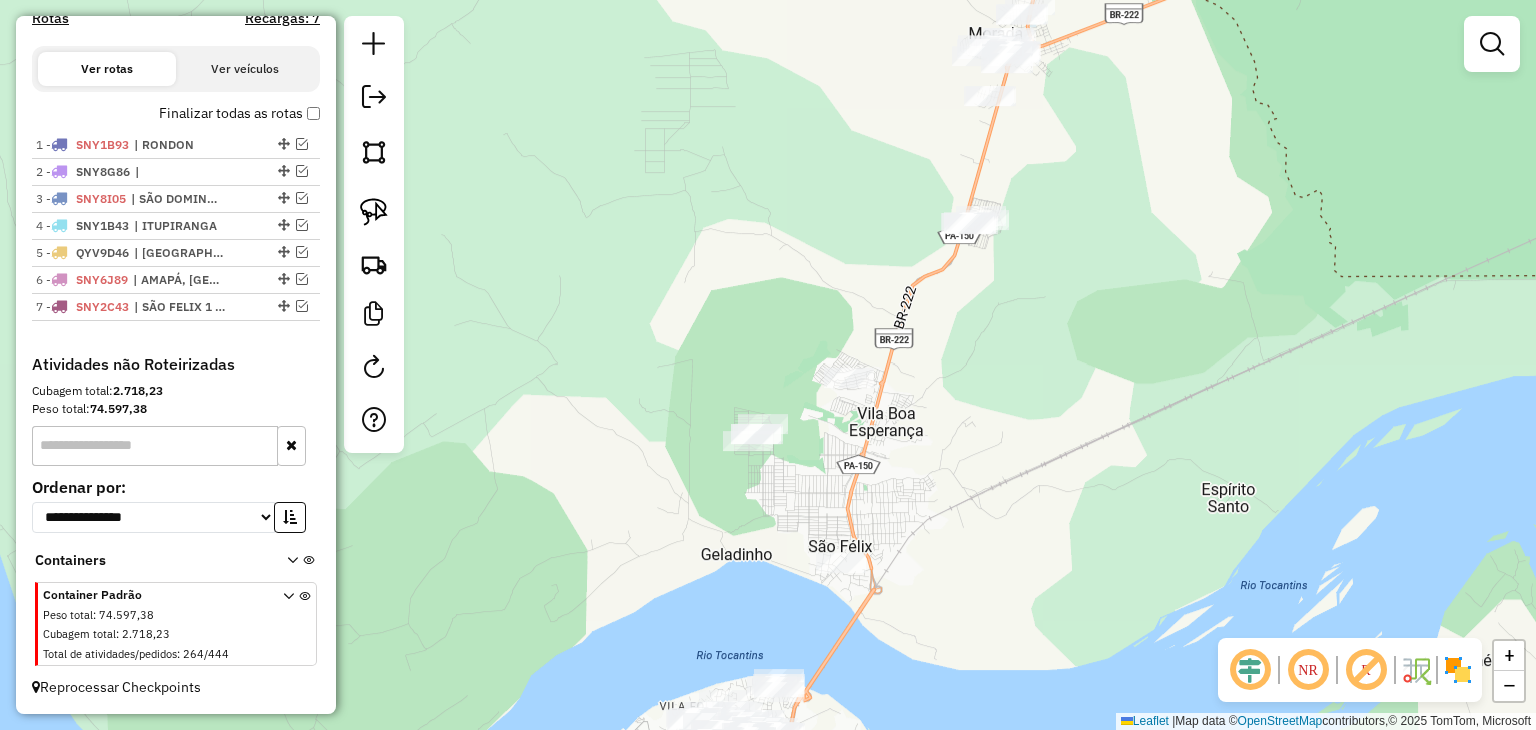 drag, startPoint x: 854, startPoint y: 509, endPoint x: 953, endPoint y: 677, distance: 195 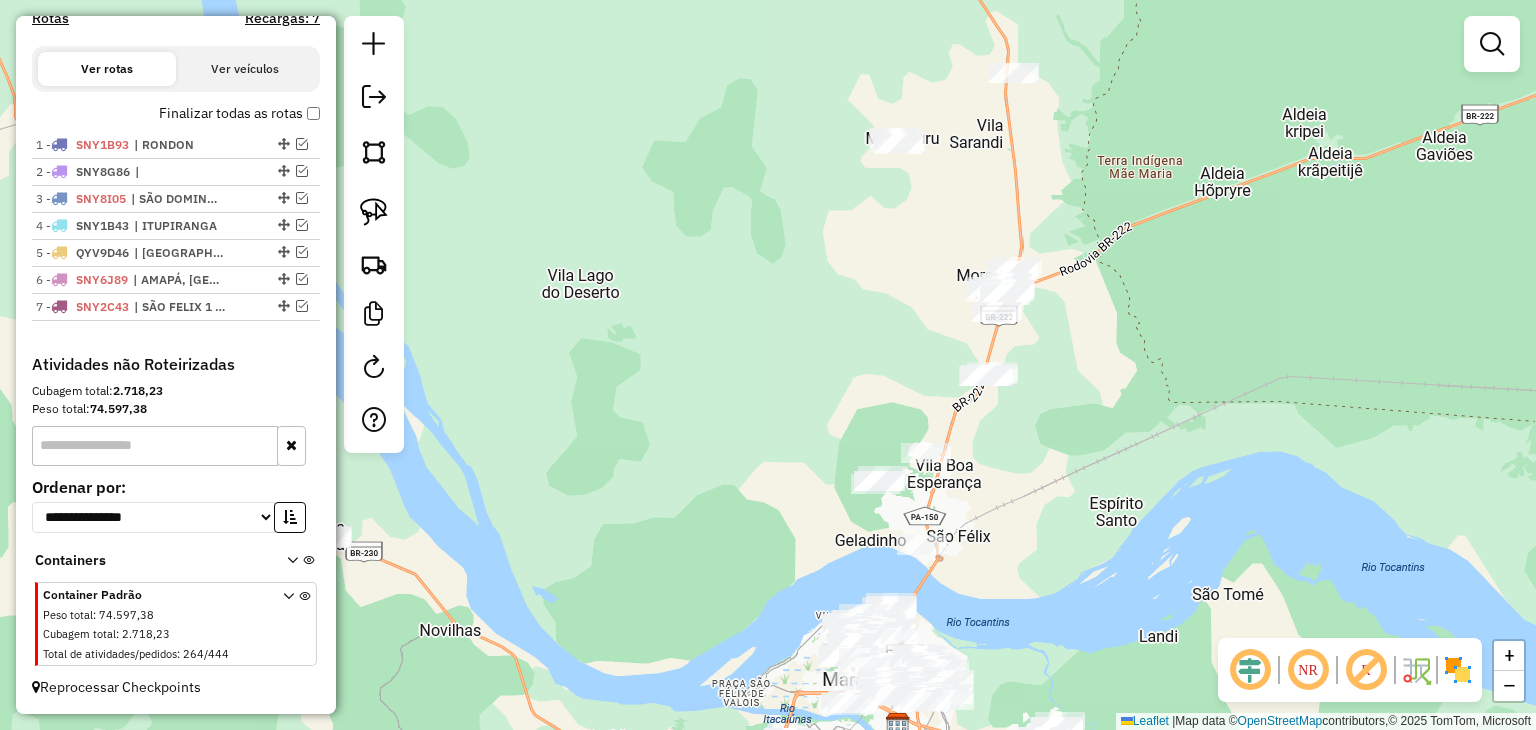 drag, startPoint x: 1052, startPoint y: 513, endPoint x: 1132, endPoint y: 196, distance: 326.93884 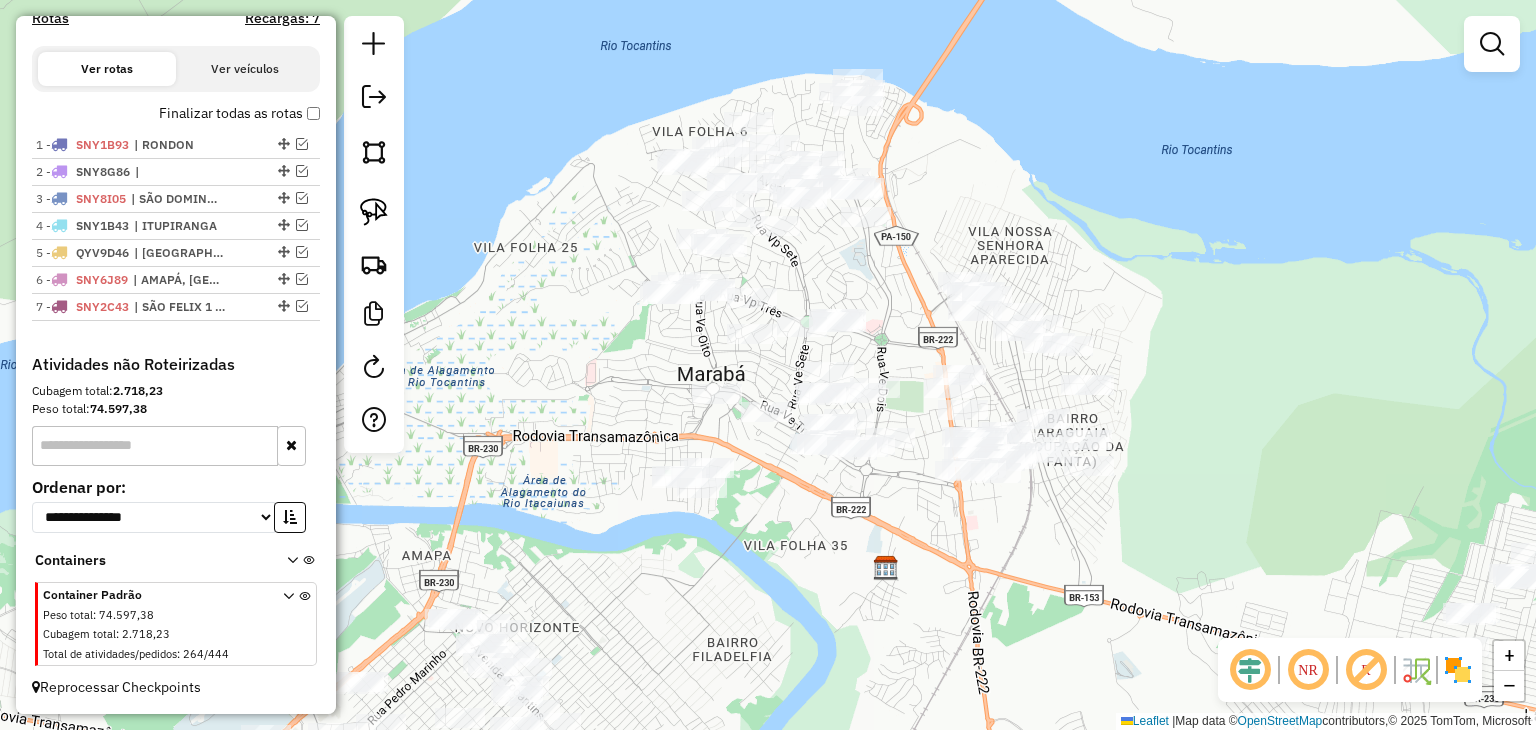 drag, startPoint x: 1035, startPoint y: 158, endPoint x: 848, endPoint y: 61, distance: 210.66086 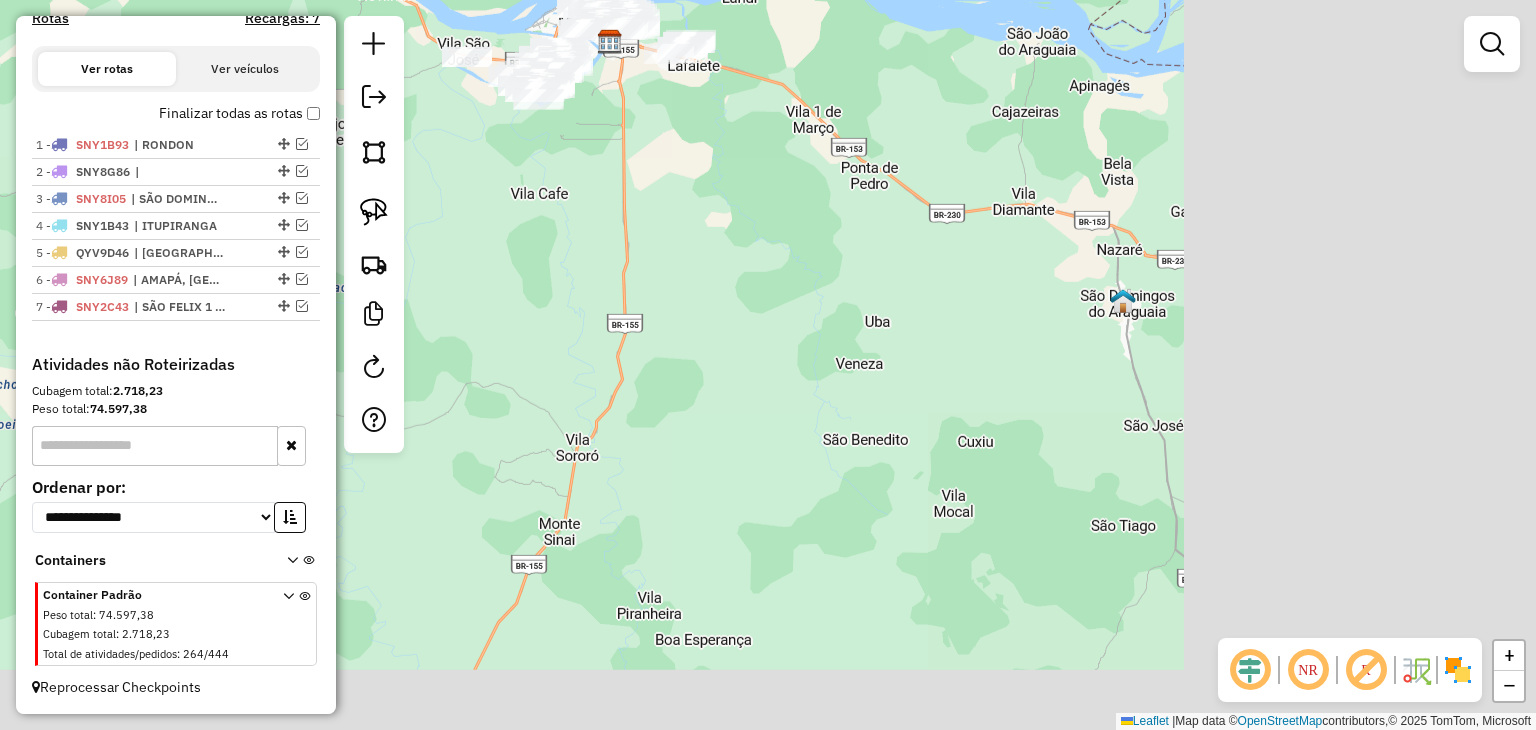 drag, startPoint x: 1189, startPoint y: 388, endPoint x: 755, endPoint y: 131, distance: 504.38577 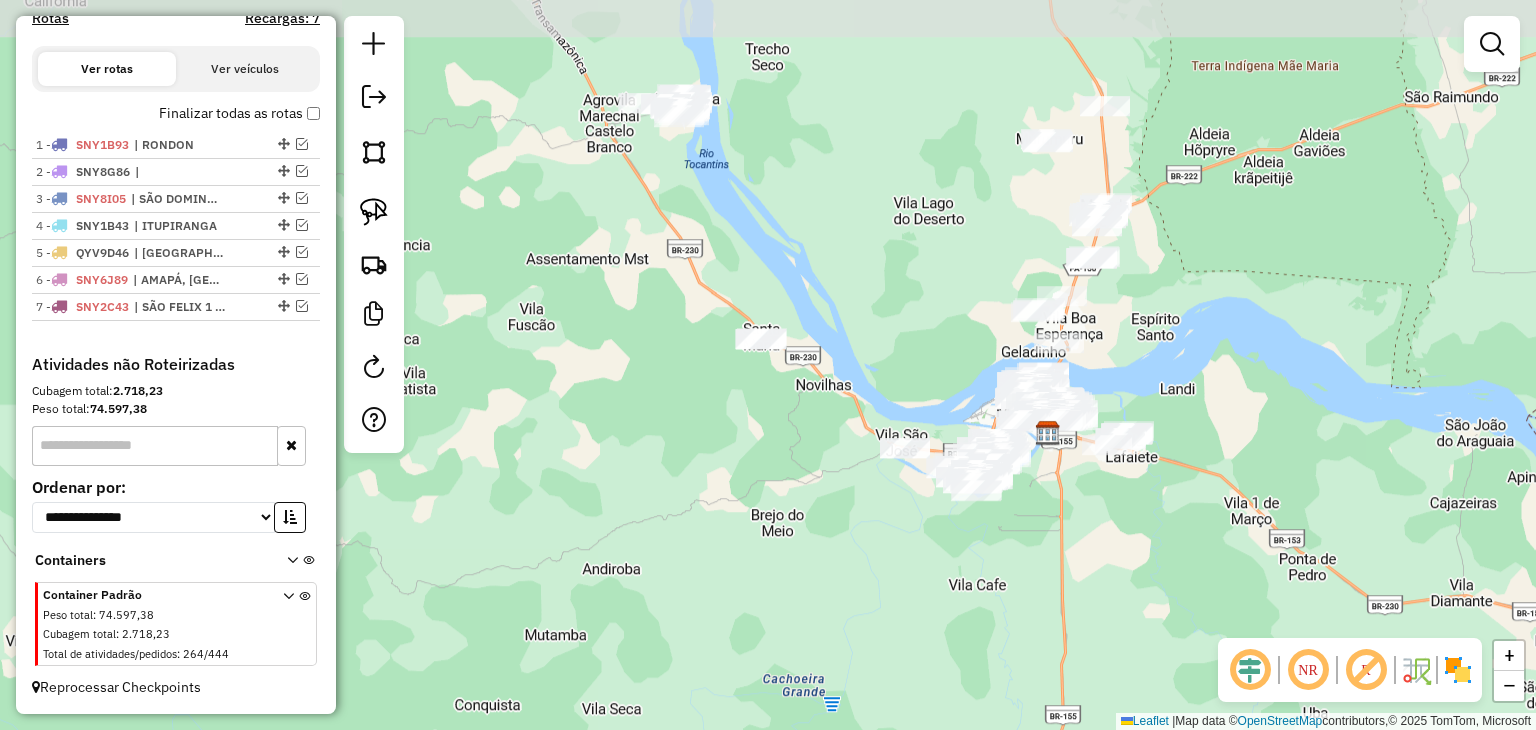 drag, startPoint x: 759, startPoint y: 132, endPoint x: 1236, endPoint y: 555, distance: 637.5406 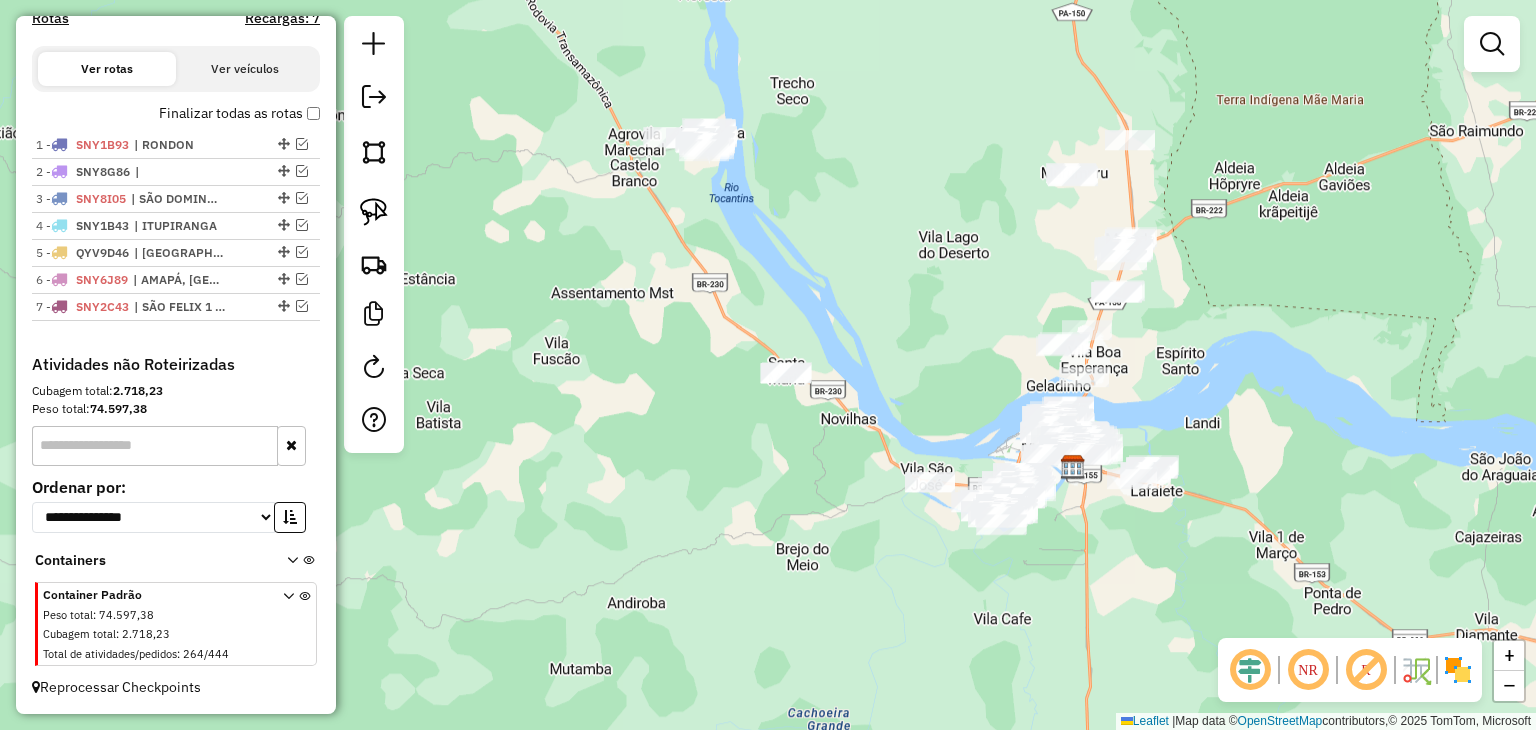 drag, startPoint x: 723, startPoint y: 185, endPoint x: 825, endPoint y: 333, distance: 179.74426 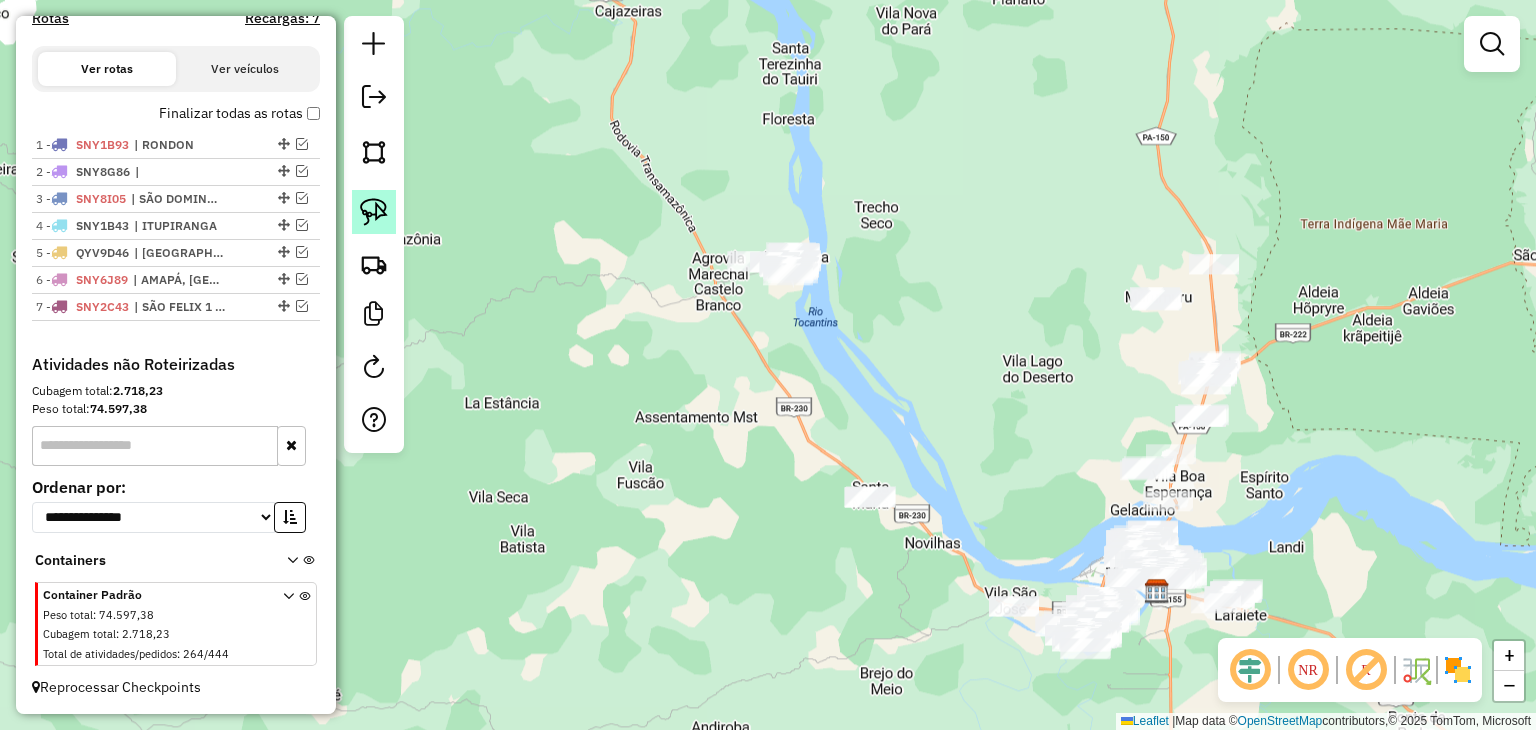 click 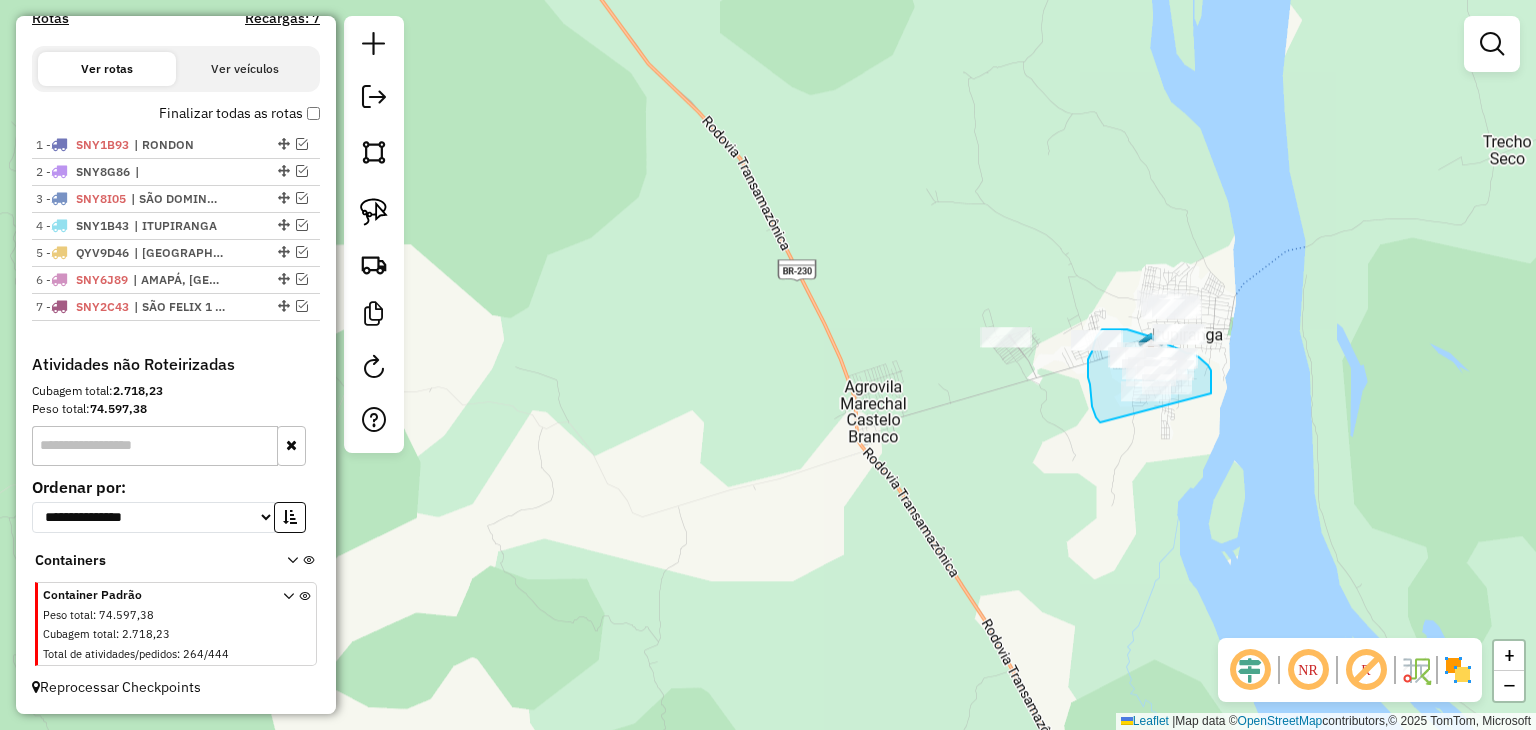 drag, startPoint x: 1104, startPoint y: 421, endPoint x: 1200, endPoint y: 395, distance: 99.458534 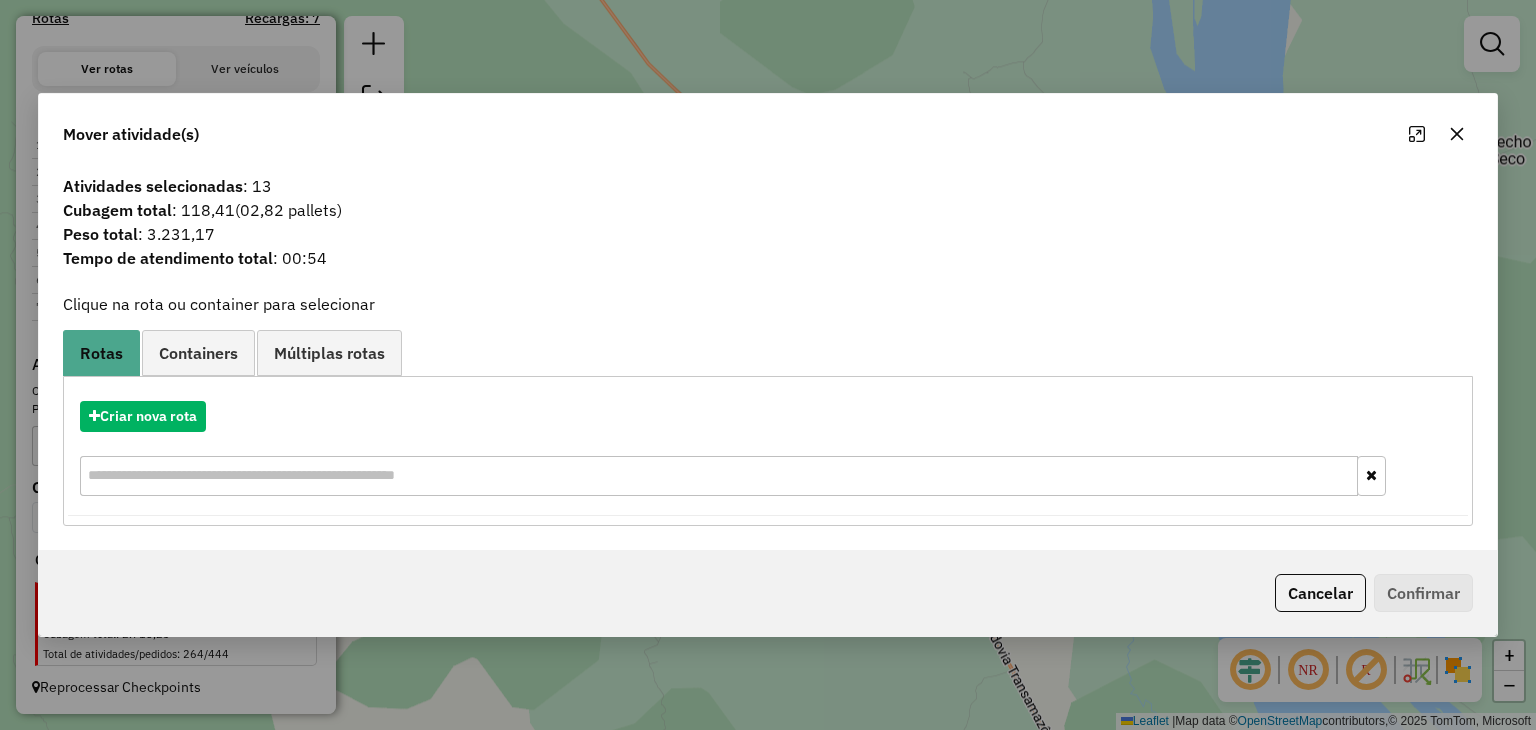 click on "Criar nova rota" at bounding box center (767, 451) 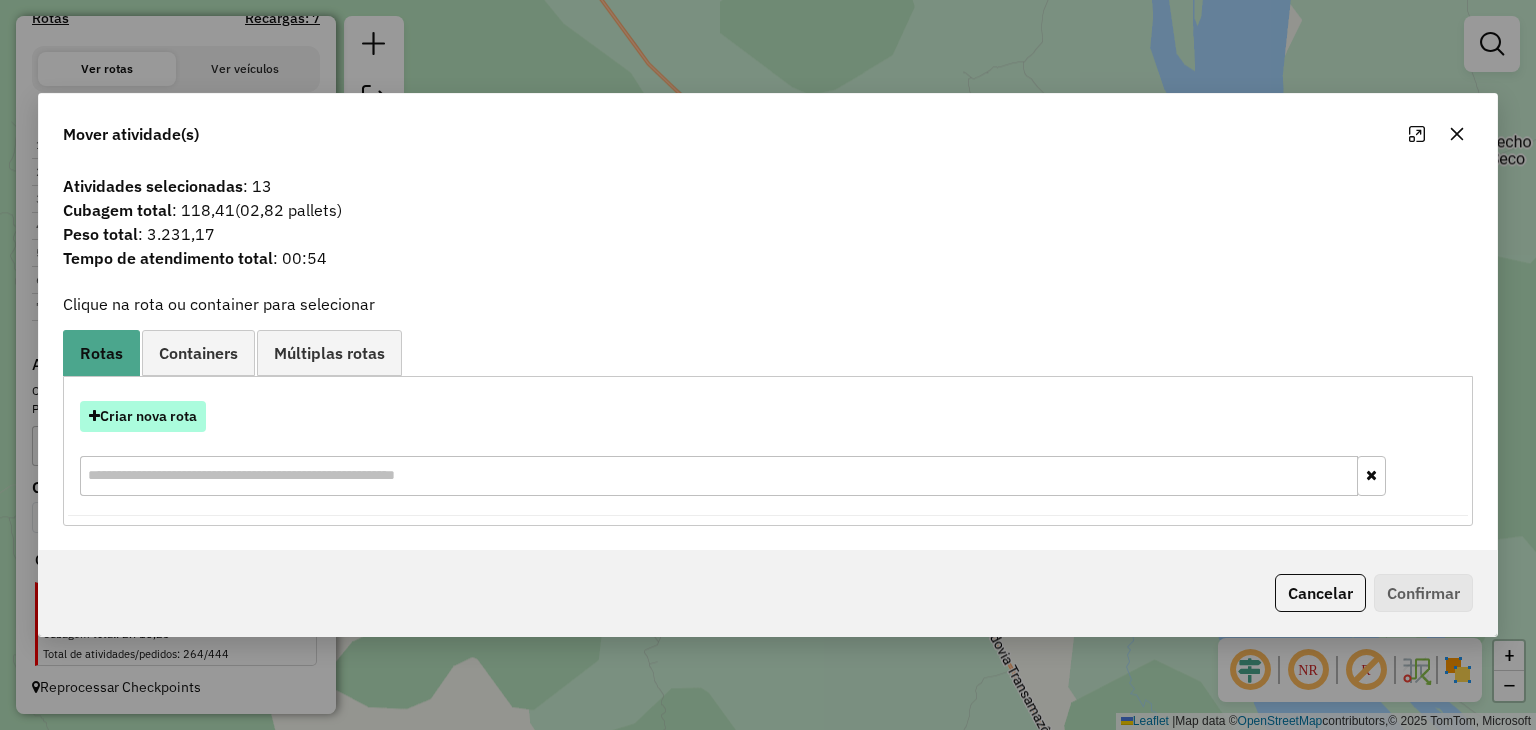 click on "Criar nova rota" at bounding box center [143, 416] 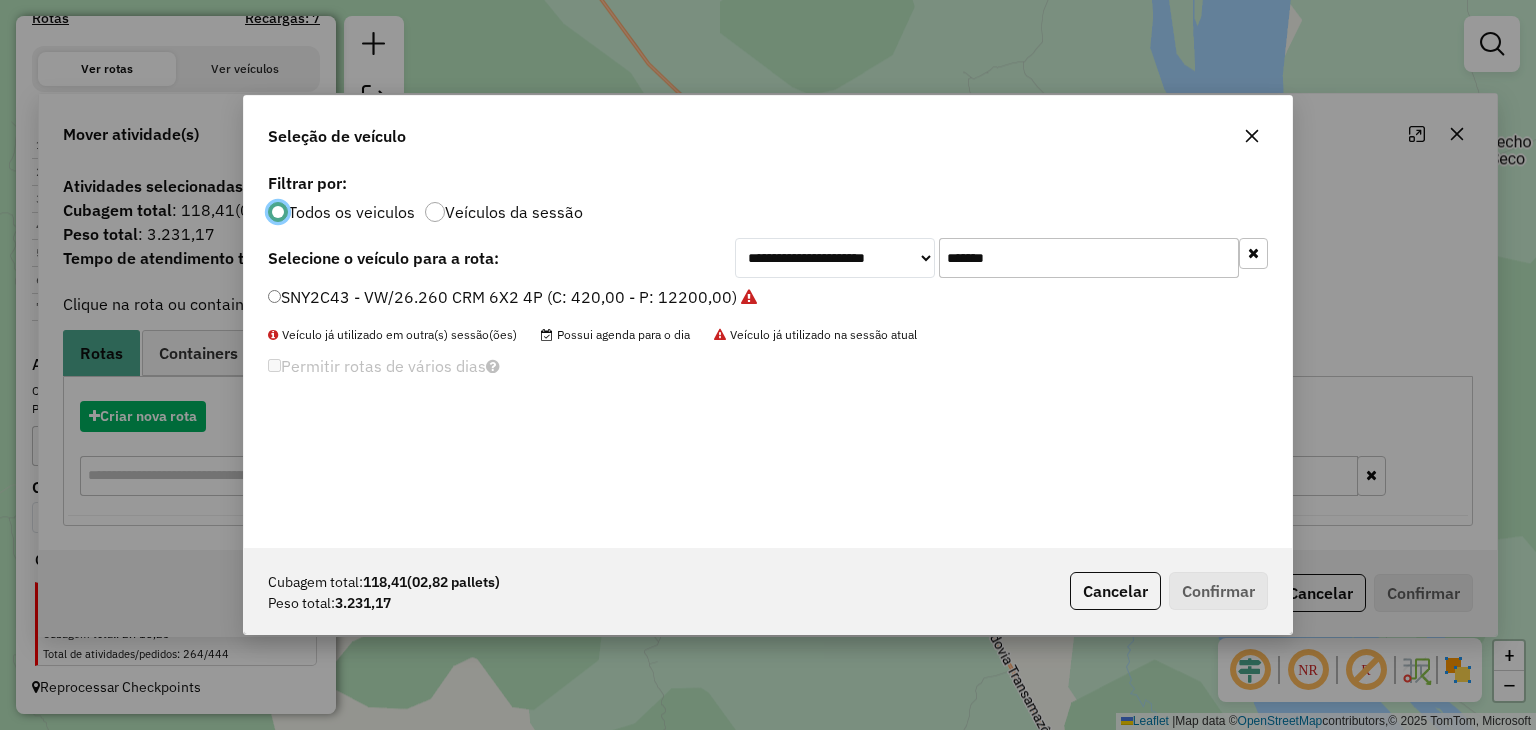 scroll, scrollTop: 10, scrollLeft: 6, axis: both 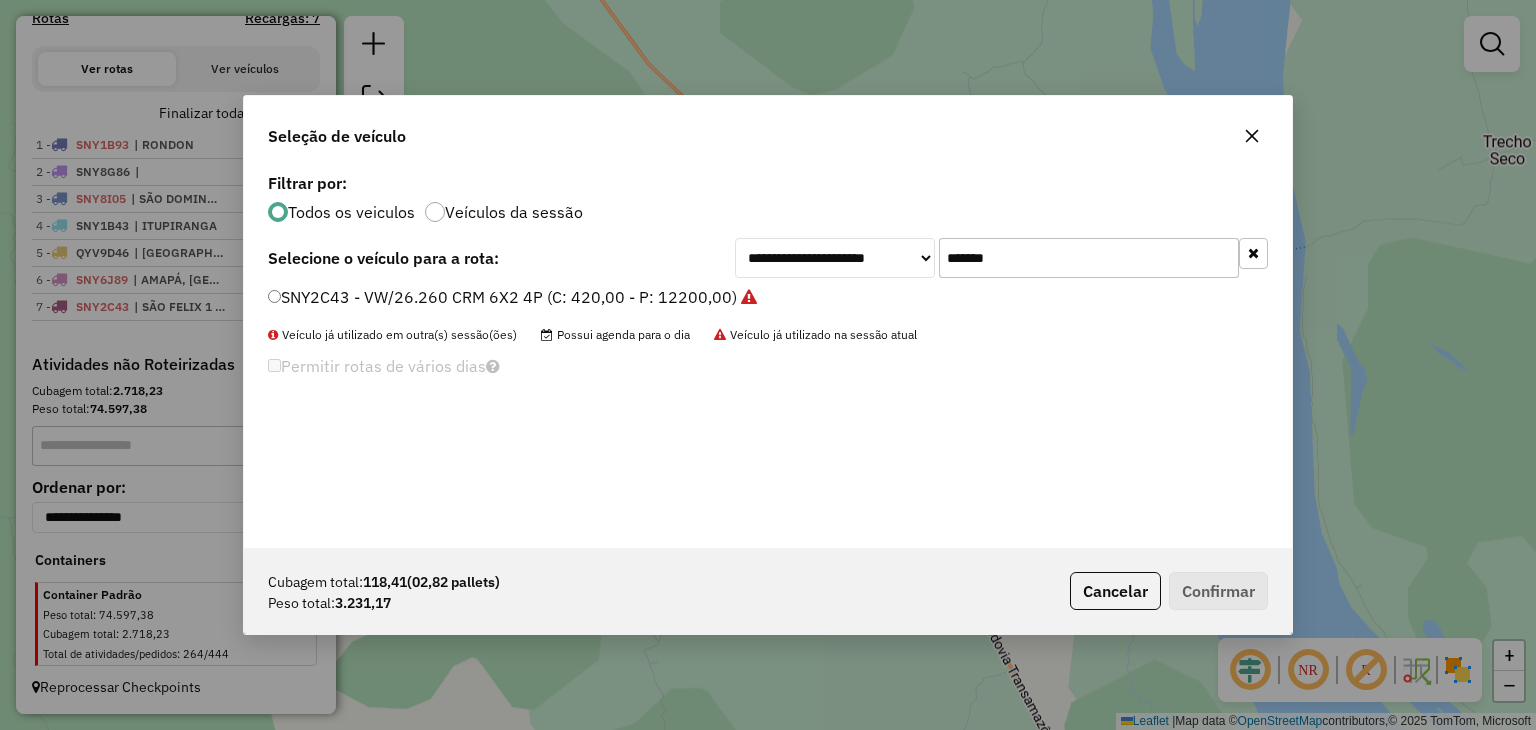 click on "*******" 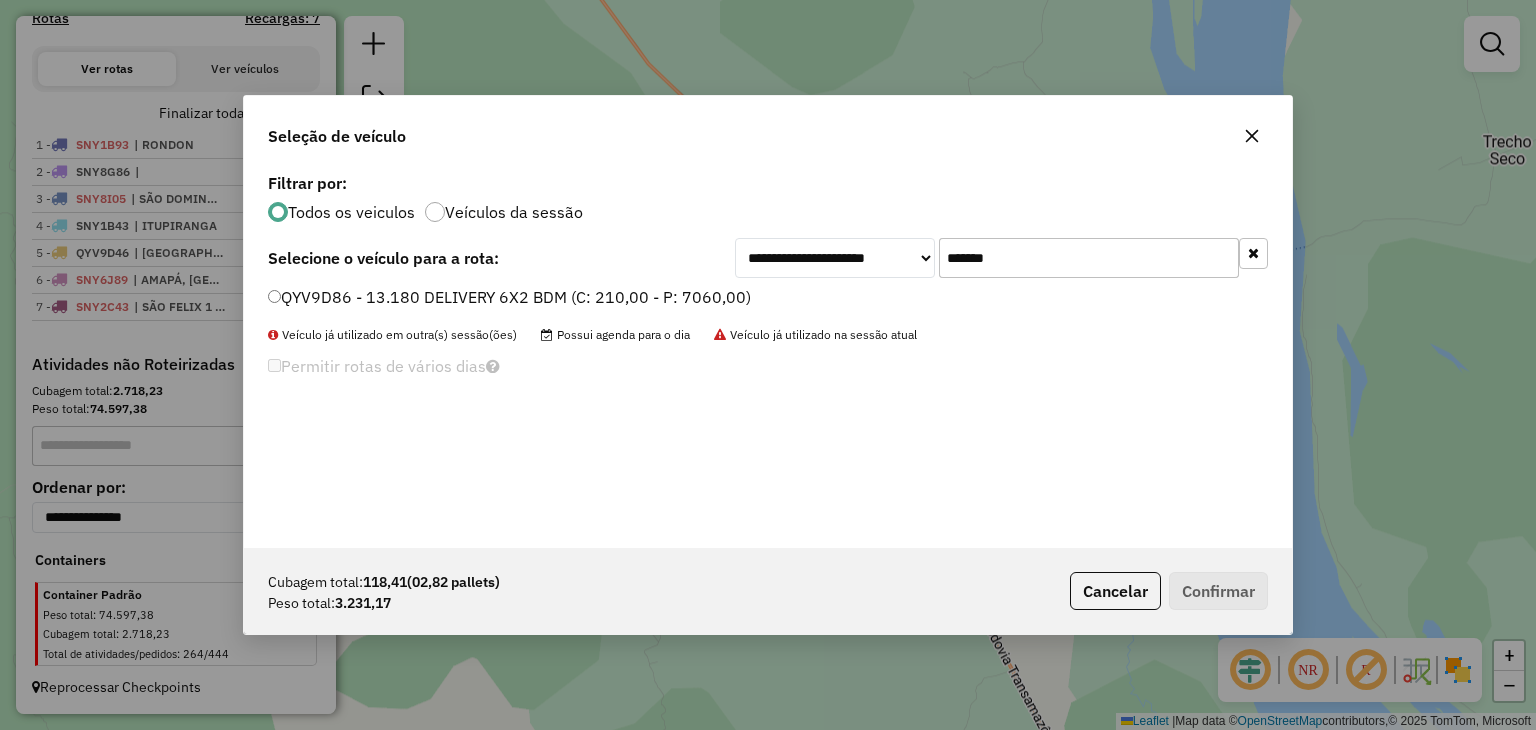 type on "*******" 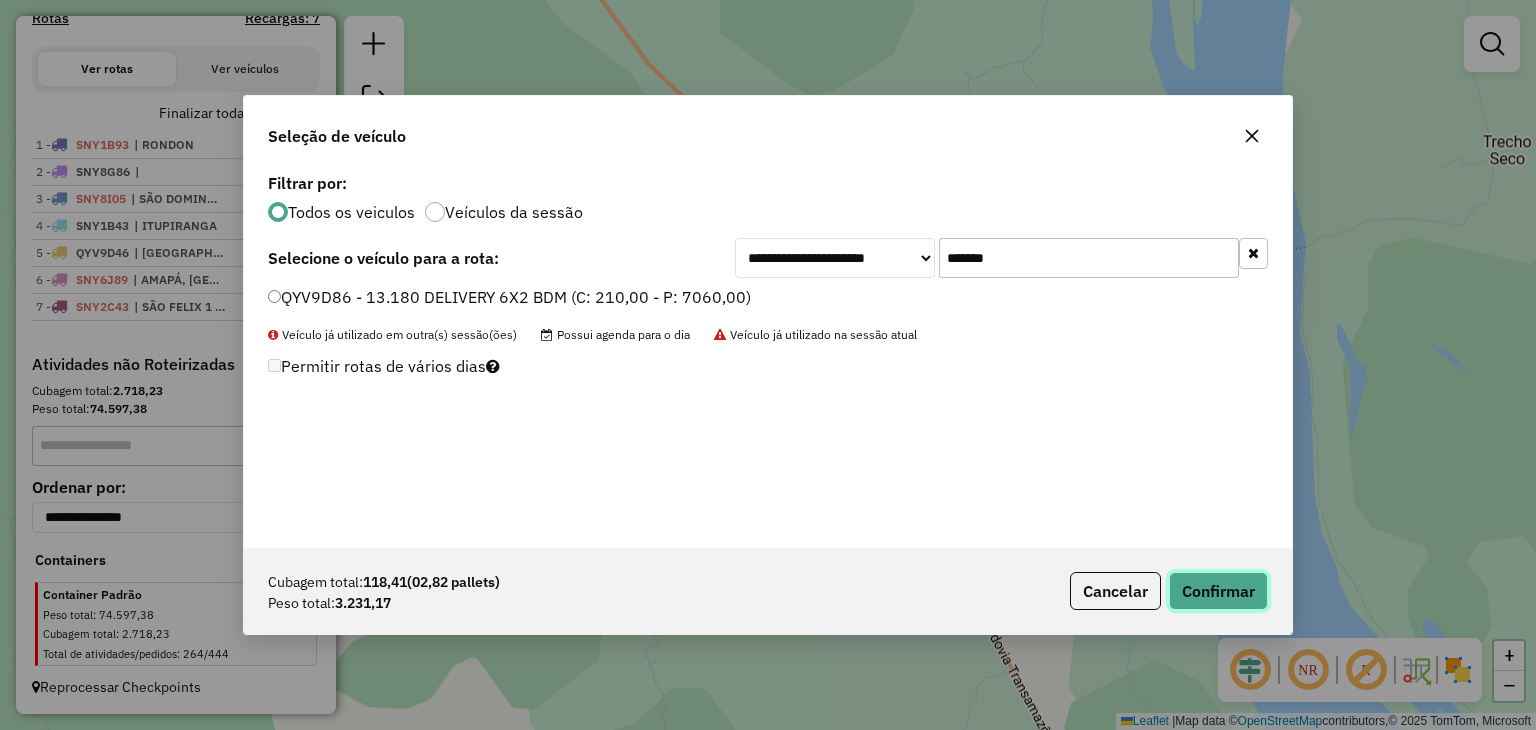 click on "Confirmar" 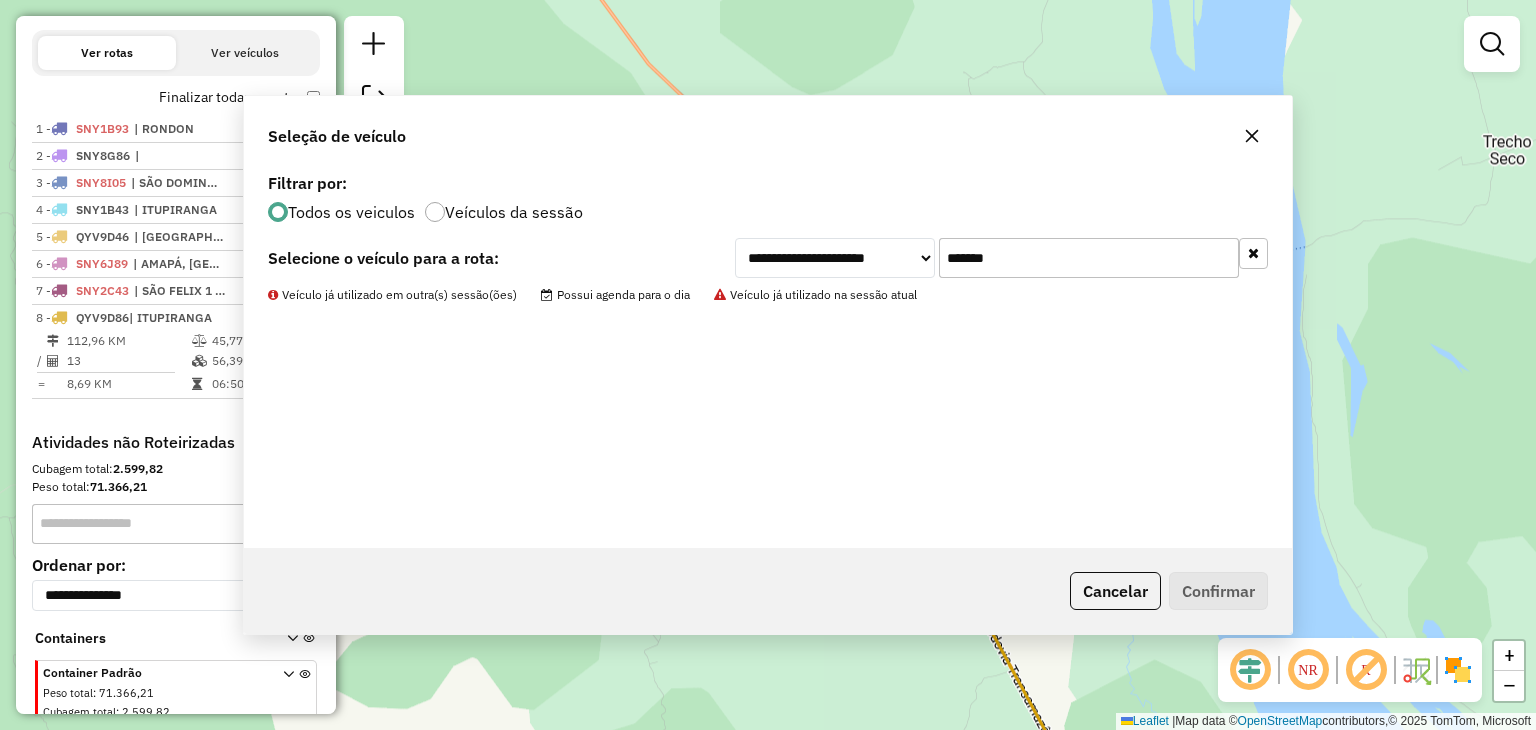 scroll, scrollTop: 744, scrollLeft: 0, axis: vertical 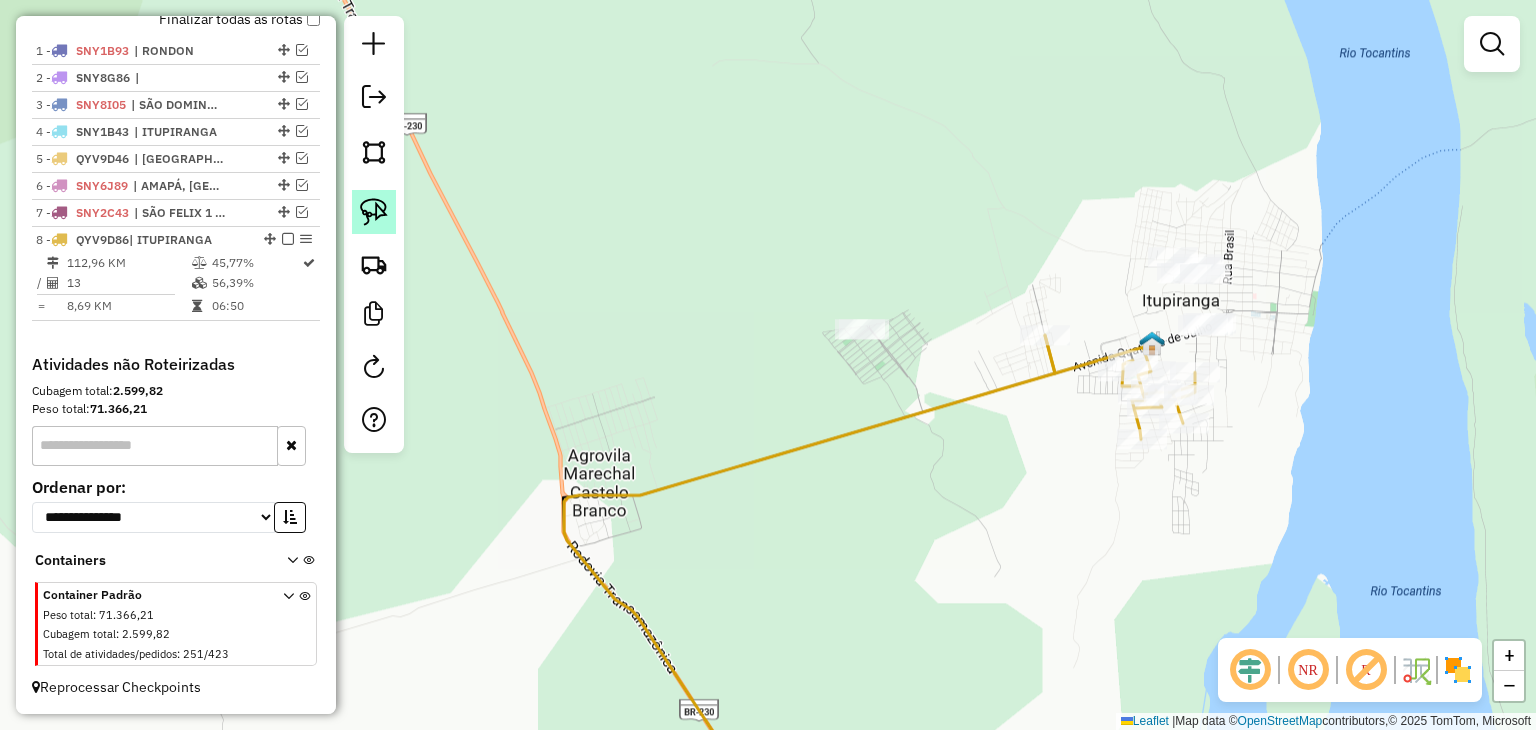 click 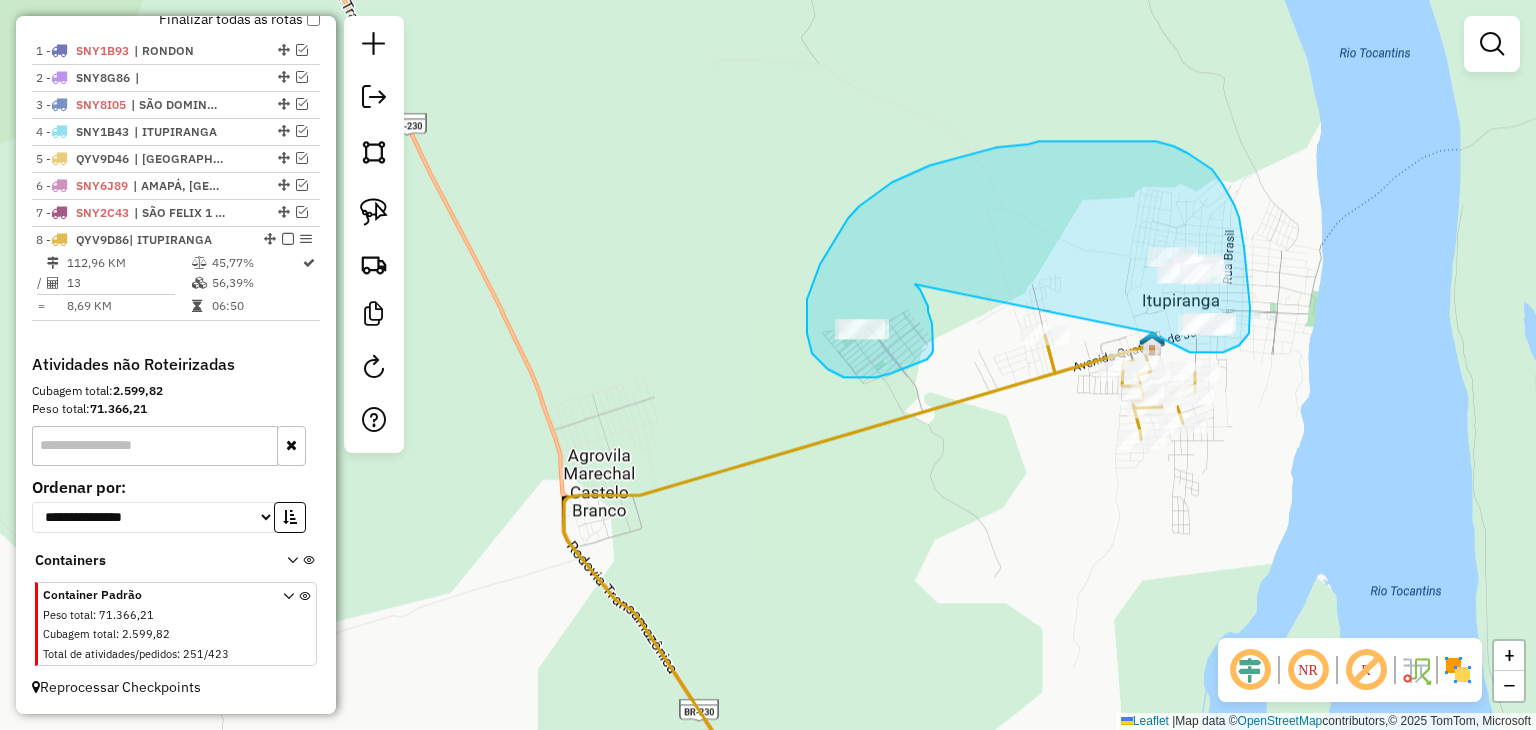 drag, startPoint x: 916, startPoint y: 285, endPoint x: 1118, endPoint y: 272, distance: 202.41788 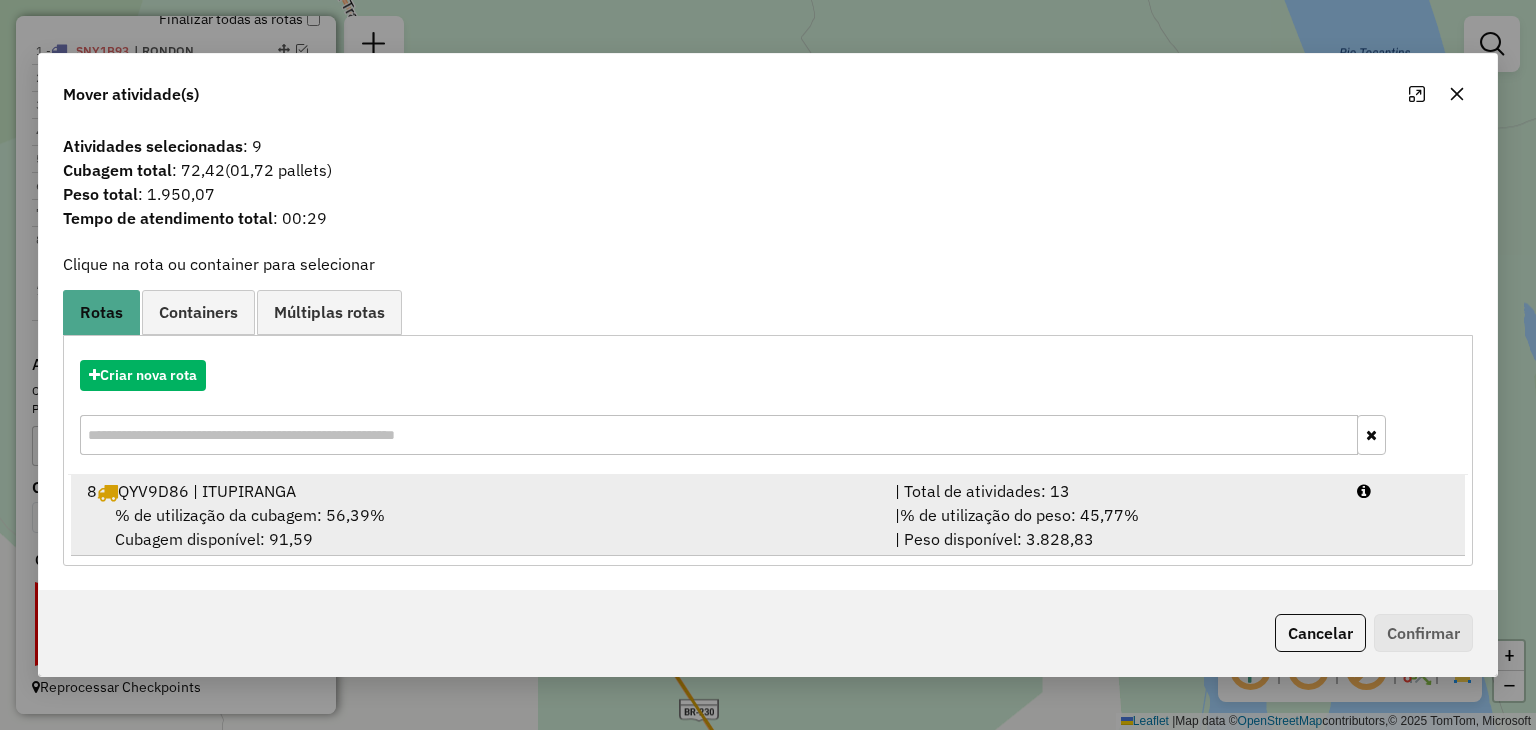 click on "% de utilização da cubagem: 56,39%" at bounding box center (250, 515) 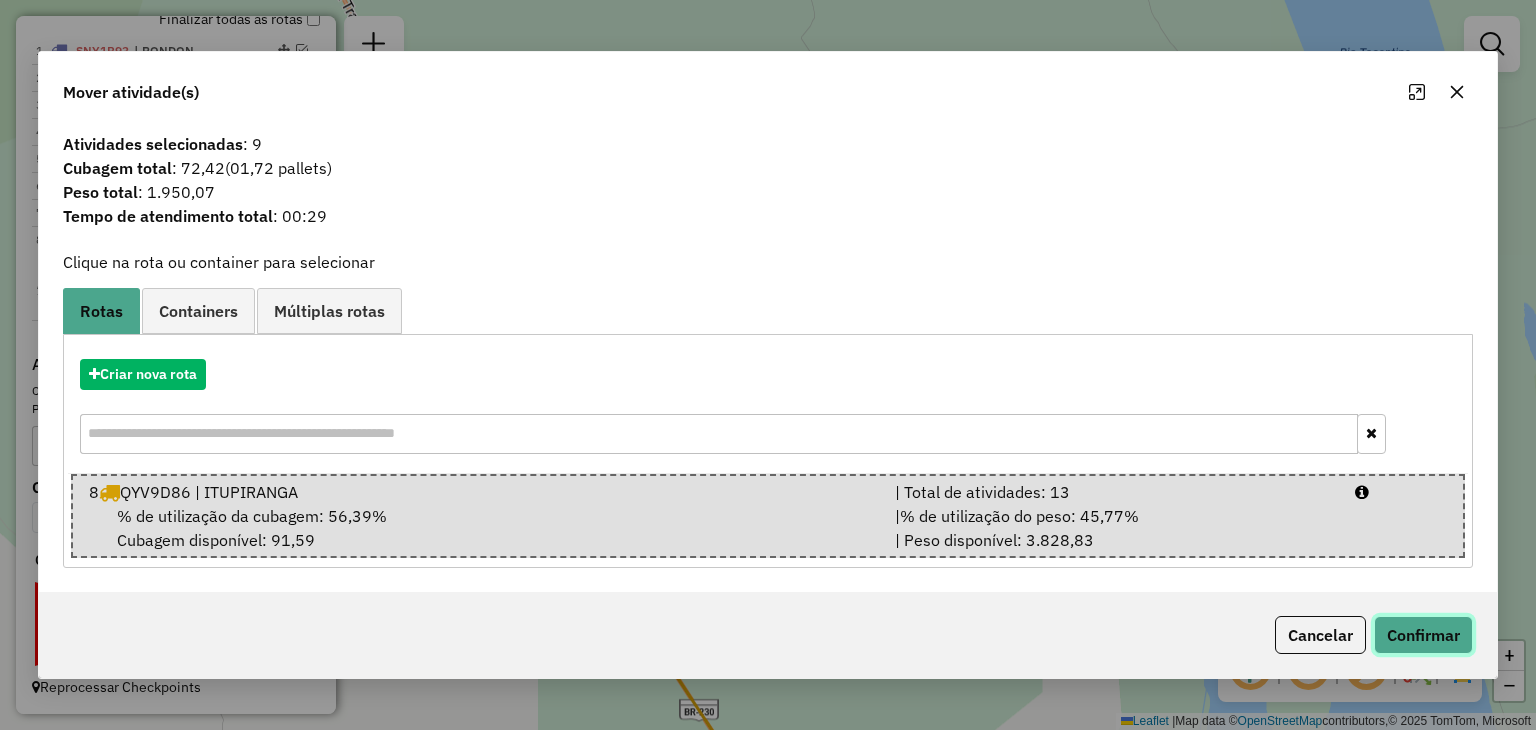 click on "Confirmar" 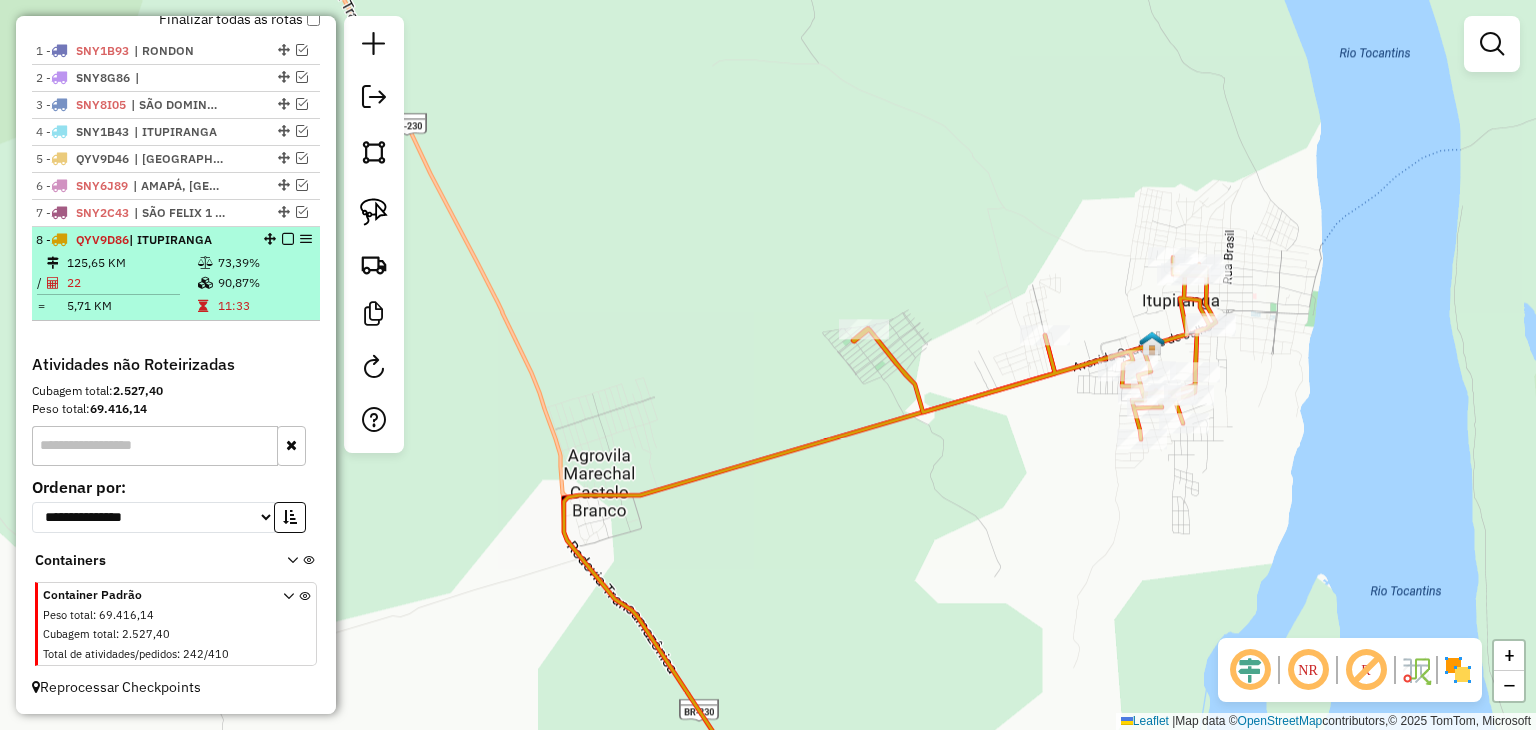 click at bounding box center (288, 239) 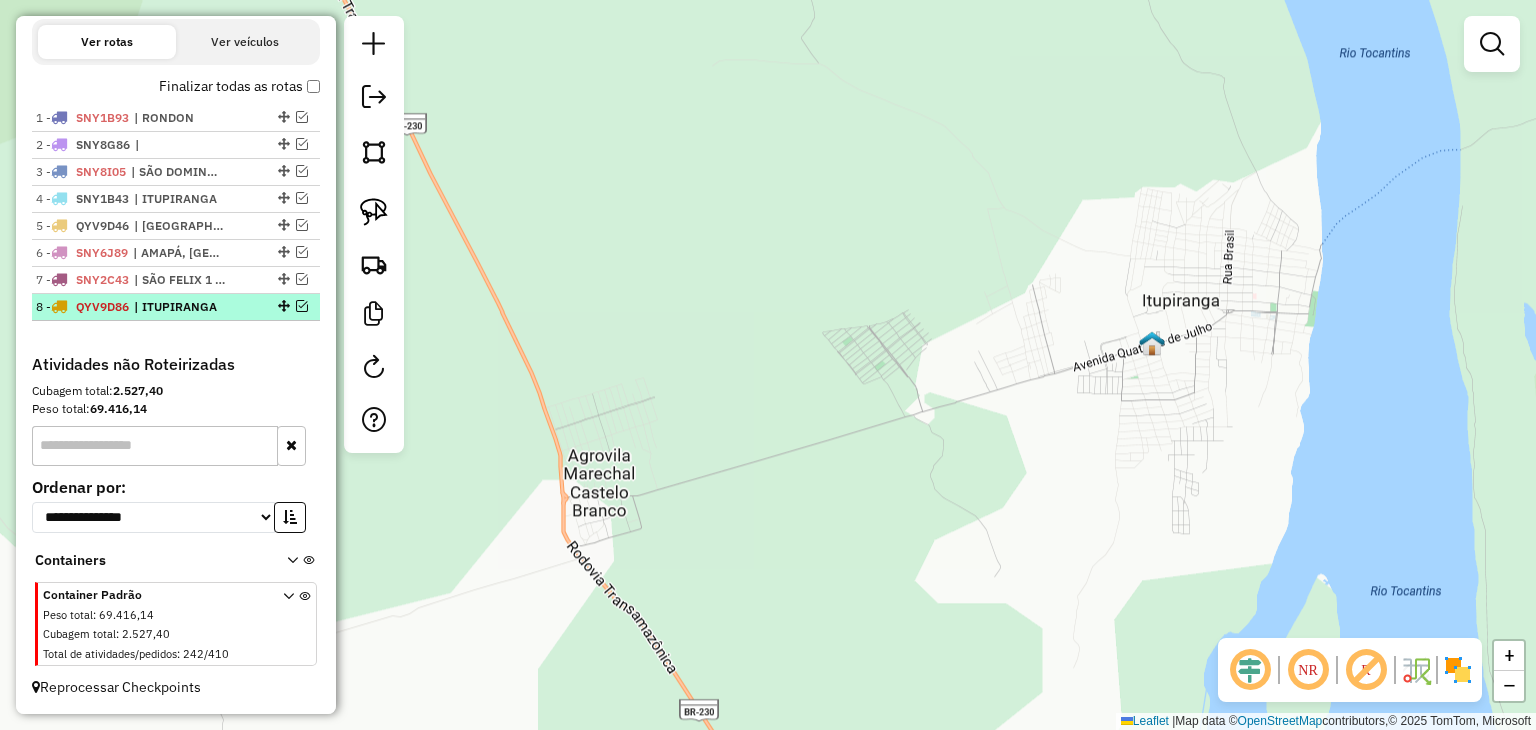 scroll, scrollTop: 676, scrollLeft: 0, axis: vertical 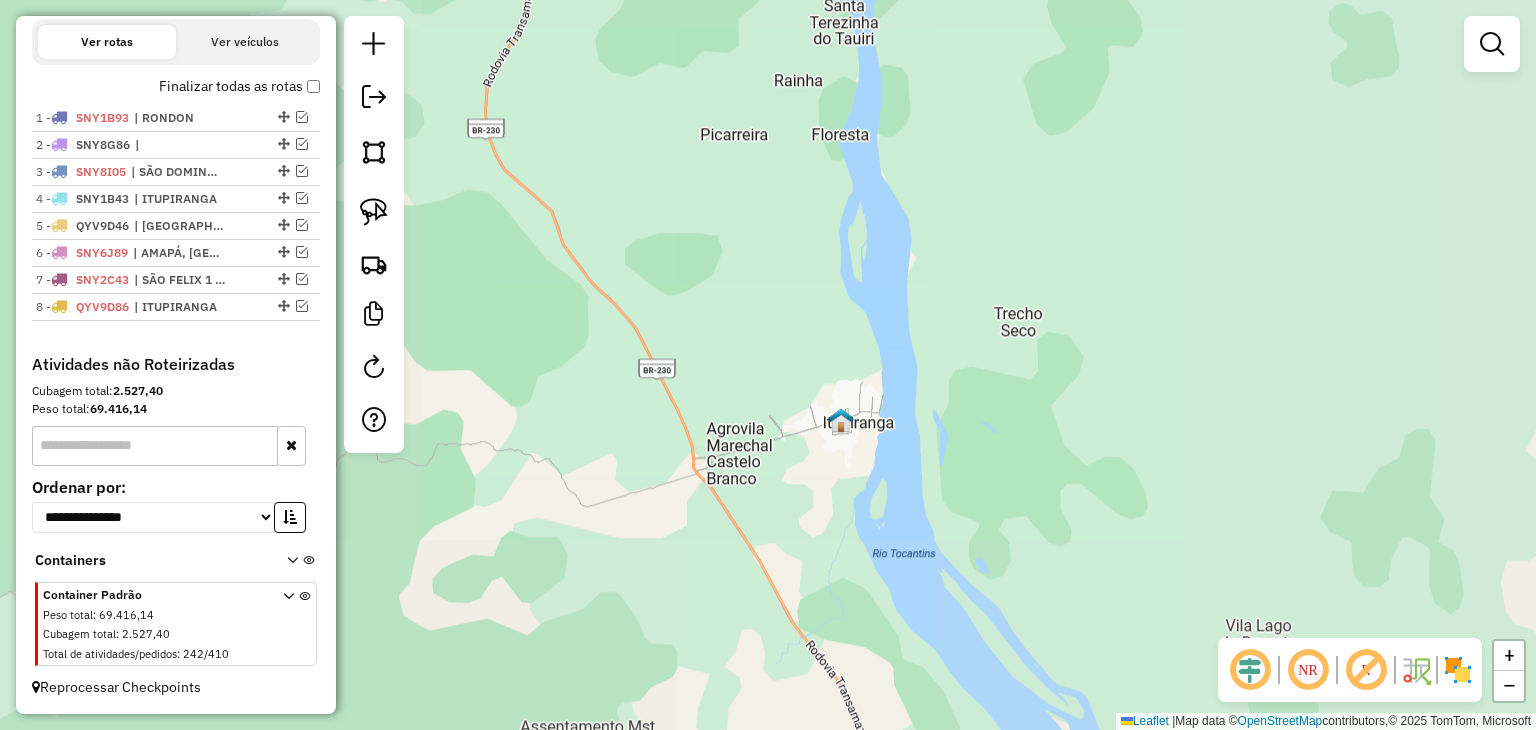 drag, startPoint x: 990, startPoint y: 510, endPoint x: 614, endPoint y: 134, distance: 531.7443 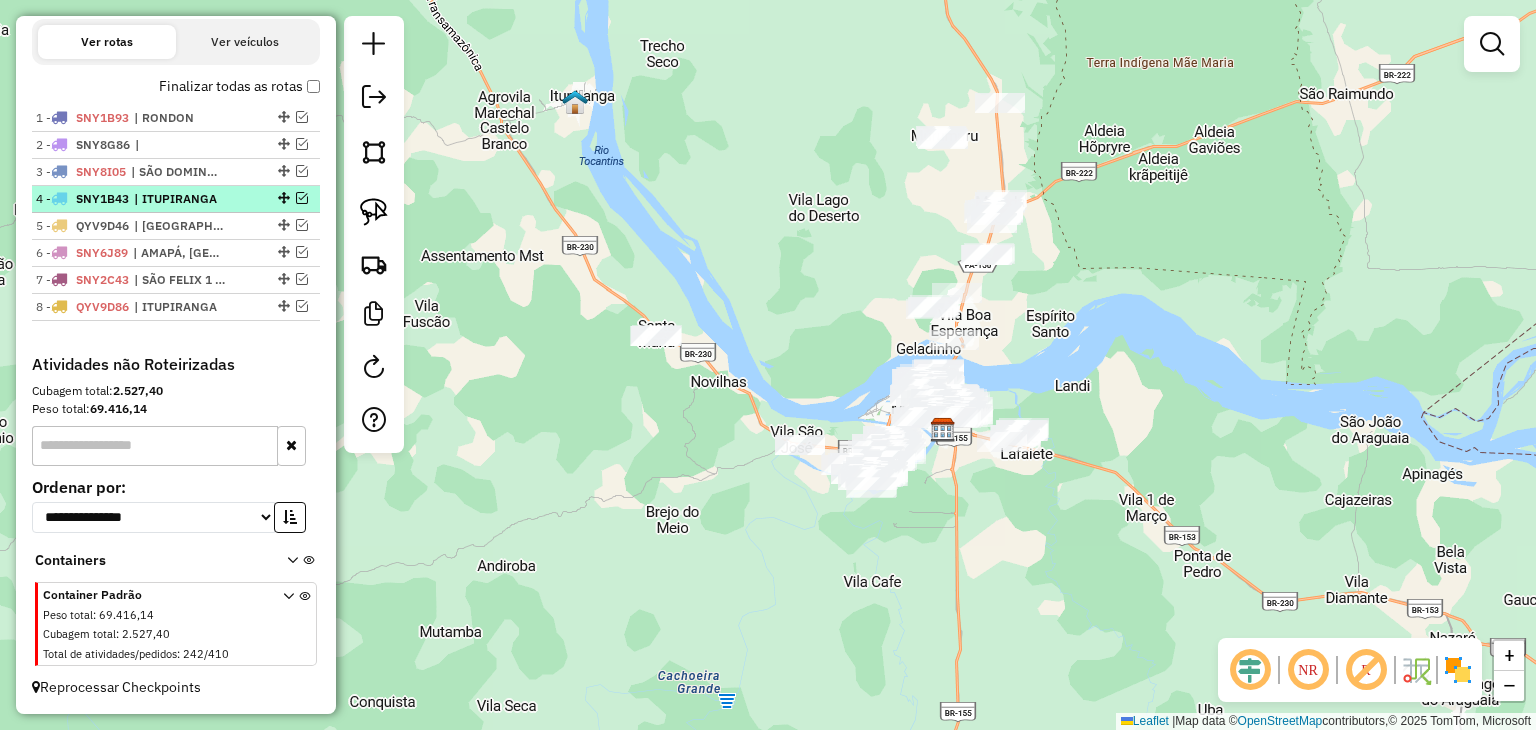 click at bounding box center [302, 198] 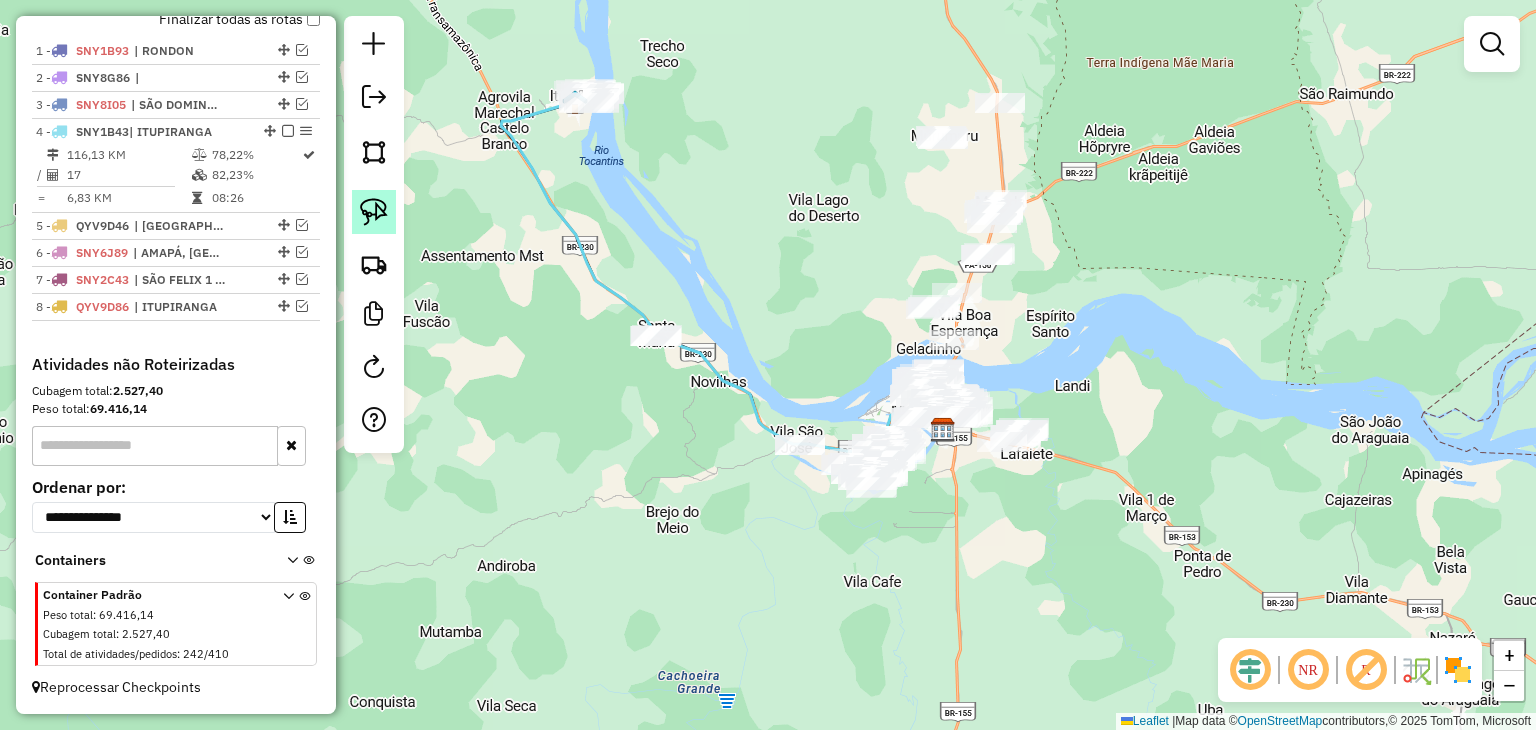 click 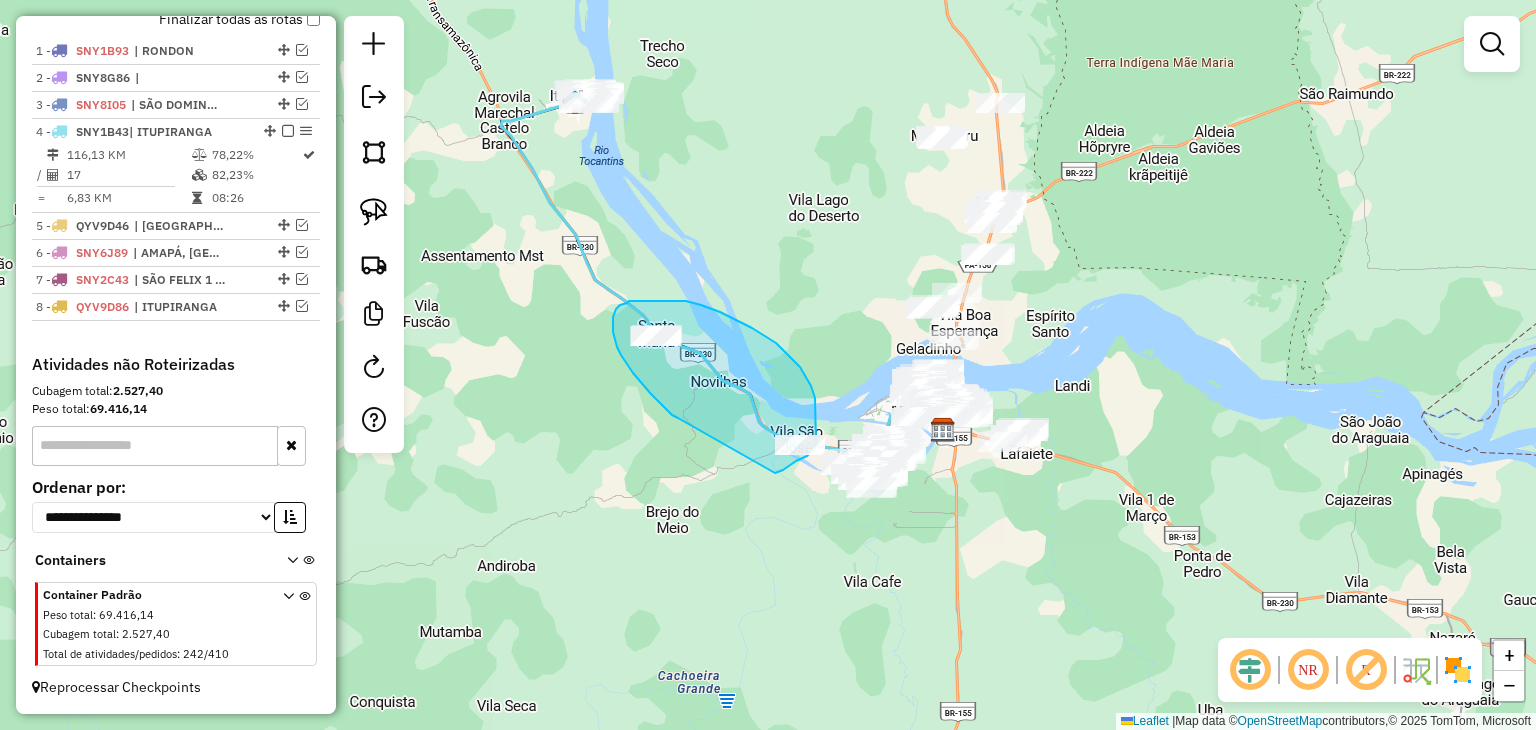 drag, startPoint x: 678, startPoint y: 418, endPoint x: 770, endPoint y: 473, distance: 107.18675 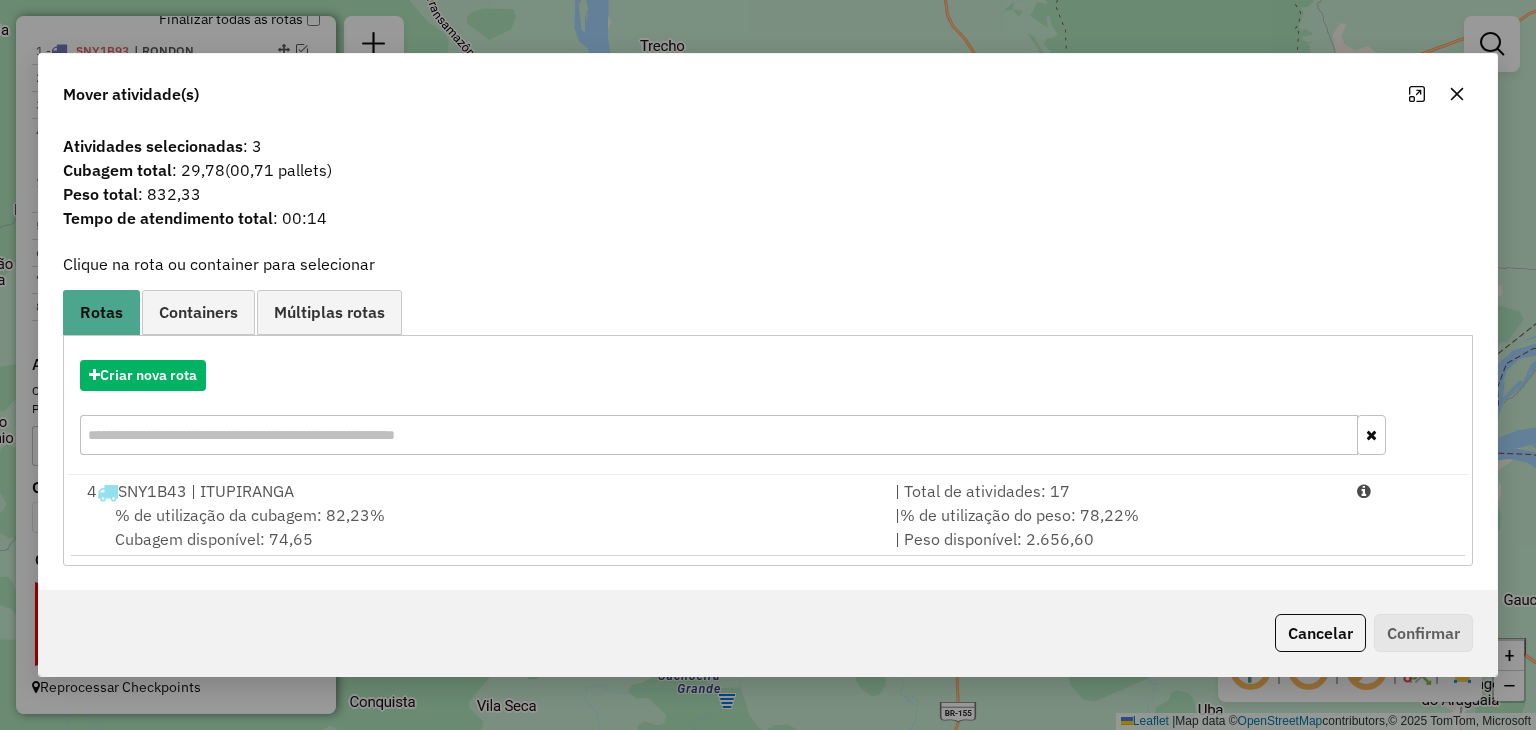 click on "% de utilização da cubagem: 82,23%  Cubagem disponível: 74,65" at bounding box center (479, 527) 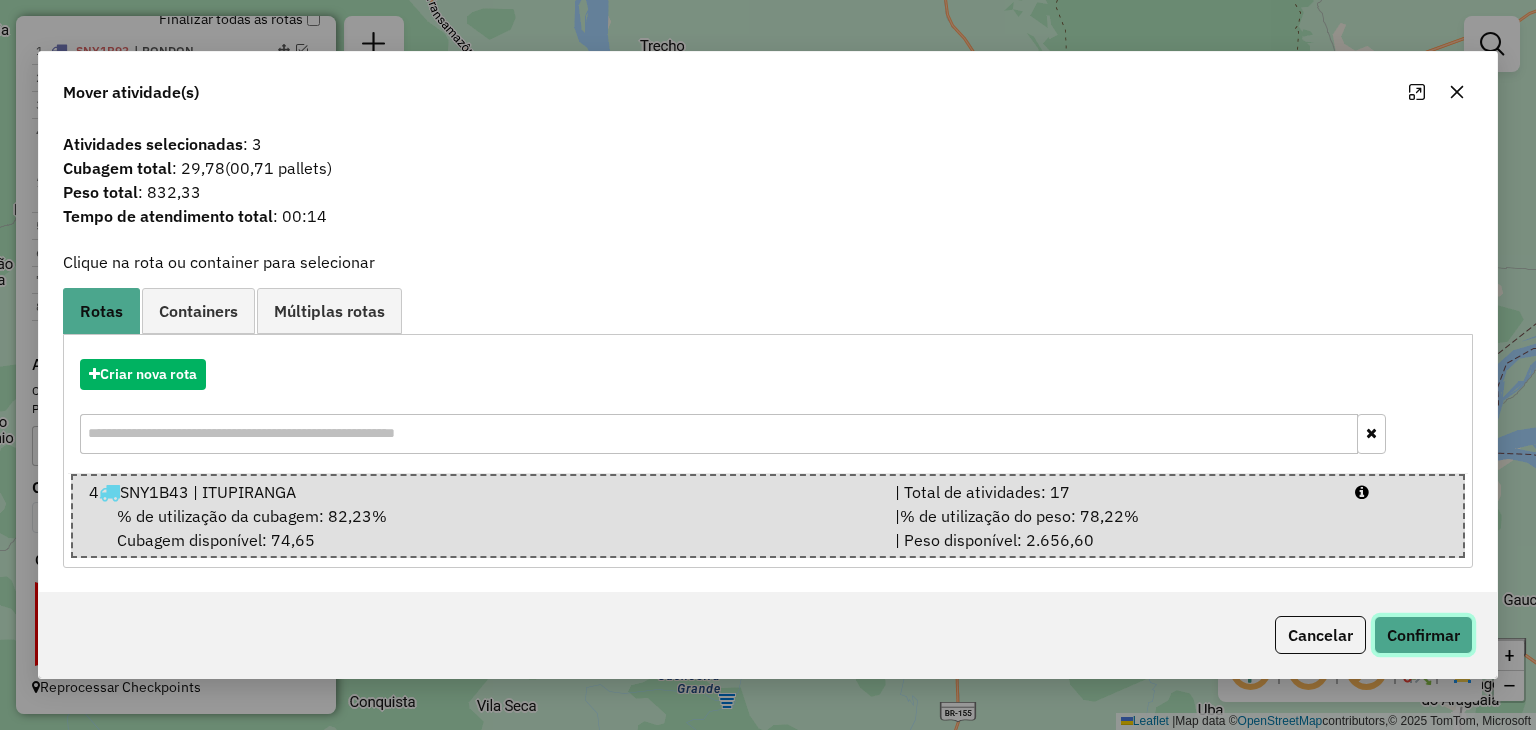 click on "Confirmar" 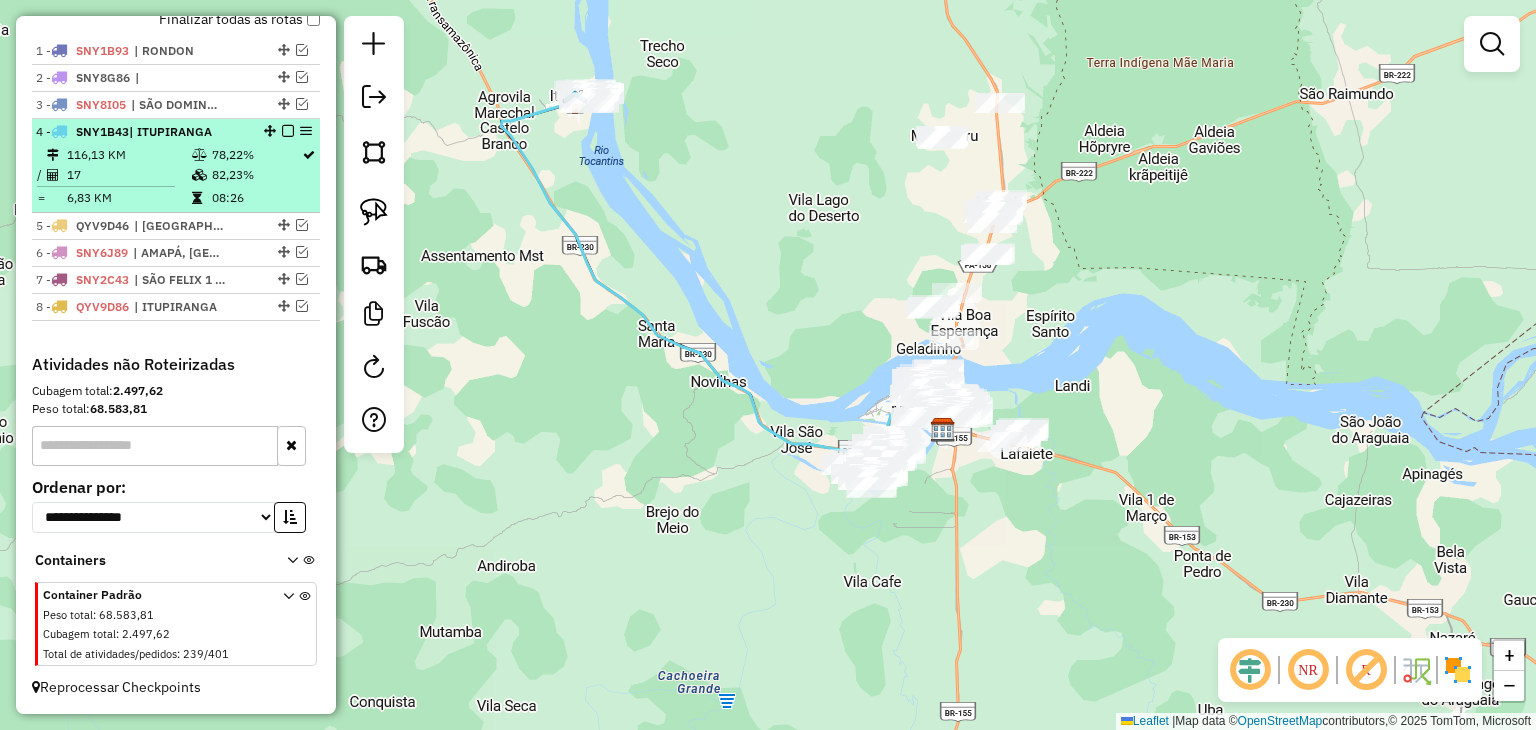 click at bounding box center (288, 131) 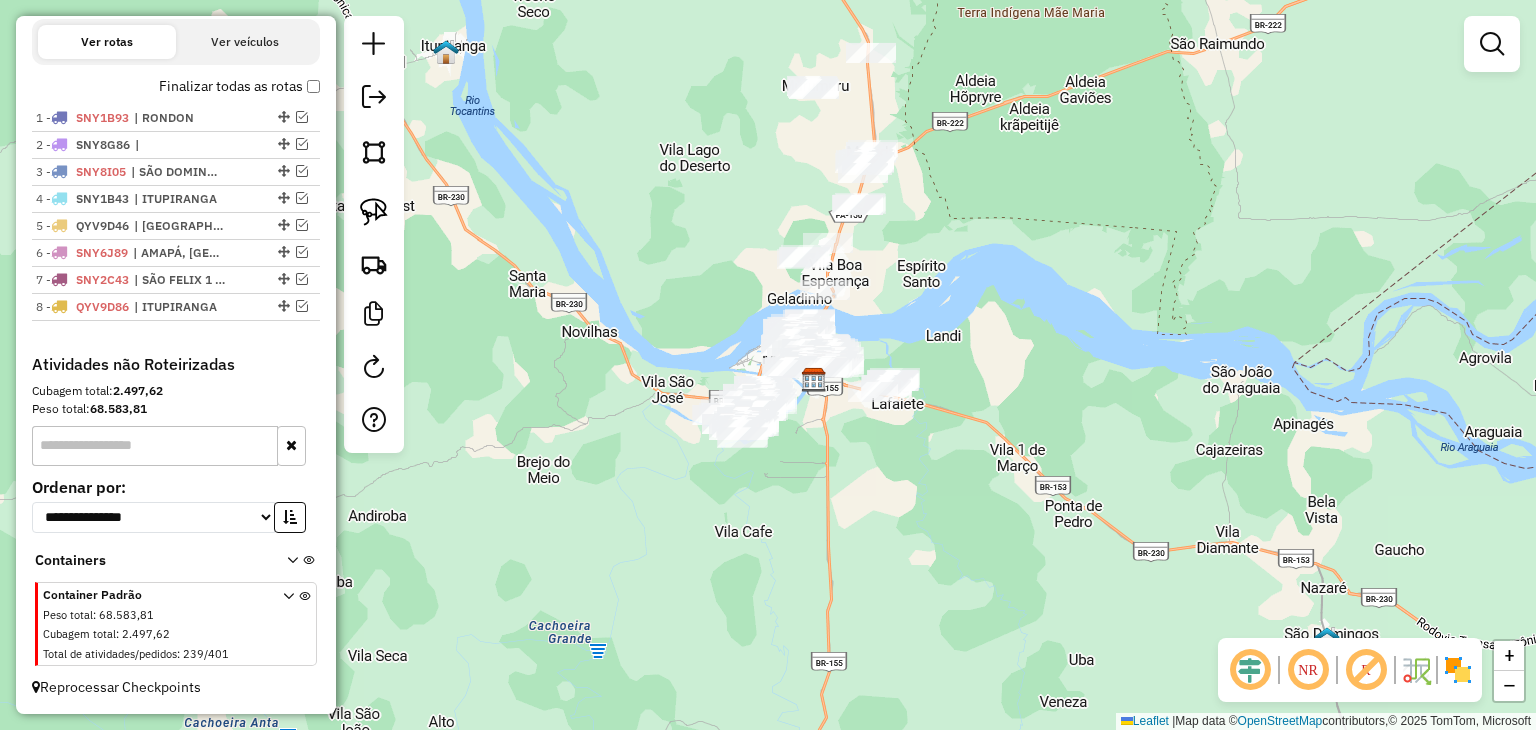 drag, startPoint x: 901, startPoint y: 284, endPoint x: 735, endPoint y: 213, distance: 180.54639 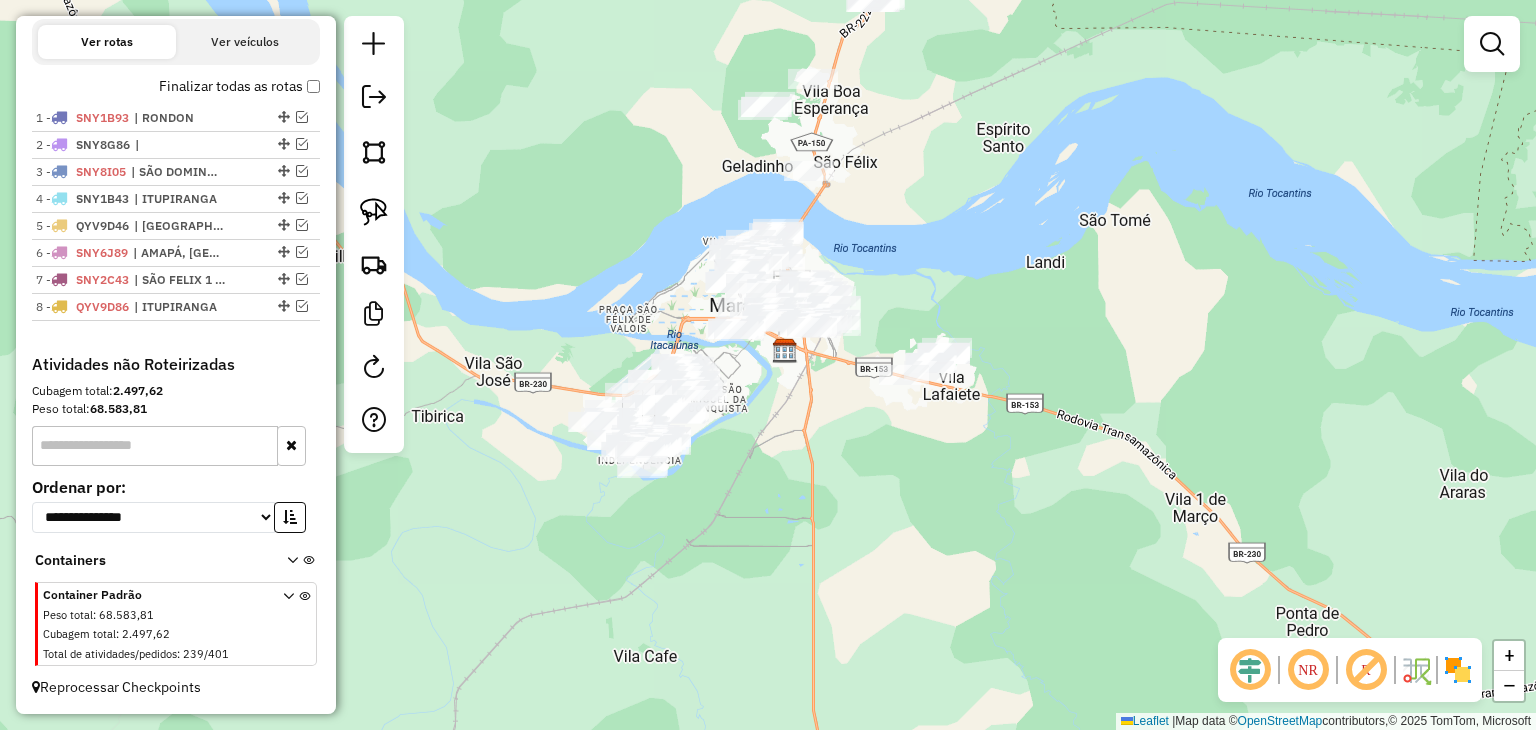 drag, startPoint x: 1011, startPoint y: 205, endPoint x: 1032, endPoint y: 101, distance: 106.09901 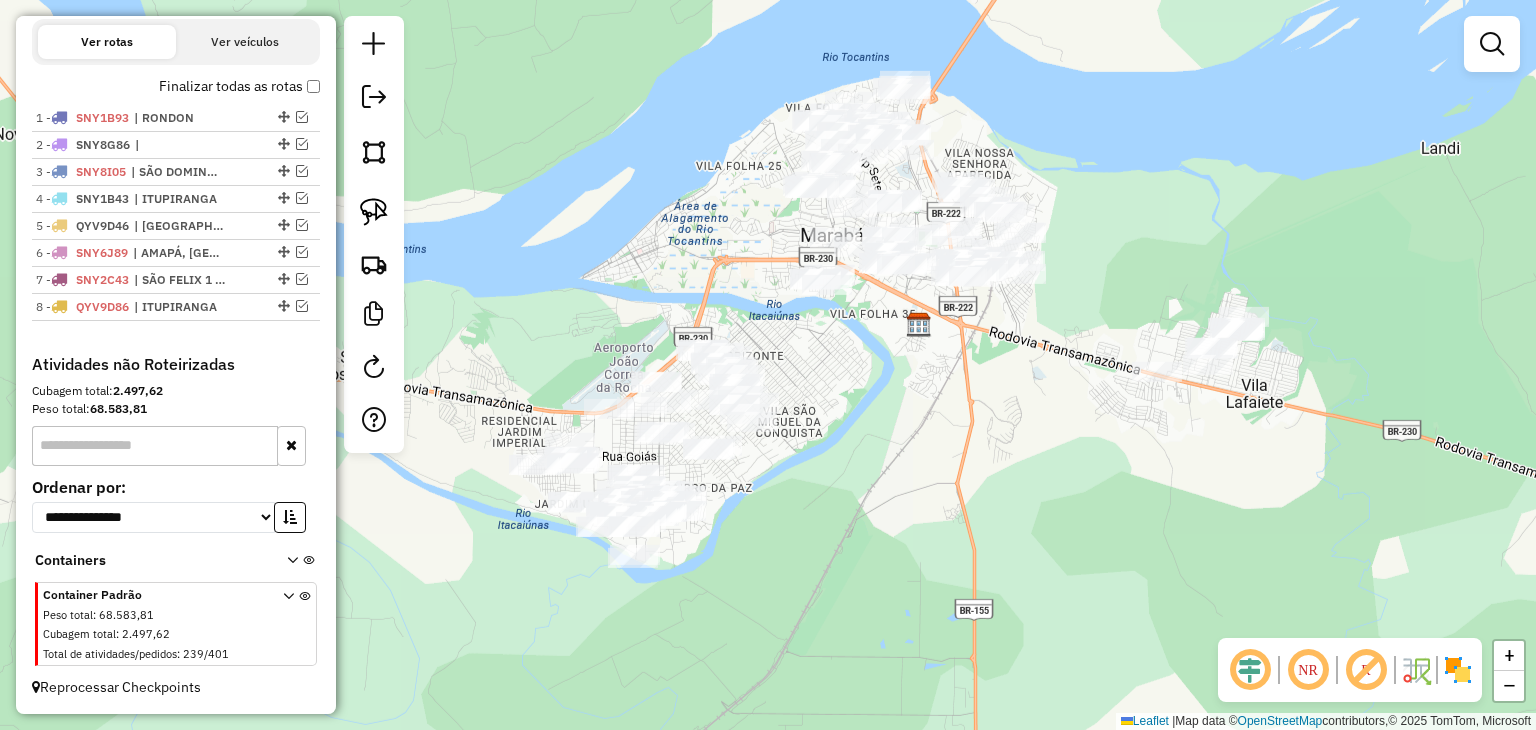 drag, startPoint x: 714, startPoint y: 377, endPoint x: 748, endPoint y: 309, distance: 76.02631 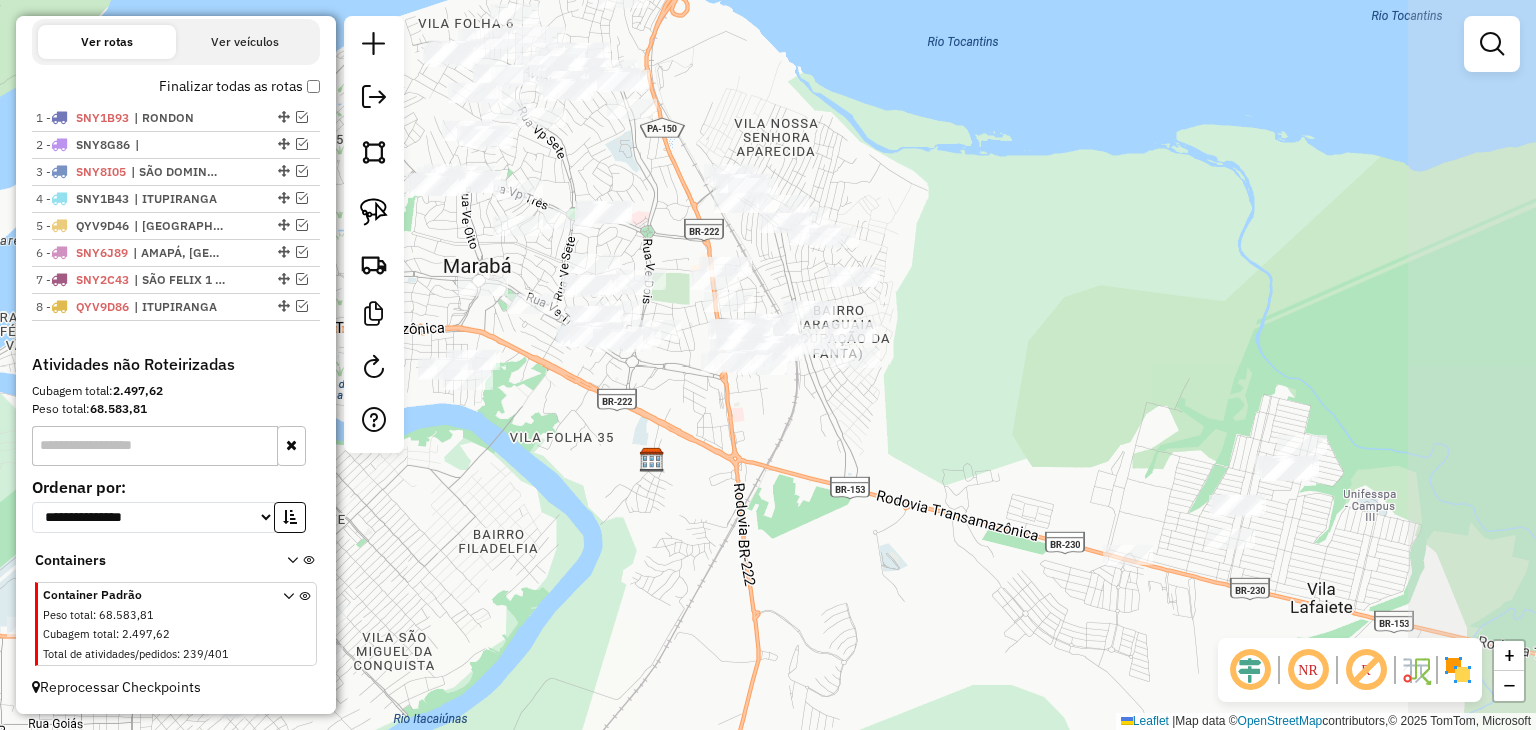 drag, startPoint x: 1225, startPoint y: 185, endPoint x: 899, endPoint y: 225, distance: 328.44482 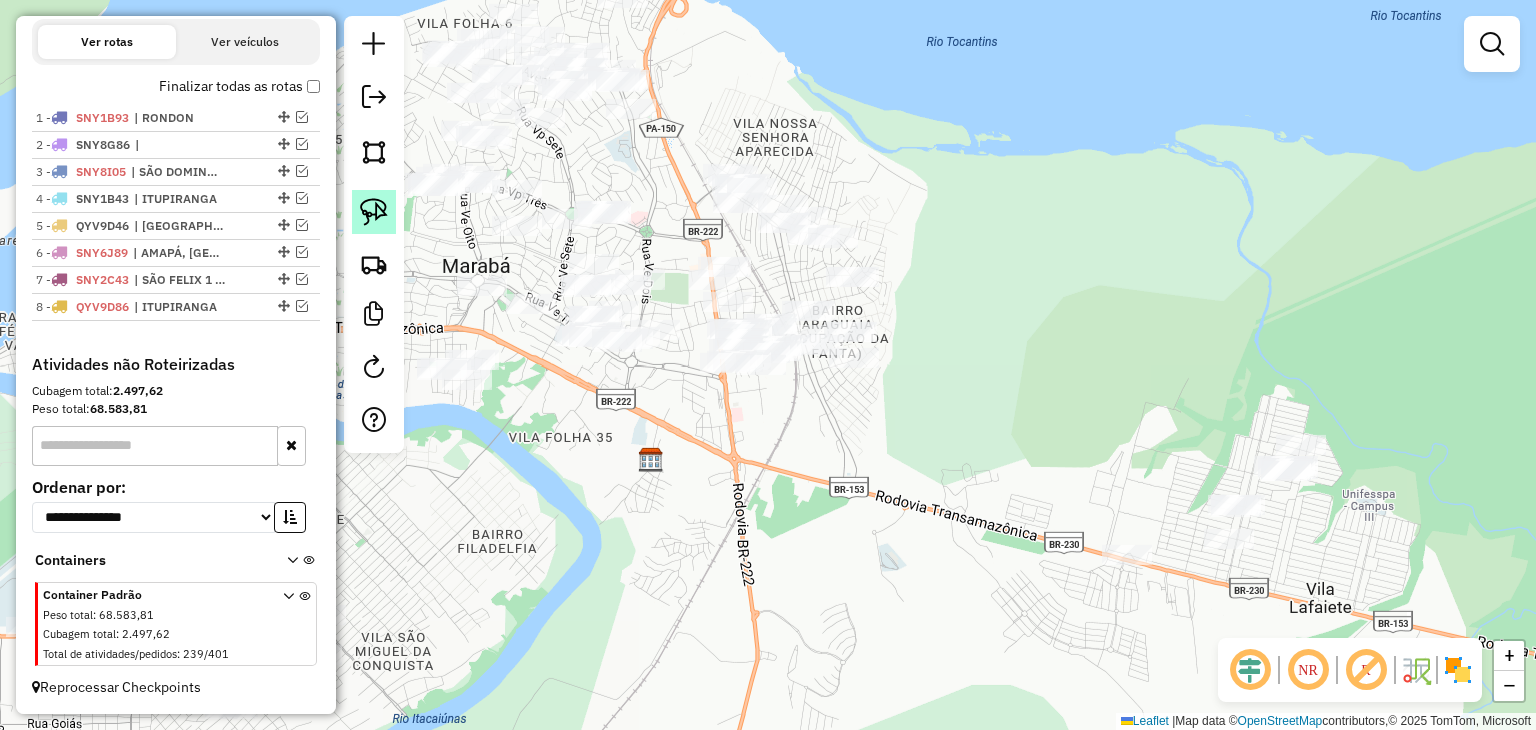 click 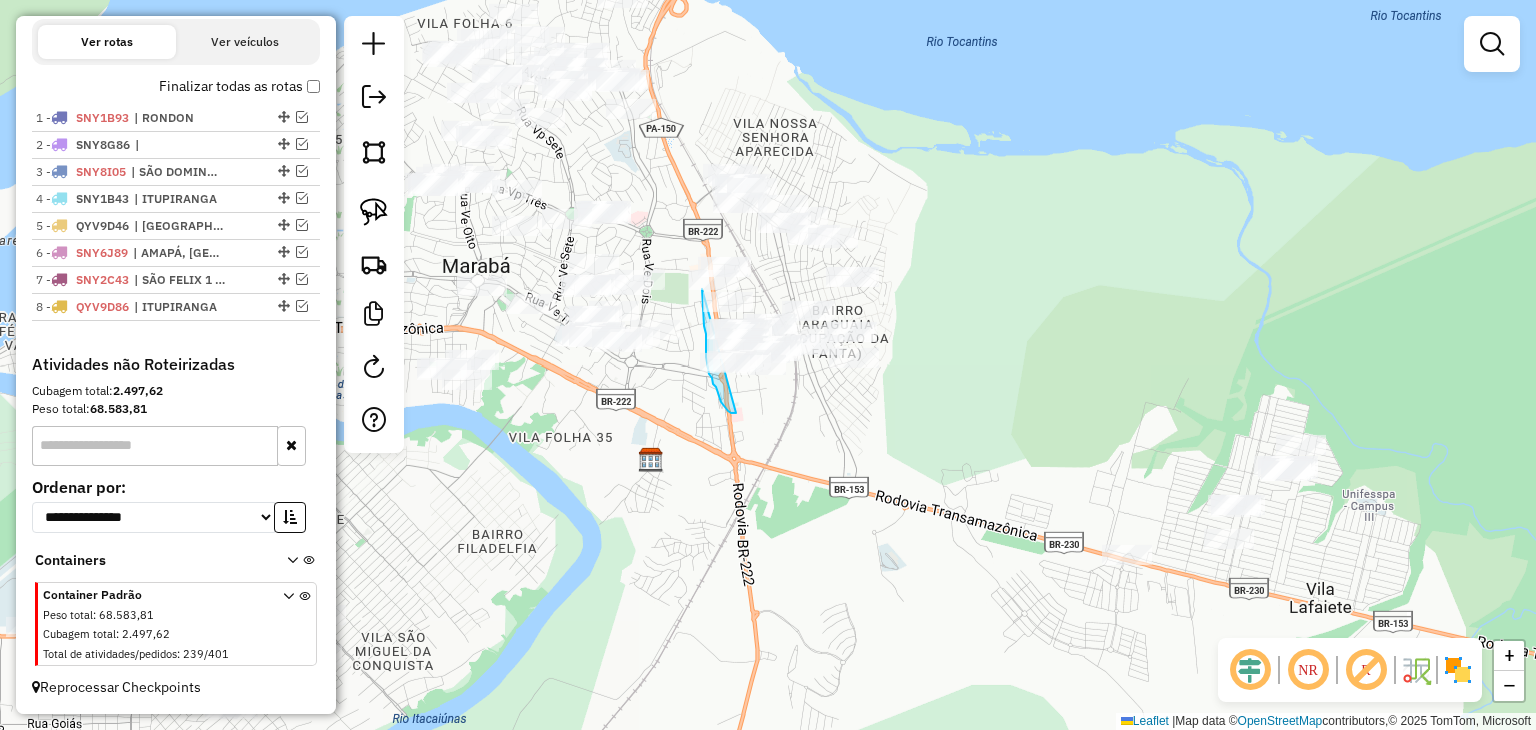 click on "Janela de atendimento Grade de atendimento Capacidade Transportadoras Veículos Cliente Pedidos  Rotas Selecione os dias de semana para filtrar as janelas de atendimento  Seg   Ter   Qua   Qui   Sex   Sáb   Dom  Informe o período da janela de atendimento: De: Até:  Filtrar exatamente a janela do cliente  Considerar janela de atendimento padrão  Selecione os dias de semana para filtrar as grades de atendimento  Seg   Ter   Qua   Qui   Sex   Sáb   Dom   Considerar clientes sem dia de atendimento cadastrado  Clientes fora do dia de atendimento selecionado Filtrar as atividades entre os valores definidos abaixo:  Peso mínimo:   Peso máximo:   Cubagem mínima:   Cubagem máxima:   De:   Até:  Filtrar as atividades entre o tempo de atendimento definido abaixo:  De:   Até:   Considerar capacidade total dos clientes não roteirizados Transportadora: Selecione um ou mais itens Tipo de veículo: Selecione um ou mais itens Veículo: Selecione um ou mais itens Motorista: Selecione um ou mais itens Nome: Rótulo:" 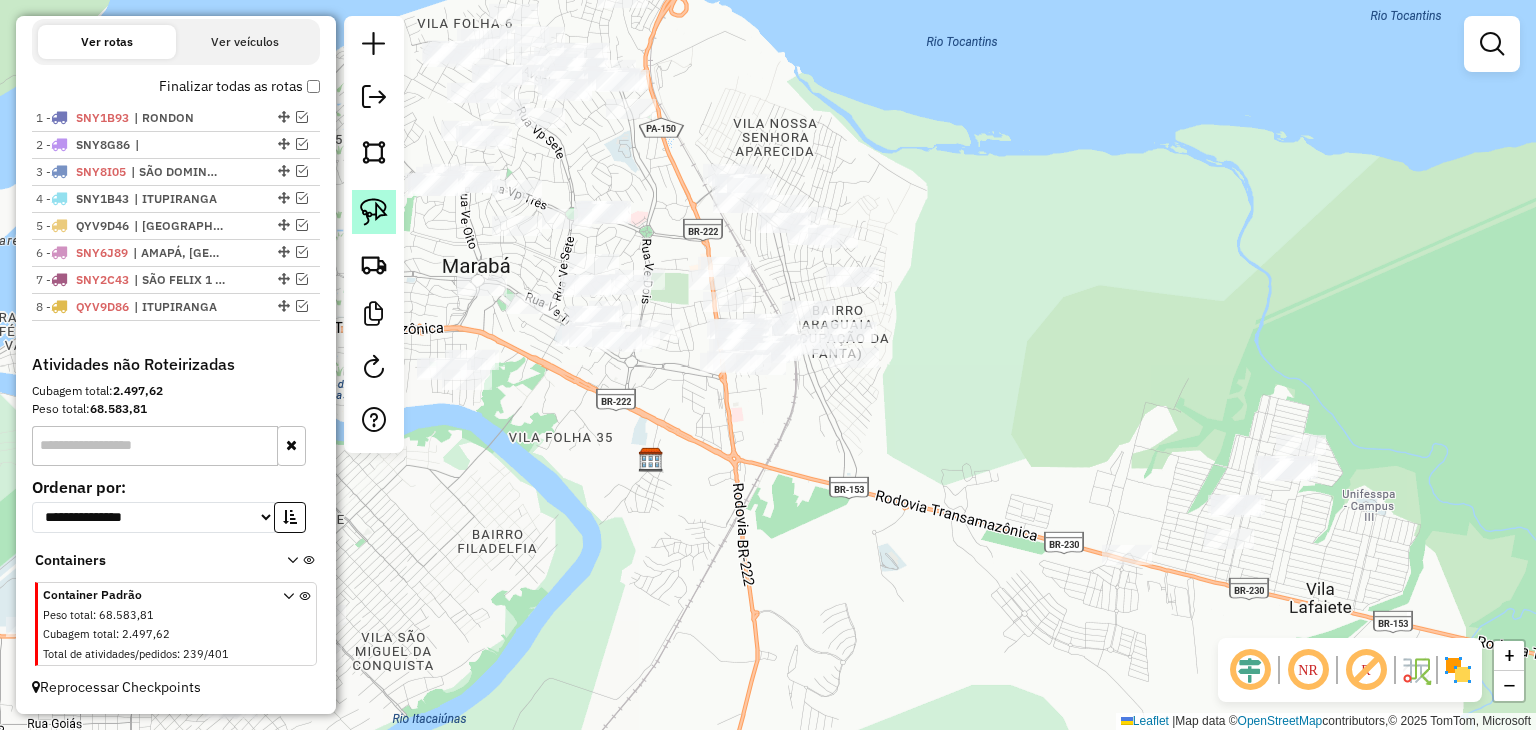 click 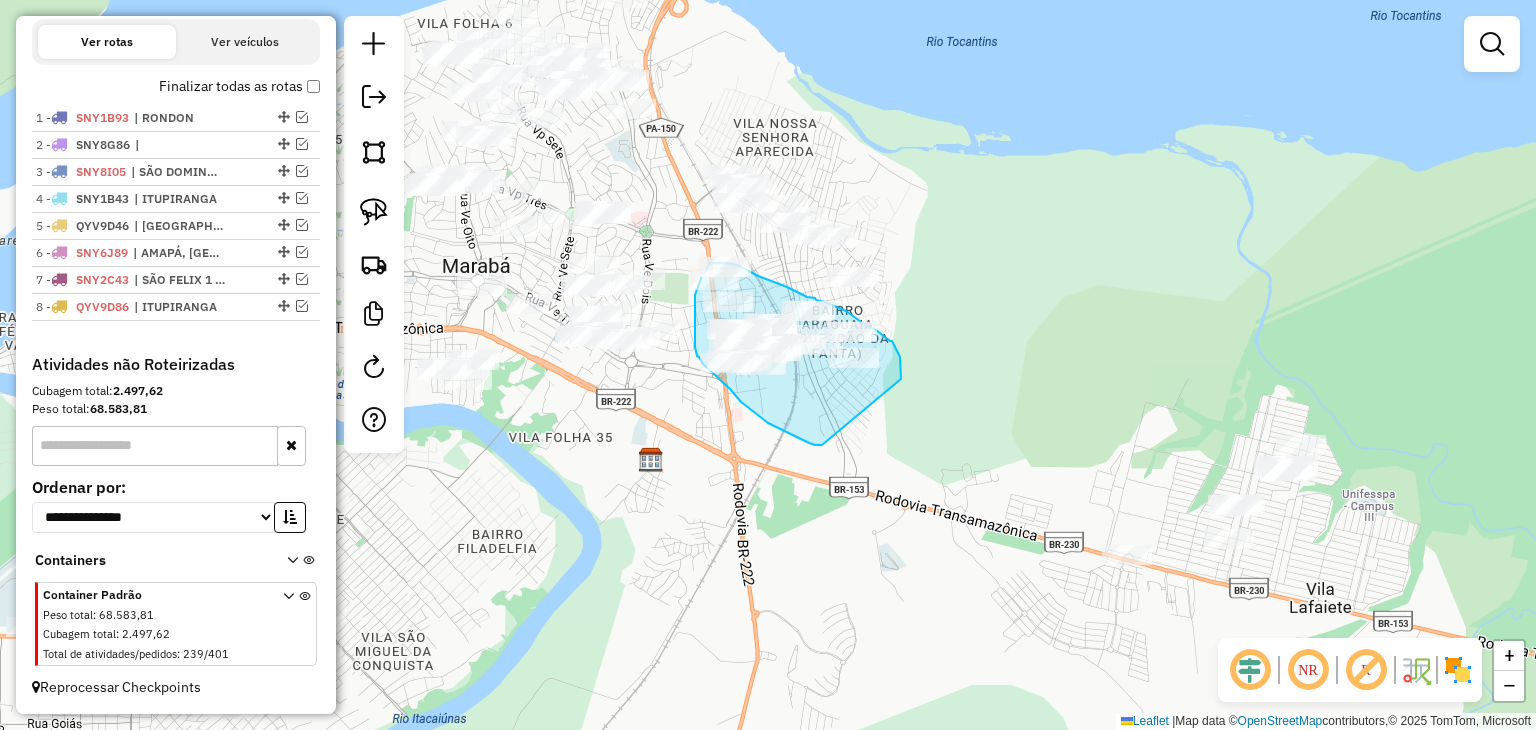 drag, startPoint x: 783, startPoint y: 431, endPoint x: 901, endPoint y: 379, distance: 128.9496 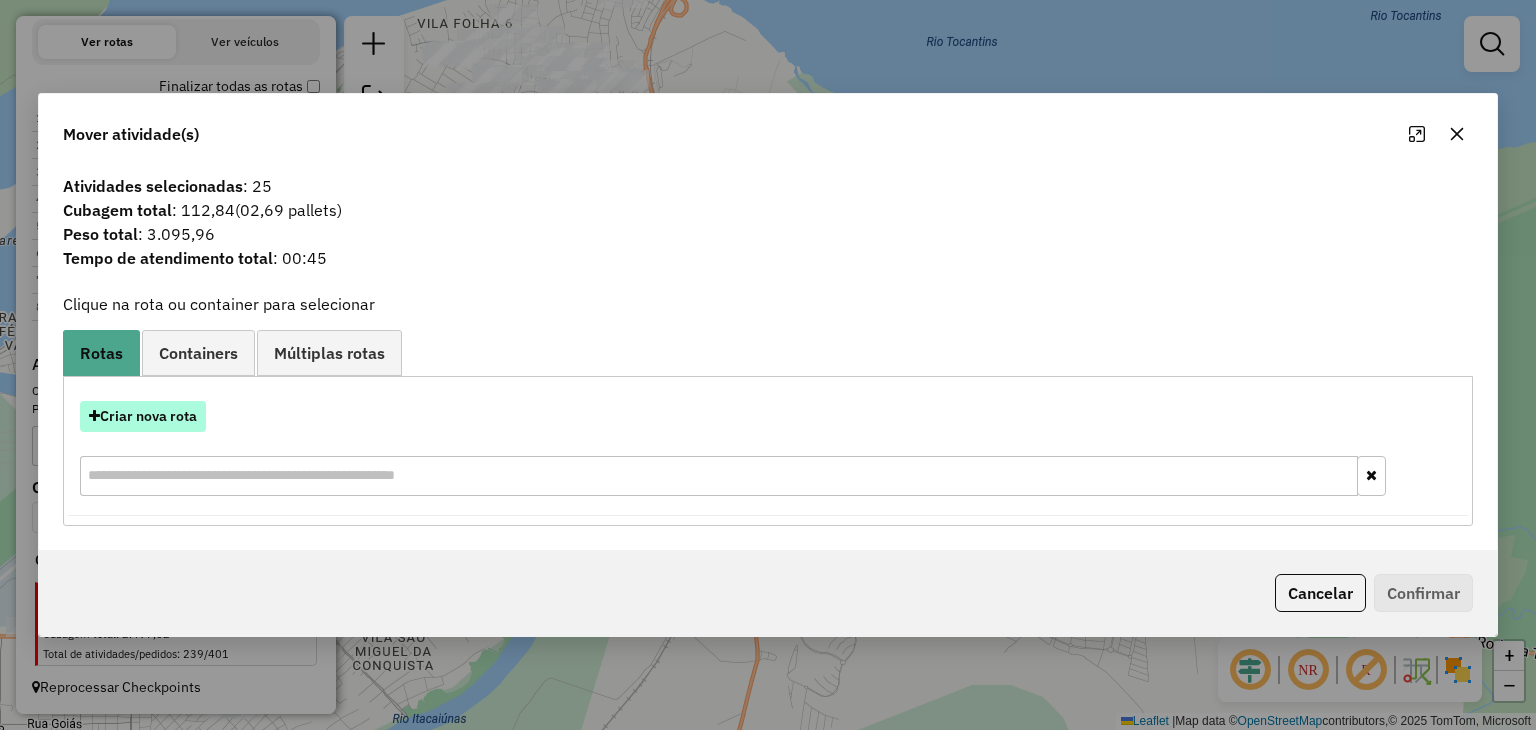click on "Criar nova rota" at bounding box center (143, 416) 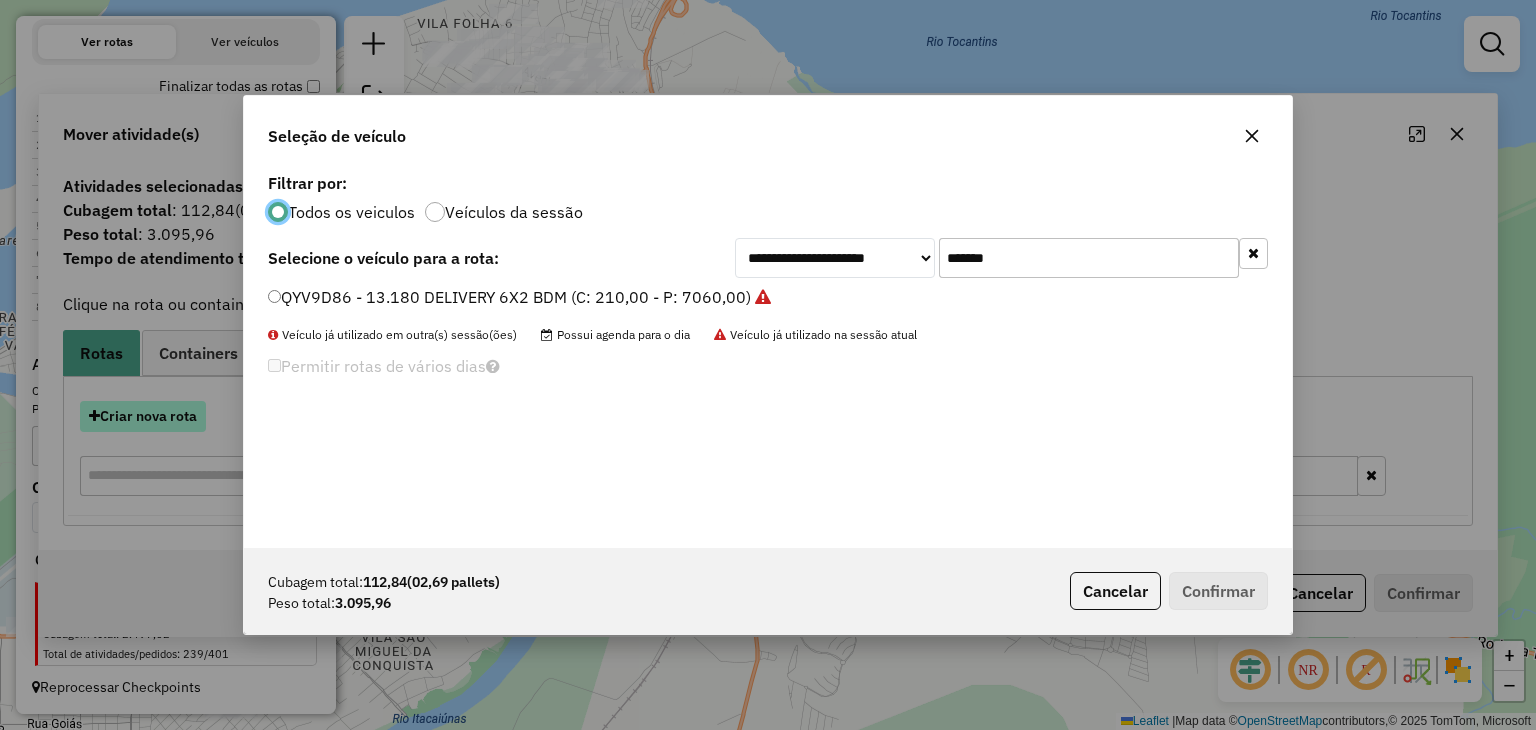scroll, scrollTop: 10, scrollLeft: 6, axis: both 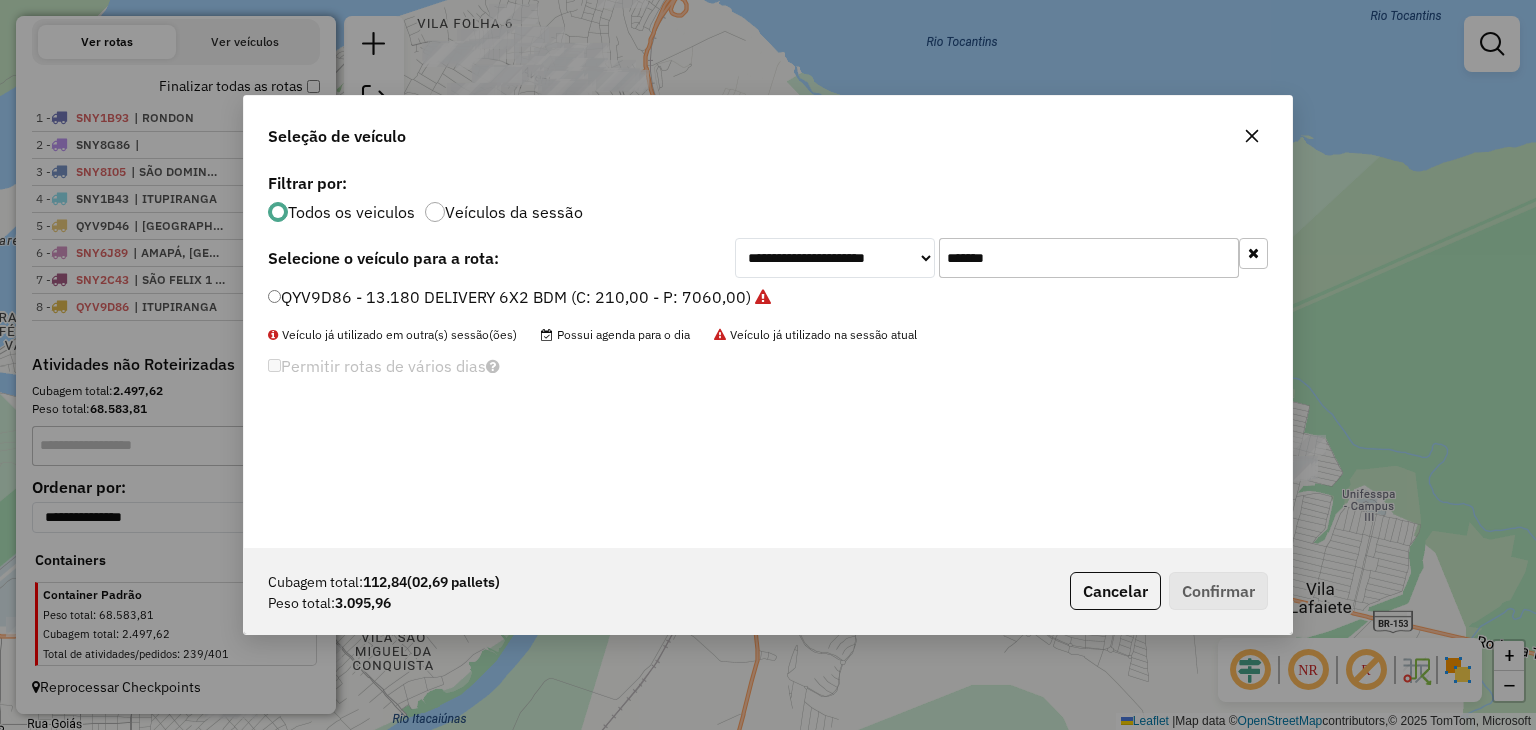 click on "*******" 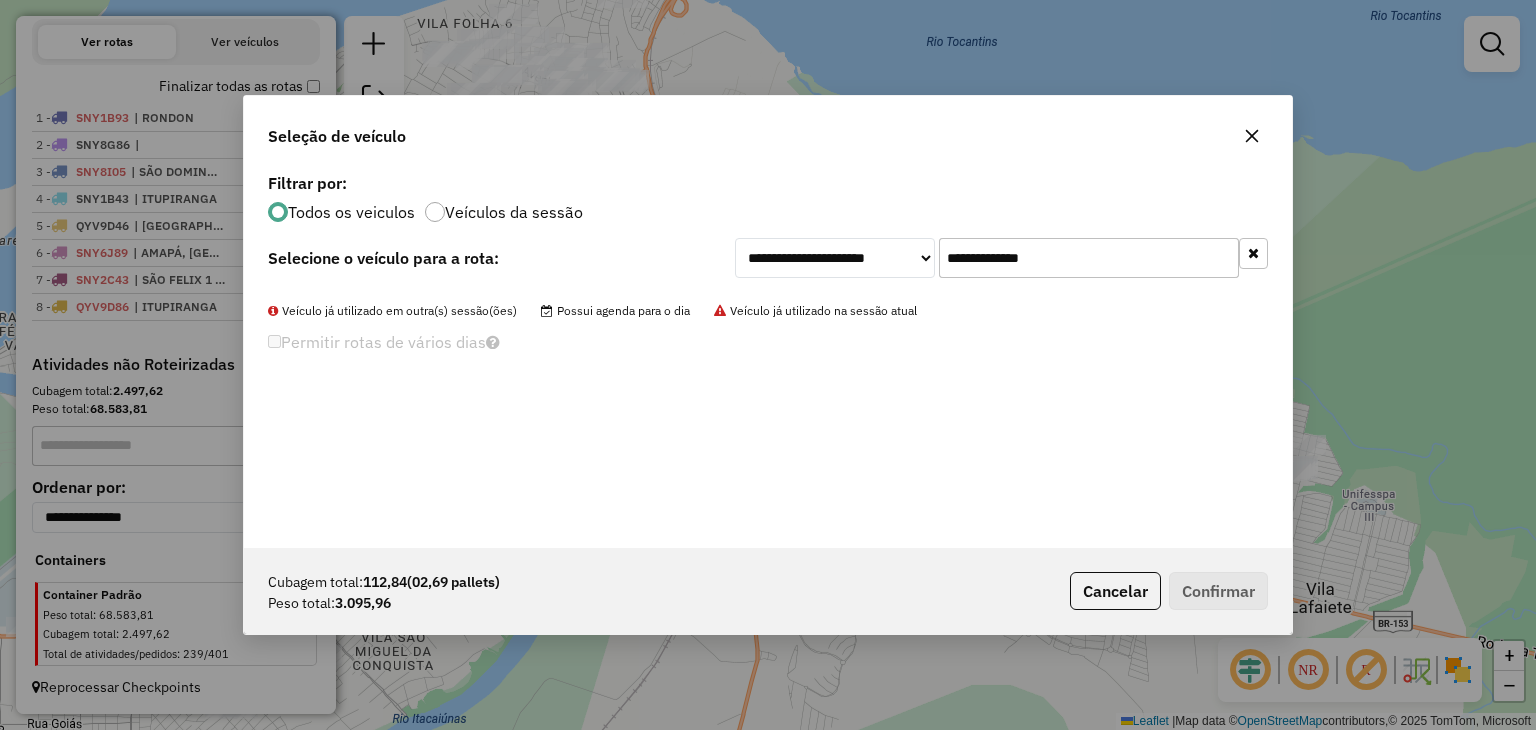 click on "**********" 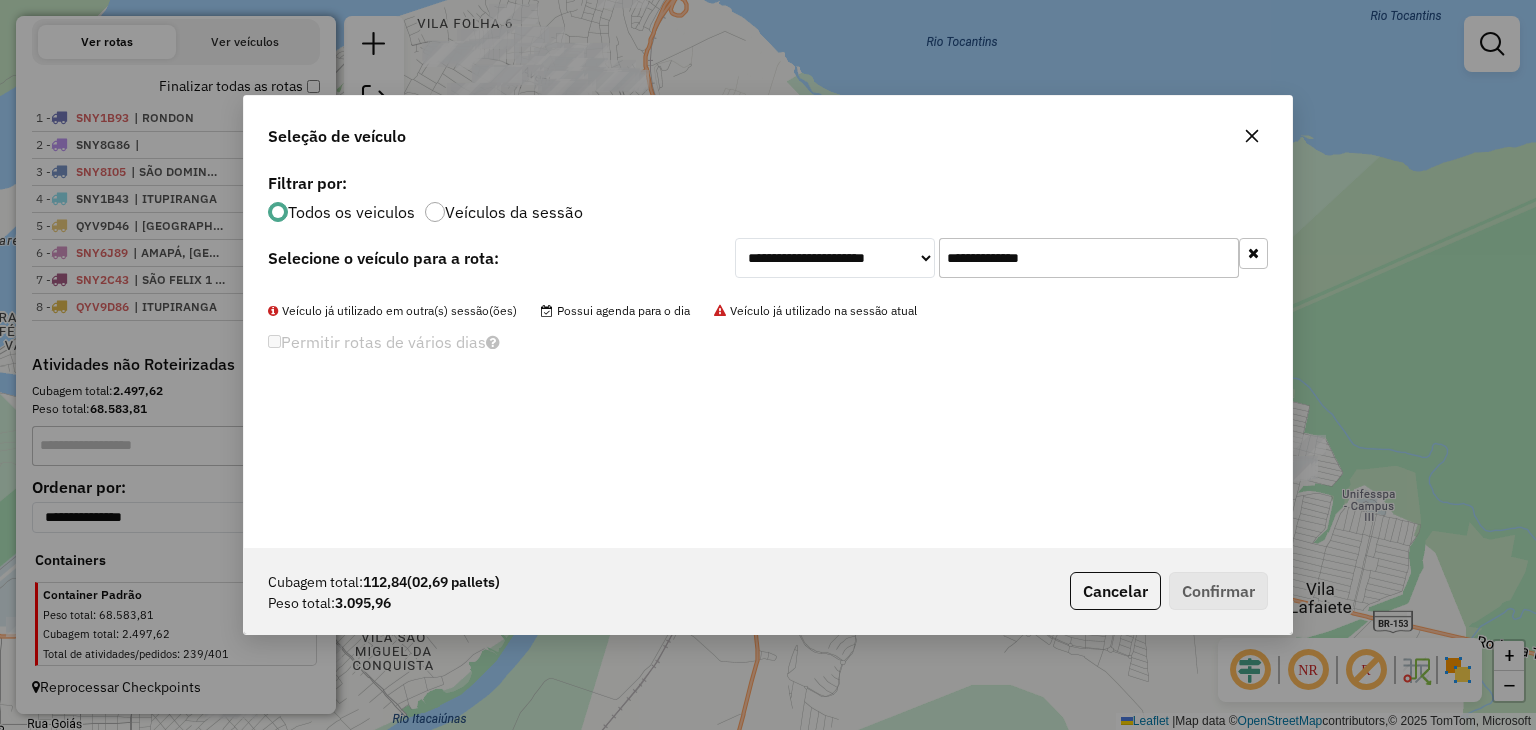 drag, startPoint x: 1106, startPoint y: 257, endPoint x: 716, endPoint y: 252, distance: 390.03204 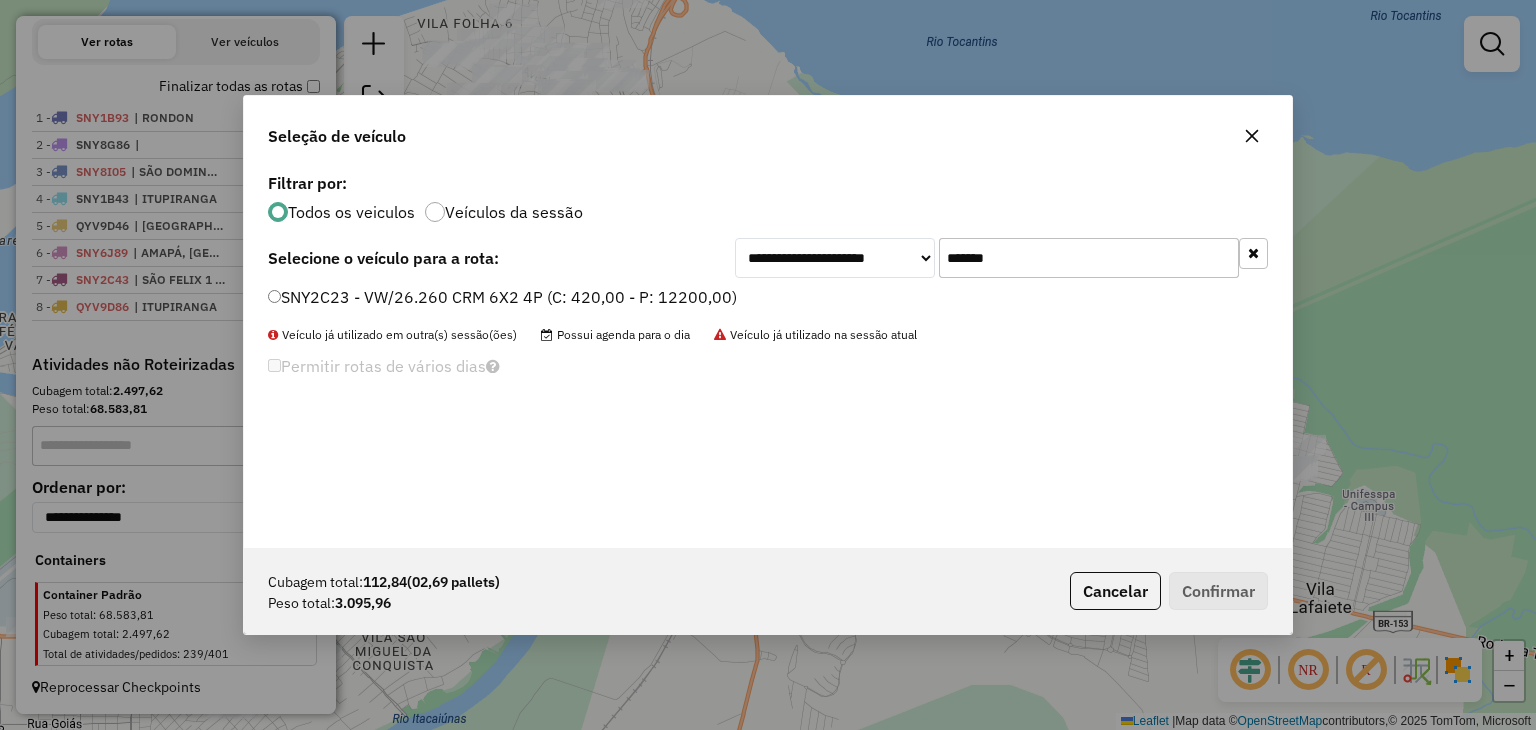 type on "*******" 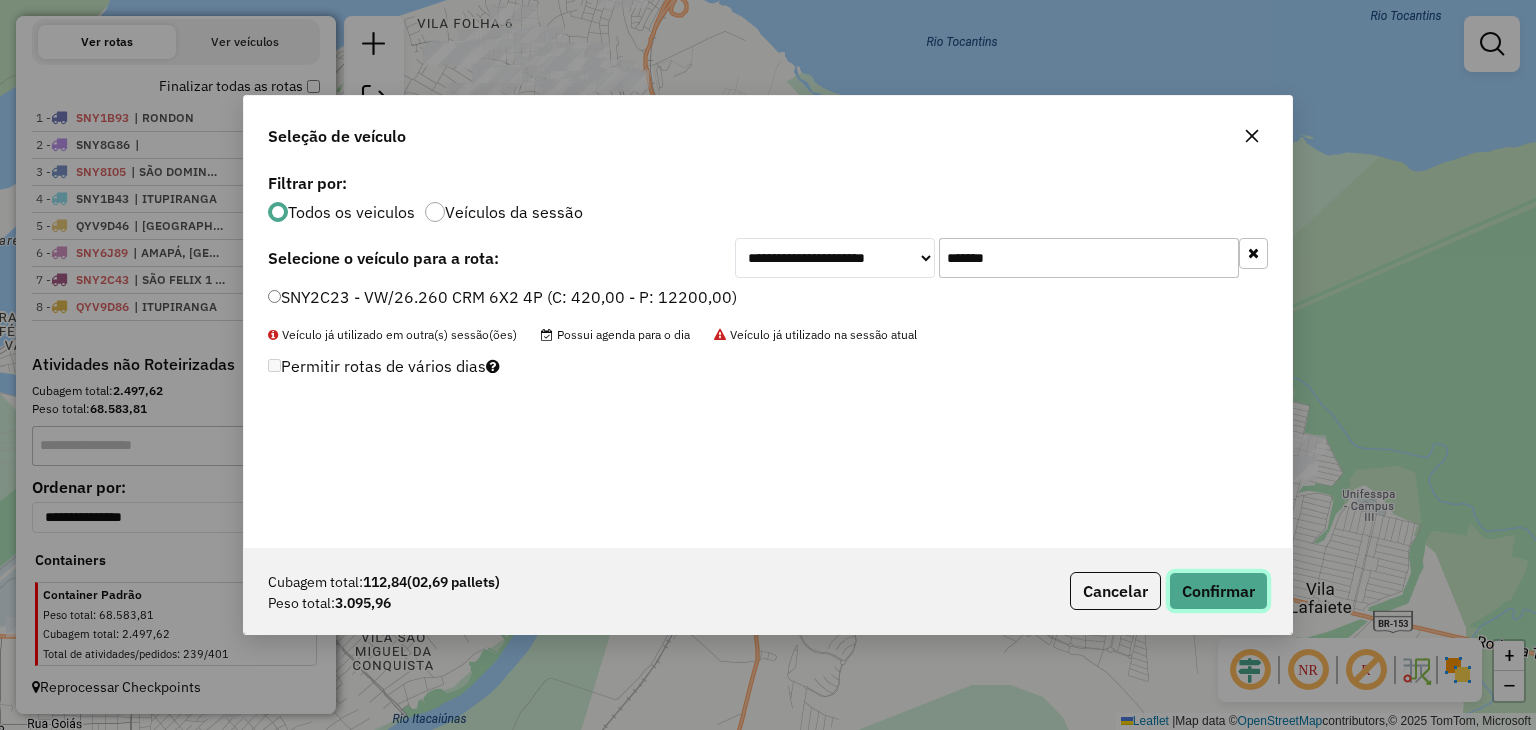 click on "Confirmar" 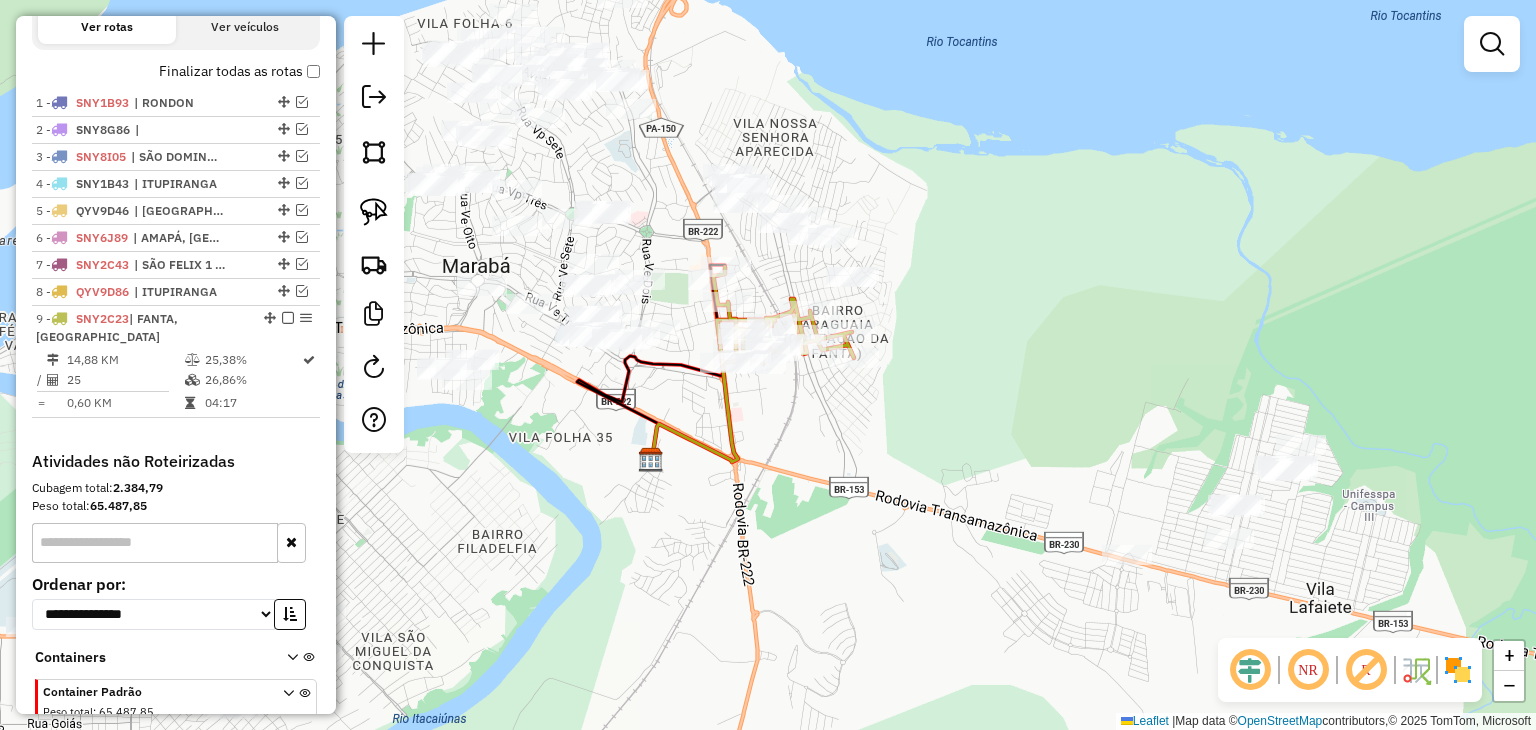 scroll, scrollTop: 775, scrollLeft: 0, axis: vertical 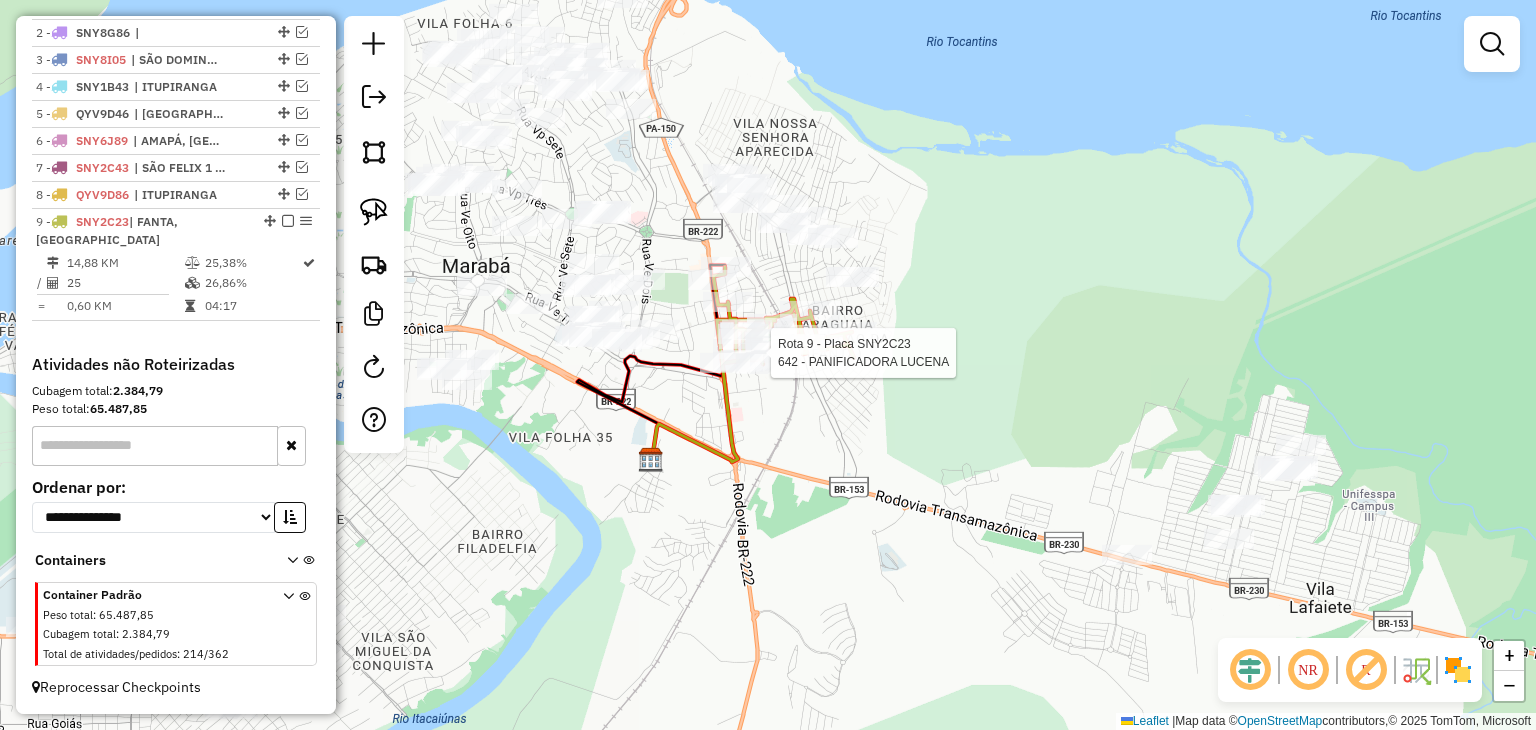 select on "**********" 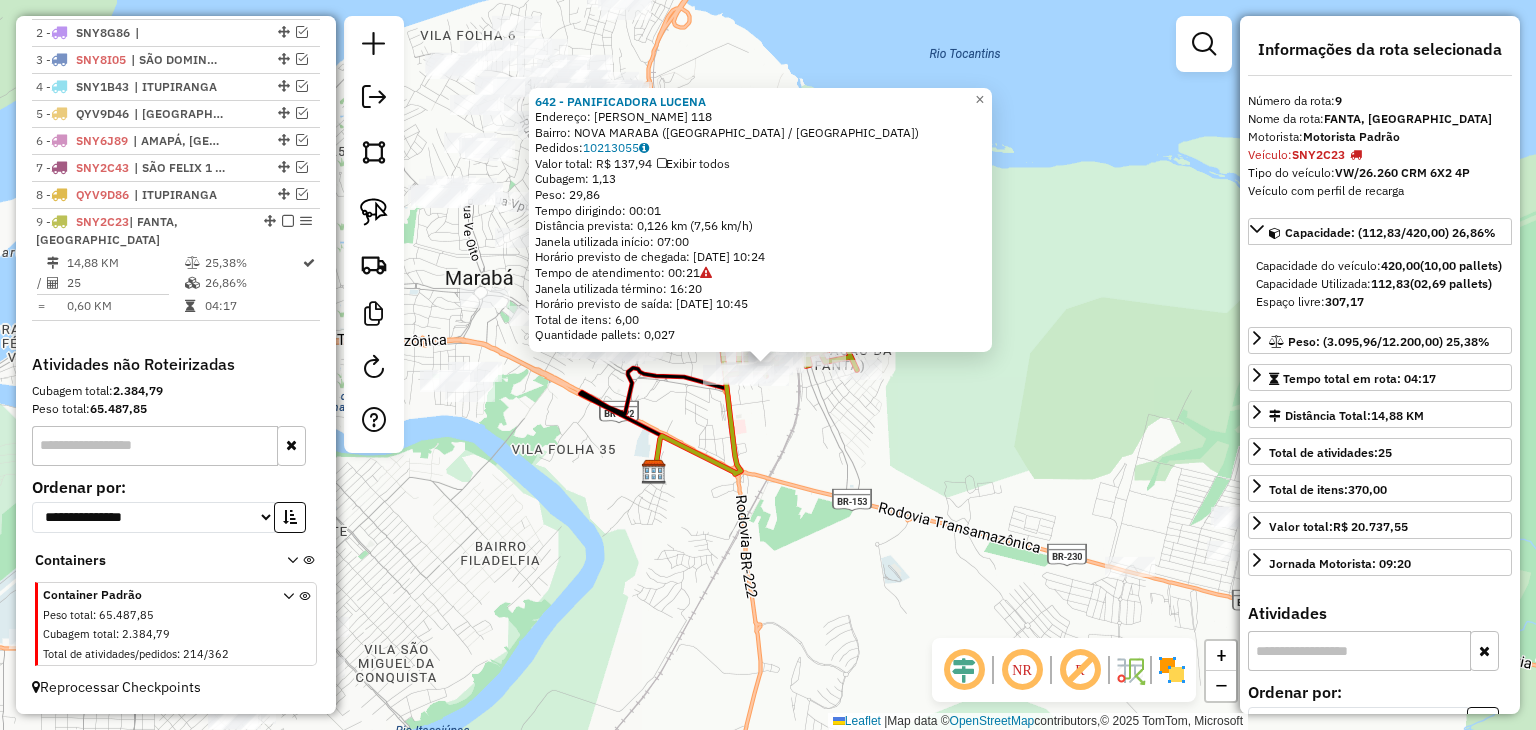 click on "642 - PANIFICADORA LUCENA  Endereço:  GUIDO MUTRAN 118   Bairro: NOVA MARABA (MARABA / PA)   Pedidos:  10213055   Valor total: R$ 137,94   Exibir todos   Cubagem: 1,13  Peso: 29,86  Tempo dirigindo: 00:01   Distância prevista: 0,126 km (7,56 km/h)   Janela utilizada início: 07:00   Horário previsto de chegada: 11/07/2025 10:24   Tempo de atendimento: 00:21   Janela utilizada término: 16:20   Horário previsto de saída: 11/07/2025 10:45   Total de itens: 6,00   Quantidade pallets: 0,027  × Janela de atendimento Grade de atendimento Capacidade Transportadoras Veículos Cliente Pedidos  Rotas Selecione os dias de semana para filtrar as janelas de atendimento  Seg   Ter   Qua   Qui   Sex   Sáb   Dom  Informe o período da janela de atendimento: De: Até:  Filtrar exatamente a janela do cliente  Considerar janela de atendimento padrão  Selecione os dias de semana para filtrar as grades de atendimento  Seg   Ter   Qua   Qui   Sex   Sáb   Dom   Considerar clientes sem dia de atendimento cadastrado  De:  +" 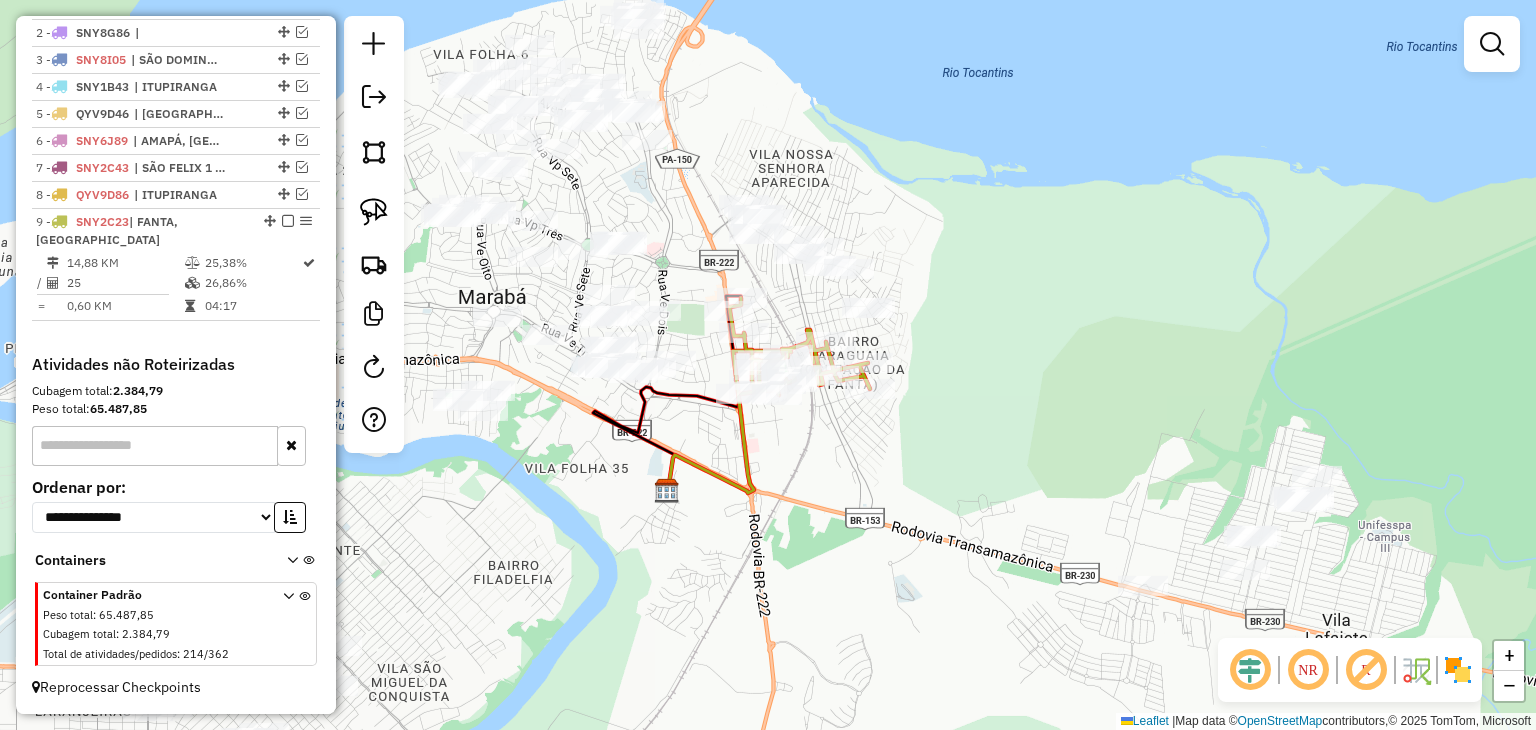 drag, startPoint x: 901, startPoint y: 453, endPoint x: 917, endPoint y: 516, distance: 65 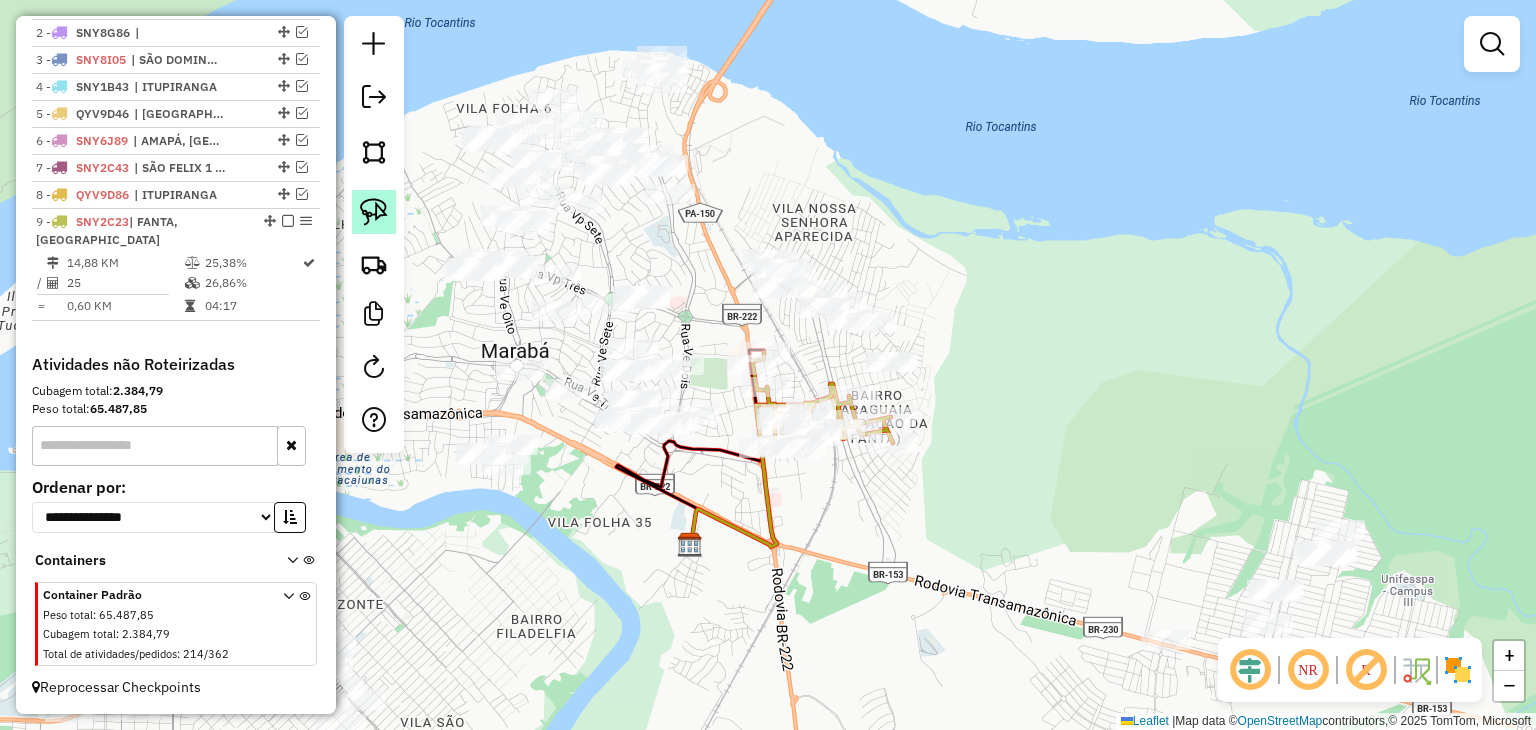 click 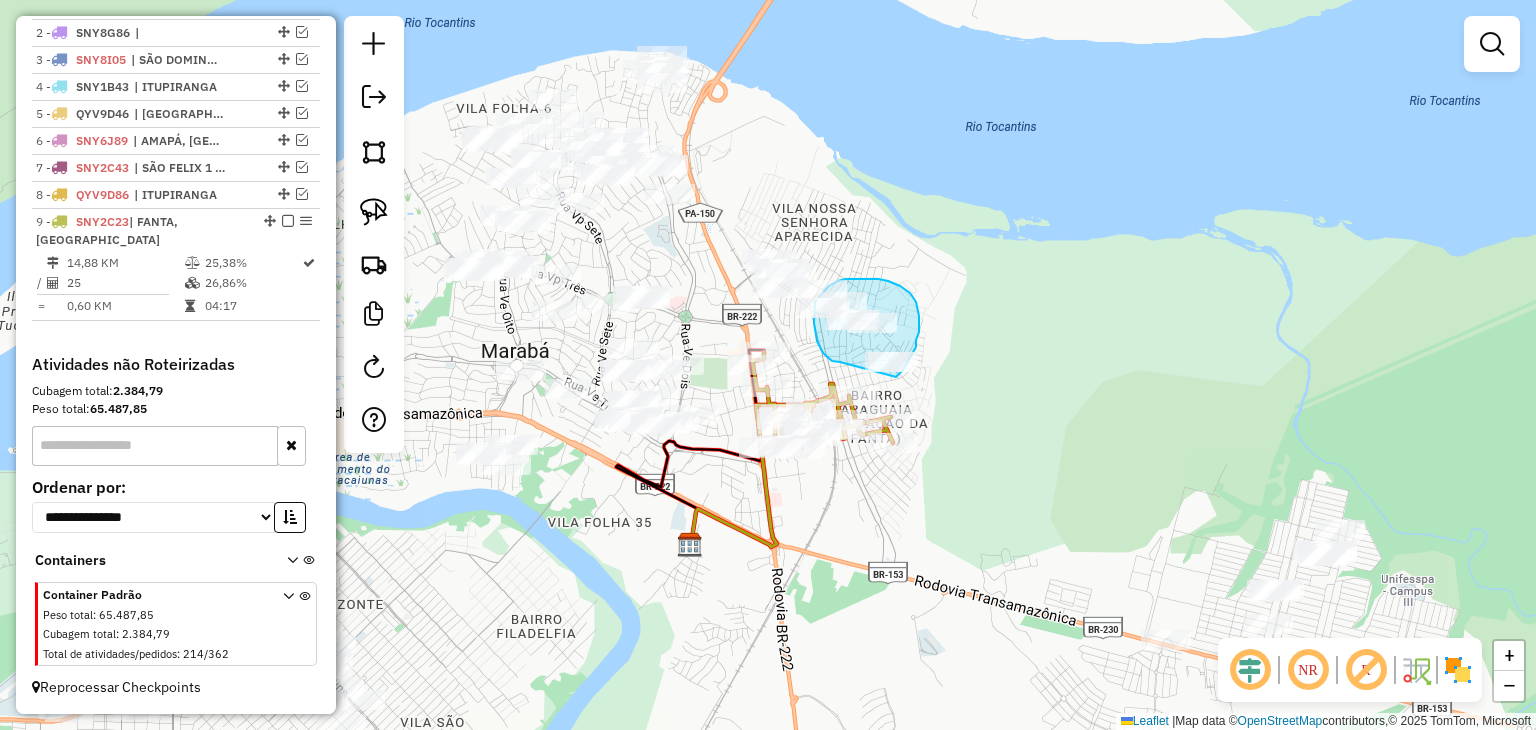 drag, startPoint x: 840, startPoint y: 362, endPoint x: 896, endPoint y: 379, distance: 58.5235 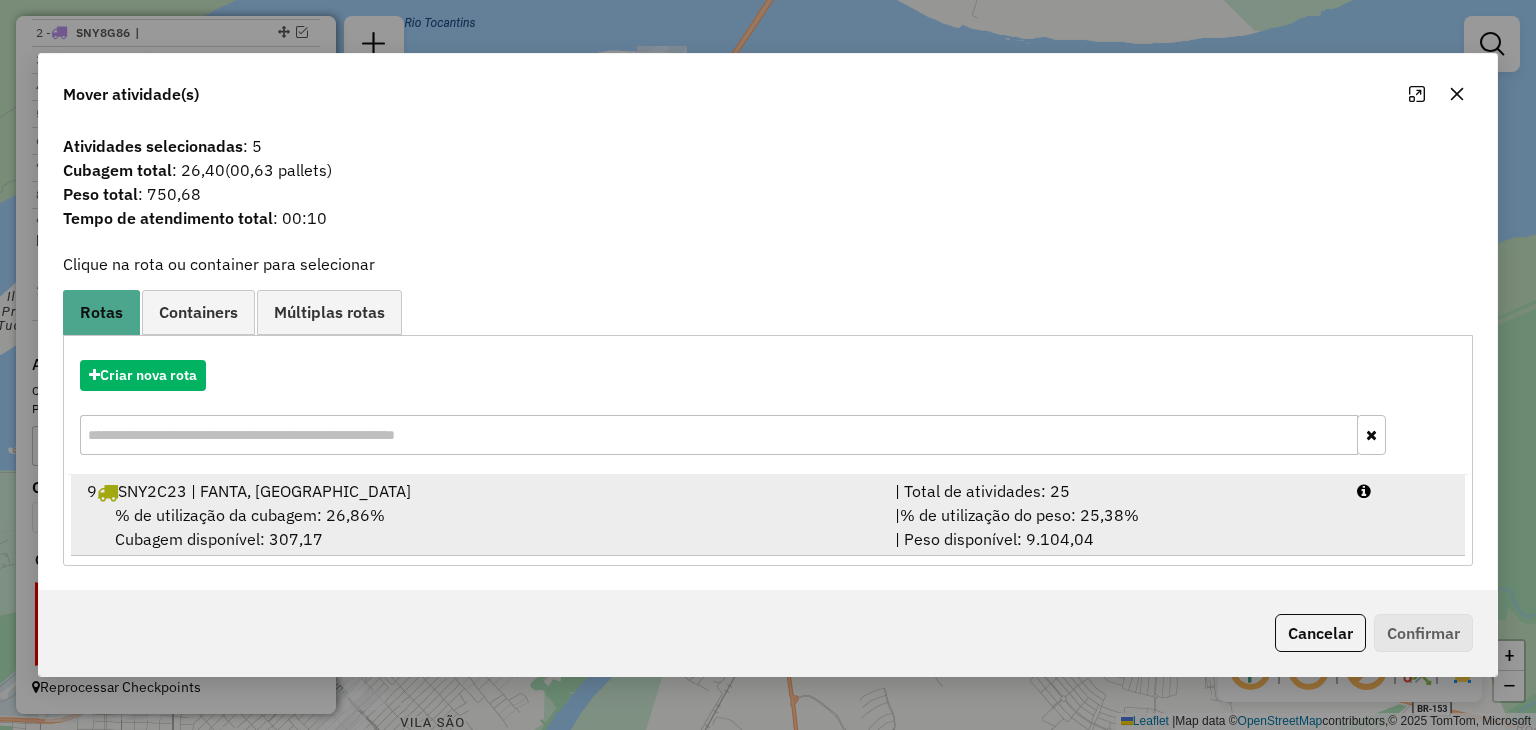 click on "9  SNY2C23 | FANTA, NOVA MARABÁ" at bounding box center (479, 491) 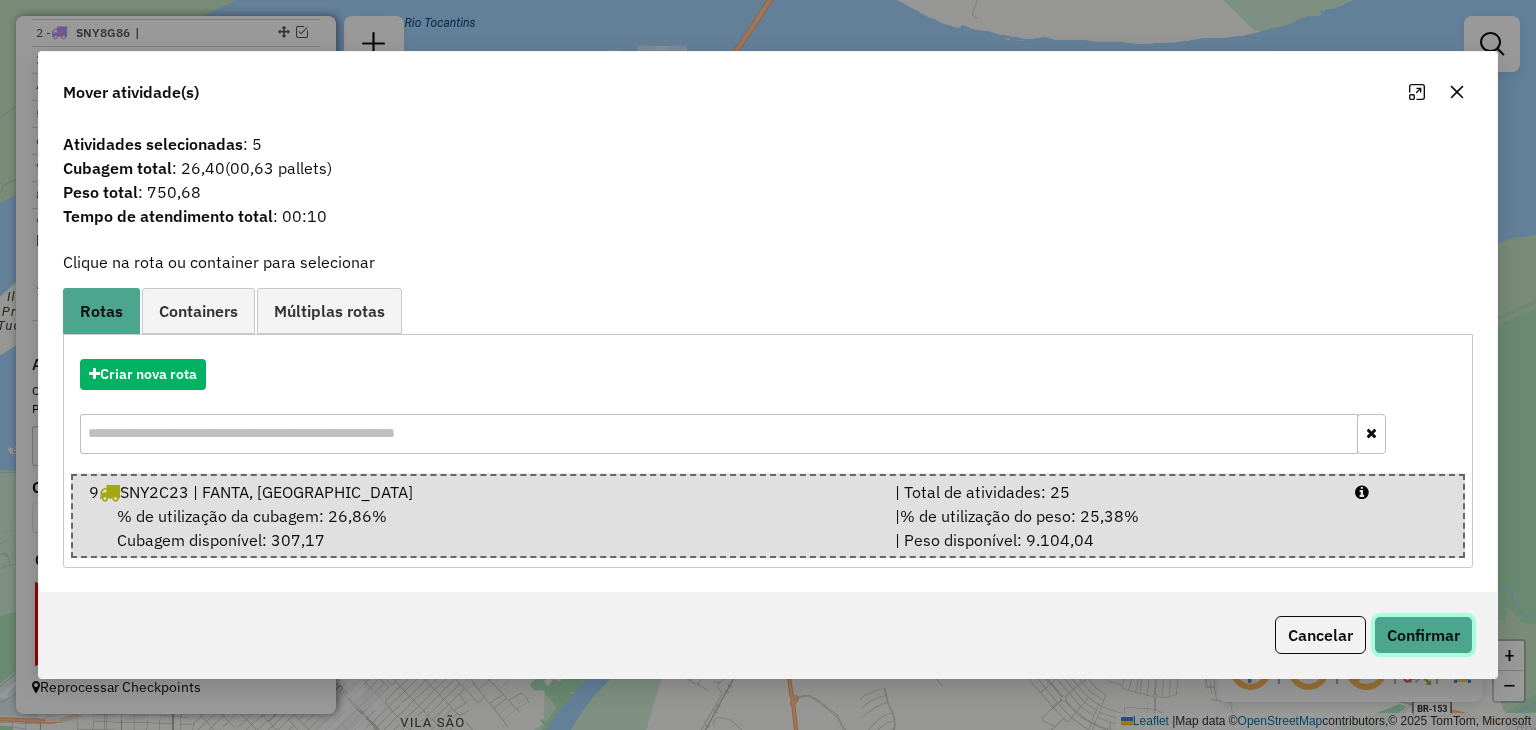 click on "Confirmar" 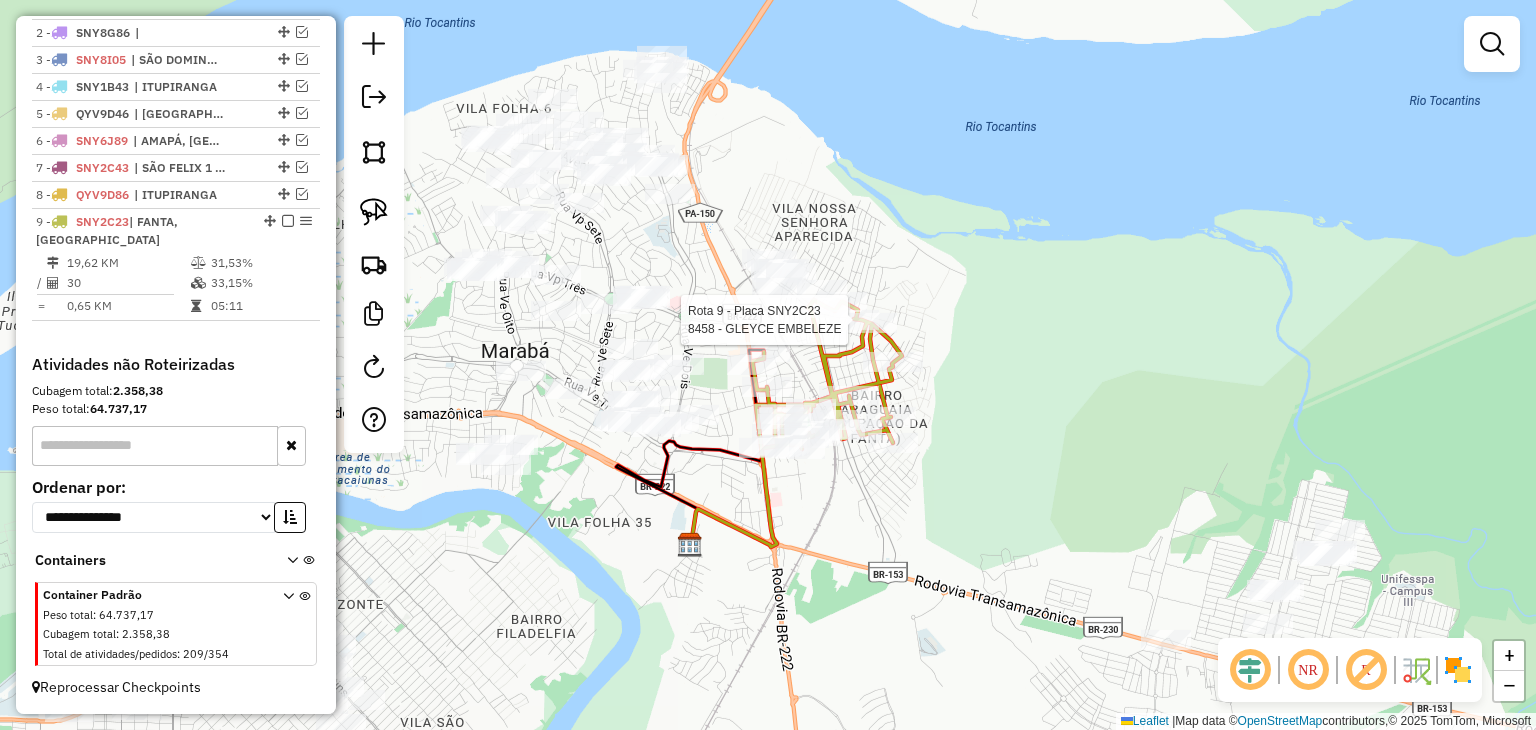 select on "**********" 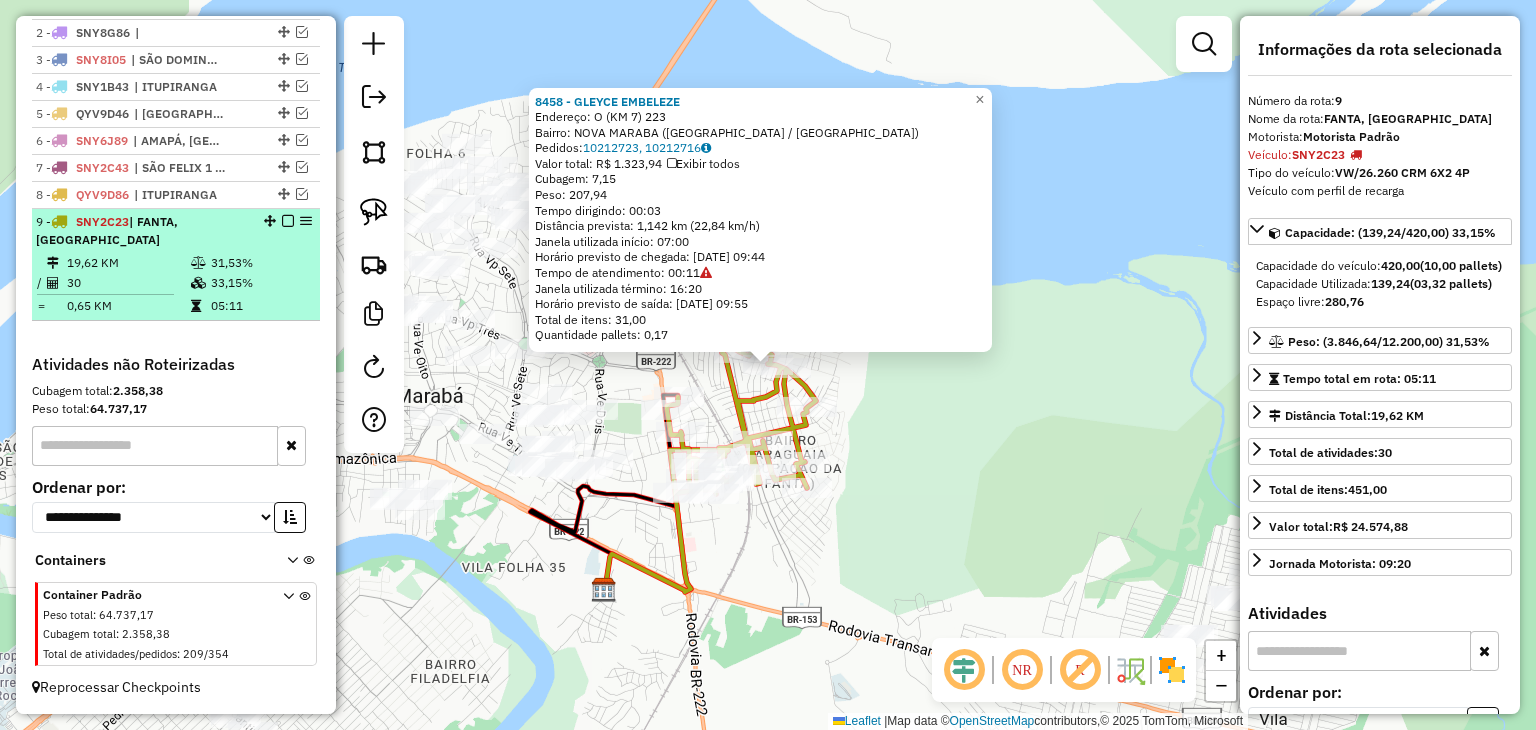 click at bounding box center (288, 221) 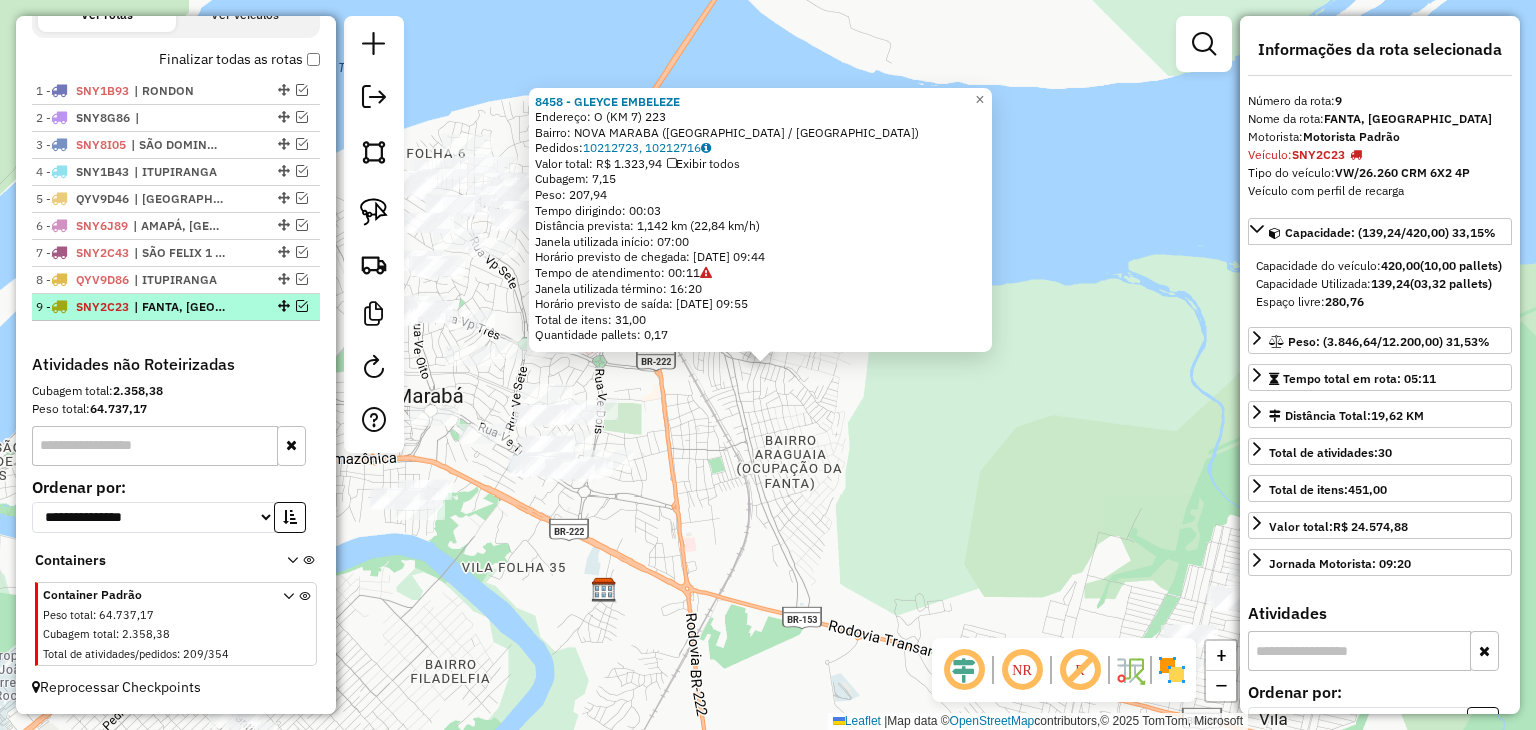 scroll, scrollTop: 704, scrollLeft: 0, axis: vertical 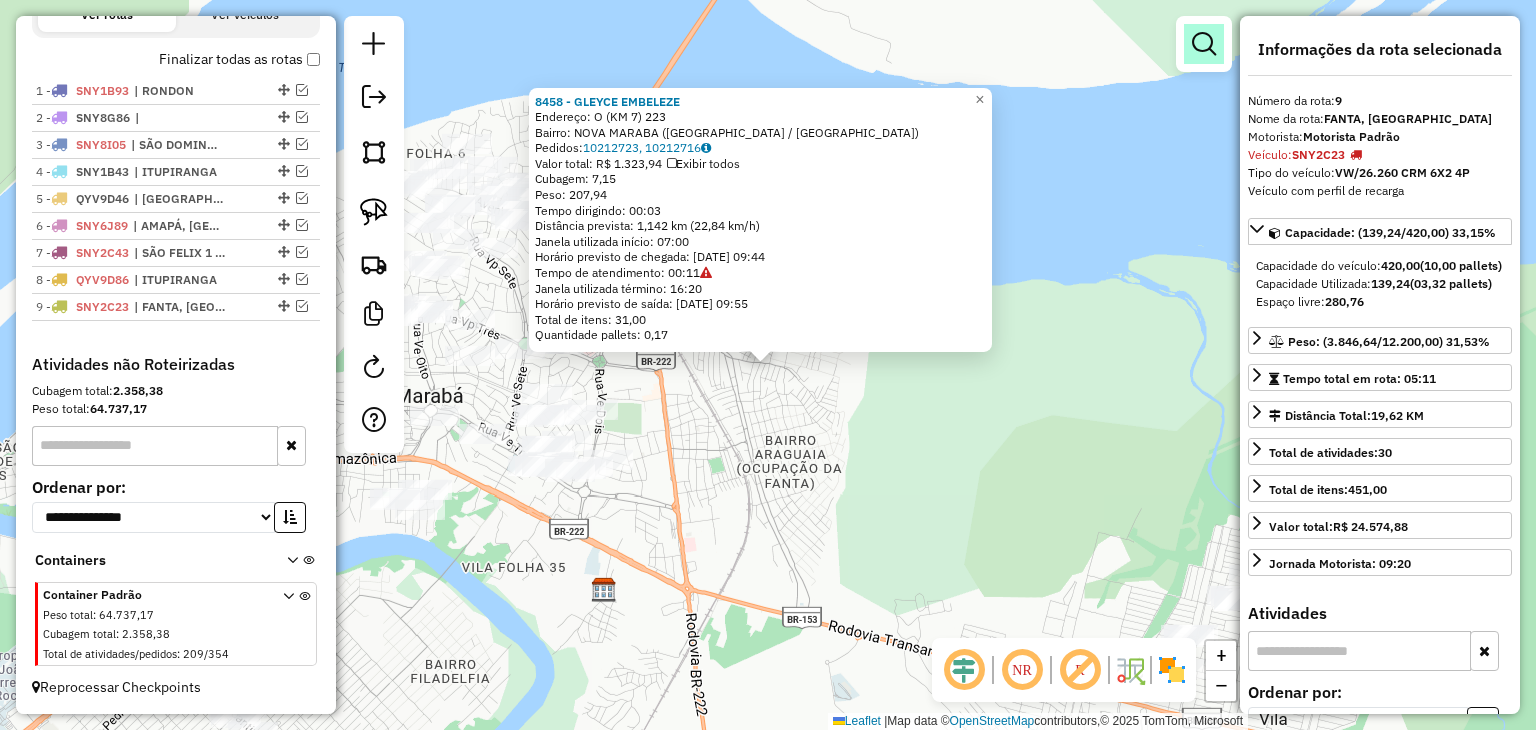 click at bounding box center (1204, 44) 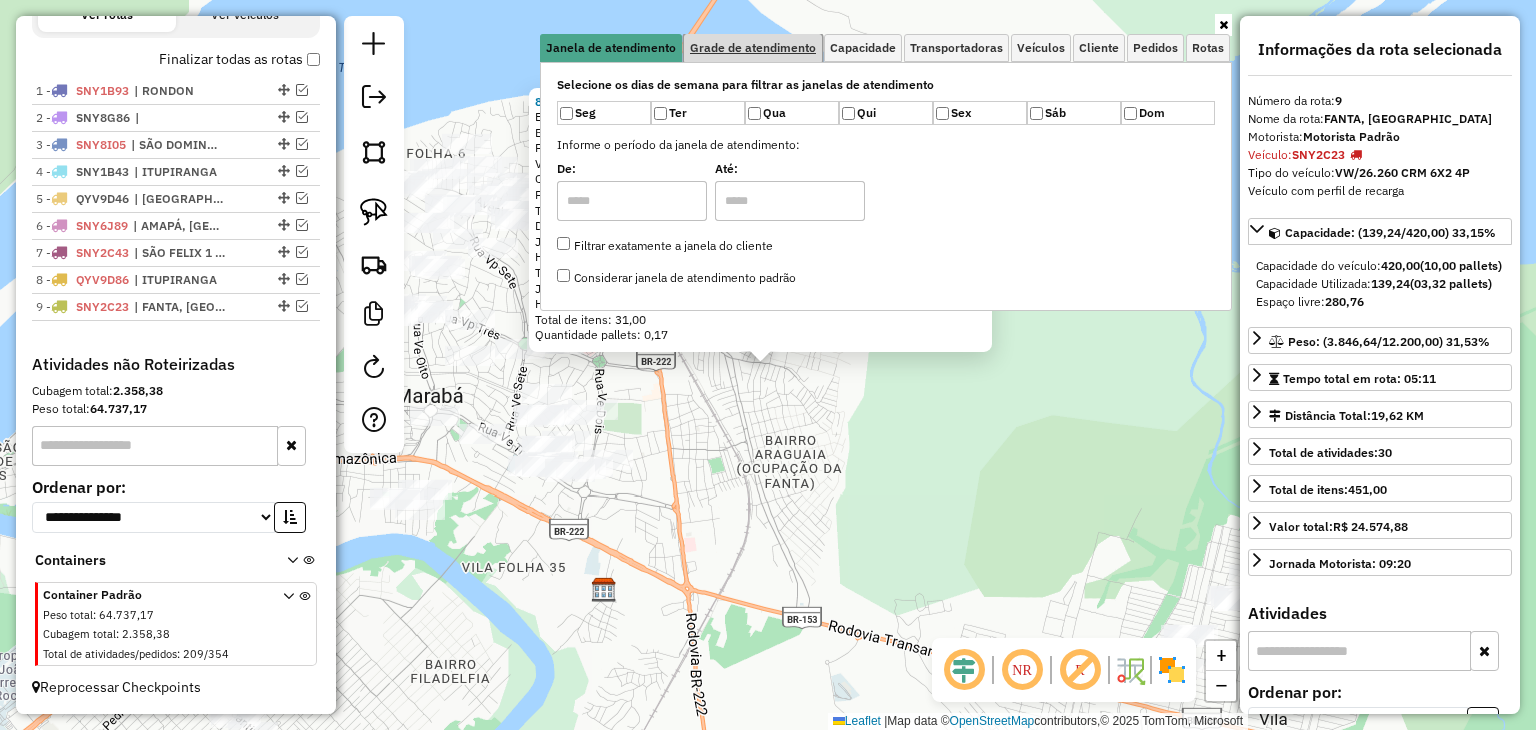 click on "Grade de atendimento" at bounding box center [753, 48] 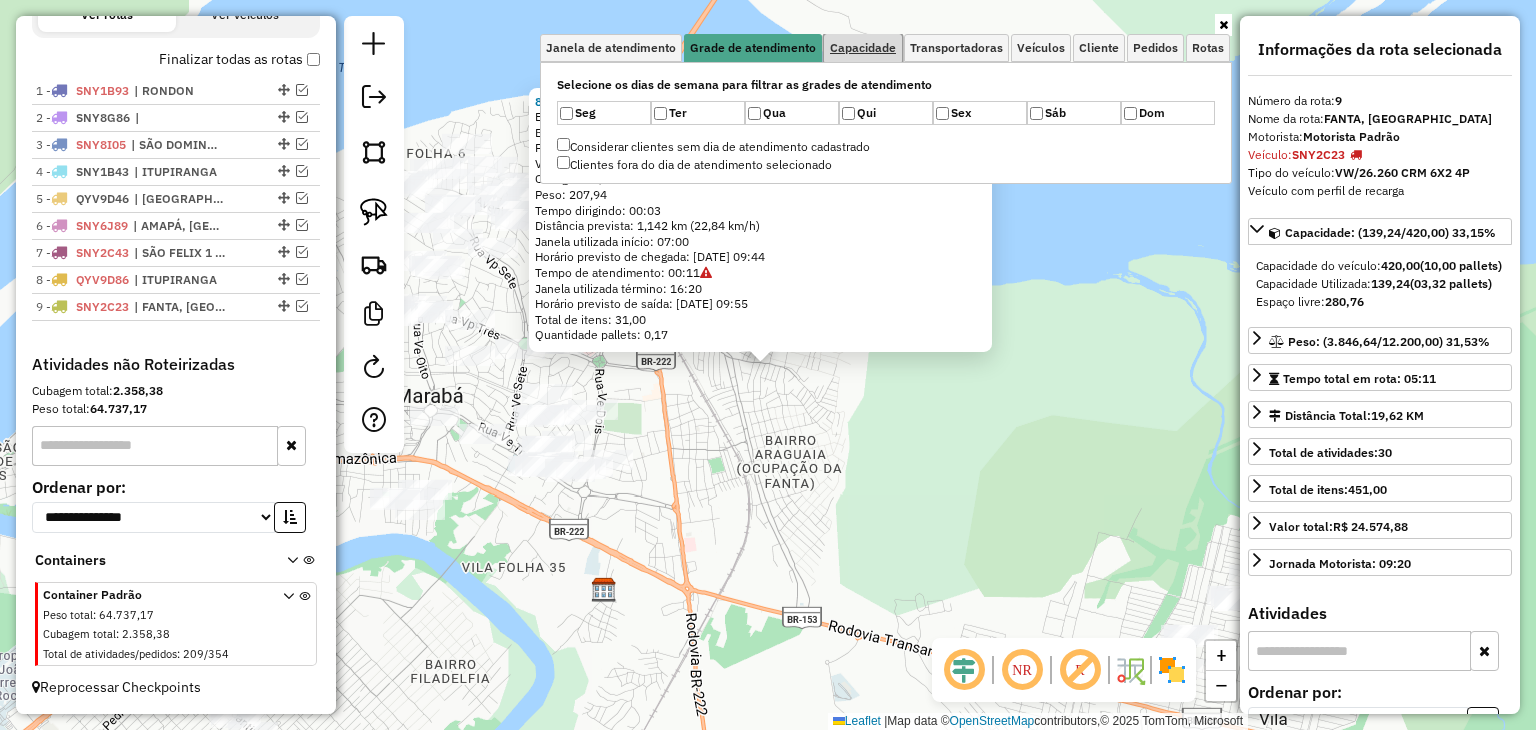 click on "Capacidade" at bounding box center [863, 48] 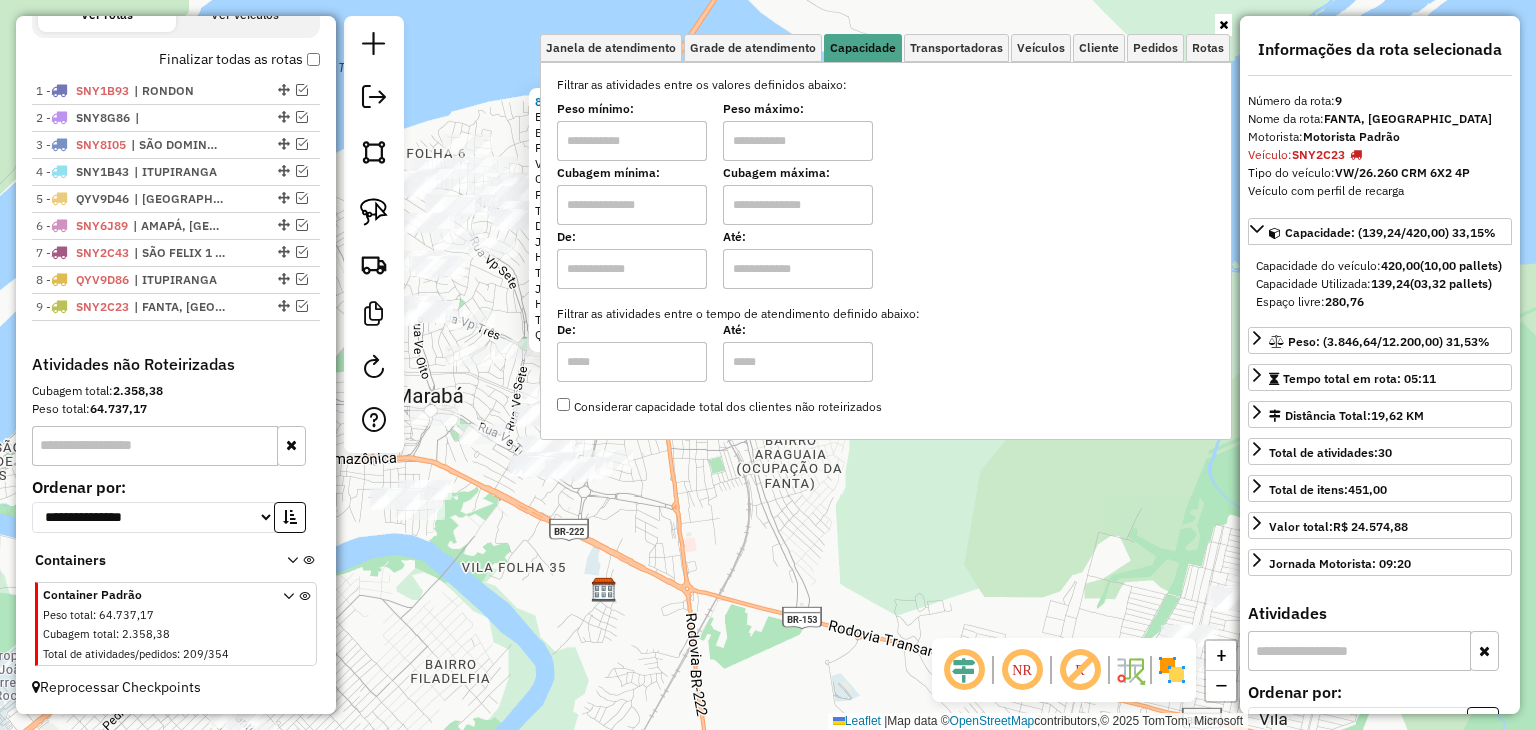 click at bounding box center [632, 205] 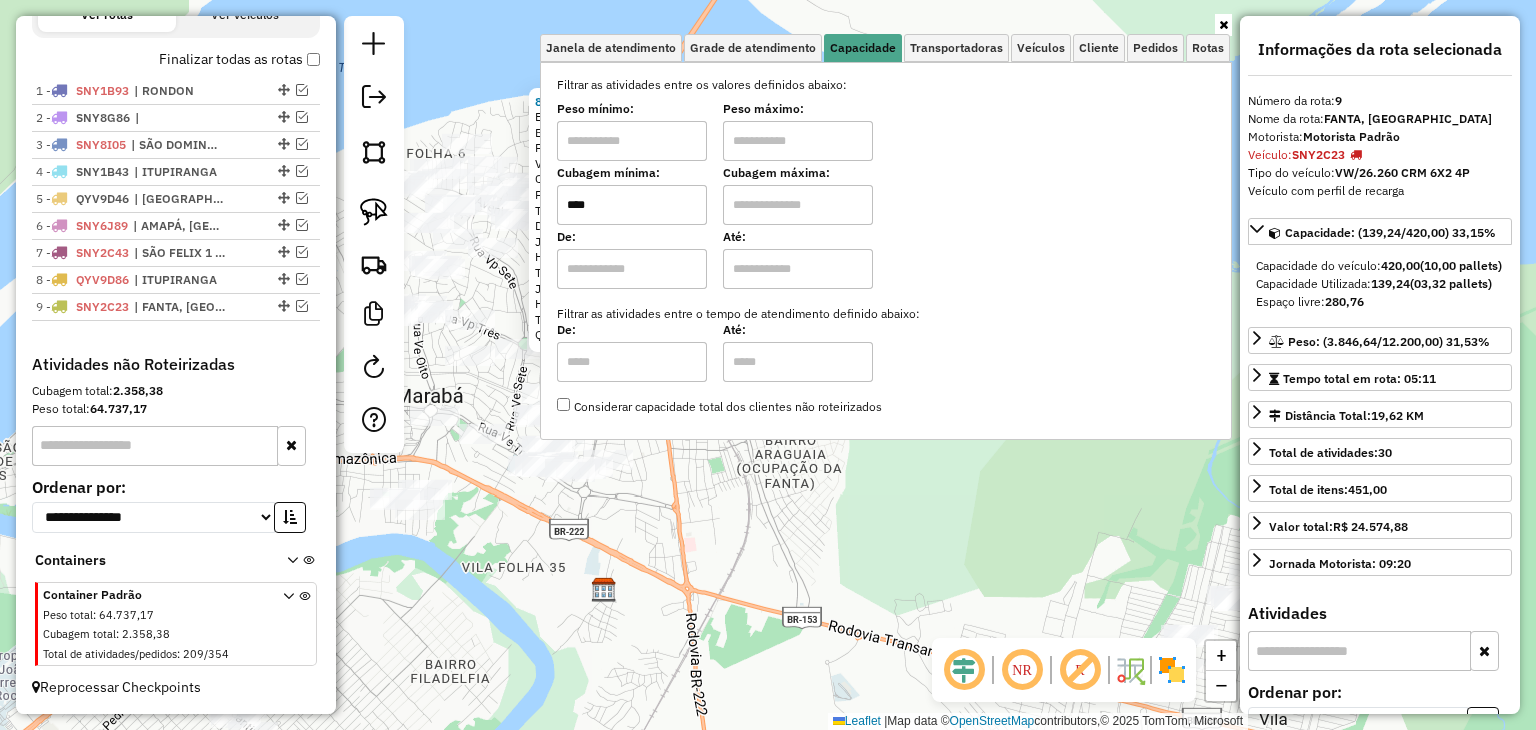 click at bounding box center [798, 205] 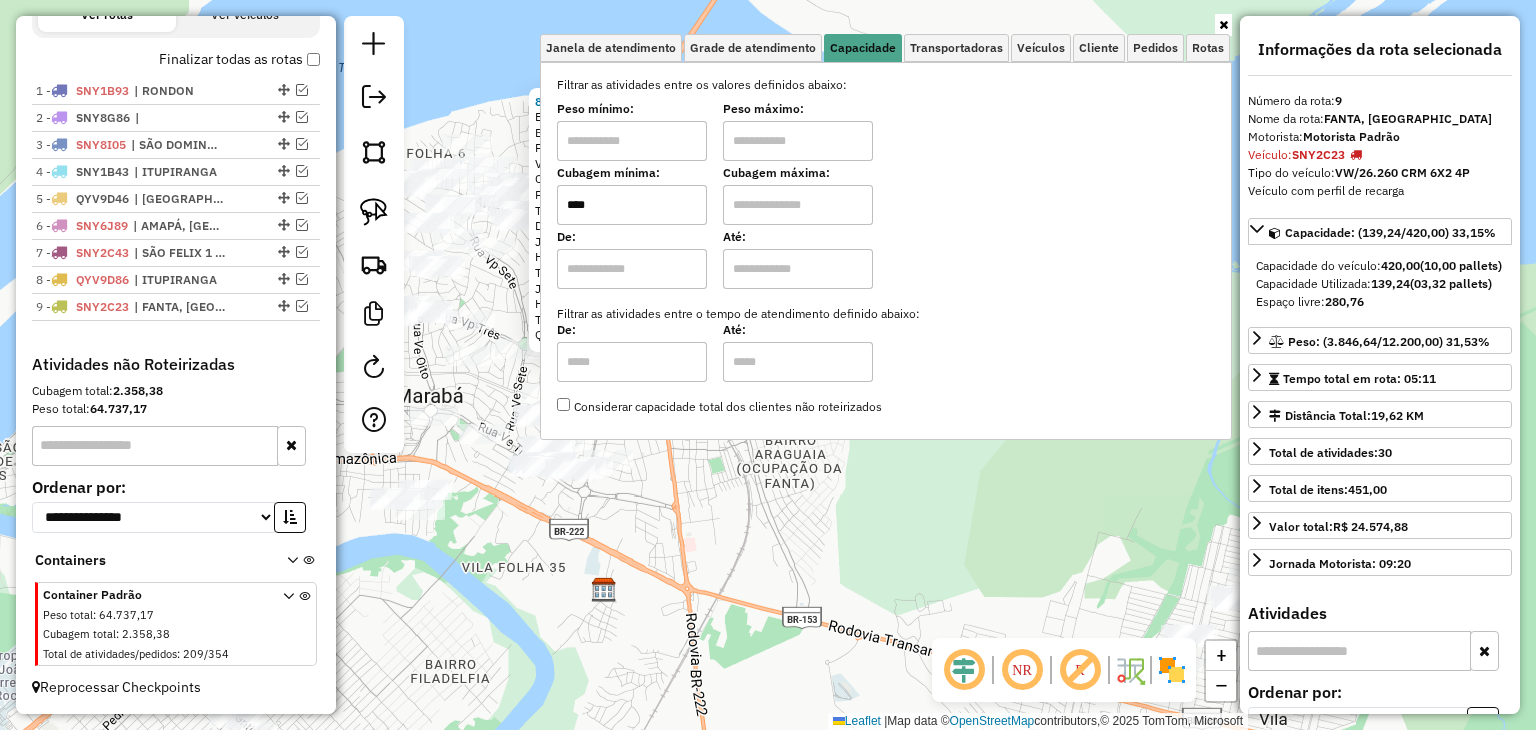 type on "****" 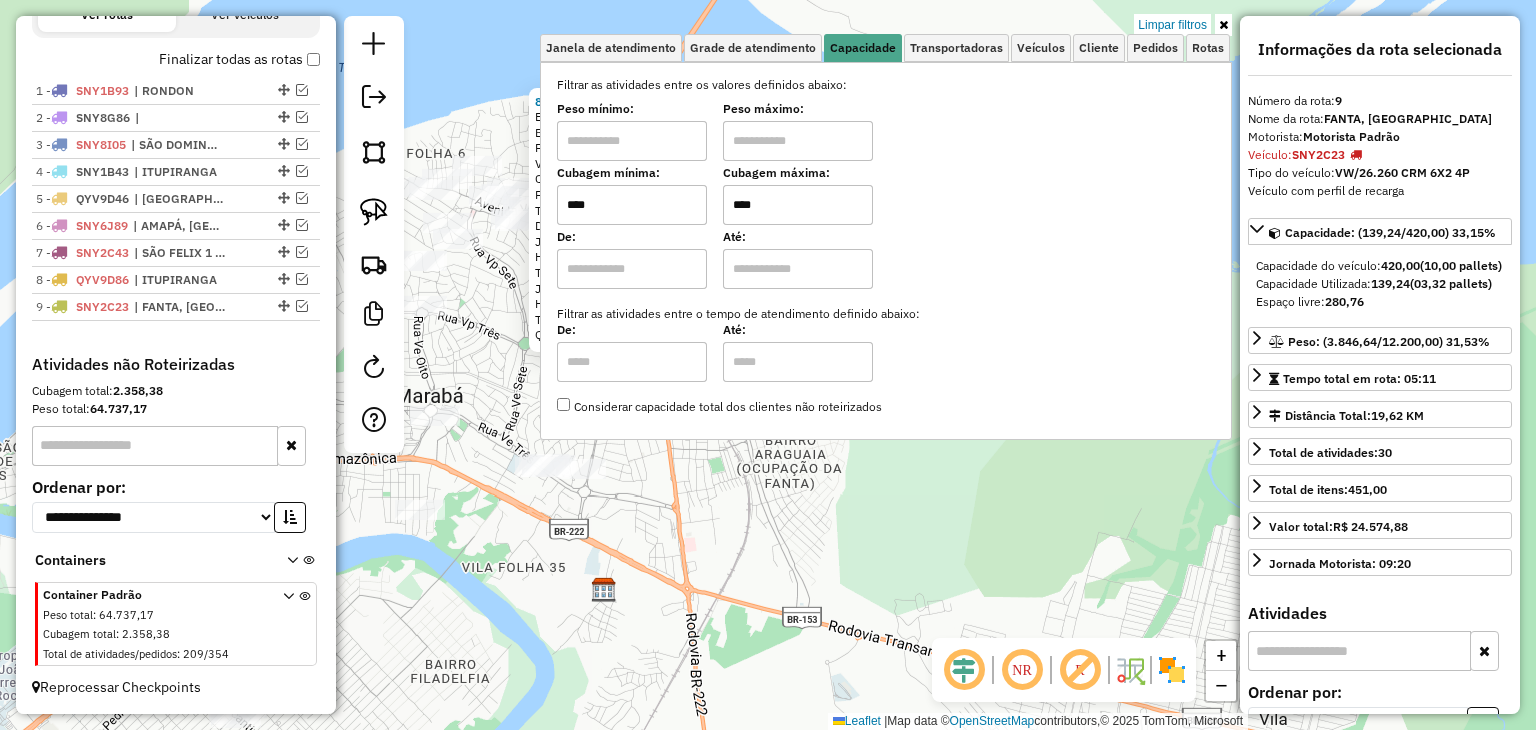 click on "Aplicando filtros  Pop-up bloqueado!  Seu navegador bloqueou automáticamente a abertura de uma nova janela.   Acesse as configurações e adicione o endereço do sistema a lista de permissão.   Fechar  Informações da Sessão 963617 - 11/07/2025     Criação: 10/07/2025 18:17   Depósito:  GP7 MARABA  Total de rotas:  9  Distância Total:  1.106,36 km  Tempo total:  103:39  Valor total:  R$ 874.106,66  - Total roteirizado:  R$ 417.546,40  - Total não roteirizado:  R$ 456.560,26  Total de Atividades Roteirizadas:  215  Total de Pedidos Roteirizados:  347  Peso total roteirizado:  58.331,88  Cubagem total roteirizado:  2.088,21  Total de Atividades não Roteirizadas:  209  Total de Pedidos não Roteirizados:  354 Total de caixas por viagem:  2.088,21 /   9 =  232,02 Média de Atividades por viagem:  215 /   9 =  23,89 Ocupação média da frota:  63,91%  Clientes com Service Time:  0,00%   (0 de 426)   Rotas vários dias:  1  Clientes Priorizados NR:  0 Rotas  Recargas: 9   Ver rotas   Ver veículos" at bounding box center [768, 365] 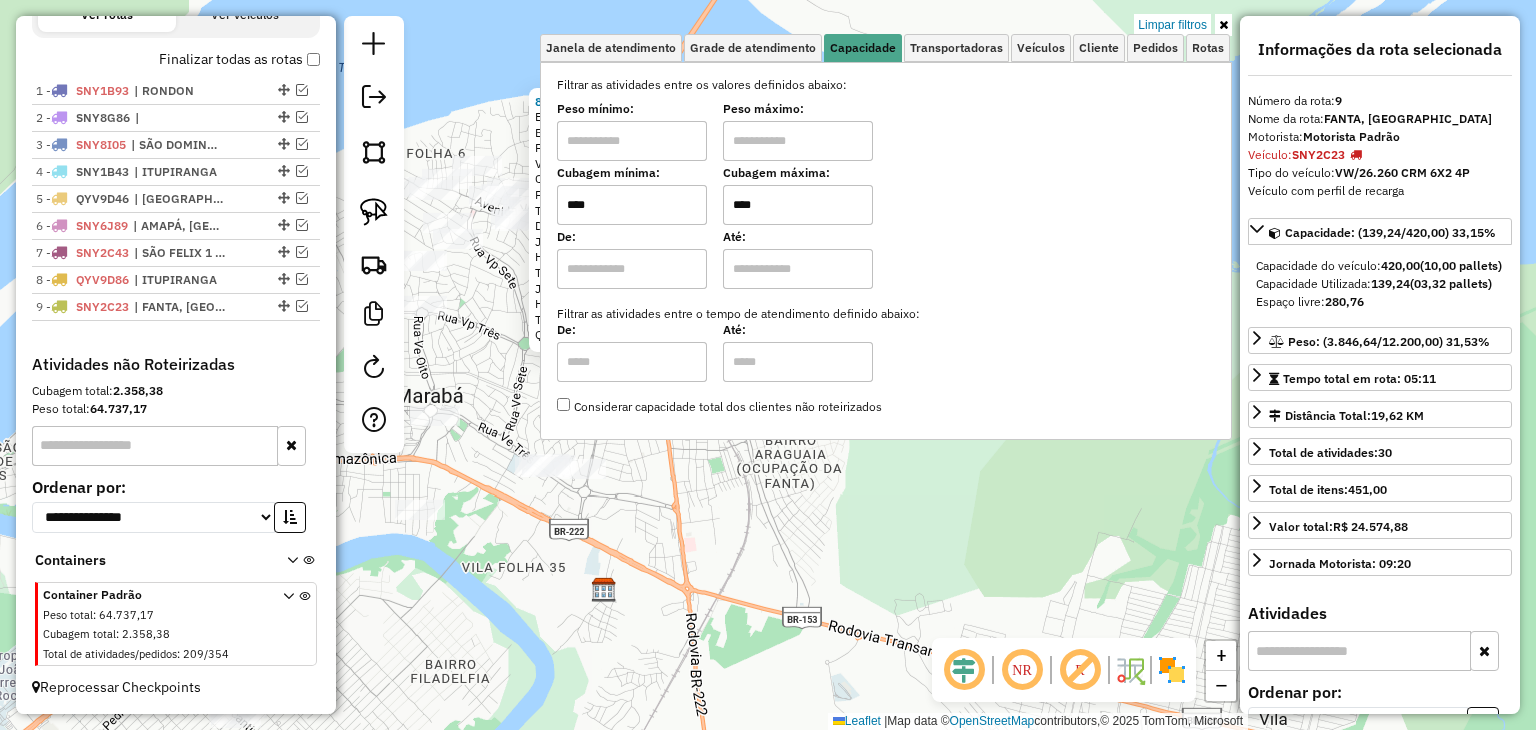 click on "8458 - GLEYCE EMBELEZE  Endereço:  O (KM 7) 223   Bairro: NOVA MARABA (MARABA / PA)   Pedidos:  10212723, 10212716   Valor total: R$ 1.323,94   Exibir todos   Cubagem: 7,15  Peso: 207,94  Tempo dirigindo: 00:03   Distância prevista: 1,142 km (22,84 km/h)   Janela utilizada início: 07:00   Horário previsto de chegada: 11/07/2025 09:44   Tempo de atendimento: 00:11   Janela utilizada término: 16:20   Horário previsto de saída: 11/07/2025 09:55   Total de itens: 31,00   Quantidade pallets: 0,17  × Limpar filtros Janela de atendimento Grade de atendimento Capacidade Transportadoras Veículos Cliente Pedidos  Rotas Selecione os dias de semana para filtrar as janelas de atendimento  Seg   Ter   Qua   Qui   Sex   Sáb   Dom  Informe o período da janela de atendimento: De: Até:  Filtrar exatamente a janela do cliente  Considerar janela de atendimento padrão  Selecione os dias de semana para filtrar as grades de atendimento  Seg   Ter   Qua   Qui   Sex   Sáb   Dom   Peso mínimo:   Peso máximo:  **** ****" 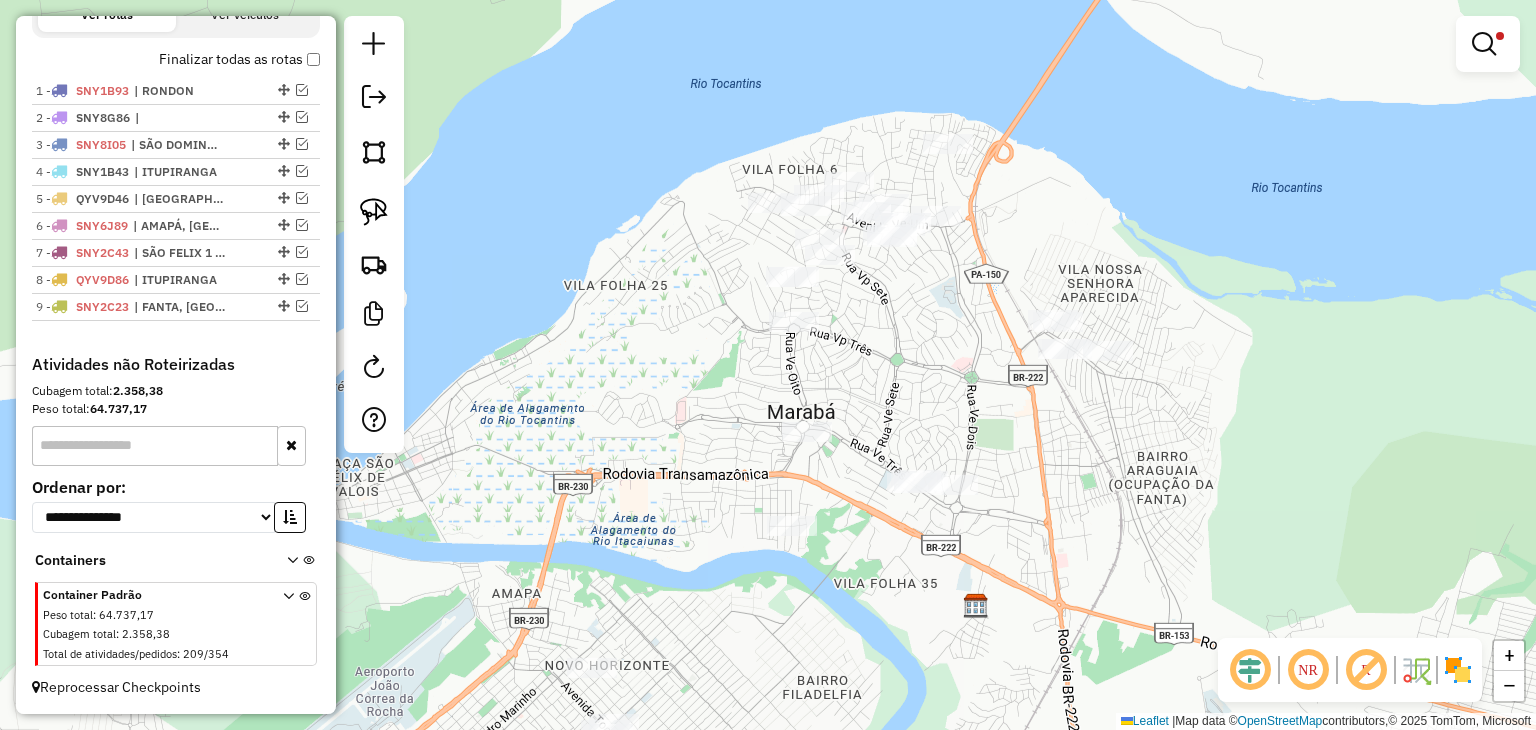 drag, startPoint x: 724, startPoint y: 510, endPoint x: 1068, endPoint y: 565, distance: 348.36905 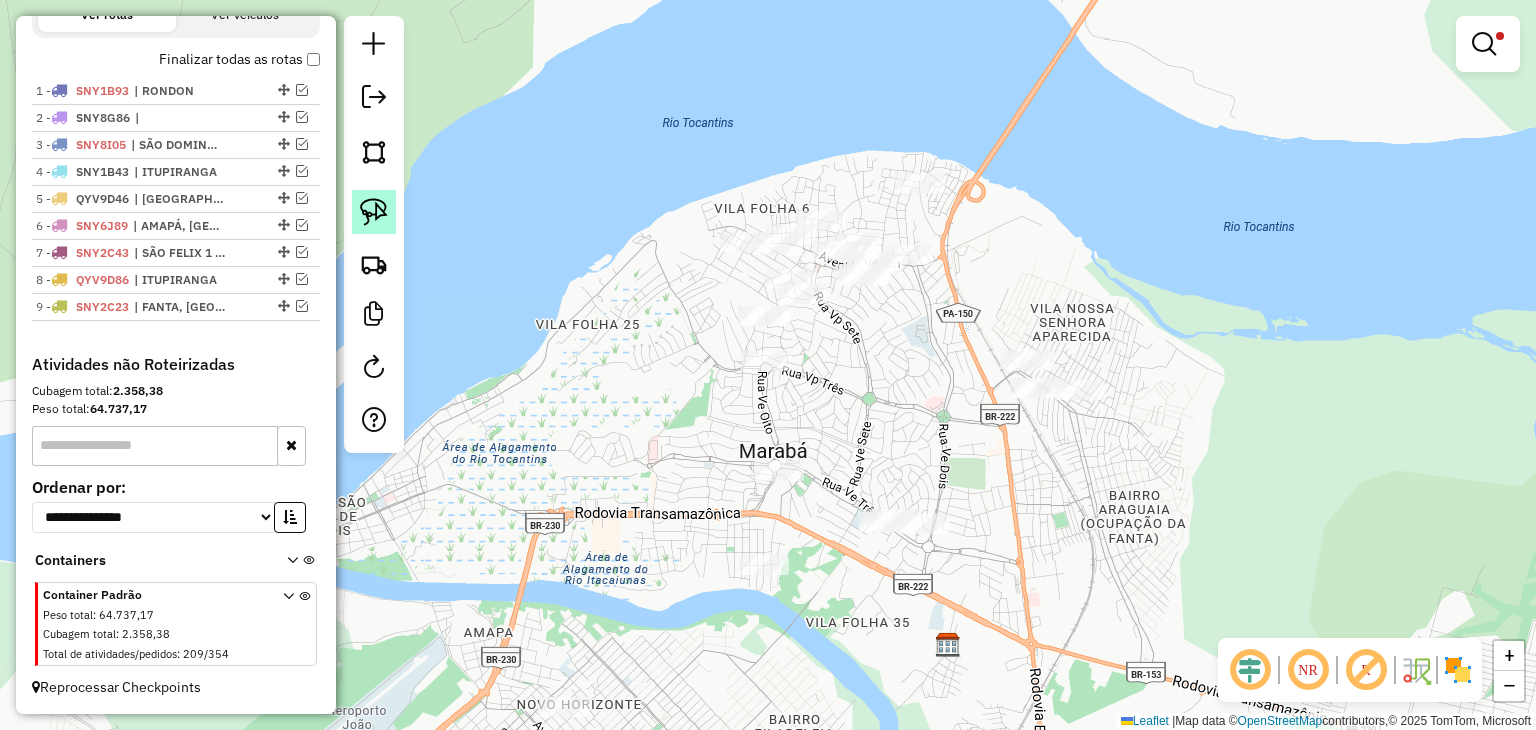 click 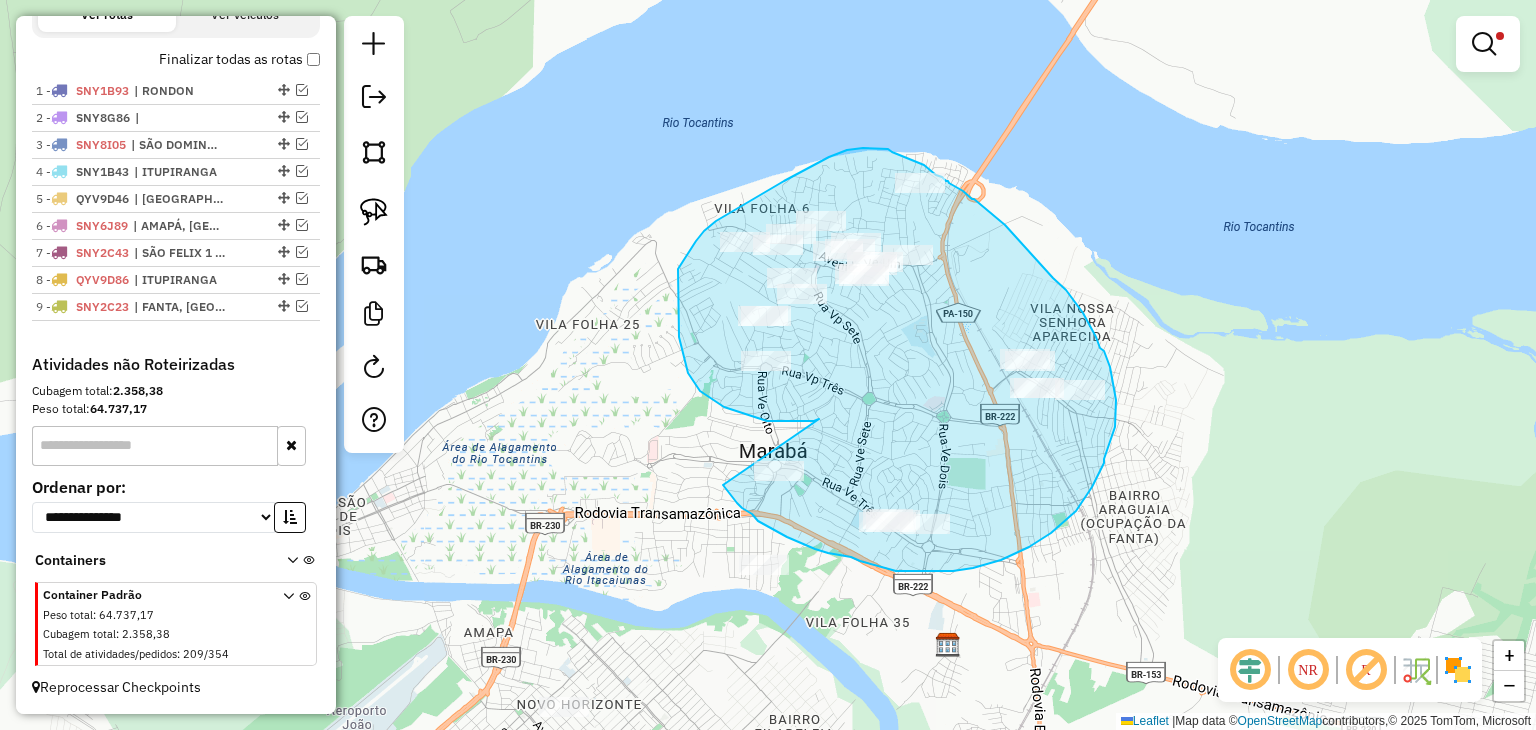 drag, startPoint x: 819, startPoint y: 419, endPoint x: 716, endPoint y: 373, distance: 112.805145 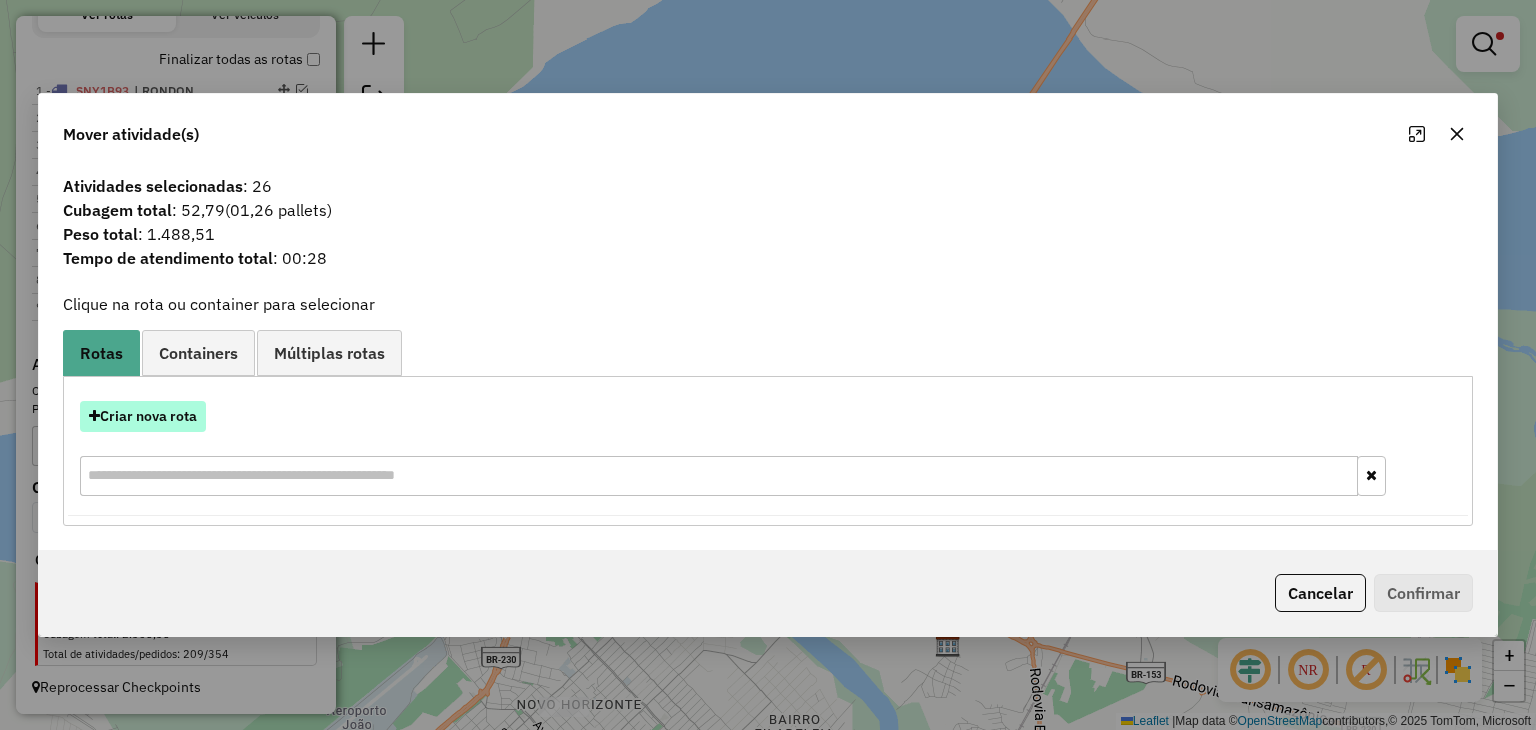 click on "Criar nova rota" at bounding box center (143, 416) 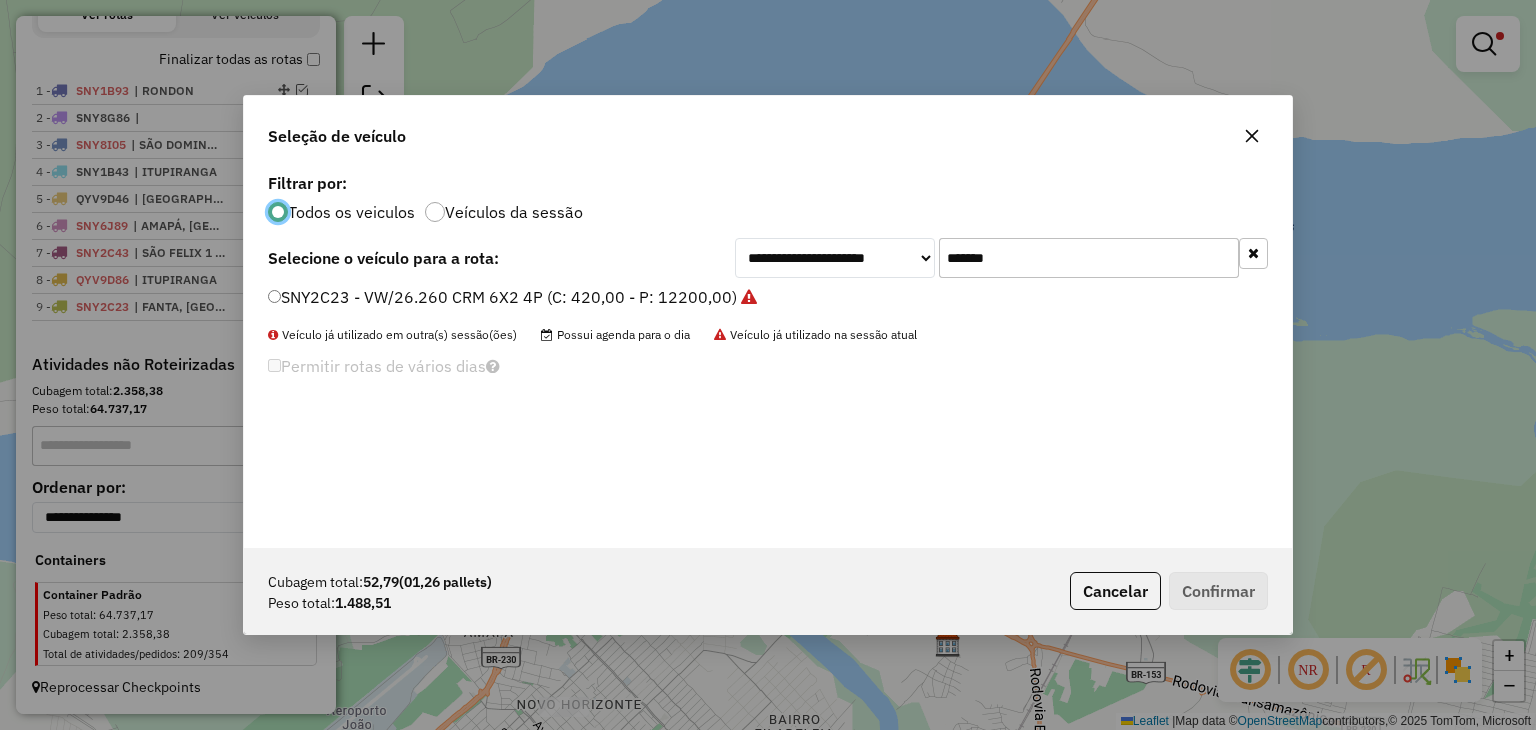 scroll, scrollTop: 10, scrollLeft: 6, axis: both 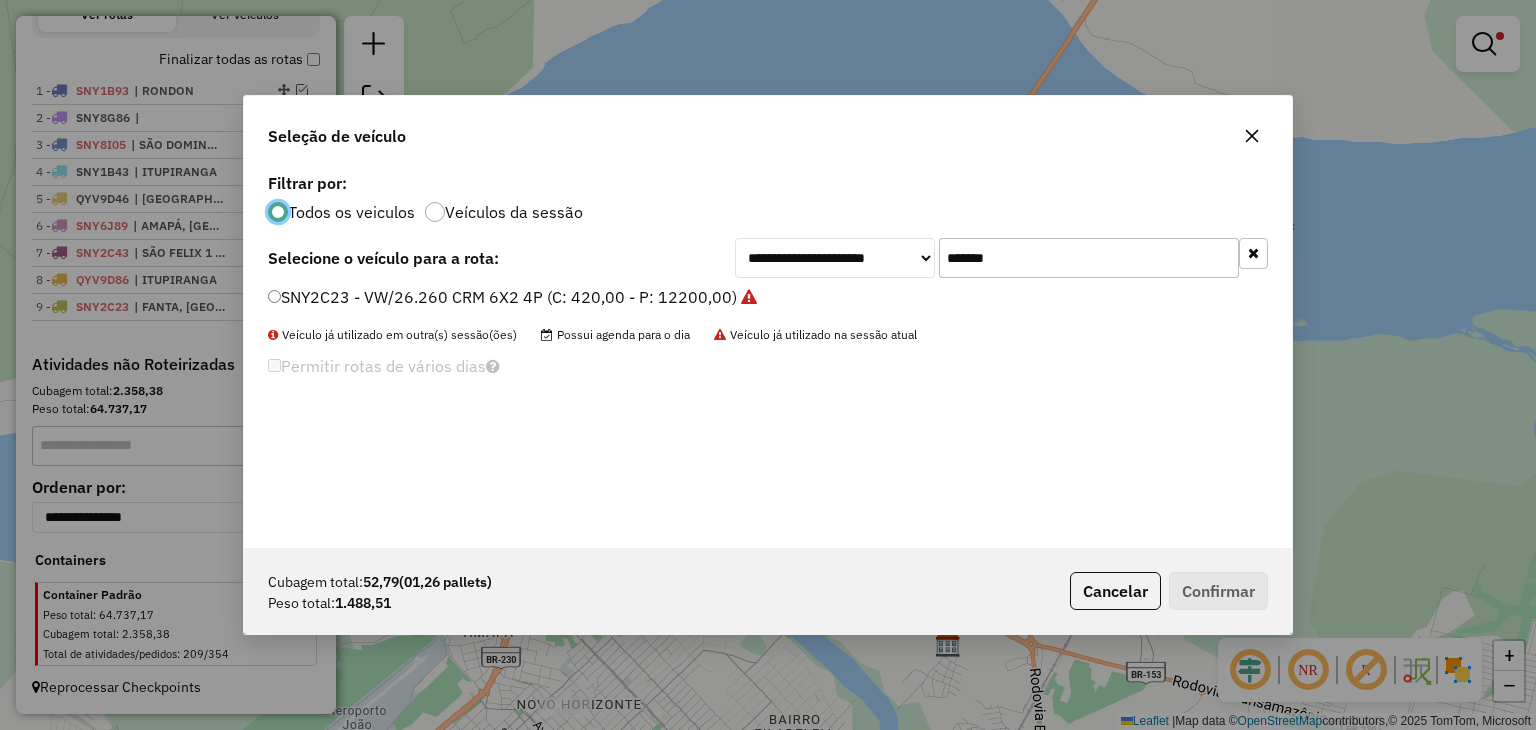 click on "*******" 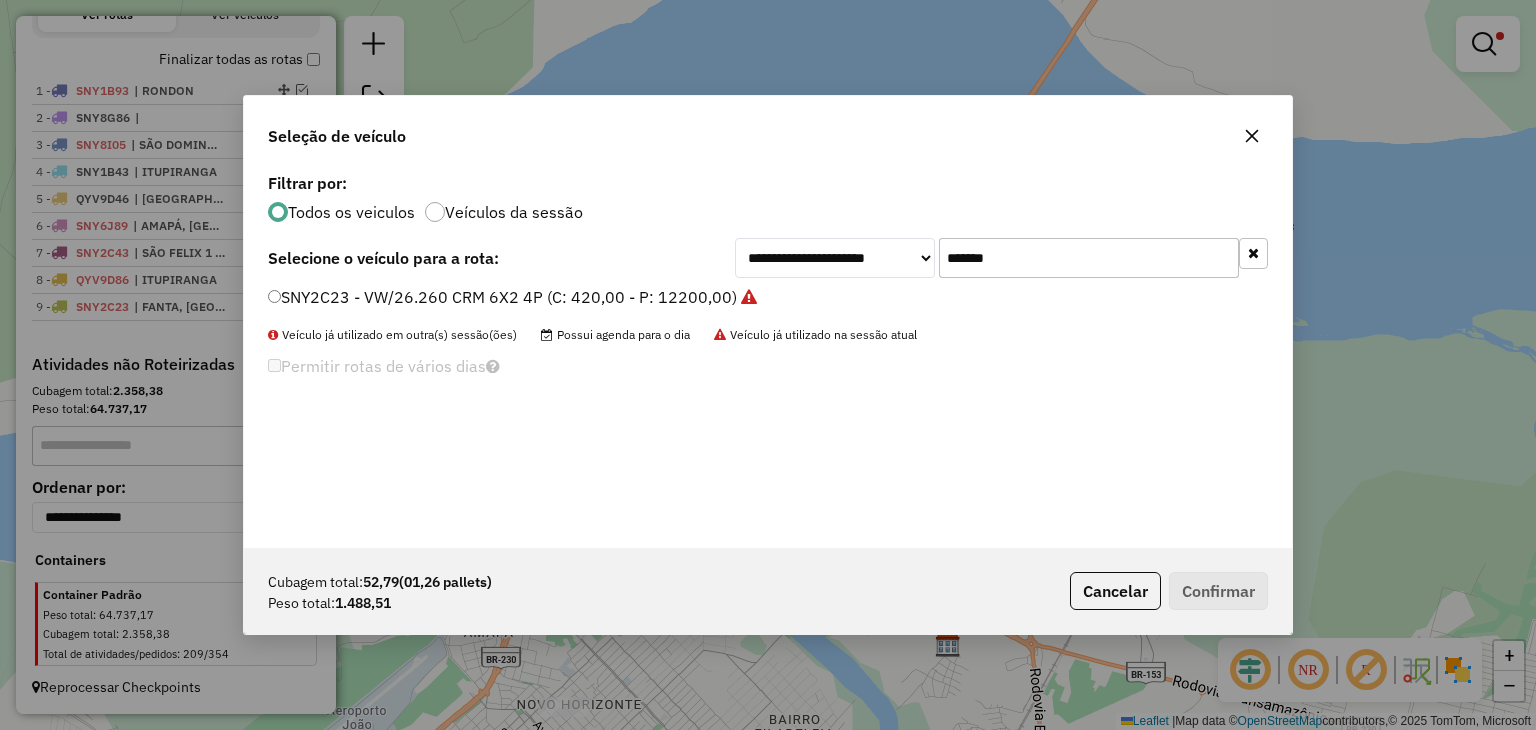 click on "*******" 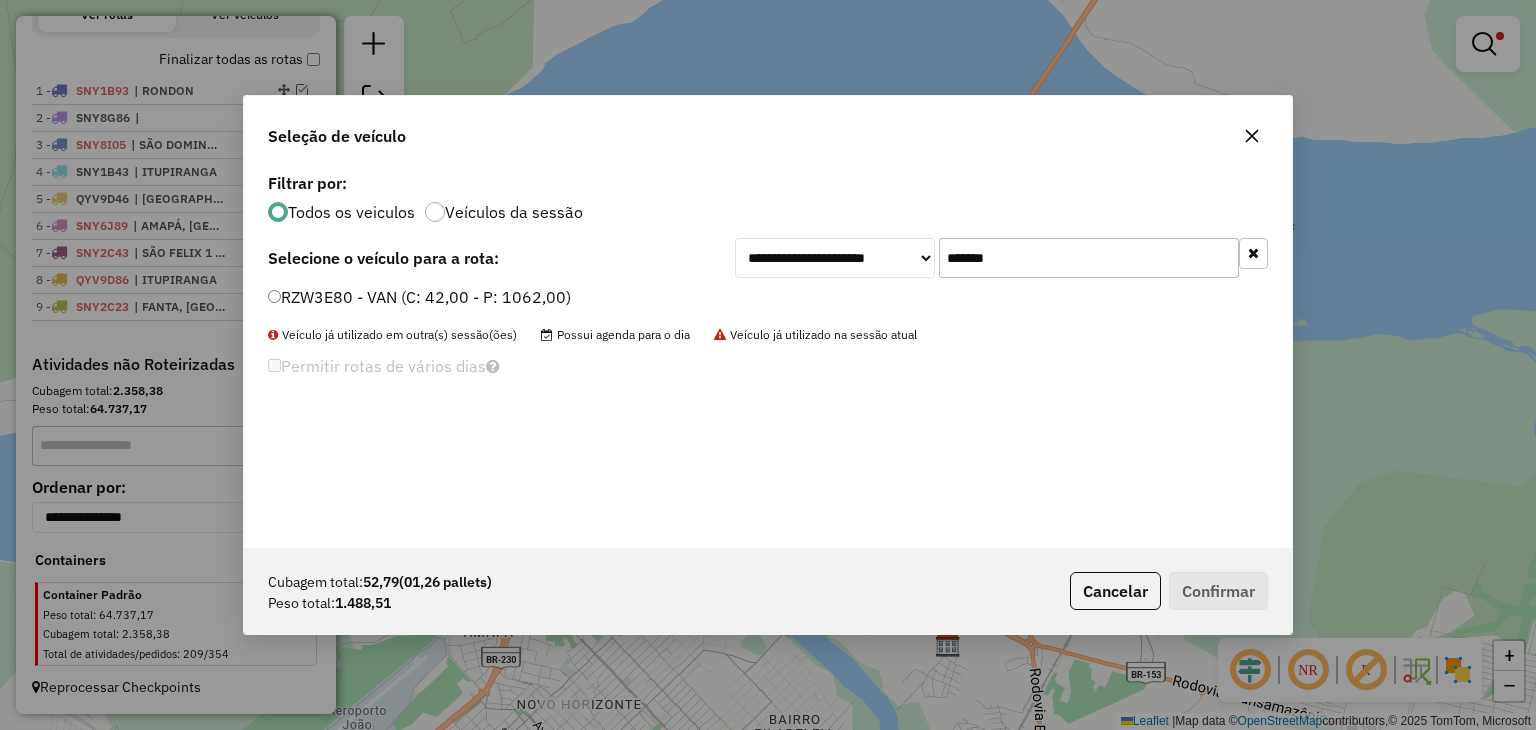 type on "*******" 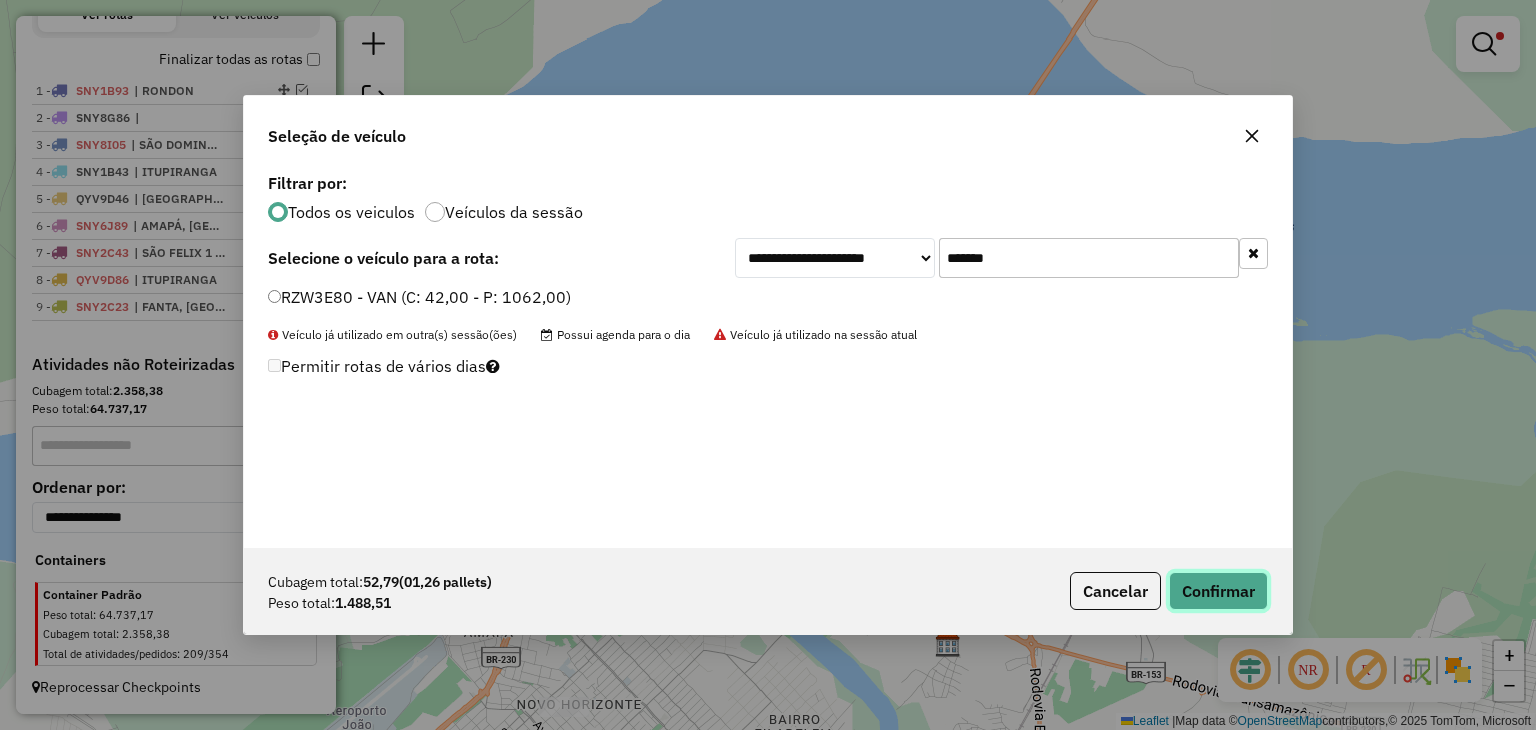 click on "Confirmar" 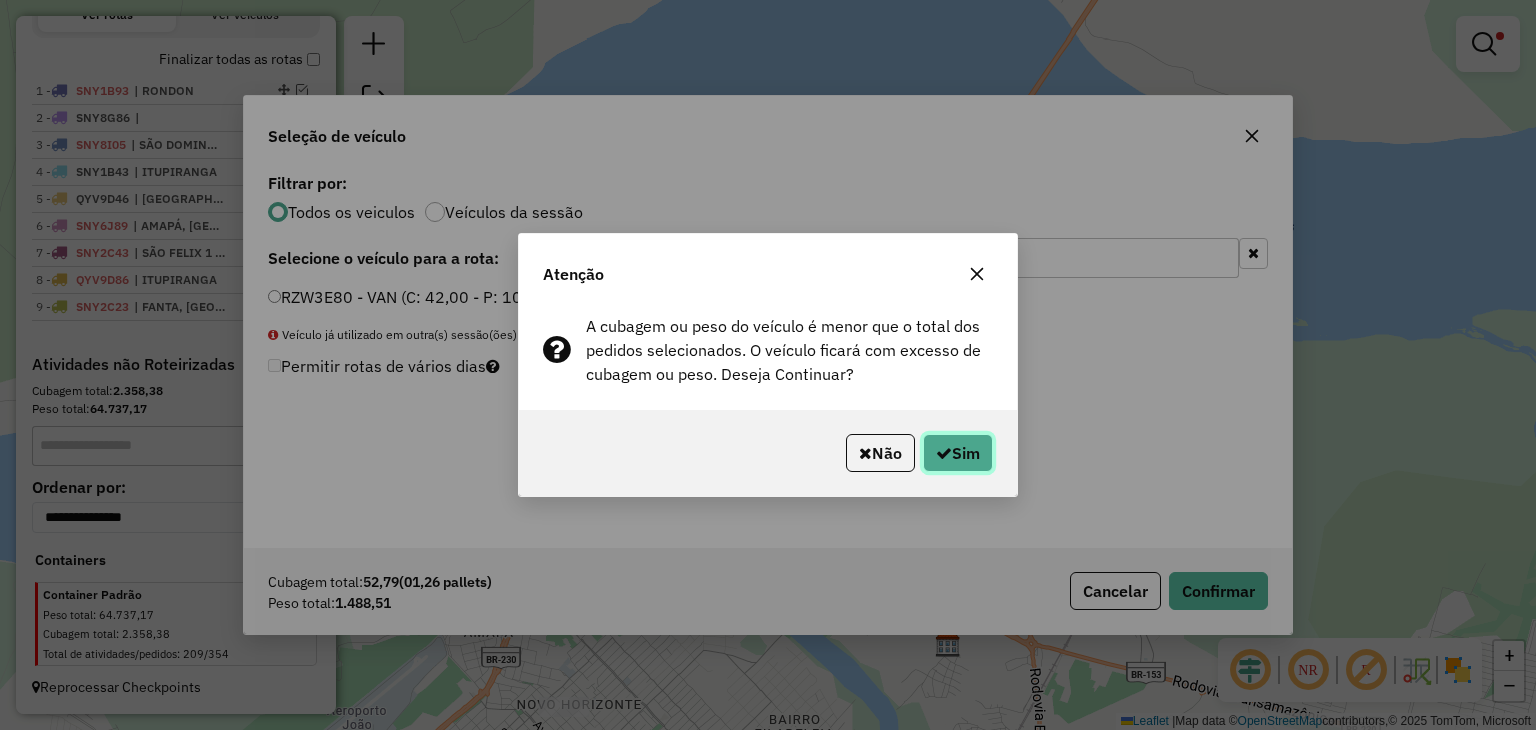 click on "Sim" 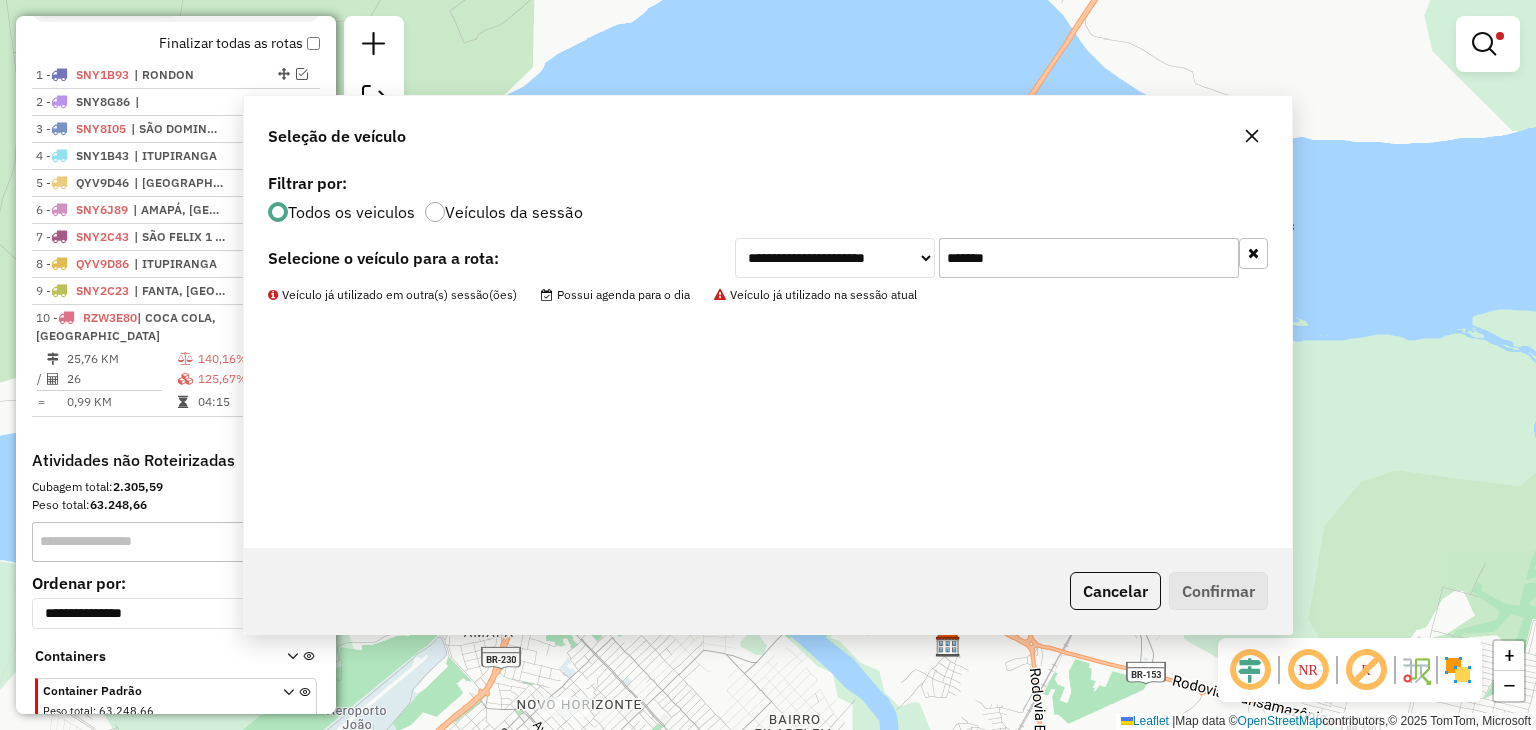 scroll, scrollTop: 788, scrollLeft: 0, axis: vertical 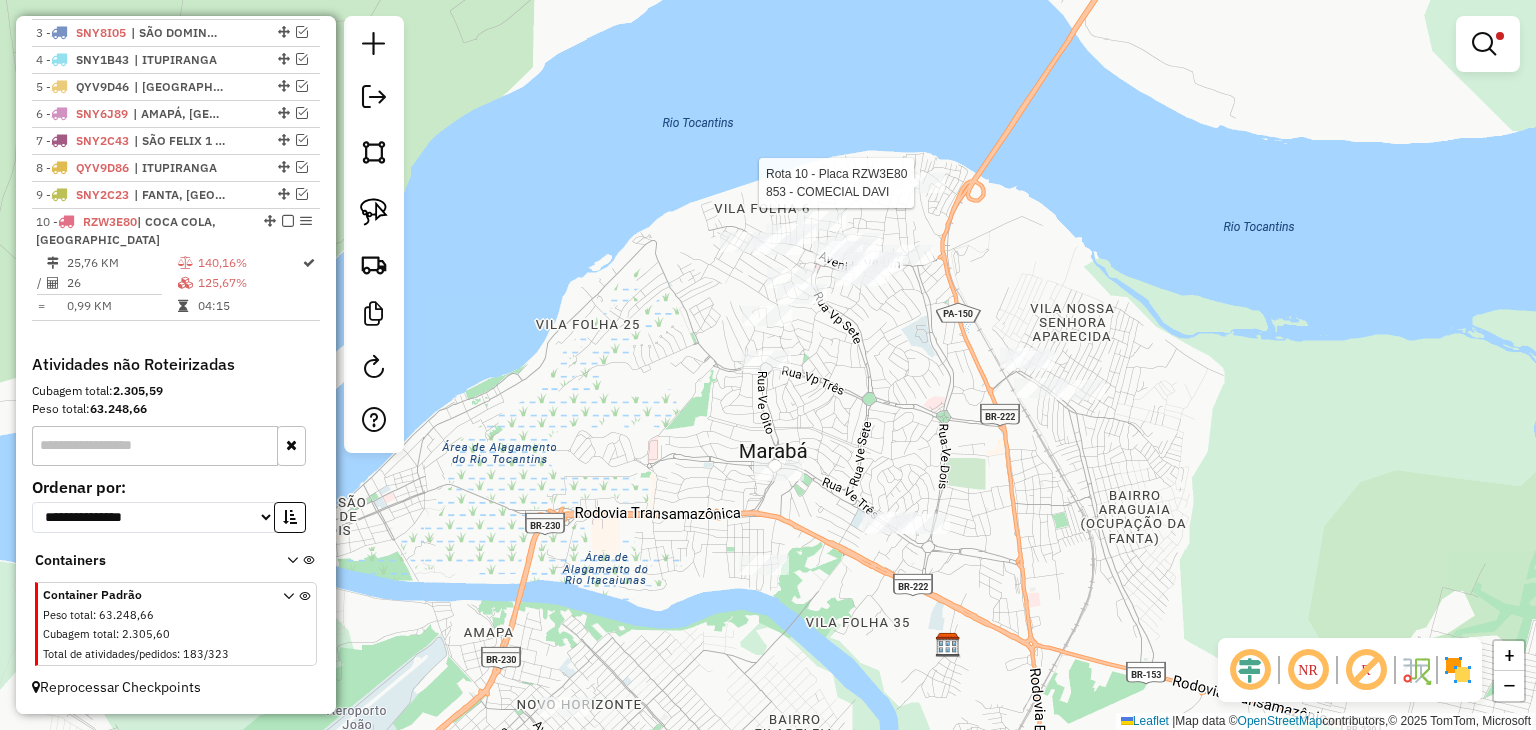 select on "**********" 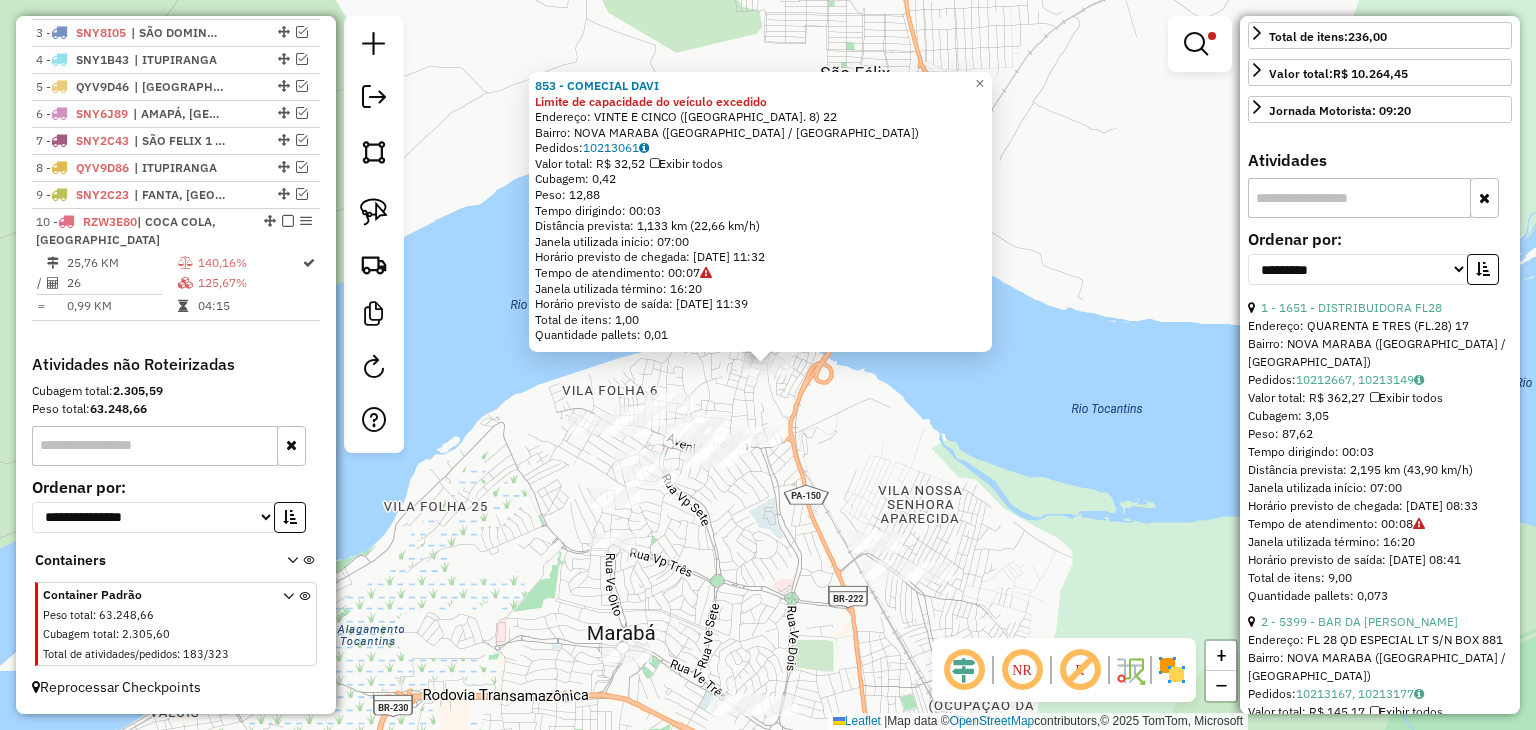 scroll, scrollTop: 500, scrollLeft: 0, axis: vertical 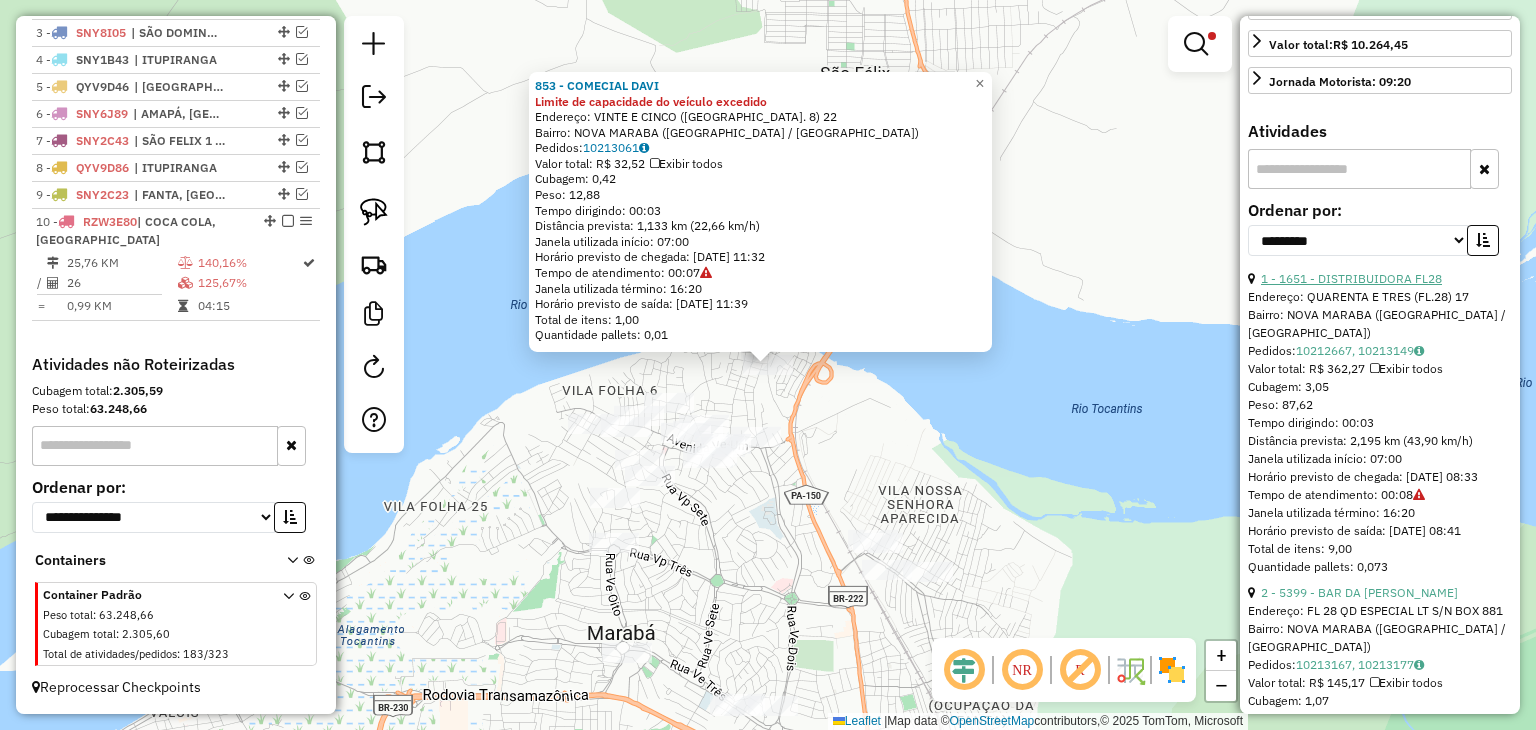 click on "1 - 1651 - DISTRIBUIDORA FL28" at bounding box center [1351, 278] 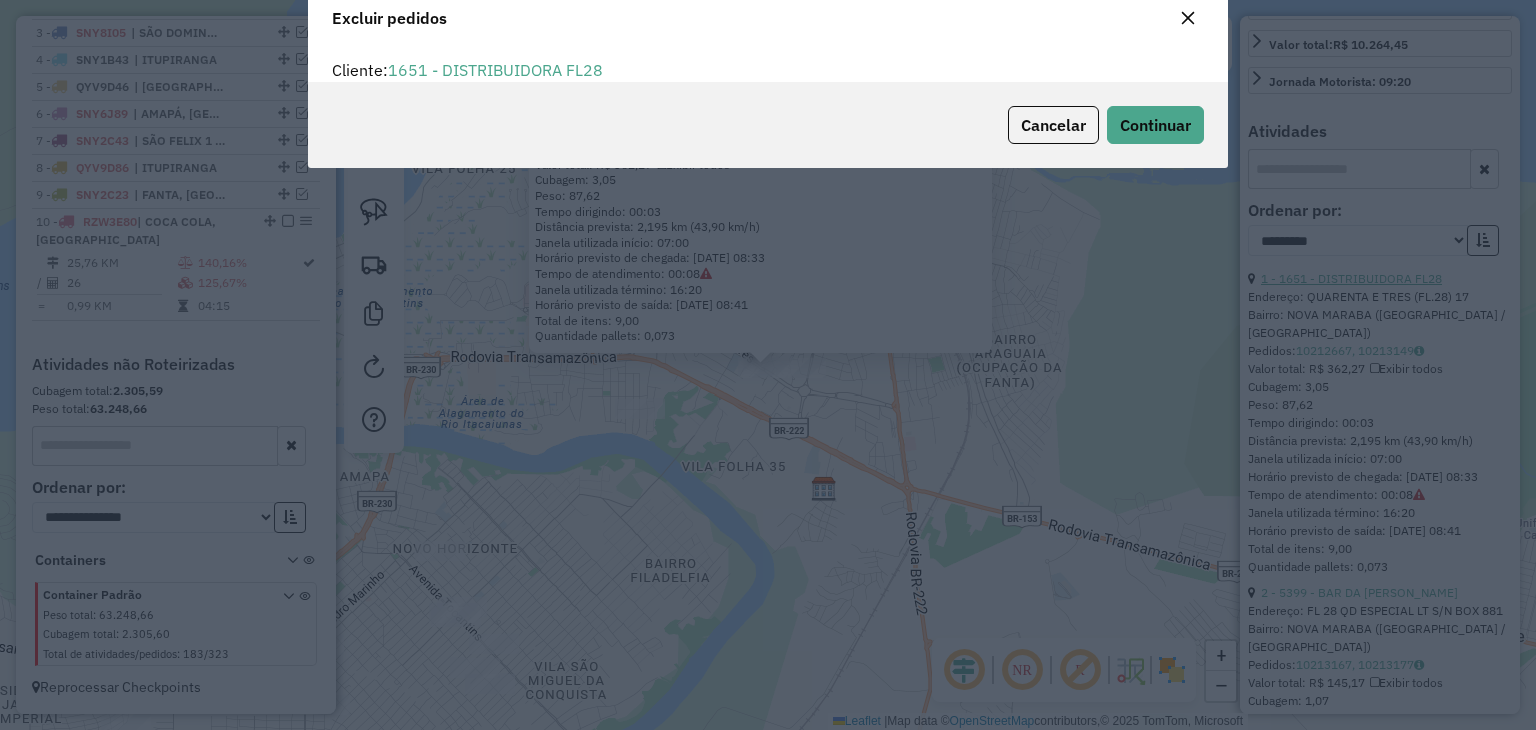 scroll, scrollTop: 10, scrollLeft: 6, axis: both 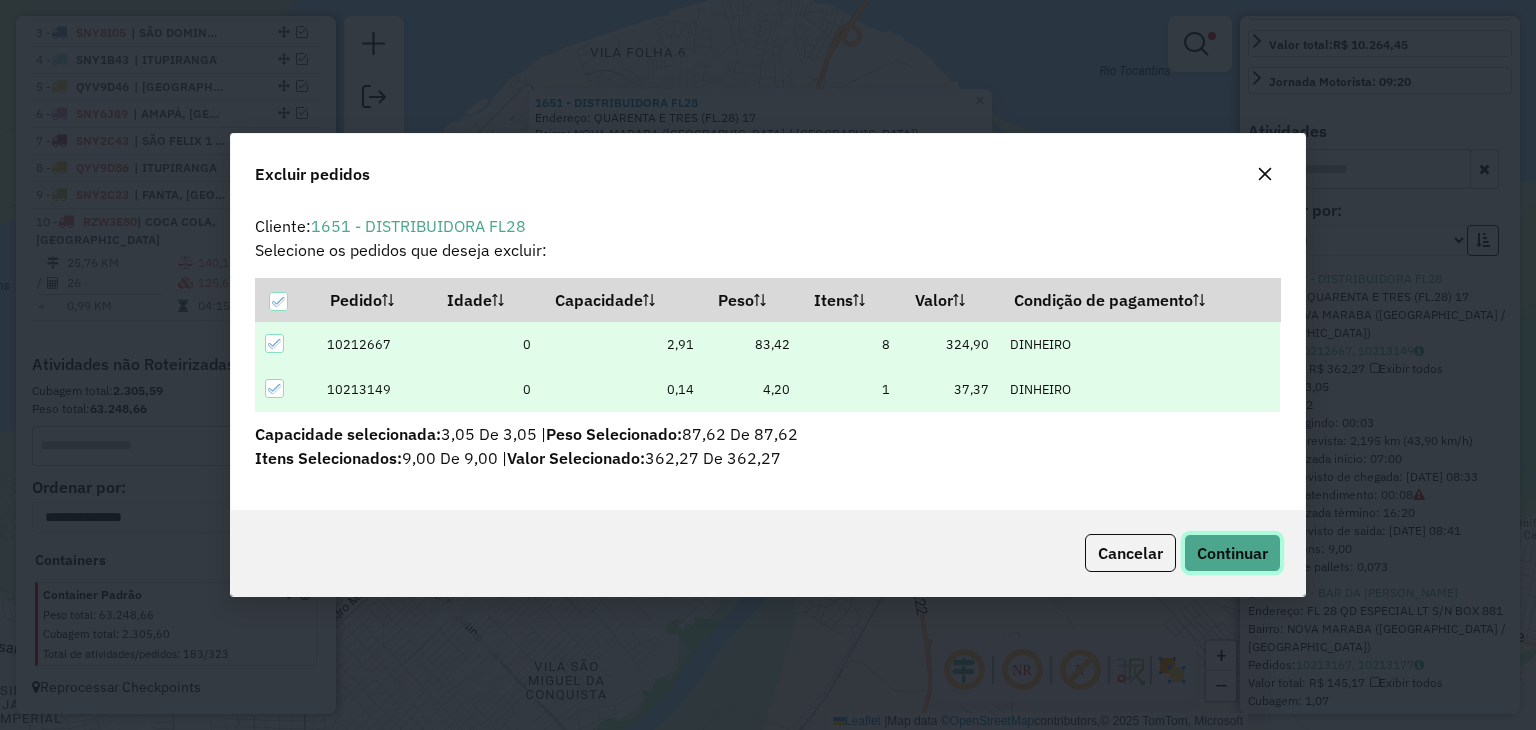 click on "Continuar" 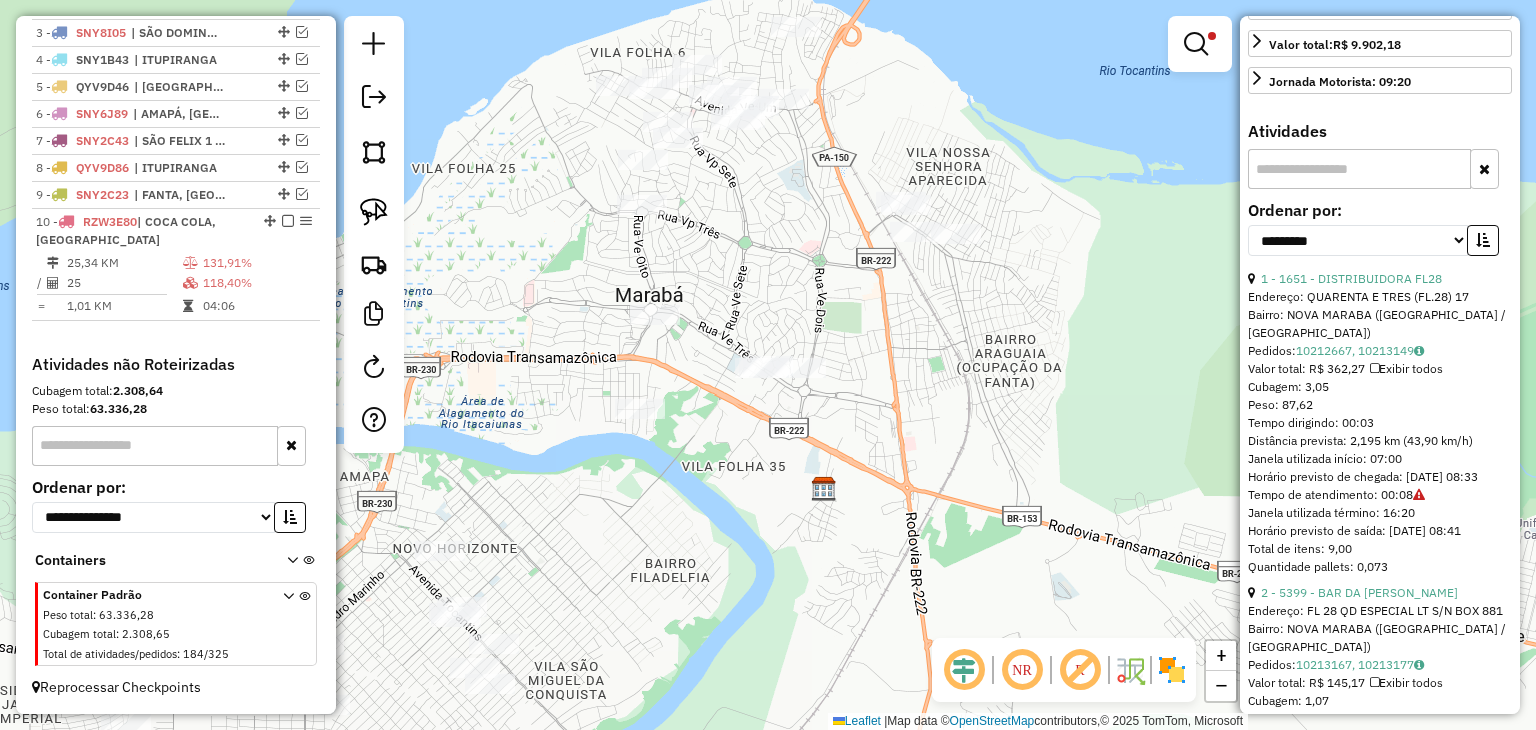 click on "Limpar filtros Janela de atendimento Grade de atendimento Capacidade Transportadoras Veículos Cliente Pedidos  Rotas Selecione os dias de semana para filtrar as janelas de atendimento  Seg   Ter   Qua   Qui   Sex   Sáb   Dom  Informe o período da janela de atendimento: De: Até:  Filtrar exatamente a janela do cliente  Considerar janela de atendimento padrão  Selecione os dias de semana para filtrar as grades de atendimento  Seg   Ter   Qua   Qui   Sex   Sáb   Dom   Considerar clientes sem dia de atendimento cadastrado  Clientes fora do dia de atendimento selecionado Filtrar as atividades entre os valores definidos abaixo:  Peso mínimo:   Peso máximo:   Cubagem mínima:  ****  Cubagem máxima:  ****  De:   Até:  Filtrar as atividades entre o tempo de atendimento definido abaixo:  De:   Até:   Considerar capacidade total dos clientes não roteirizados Transportadora: Selecione um ou mais itens Tipo de veículo: Selecione um ou mais itens Veículo: Selecione um ou mais itens Motorista: Nome: Rótulo: +" 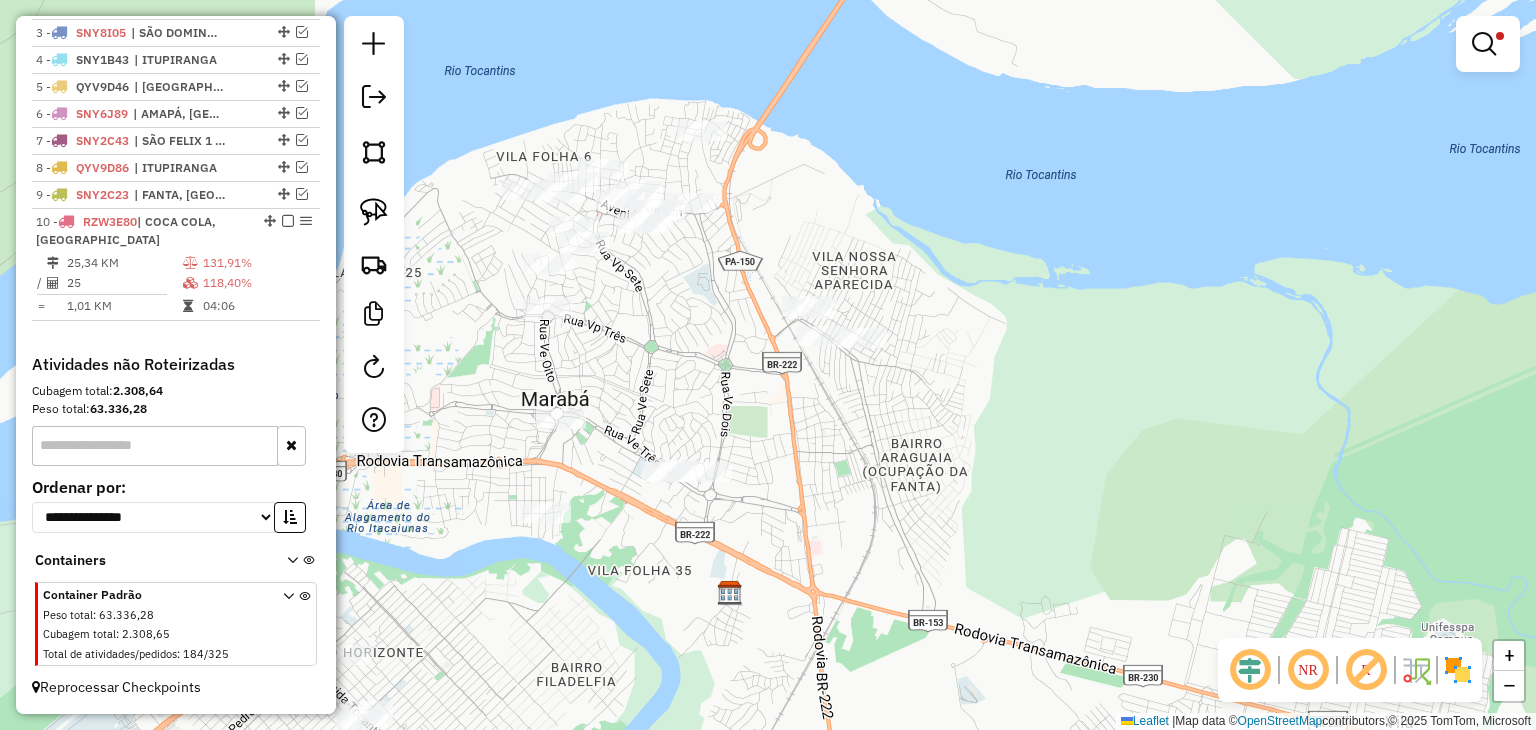 drag, startPoint x: 853, startPoint y: 272, endPoint x: 759, endPoint y: 376, distance: 140.1856 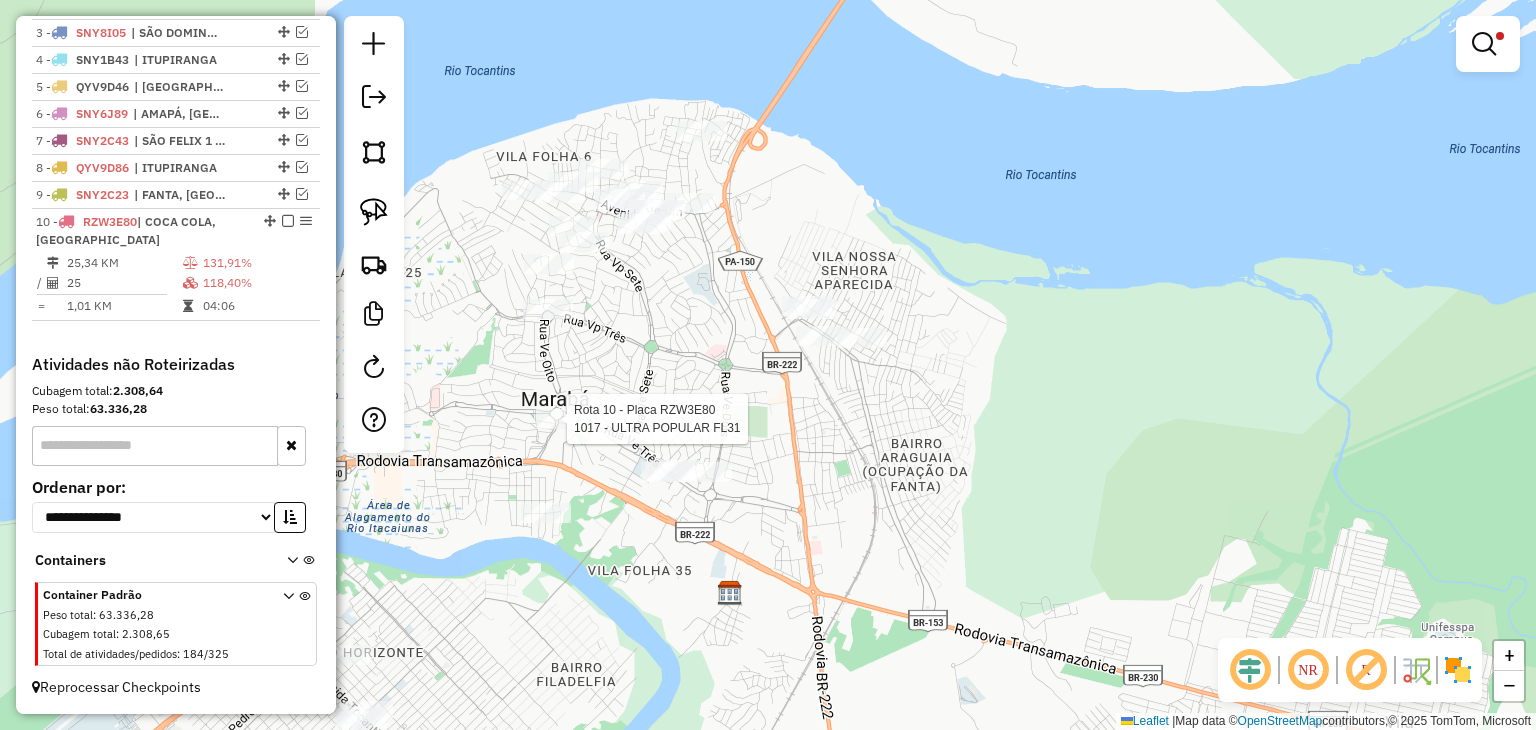 select on "**********" 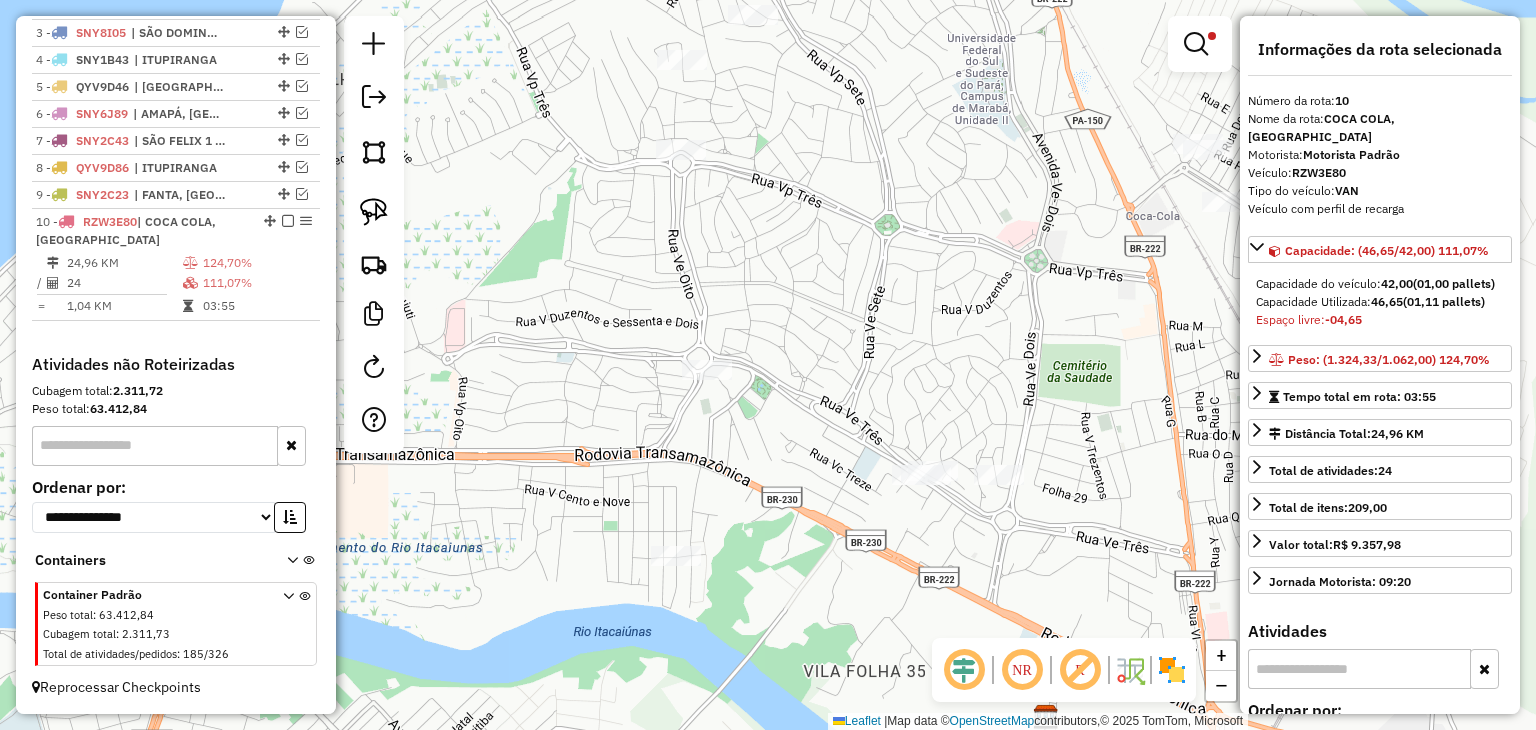 click on "Limpar filtros Janela de atendimento Grade de atendimento Capacidade Transportadoras Veículos Cliente Pedidos  Rotas Selecione os dias de semana para filtrar as janelas de atendimento  Seg   Ter   Qua   Qui   Sex   Sáb   Dom  Informe o período da janela de atendimento: De: Até:  Filtrar exatamente a janela do cliente  Considerar janela de atendimento padrão  Selecione os dias de semana para filtrar as grades de atendimento  Seg   Ter   Qua   Qui   Sex   Sáb   Dom   Considerar clientes sem dia de atendimento cadastrado  Clientes fora do dia de atendimento selecionado Filtrar as atividades entre os valores definidos abaixo:  Peso mínimo:   Peso máximo:   Cubagem mínima:  ****  Cubagem máxima:  ****  De:   Até:  Filtrar as atividades entre o tempo de atendimento definido abaixo:  De:   Até:   Considerar capacidade total dos clientes não roteirizados Transportadora: Selecione um ou mais itens Tipo de veículo: Selecione um ou mais itens Veículo: Selecione um ou mais itens Motorista: Nome: Rótulo: +" 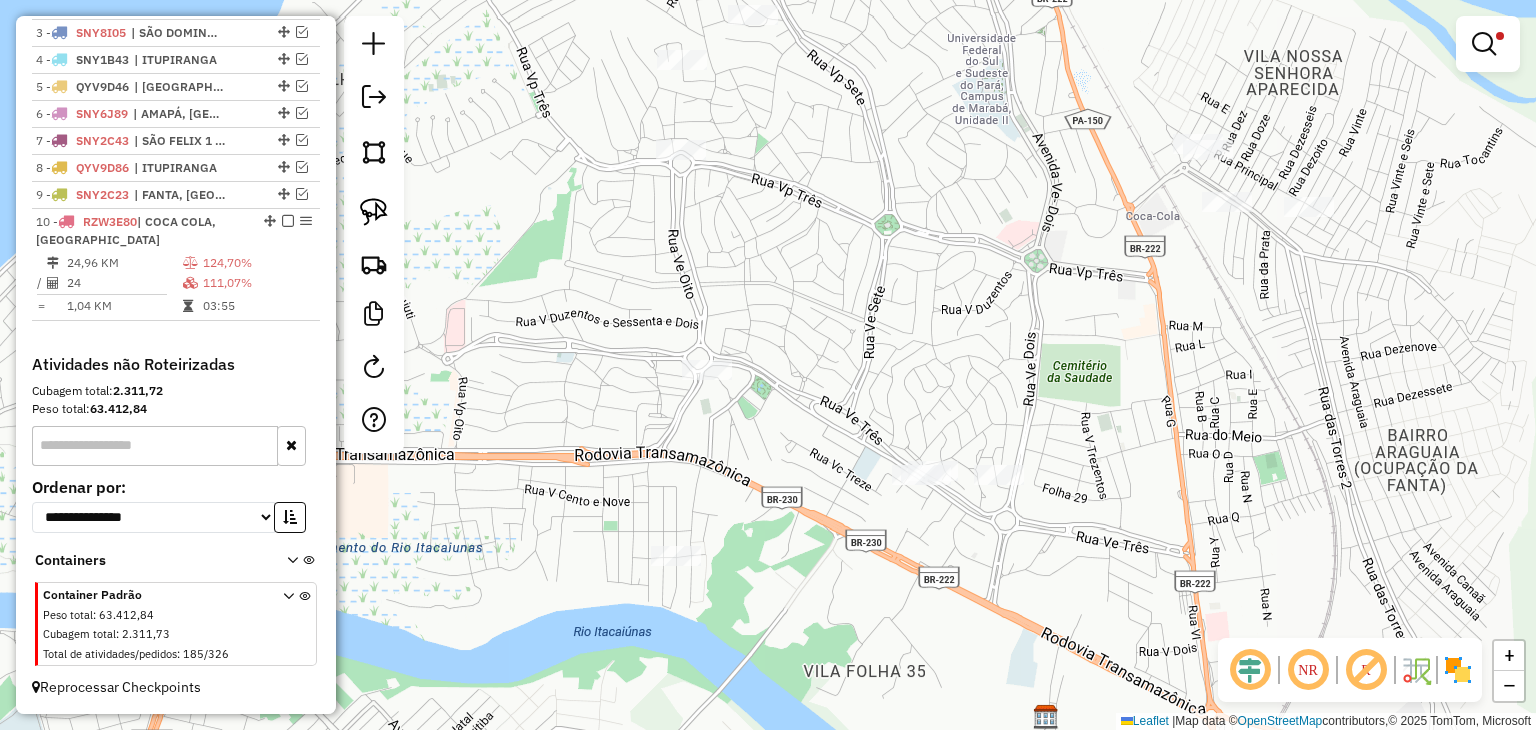 drag, startPoint x: 990, startPoint y: 322, endPoint x: 752, endPoint y: 472, distance: 281.32544 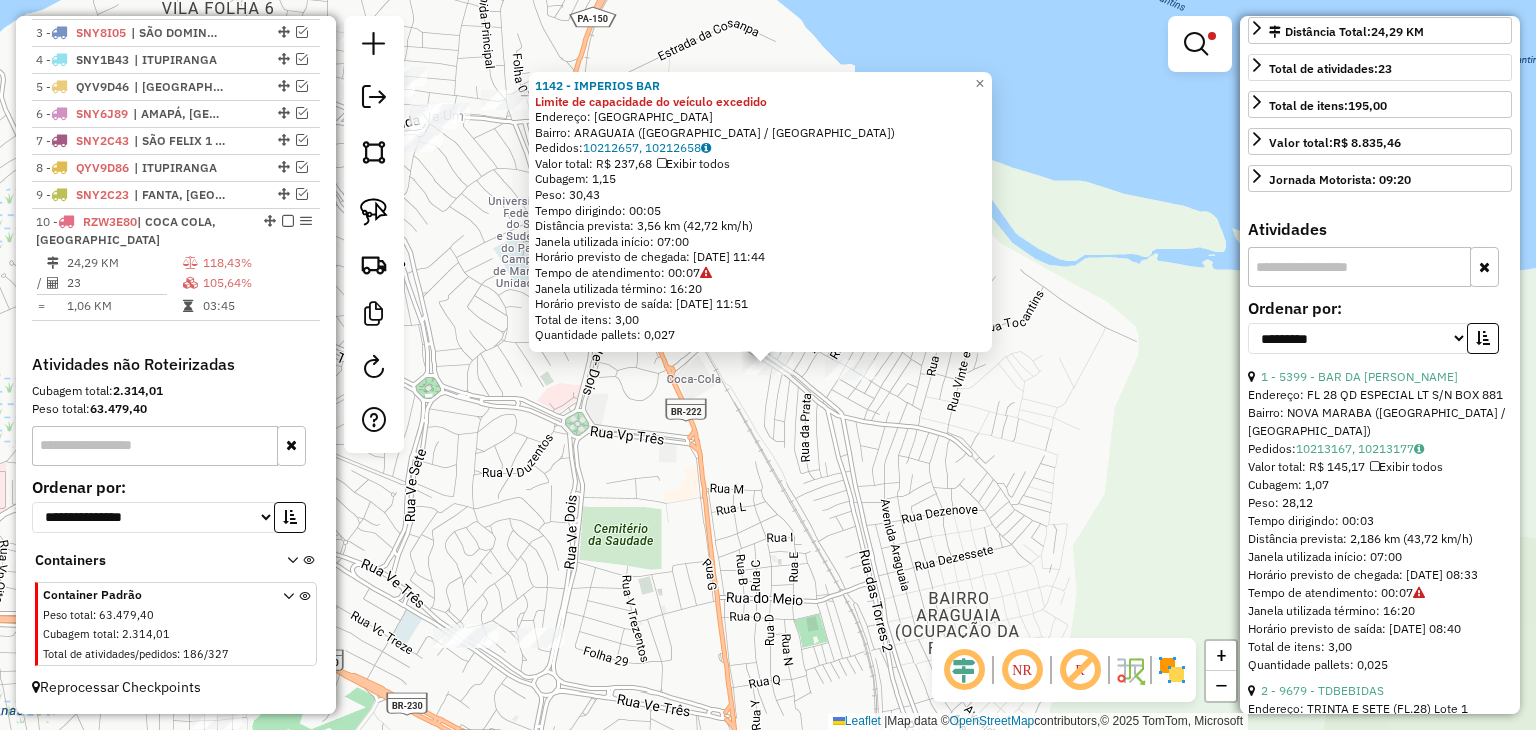 scroll, scrollTop: 500, scrollLeft: 0, axis: vertical 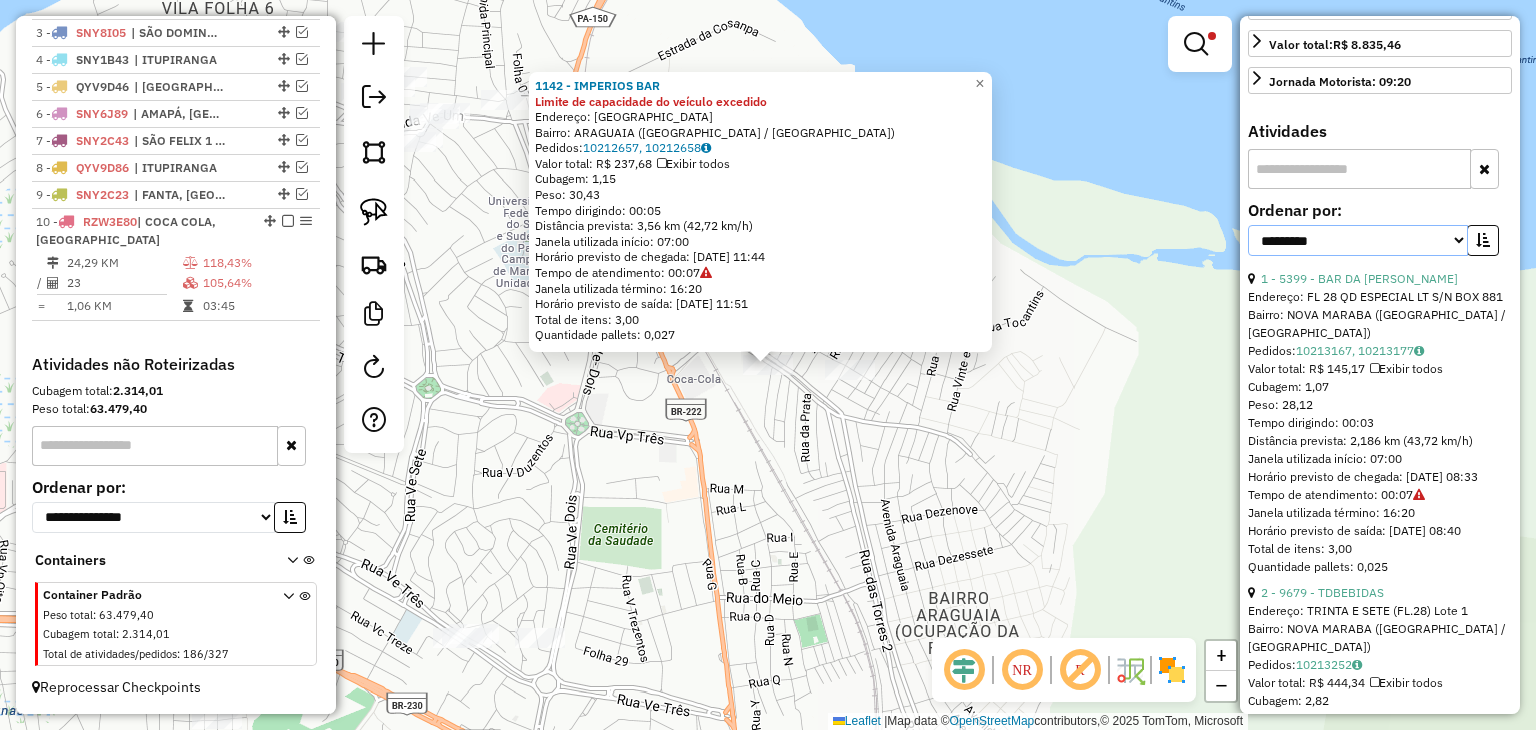 click on "**********" at bounding box center (1358, 240) 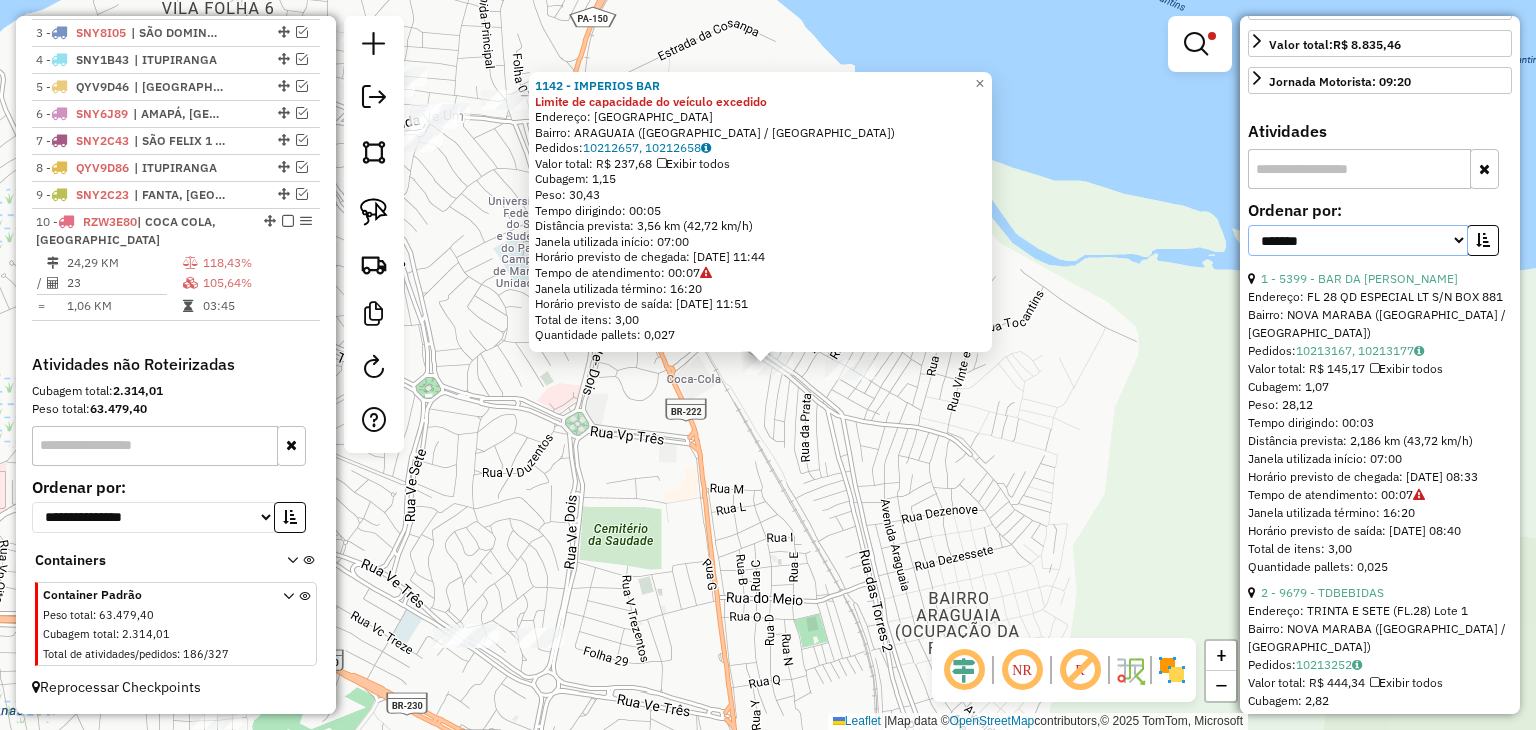 click on "**********" at bounding box center [1358, 240] 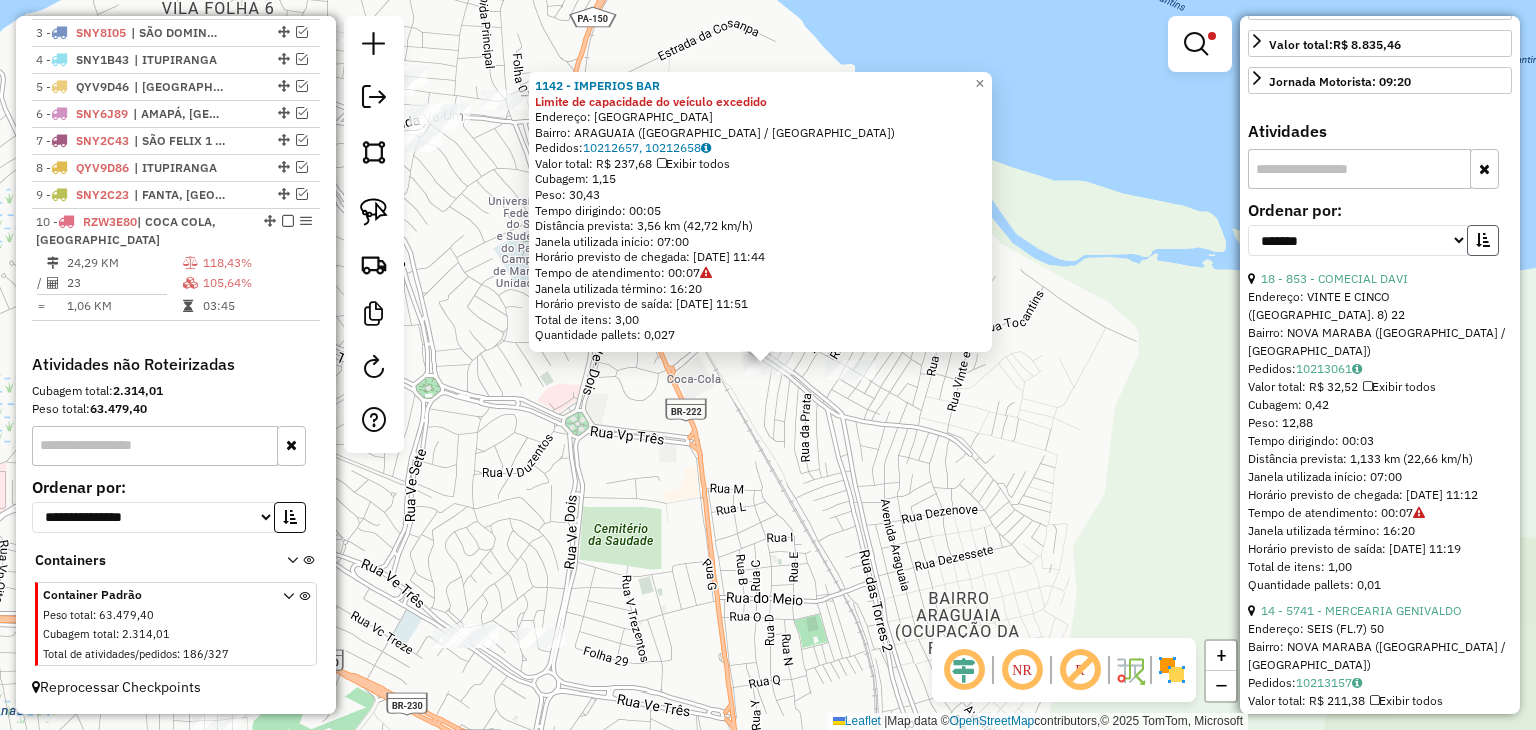 click at bounding box center [1483, 240] 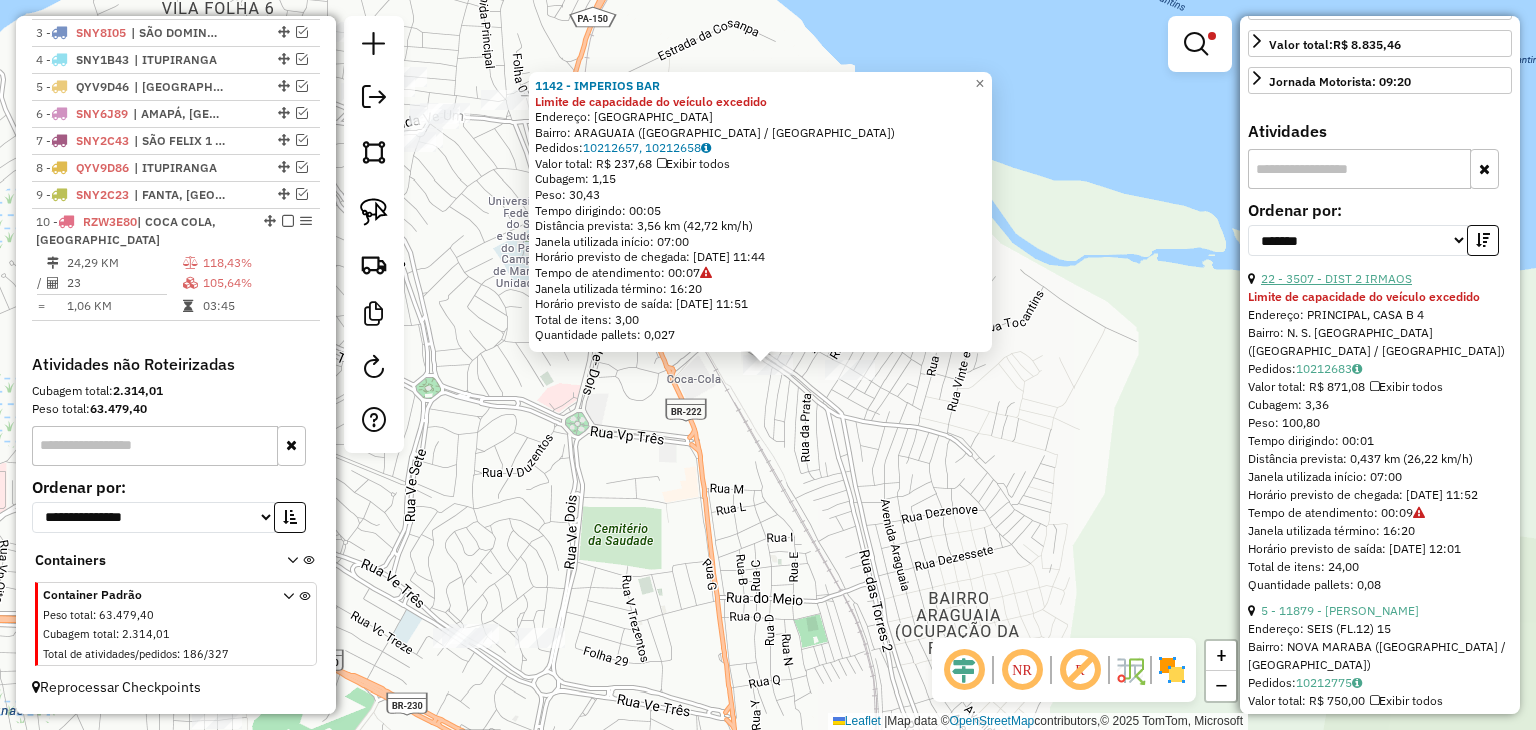 click on "22 - 3507 - DIST 2 IRMAOS" at bounding box center (1336, 278) 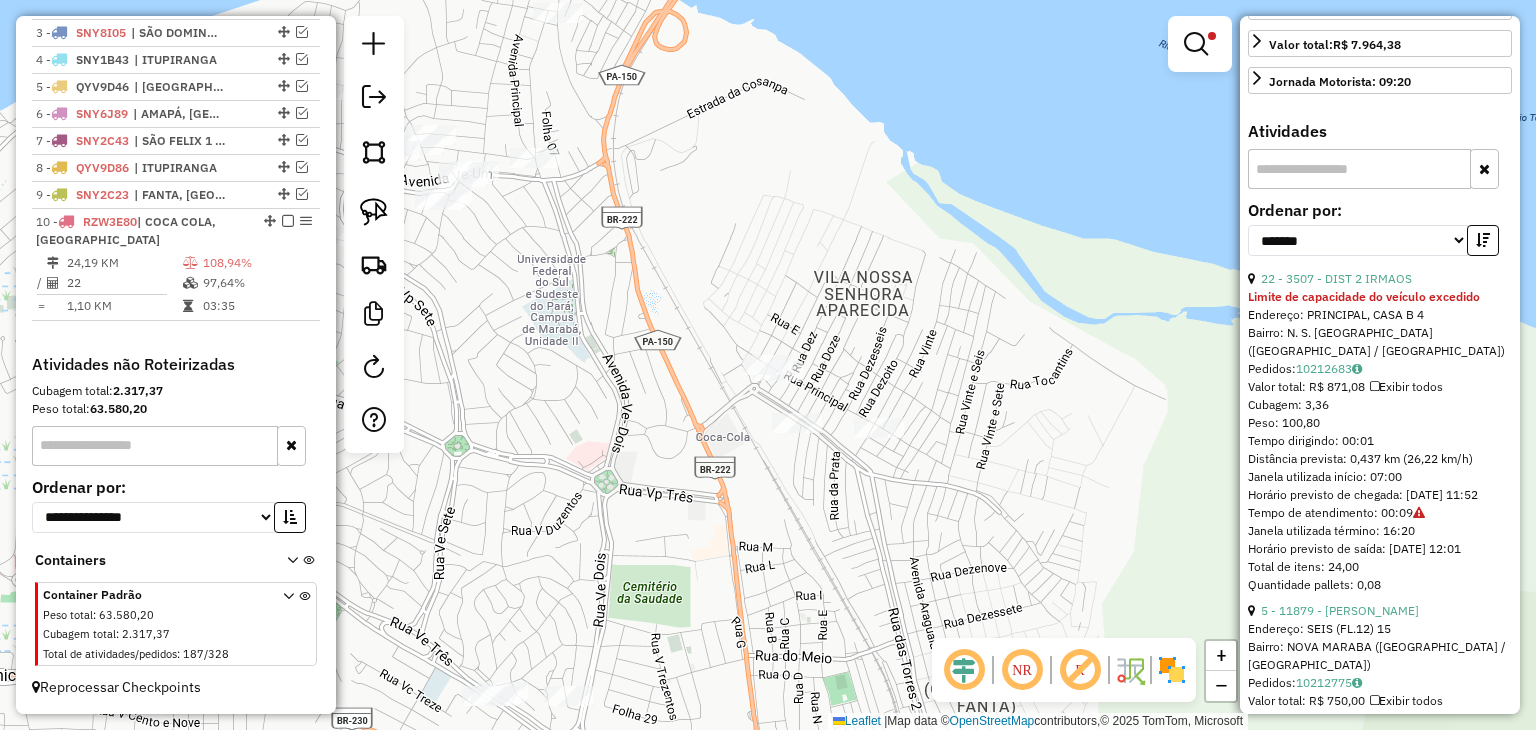 click on "Limpar filtros Janela de atendimento Grade de atendimento Capacidade Transportadoras Veículos Cliente Pedidos  Rotas Selecione os dias de semana para filtrar as janelas de atendimento  Seg   Ter   Qua   Qui   Sex   Sáb   Dom  Informe o período da janela de atendimento: De: Até:  Filtrar exatamente a janela do cliente  Considerar janela de atendimento padrão  Selecione os dias de semana para filtrar as grades de atendimento  Seg   Ter   Qua   Qui   Sex   Sáb   Dom   Considerar clientes sem dia de atendimento cadastrado  Clientes fora do dia de atendimento selecionado Filtrar as atividades entre os valores definidos abaixo:  Peso mínimo:   Peso máximo:   Cubagem mínima:  ****  Cubagem máxima:  ****  De:   Até:  Filtrar as atividades entre o tempo de atendimento definido abaixo:  De:   Até:   Considerar capacidade total dos clientes não roteirizados Transportadora: Selecione um ou mais itens Tipo de veículo: Selecione um ou mais itens Veículo: Selecione um ou mais itens Motorista: Nome: Rótulo: +" 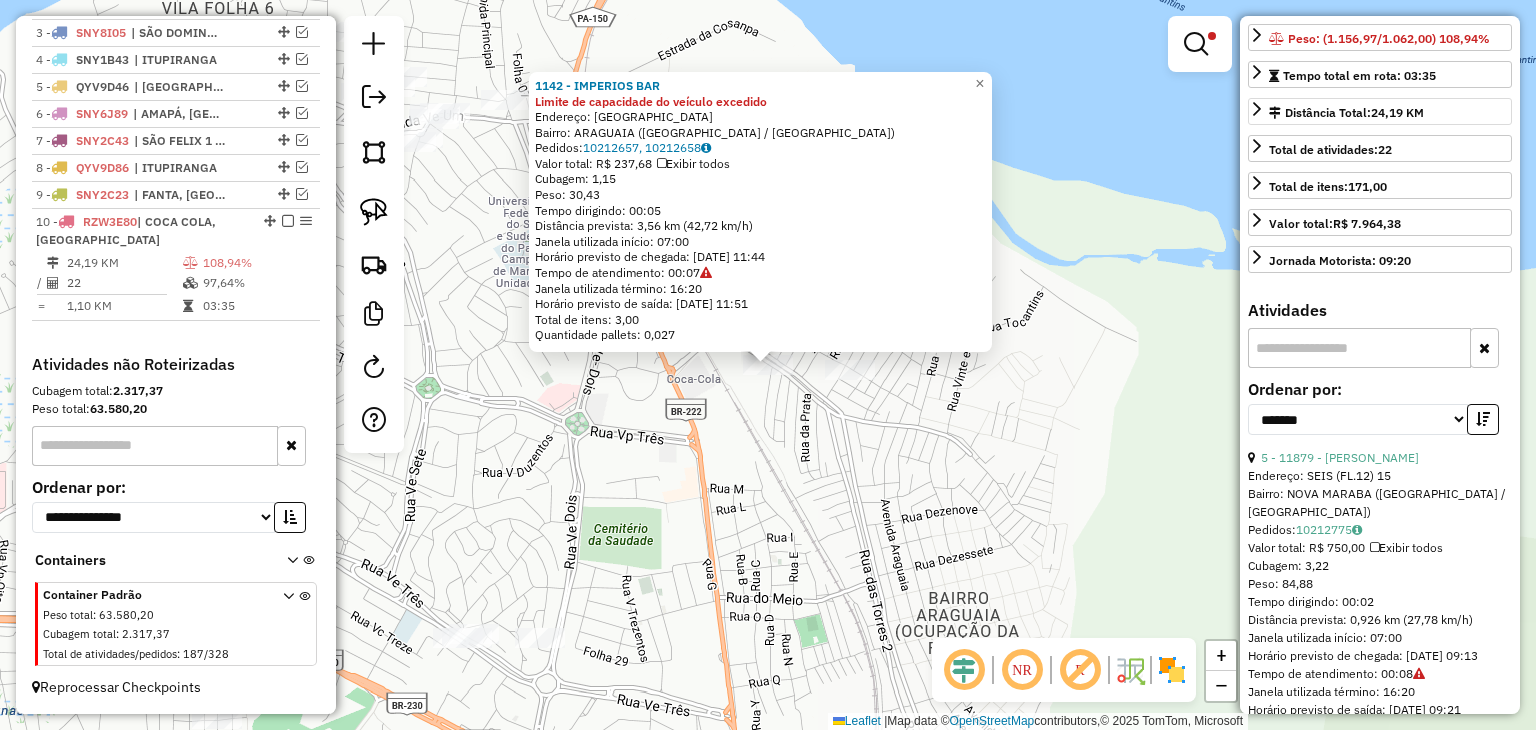 scroll, scrollTop: 400, scrollLeft: 0, axis: vertical 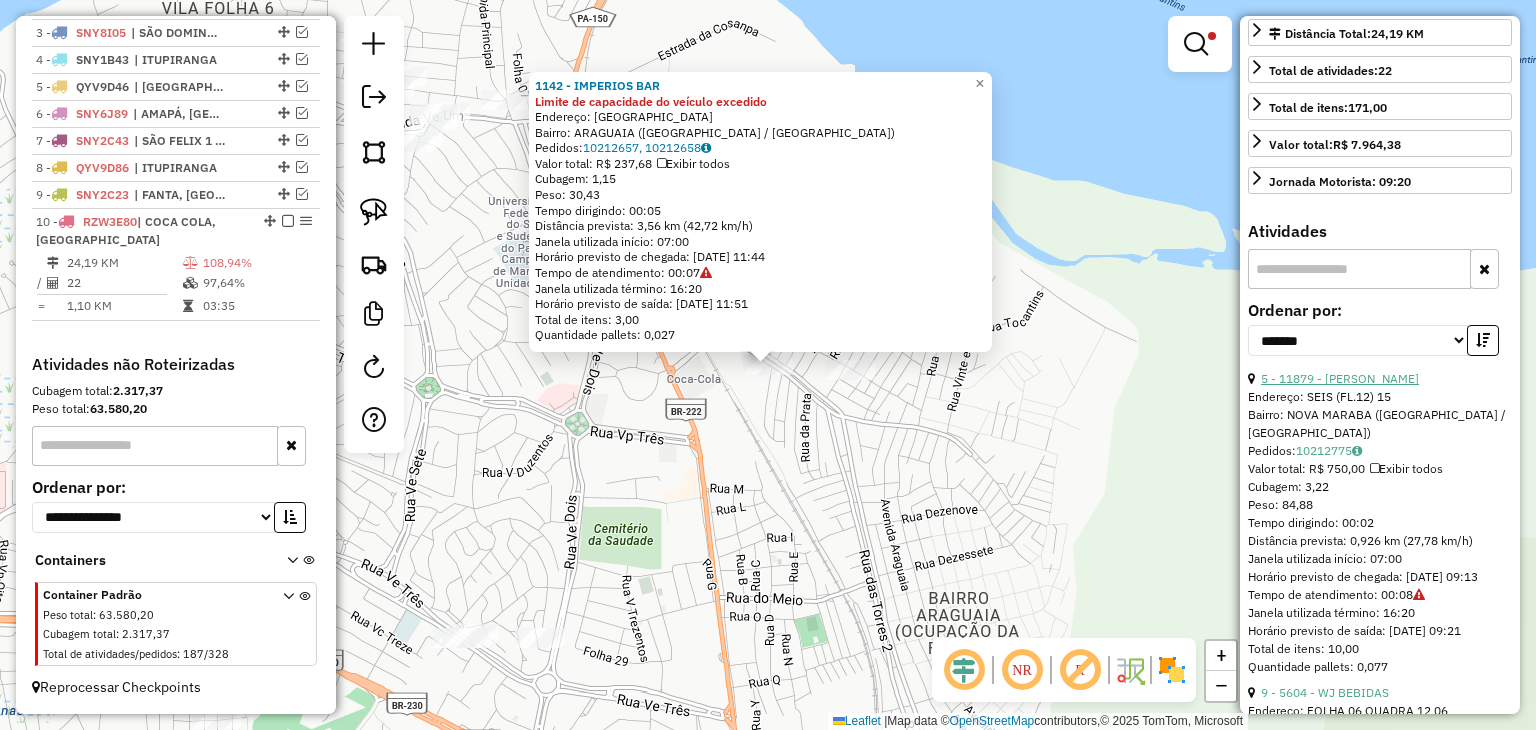 click on "5 - 11879 - VANIA COSTA SOUSA BA" at bounding box center (1340, 378) 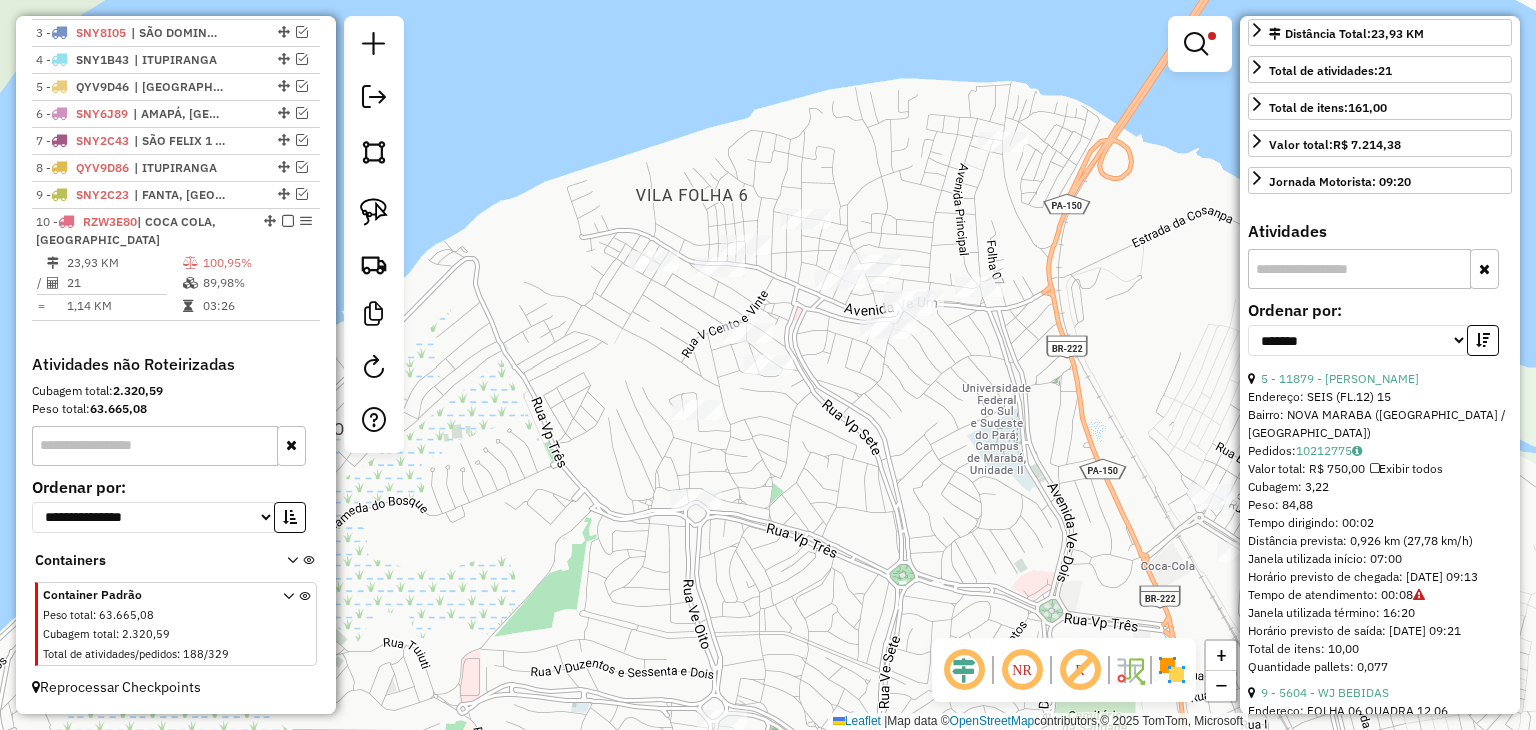 click on "Limpar filtros Janela de atendimento Grade de atendimento Capacidade Transportadoras Veículos Cliente Pedidos  Rotas Selecione os dias de semana para filtrar as janelas de atendimento  Seg   Ter   Qua   Qui   Sex   Sáb   Dom  Informe o período da janela de atendimento: De: Até:  Filtrar exatamente a janela do cliente  Considerar janela de atendimento padrão  Selecione os dias de semana para filtrar as grades de atendimento  Seg   Ter   Qua   Qui   Sex   Sáb   Dom   Considerar clientes sem dia de atendimento cadastrado  Clientes fora do dia de atendimento selecionado Filtrar as atividades entre os valores definidos abaixo:  Peso mínimo:   Peso máximo:   Cubagem mínima:  ****  Cubagem máxima:  ****  De:   Até:  Filtrar as atividades entre o tempo de atendimento definido abaixo:  De:   Até:   Considerar capacidade total dos clientes não roteirizados Transportadora: Selecione um ou mais itens Tipo de veículo: Selecione um ou mais itens Veículo: Selecione um ou mais itens Motorista: Nome: Rótulo: +" 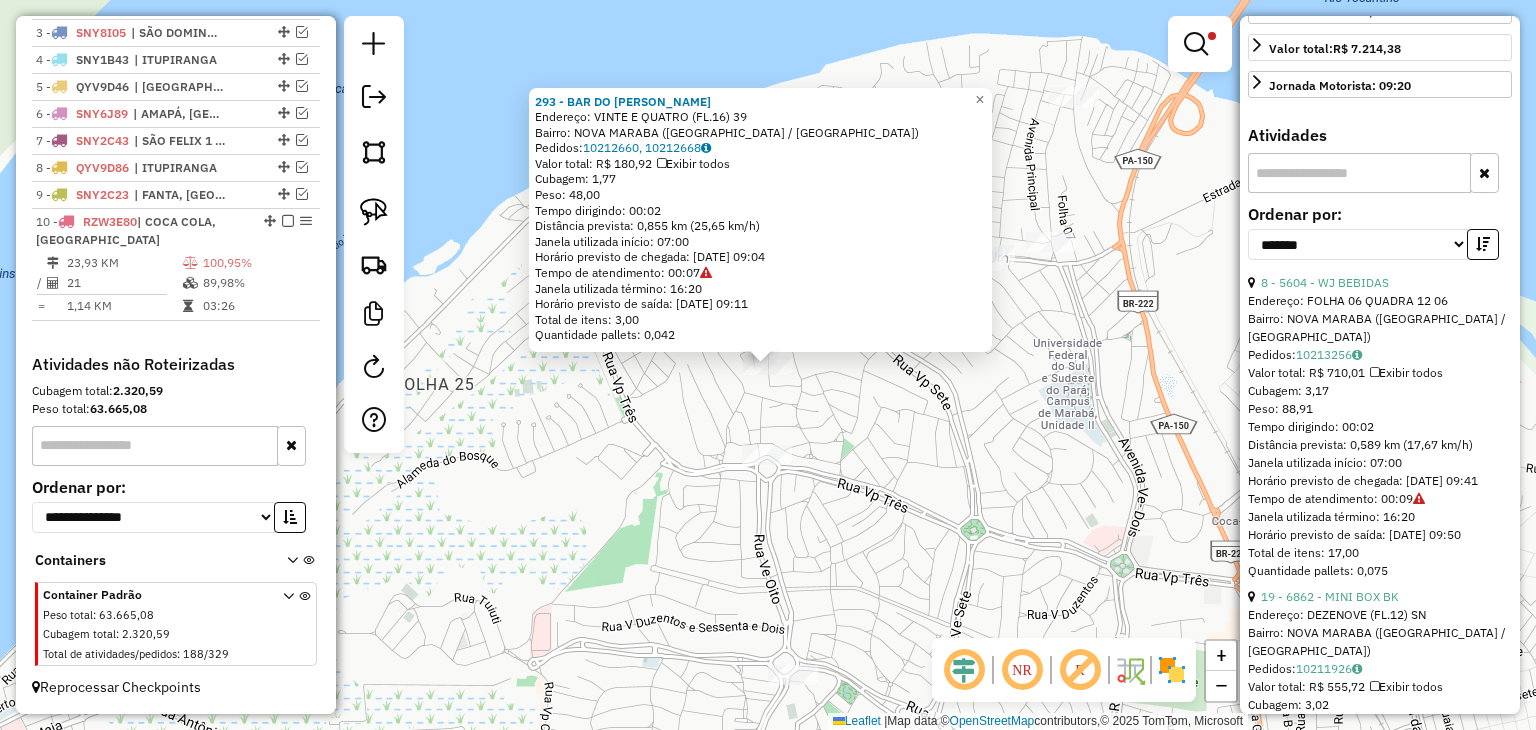 scroll, scrollTop: 500, scrollLeft: 0, axis: vertical 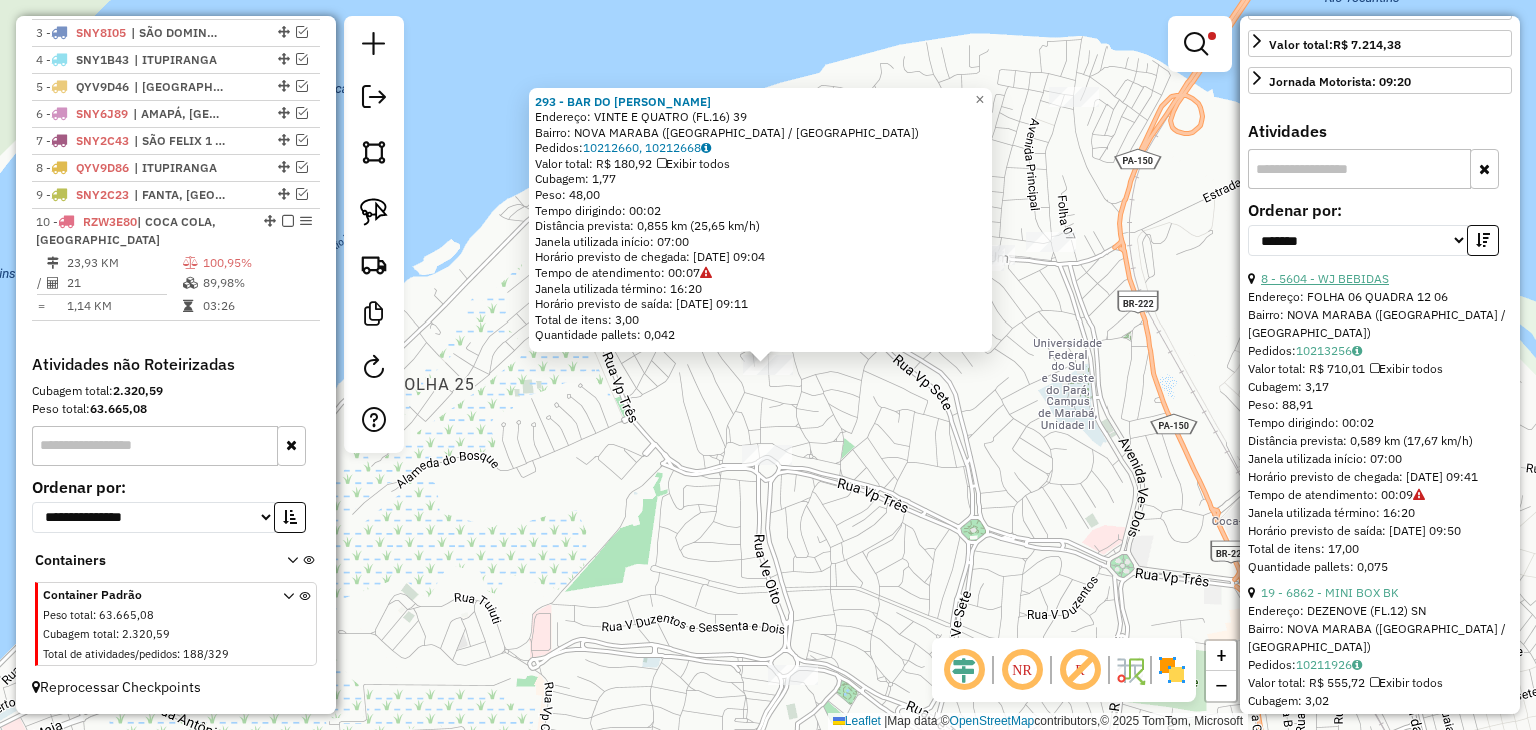click on "8 - 5604 - WJ BEBIDAS" at bounding box center (1325, 278) 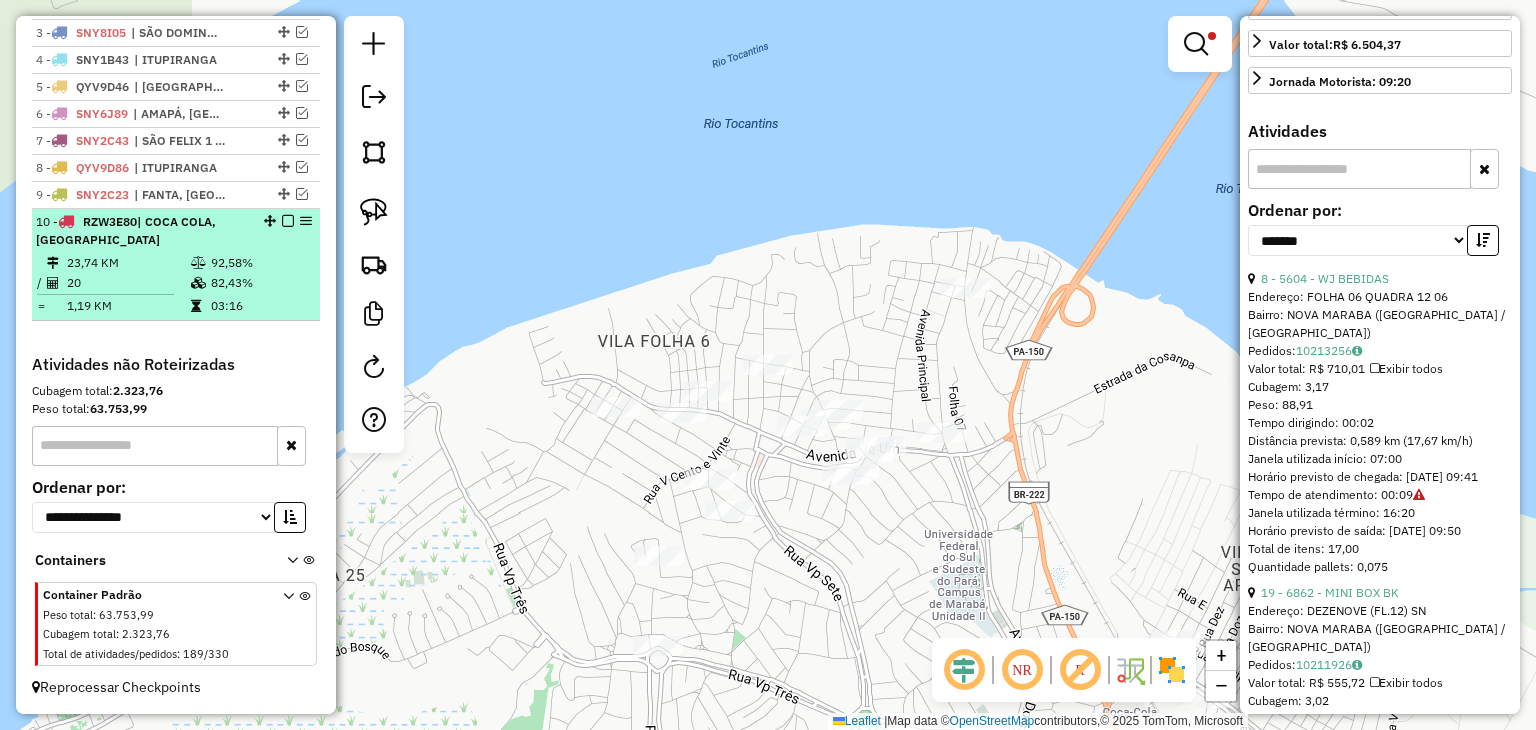 click at bounding box center [288, 221] 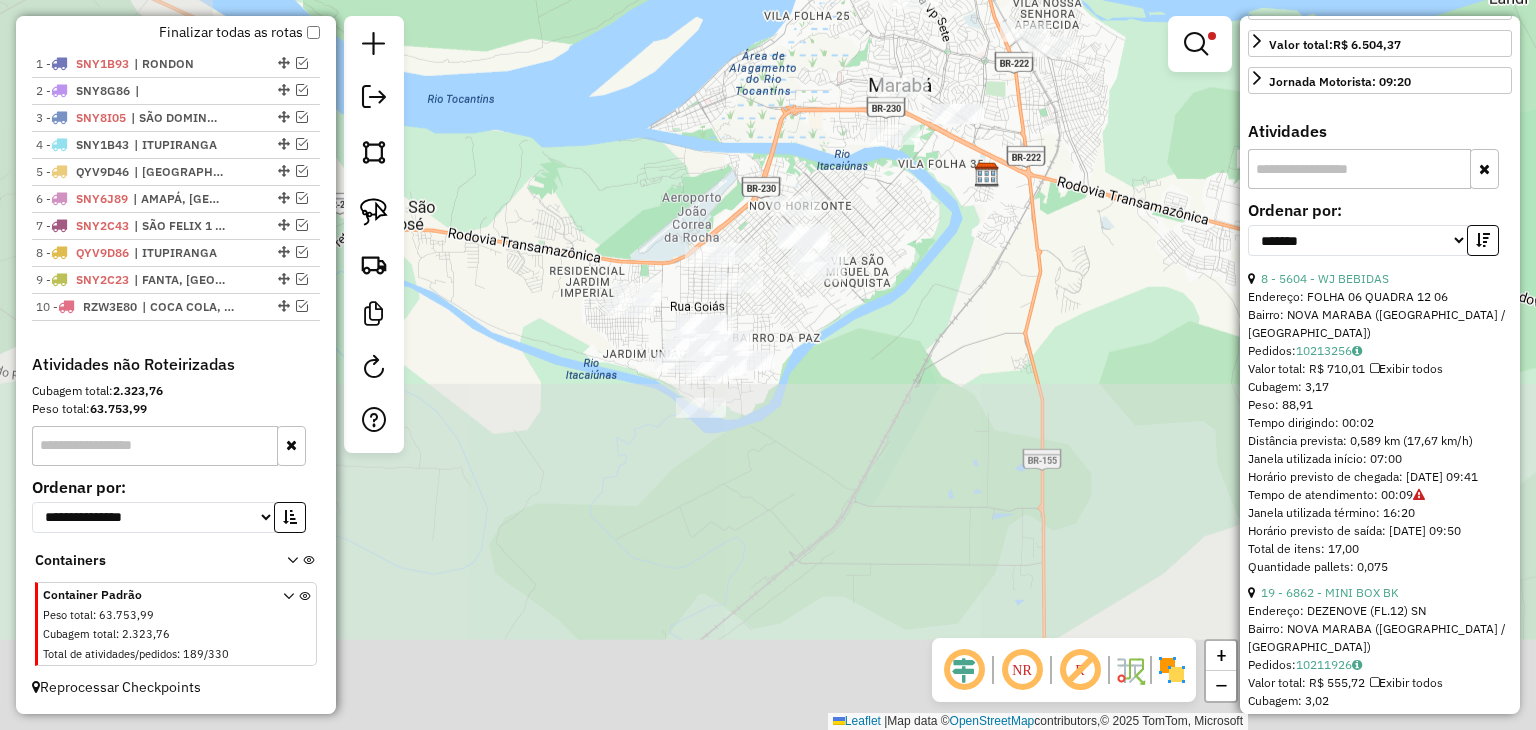 drag, startPoint x: 459, startPoint y: 429, endPoint x: 834, endPoint y: 57, distance: 528.213 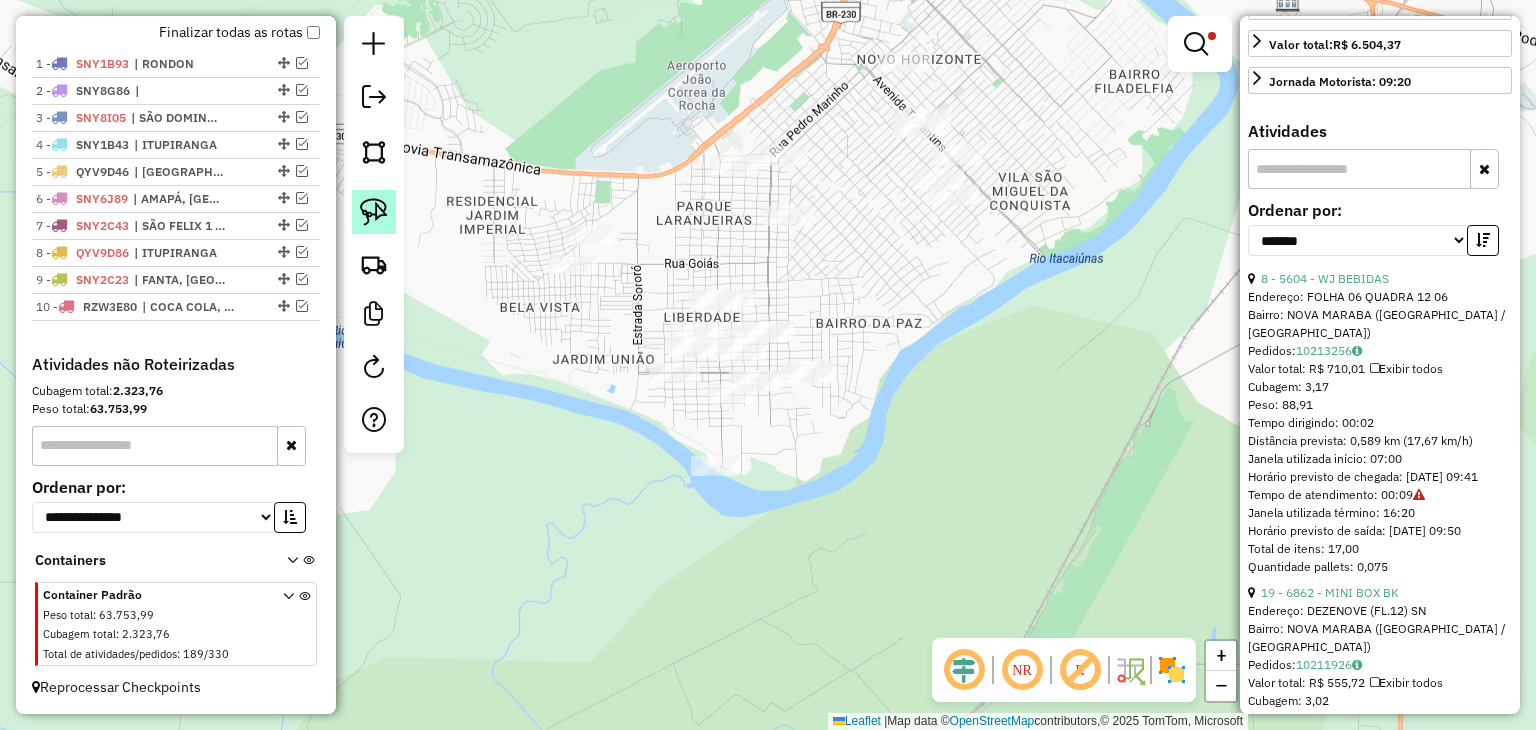 click 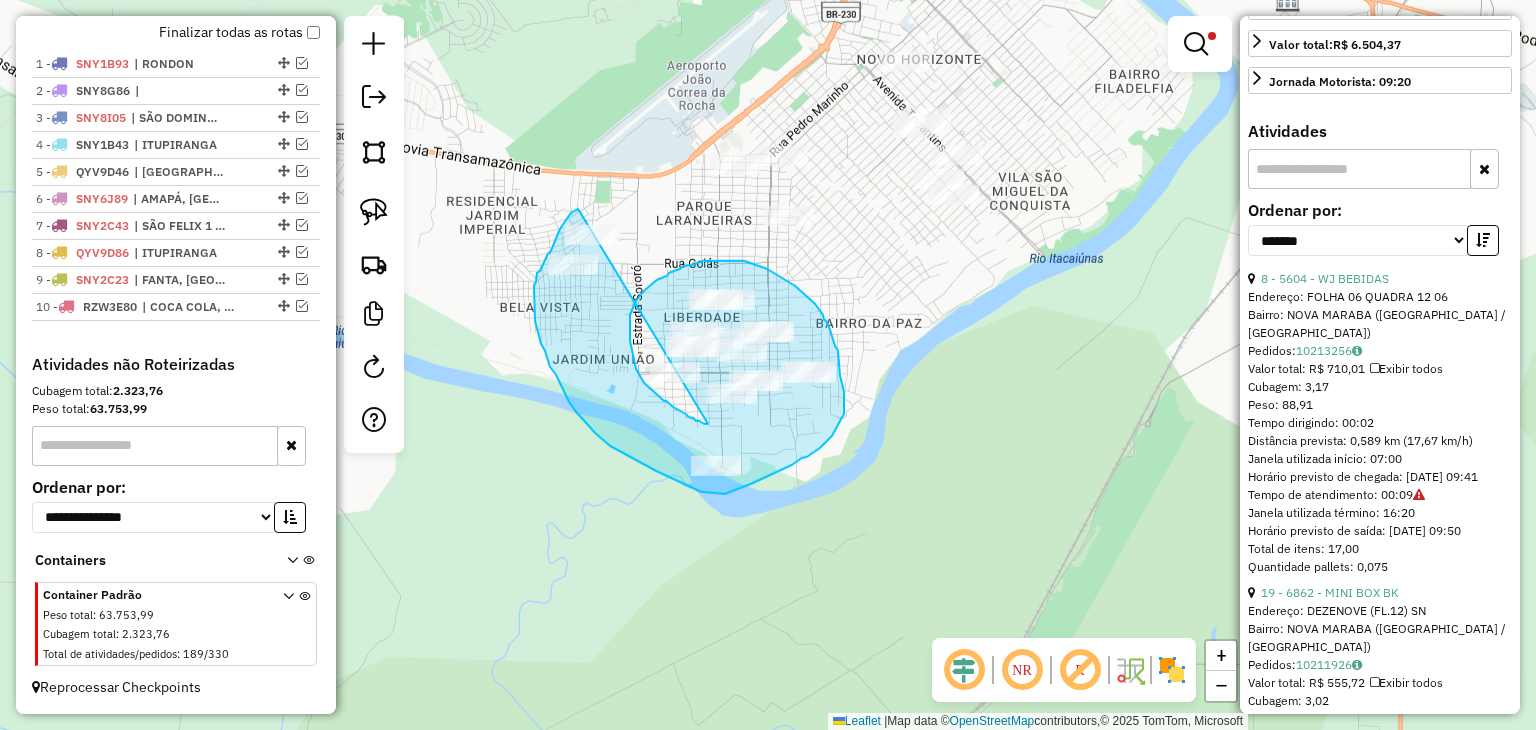drag, startPoint x: 708, startPoint y: 424, endPoint x: 613, endPoint y: 205, distance: 238.7174 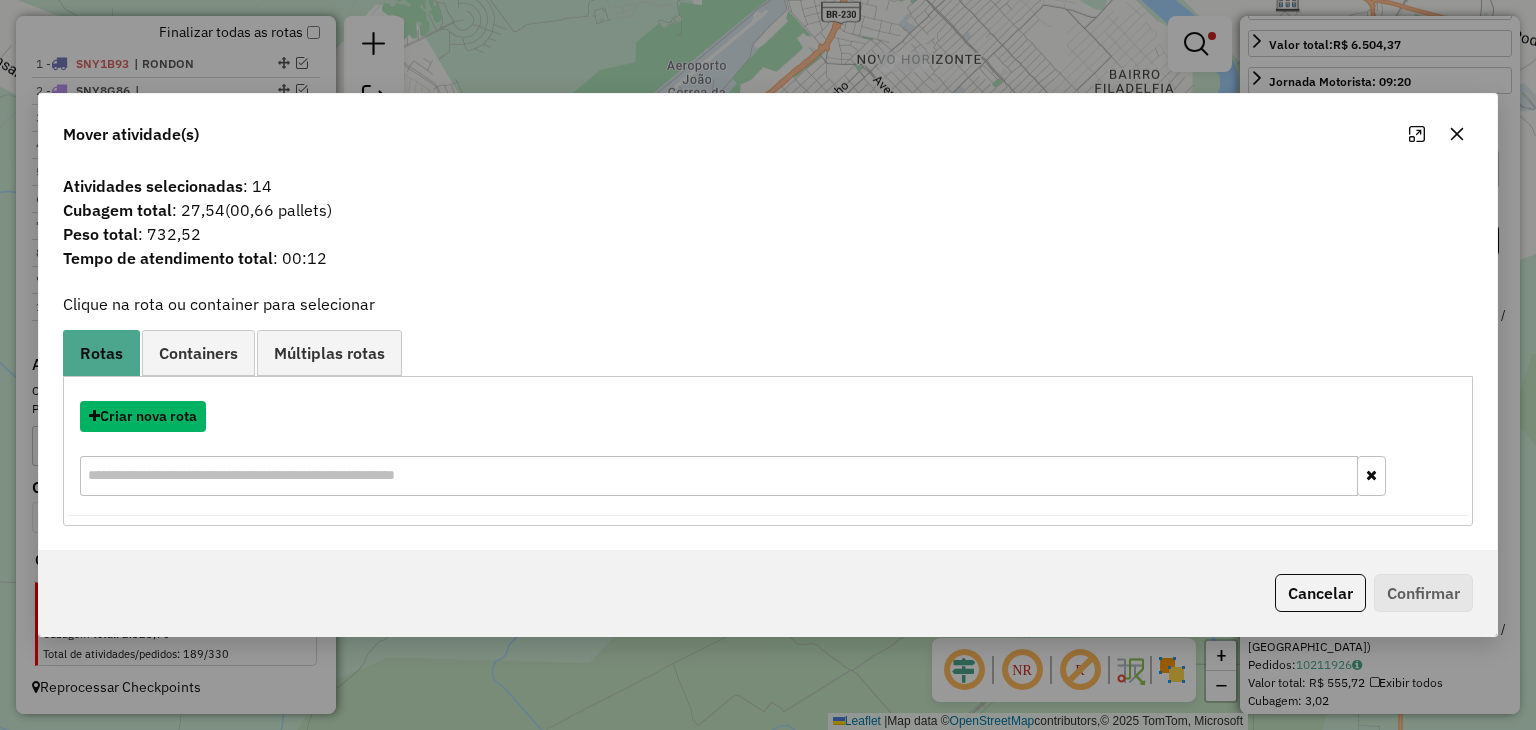 click on "Criar nova rota" at bounding box center (143, 416) 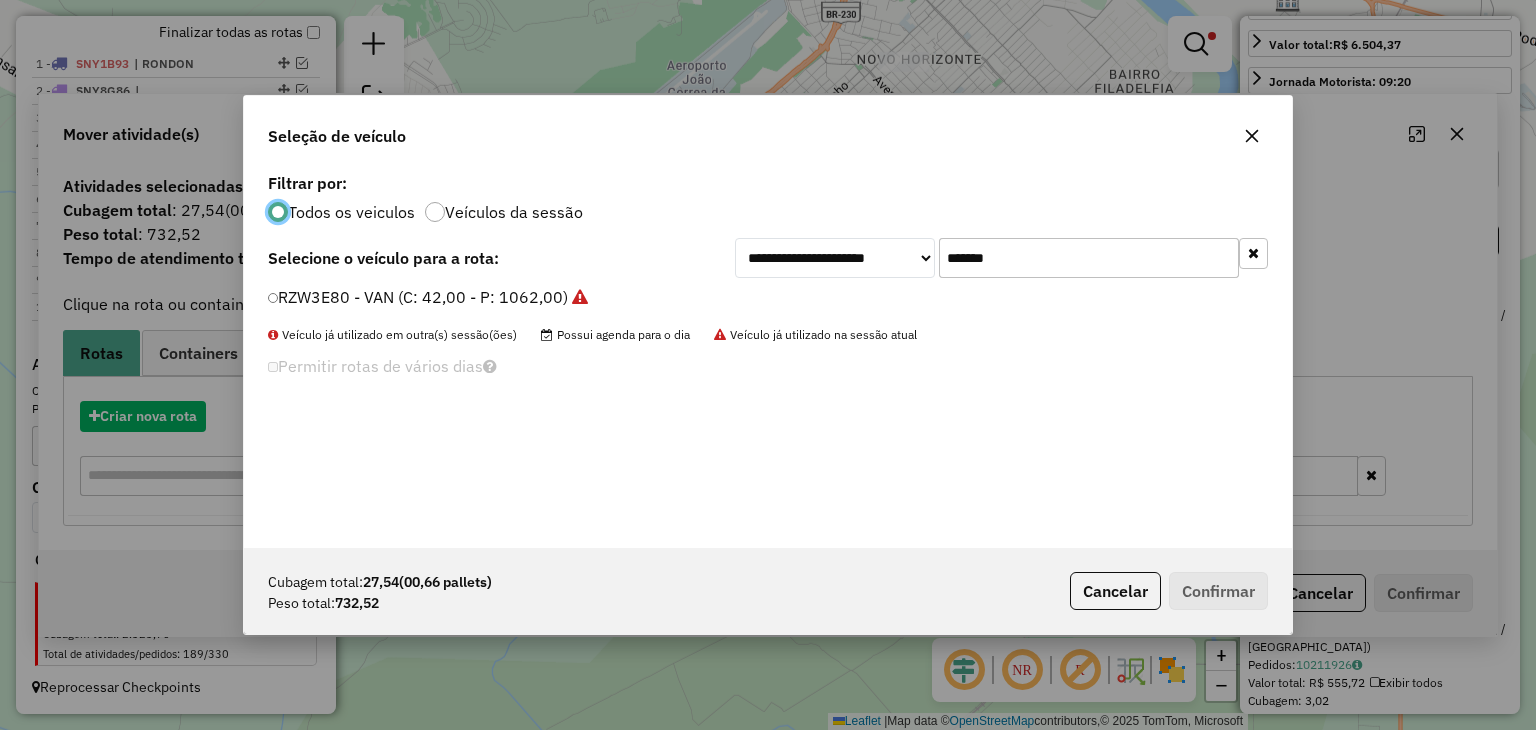 scroll, scrollTop: 10, scrollLeft: 6, axis: both 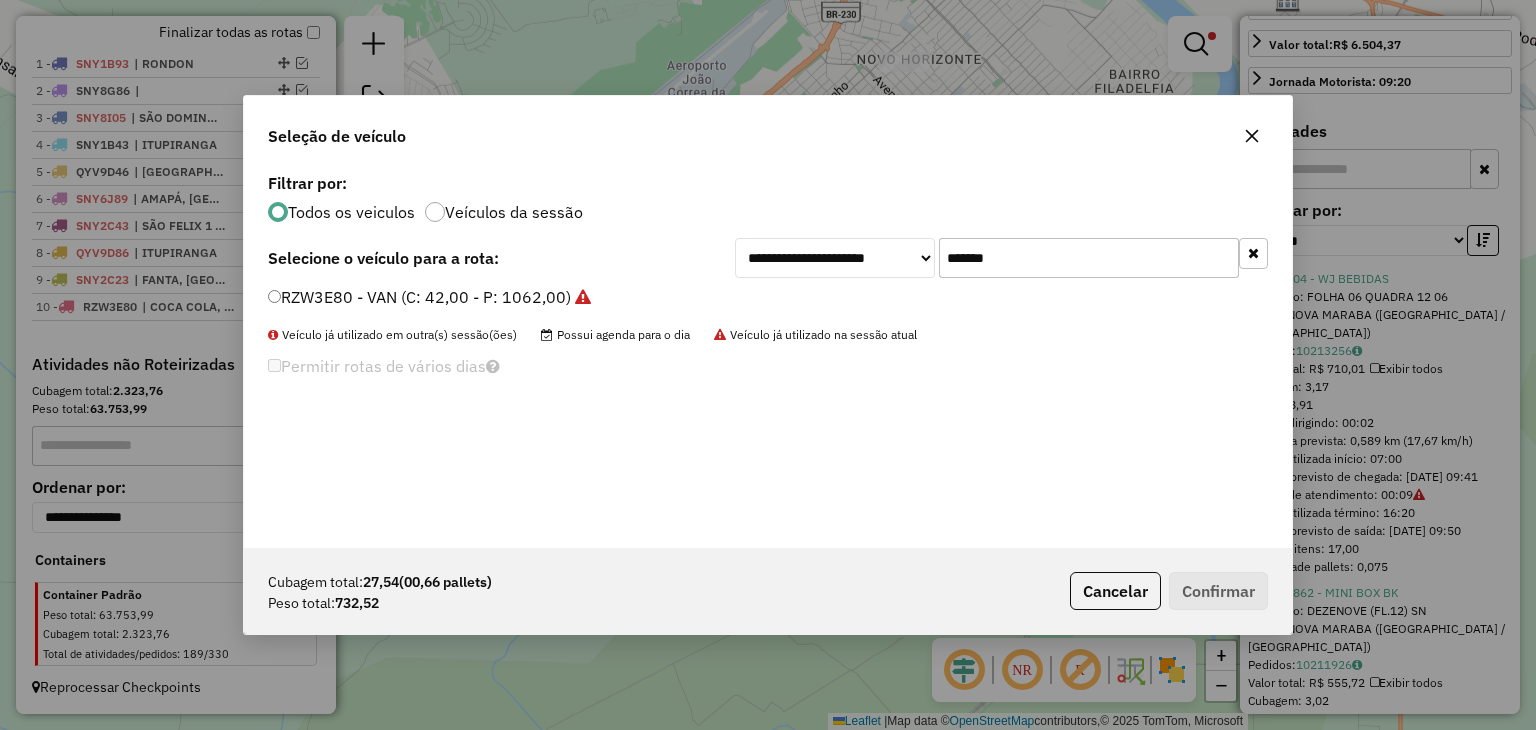 drag, startPoint x: 1015, startPoint y: 262, endPoint x: 875, endPoint y: 226, distance: 144.55449 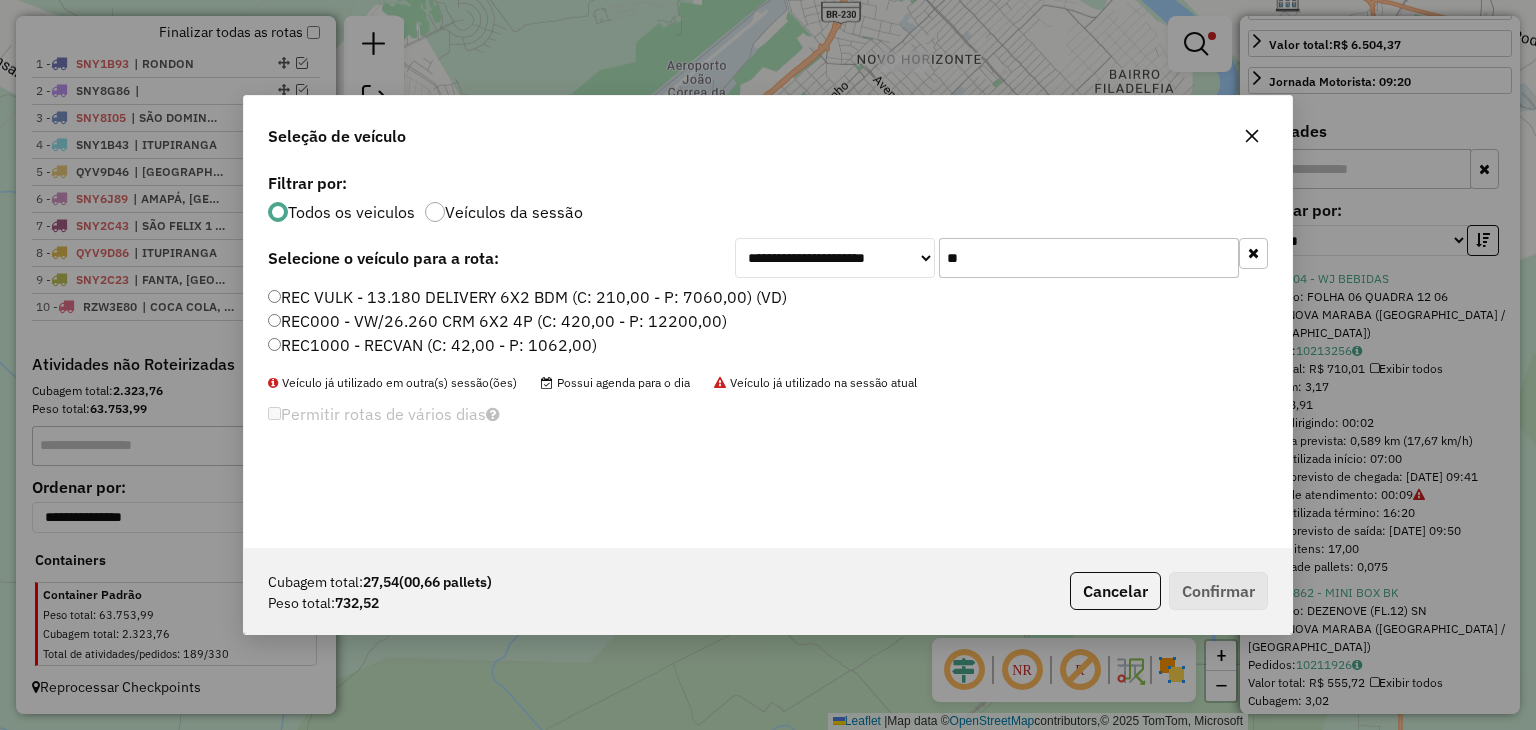 type on "**" 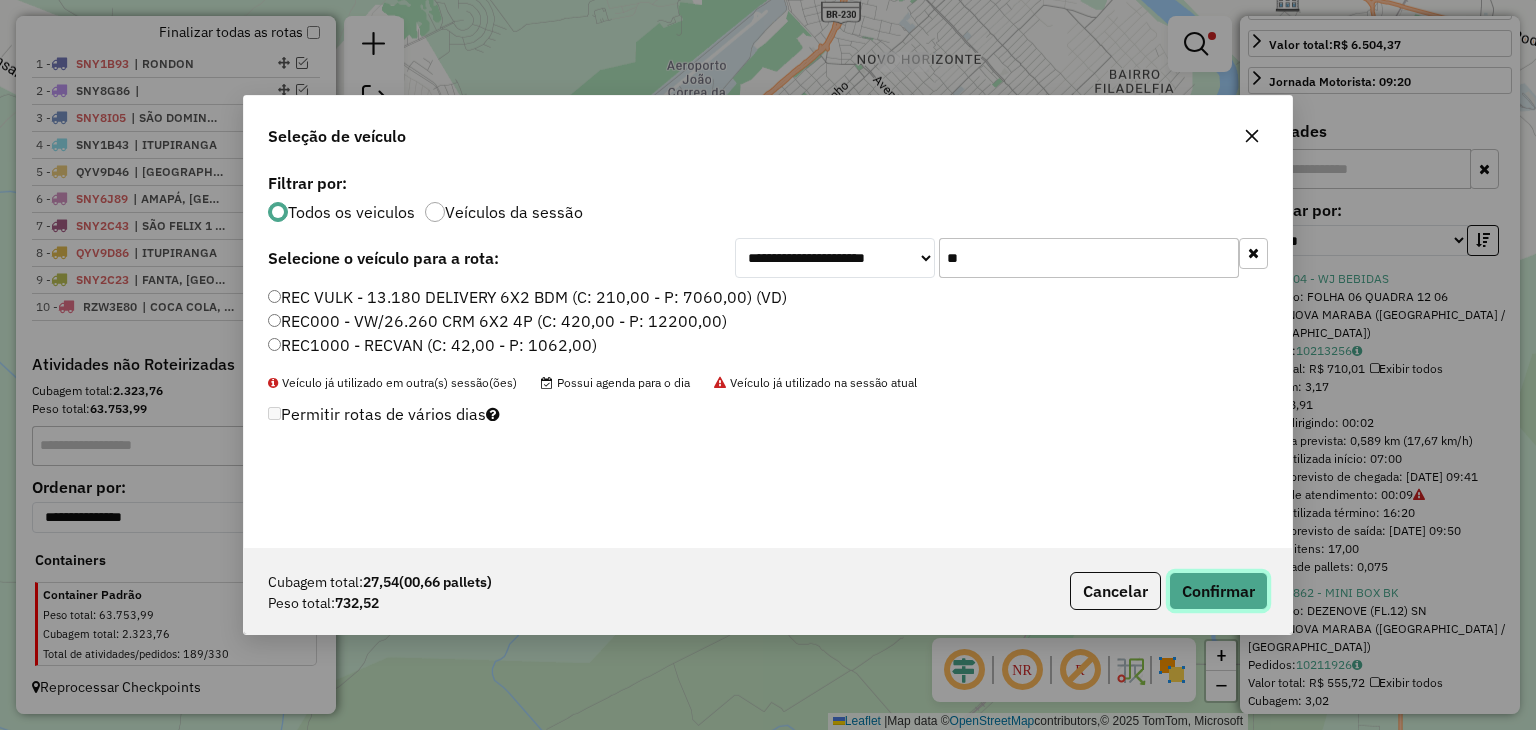 click on "Confirmar" 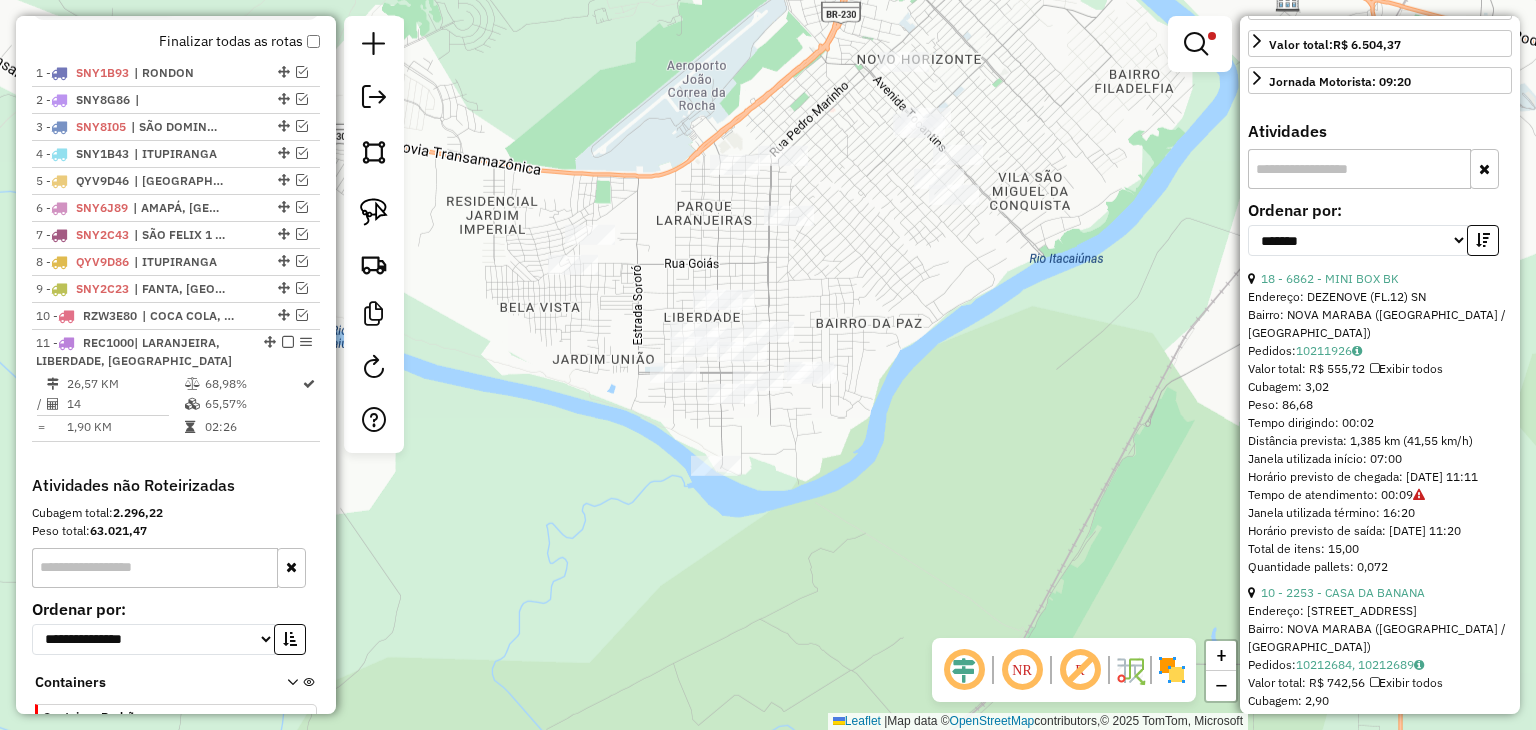 scroll, scrollTop: 867, scrollLeft: 0, axis: vertical 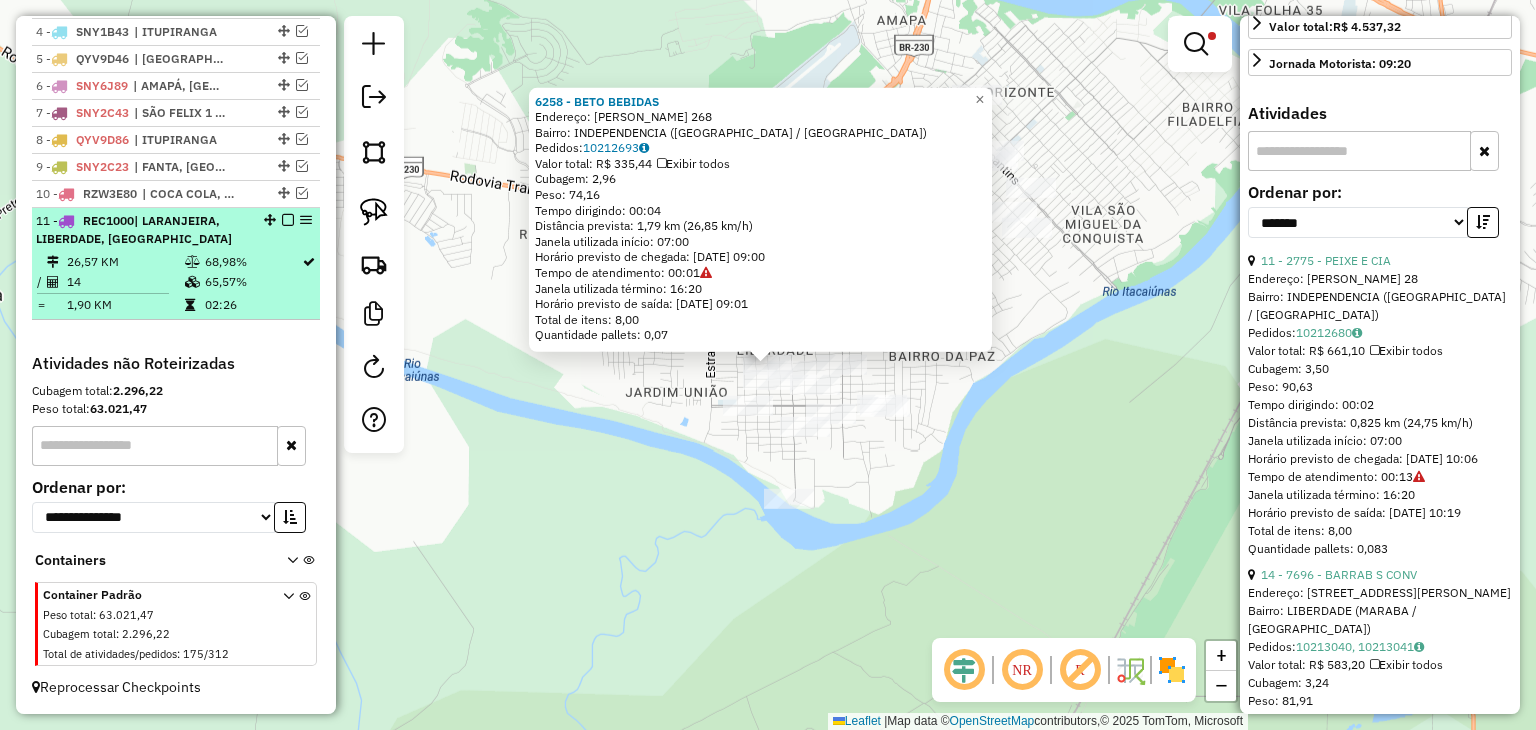 click at bounding box center (288, 220) 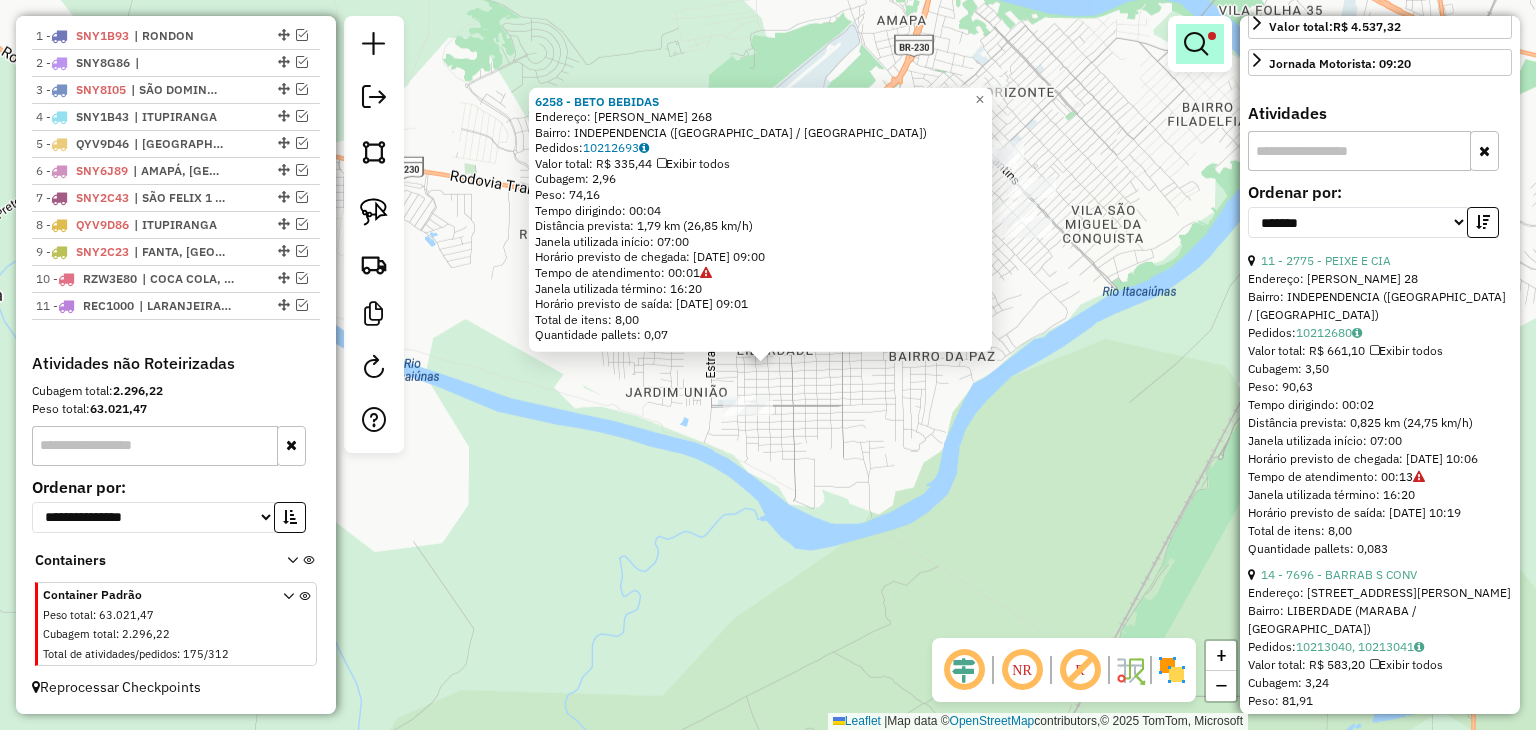 click at bounding box center (1200, 44) 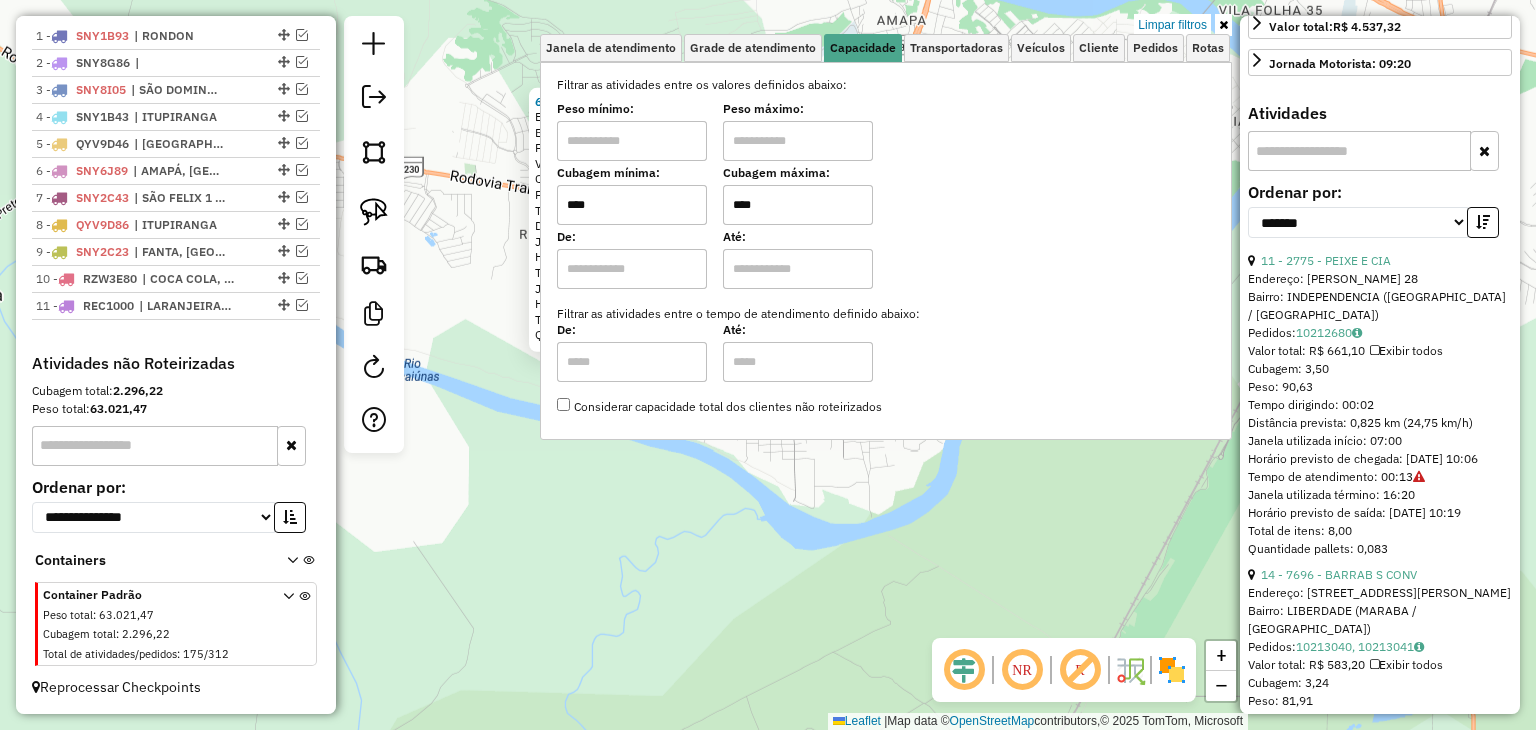 drag, startPoint x: 795, startPoint y: 217, endPoint x: 705, endPoint y: 193, distance: 93.14505 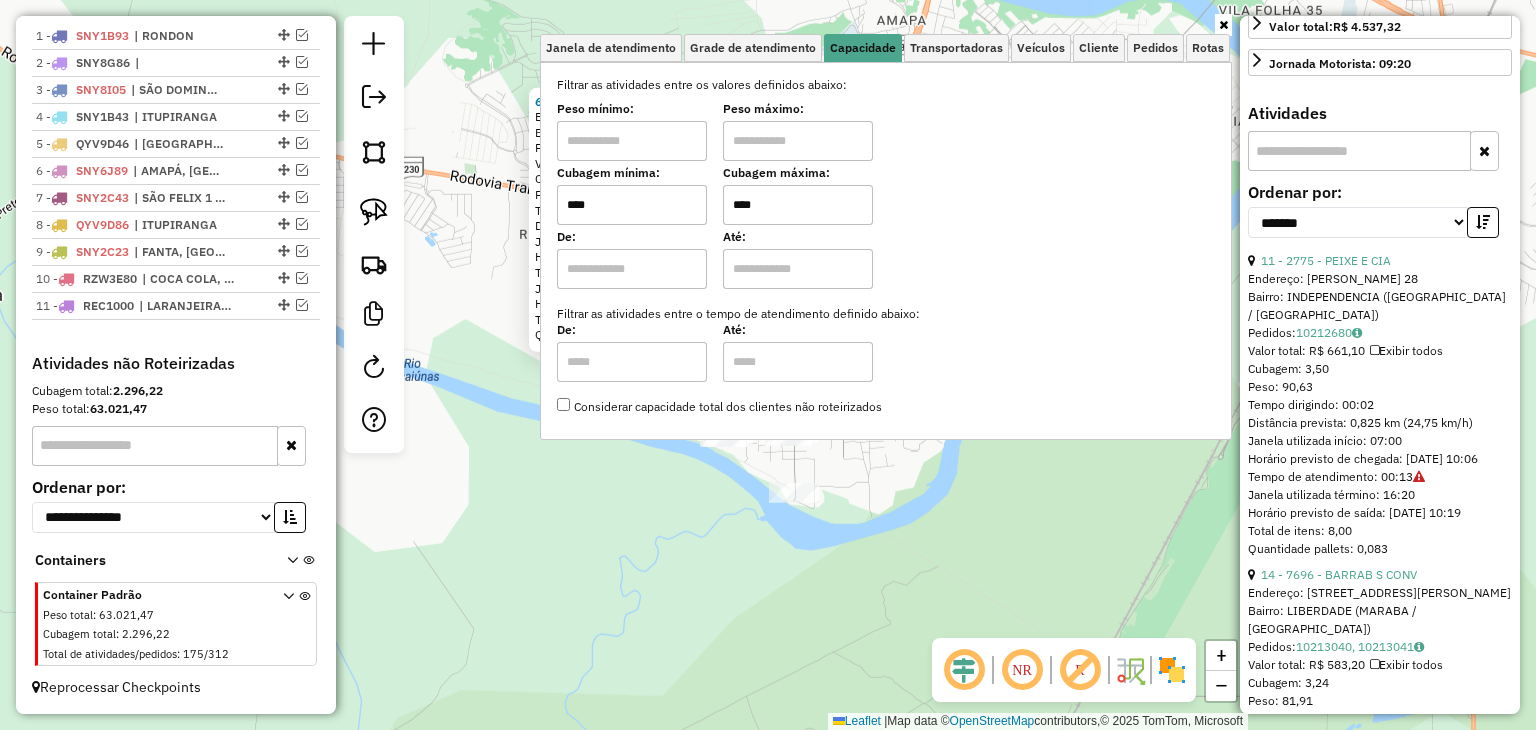 drag, startPoint x: 652, startPoint y: 185, endPoint x: 548, endPoint y: 185, distance: 104 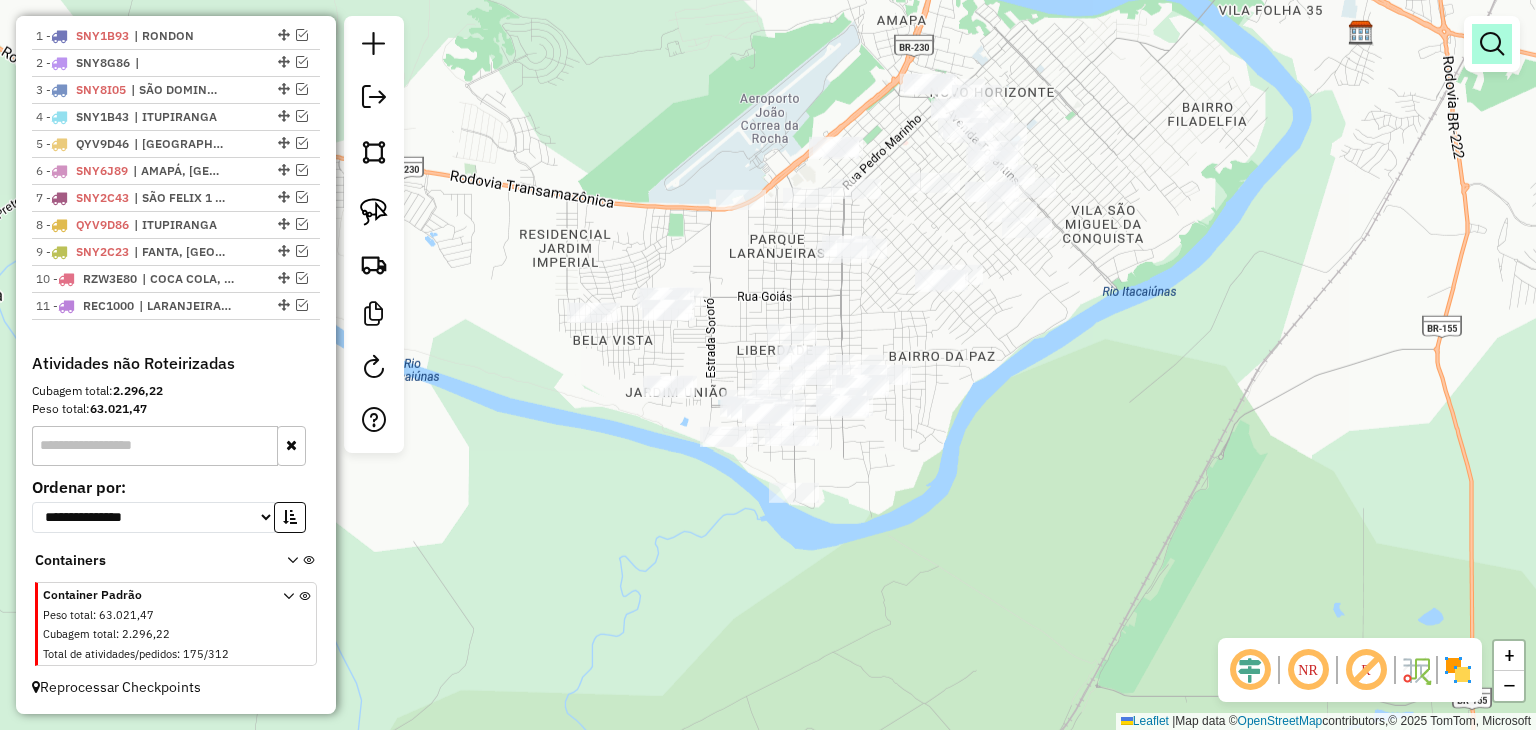 click at bounding box center [1492, 44] 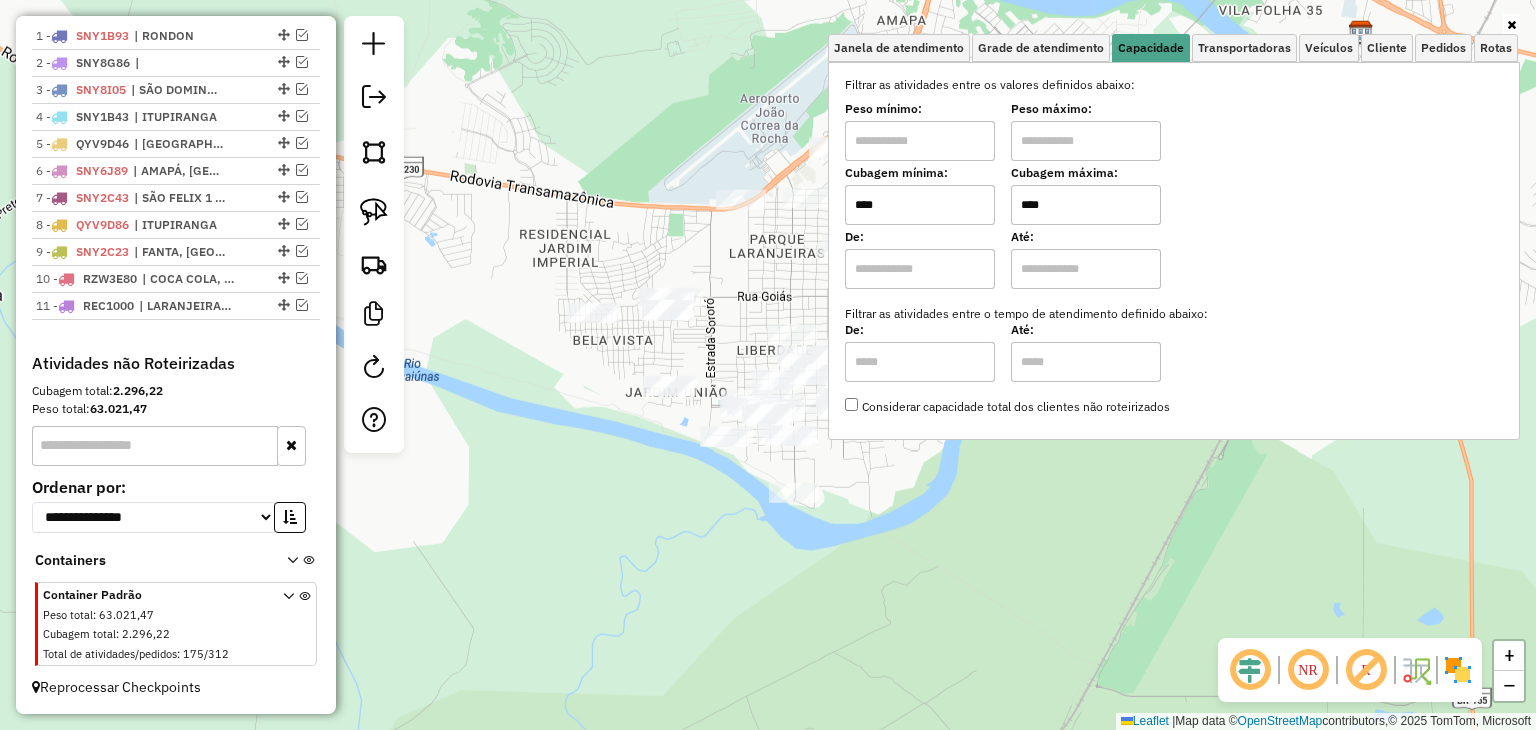 click on "****" at bounding box center (920, 205) 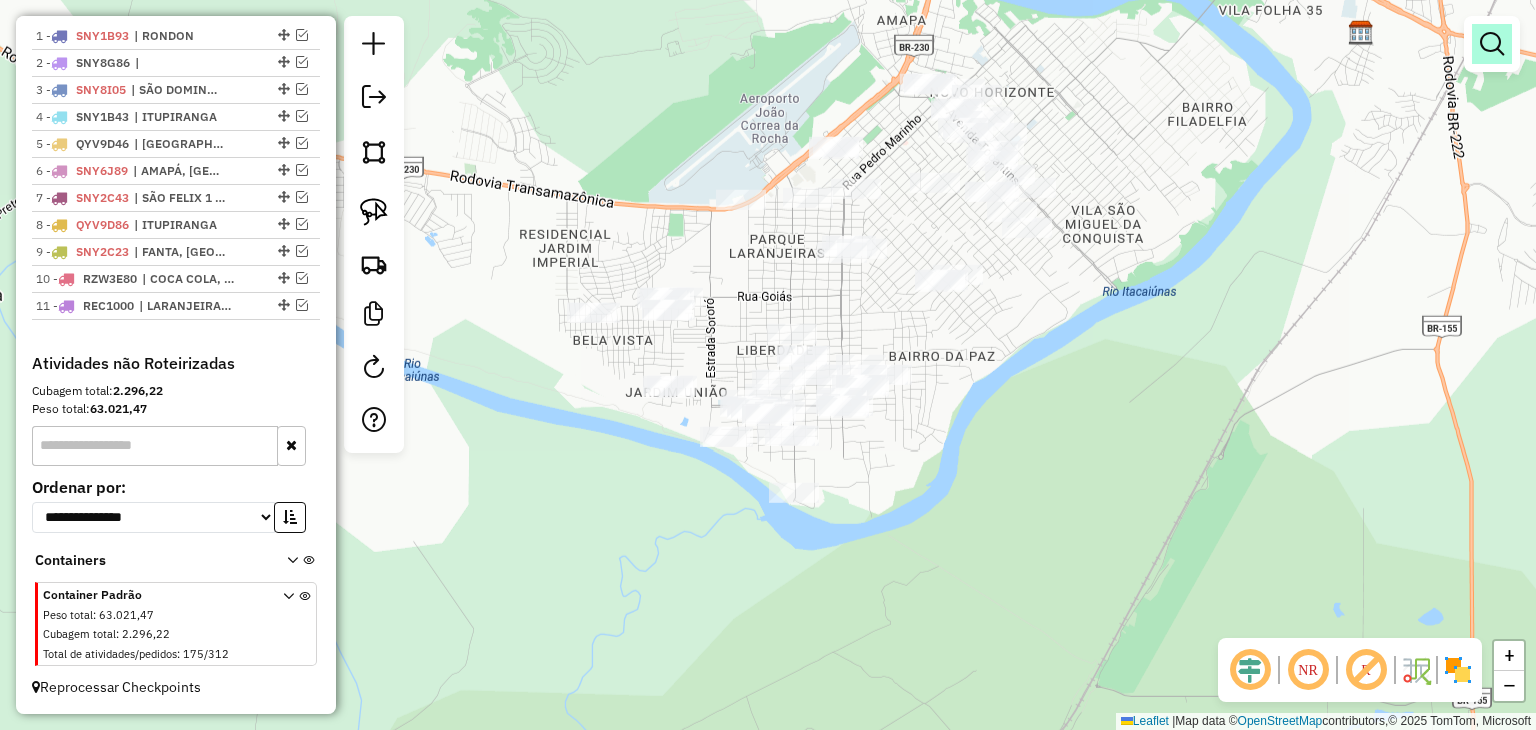 click at bounding box center (1492, 44) 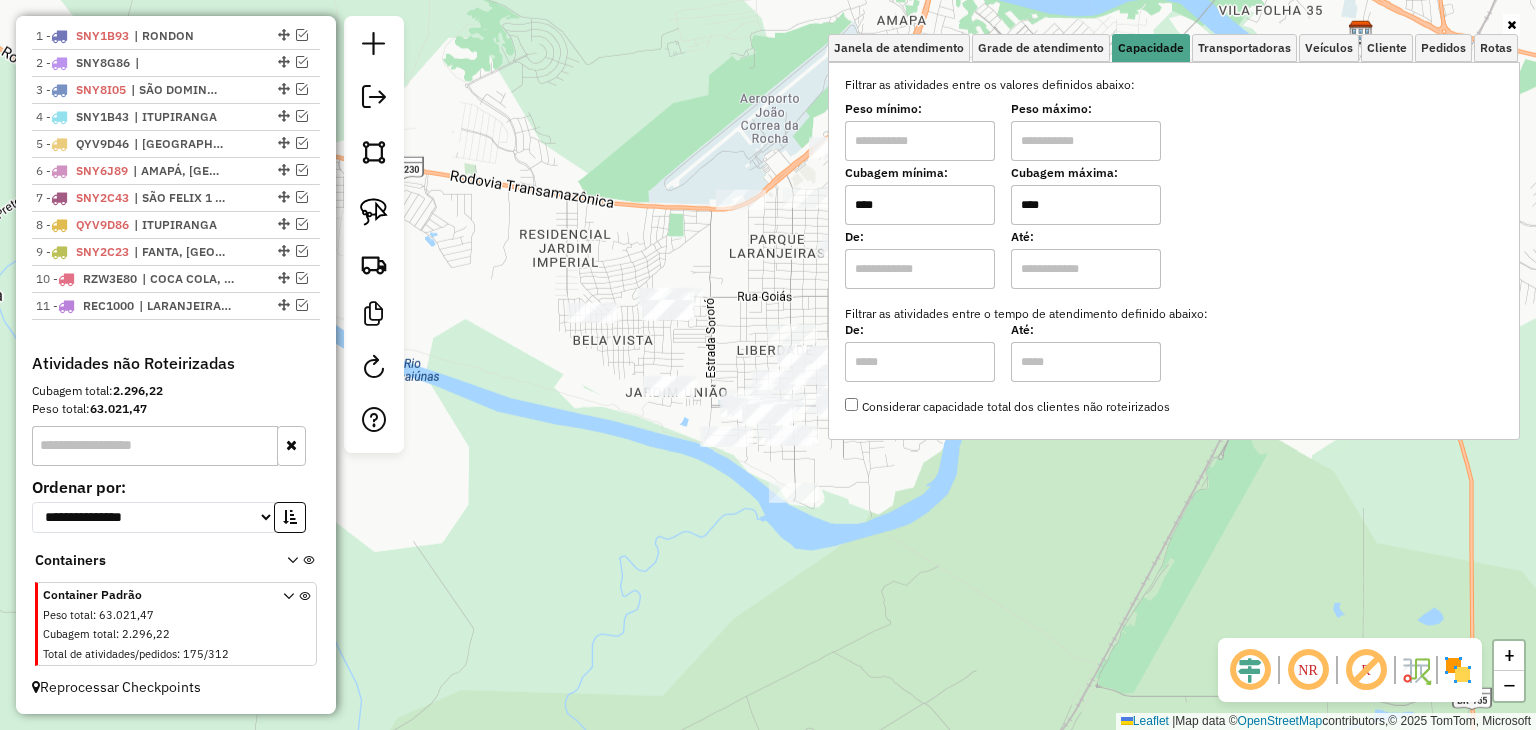 click on "****" at bounding box center (920, 205) 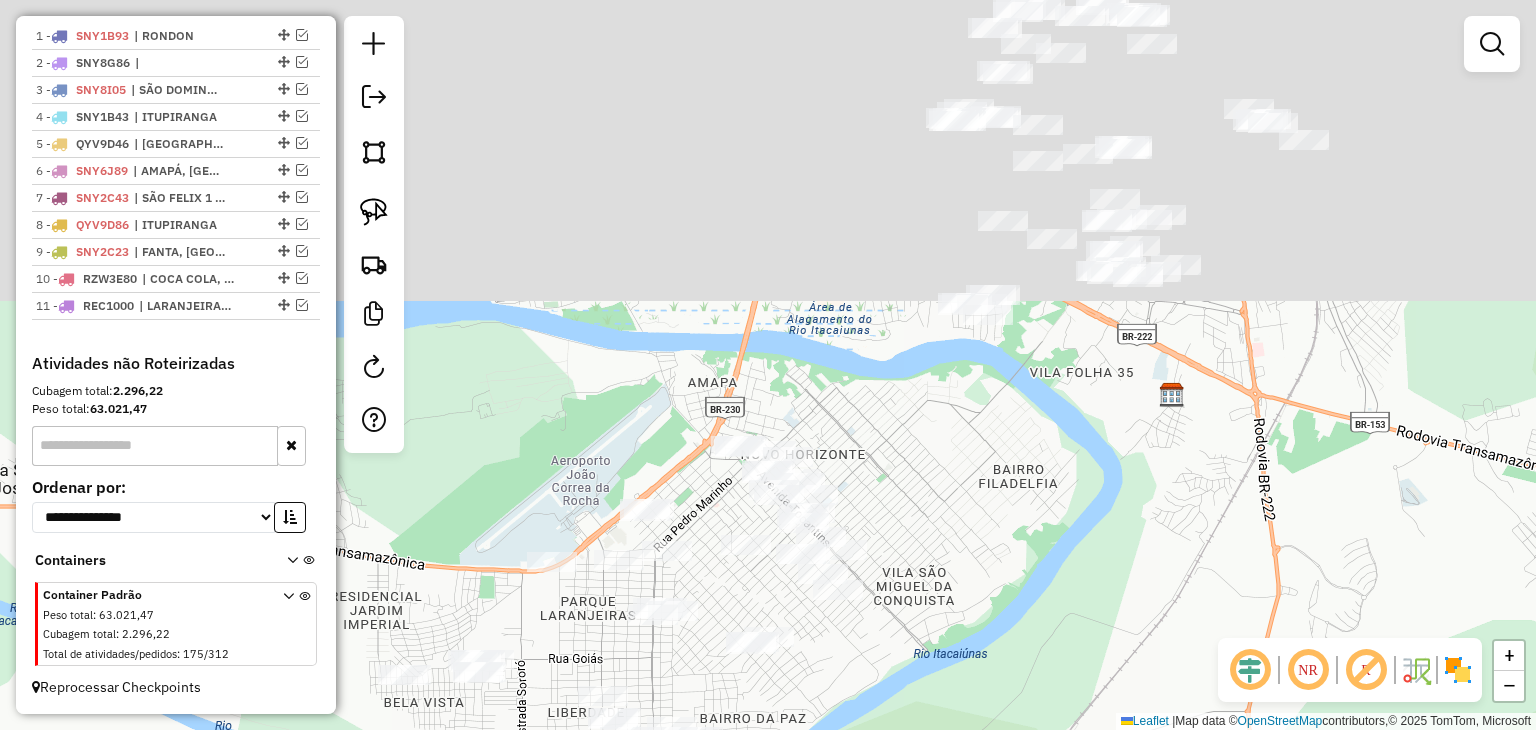 drag, startPoint x: 637, startPoint y: 140, endPoint x: 432, endPoint y: 515, distance: 427.3757 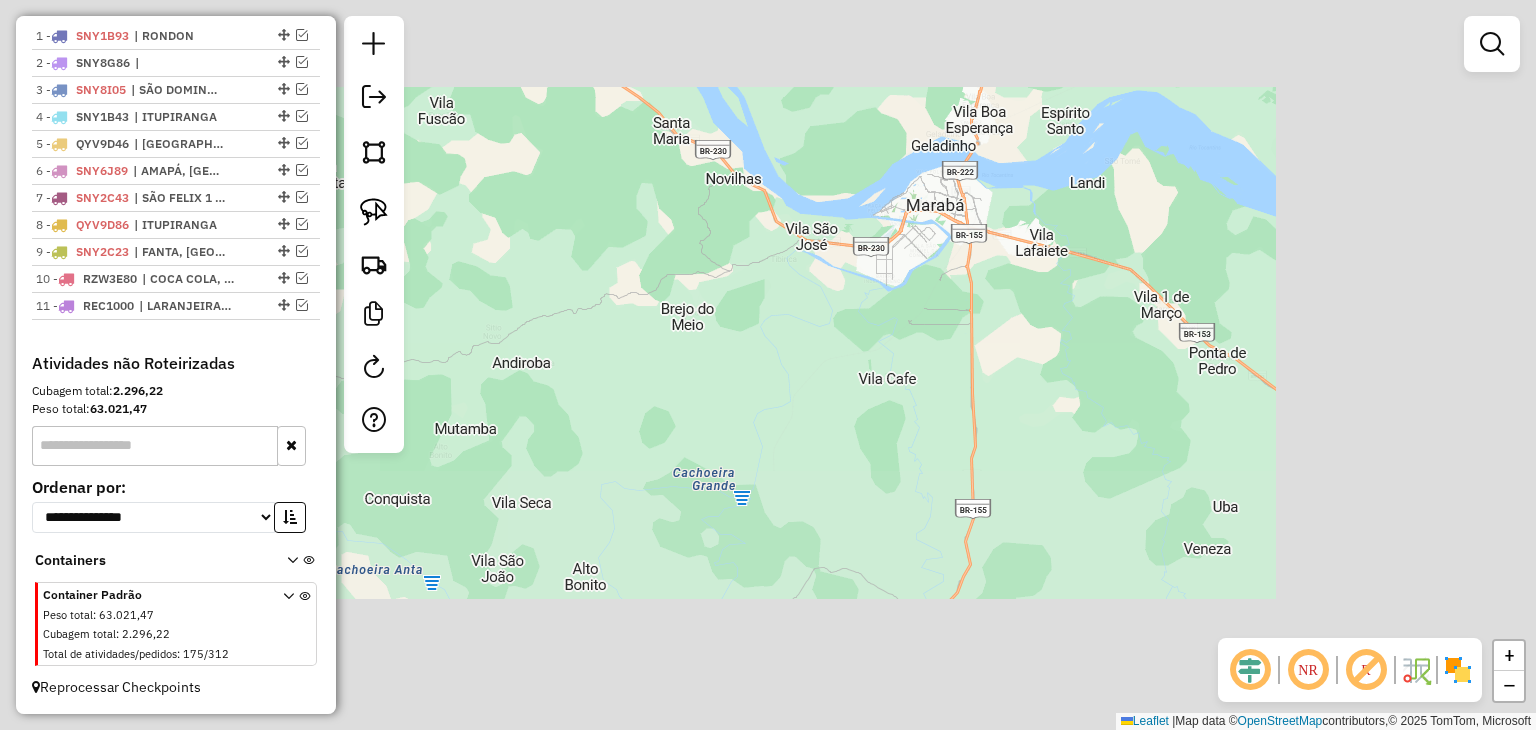 drag, startPoint x: 1021, startPoint y: 165, endPoint x: 933, endPoint y: 403, distance: 253.74791 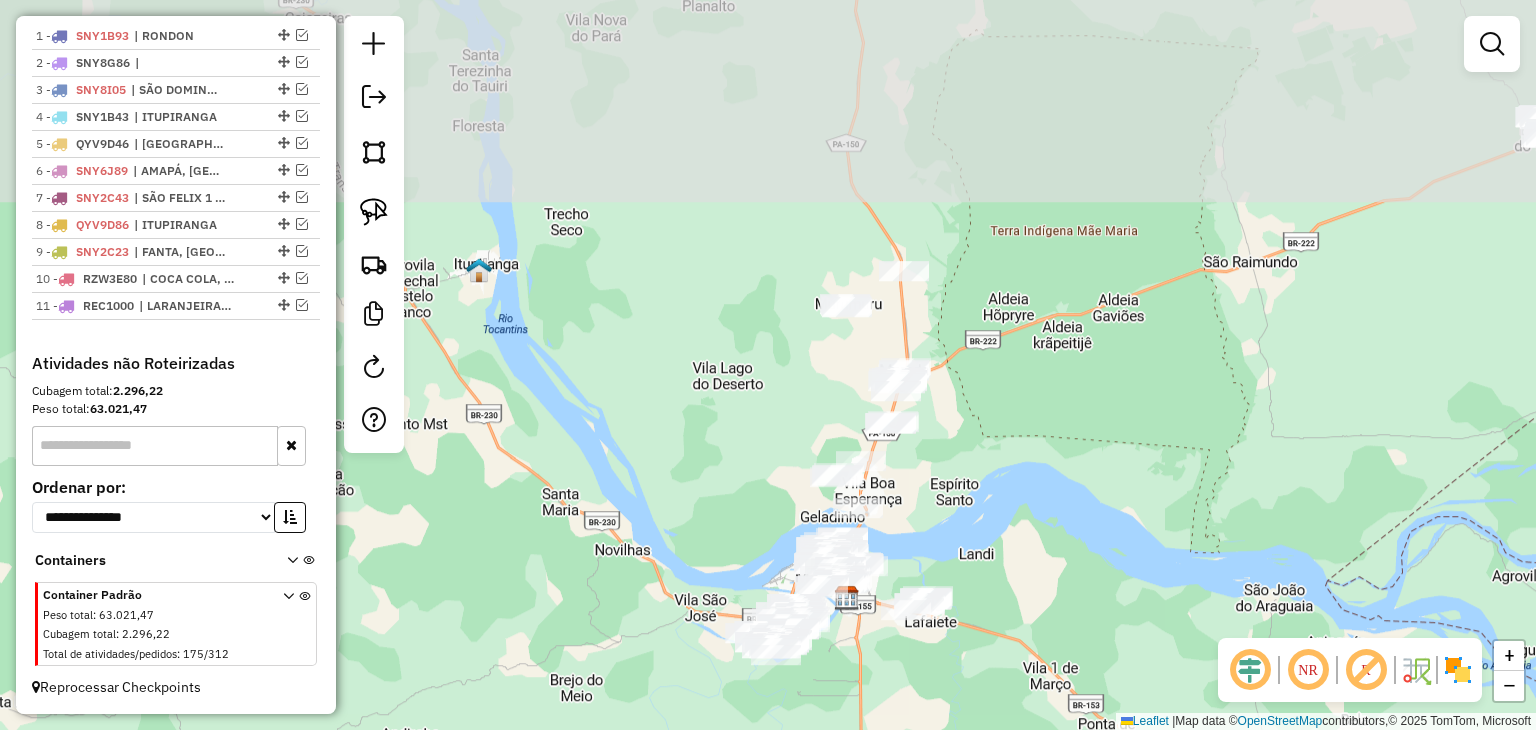 drag, startPoint x: 1045, startPoint y: 90, endPoint x: 934, endPoint y: 461, distance: 387.24927 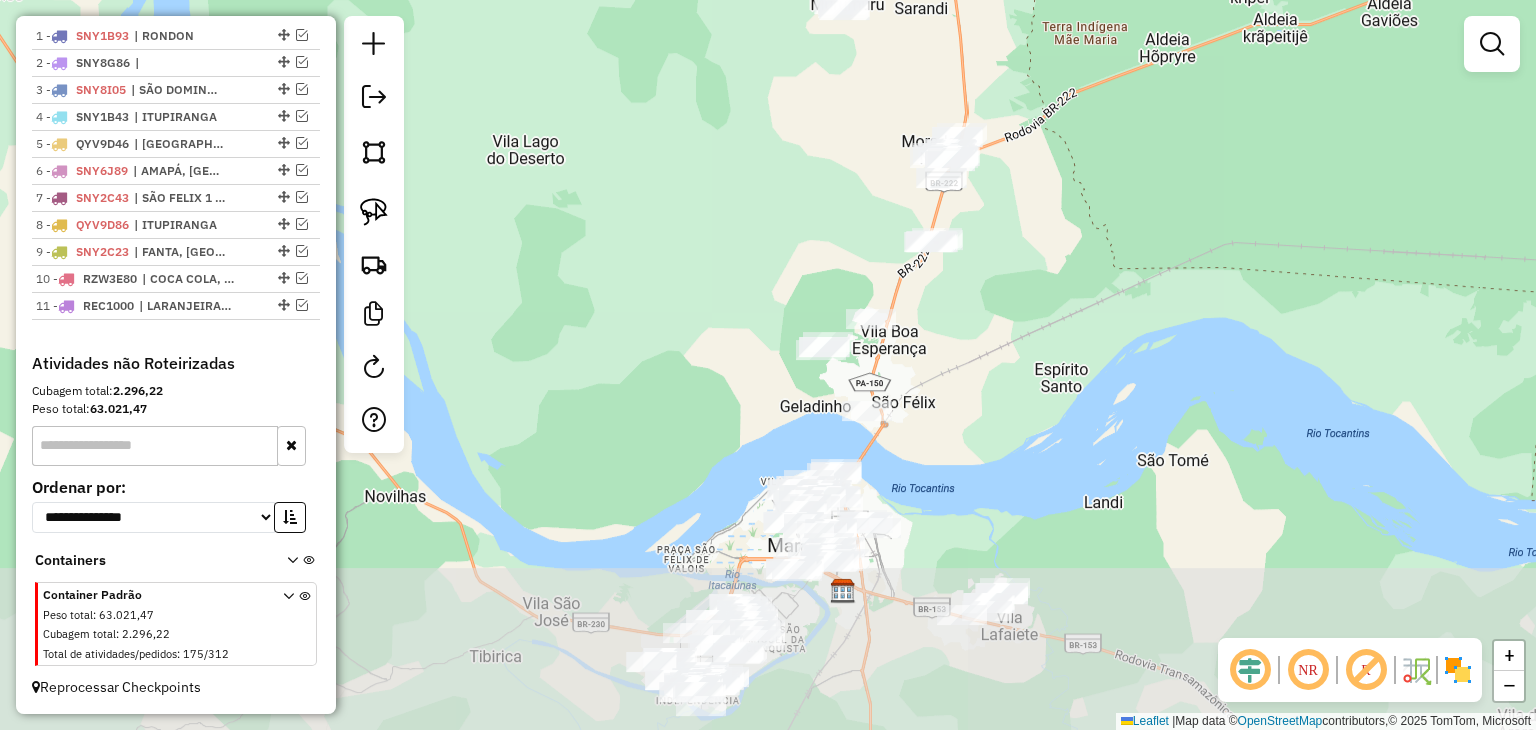 drag, startPoint x: 1044, startPoint y: 513, endPoint x: 1018, endPoint y: 347, distance: 168.0238 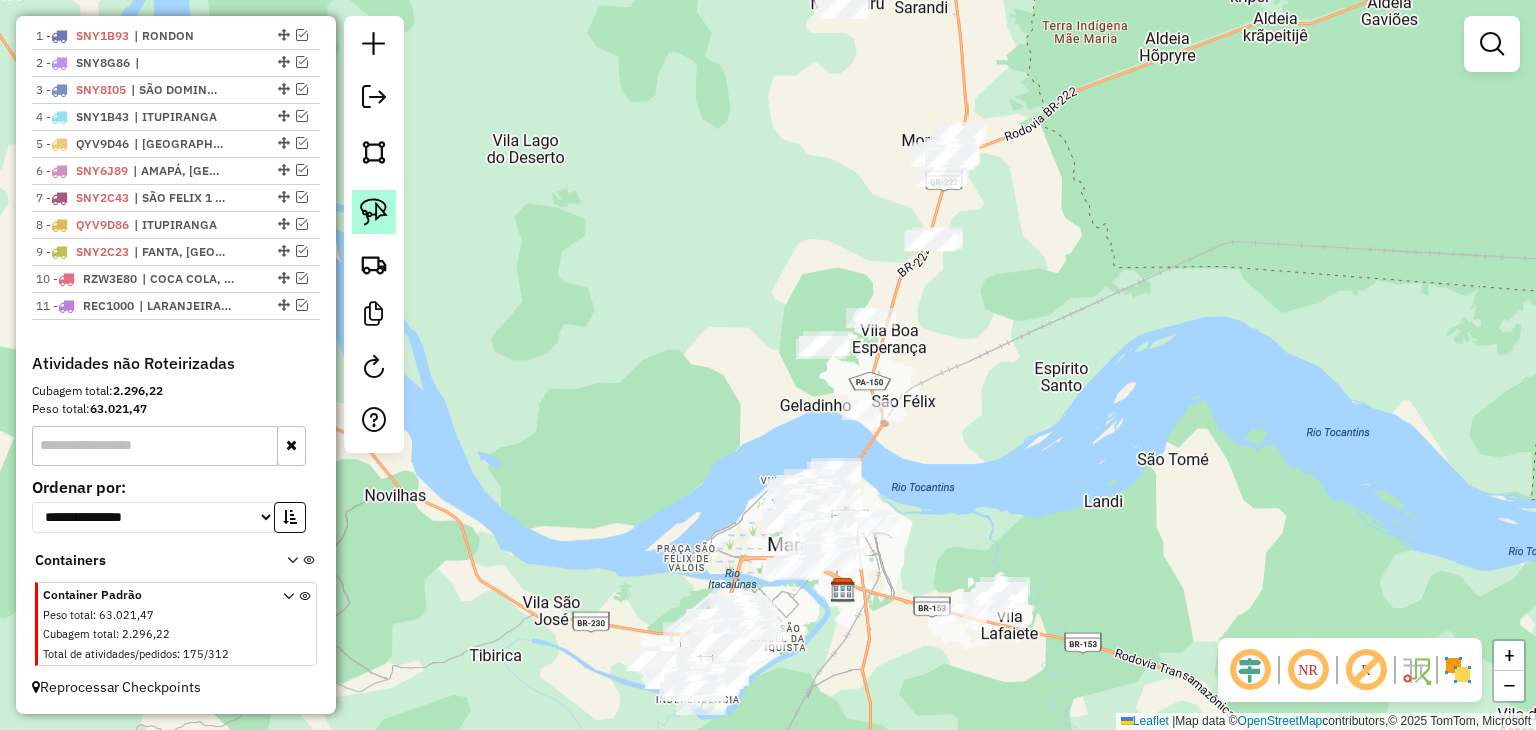 click 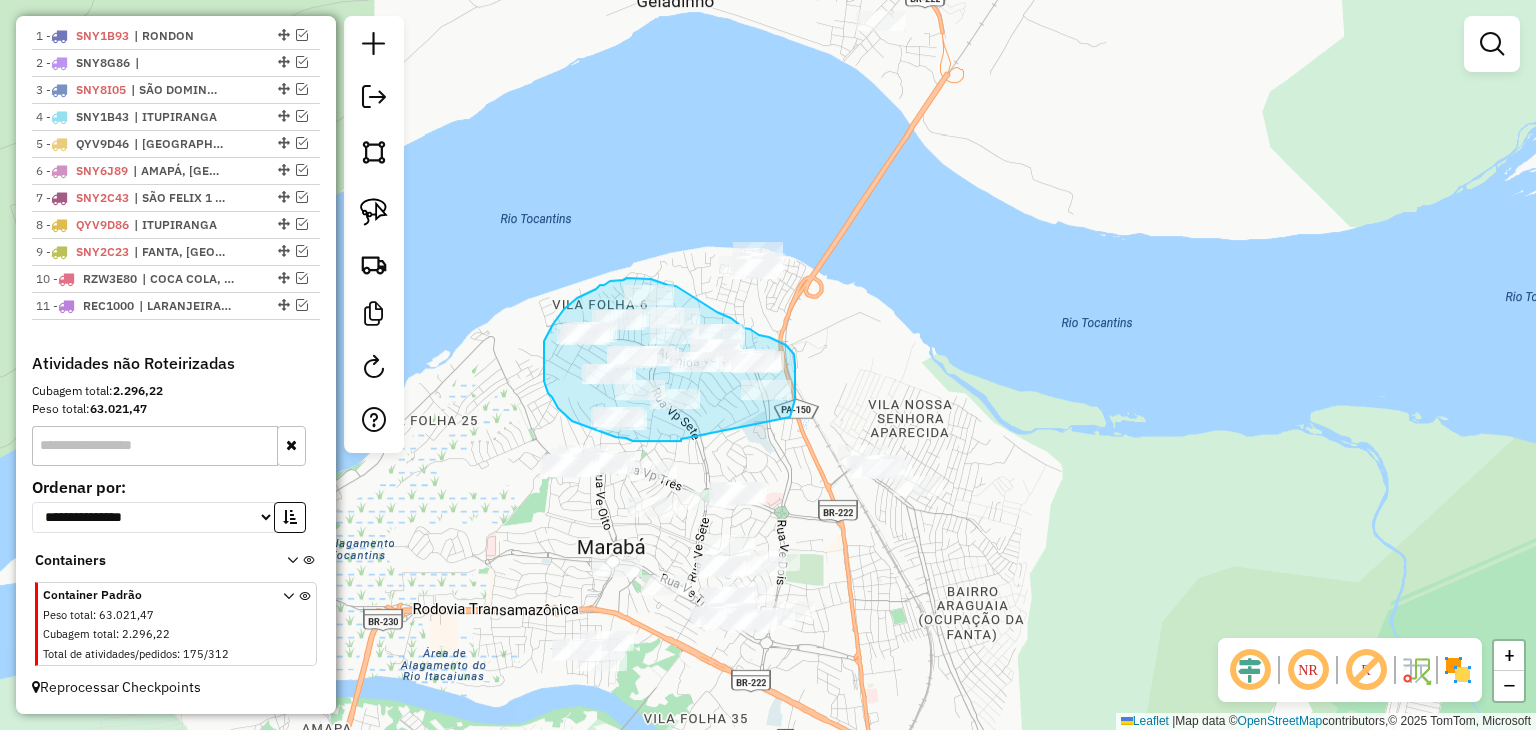 drag, startPoint x: 681, startPoint y: 439, endPoint x: 790, endPoint y: 417, distance: 111.19802 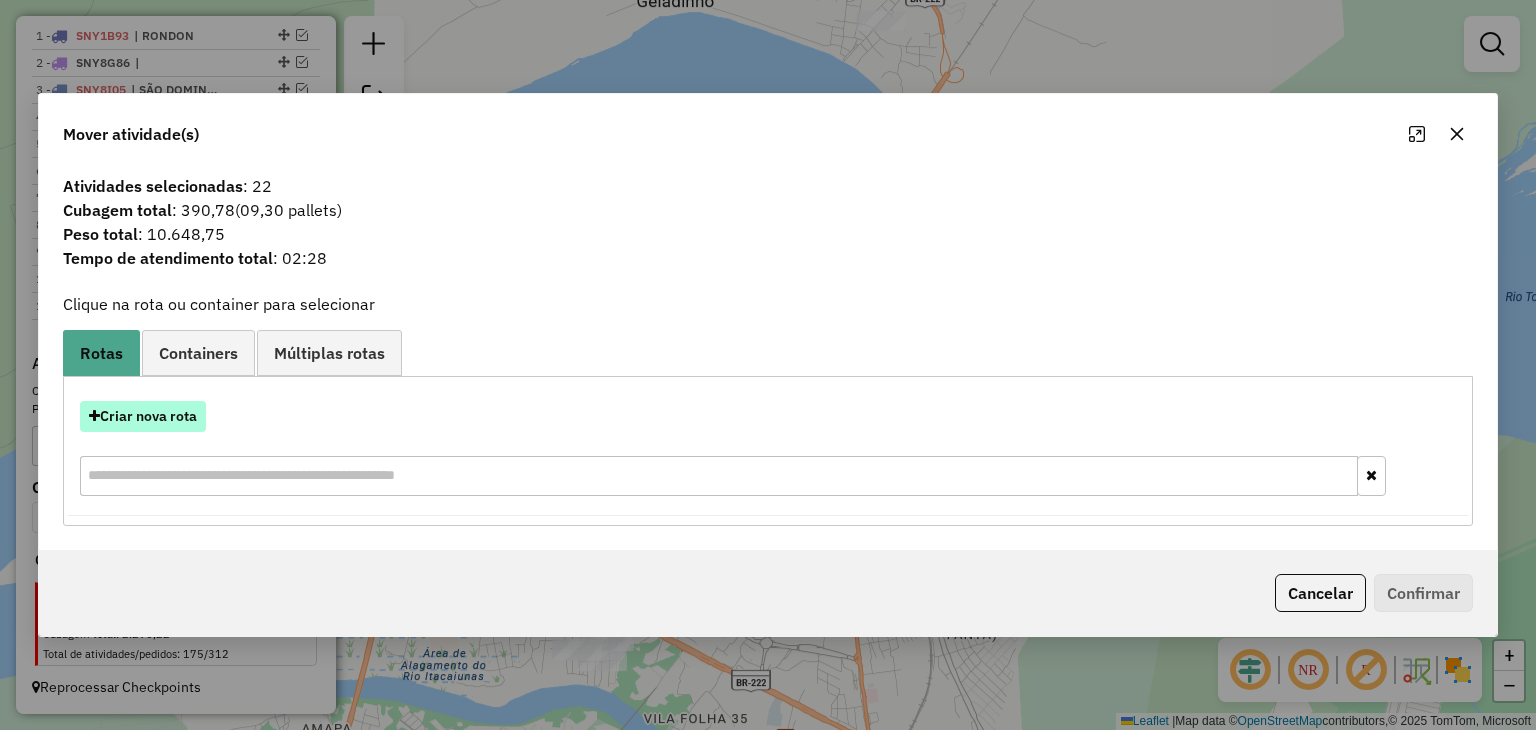 click on "Criar nova rota" at bounding box center [143, 416] 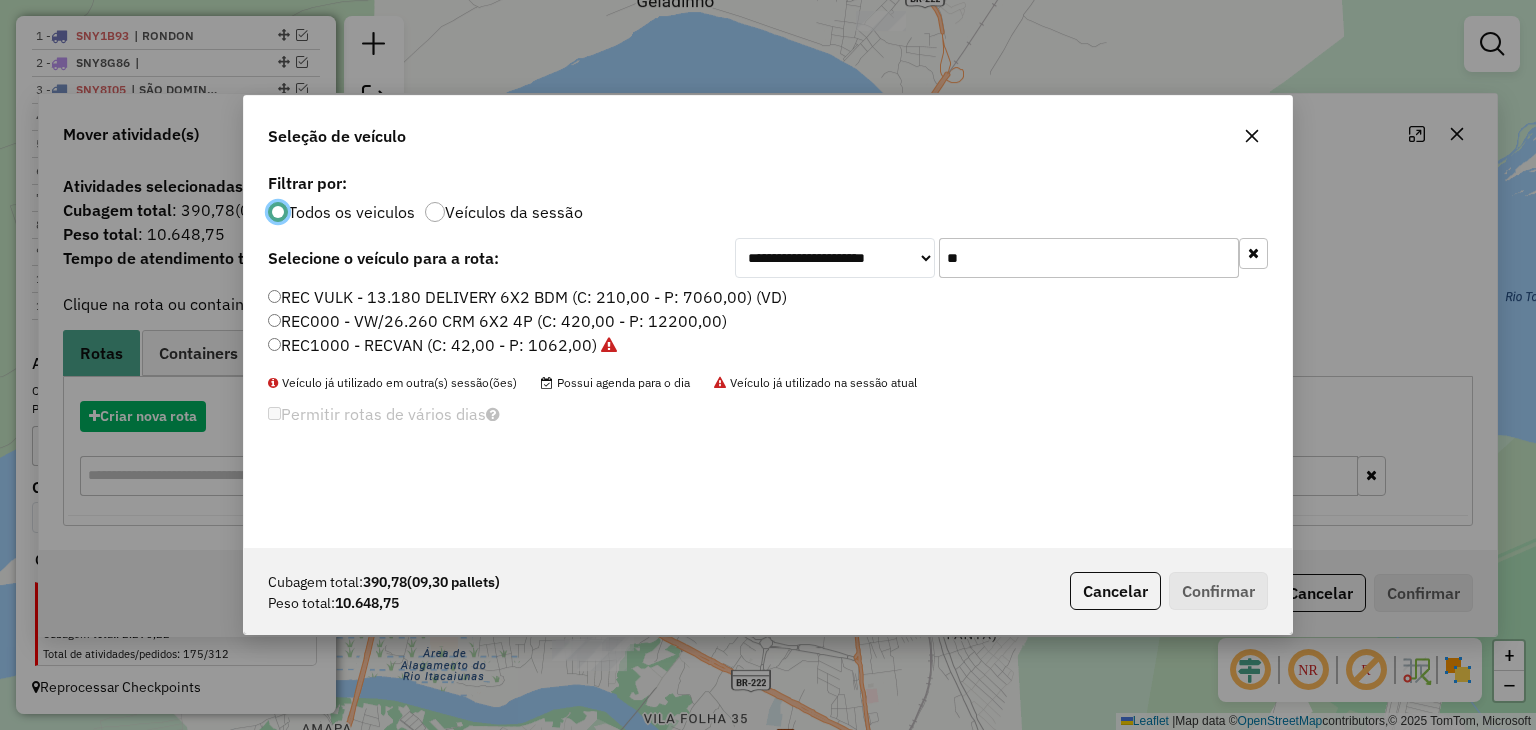 scroll, scrollTop: 10, scrollLeft: 6, axis: both 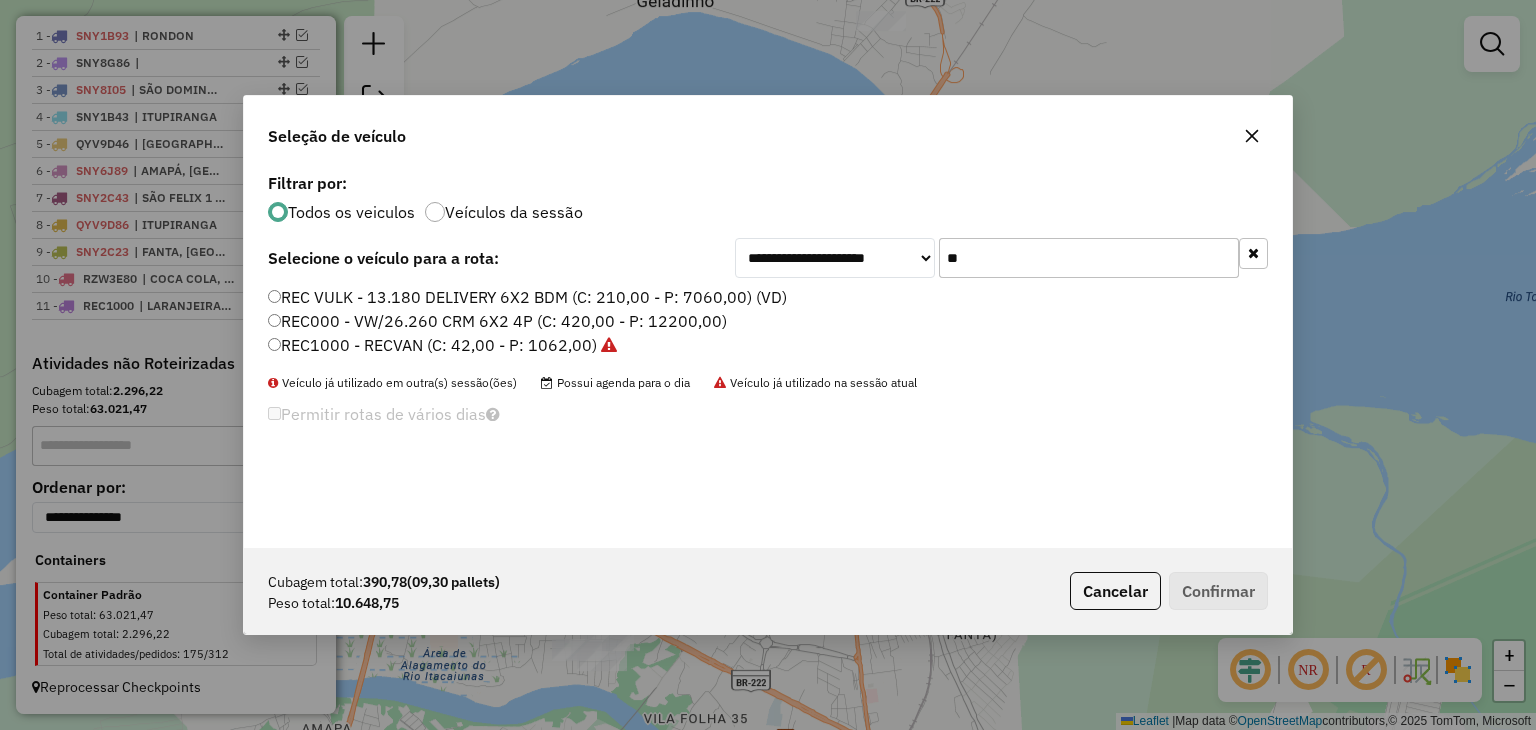 drag, startPoint x: 1072, startPoint y: 271, endPoint x: 861, endPoint y: 247, distance: 212.36055 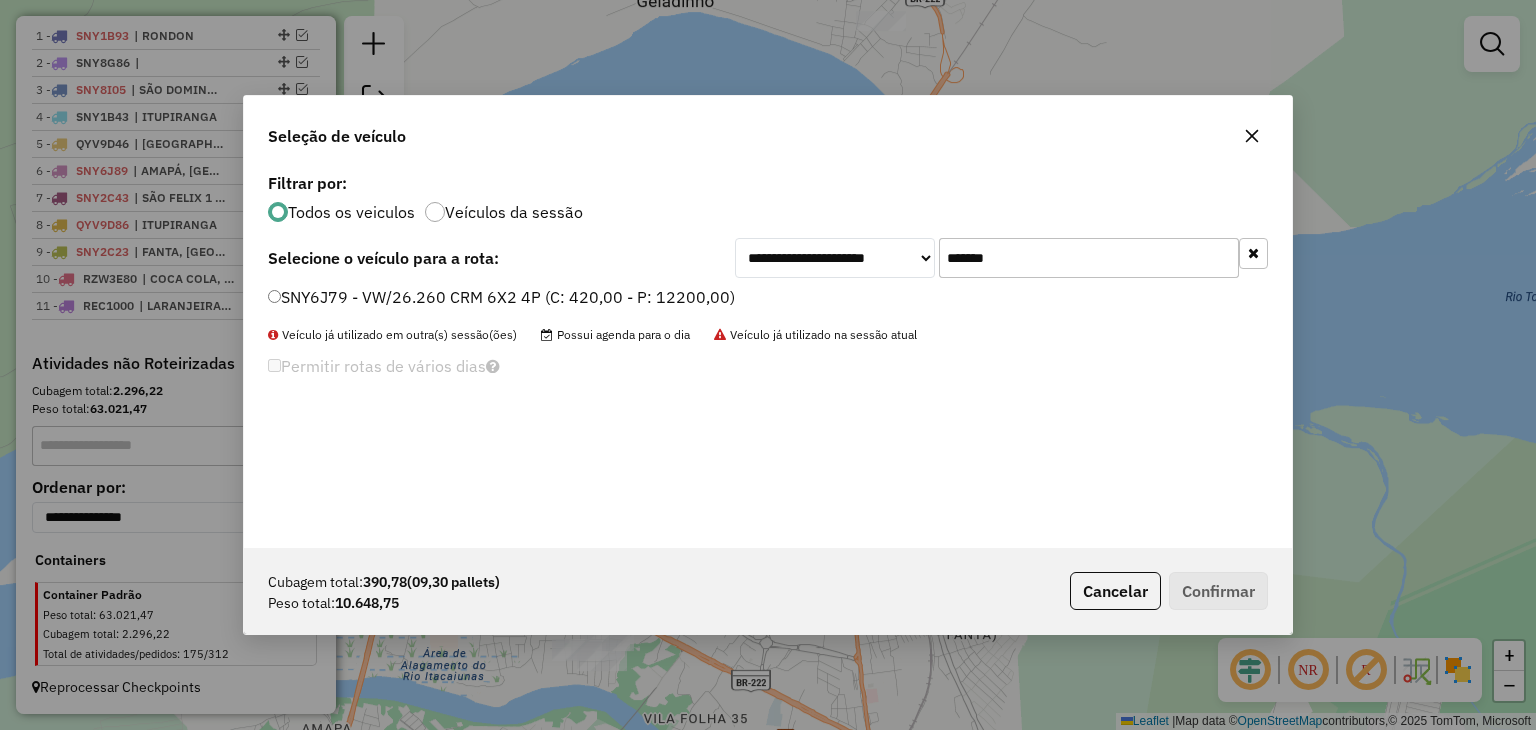 type on "*******" 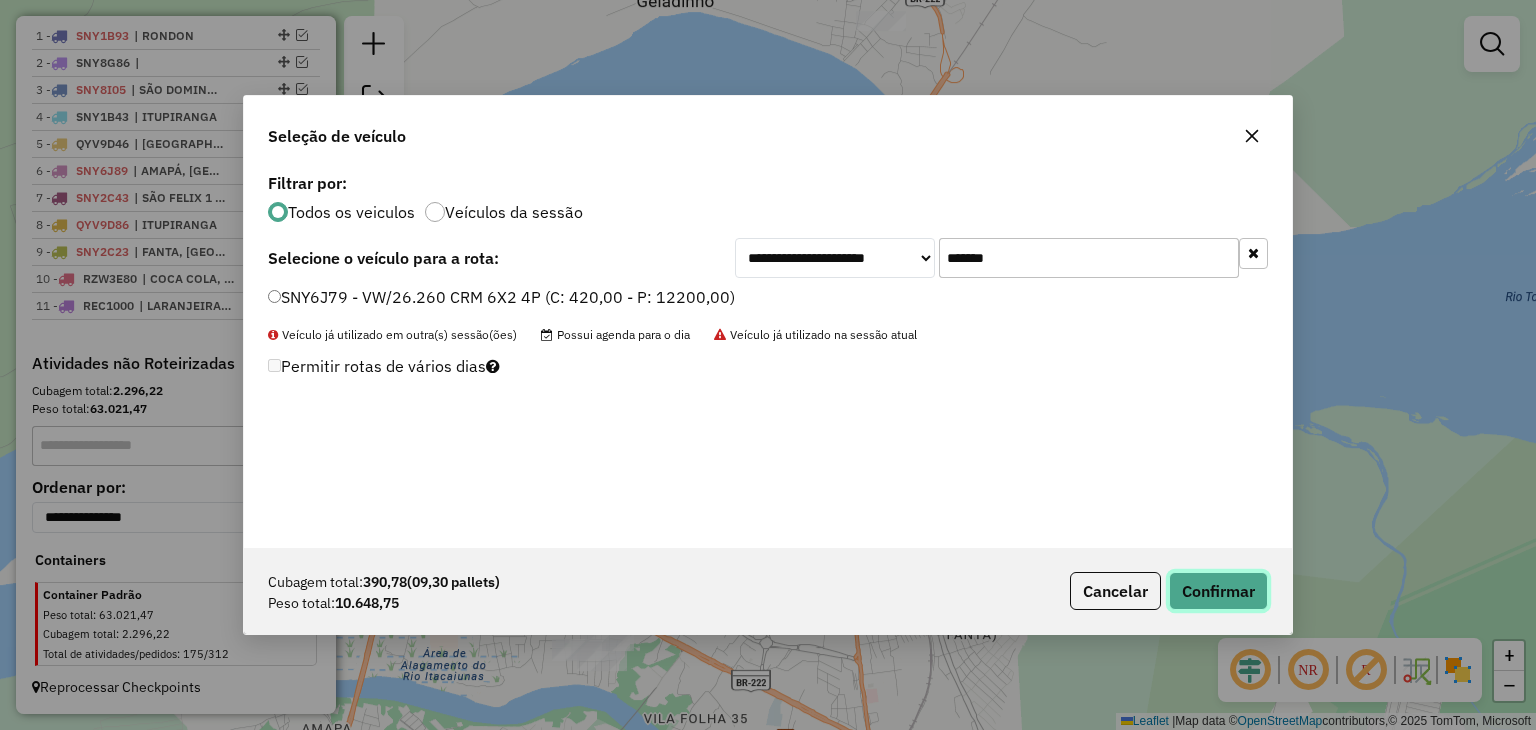 click on "Confirmar" 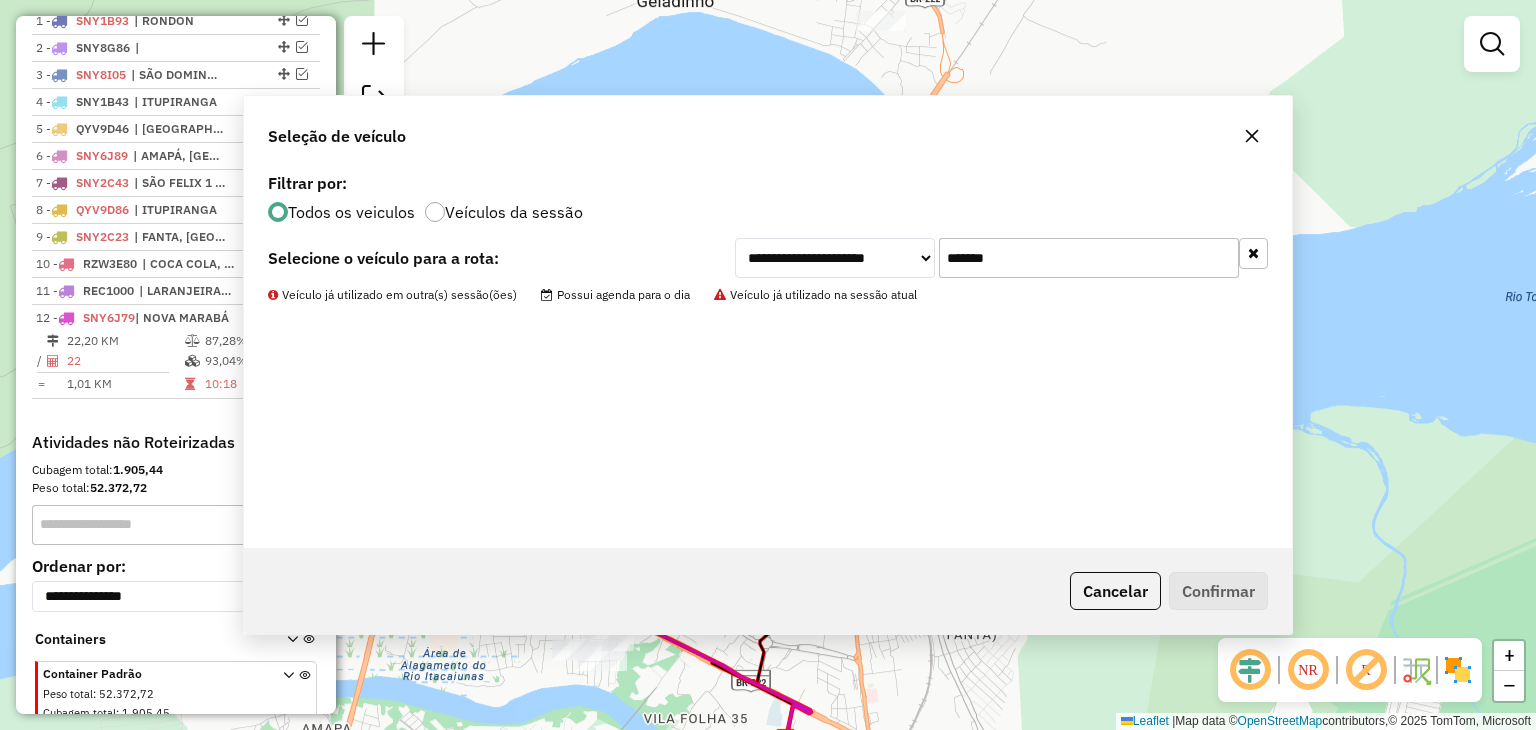 scroll, scrollTop: 867, scrollLeft: 0, axis: vertical 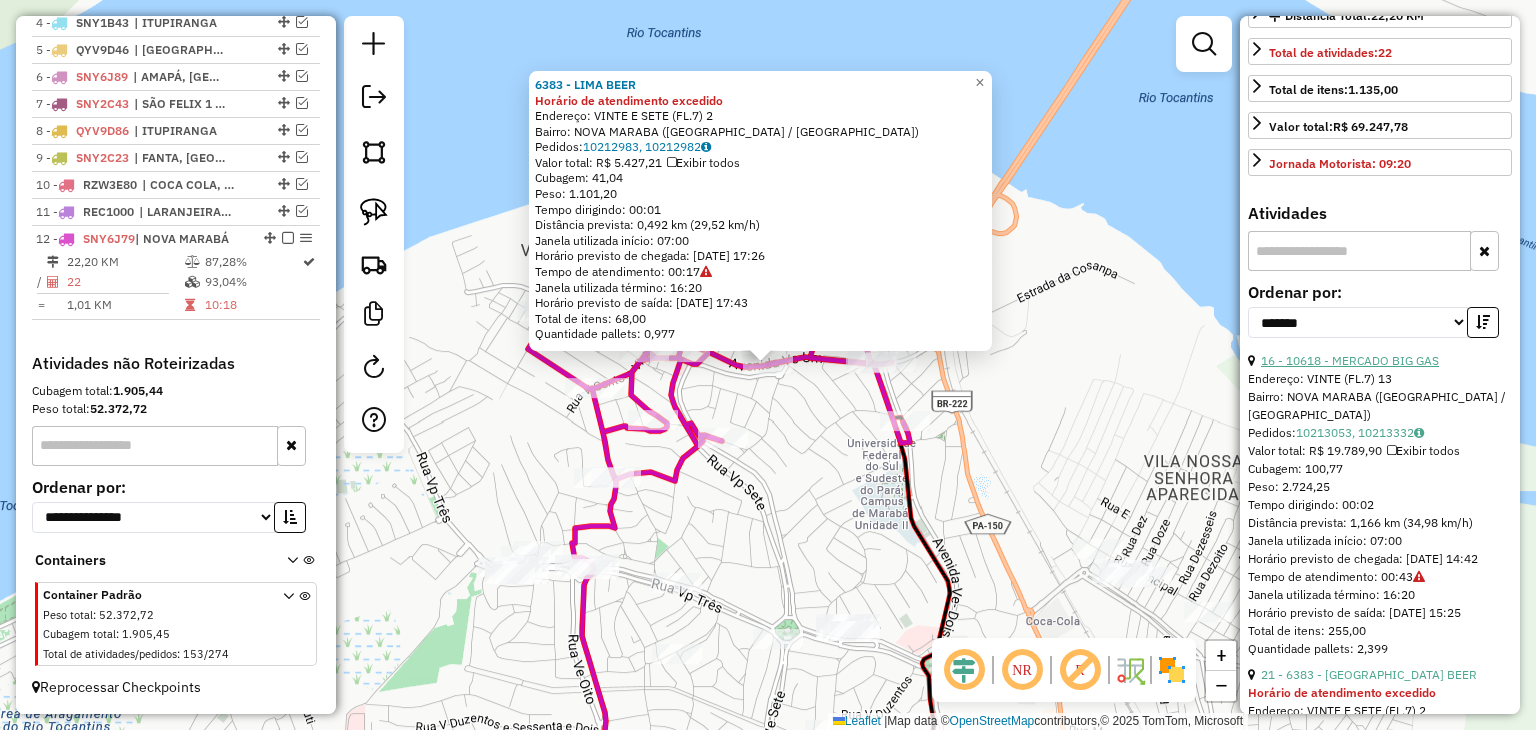 click on "16 - 10618 - MERCADO BIG GAS" at bounding box center [1350, 360] 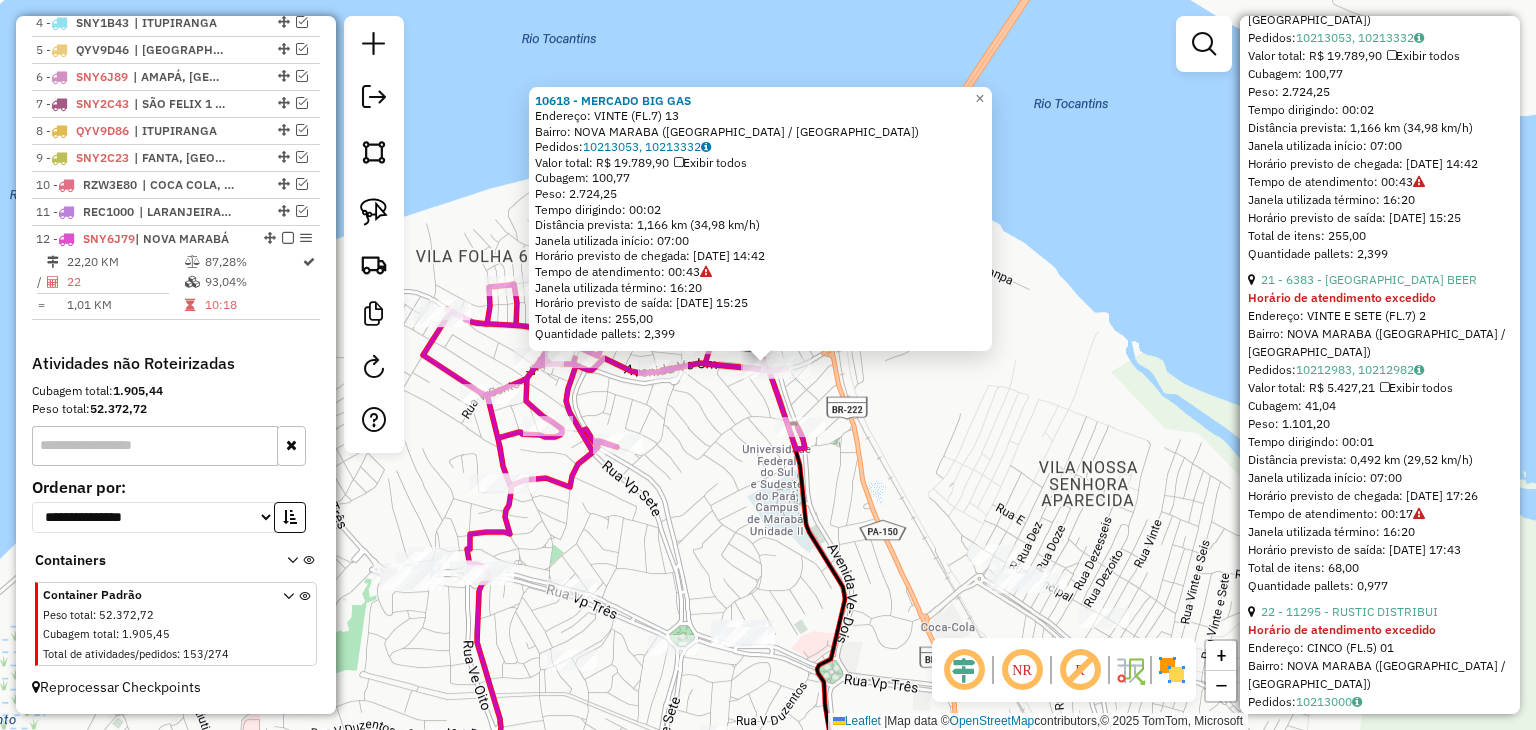 scroll, scrollTop: 800, scrollLeft: 0, axis: vertical 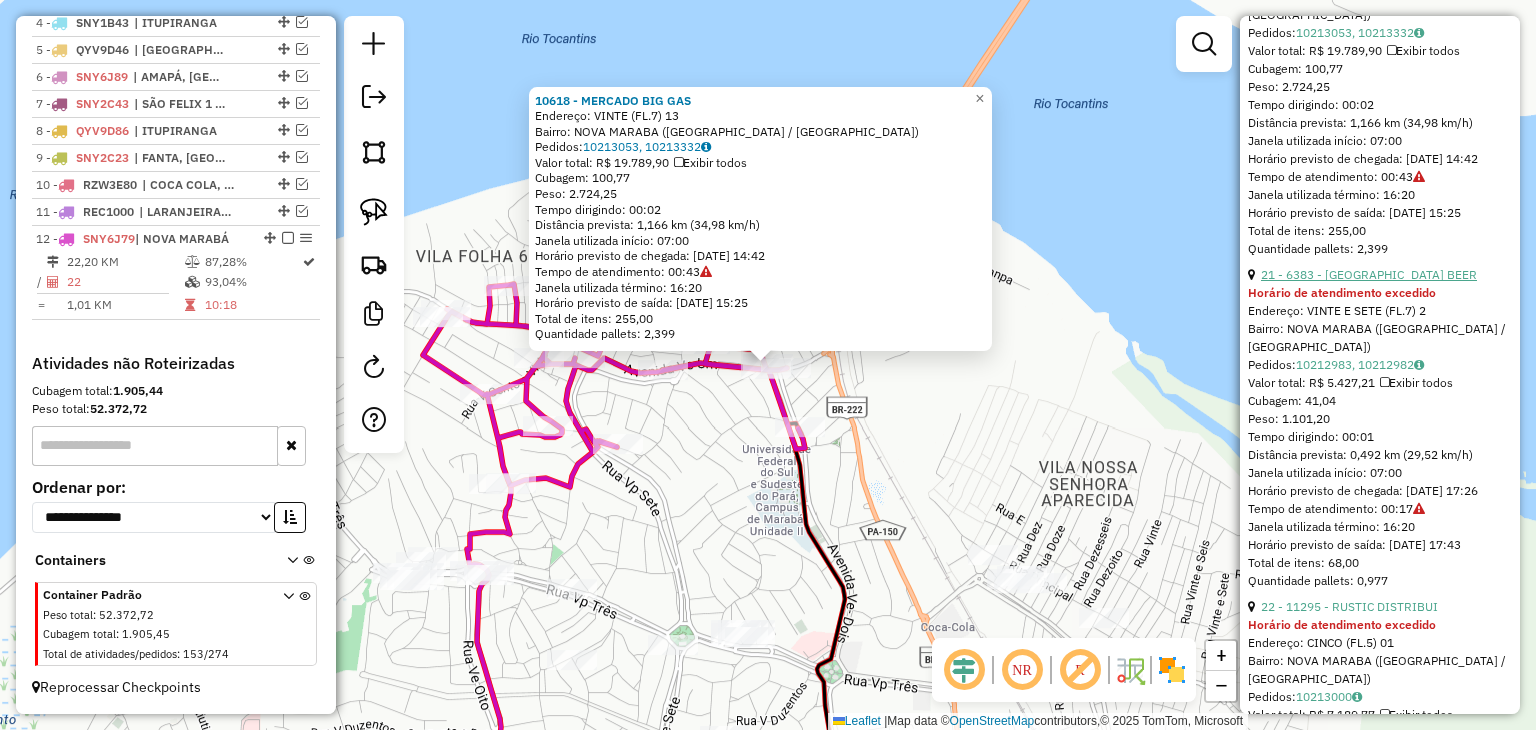 click on "21 - 6383 - LIMA BEER" at bounding box center (1369, 274) 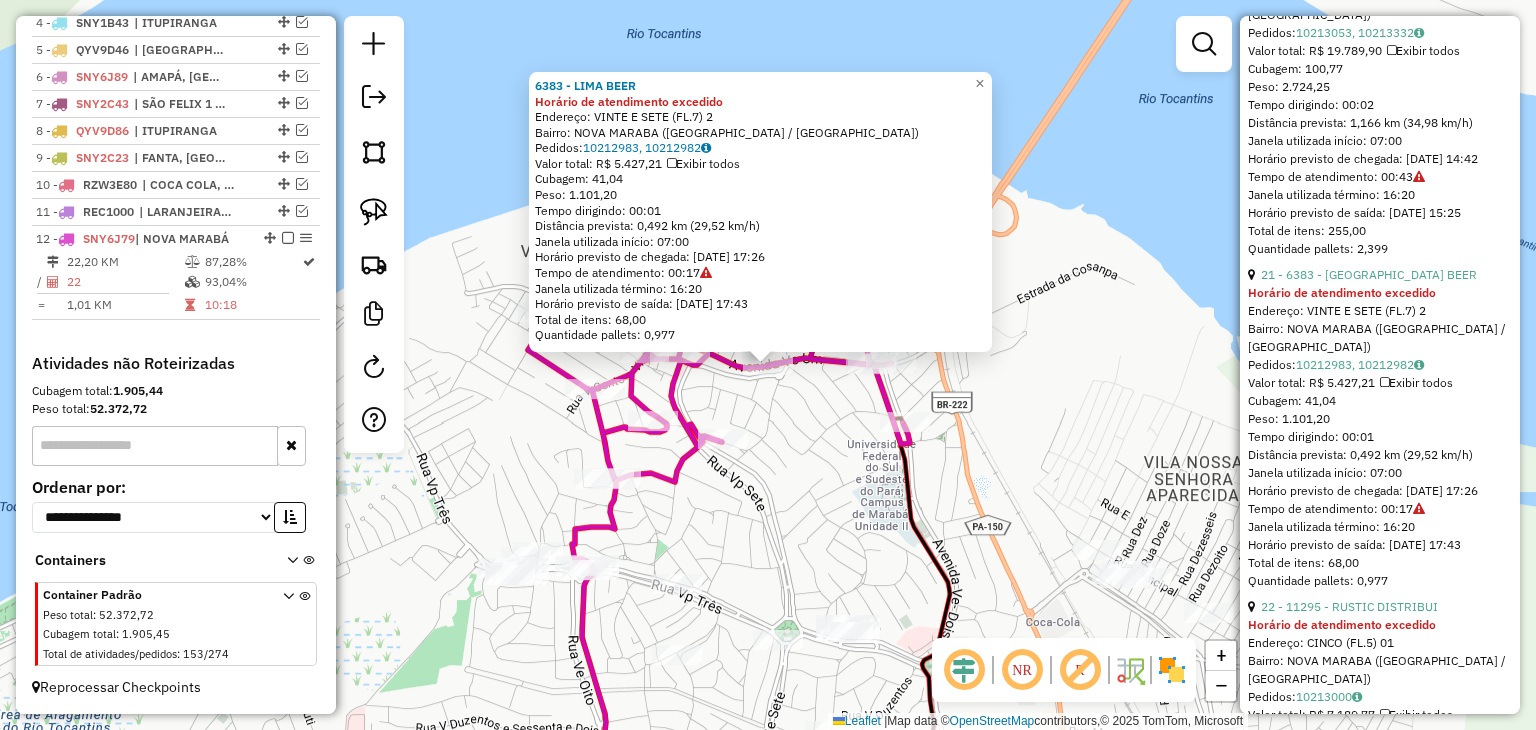 click on "6383 - LIMA BEER Horário de atendimento excedido  Endereço:  VINTE E SETE (FL.7) 2   Bairro: NOVA MARABA (MARABA / PA)   Pedidos:  10212983, 10212982   Valor total: R$ 5.427,21   Exibir todos   Cubagem: 41,04  Peso: 1.101,20  Tempo dirigindo: 00:01   Distância prevista: 0,492 km (29,52 km/h)   Janela utilizada início: 07:00   Horário previsto de chegada: 11/07/2025 17:26   Tempo de atendimento: 00:17   Janela utilizada término: 16:20   Horário previsto de saída: 11/07/2025 17:43   Total de itens: 68,00   Quantidade pallets: 0,977  × Janela de atendimento Grade de atendimento Capacidade Transportadoras Veículos Cliente Pedidos  Rotas Selecione os dias de semana para filtrar as janelas de atendimento  Seg   Ter   Qua   Qui   Sex   Sáb   Dom  Informe o período da janela de atendimento: De: Até:  Filtrar exatamente a janela do cliente  Considerar janela de atendimento padrão  Selecione os dias de semana para filtrar as grades de atendimento  Seg   Ter   Qua   Qui   Sex   Sáb   Dom   Peso mínimo:" 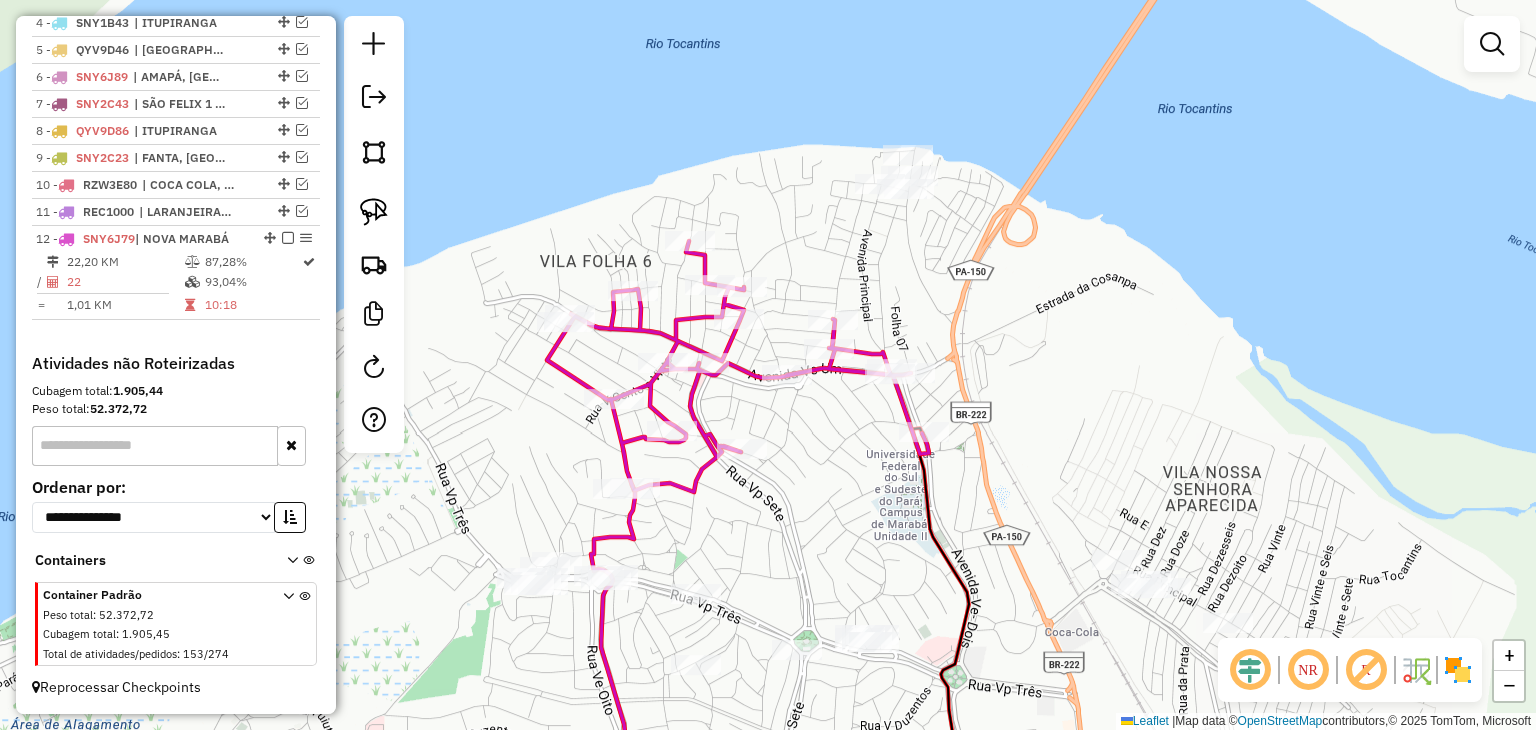drag, startPoint x: 828, startPoint y: 463, endPoint x: 888, endPoint y: 521, distance: 83.450584 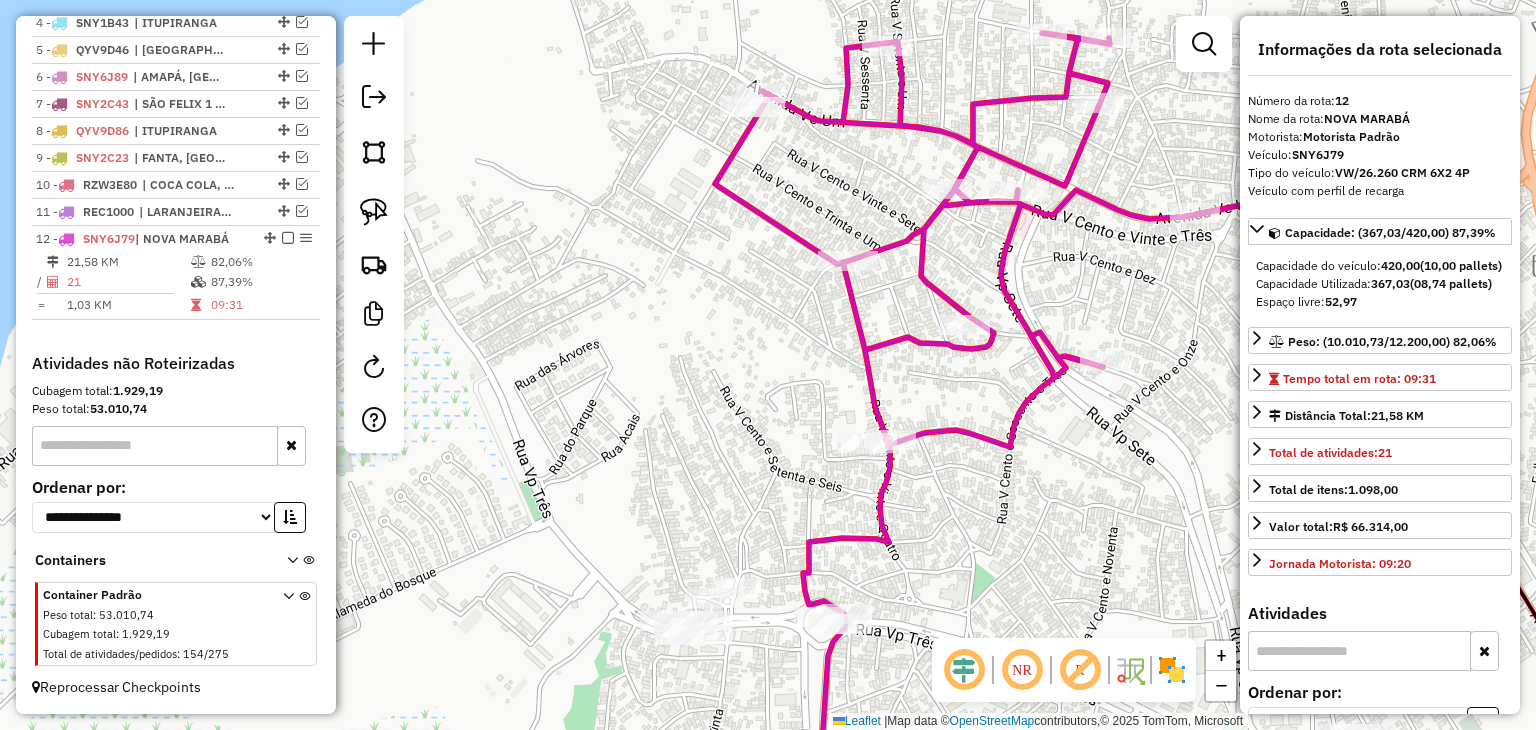 drag, startPoint x: 1052, startPoint y: 493, endPoint x: 929, endPoint y: 594, distance: 159.154 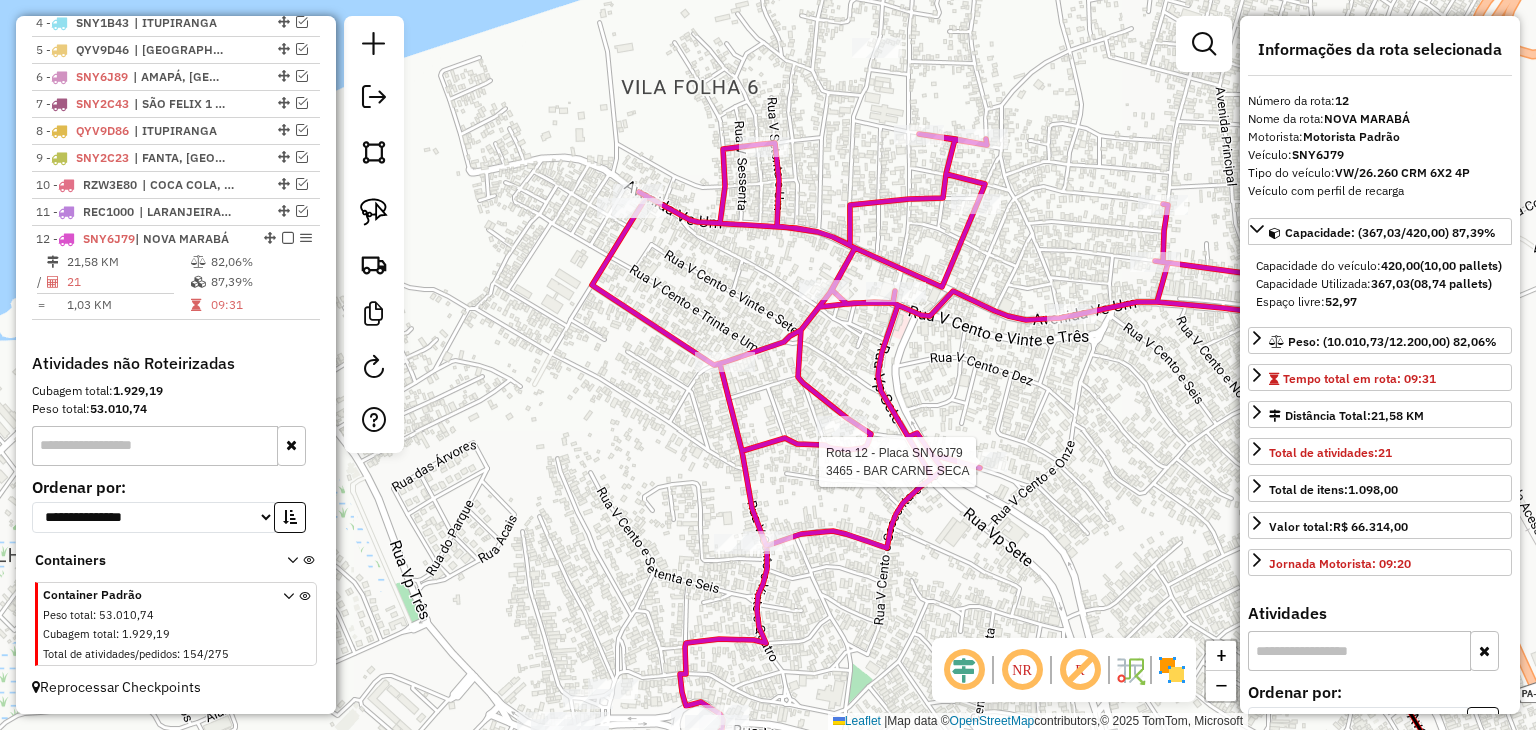 click 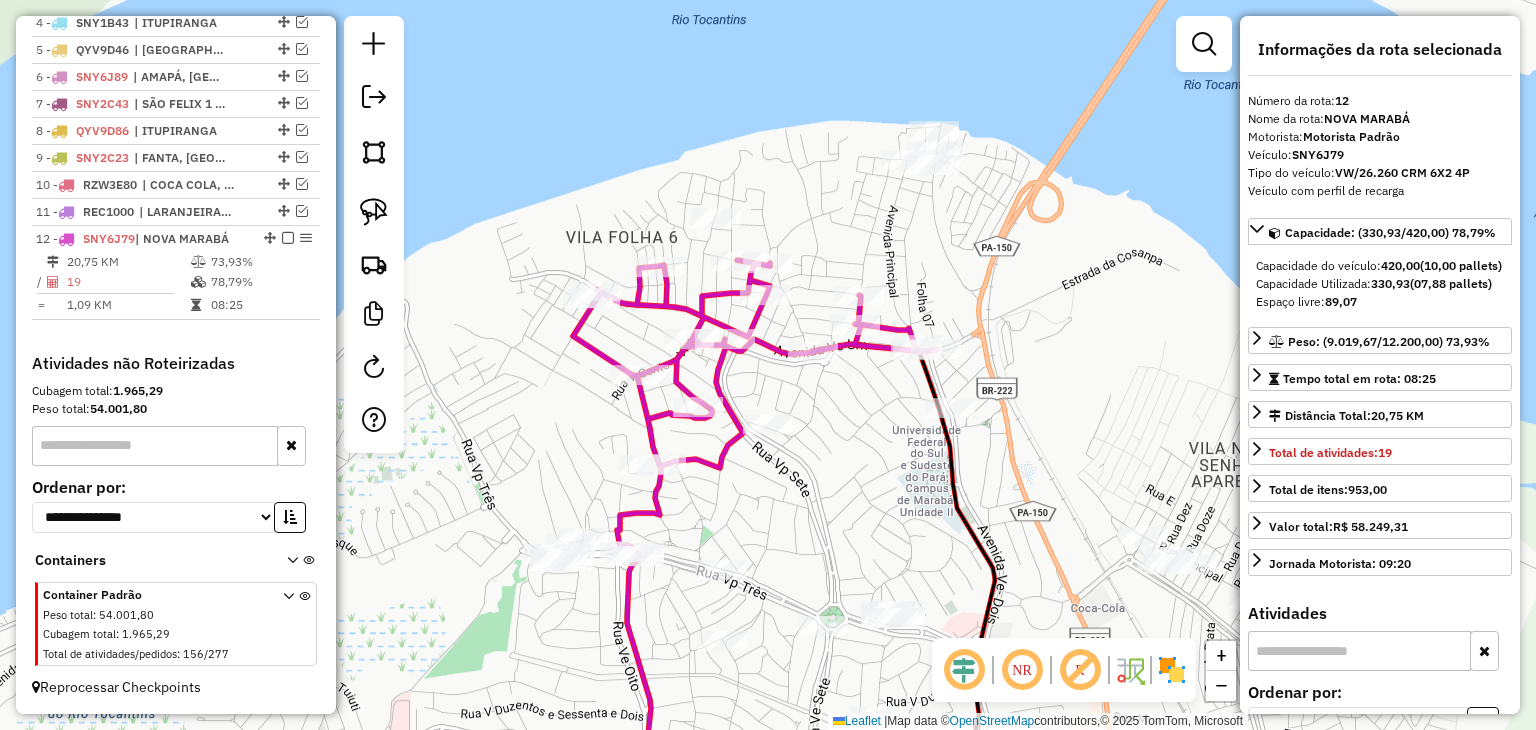 drag, startPoint x: 569, startPoint y: 458, endPoint x: 788, endPoint y: 515, distance: 226.29626 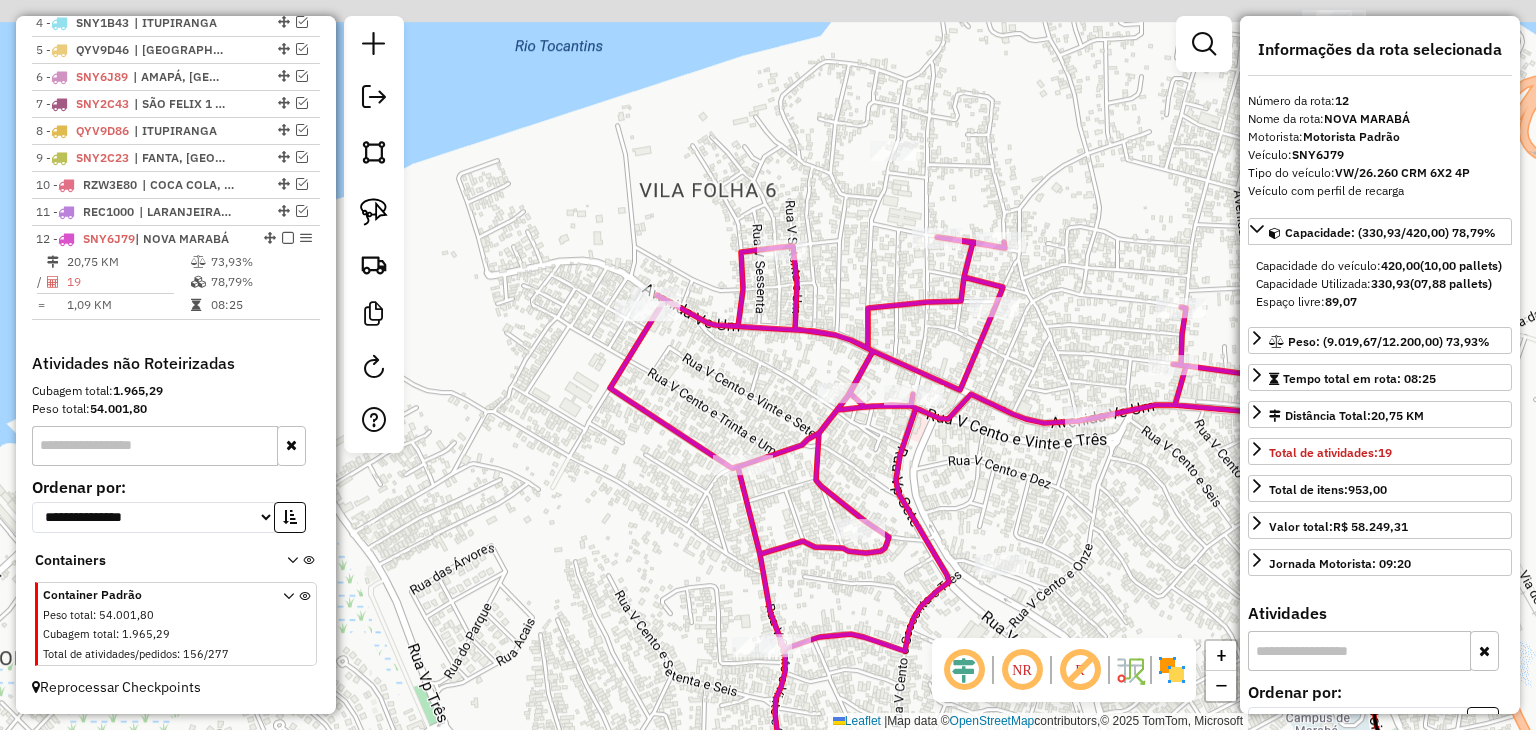 drag, startPoint x: 579, startPoint y: 397, endPoint x: 637, endPoint y: 525, distance: 140.52757 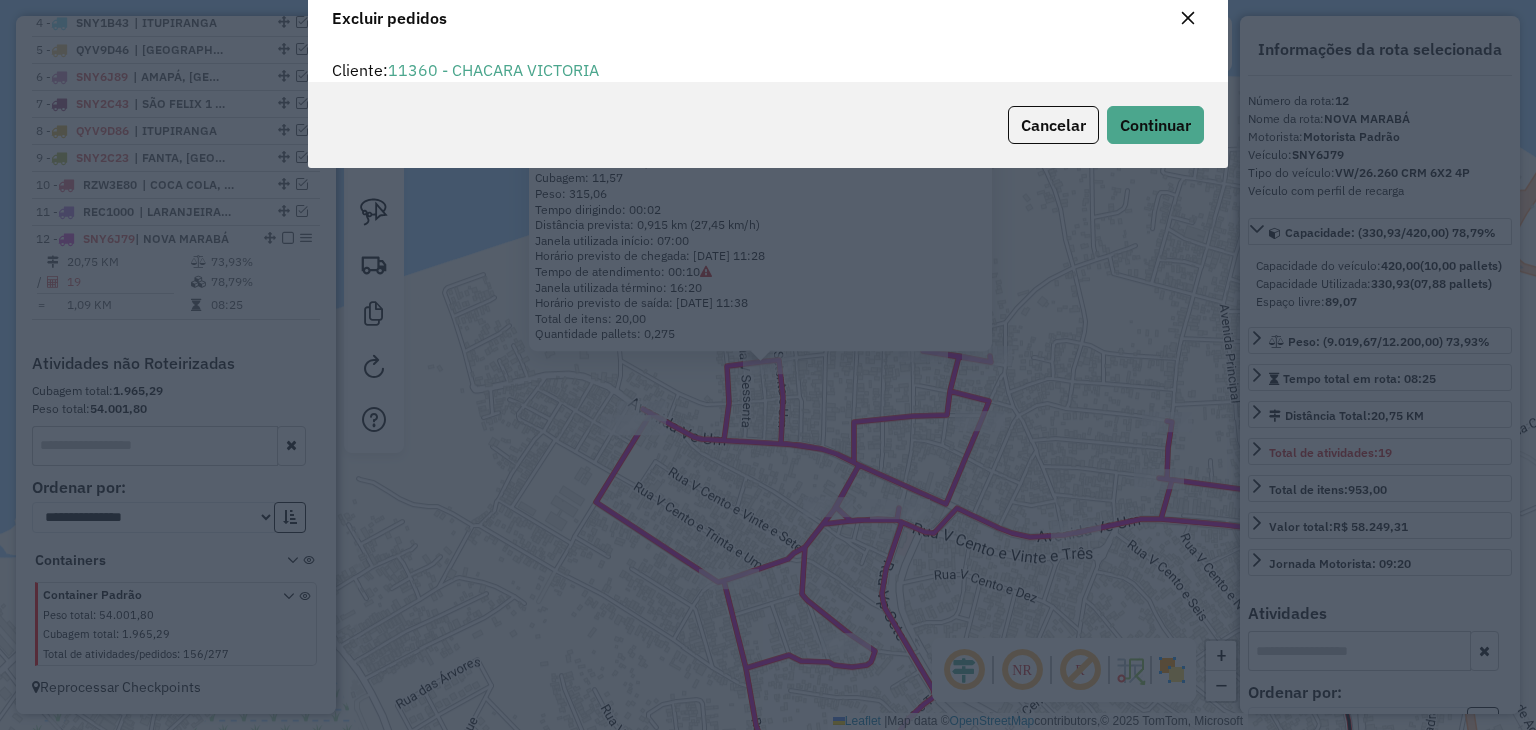 scroll, scrollTop: 69, scrollLeft: 0, axis: vertical 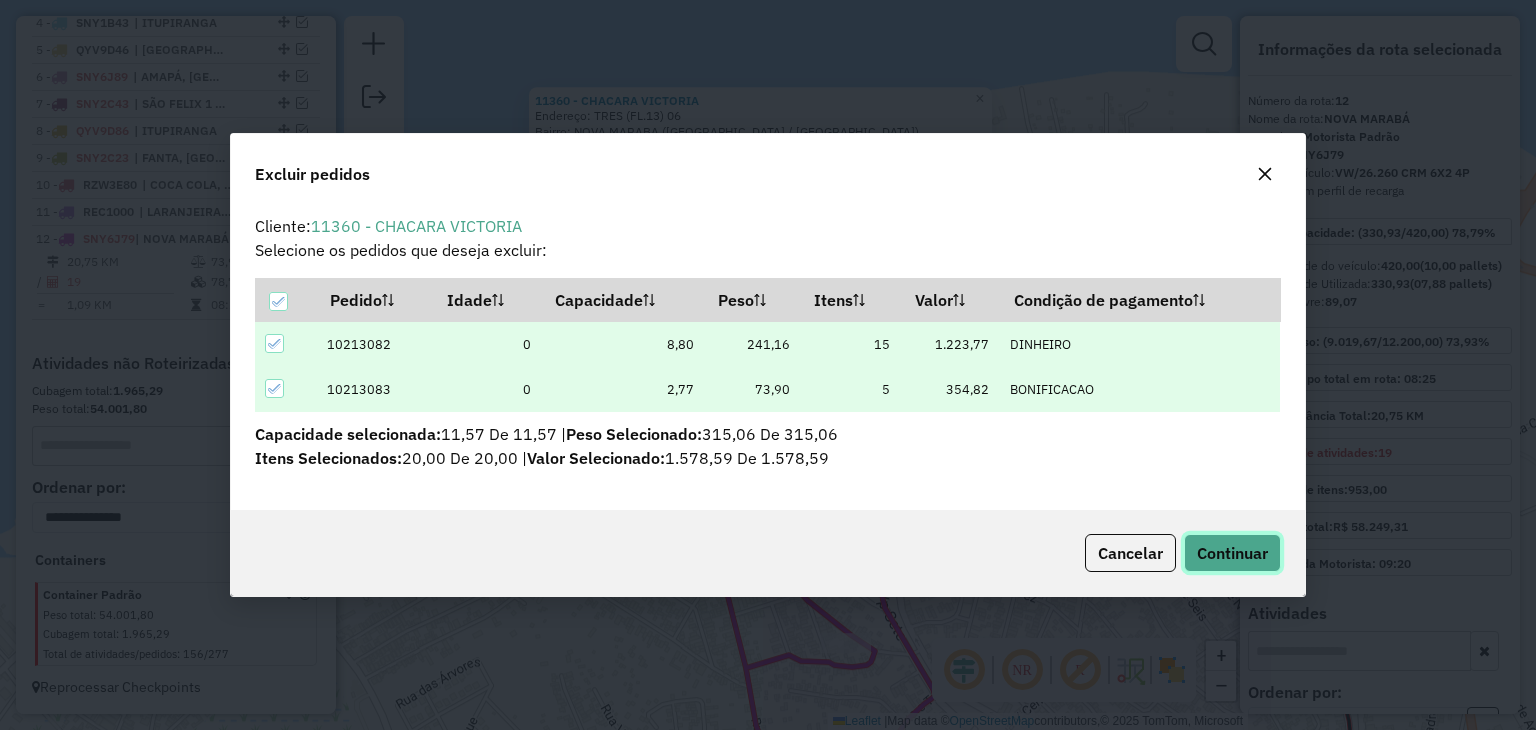 click on "Continuar" 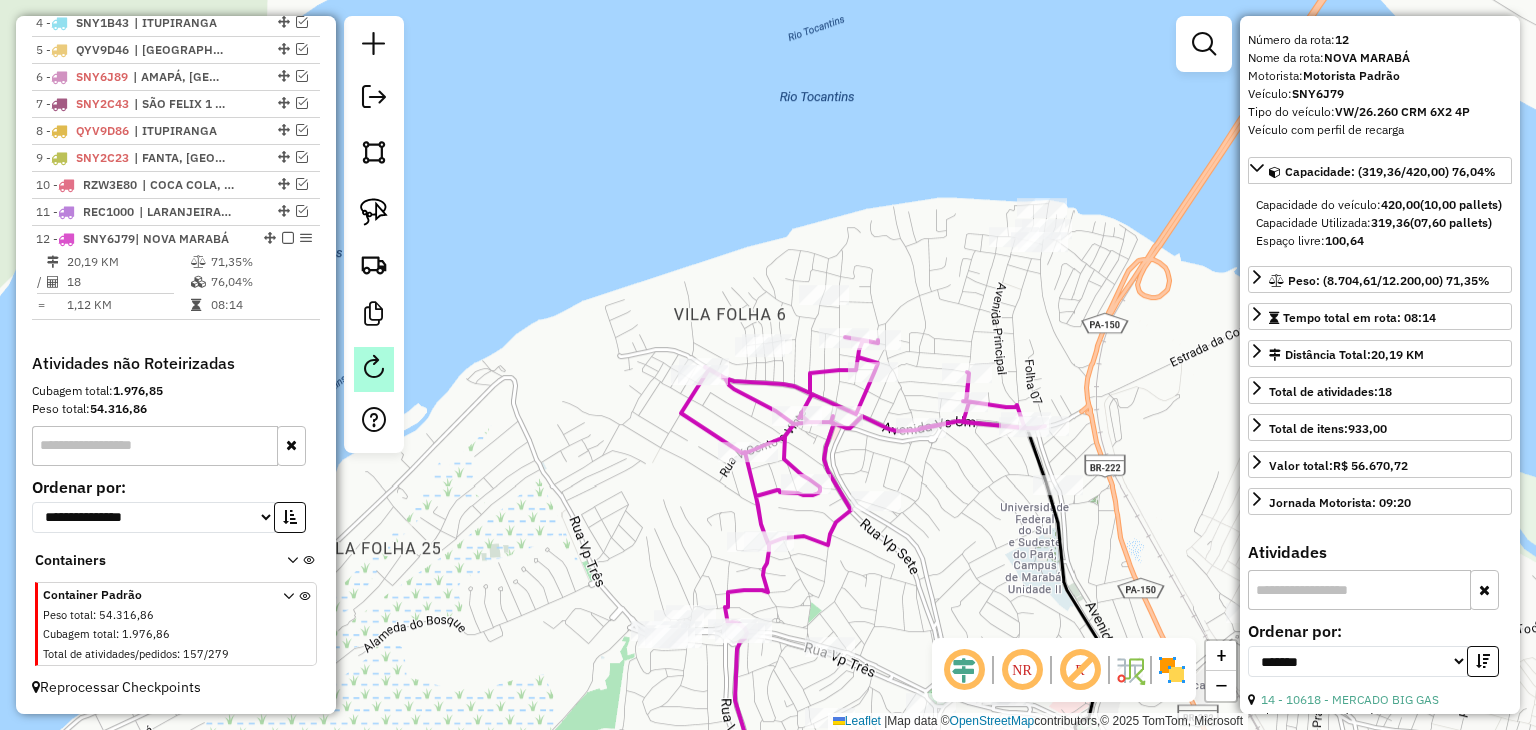 scroll, scrollTop: 0, scrollLeft: 0, axis: both 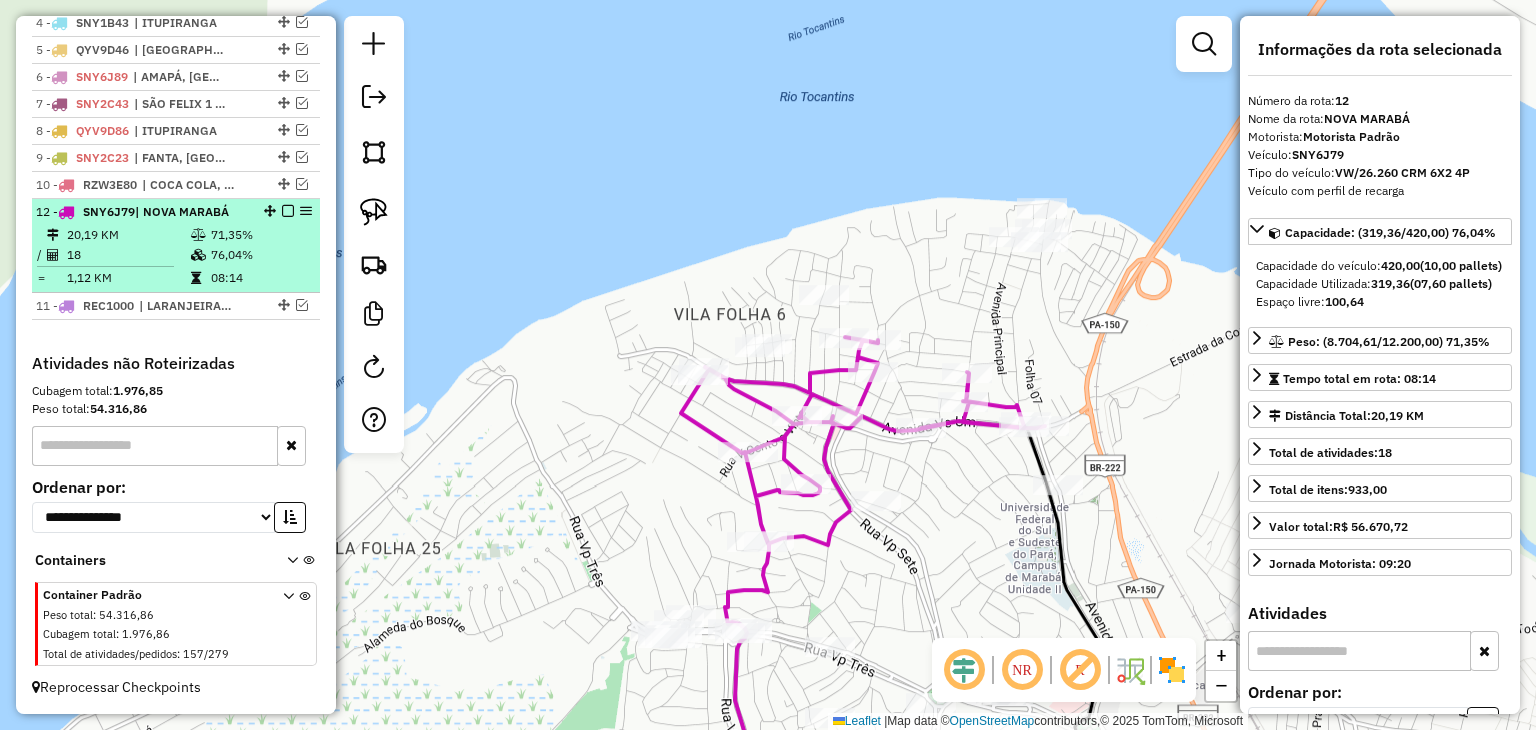 drag, startPoint x: 277, startPoint y: 211, endPoint x: 281, endPoint y: 279, distance: 68.117546 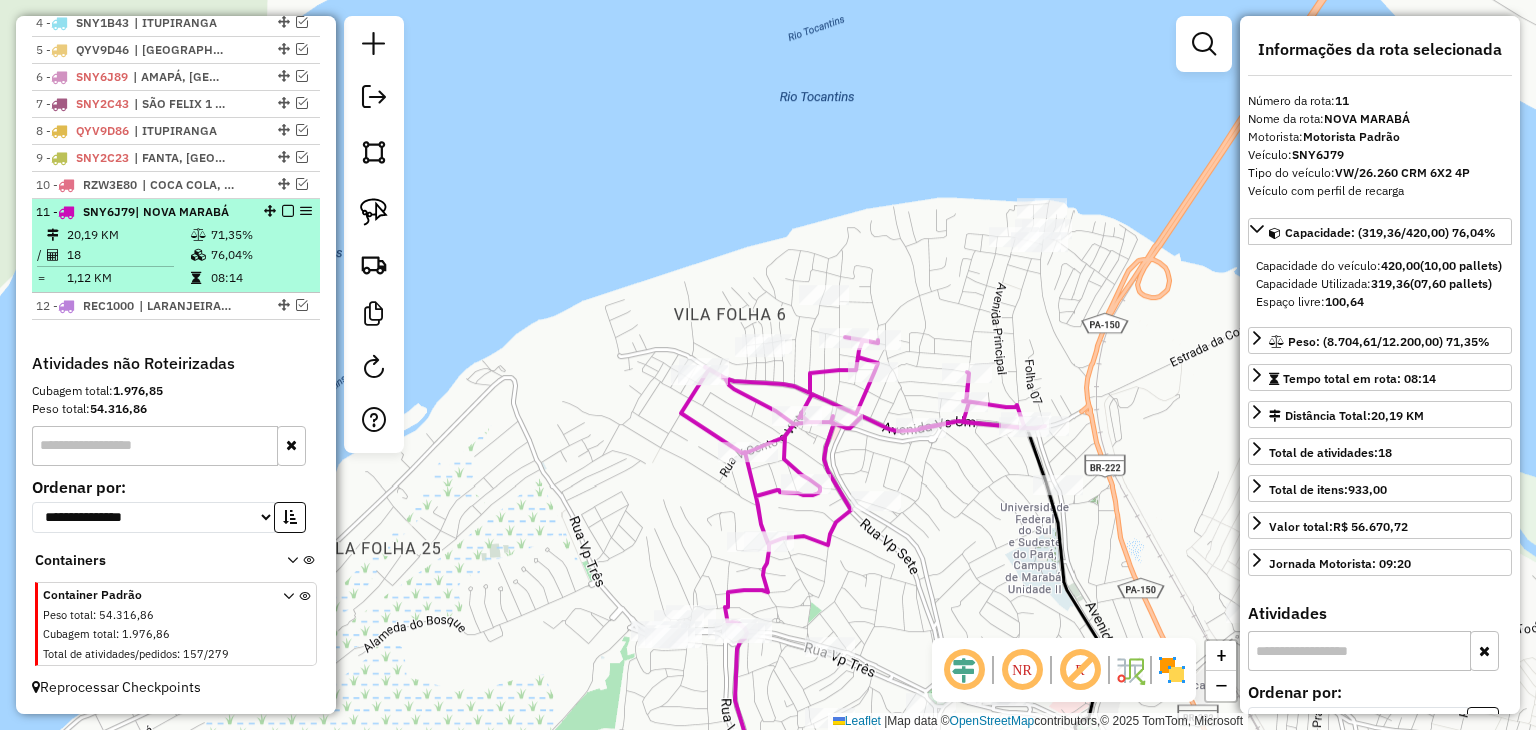 click at bounding box center [288, 211] 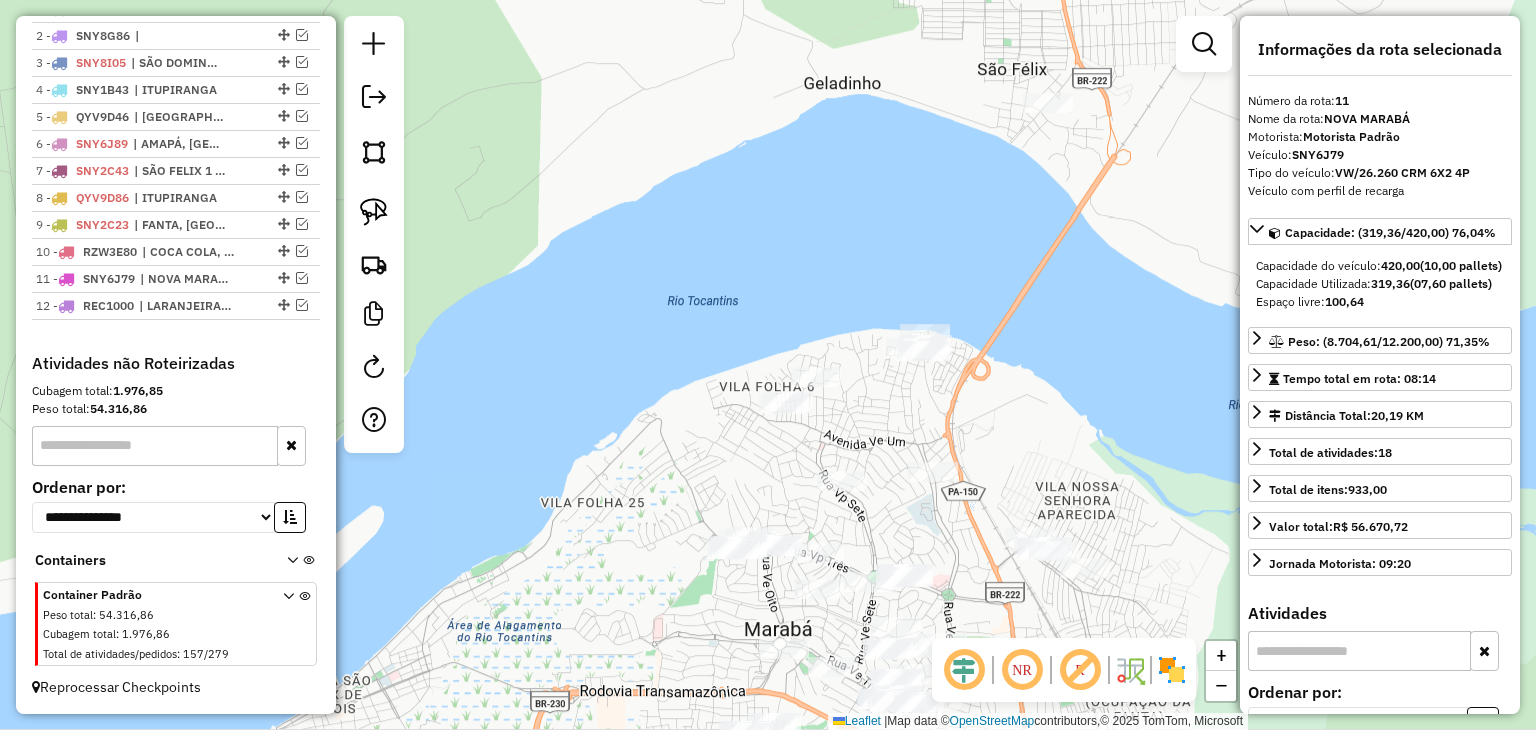 click on "Janela de atendimento Grade de atendimento Capacidade Transportadoras Veículos Cliente Pedidos  Rotas Selecione os dias de semana para filtrar as janelas de atendimento  Seg   Ter   Qua   Qui   Sex   Sáb   Dom  Informe o período da janela de atendimento: De: Até:  Filtrar exatamente a janela do cliente  Considerar janela de atendimento padrão  Selecione os dias de semana para filtrar as grades de atendimento  Seg   Ter   Qua   Qui   Sex   Sáb   Dom   Considerar clientes sem dia de atendimento cadastrado  Clientes fora do dia de atendimento selecionado Filtrar as atividades entre os valores definidos abaixo:  Peso mínimo:   Peso máximo:   Cubagem mínima:  ****  Cubagem máxima:  ****  De:   Até:  Filtrar as atividades entre o tempo de atendimento definido abaixo:  De:   Até:   Considerar capacidade total dos clientes não roteirizados Transportadora: Selecione um ou mais itens Tipo de veículo: Selecione um ou mais itens Veículo: Selecione um ou mais itens Motorista: Selecione um ou mais itens De:" 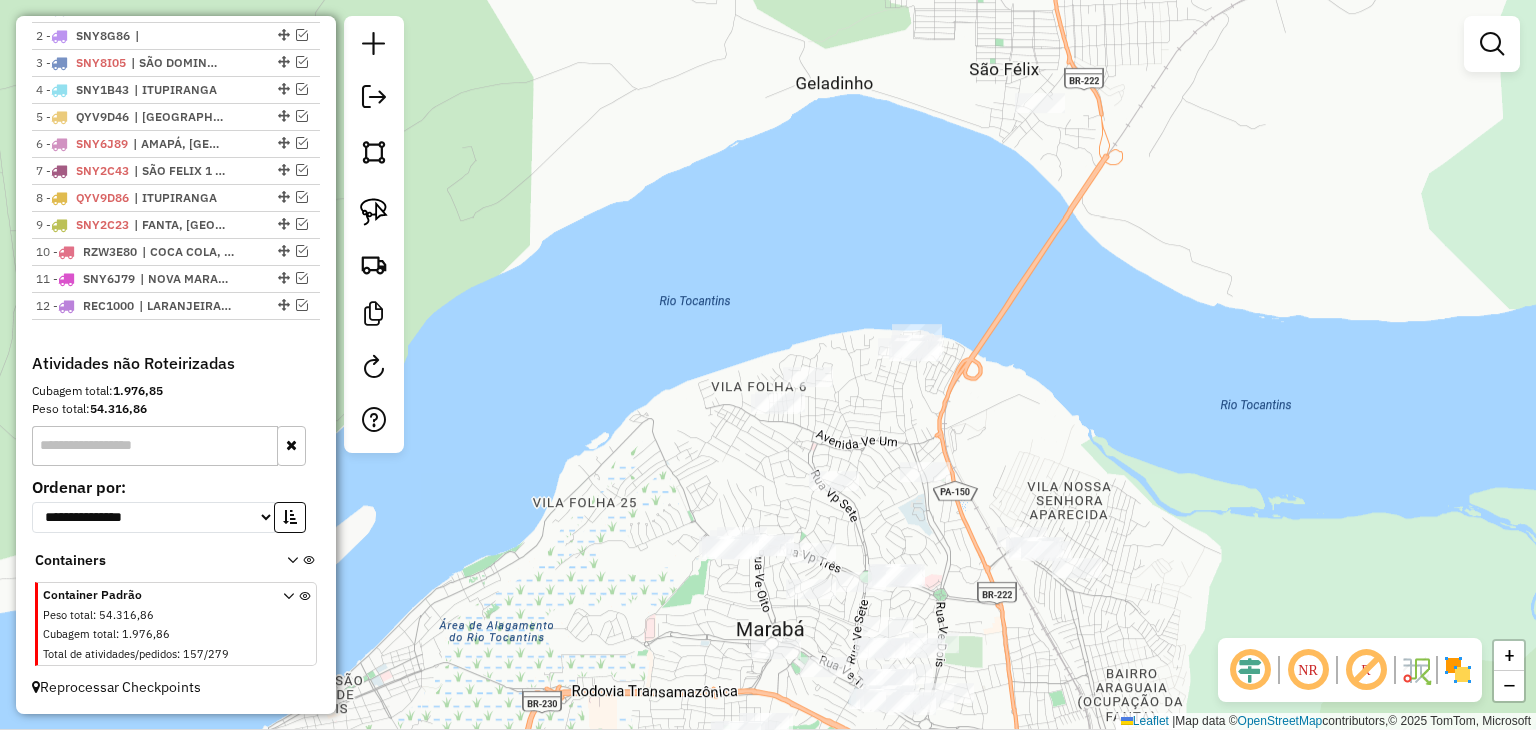 drag, startPoint x: 669, startPoint y: 533, endPoint x: 576, endPoint y: 359, distance: 197.29419 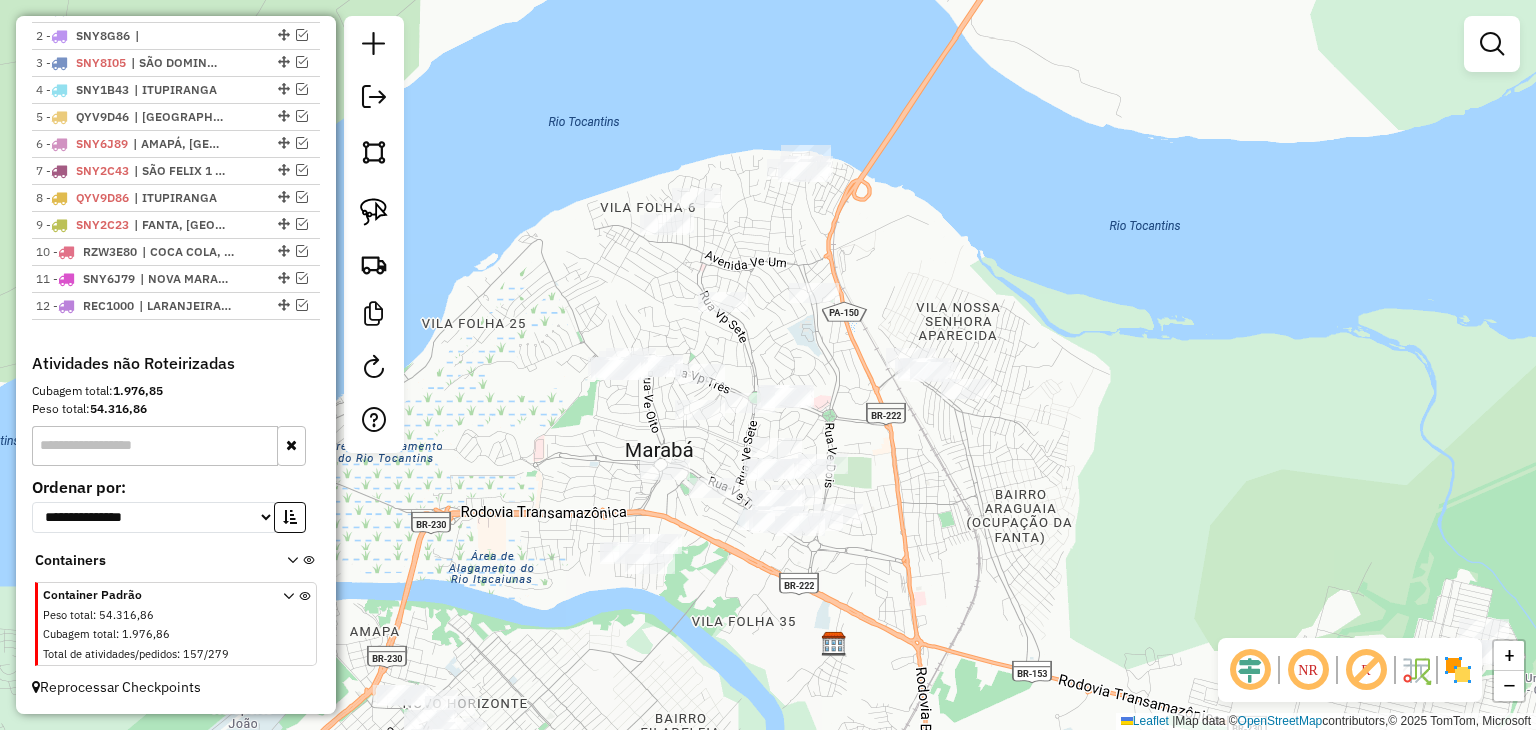 drag, startPoint x: 660, startPoint y: 439, endPoint x: 590, endPoint y: 393, distance: 83.761566 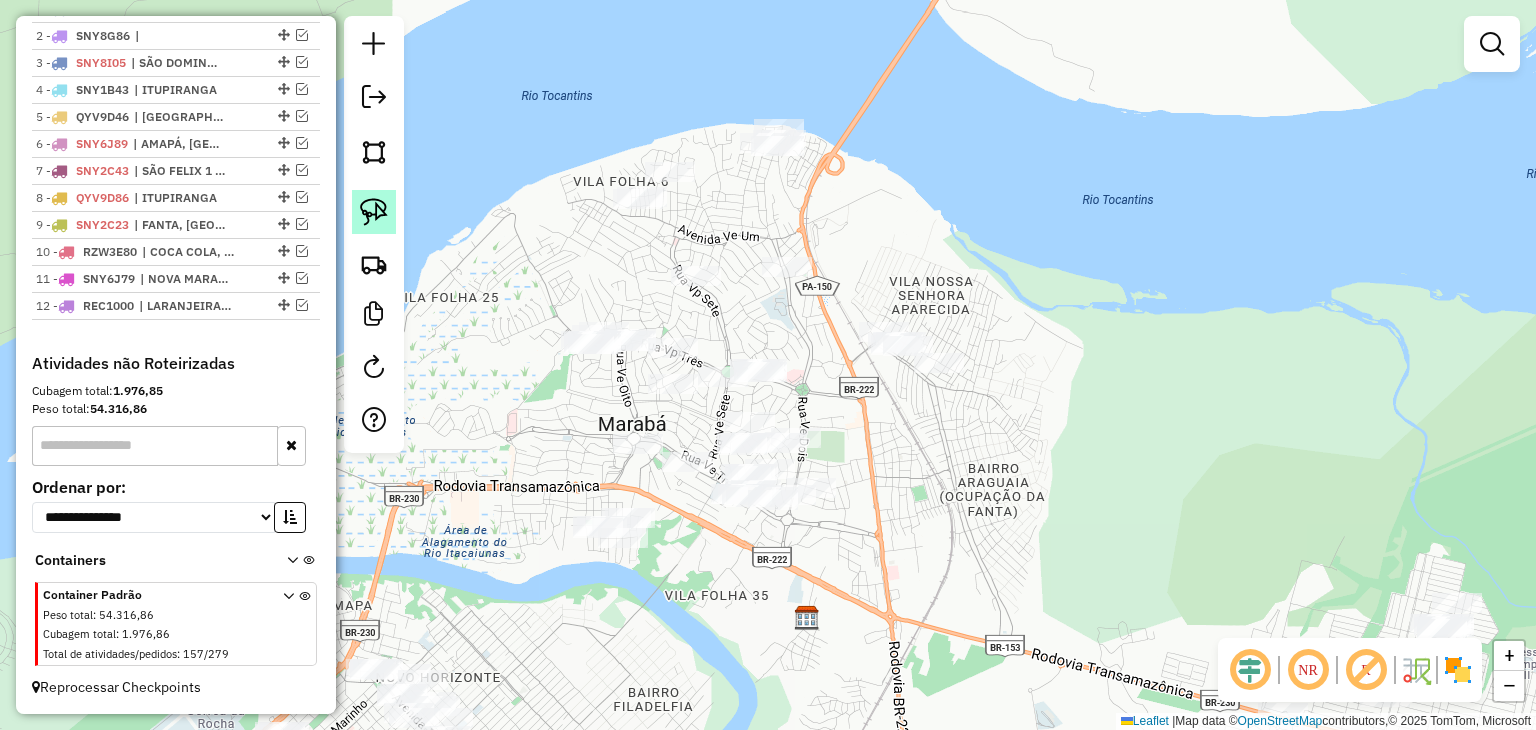 click 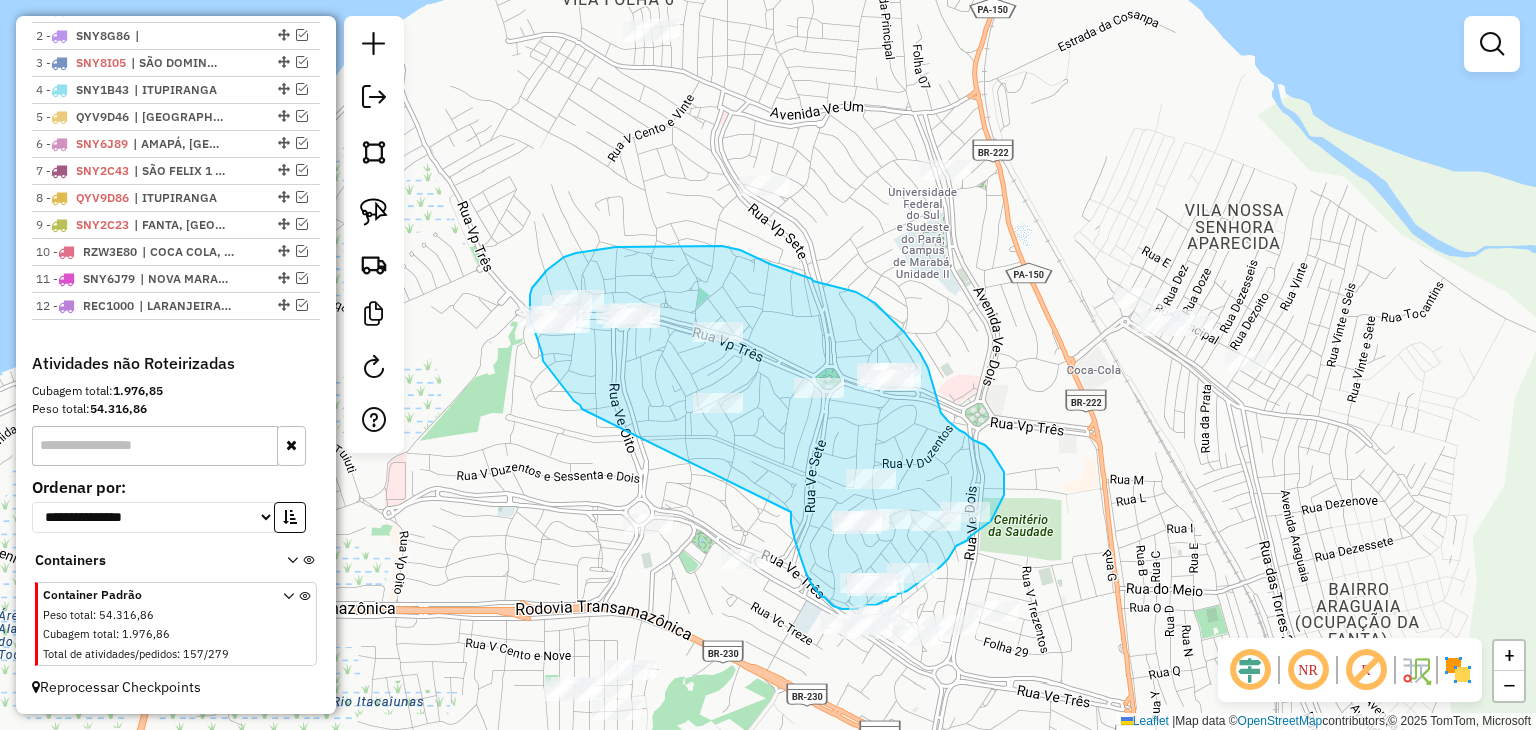 drag, startPoint x: 588, startPoint y: 412, endPoint x: 791, endPoint y: 512, distance: 226.29405 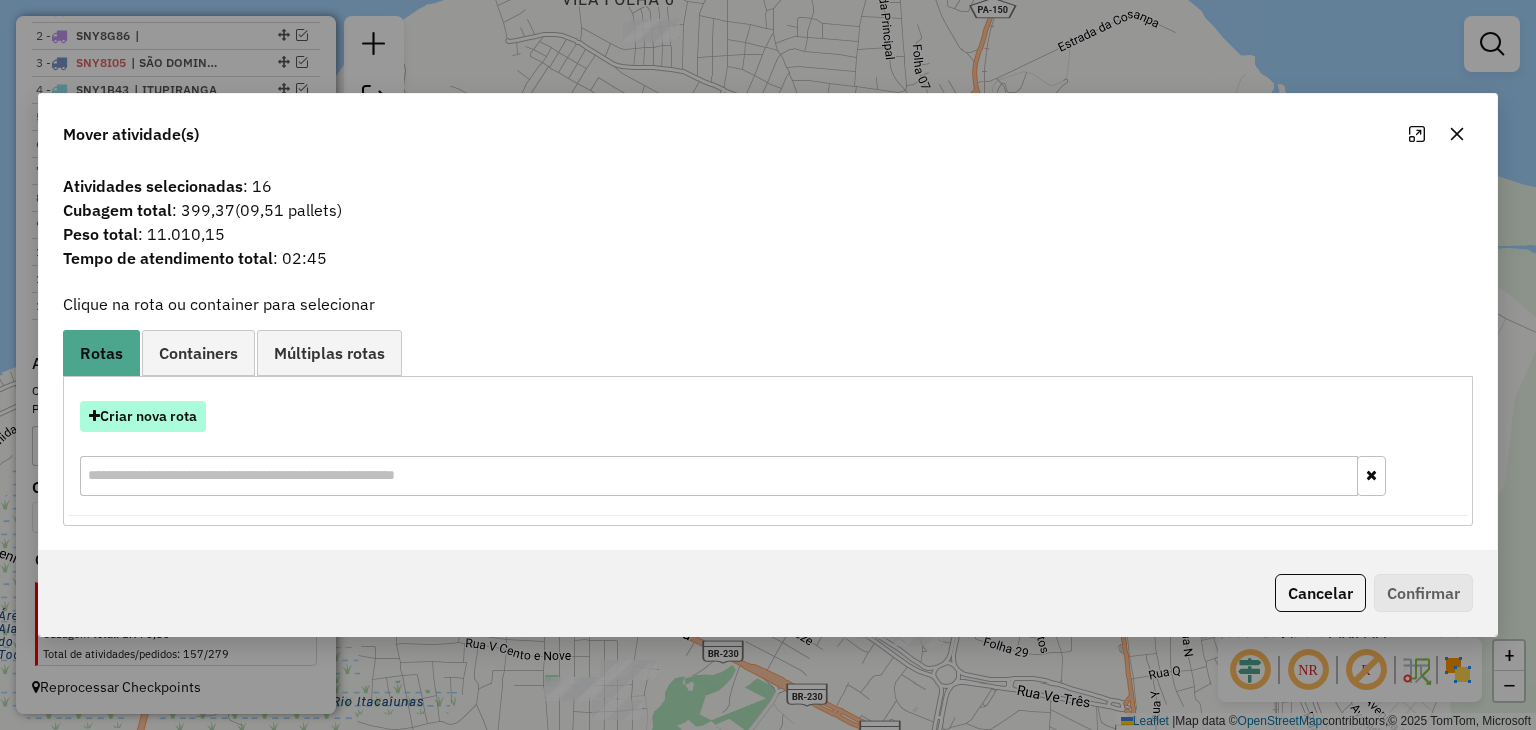 click on "Criar nova rota" at bounding box center (143, 416) 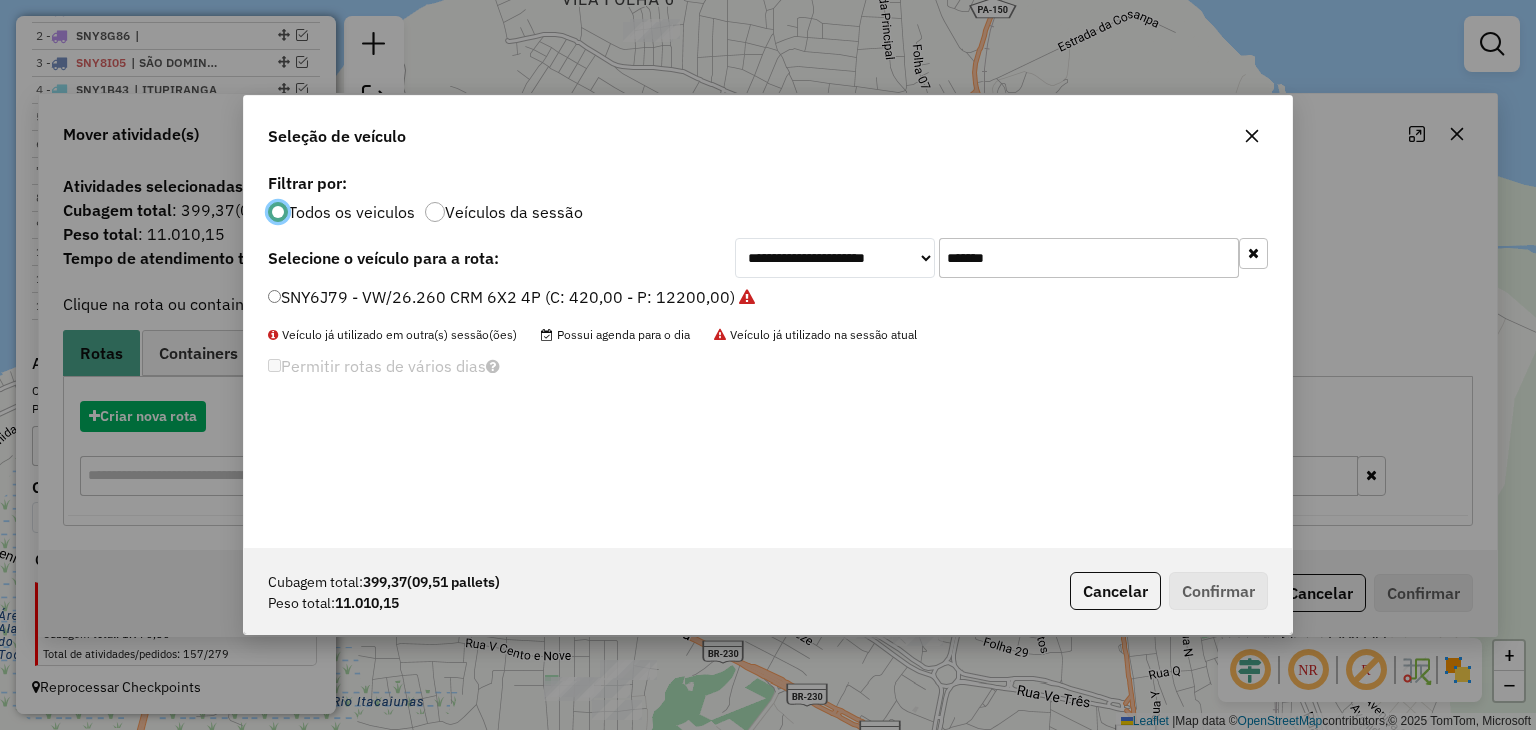 scroll, scrollTop: 10, scrollLeft: 6, axis: both 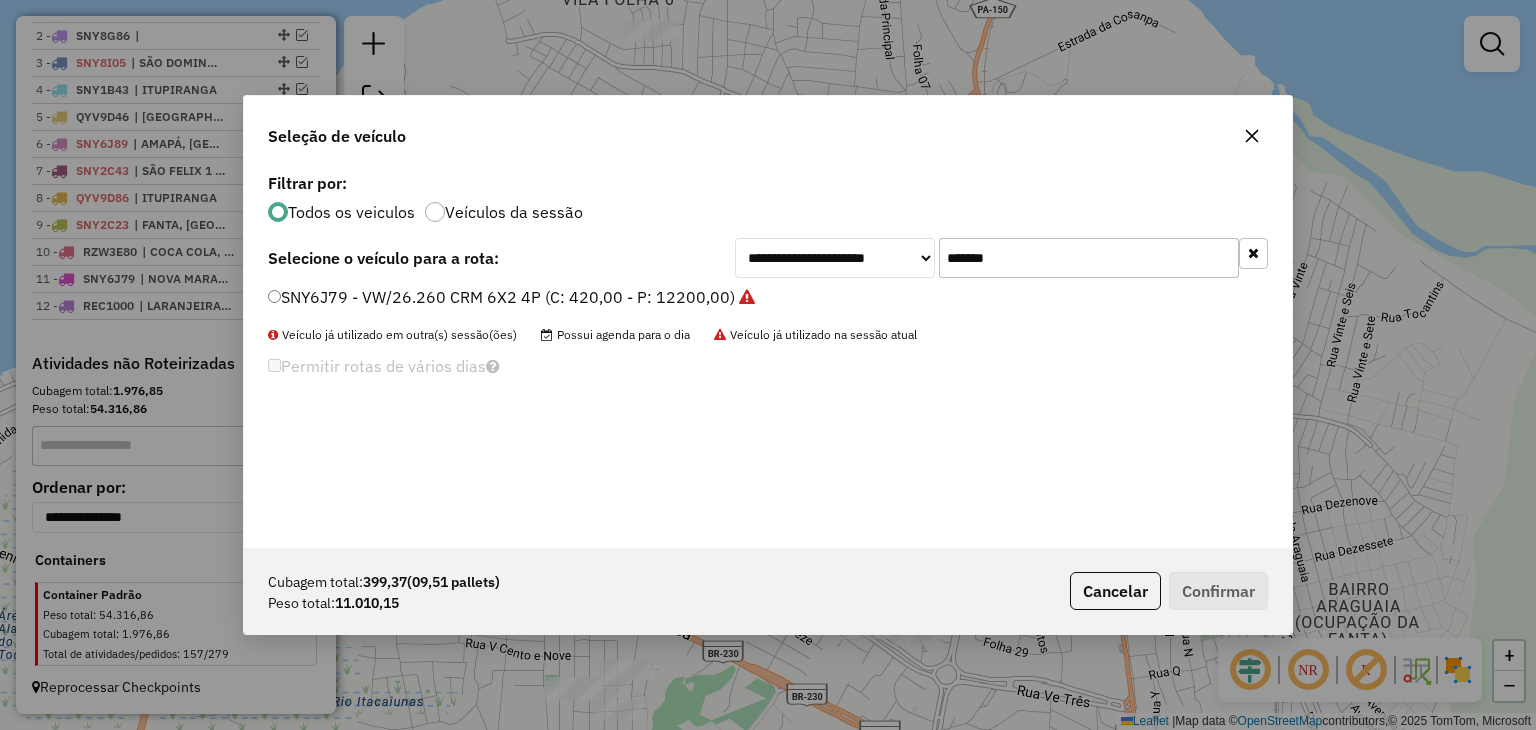 click on "*******" 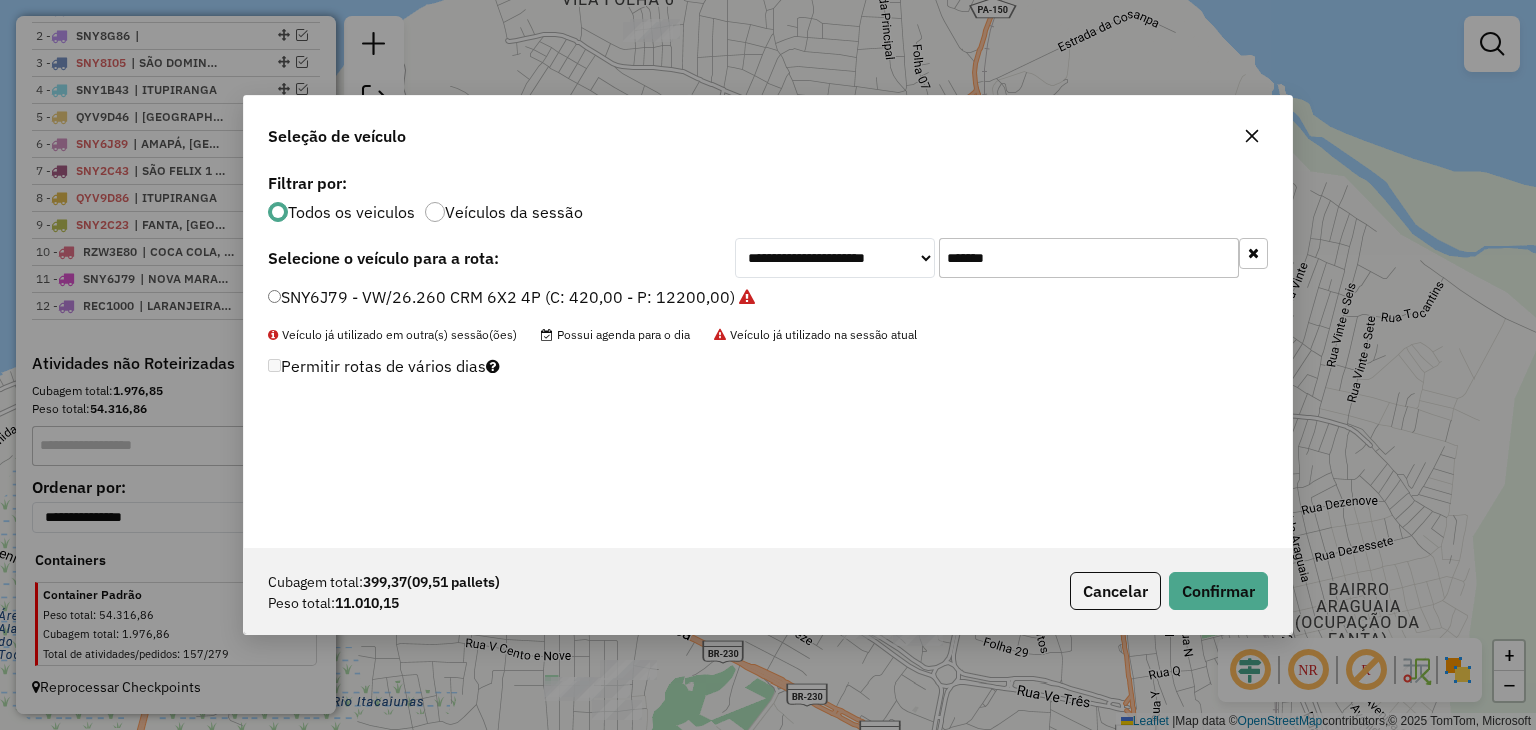 click on "*******" 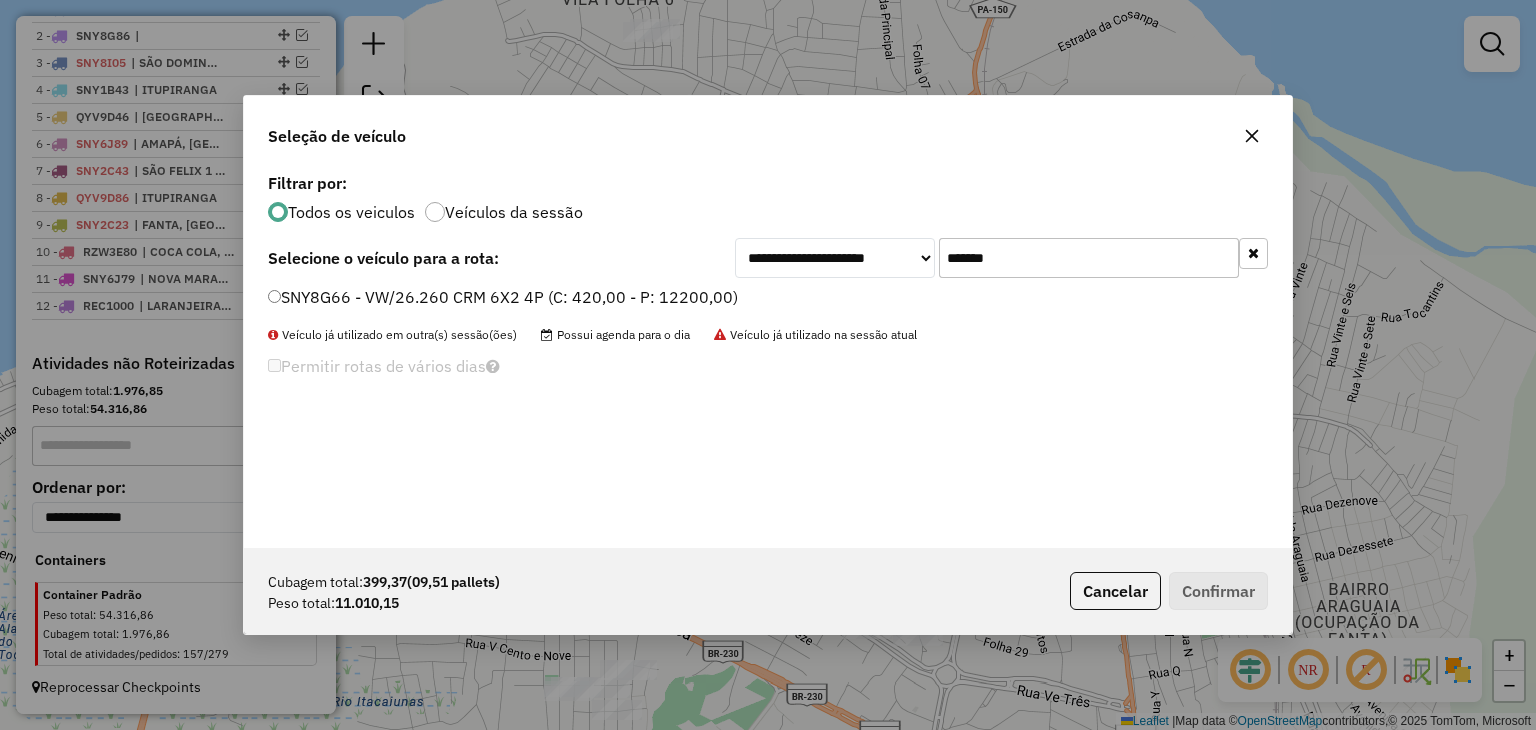 type on "*******" 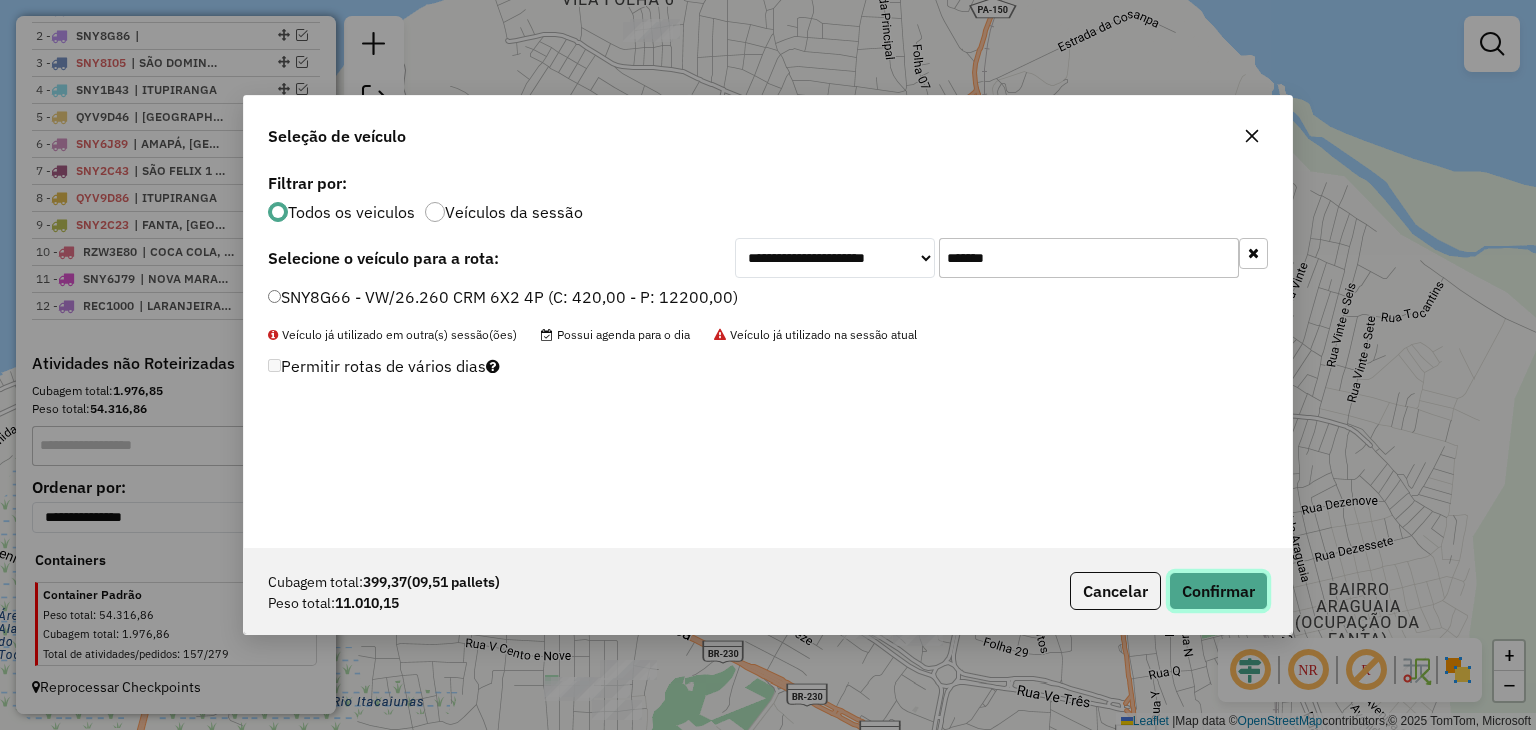 click on "Confirmar" 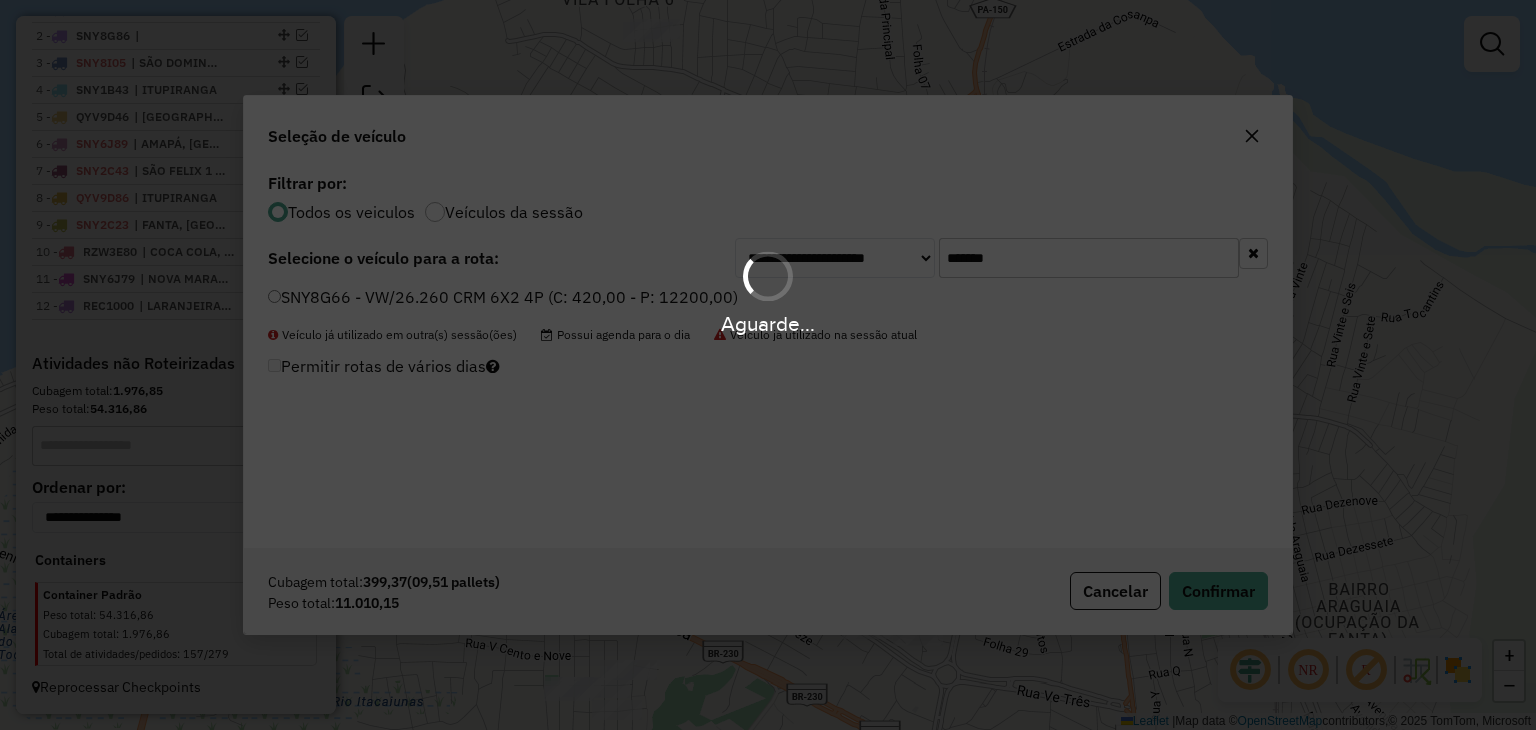 scroll, scrollTop: 876, scrollLeft: 0, axis: vertical 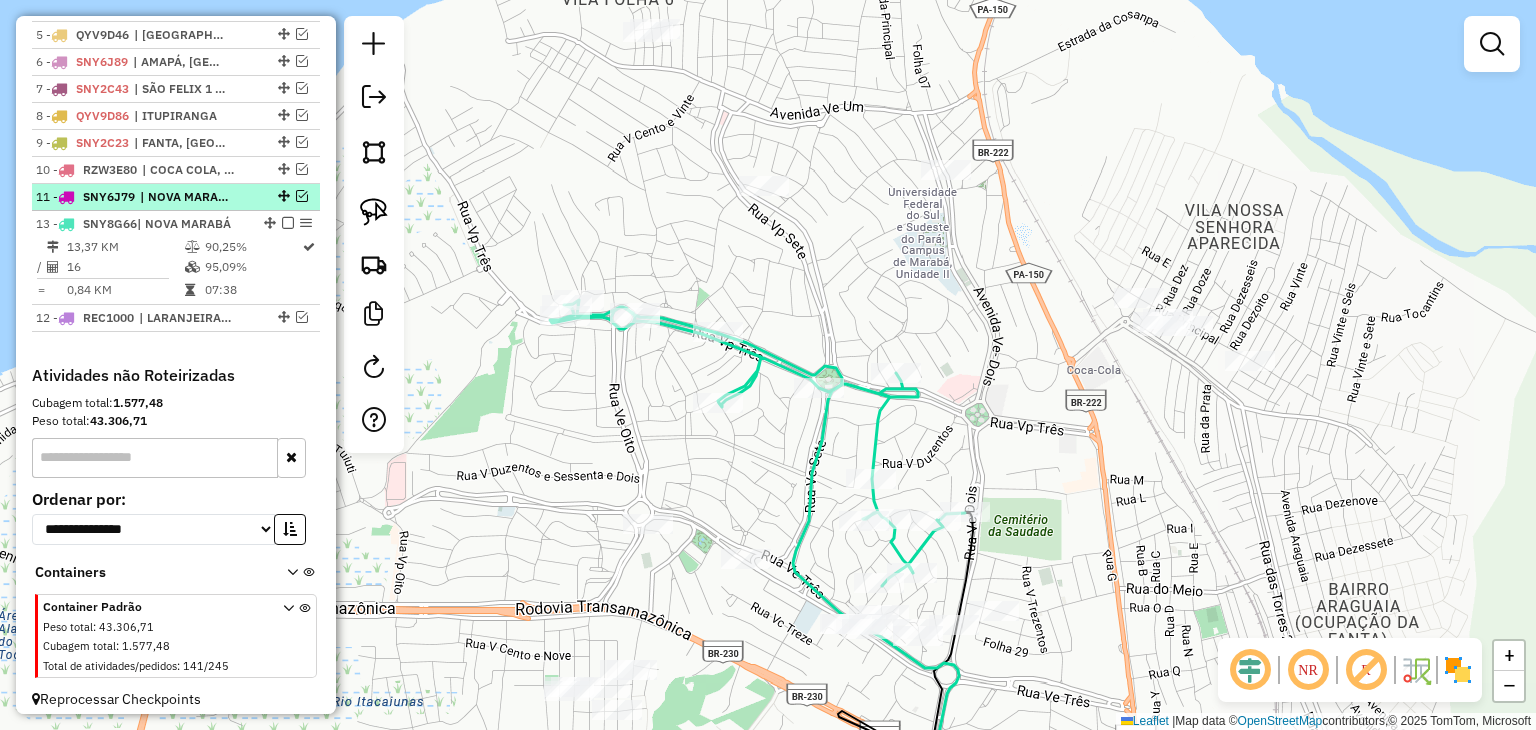 drag, startPoint x: 264, startPoint y: 265, endPoint x: 260, endPoint y: 224, distance: 41.19466 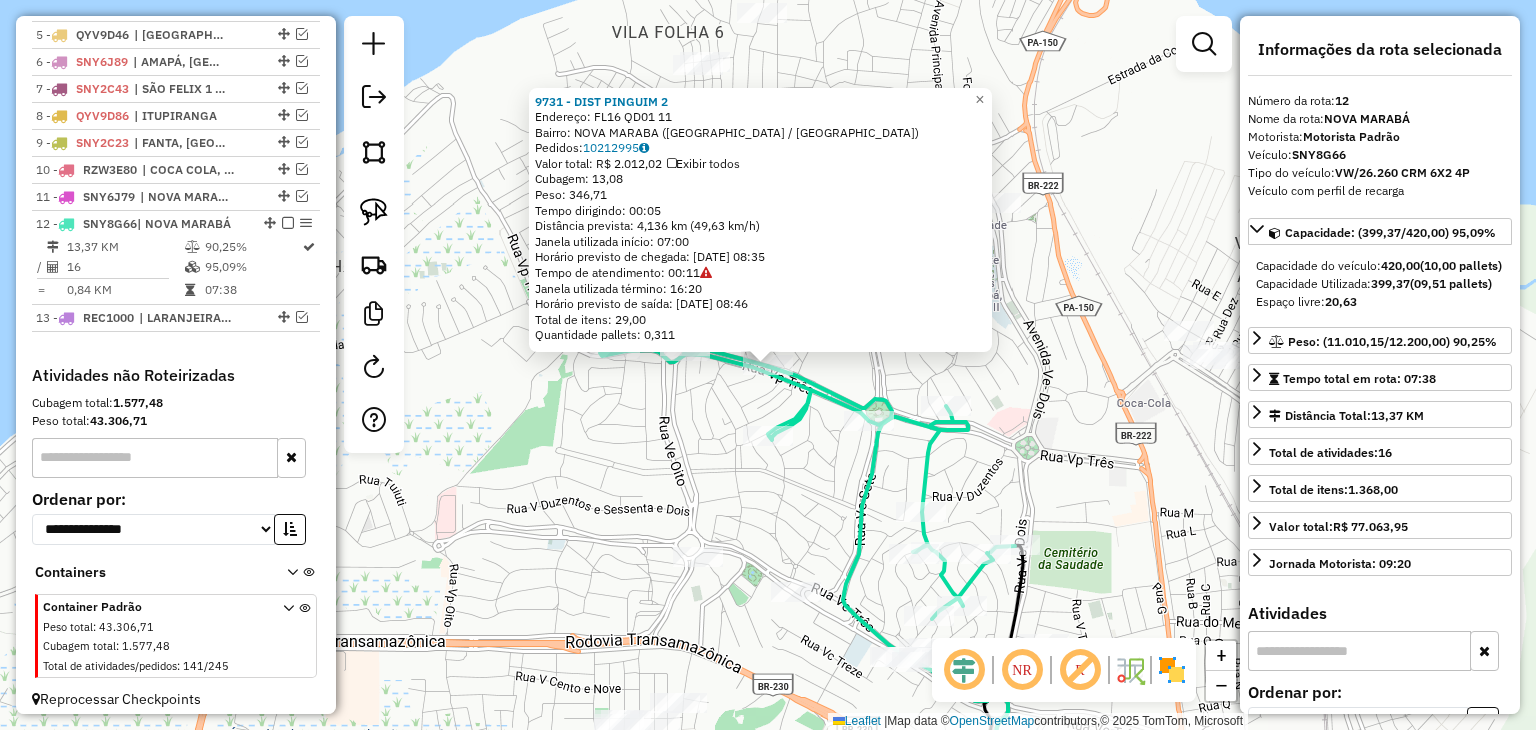scroll, scrollTop: 902, scrollLeft: 0, axis: vertical 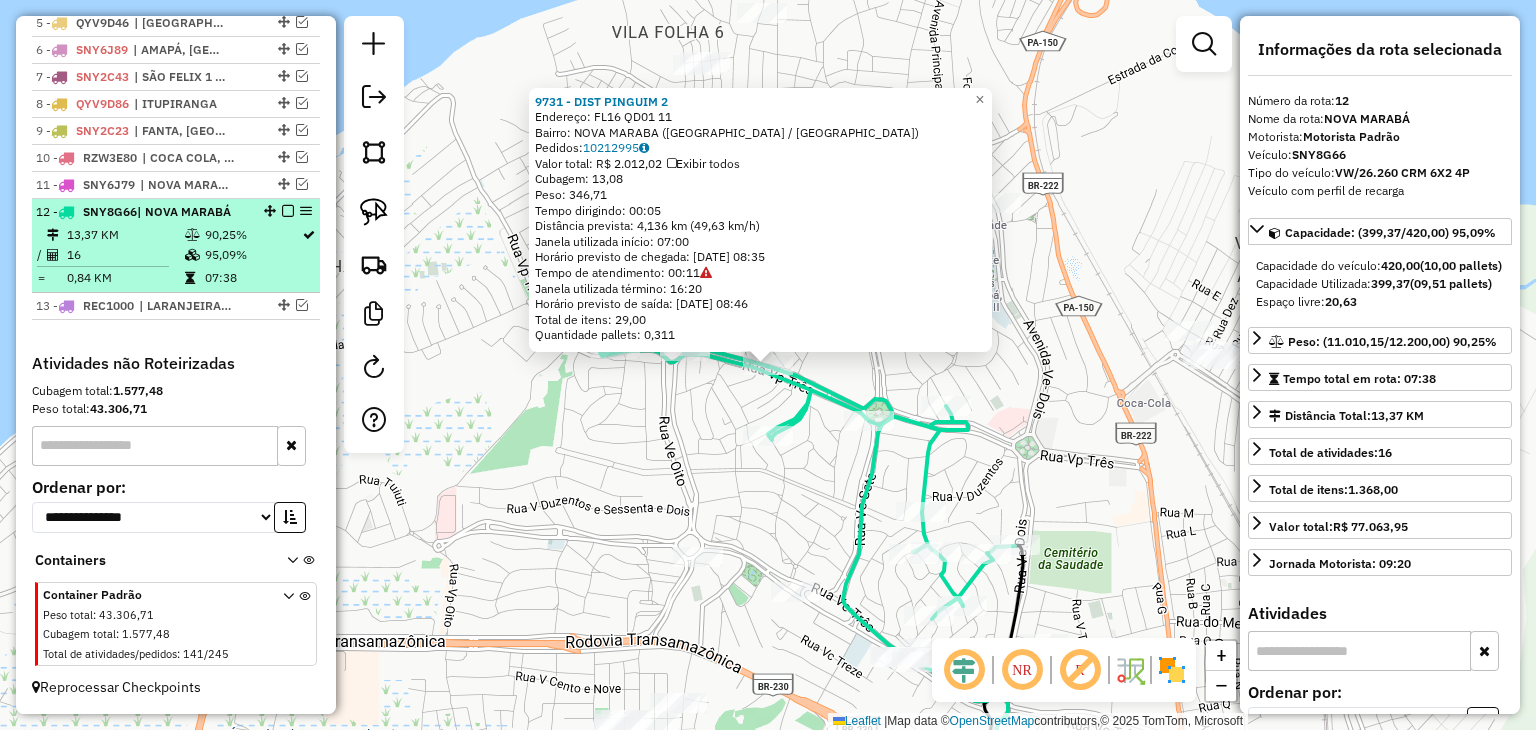 click at bounding box center [288, 211] 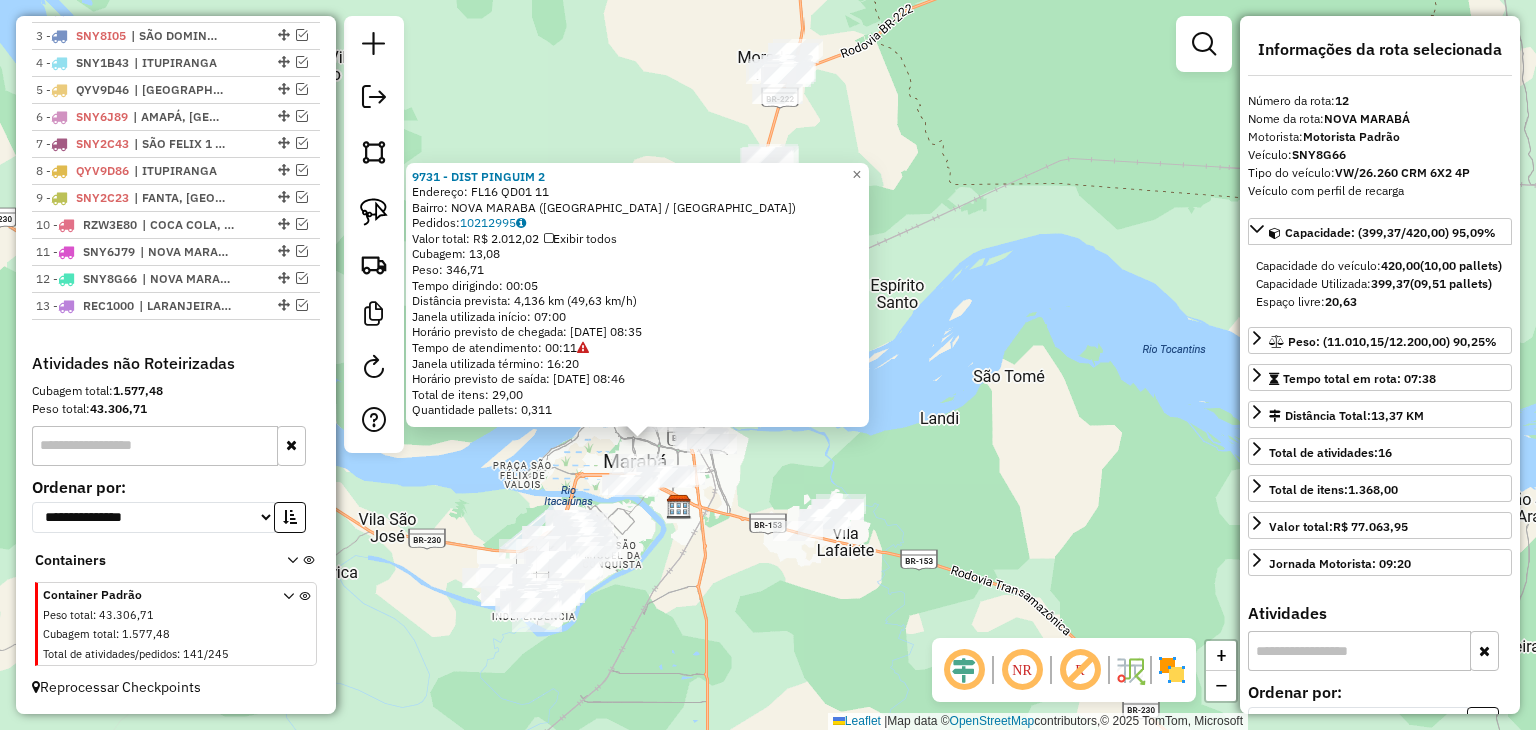 click on "9731 - DIST PINGUIM 2  Endereço:  FL16 QD01 11   Bairro: NOVA MARABA (MARABA / PA)   Pedidos:  10212995   Valor total: R$ 2.012,02   Exibir todos   Cubagem: 13,08  Peso: 346,71  Tempo dirigindo: 00:05   Distância prevista: 4,136 km (49,63 km/h)   Janela utilizada início: 07:00   Horário previsto de chegada: 11/07/2025 08:35   Tempo de atendimento: 00:11   Janela utilizada término: 16:20   Horário previsto de saída: 11/07/2025 08:46   Total de itens: 29,00   Quantidade pallets: 0,311  × Janela de atendimento Grade de atendimento Capacidade Transportadoras Veículos Cliente Pedidos  Rotas Selecione os dias de semana para filtrar as janelas de atendimento  Seg   Ter   Qua   Qui   Sex   Sáb   Dom  Informe o período da janela de atendimento: De: Até:  Filtrar exatamente a janela do cliente  Considerar janela de atendimento padrão  Selecione os dias de semana para filtrar as grades de atendimento  Seg   Ter   Qua   Qui   Sex   Sáb   Dom   Considerar clientes sem dia de atendimento cadastrado **** ****" 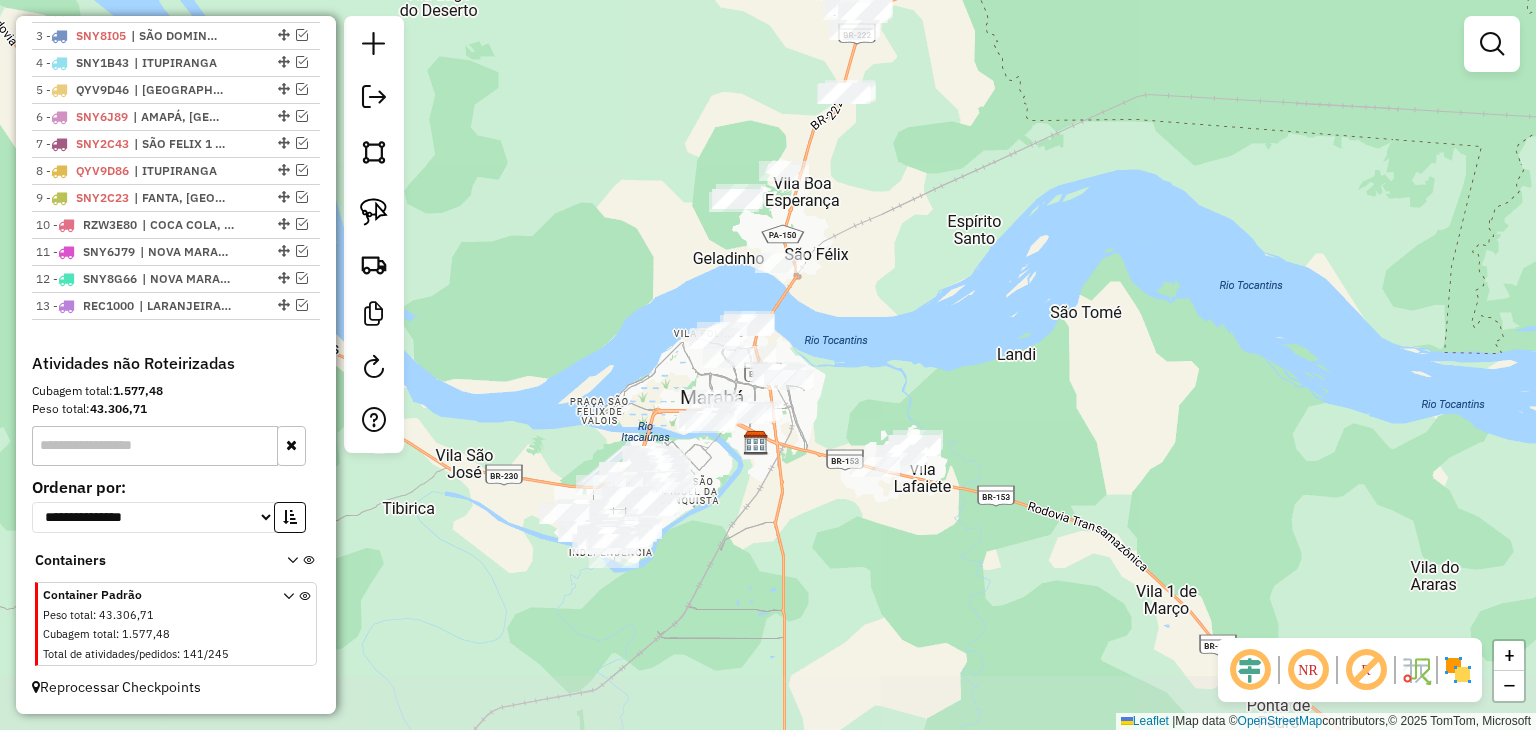 drag, startPoint x: 624, startPoint y: 557, endPoint x: 701, endPoint y: 493, distance: 100.12492 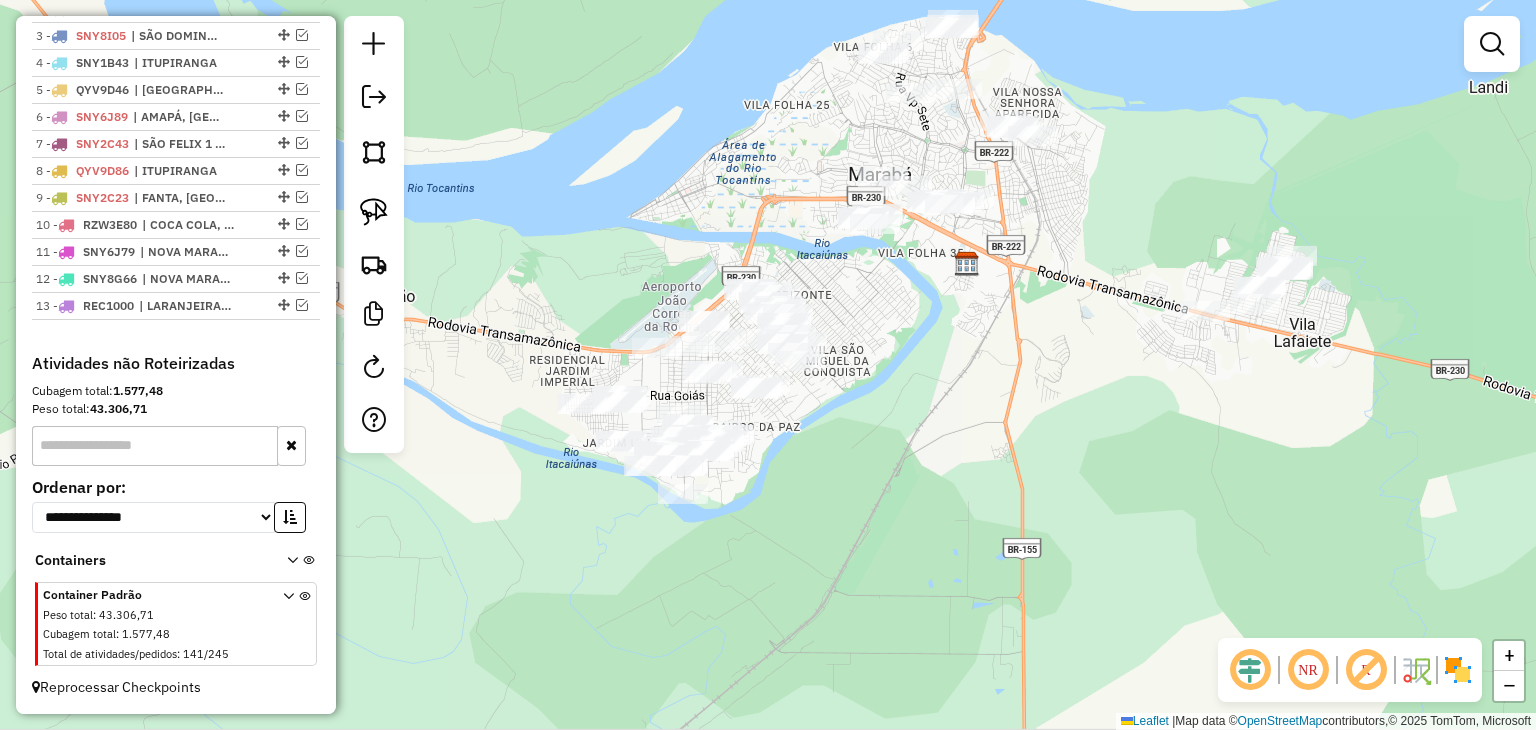 drag, startPoint x: 696, startPoint y: 532, endPoint x: 786, endPoint y: 415, distance: 147.61098 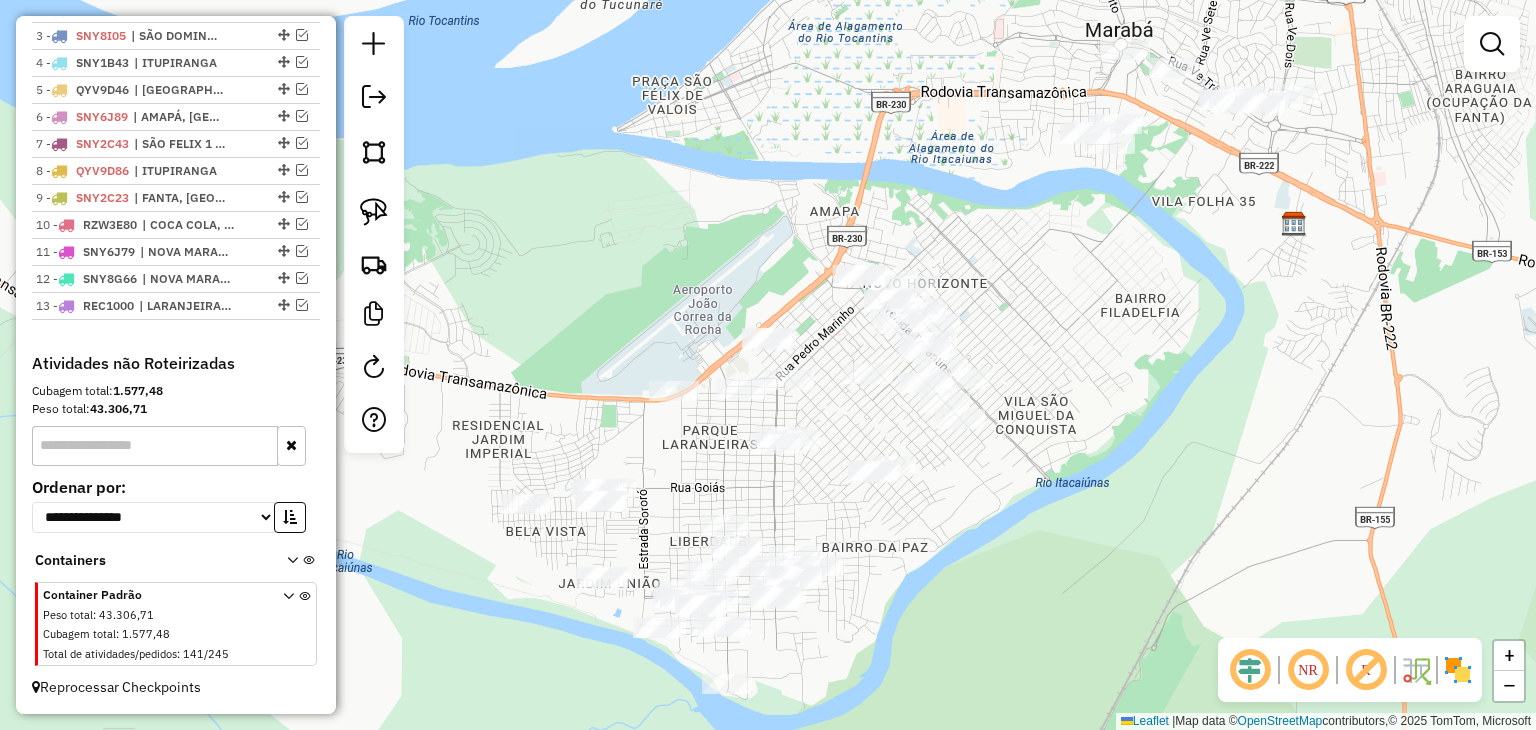 drag, startPoint x: 673, startPoint y: 336, endPoint x: 588, endPoint y: 321, distance: 86.313385 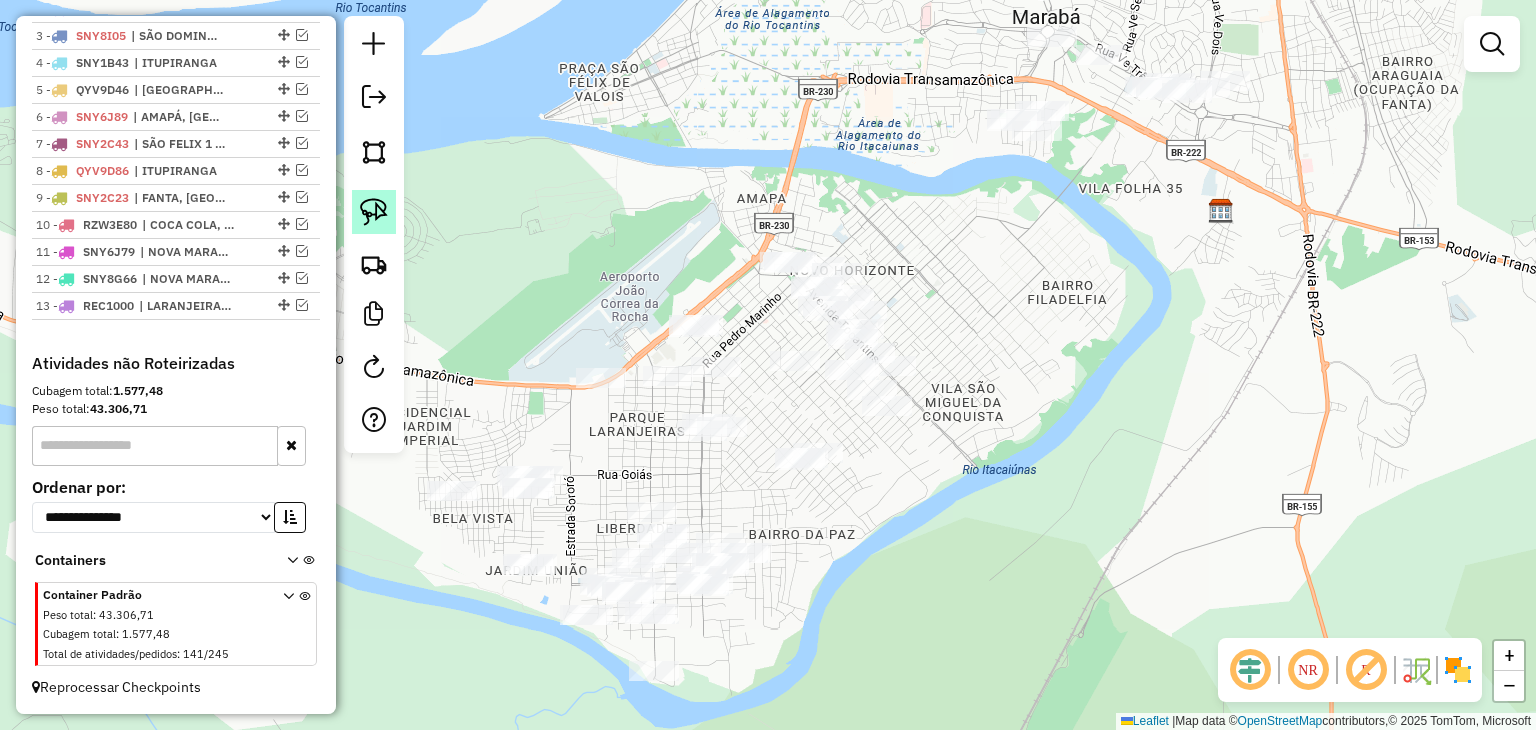 click 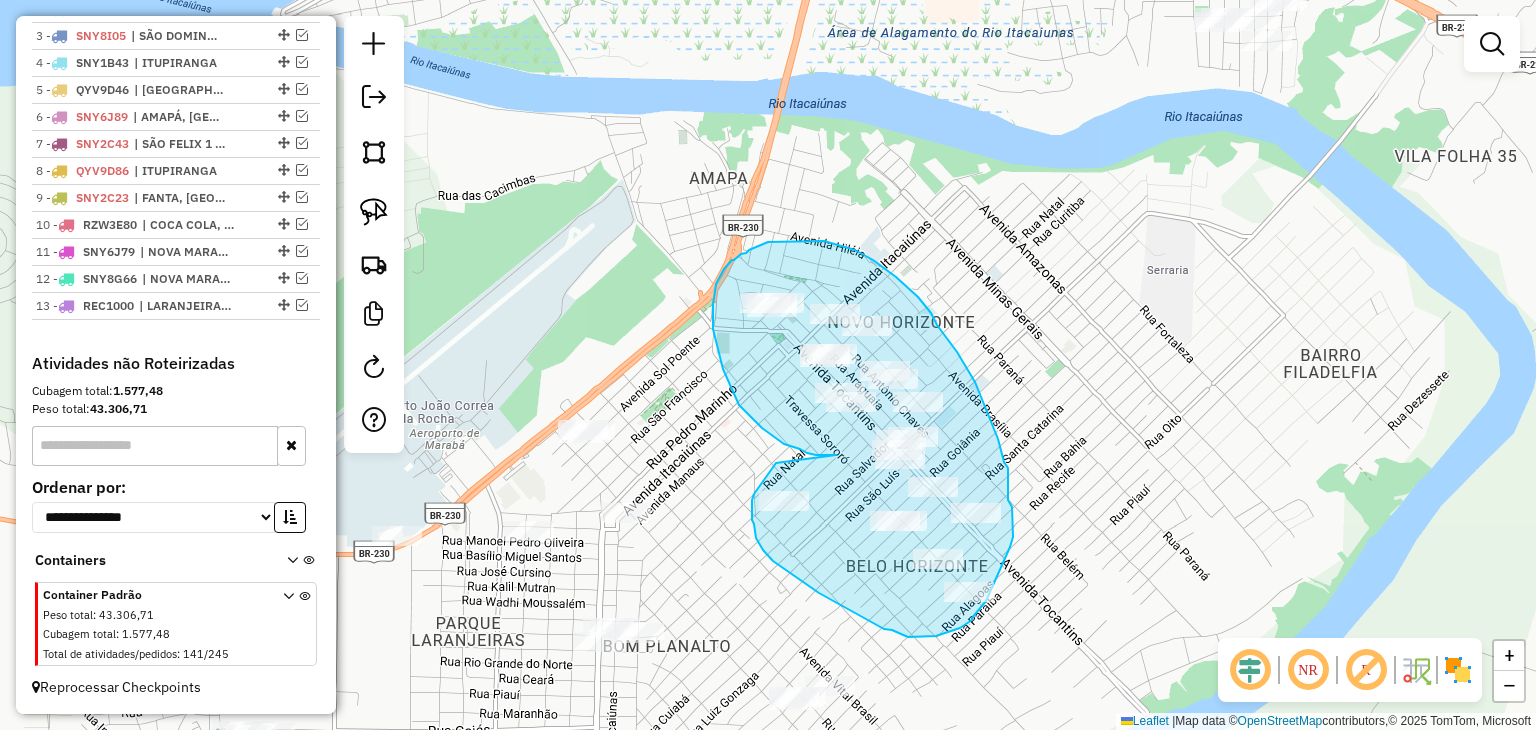 drag, startPoint x: 836, startPoint y: 455, endPoint x: 777, endPoint y: 462, distance: 59.413803 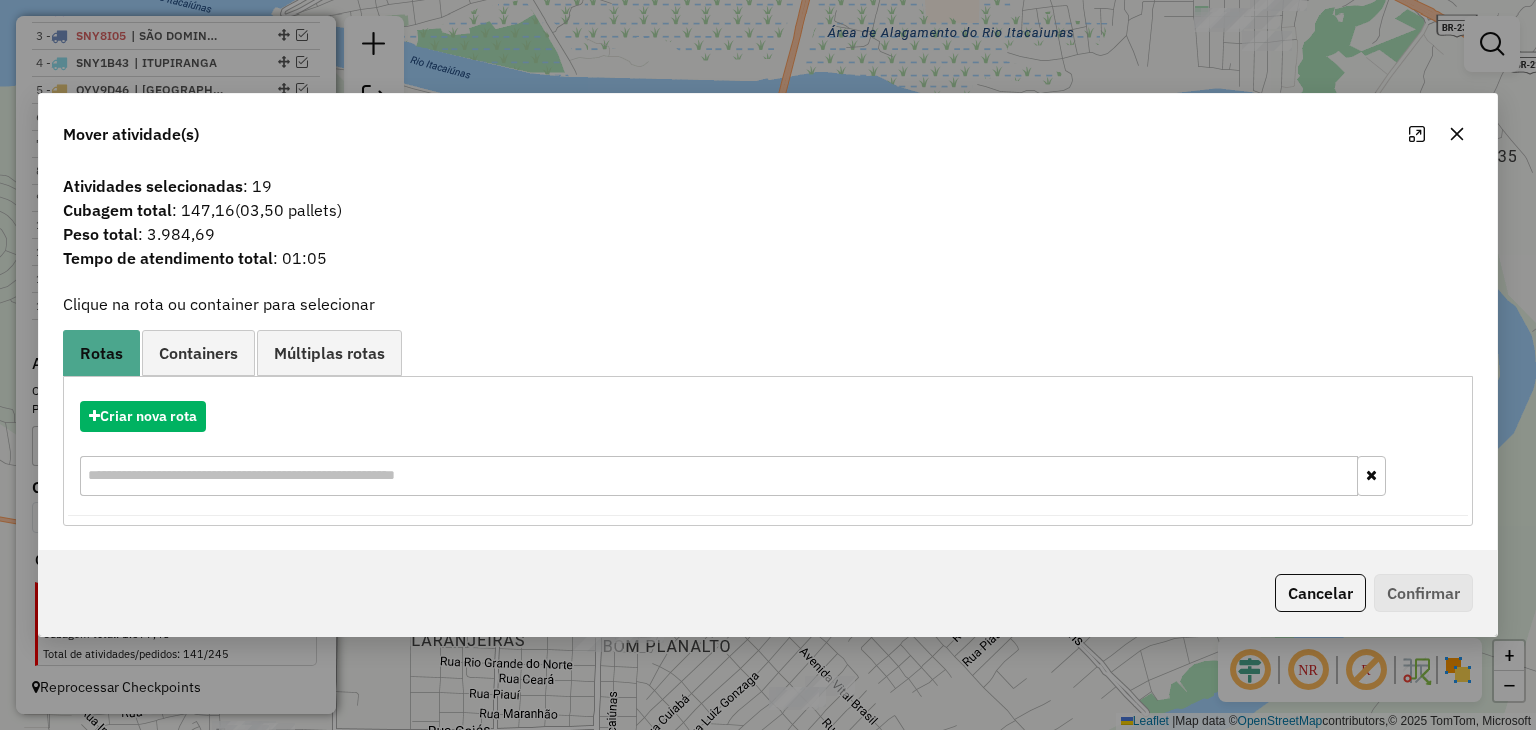 click 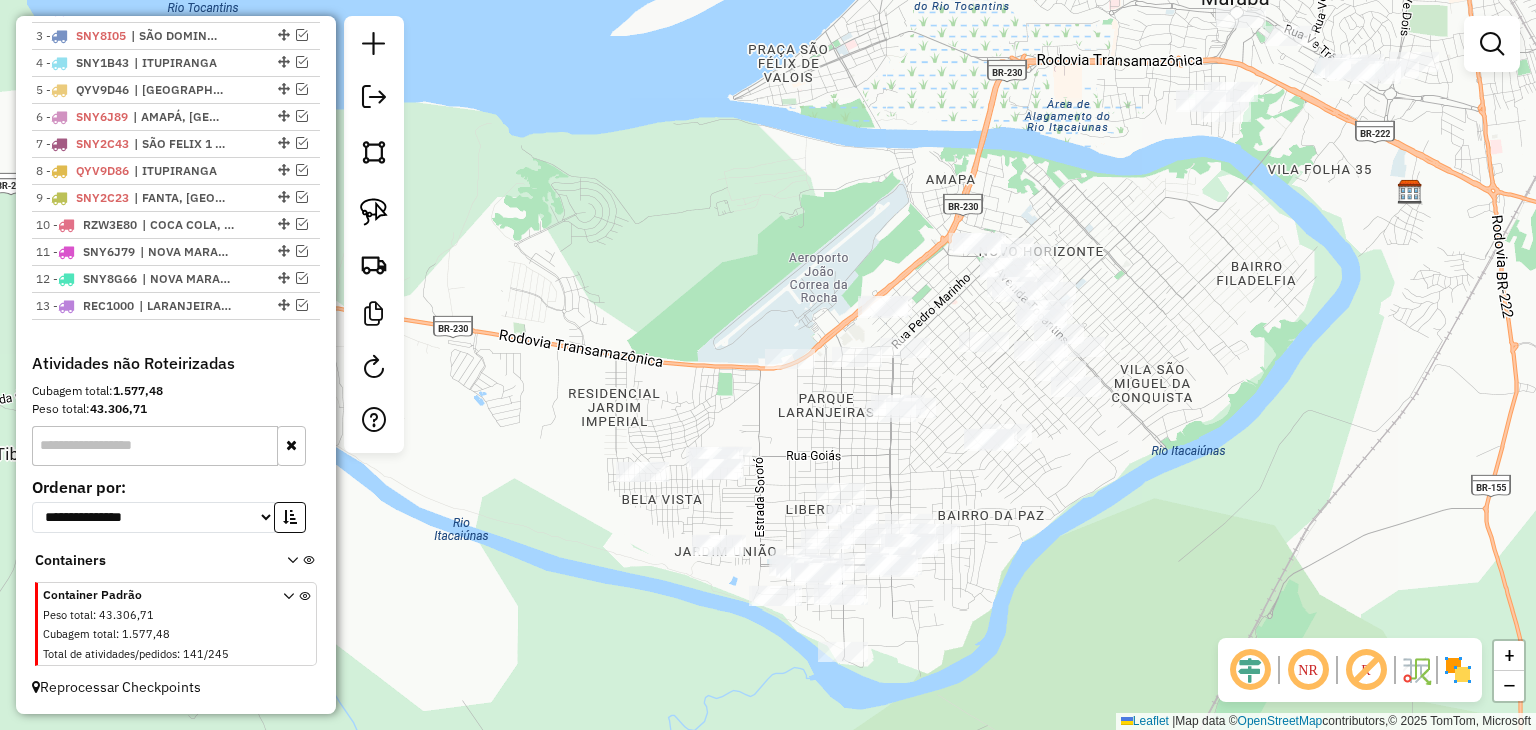 drag, startPoint x: 914, startPoint y: 523, endPoint x: 1028, endPoint y: 277, distance: 271.13095 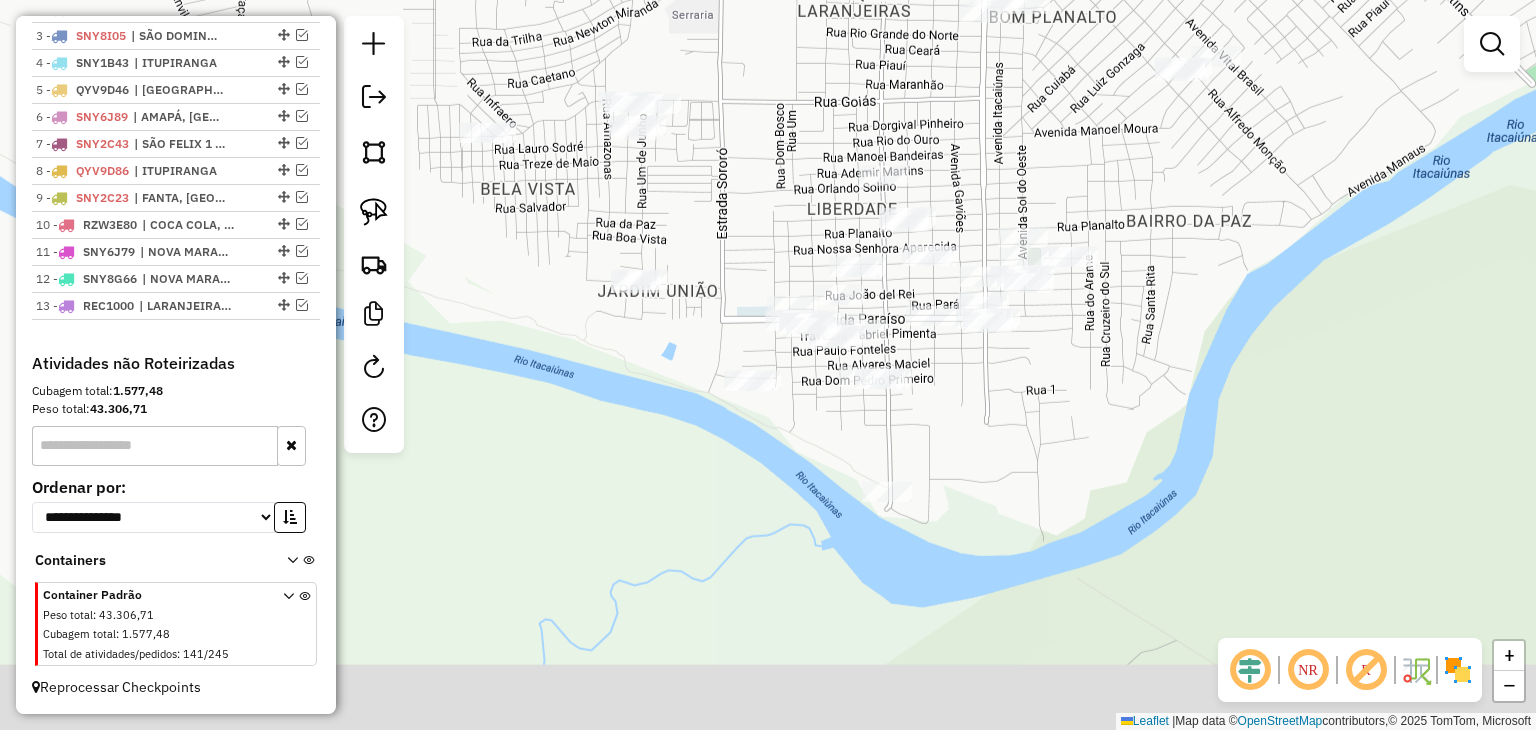 drag, startPoint x: 1059, startPoint y: 296, endPoint x: 1049, endPoint y: 145, distance: 151.33076 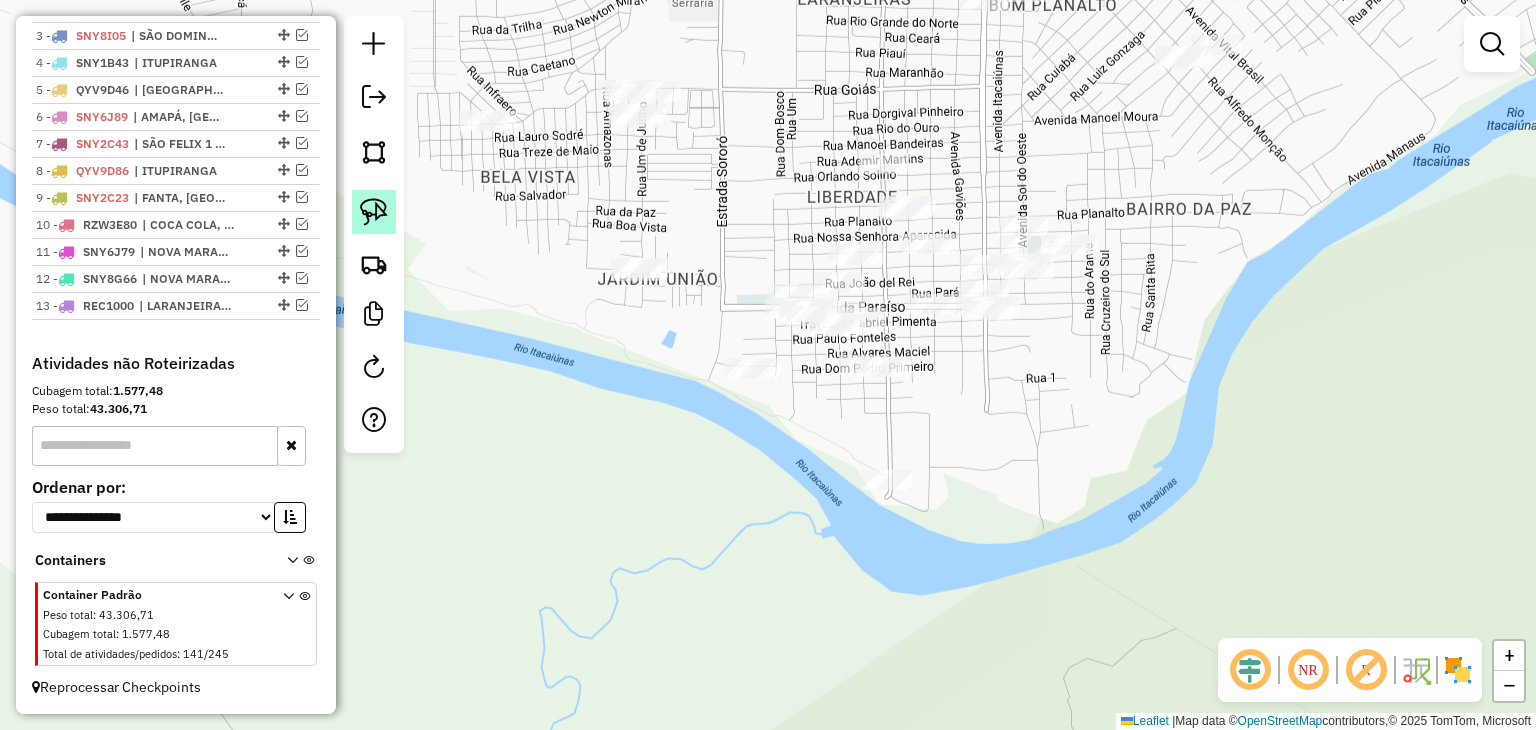 click 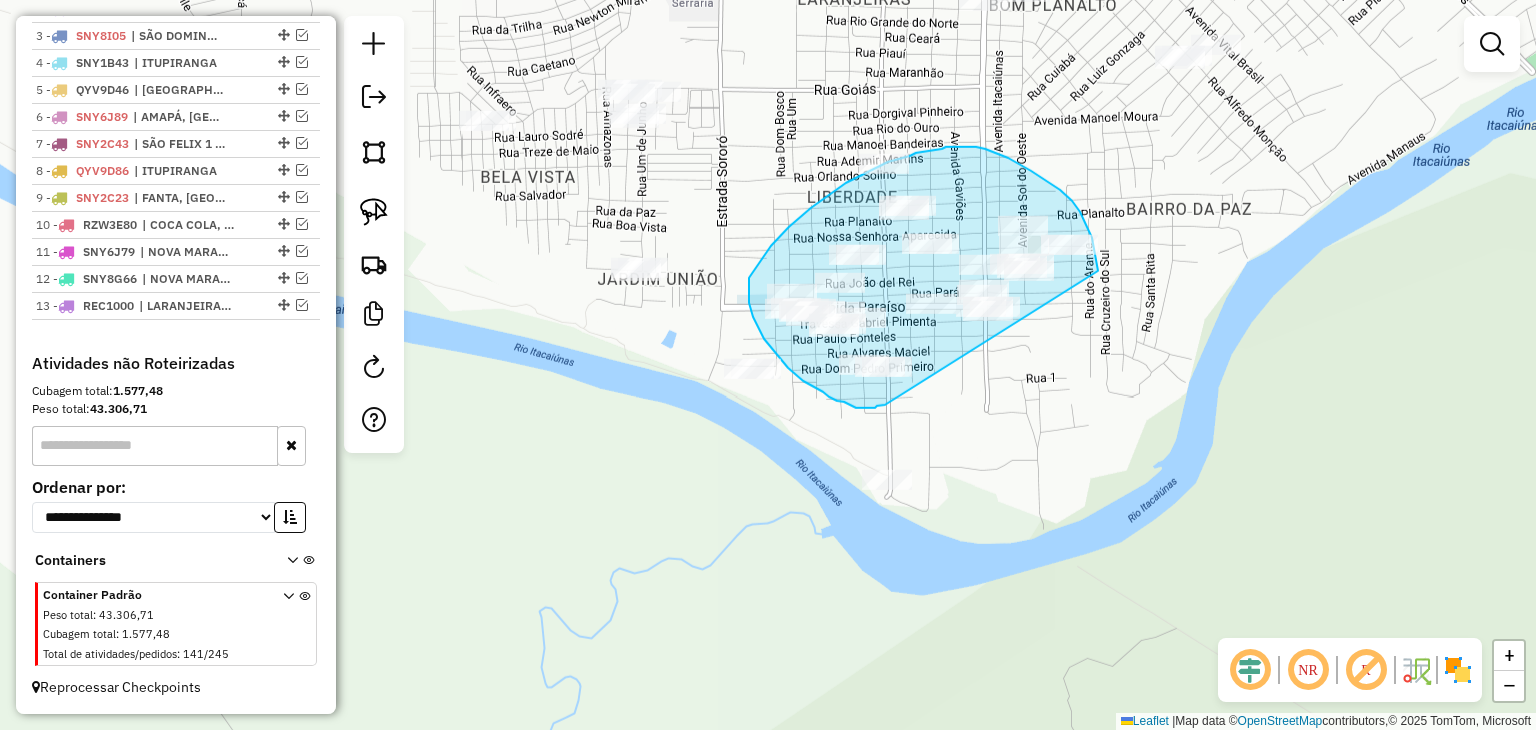 drag, startPoint x: 885, startPoint y: 405, endPoint x: 1103, endPoint y: 301, distance: 241.53674 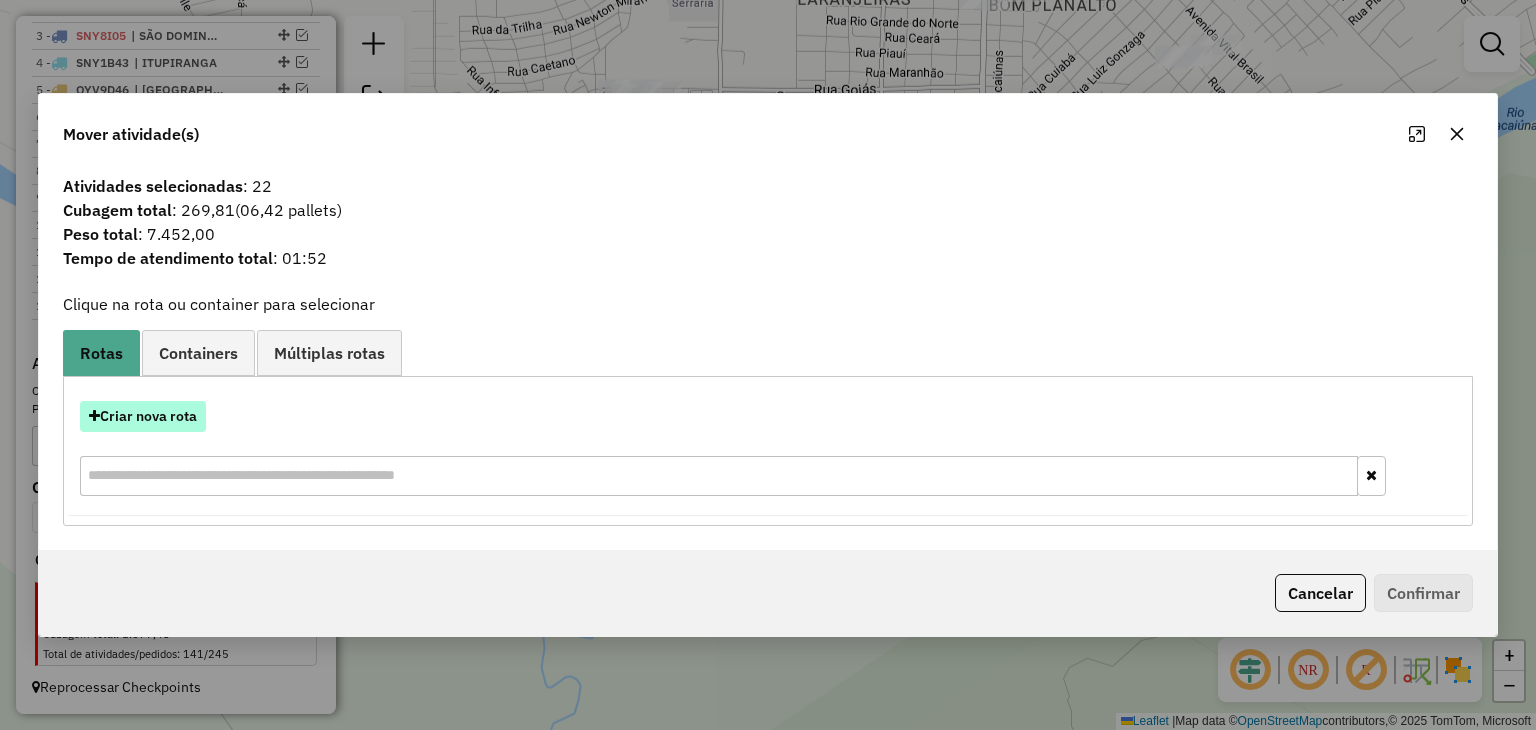 click on "Criar nova rota" at bounding box center [143, 416] 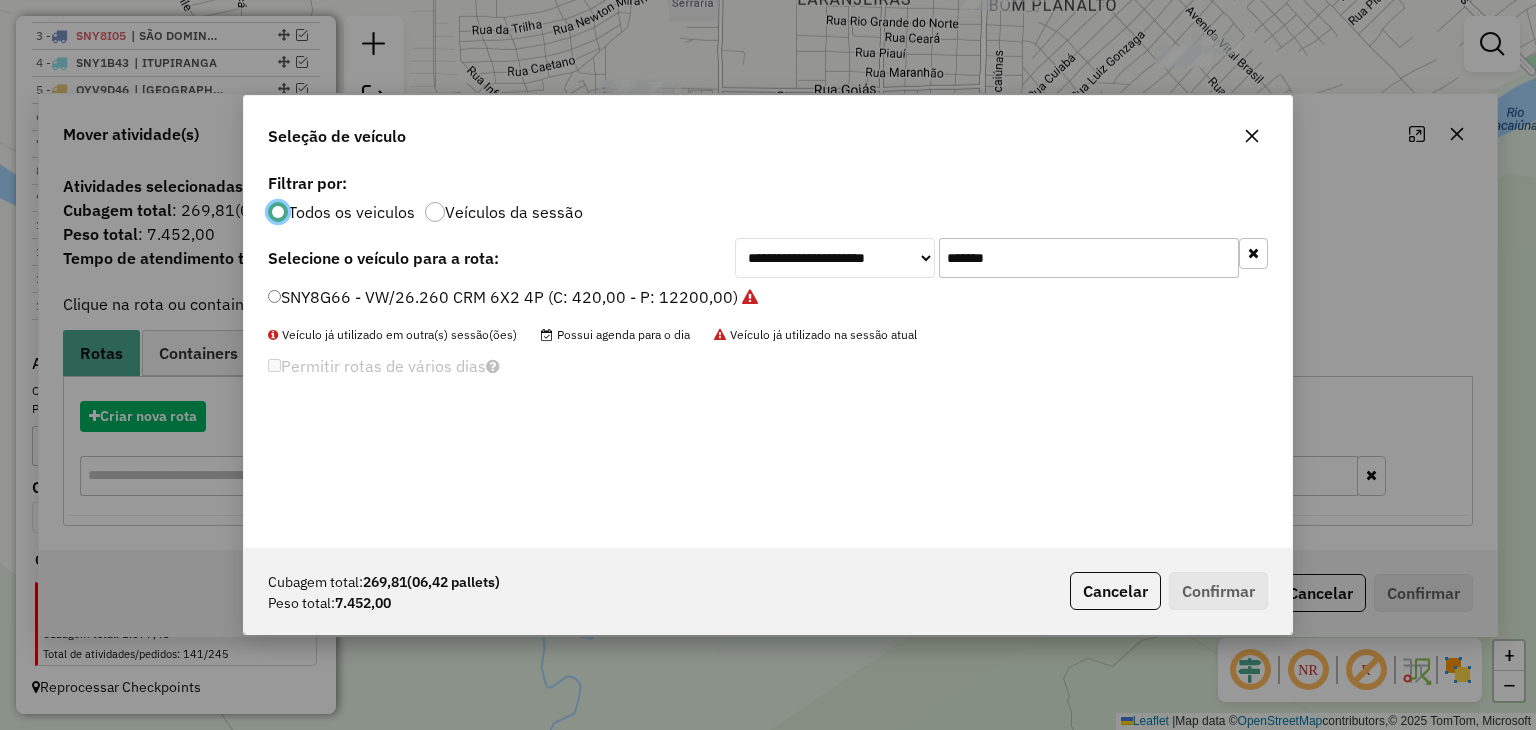 scroll, scrollTop: 10, scrollLeft: 6, axis: both 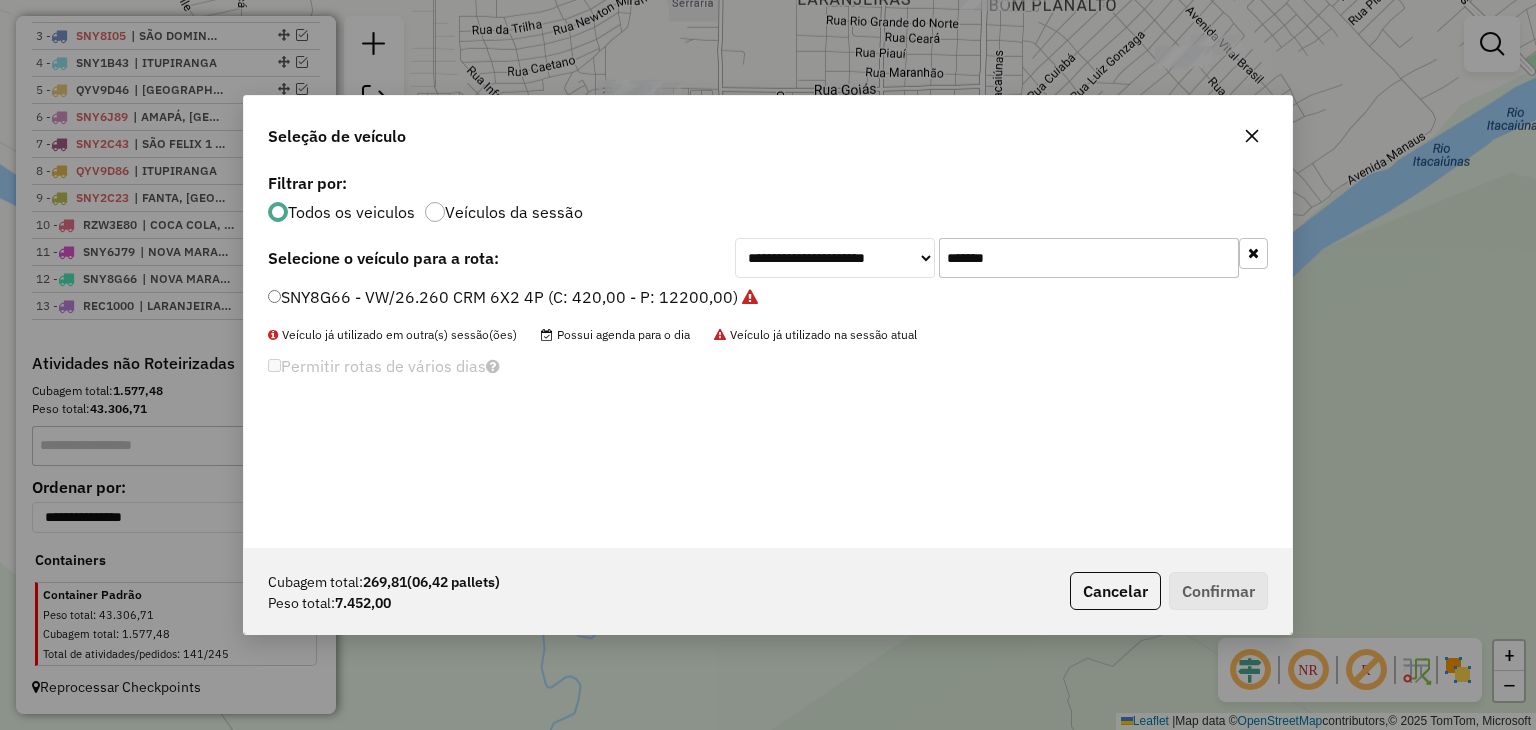 click on "*******" 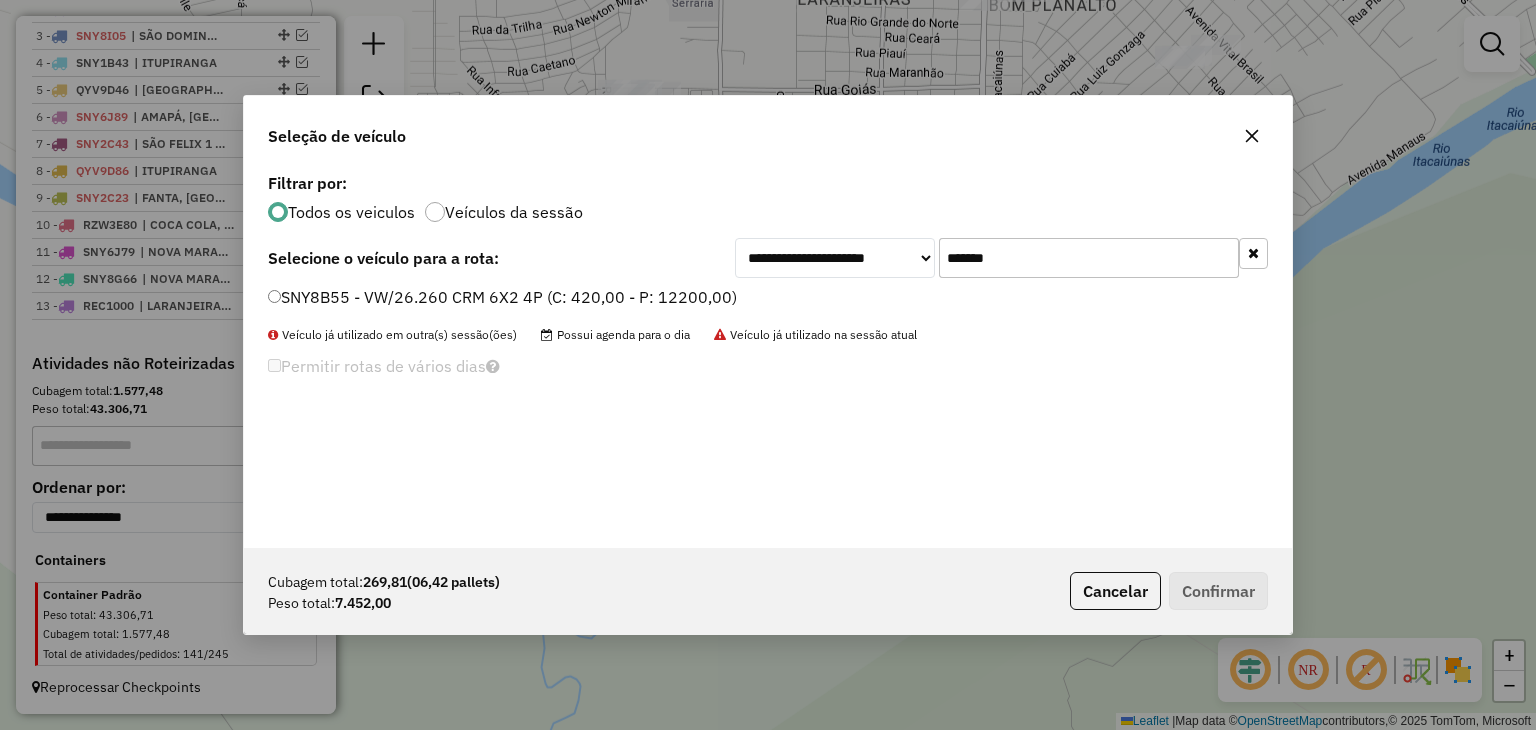 type on "*******" 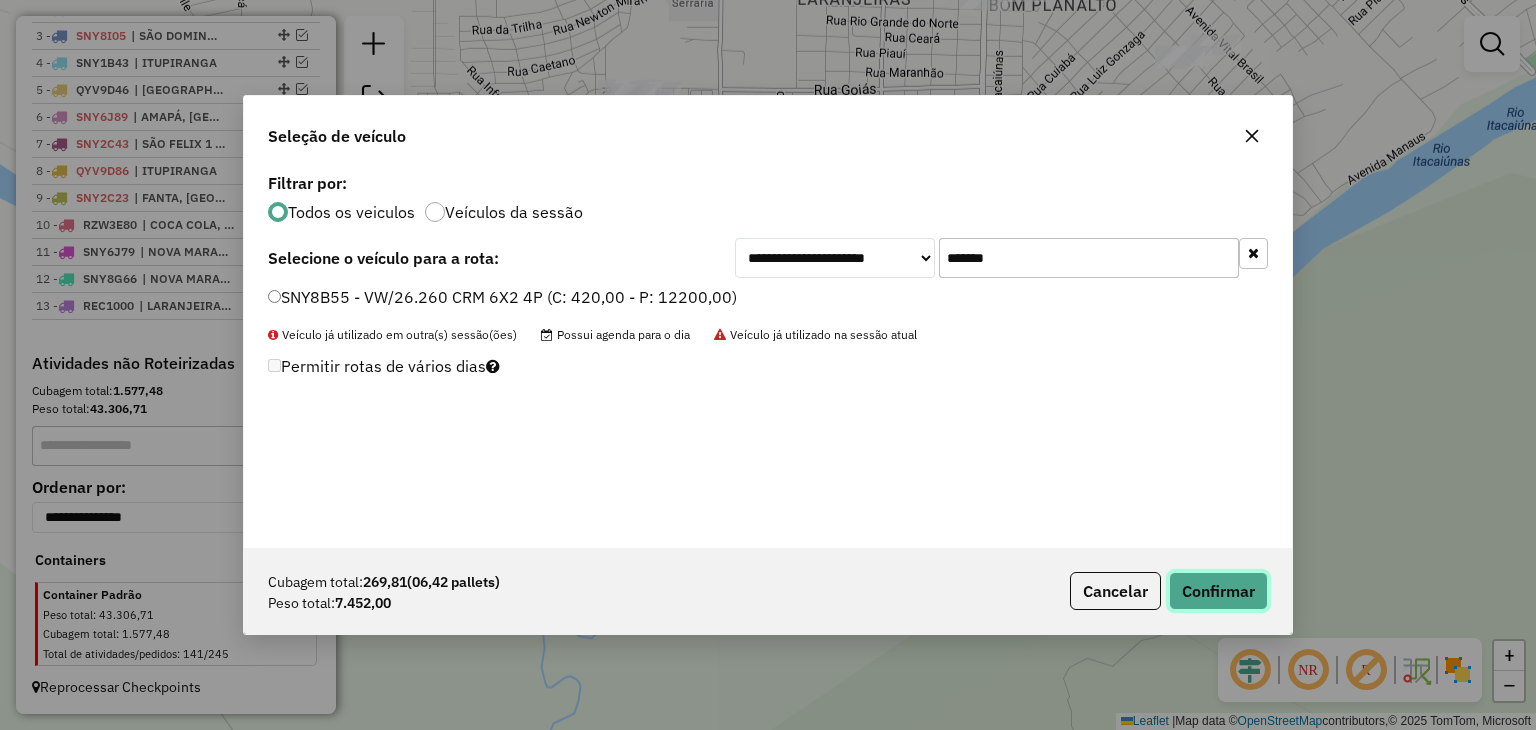 click on "Confirmar" 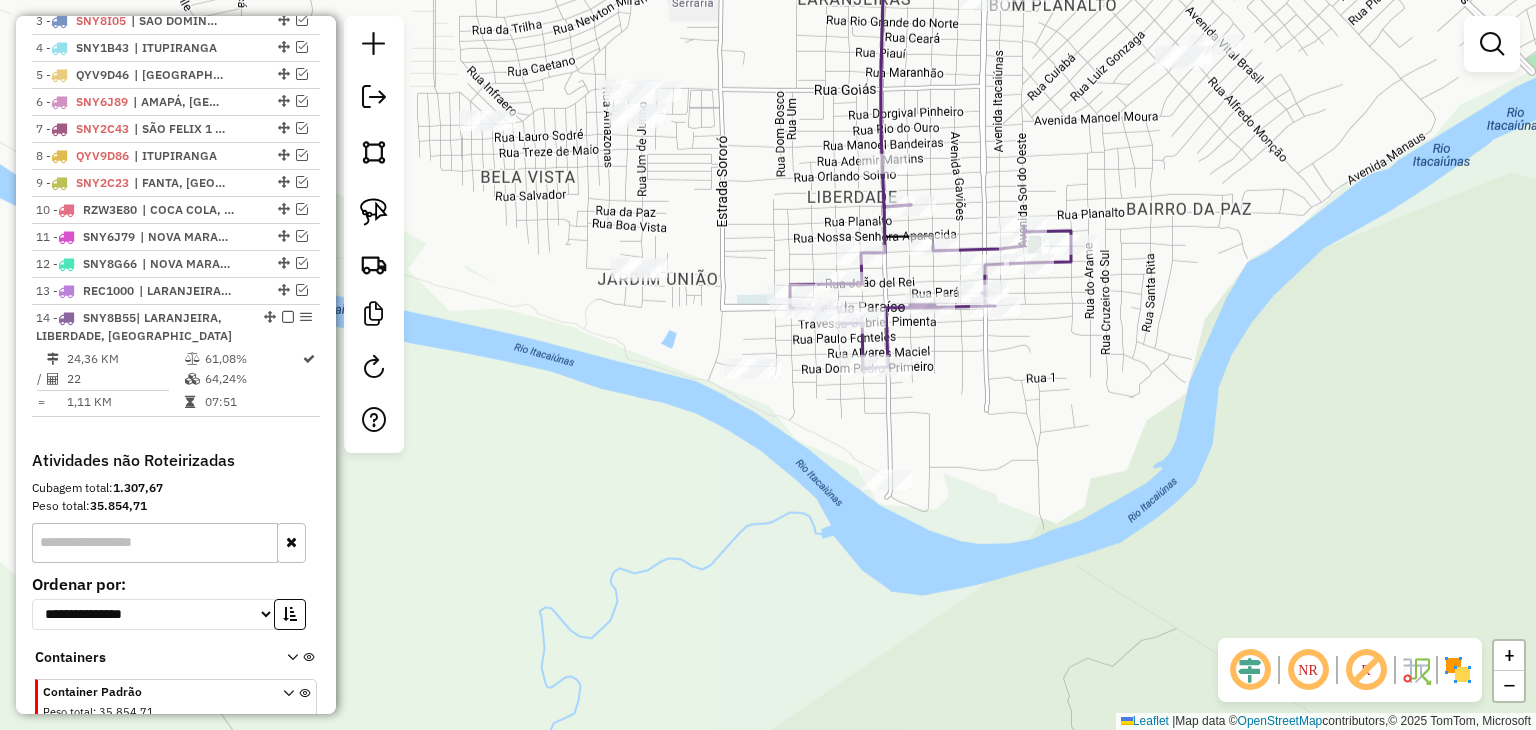 scroll, scrollTop: 553, scrollLeft: 0, axis: vertical 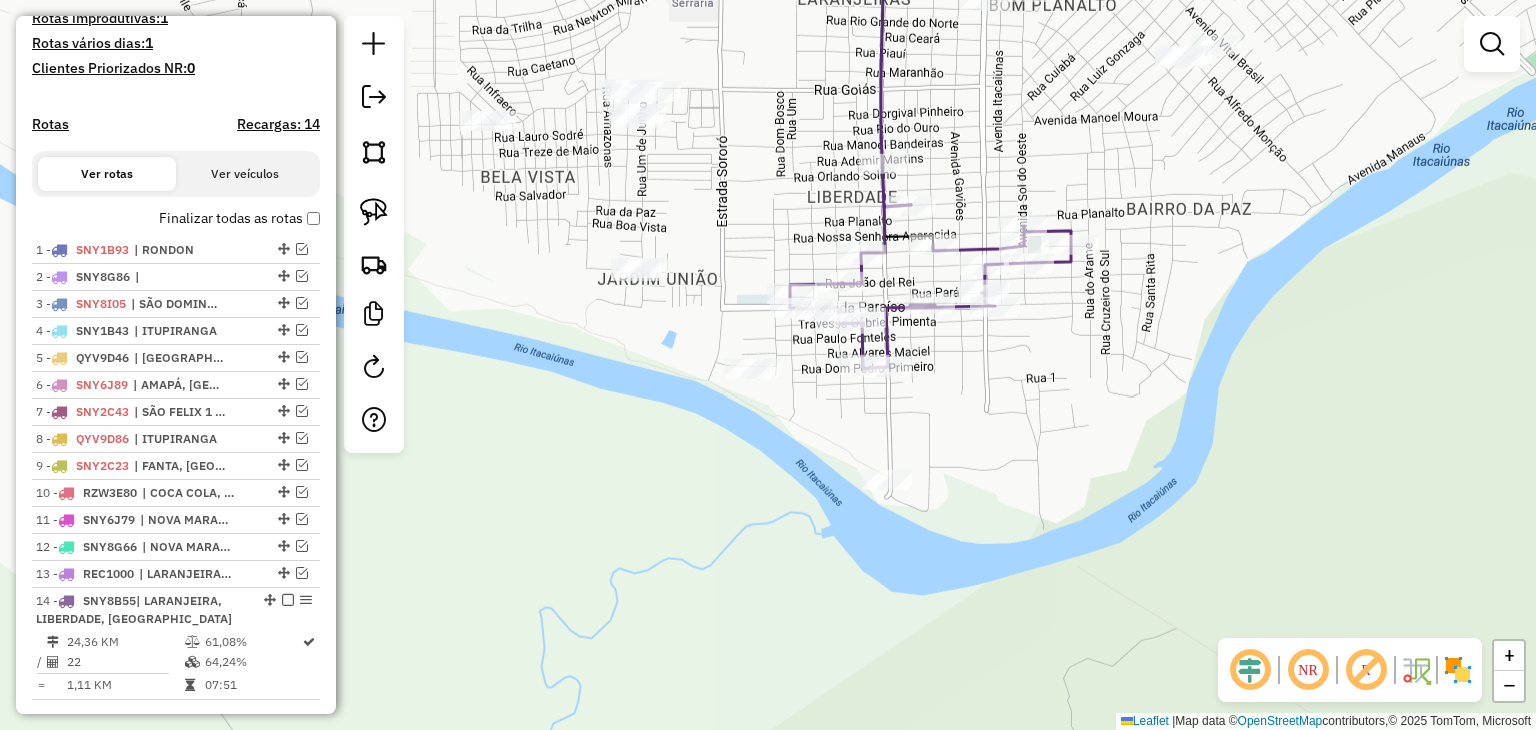 click 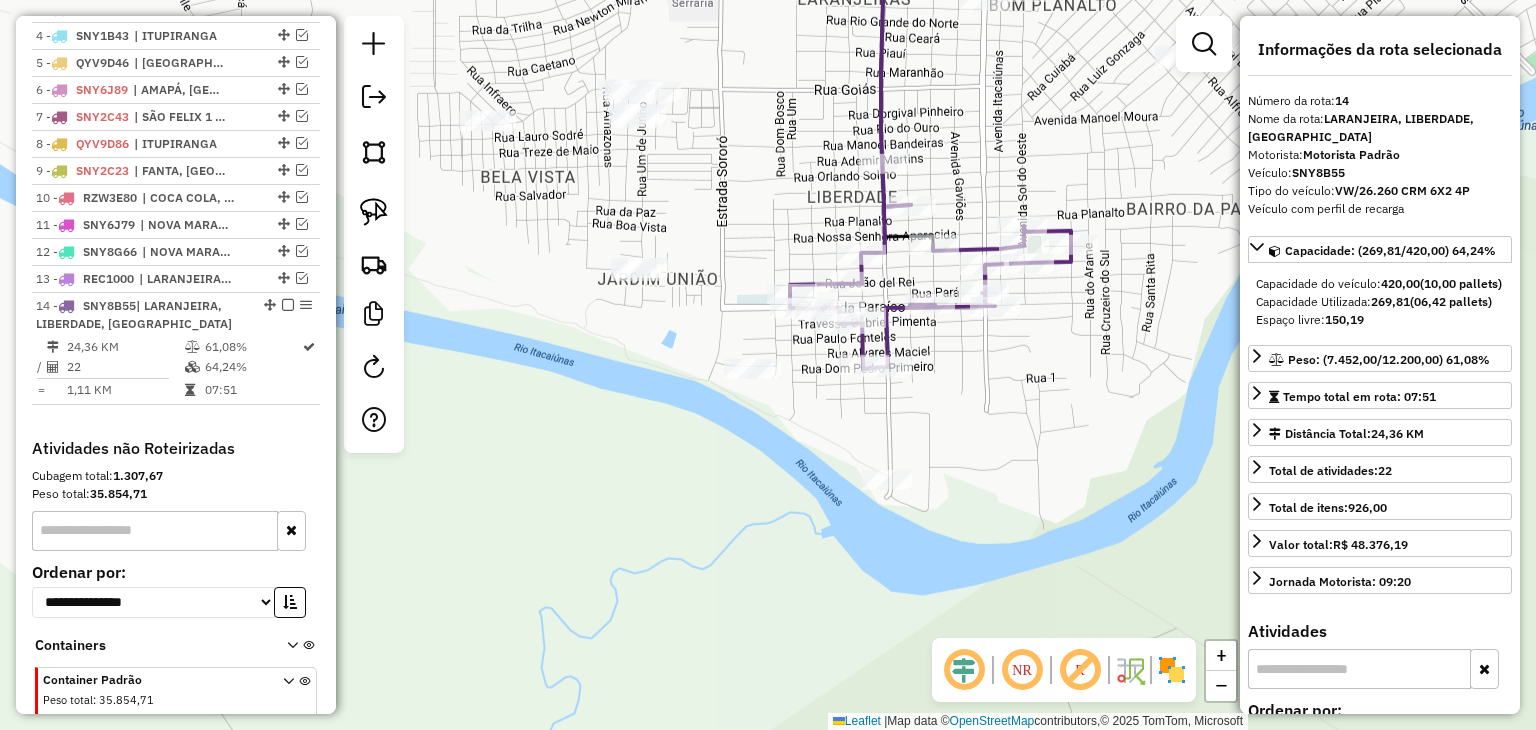 scroll, scrollTop: 947, scrollLeft: 0, axis: vertical 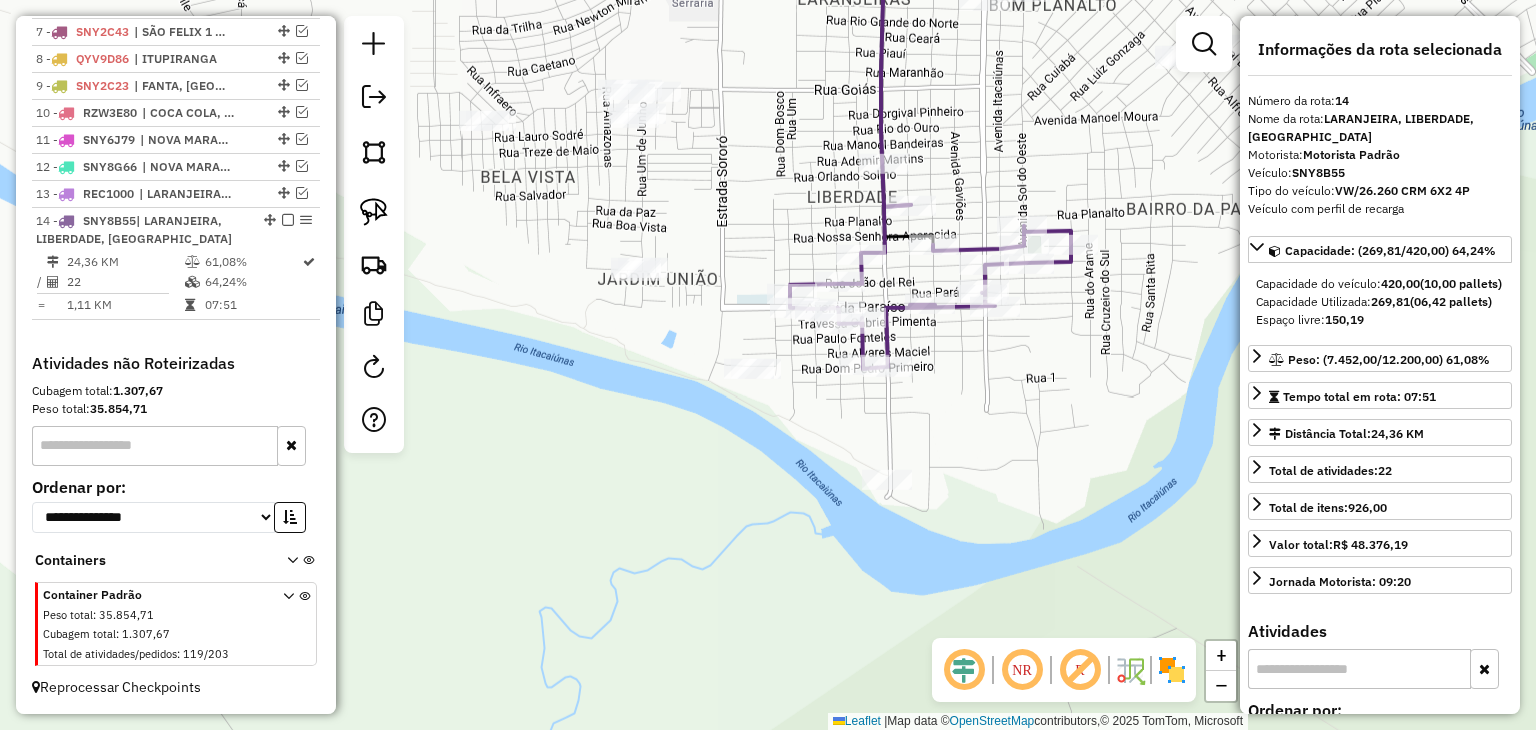 click on "Janela de atendimento Grade de atendimento Capacidade Transportadoras Veículos Cliente Pedidos  Rotas Selecione os dias de semana para filtrar as janelas de atendimento  Seg   Ter   Qua   Qui   Sex   Sáb   Dom  Informe o período da janela de atendimento: De: Até:  Filtrar exatamente a janela do cliente  Considerar janela de atendimento padrão  Selecione os dias de semana para filtrar as grades de atendimento  Seg   Ter   Qua   Qui   Sex   Sáb   Dom   Considerar clientes sem dia de atendimento cadastrado  Clientes fora do dia de atendimento selecionado Filtrar as atividades entre os valores definidos abaixo:  Peso mínimo:   Peso máximo:   Cubagem mínima:  ****  Cubagem máxima:  ****  De:   Até:  Filtrar as atividades entre o tempo de atendimento definido abaixo:  De:   Até:   Considerar capacidade total dos clientes não roteirizados Transportadora: Selecione um ou mais itens Tipo de veículo: Selecione um ou mais itens Veículo: Selecione um ou mais itens Motorista: Selecione um ou mais itens De:" 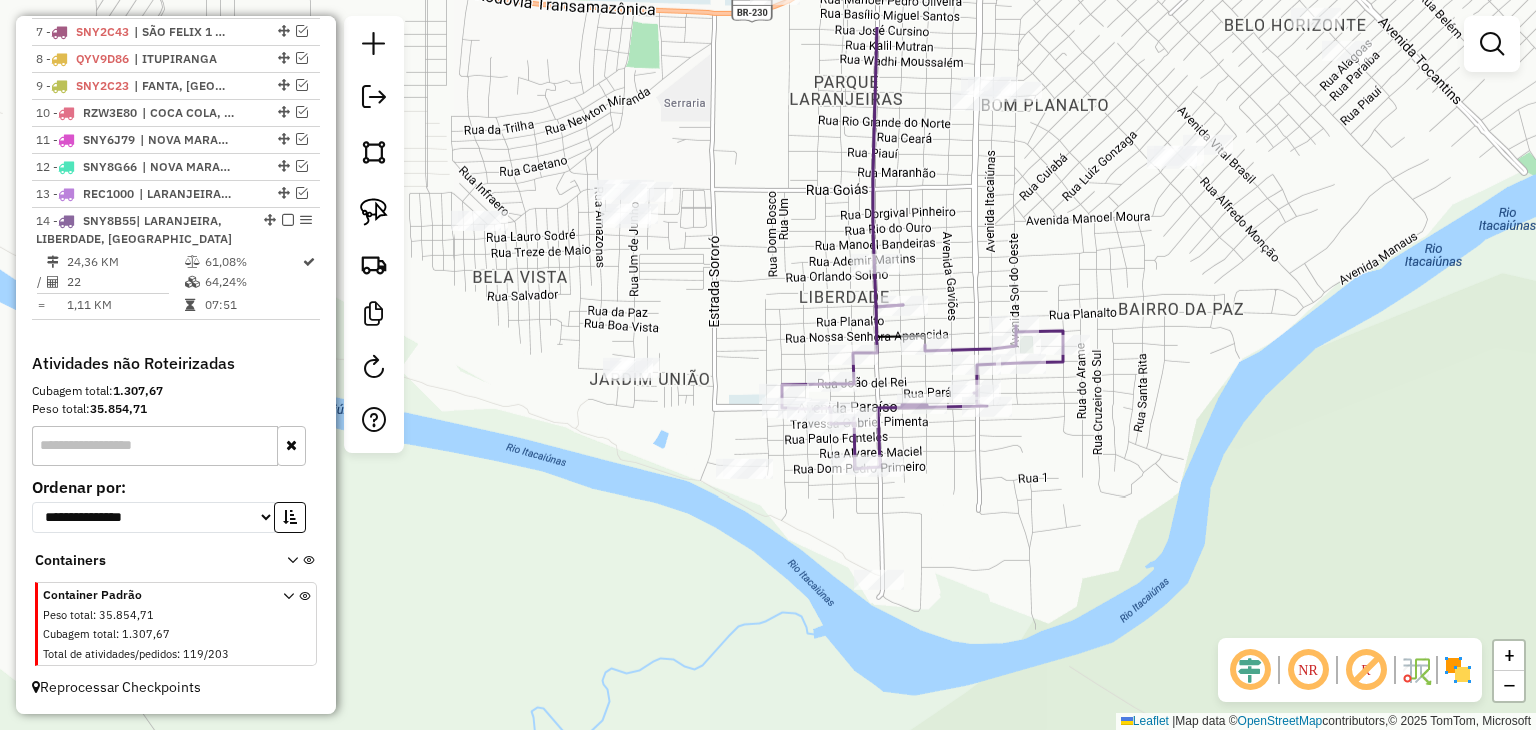 drag, startPoint x: 998, startPoint y: 397, endPoint x: 979, endPoint y: 509, distance: 113.600174 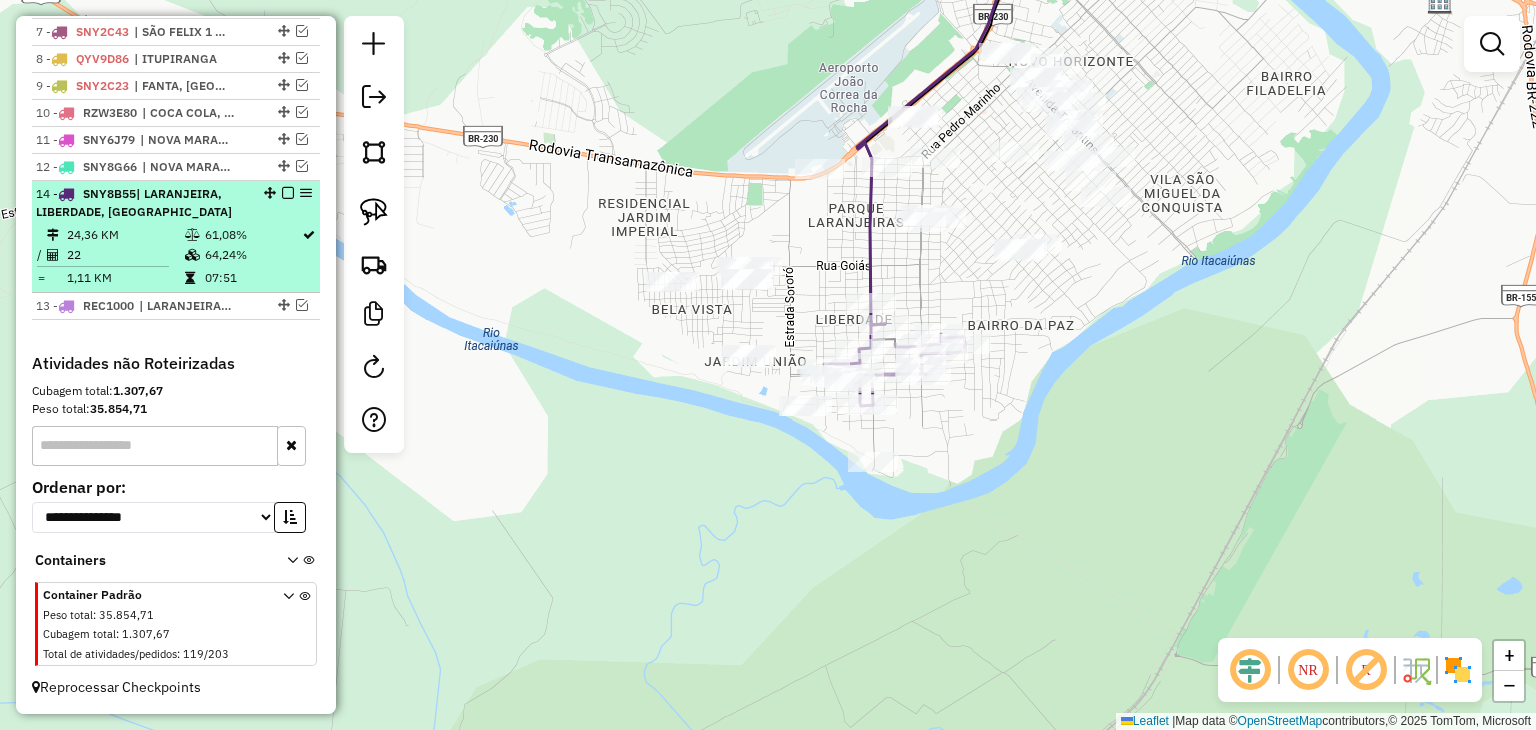 drag, startPoint x: 282, startPoint y: 193, endPoint x: 288, endPoint y: 286, distance: 93.193344 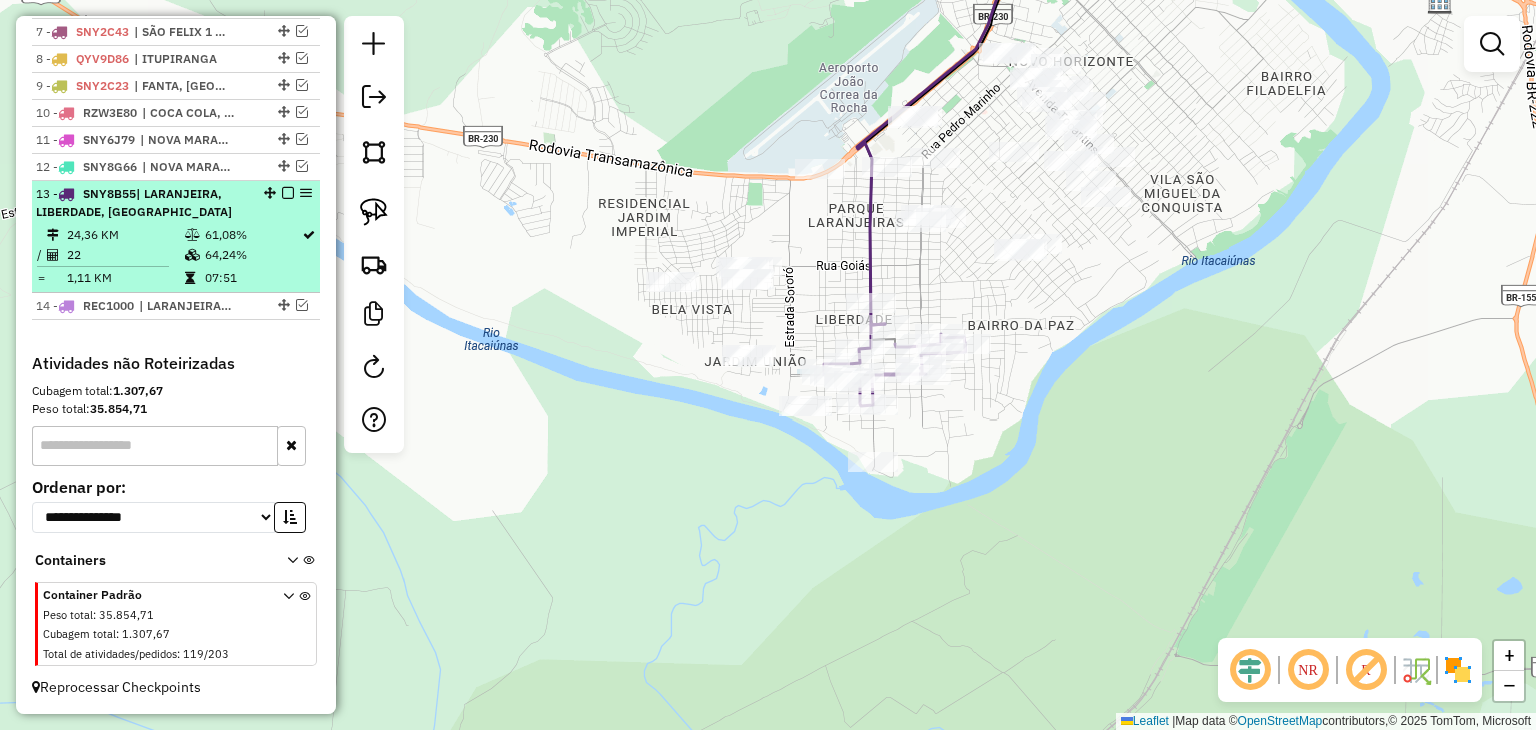 click at bounding box center (288, 193) 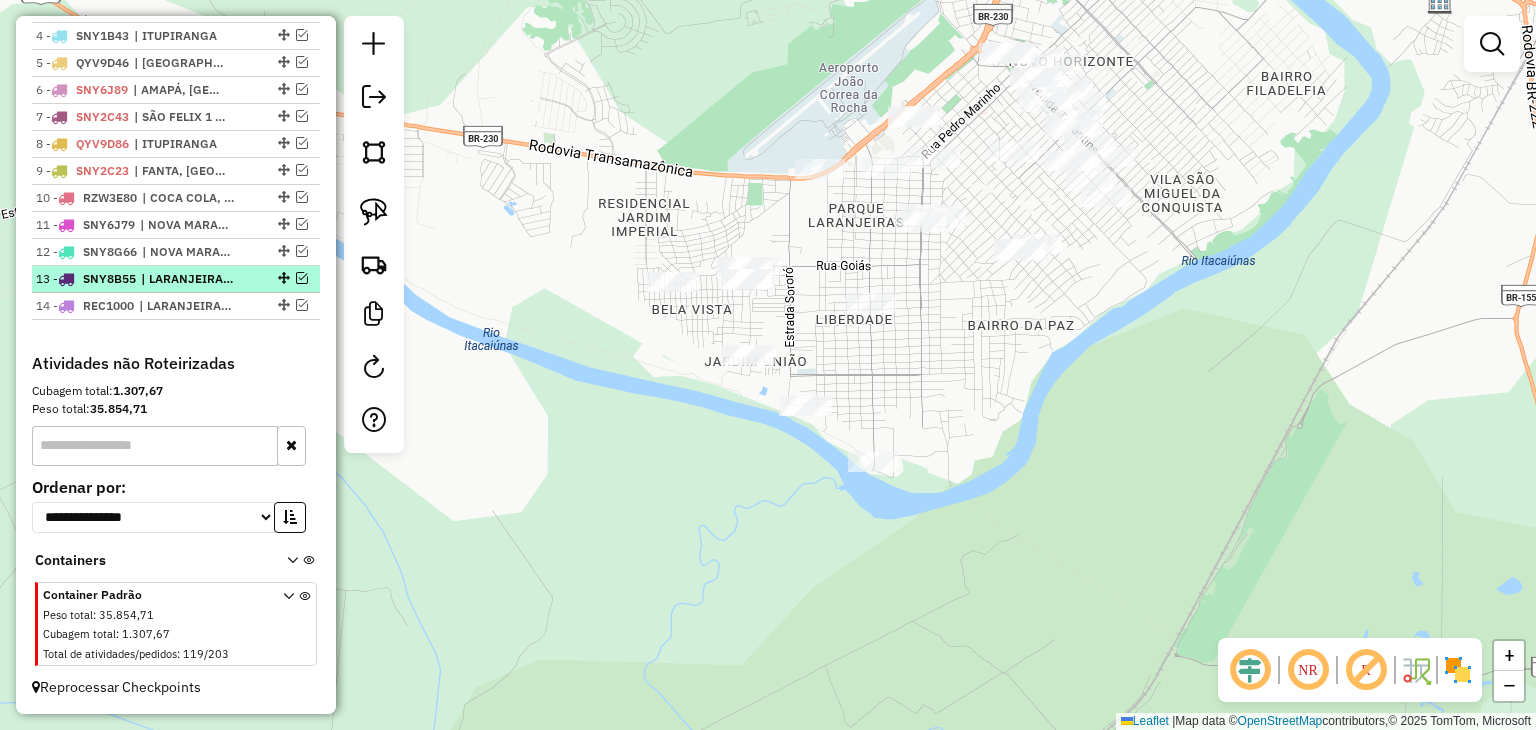 scroll, scrollTop: 862, scrollLeft: 0, axis: vertical 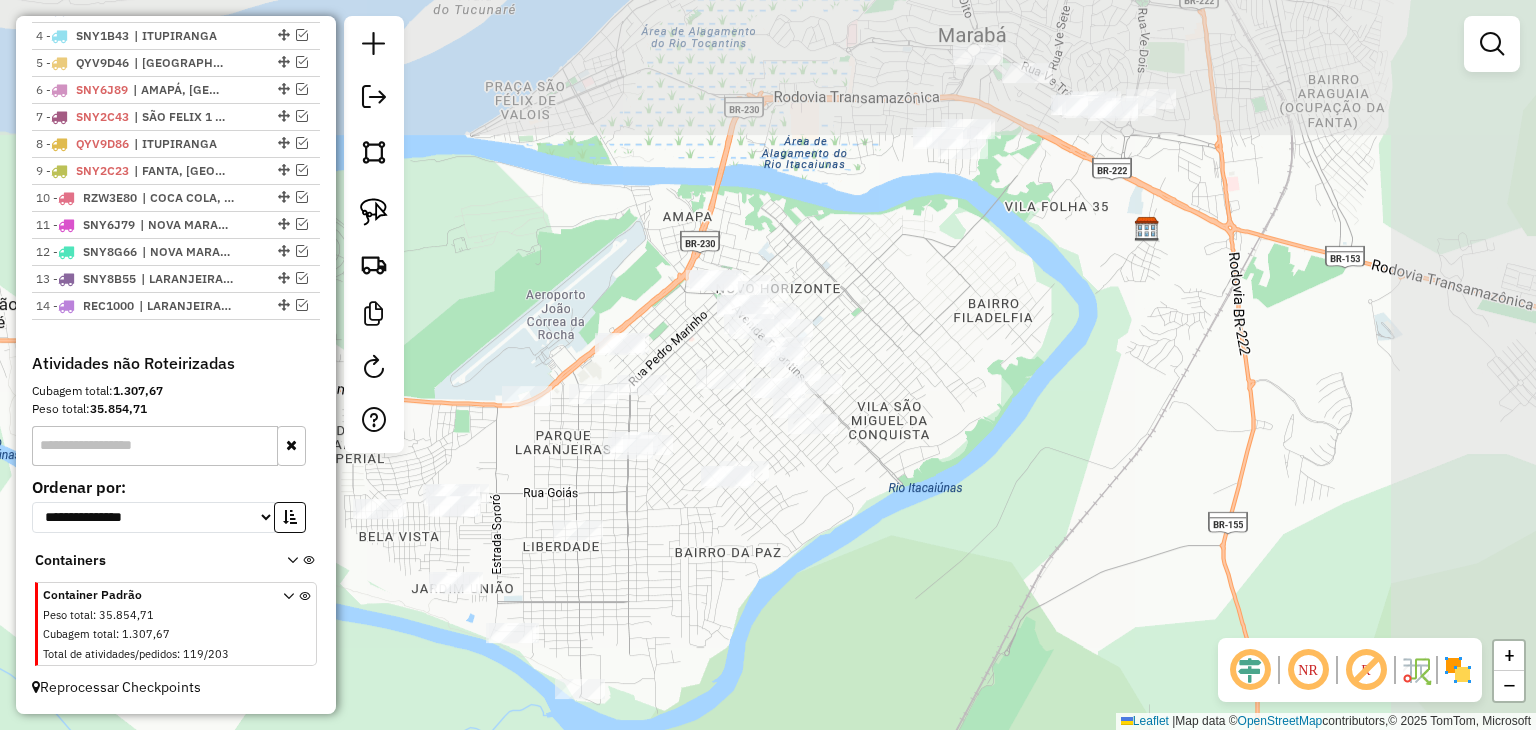 drag, startPoint x: 847, startPoint y: 234, endPoint x: 547, endPoint y: 467, distance: 379.8539 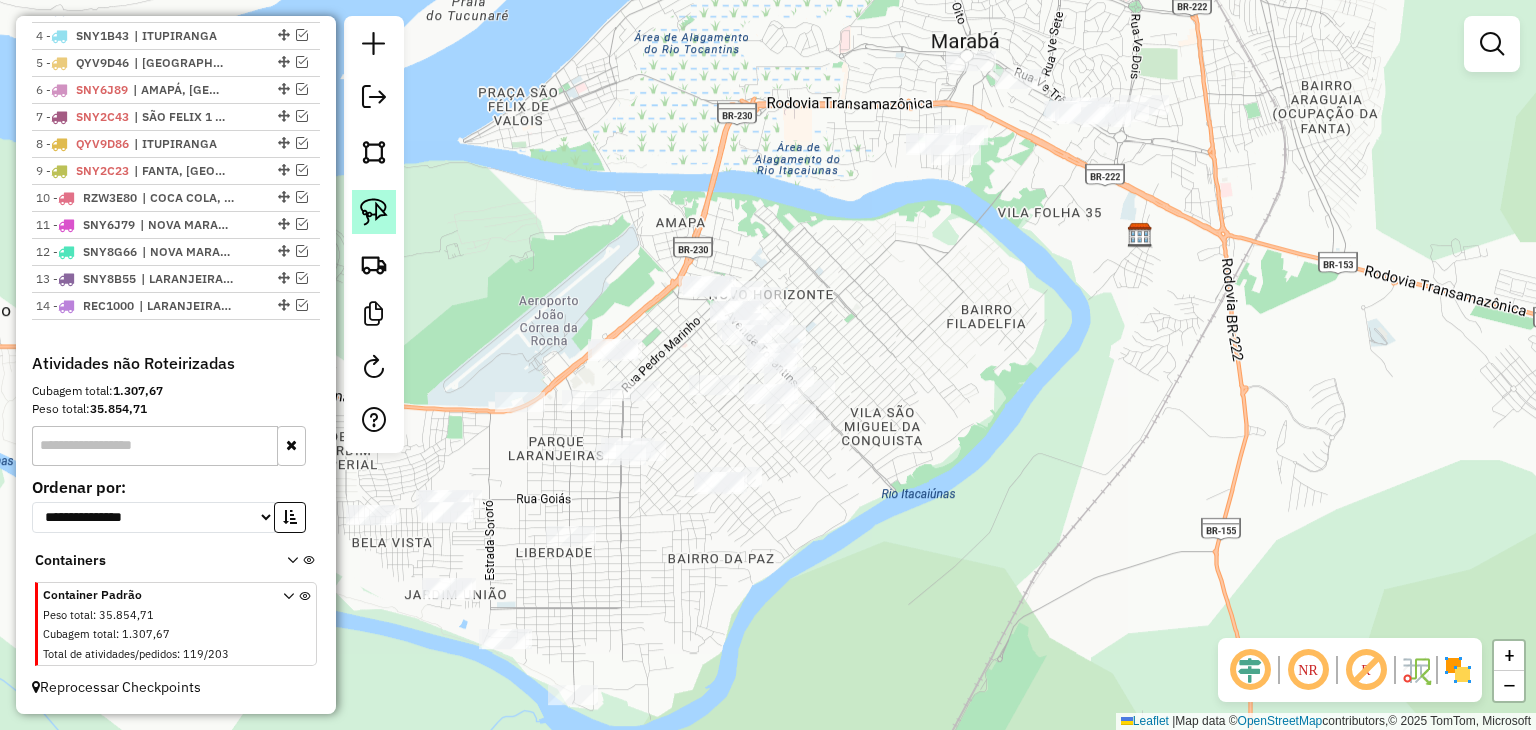 click 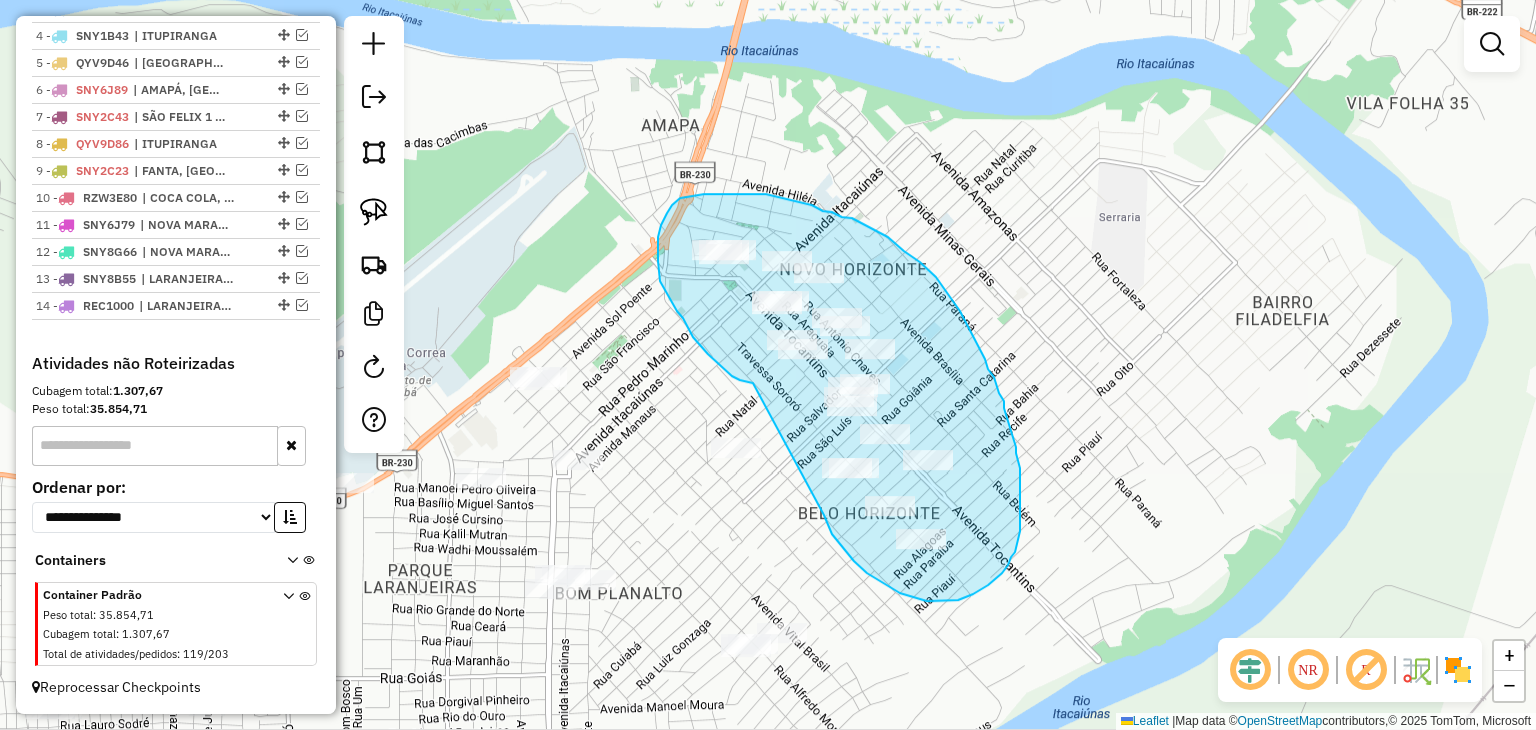 drag, startPoint x: 753, startPoint y: 383, endPoint x: 818, endPoint y: 443, distance: 88.45903 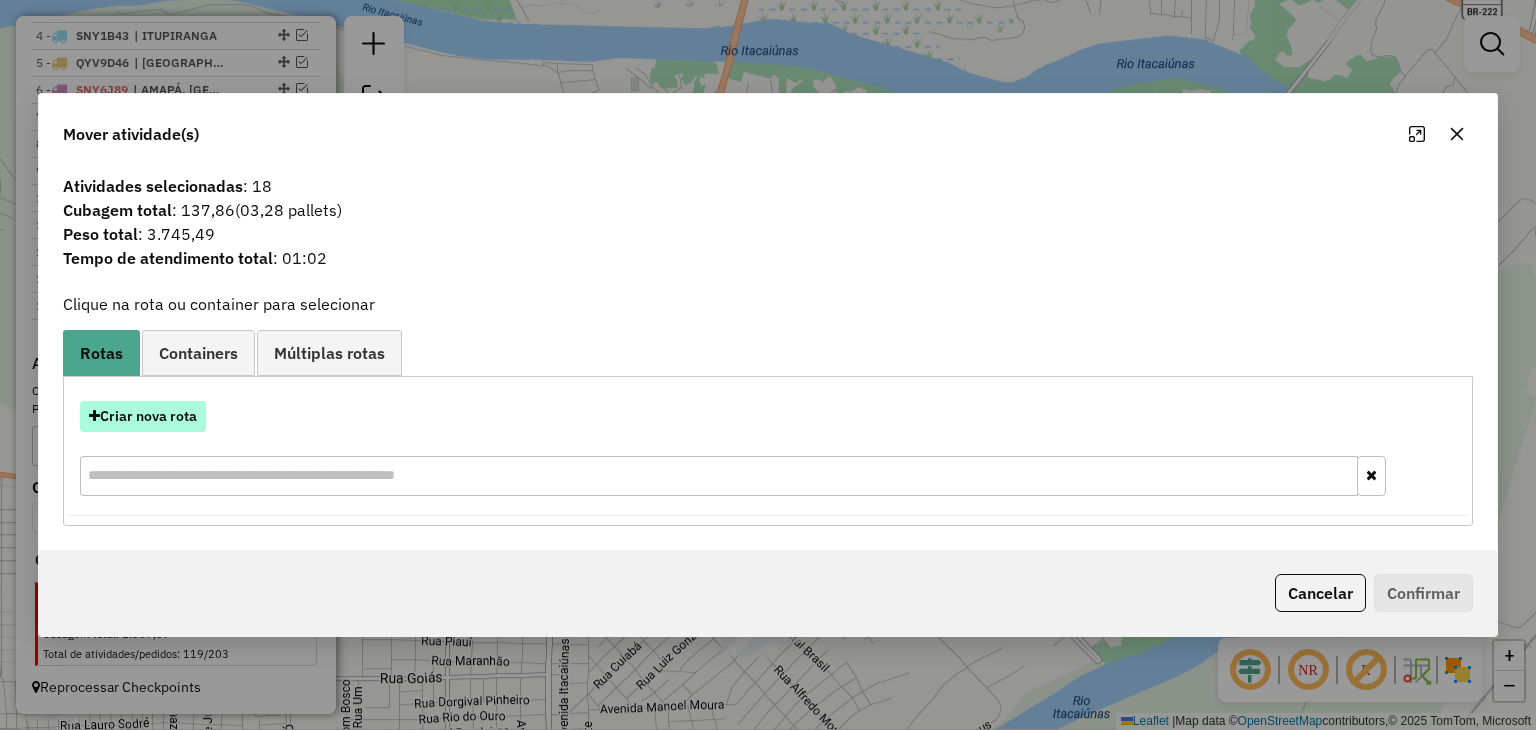 click on "Criar nova rota" at bounding box center (143, 416) 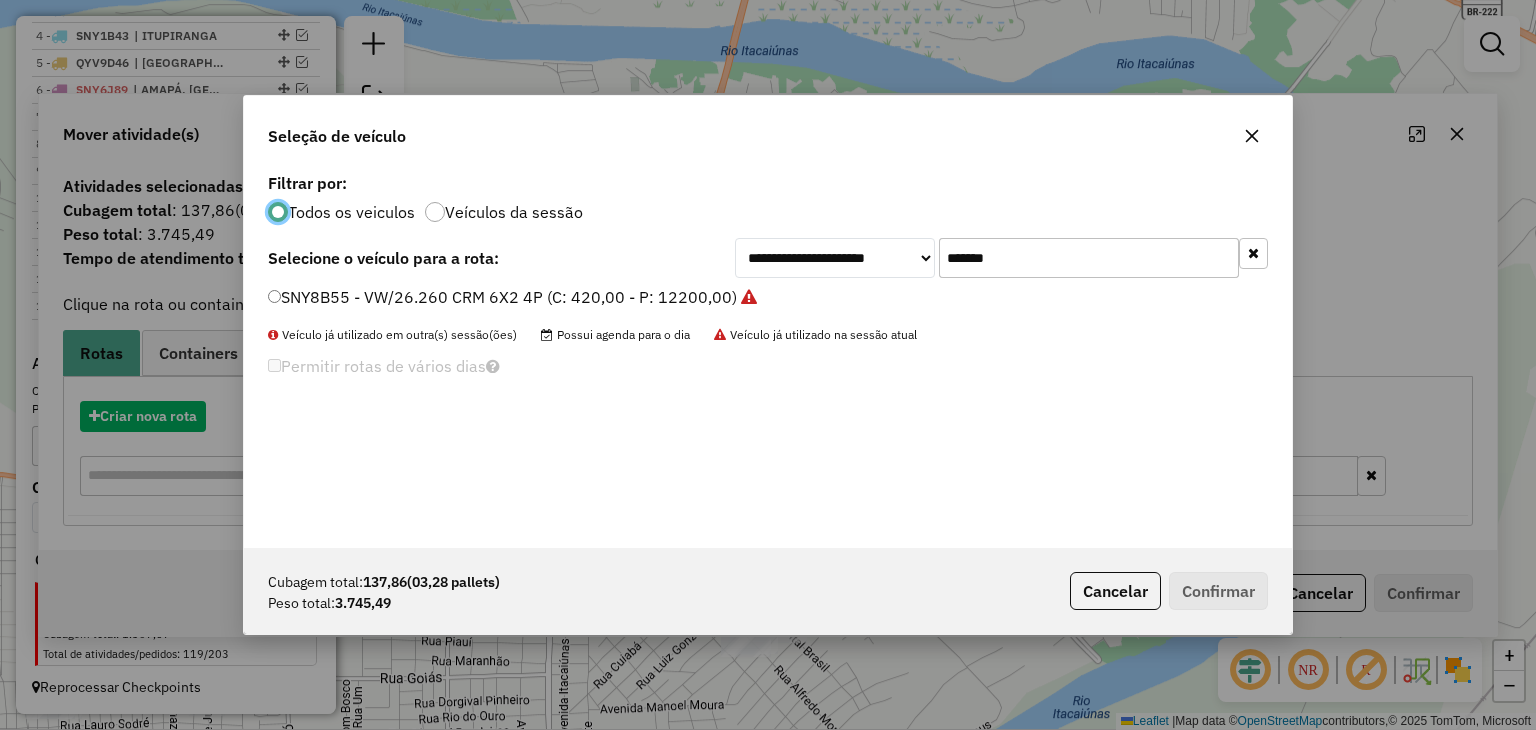 scroll, scrollTop: 10, scrollLeft: 6, axis: both 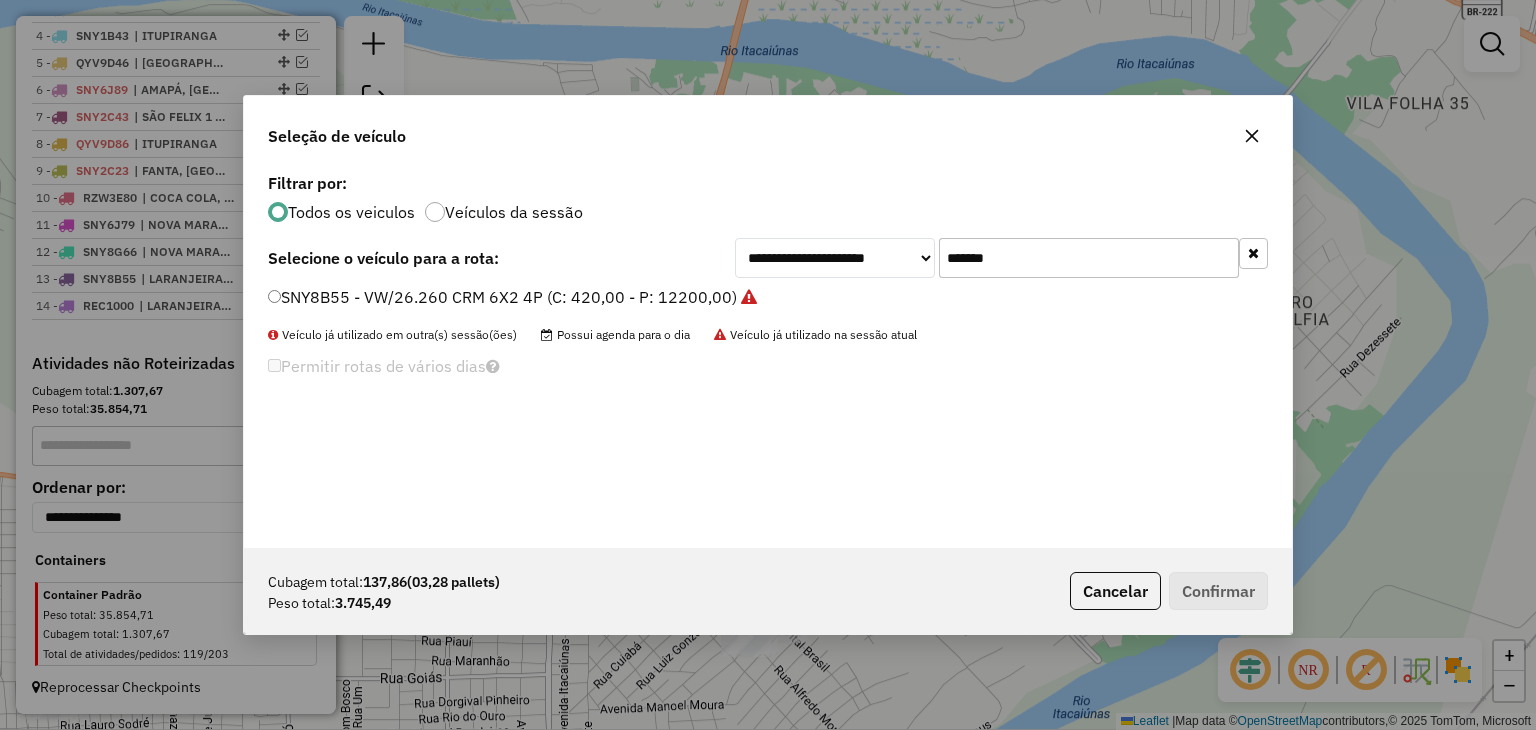 click on "*******" 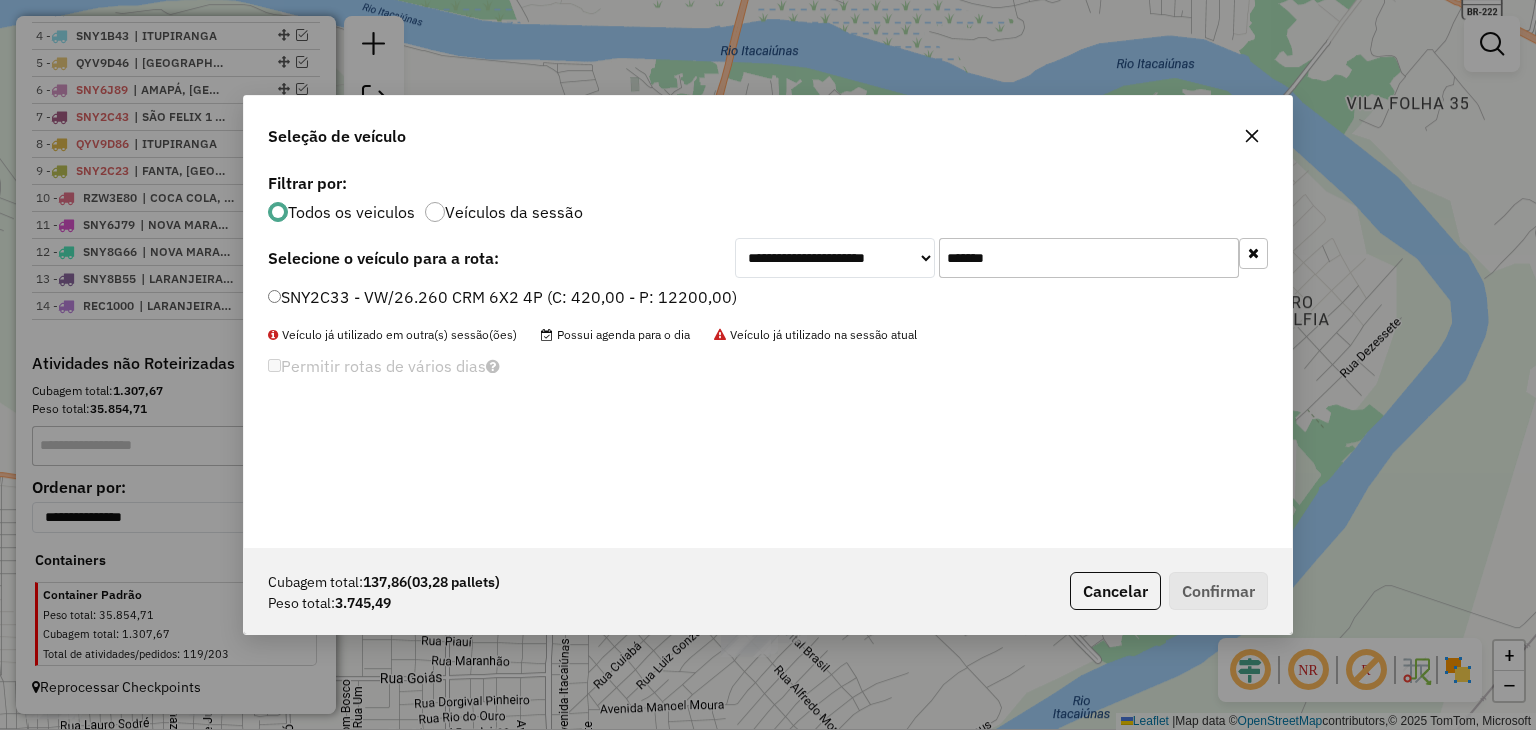 type on "*******" 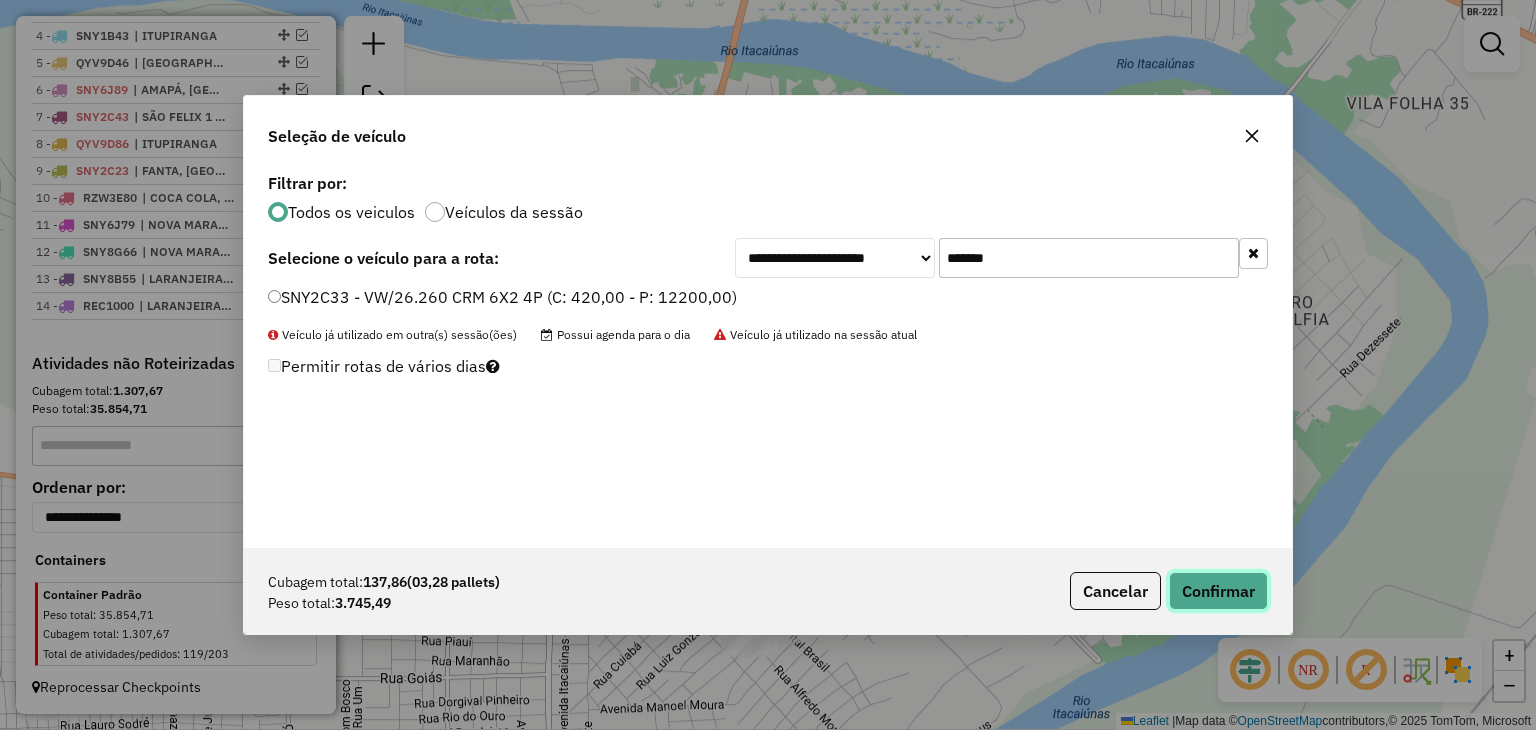 click on "Confirmar" 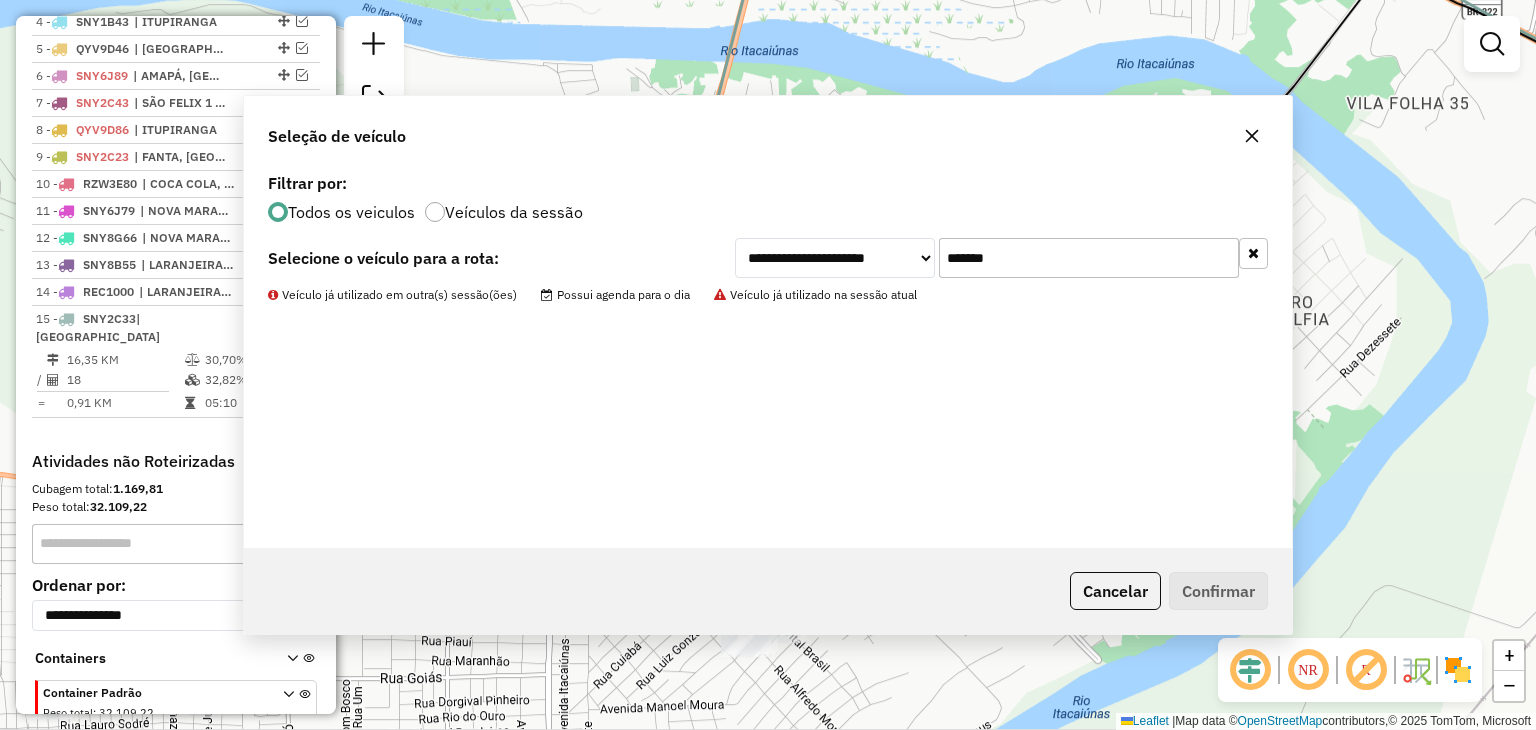 scroll, scrollTop: 947, scrollLeft: 0, axis: vertical 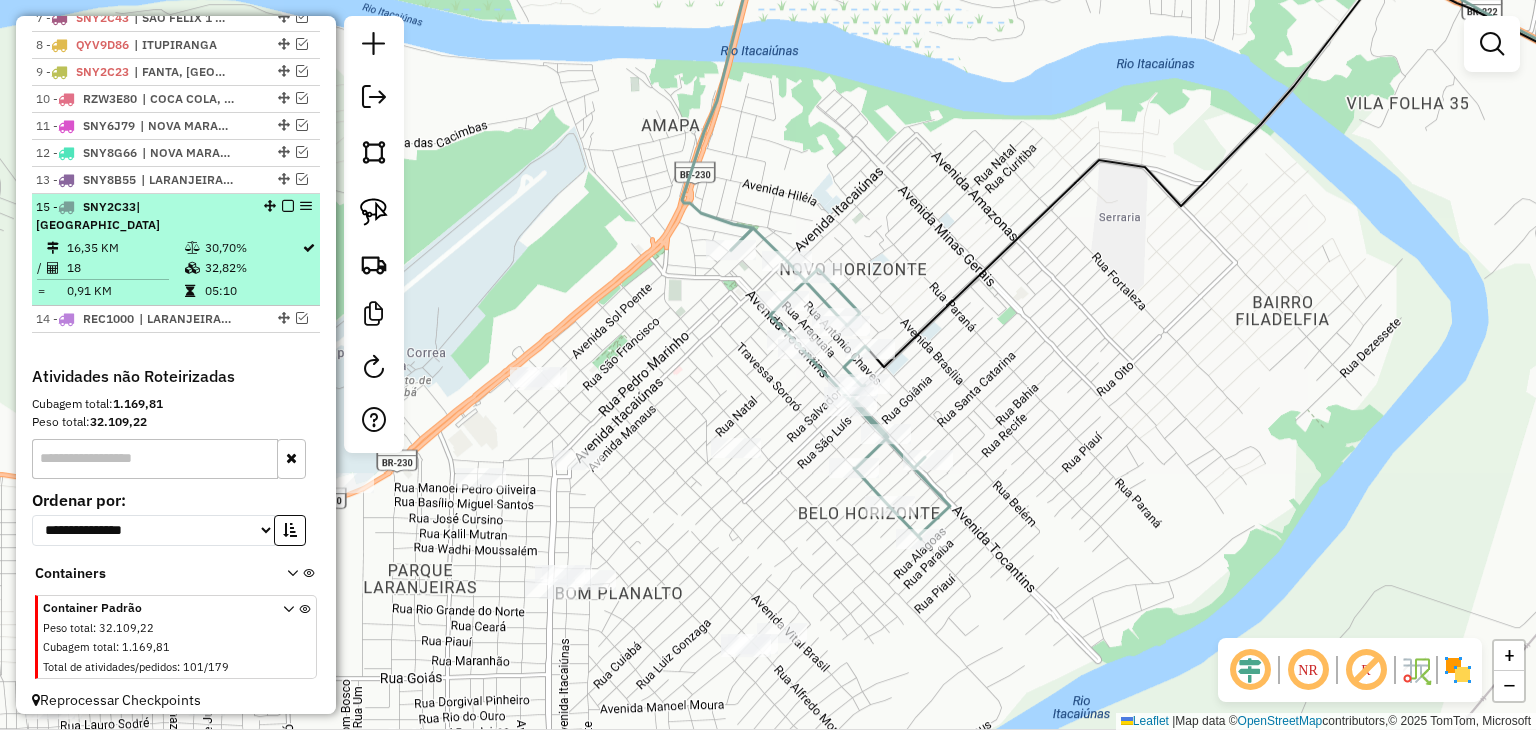 drag, startPoint x: 264, startPoint y: 249, endPoint x: 261, endPoint y: 217, distance: 32.140316 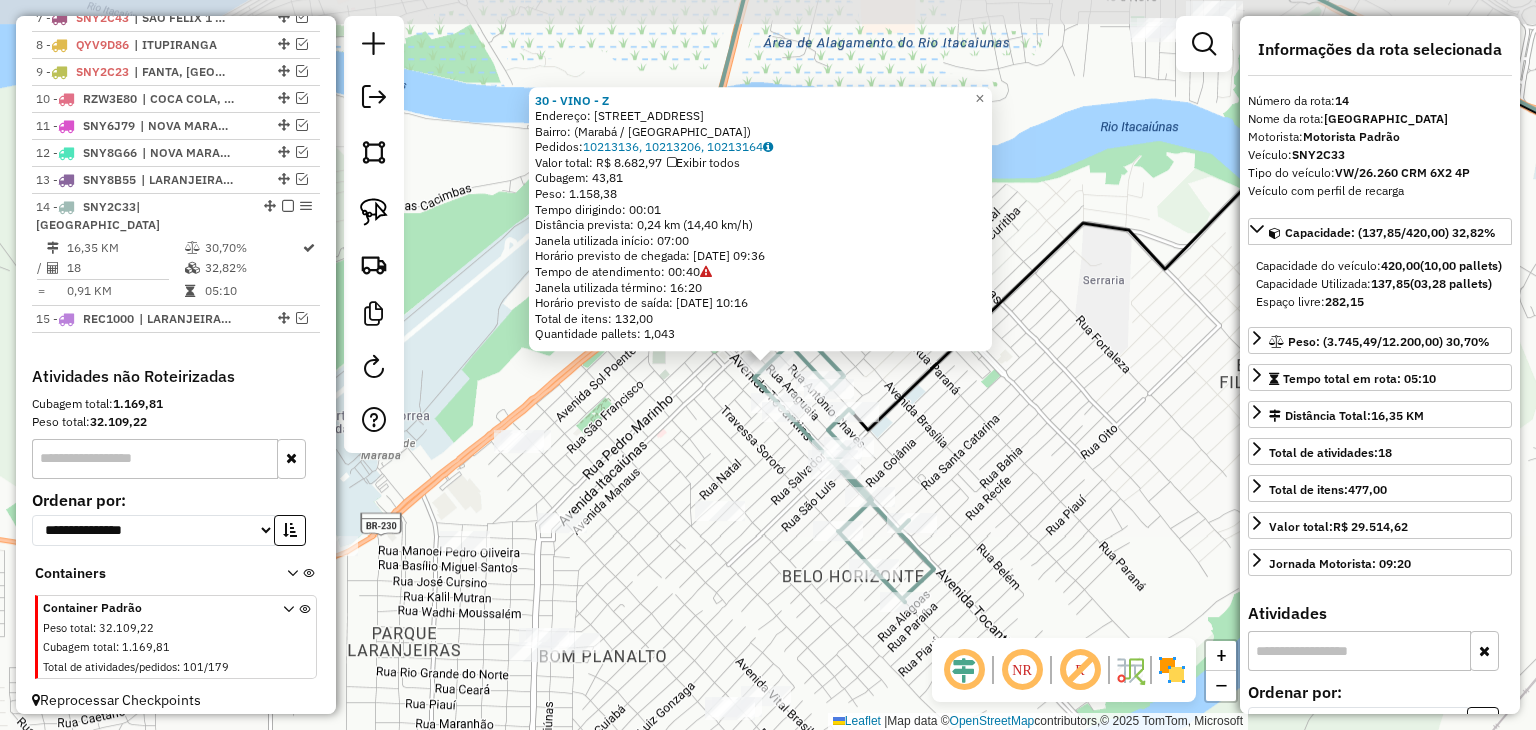 scroll, scrollTop: 974, scrollLeft: 0, axis: vertical 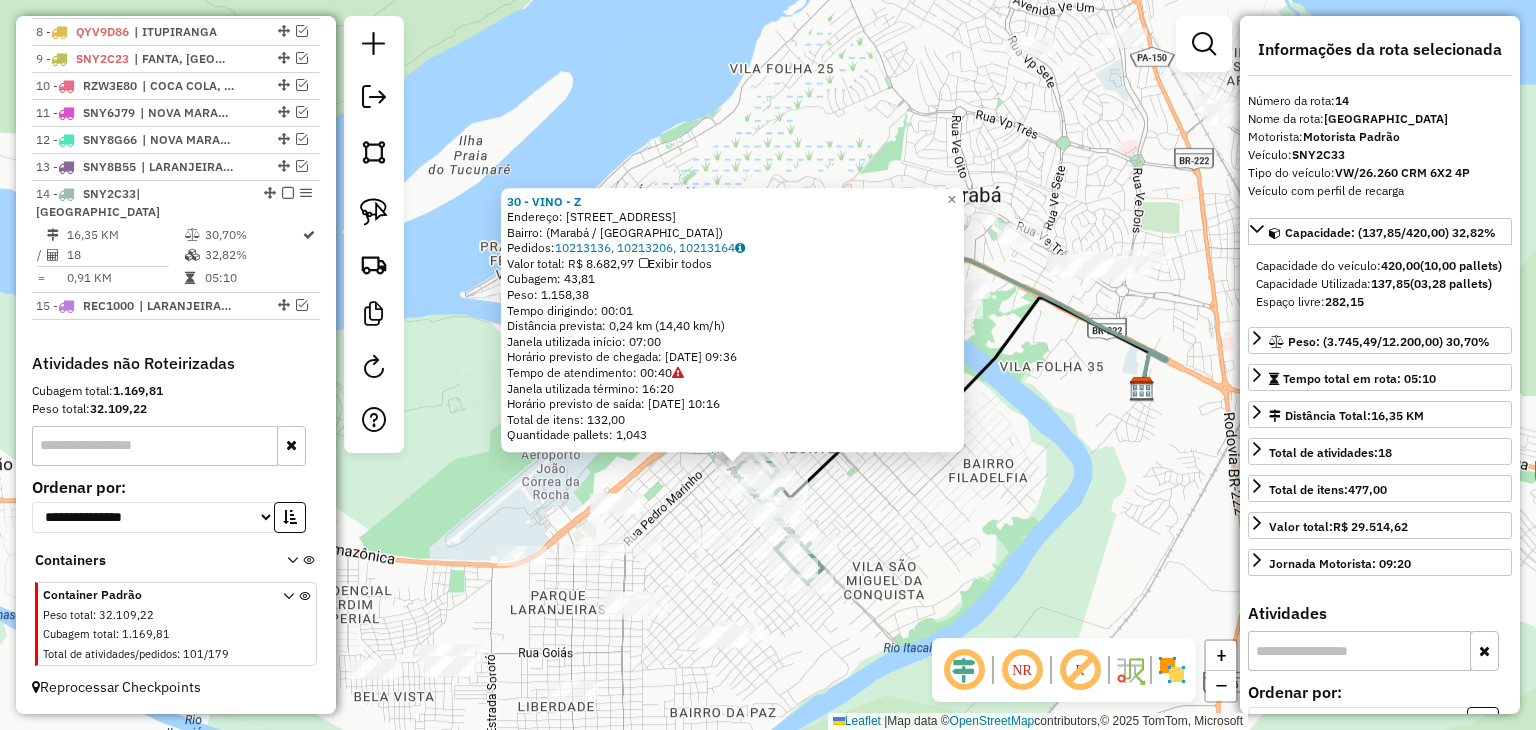 click on "30 - VINO - Z  Endereço: Rua Rio de Janeiro, 34   Bairro:  (Marabá / PA)   Pedidos:  10213136, 10213206, 10213164   Valor total: R$ 8.682,97   Exibir todos   Cubagem: 43,81  Peso: 1.158,38  Tempo dirigindo: 00:01   Distância prevista: 0,24 km (14,40 km/h)   Janela utilizada início: 07:00   Horário previsto de chegada: 11/07/2025 09:36   Tempo de atendimento: 00:40   Janela utilizada término: 16:20   Horário previsto de saída: 11/07/2025 10:16   Total de itens: 132,00   Quantidade pallets: 1,043  × Janela de atendimento Grade de atendimento Capacidade Transportadoras Veículos Cliente Pedidos  Rotas Selecione os dias de semana para filtrar as janelas de atendimento  Seg   Ter   Qua   Qui   Sex   Sáb   Dom  Informe o período da janela de atendimento: De: Até:  Filtrar exatamente a janela do cliente  Considerar janela de atendimento padrão  Selecione os dias de semana para filtrar as grades de atendimento  Seg   Ter   Qua   Qui   Sex   Sáb   Dom   Clientes fora do dia de atendimento selecionado De:" 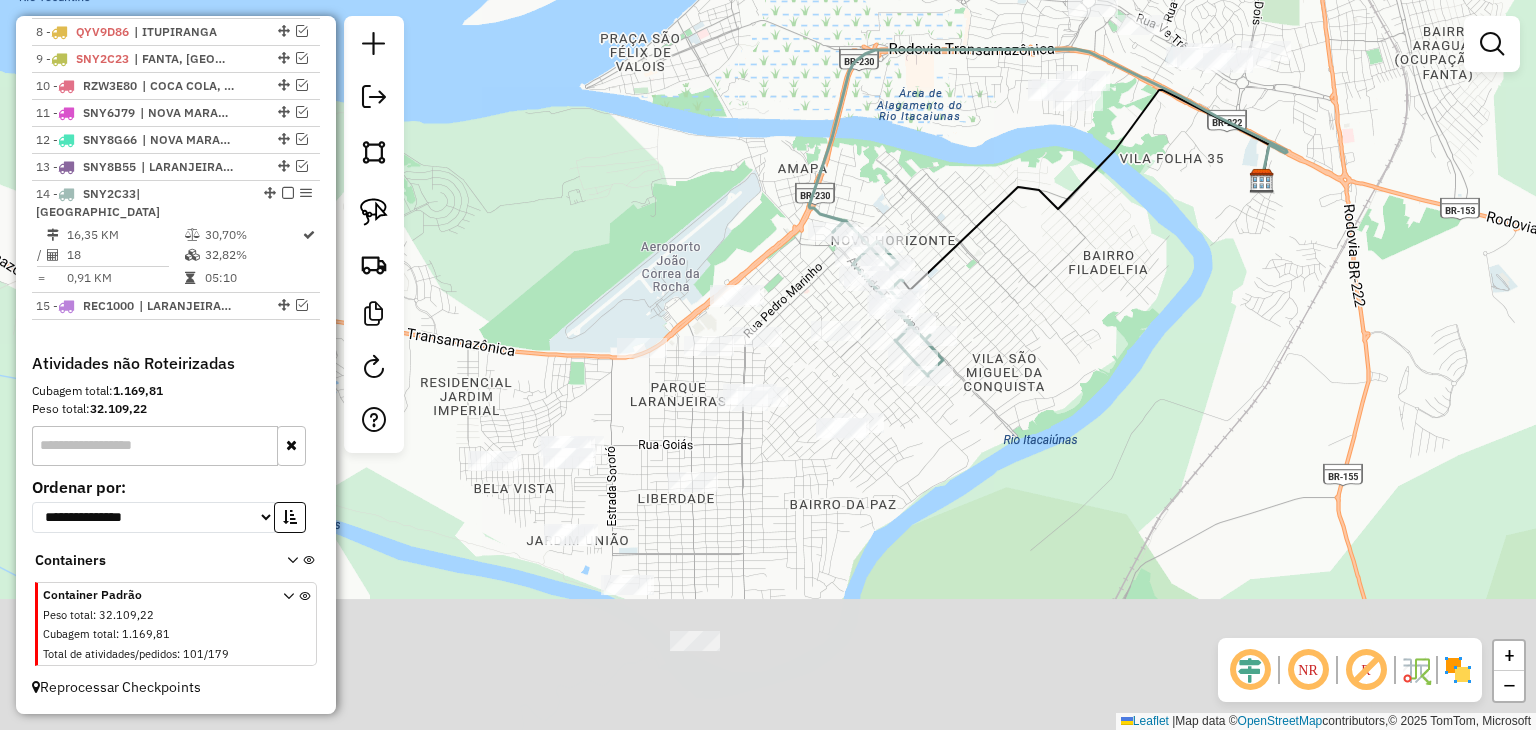 drag, startPoint x: 692, startPoint y: 586, endPoint x: 812, endPoint y: 378, distance: 240.1333 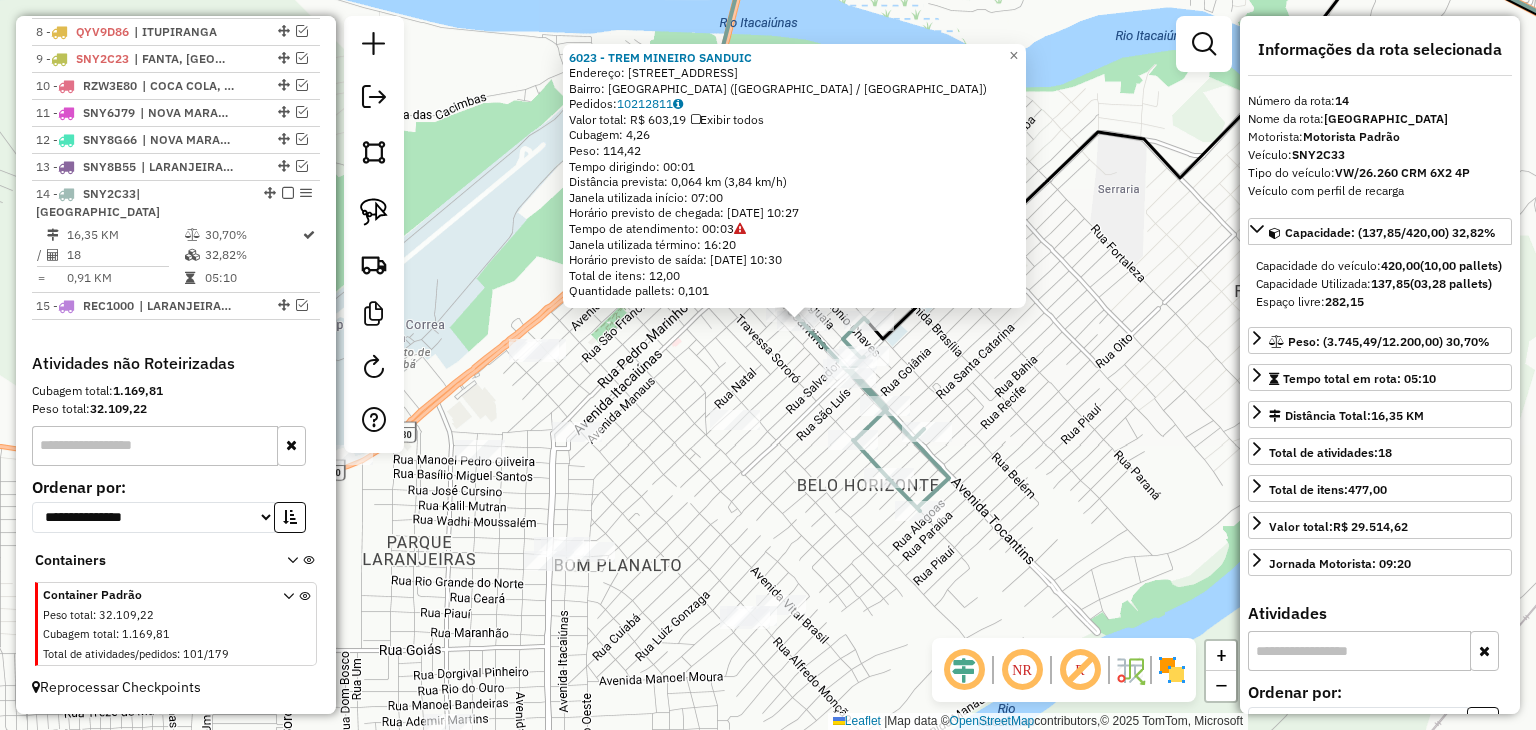 click on "6023 - TREM MINEIRO SANDUIC  Endereço:  AV TOCANTINS 860   Bairro: NOVO HORIZONTE (MARABA / PA)   Pedidos:  10212811   Valor total: R$ 603,19   Exibir todos   Cubagem: 4,26  Peso: 114,42  Tempo dirigindo: 00:01   Distância prevista: 0,064 km (3,84 km/h)   Janela utilizada início: 07:00   Horário previsto de chegada: 11/07/2025 10:27   Tempo de atendimento: 00:03   Janela utilizada término: 16:20   Horário previsto de saída: 11/07/2025 10:30   Total de itens: 12,00   Quantidade pallets: 0,101  × Janela de atendimento Grade de atendimento Capacidade Transportadoras Veículos Cliente Pedidos  Rotas Selecione os dias de semana para filtrar as janelas de atendimento  Seg   Ter   Qua   Qui   Sex   Sáb   Dom  Informe o período da janela de atendimento: De: Até:  Filtrar exatamente a janela do cliente  Considerar janela de atendimento padrão  Selecione os dias de semana para filtrar as grades de atendimento  Seg   Ter   Qua   Qui   Sex   Sáb   Dom   Considerar clientes sem dia de atendimento cadastrado +" 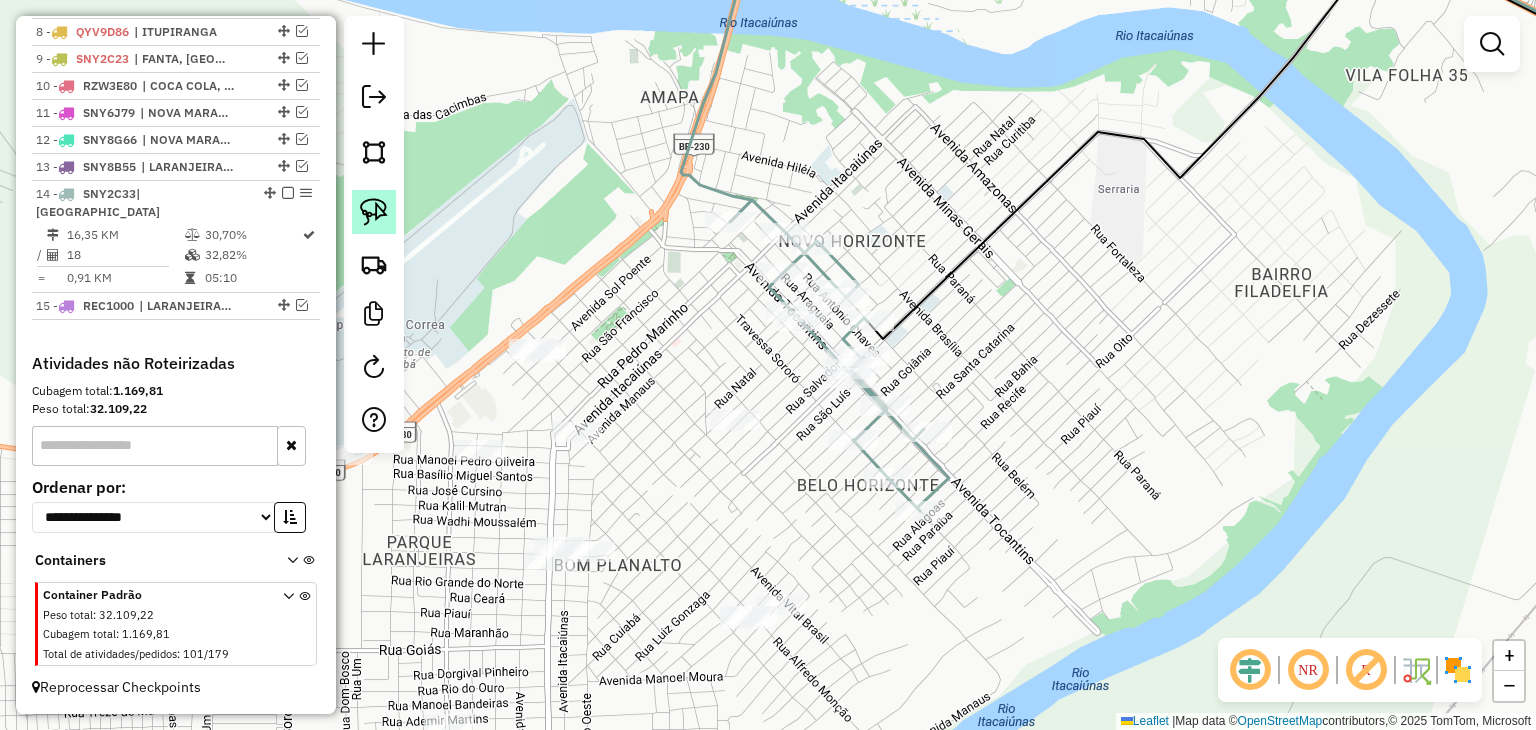 click 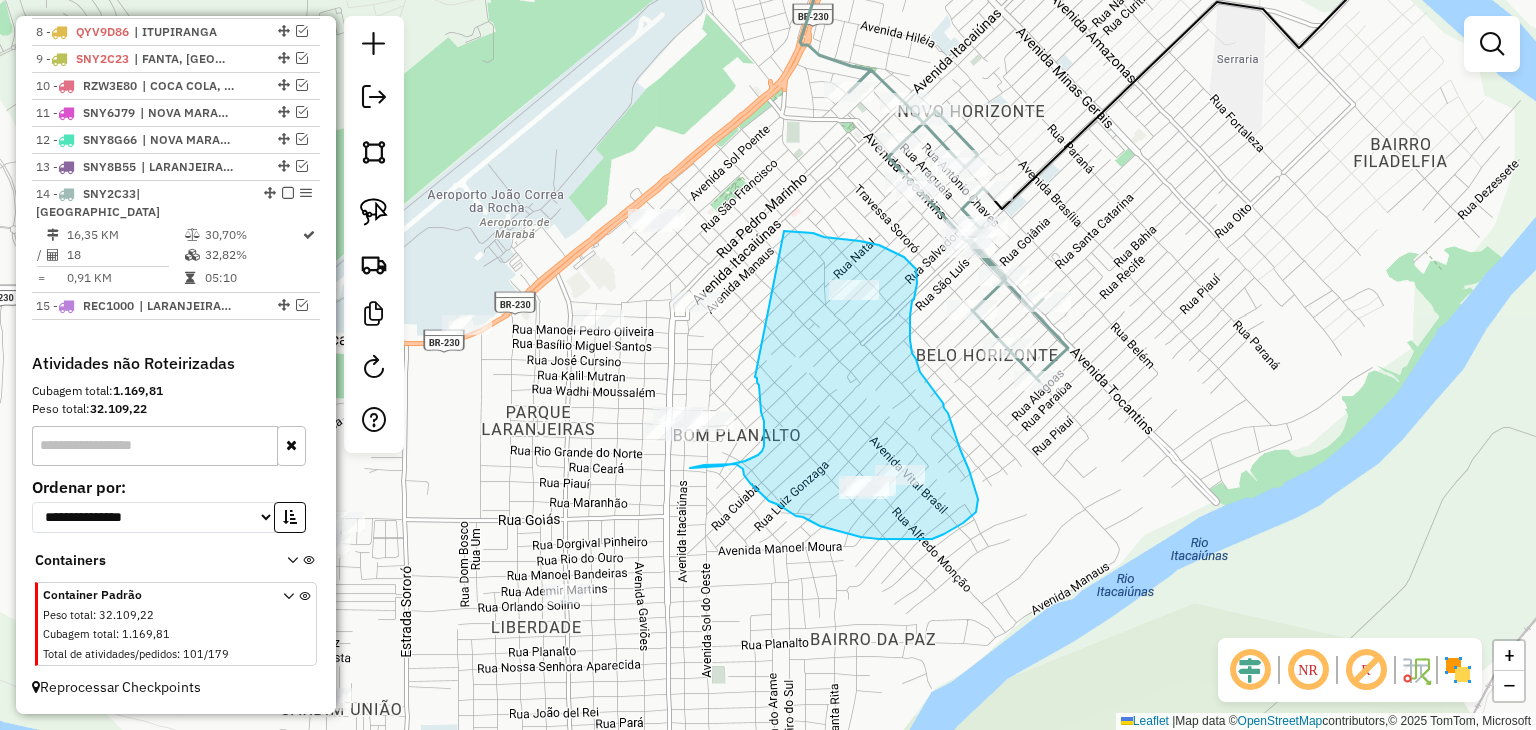 drag, startPoint x: 756, startPoint y: 377, endPoint x: 784, endPoint y: 231, distance: 148.66069 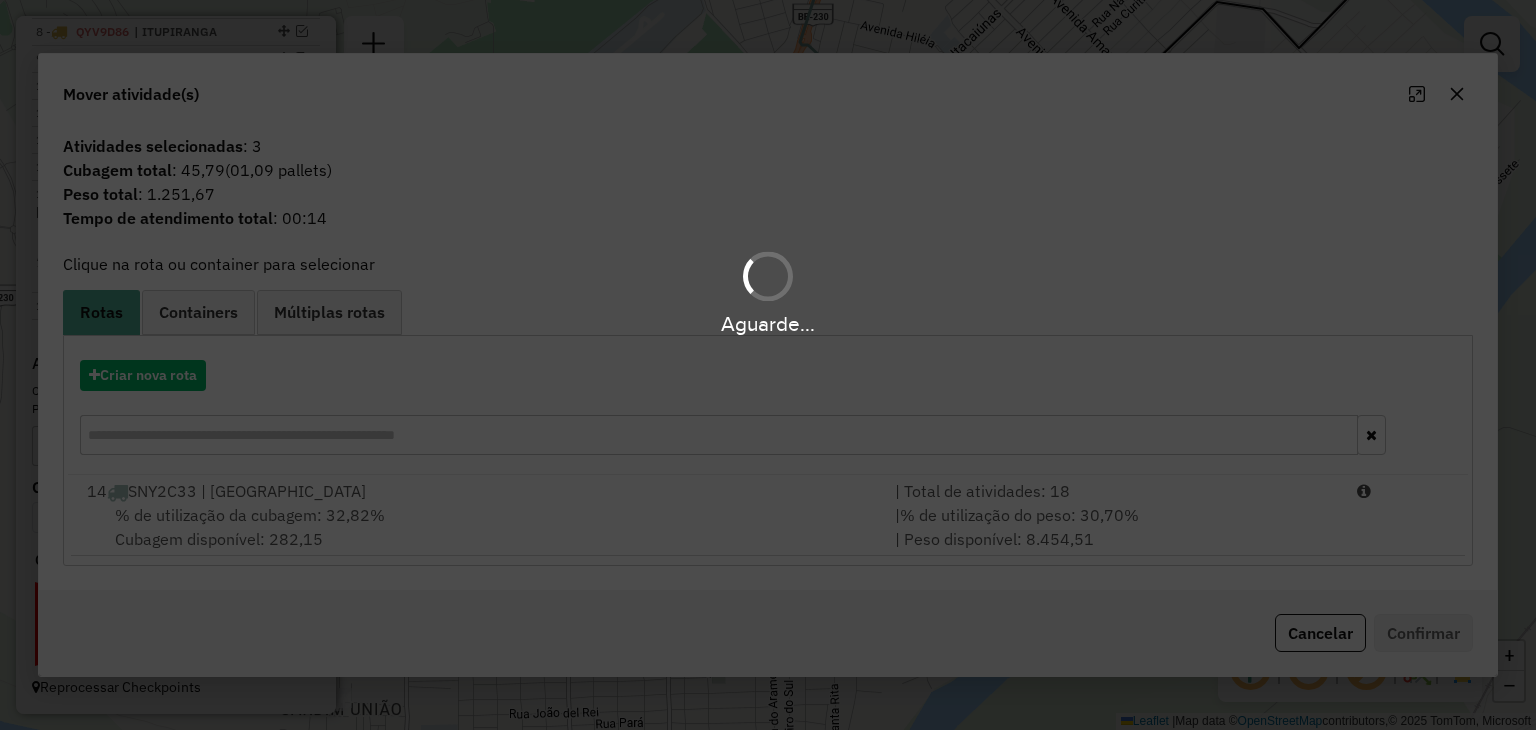 click on "Aguarde..." at bounding box center [768, 365] 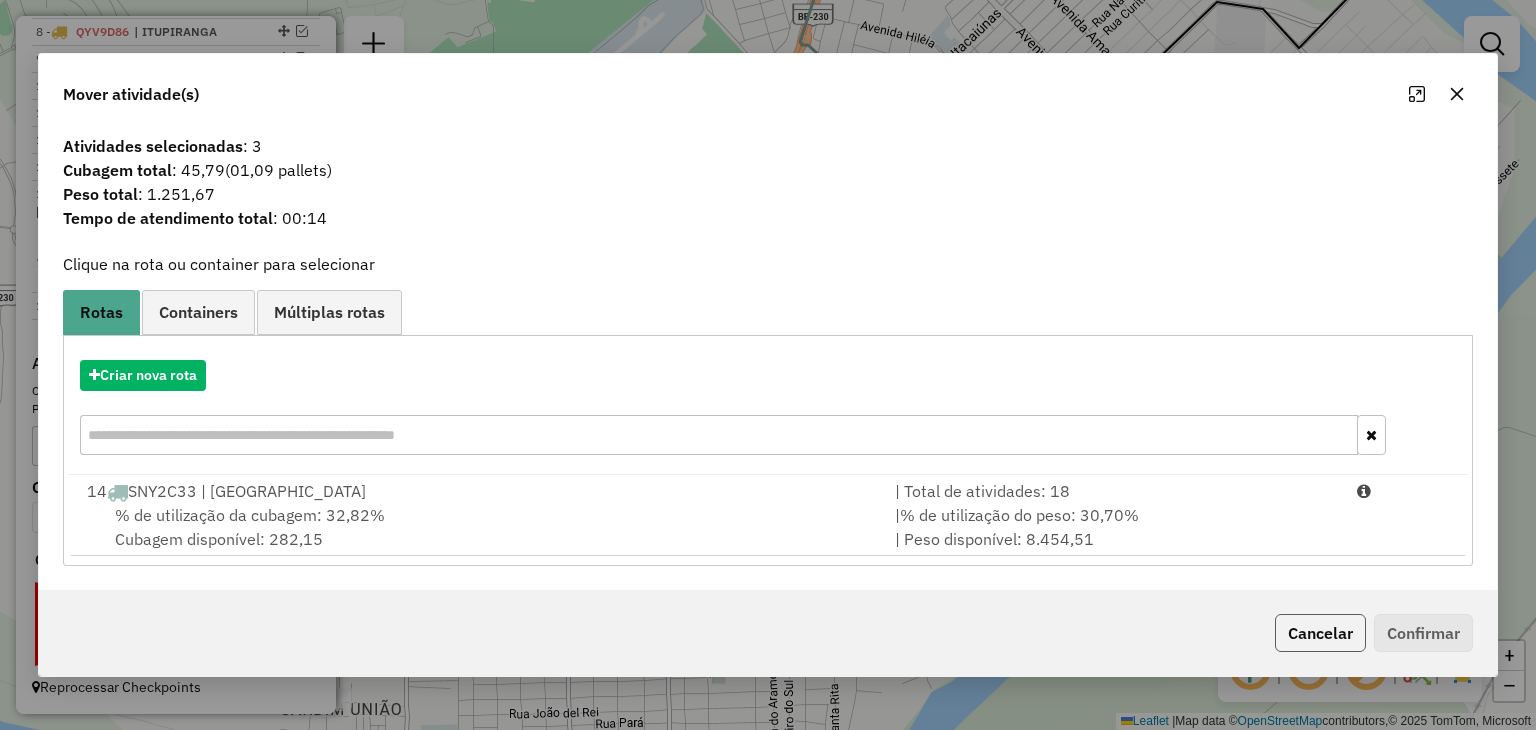 click on "Cancelar" 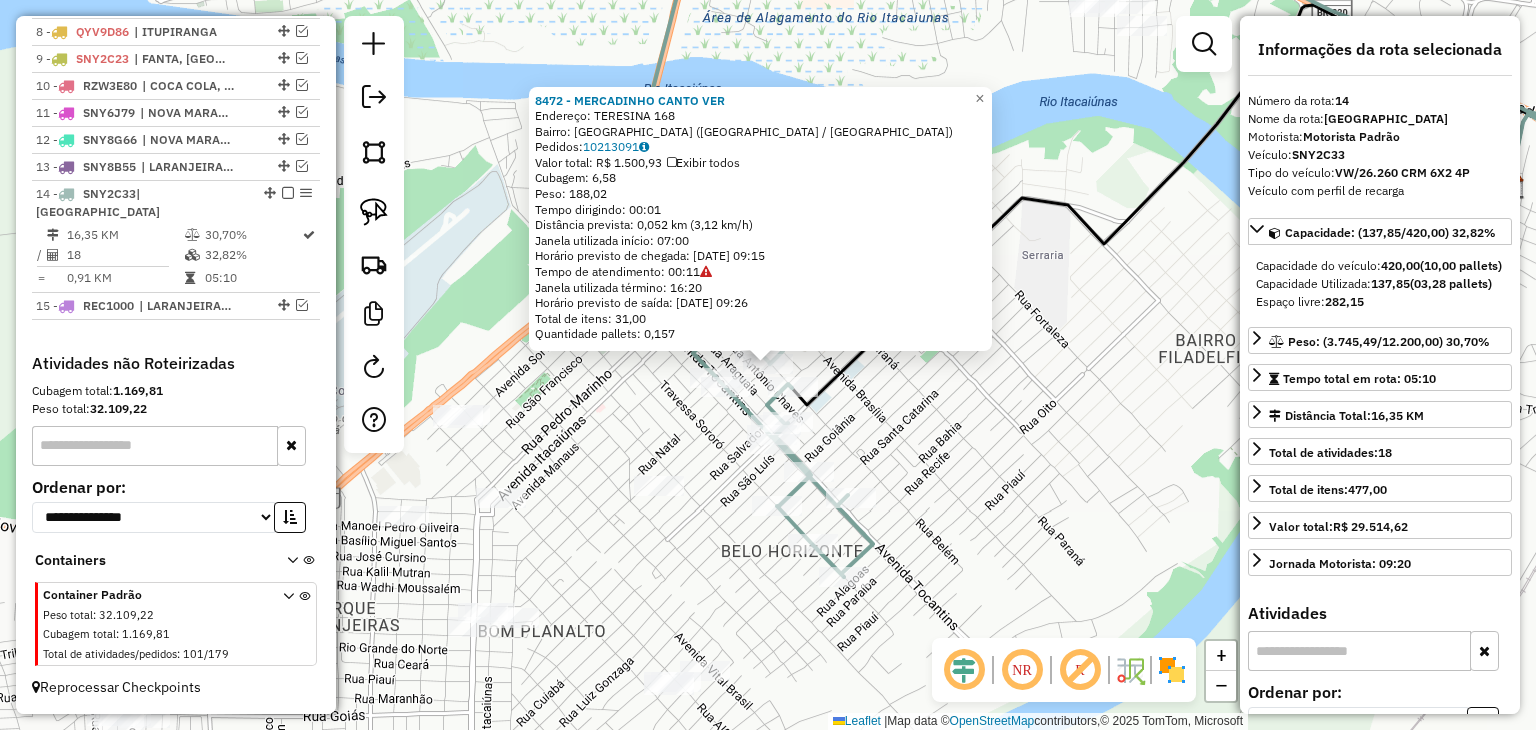 click on "8472 - MERCADINHO CANTO VER  Endereço:  TERESINA 168   Bairro: BELO HORIZONTE (MARABA / PA)   Pedidos:  10213091   Valor total: R$ 1.500,93   Exibir todos   Cubagem: 6,58  Peso: 188,02  Tempo dirigindo: 00:01   Distância prevista: 0,052 km (3,12 km/h)   Janela utilizada início: 07:00   Horário previsto de chegada: 11/07/2025 09:15   Tempo de atendimento: 00:11   Janela utilizada término: 16:20   Horário previsto de saída: 11/07/2025 09:26   Total de itens: 31,00   Quantidade pallets: 0,157  × Janela de atendimento Grade de atendimento Capacidade Transportadoras Veículos Cliente Pedidos  Rotas Selecione os dias de semana para filtrar as janelas de atendimento  Seg   Ter   Qua   Qui   Sex   Sáb   Dom  Informe o período da janela de atendimento: De: Até:  Filtrar exatamente a janela do cliente  Considerar janela de atendimento padrão  Selecione os dias de semana para filtrar as grades de atendimento  Seg   Ter   Qua   Qui   Sex   Sáb   Dom   Considerar clientes sem dia de atendimento cadastrado De:" 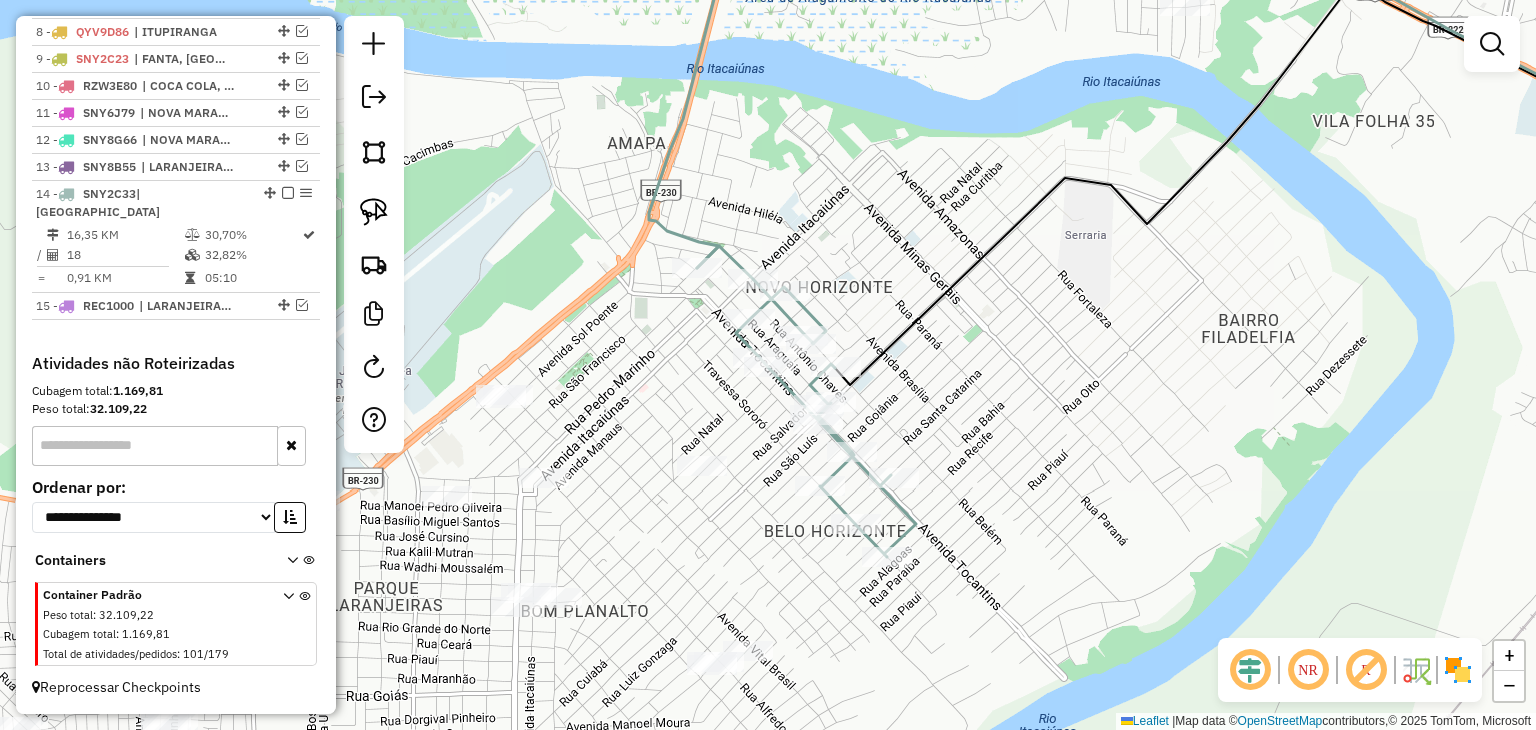drag, startPoint x: 569, startPoint y: 450, endPoint x: 680, endPoint y: 404, distance: 120.15407 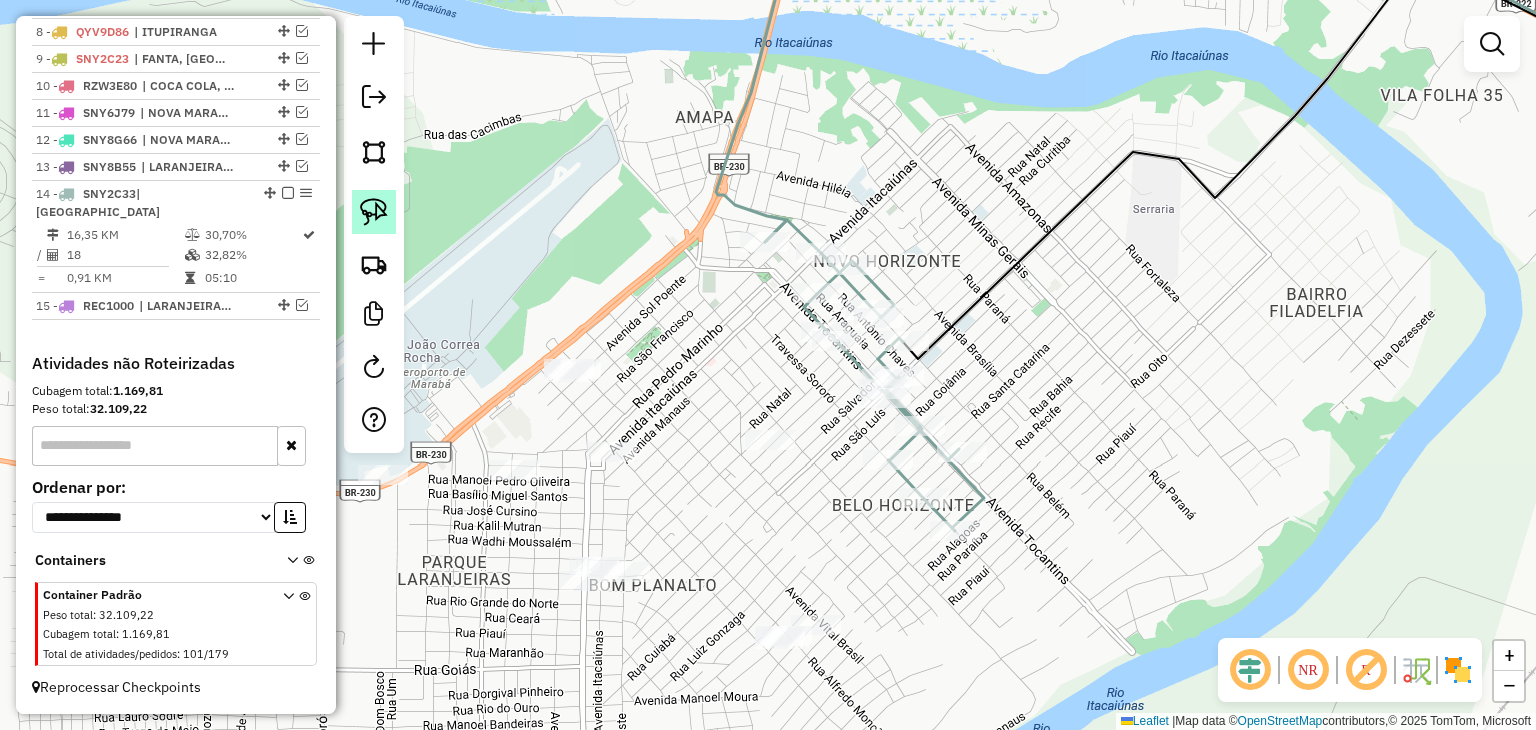 click 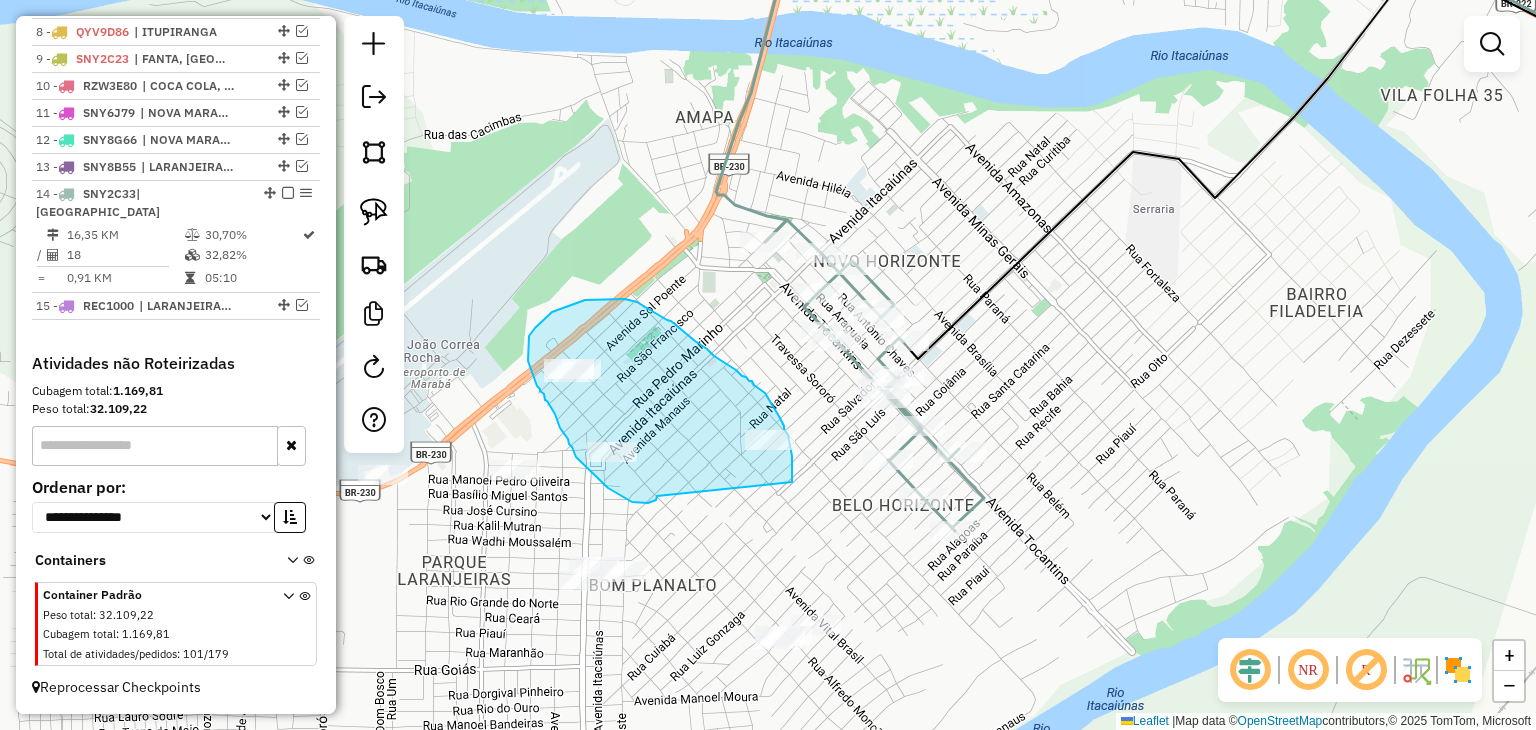 drag, startPoint x: 649, startPoint y: 502, endPoint x: 792, endPoint y: 489, distance: 143.58969 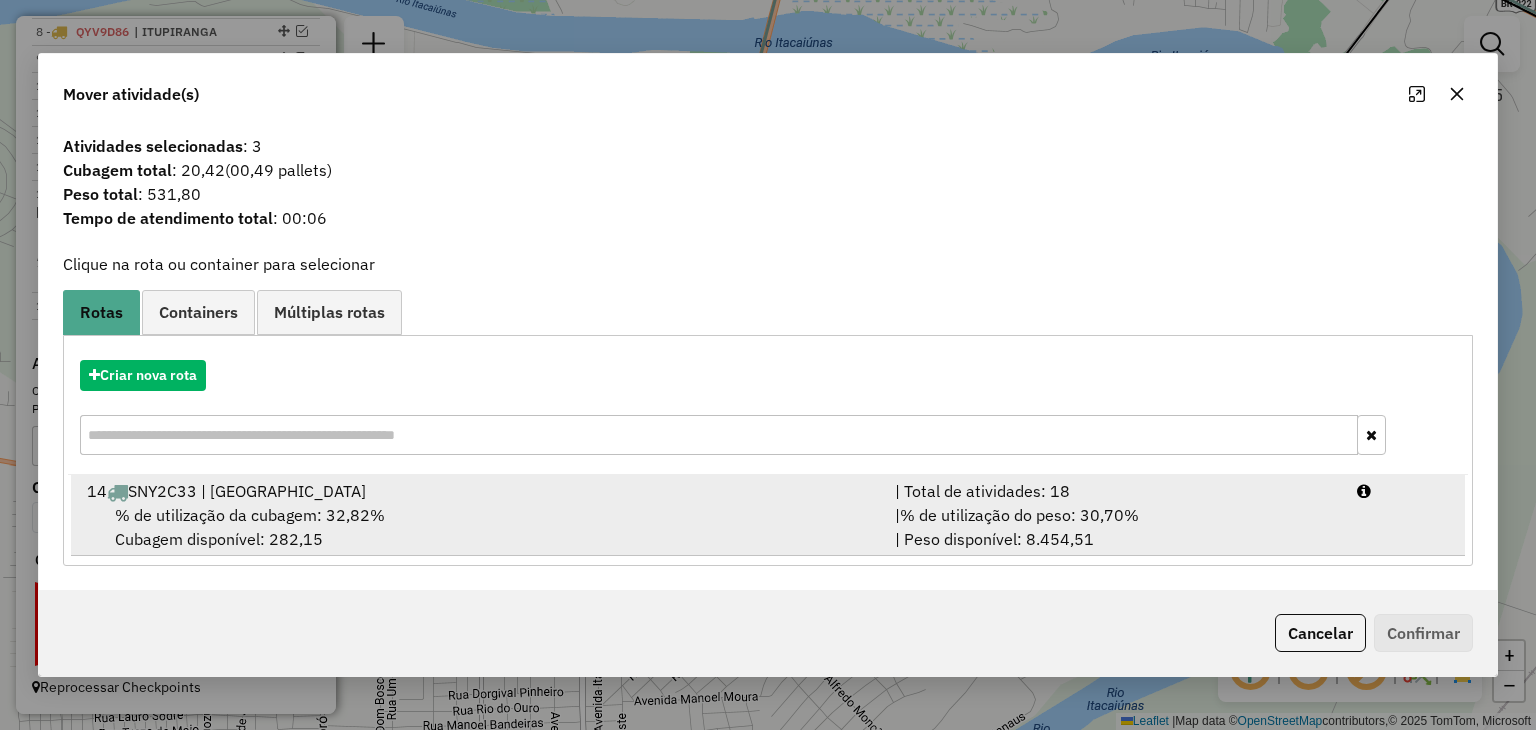 click on "% de utilização da cubagem: 32,82%  Cubagem disponível: 282,15" at bounding box center (479, 527) 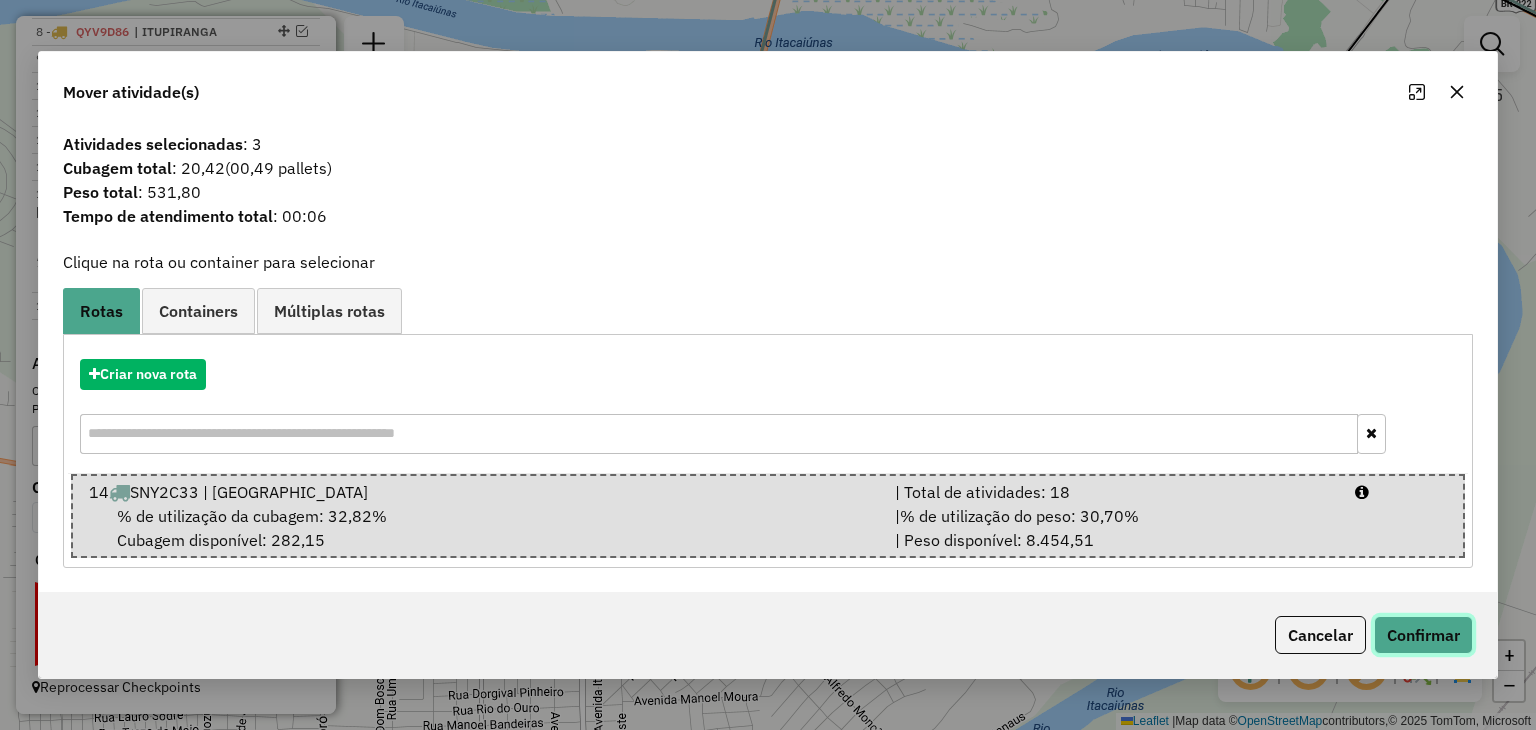 click on "Confirmar" 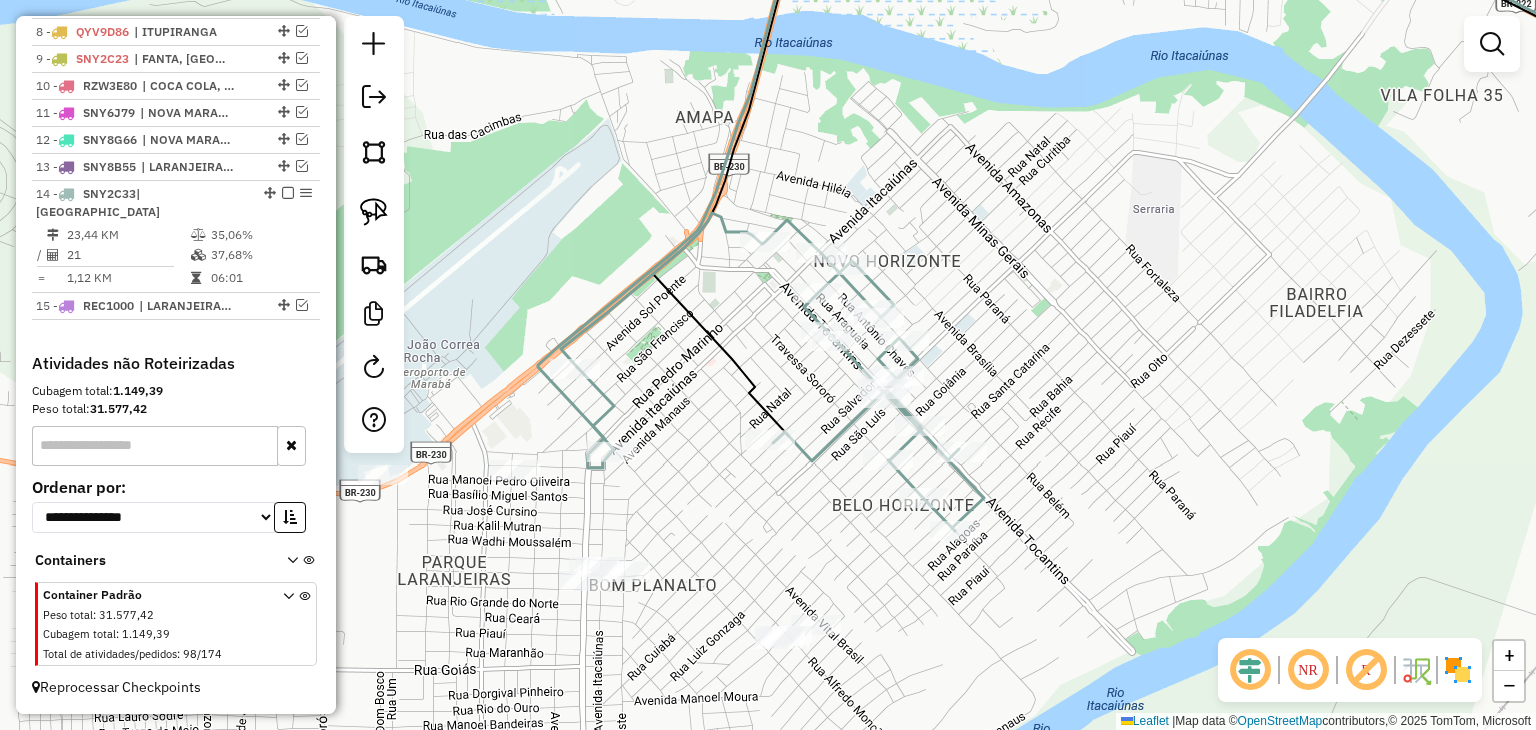 scroll, scrollTop: 487, scrollLeft: 0, axis: vertical 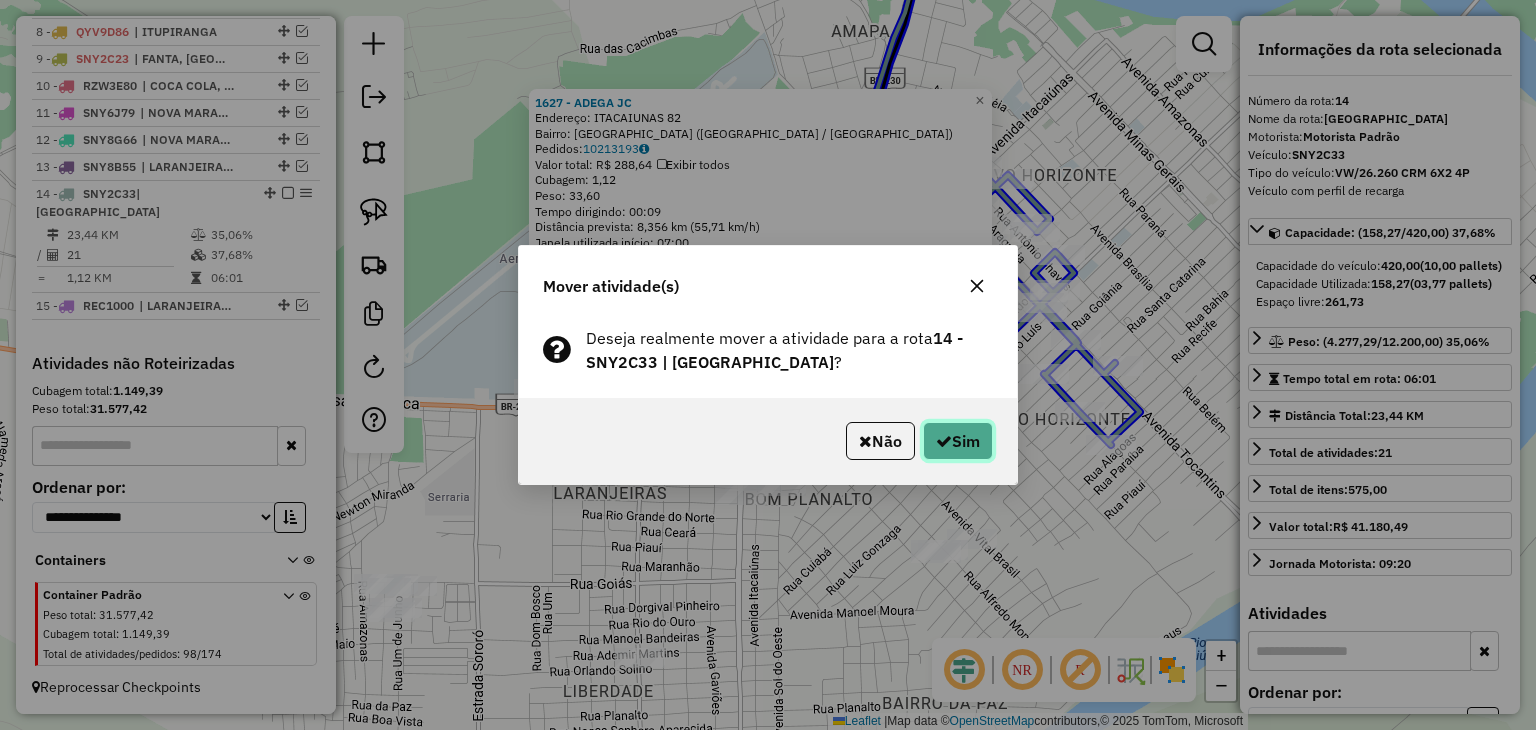 click on "Sim" 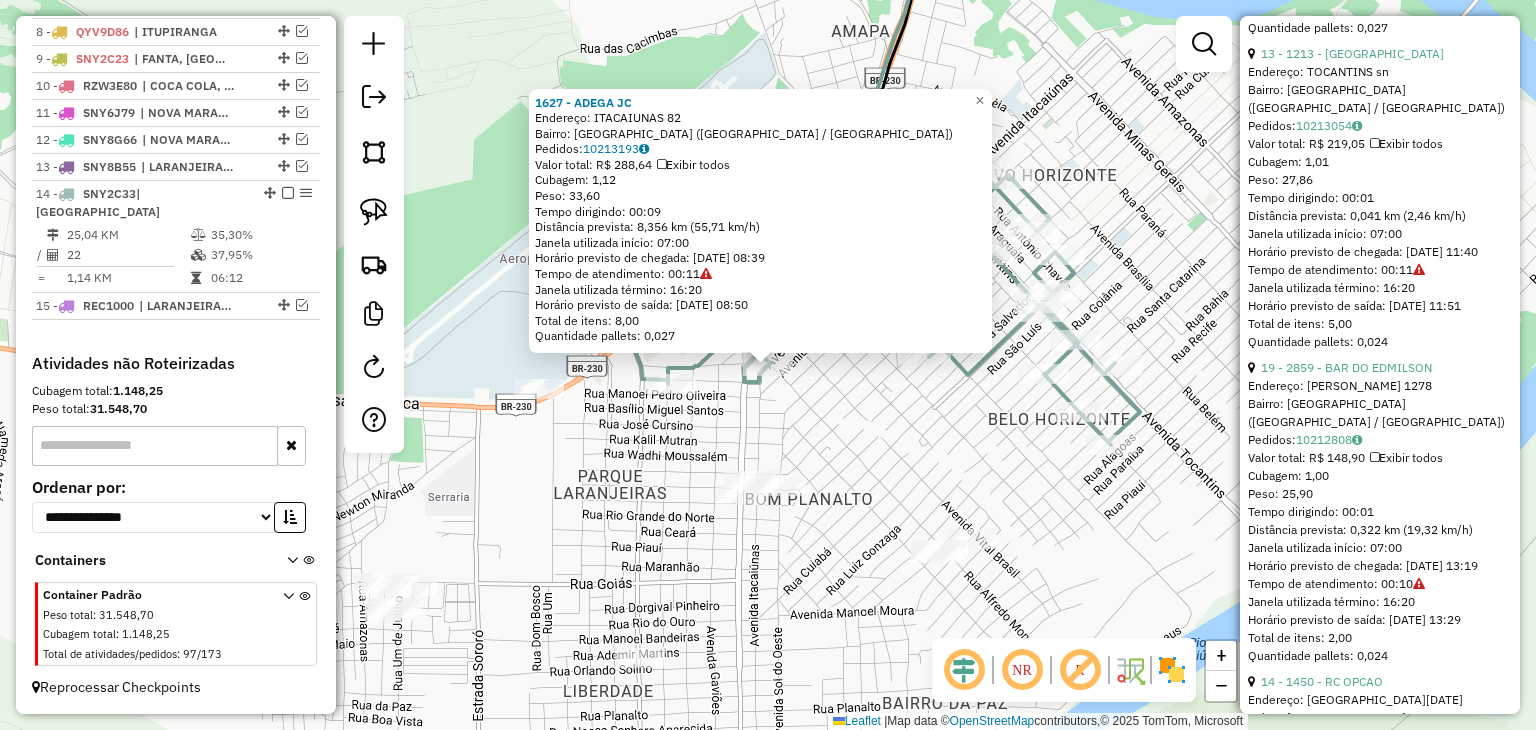 scroll, scrollTop: 6100, scrollLeft: 0, axis: vertical 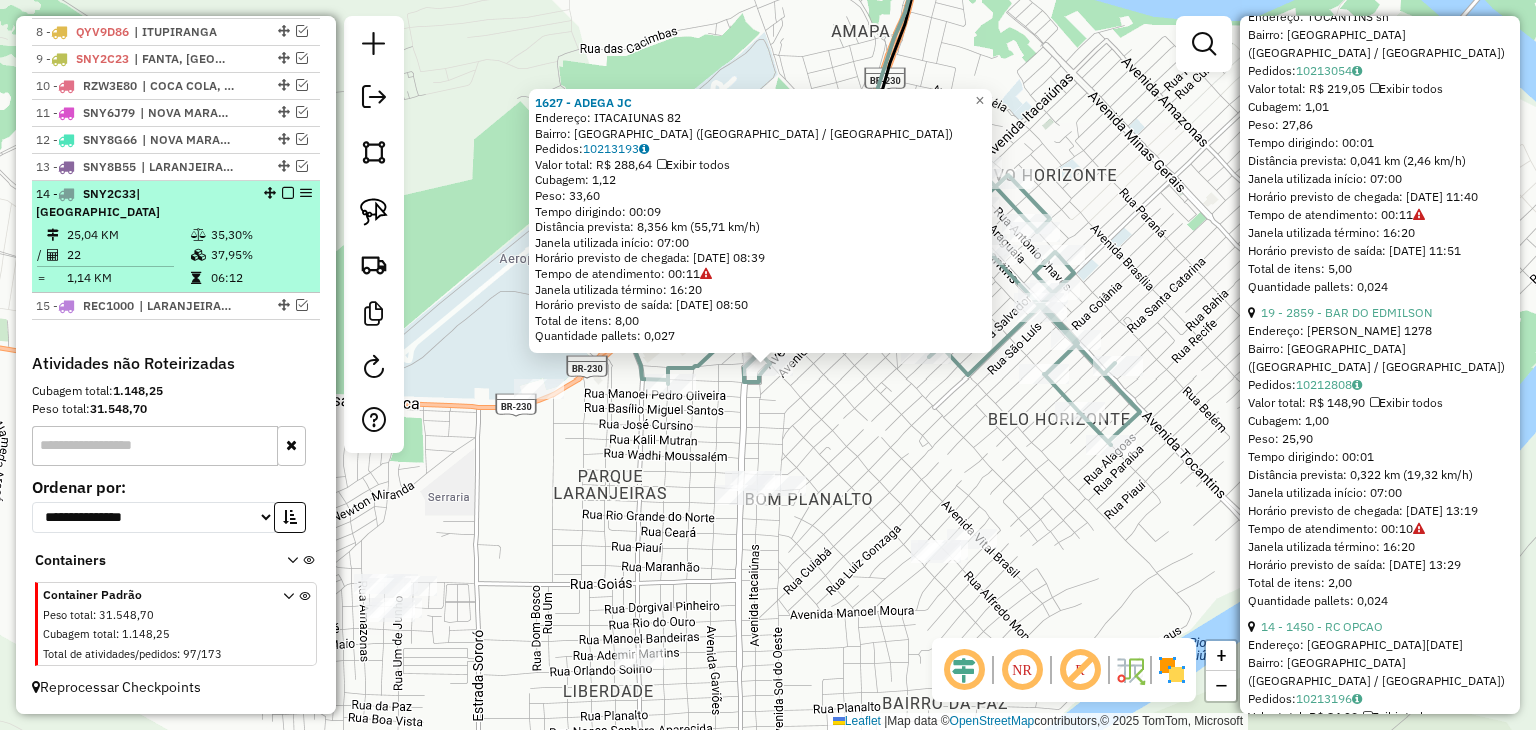 click at bounding box center (288, 193) 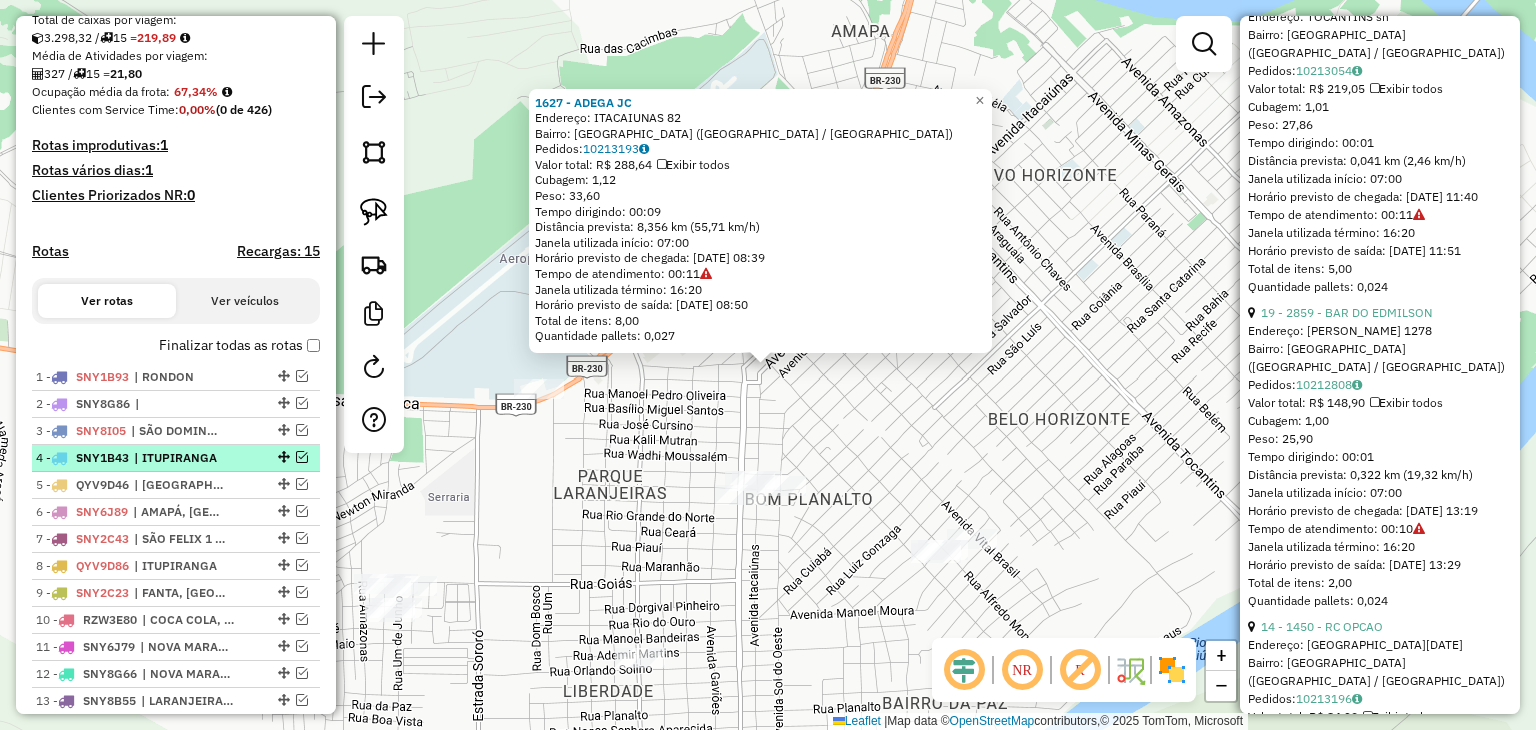 scroll, scrollTop: 389, scrollLeft: 0, axis: vertical 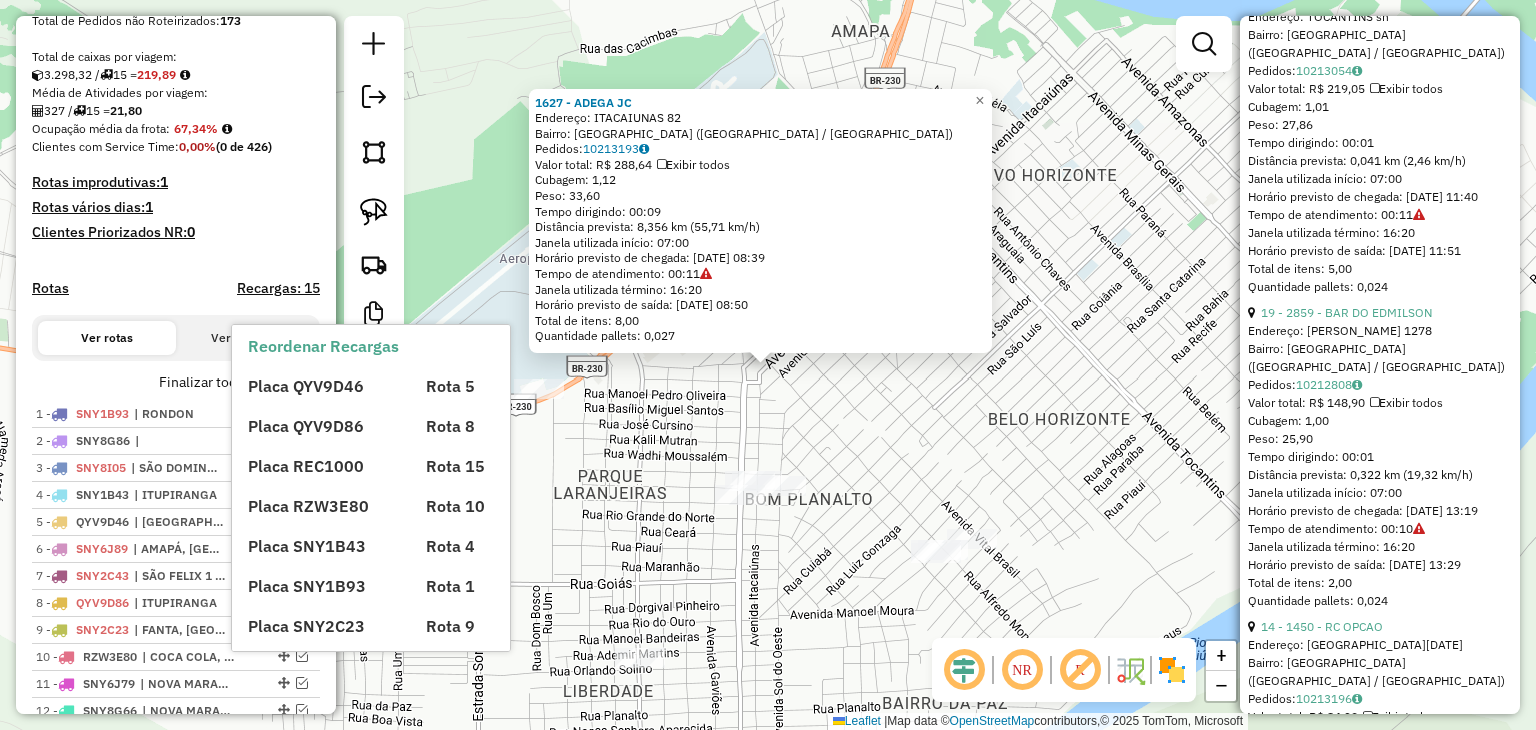 click on "Placa QYV9D46 Rota 5 Placa QYV9D86 Rota 8 Placa REC1000 Rota 15 Placa RZW3E80 Rota 10 Placa SNY1B43 Rota 4 Placa SNY1B93 Rota 1 Placa SNY2C23 Rota 9 Placa SNY2C33 Rota 14 Placa SNY2C43 Rota 7 Placa SNY6J79 Rota 11 Placa SNY6J89 Rota 6 Placa SNY8B55 Rota 13 Placa SNY8G66 Rota 12 Placa SNY8G86 Rota 2 Placa SNY8I05 Rota 3" at bounding box center (388, 658) 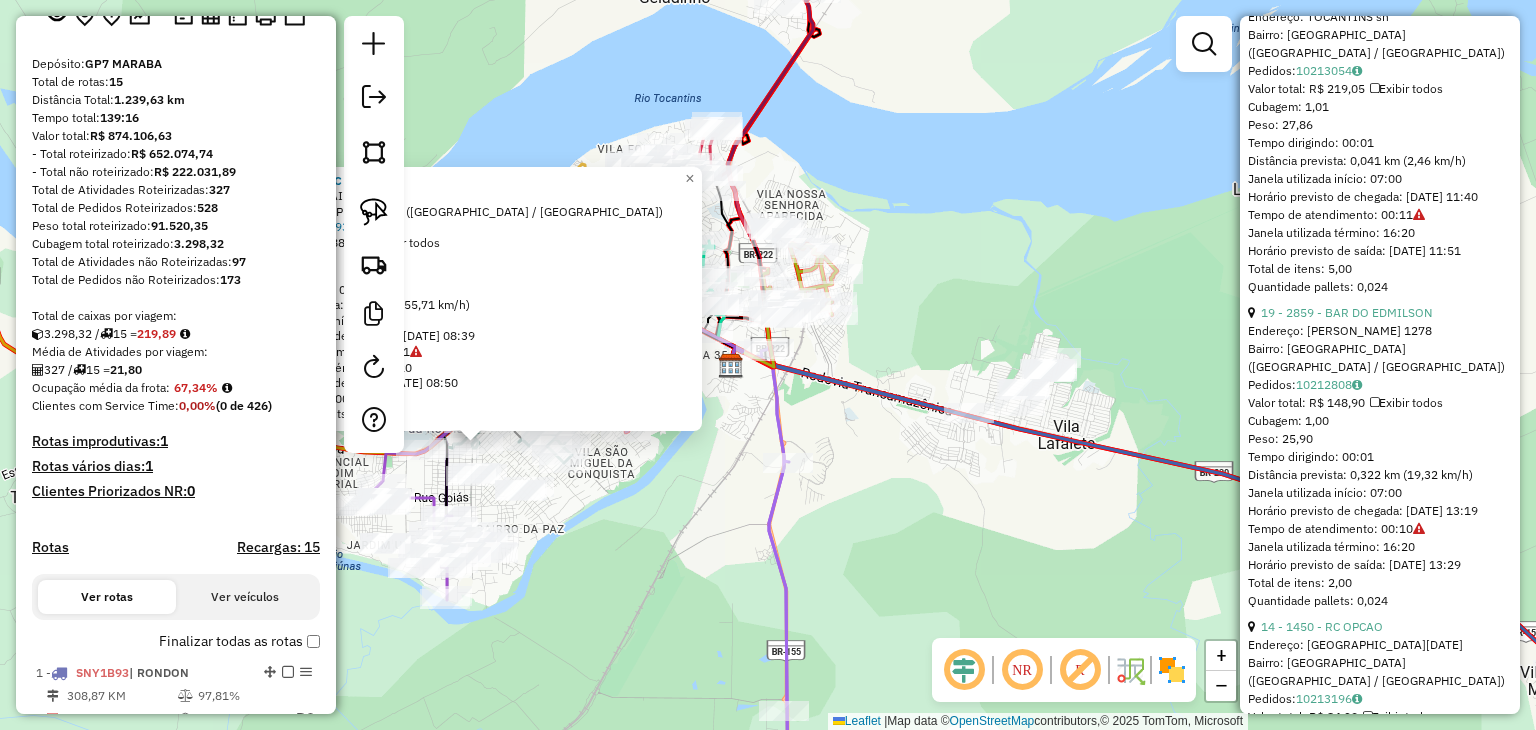 scroll, scrollTop: 89, scrollLeft: 0, axis: vertical 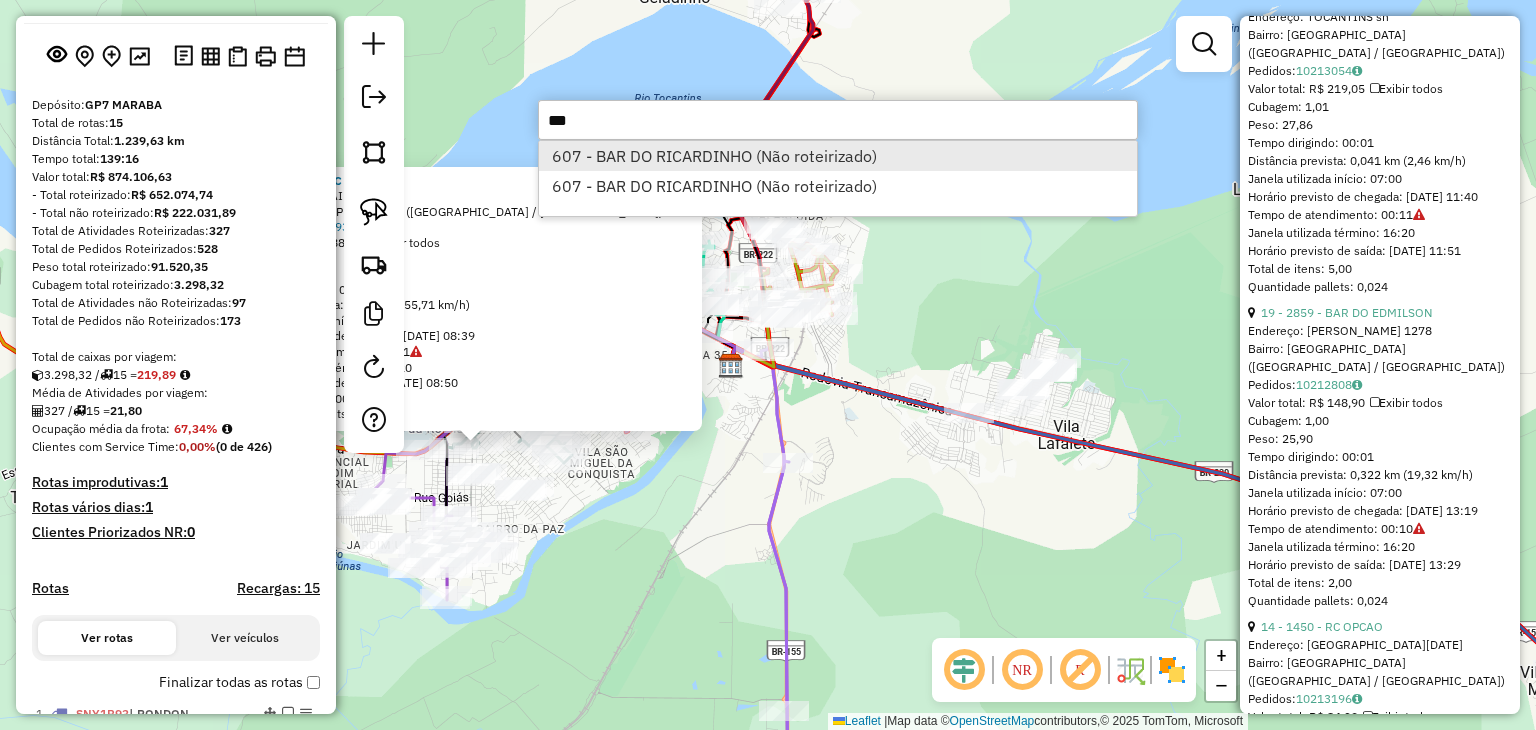 type on "***" 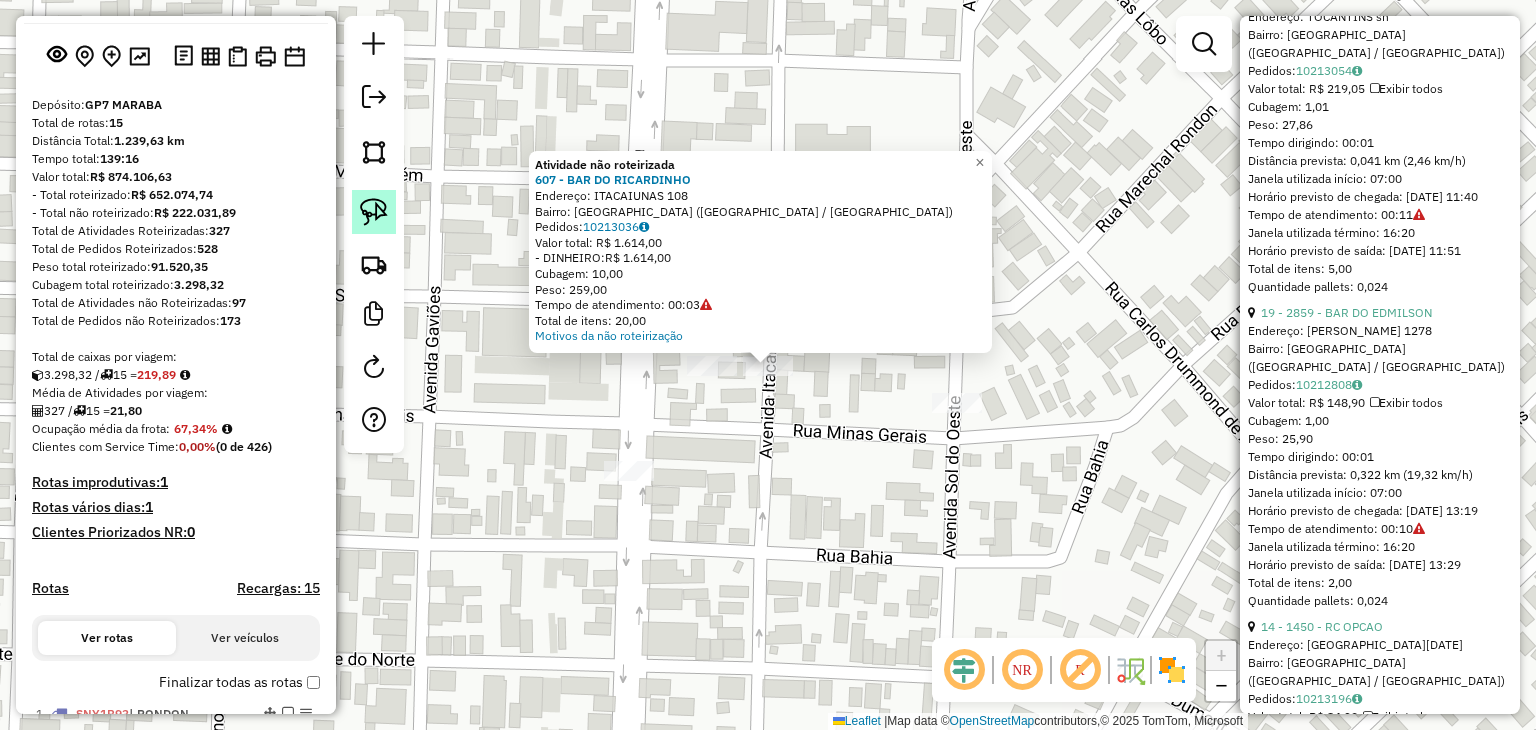 click 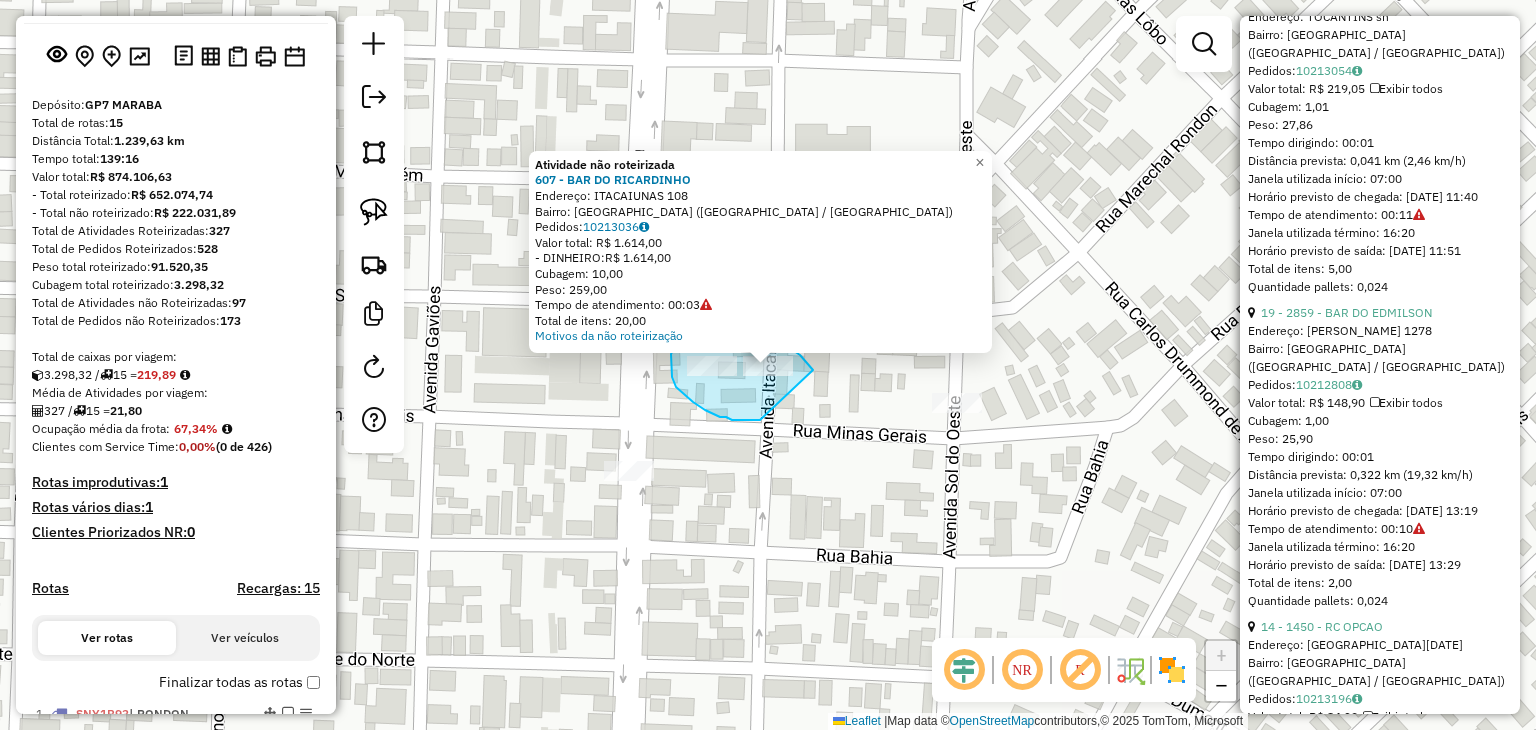 drag, startPoint x: 736, startPoint y: 420, endPoint x: 818, endPoint y: 381, distance: 90.80198 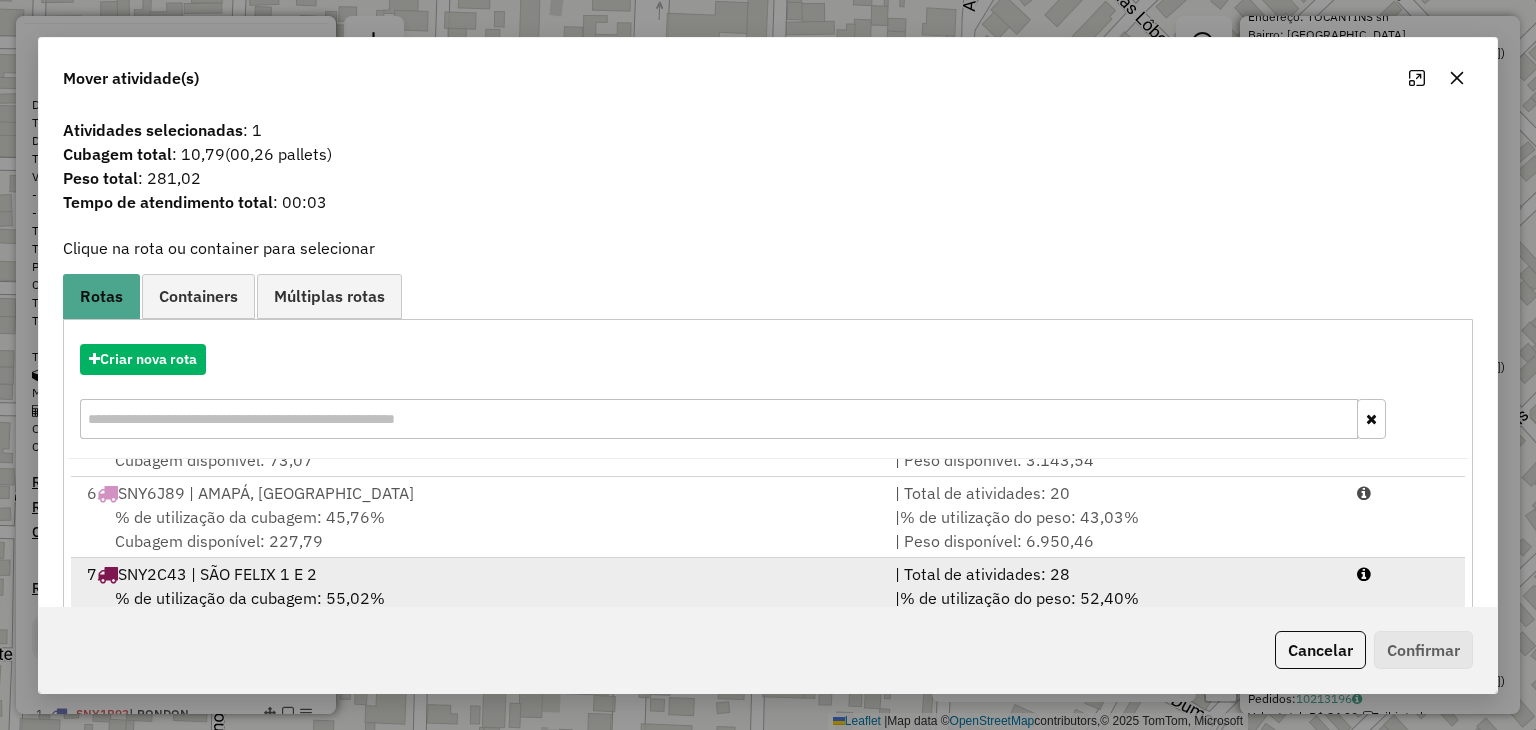 scroll, scrollTop: 500, scrollLeft: 0, axis: vertical 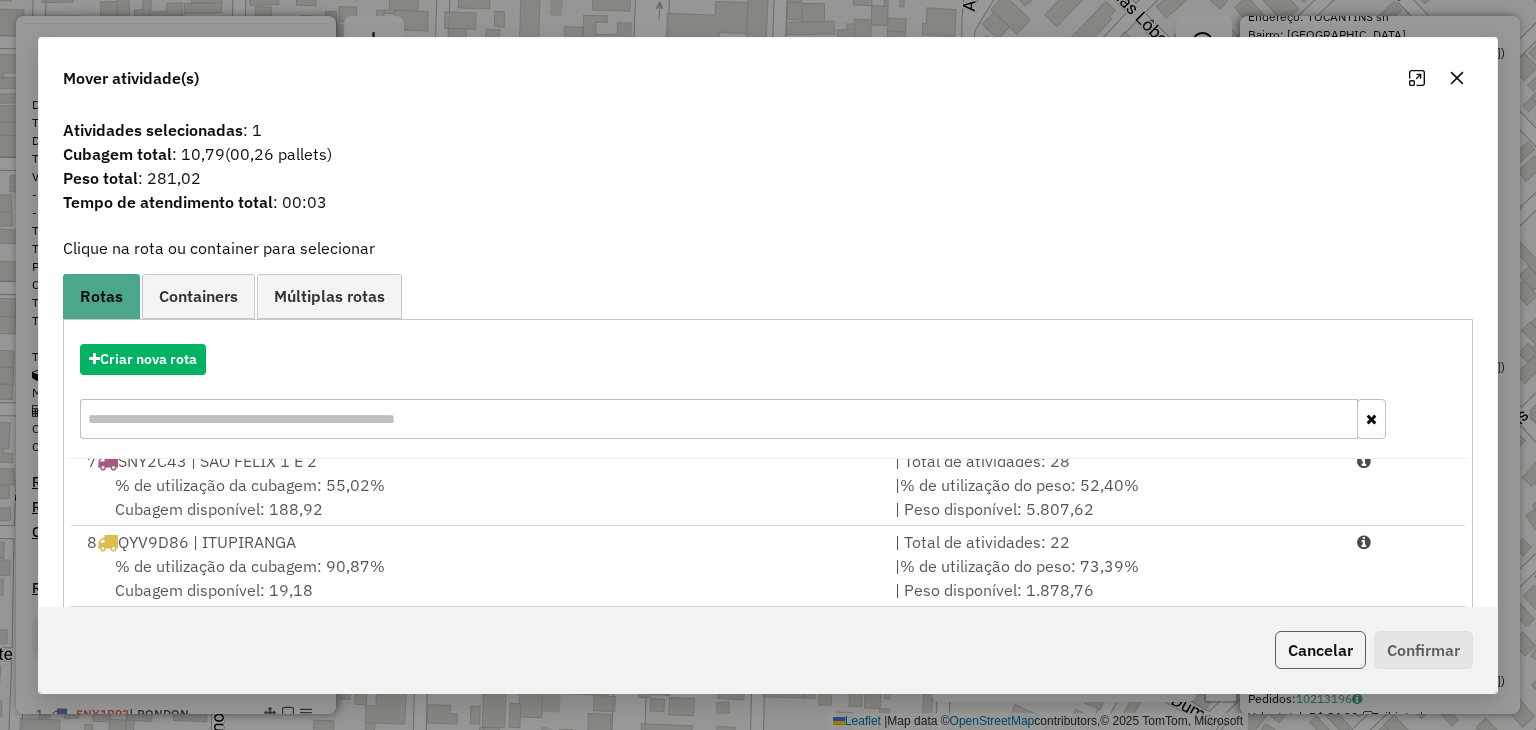 click on "Cancelar" 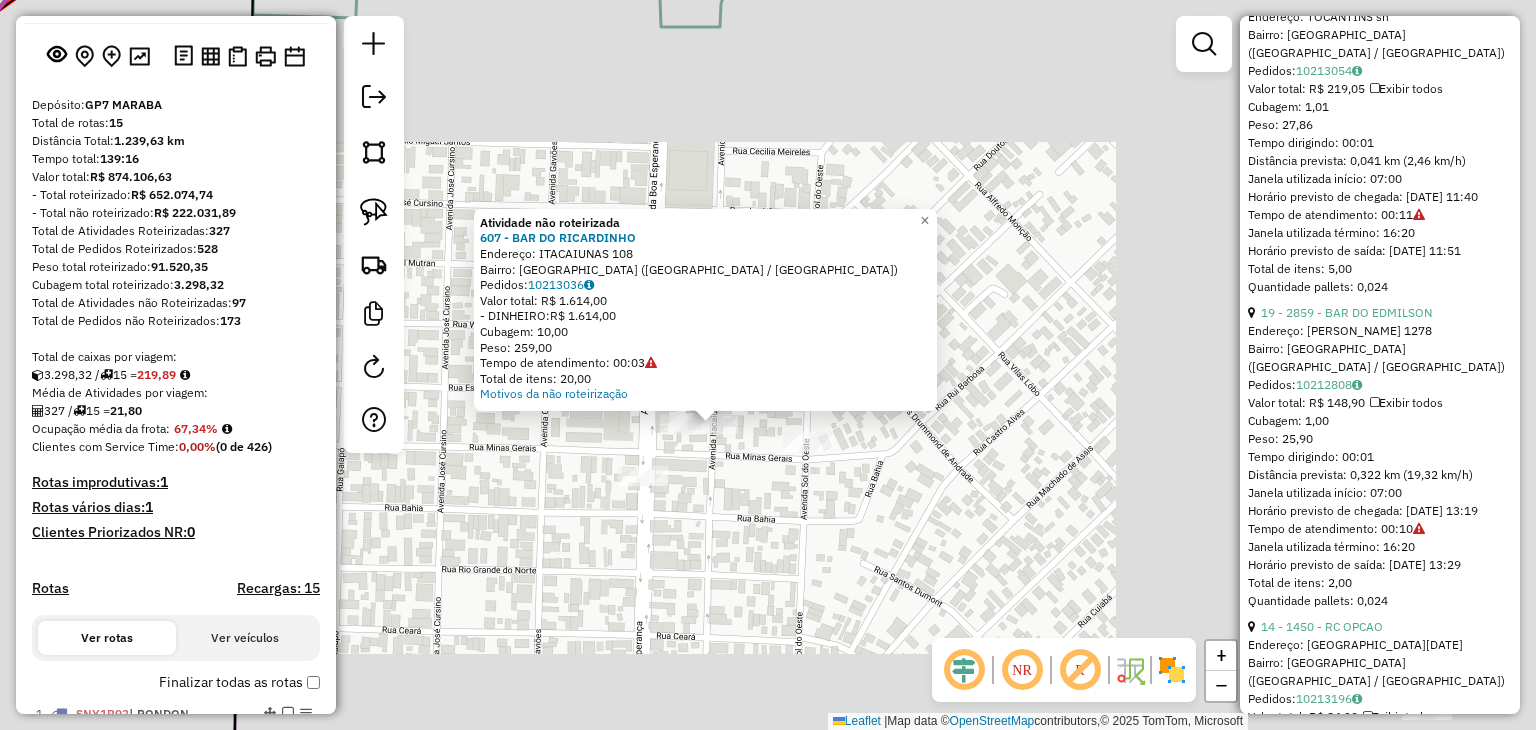 click on "Atividade não roteirizada 607 - BAR DO RICARDINHO  Endereço:  ITACAIUNAS 108   Bairro: NOVO HORIZONTE (MARABA / PA)   Pedidos:  10213036   Valor total: R$ 1.614,00   - DINHEIRO:  R$ 1.614,00   Cubagem: 10,00   Peso: 259,00   Tempo de atendimento: 00:03   Total de itens: 20,00  Motivos da não roteirização × Janela de atendimento Grade de atendimento Capacidade Transportadoras Veículos Cliente Pedidos  Rotas Selecione os dias de semana para filtrar as janelas de atendimento  Seg   Ter   Qua   Qui   Sex   Sáb   Dom  Informe o período da janela de atendimento: De: Até:  Filtrar exatamente a janela do cliente  Considerar janela de atendimento padrão  Selecione os dias de semana para filtrar as grades de atendimento  Seg   Ter   Qua   Qui   Sex   Sáb   Dom   Considerar clientes sem dia de atendimento cadastrado  Clientes fora do dia de atendimento selecionado Filtrar as atividades entre os valores definidos abaixo:  Peso mínimo:   Peso máximo:   Cubagem mínima:  ****  Cubagem máxima:  ****  De:  De:" 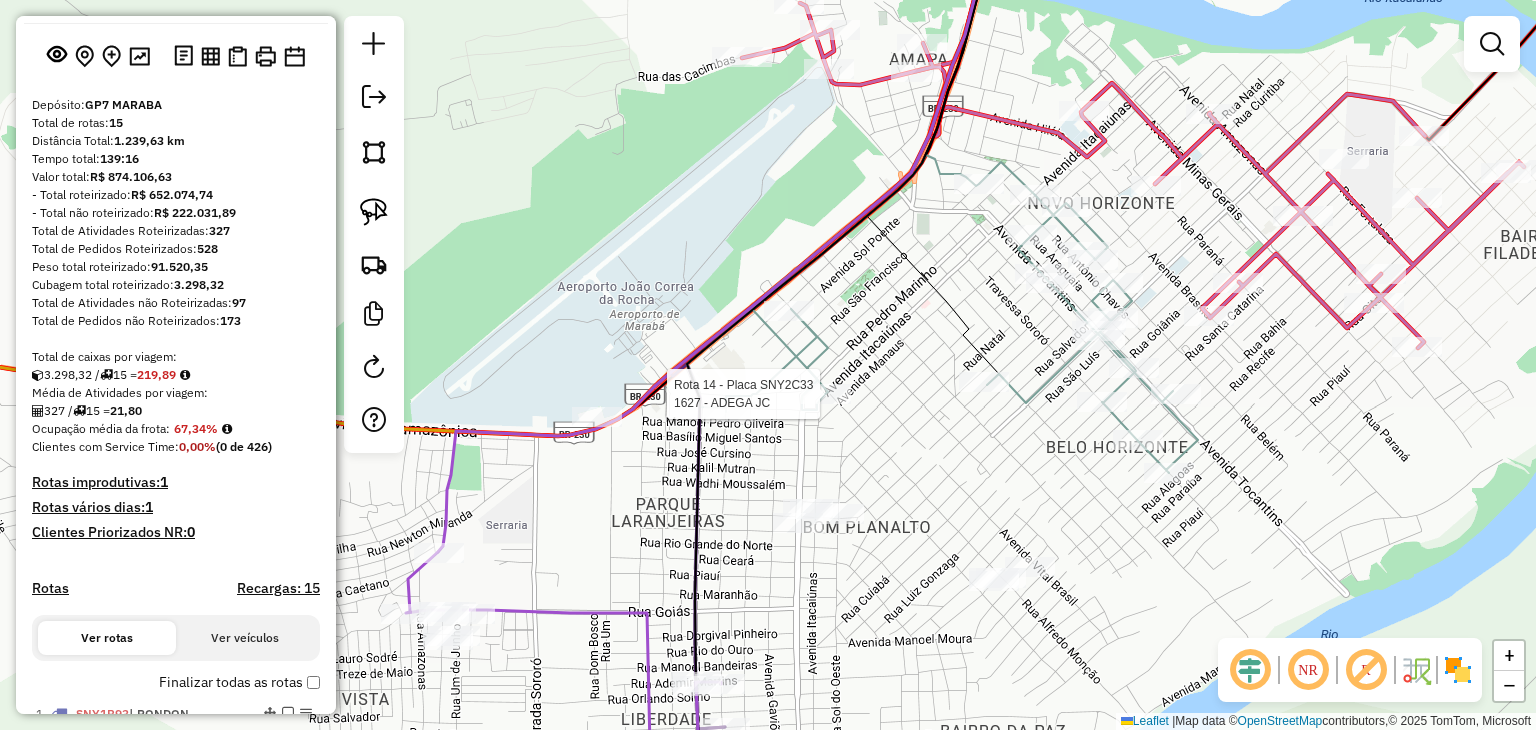 click 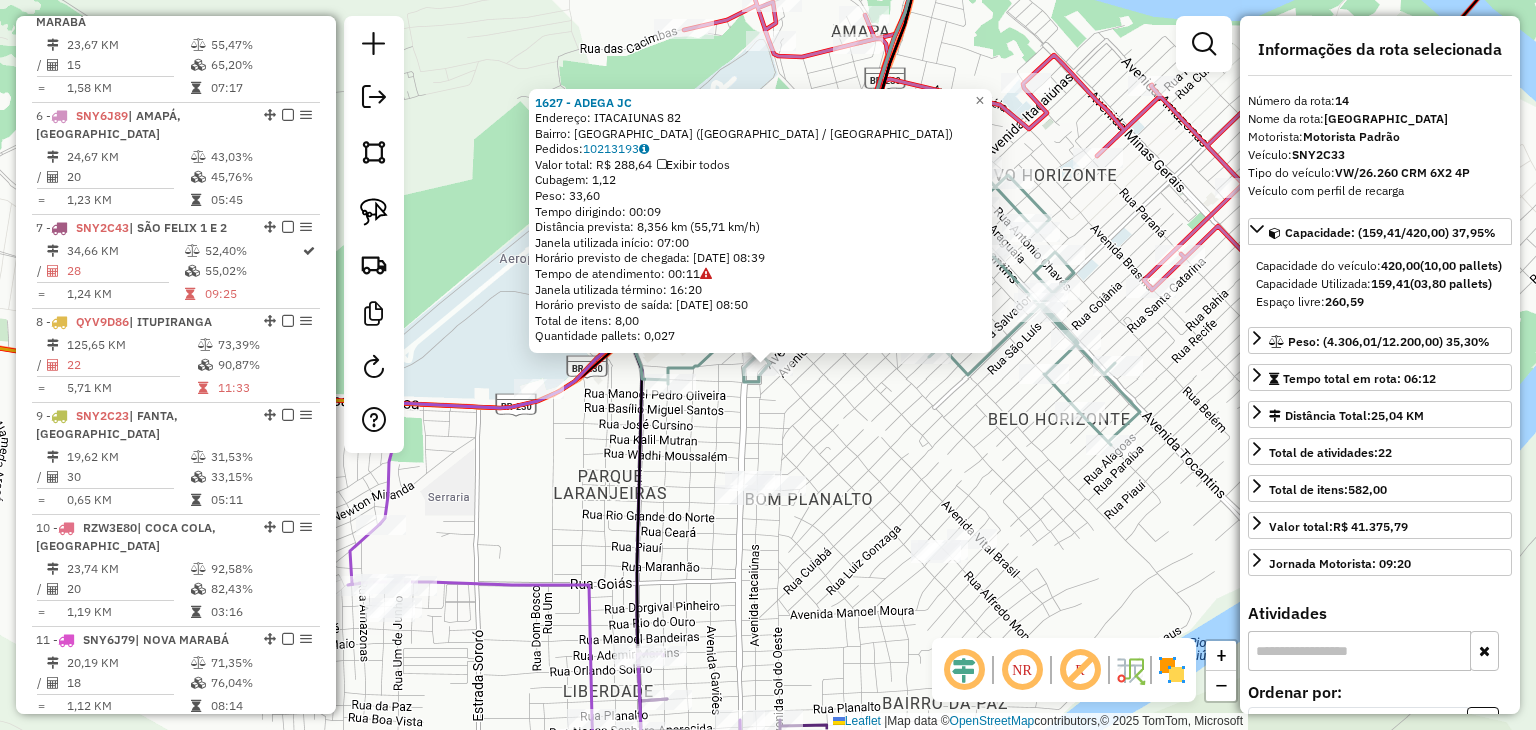 scroll, scrollTop: 2024, scrollLeft: 0, axis: vertical 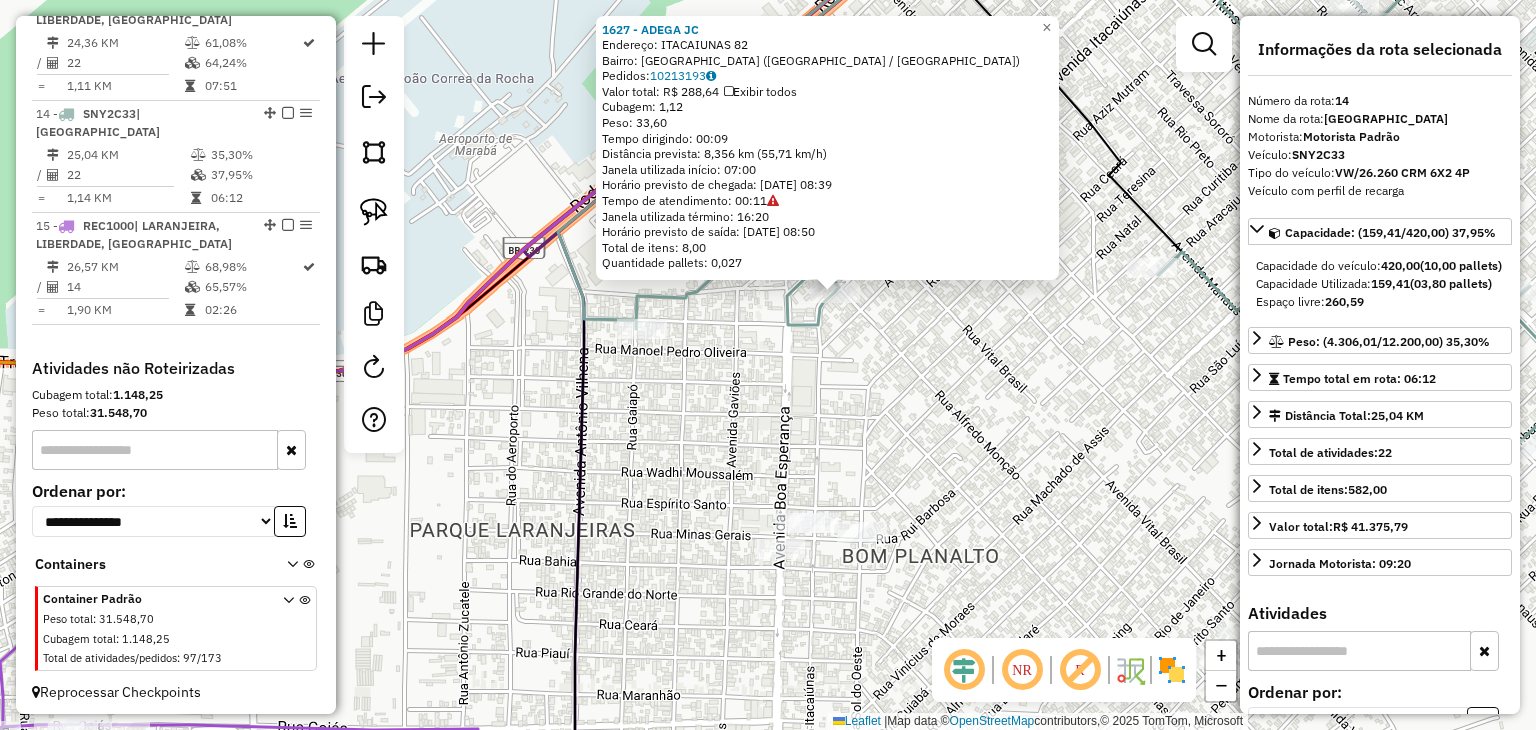click on "1627 - ADEGA JC  Endereço:  ITACAIUNAS 82   Bairro: NOVO HORIZONTE (MARABA / PA)   Pedidos:  10213193   Valor total: R$ 288,64   Exibir todos   Cubagem: 1,12  Peso: 33,60  Tempo dirigindo: 00:09   Distância prevista: 8,356 km (55,71 km/h)   Janela utilizada início: 07:00   Horário previsto de chegada: 11/07/2025 08:39   Tempo de atendimento: 00:11   Janela utilizada término: 16:20   Horário previsto de saída: 11/07/2025 08:50   Total de itens: 8,00   Quantidade pallets: 0,027  × Janela de atendimento Grade de atendimento Capacidade Transportadoras Veículos Cliente Pedidos  Rotas Selecione os dias de semana para filtrar as janelas de atendimento  Seg   Ter   Qua   Qui   Sex   Sáb   Dom  Informe o período da janela de atendimento: De: Até:  Filtrar exatamente a janela do cliente  Considerar janela de atendimento padrão  Selecione os dias de semana para filtrar as grades de atendimento  Seg   Ter   Qua   Qui   Sex   Sáb   Dom   Considerar clientes sem dia de atendimento cadastrado  Peso mínimo:  +" 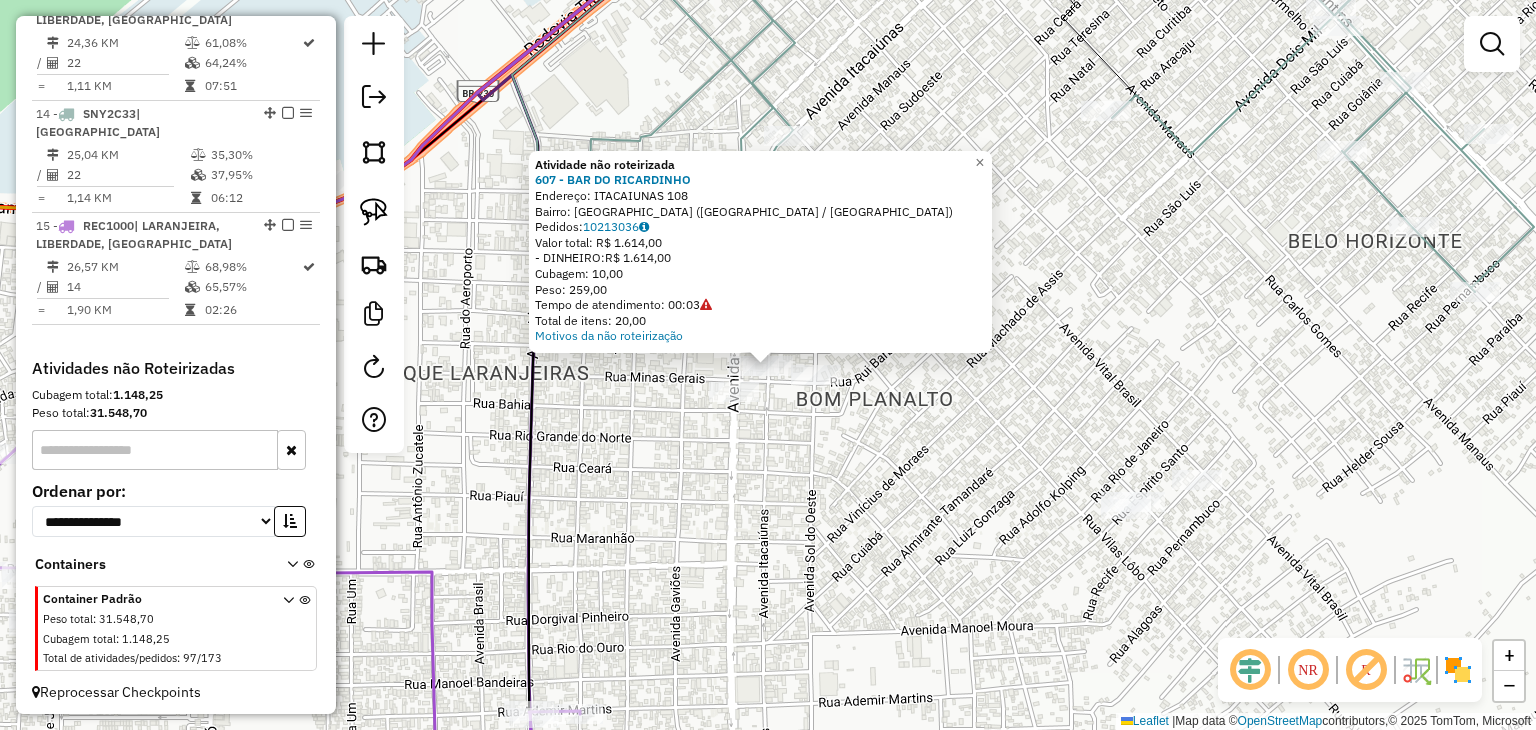 click on "Atividade não roteirizada 607 - BAR DO RICARDINHO  Endereço:  ITACAIUNAS 108   Bairro: NOVO HORIZONTE (MARABA / PA)   Pedidos:  10213036   Valor total: R$ 1.614,00   - DINHEIRO:  R$ 1.614,00   Cubagem: 10,00   Peso: 259,00   Tempo de atendimento: 00:03   Total de itens: 20,00  Motivos da não roteirização × Janela de atendimento Grade de atendimento Capacidade Transportadoras Veículos Cliente Pedidos  Rotas Selecione os dias de semana para filtrar as janelas de atendimento  Seg   Ter   Qua   Qui   Sex   Sáb   Dom  Informe o período da janela de atendimento: De: Até:  Filtrar exatamente a janela do cliente  Considerar janela de atendimento padrão  Selecione os dias de semana para filtrar as grades de atendimento  Seg   Ter   Qua   Qui   Sex   Sáb   Dom   Considerar clientes sem dia de atendimento cadastrado  Clientes fora do dia de atendimento selecionado Filtrar as atividades entre os valores definidos abaixo:  Peso mínimo:   Peso máximo:   Cubagem mínima:  ****  Cubagem máxima:  ****  De:  De:" 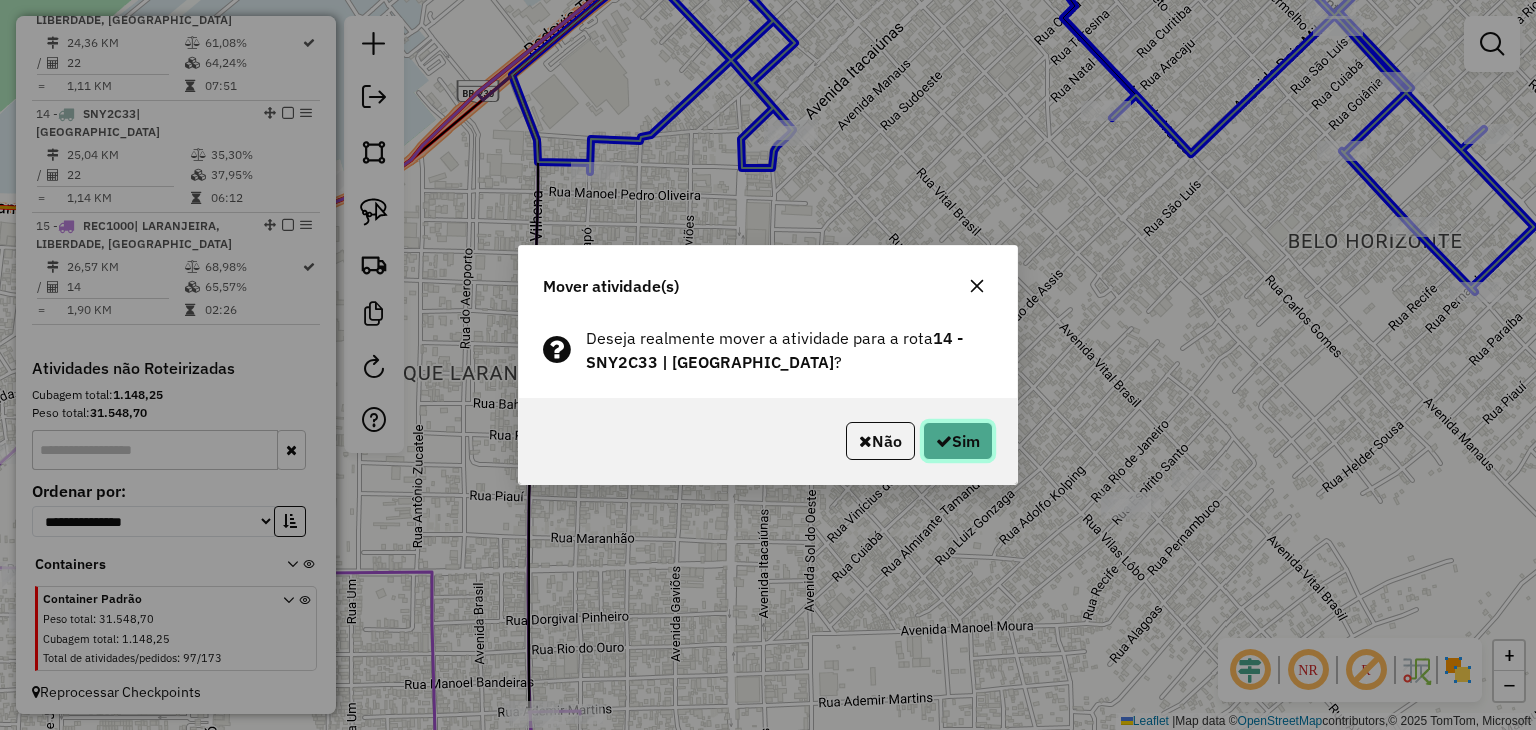 click on "Sim" 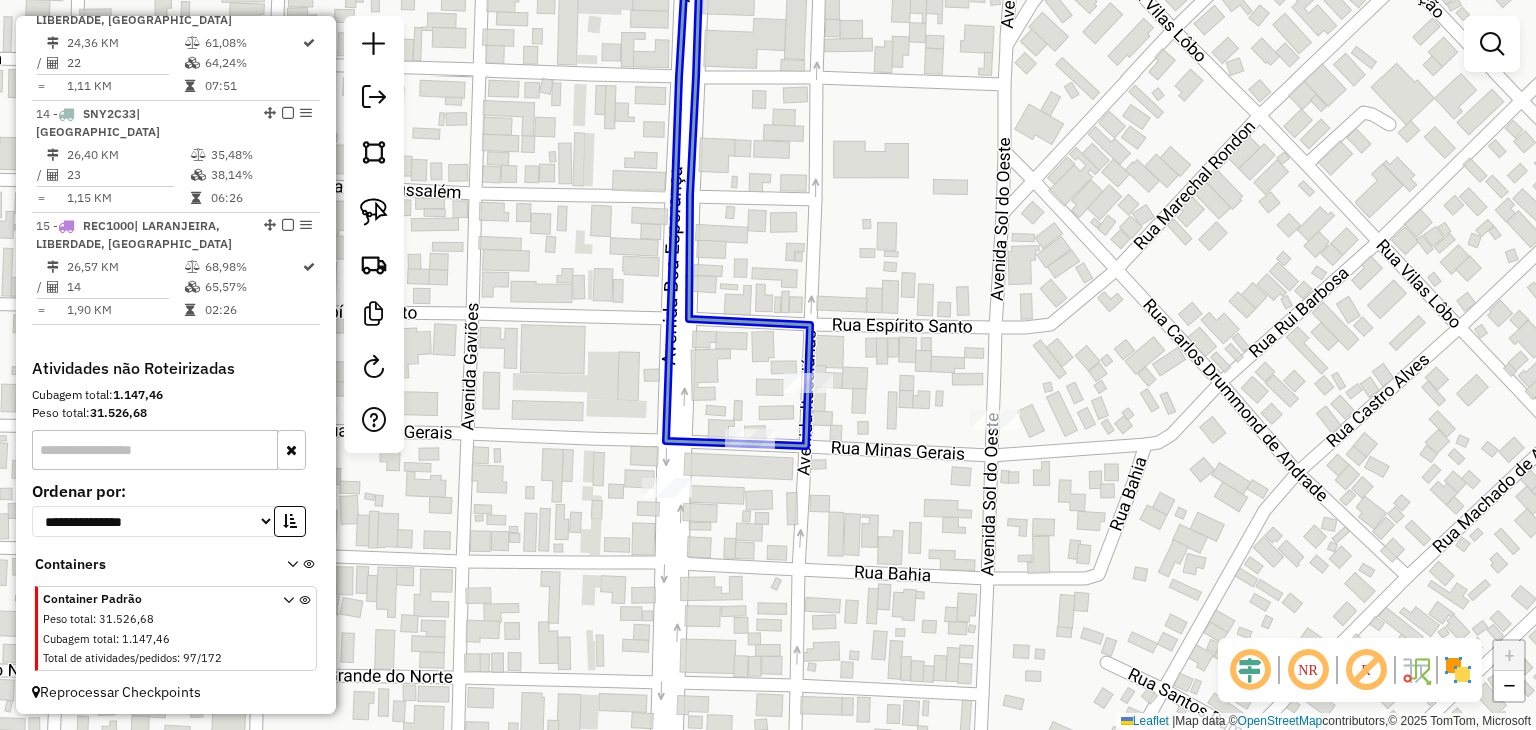 click 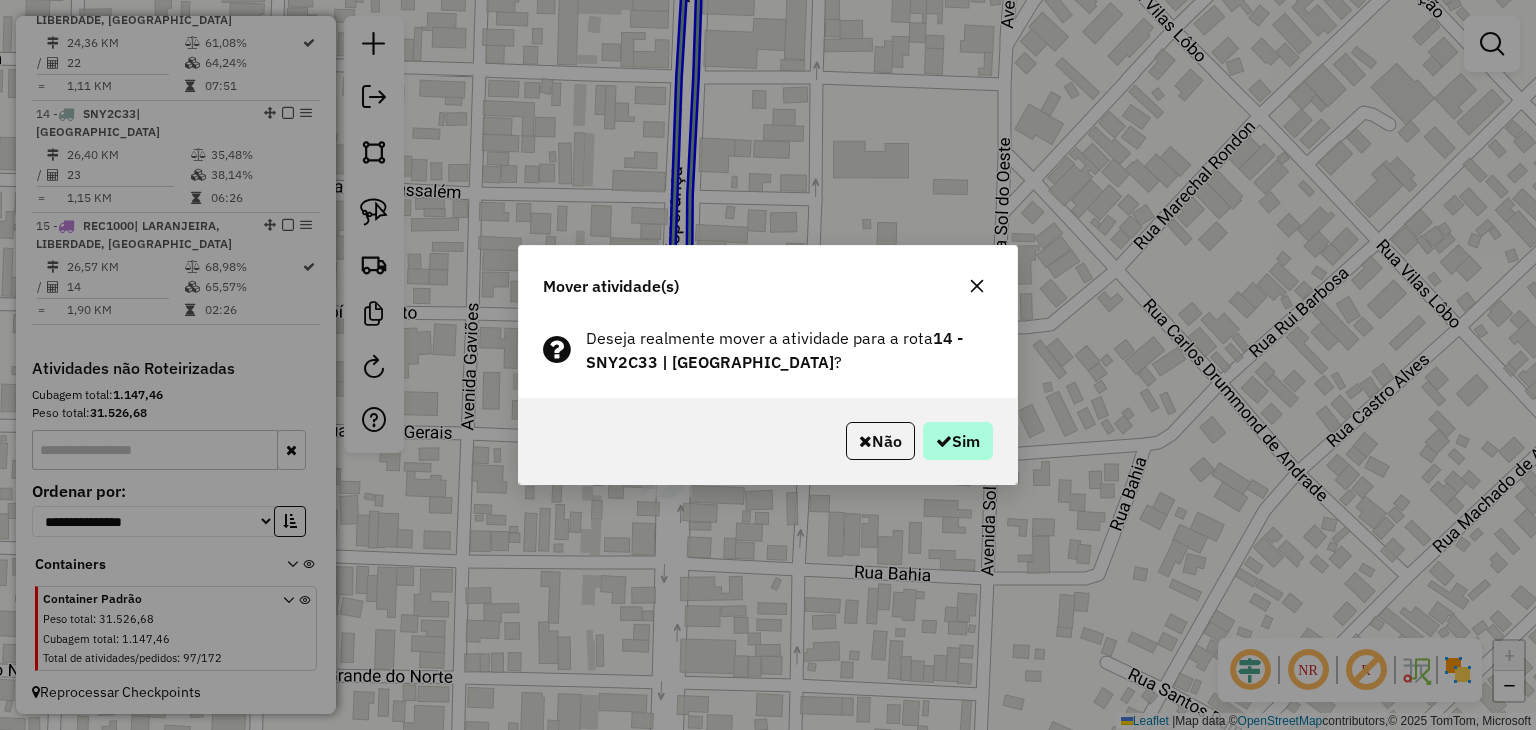 drag, startPoint x: 917, startPoint y: 441, endPoint x: 933, endPoint y: 446, distance: 16.763054 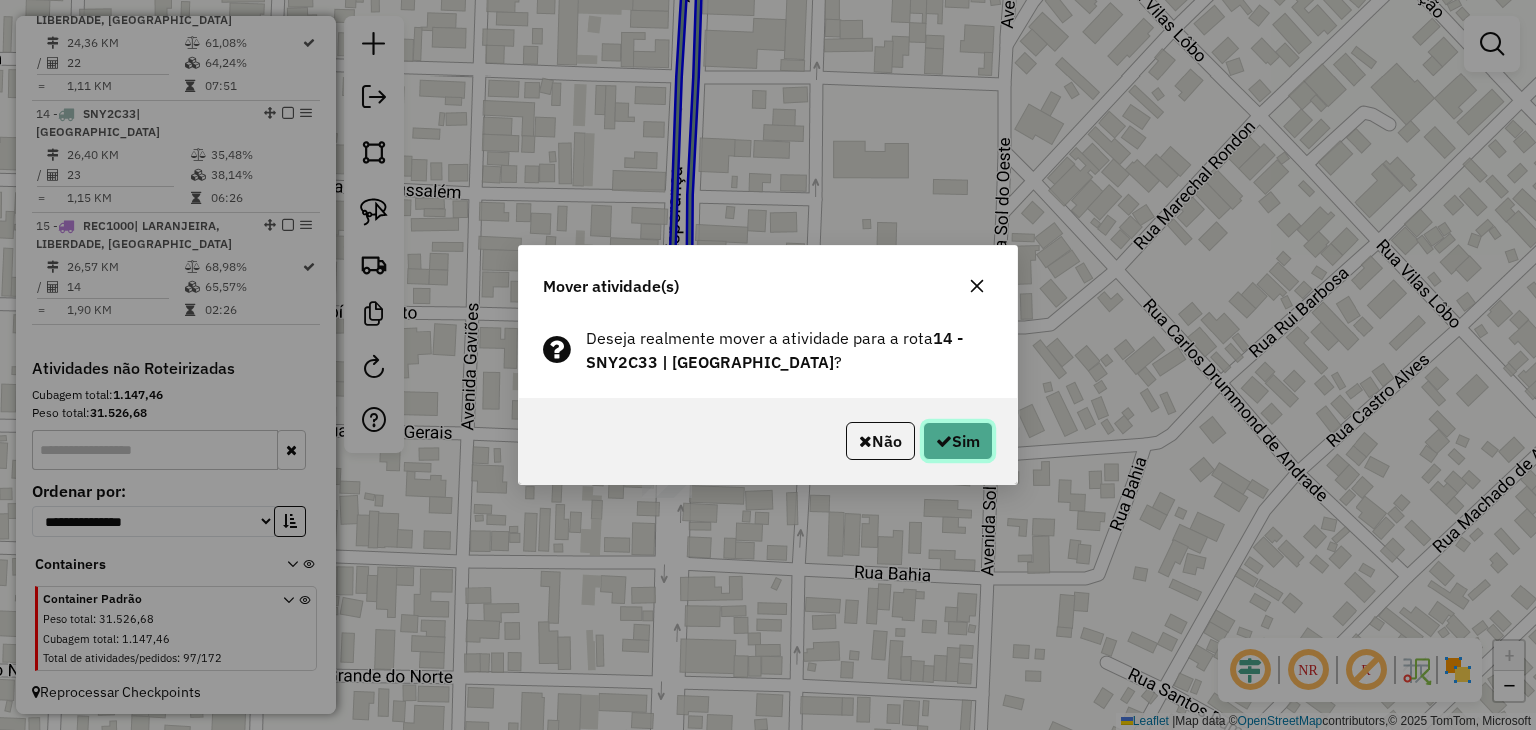 click 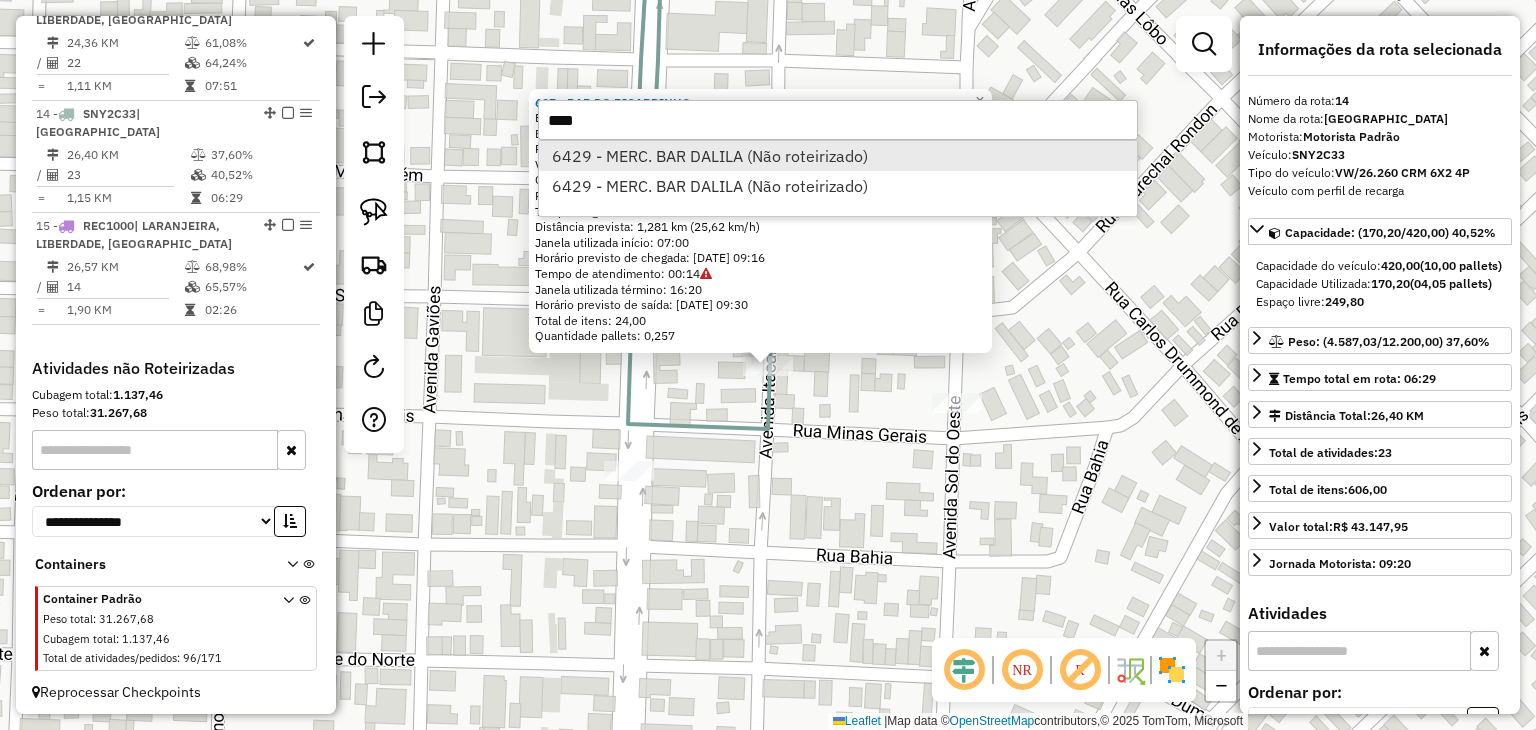 type on "****" 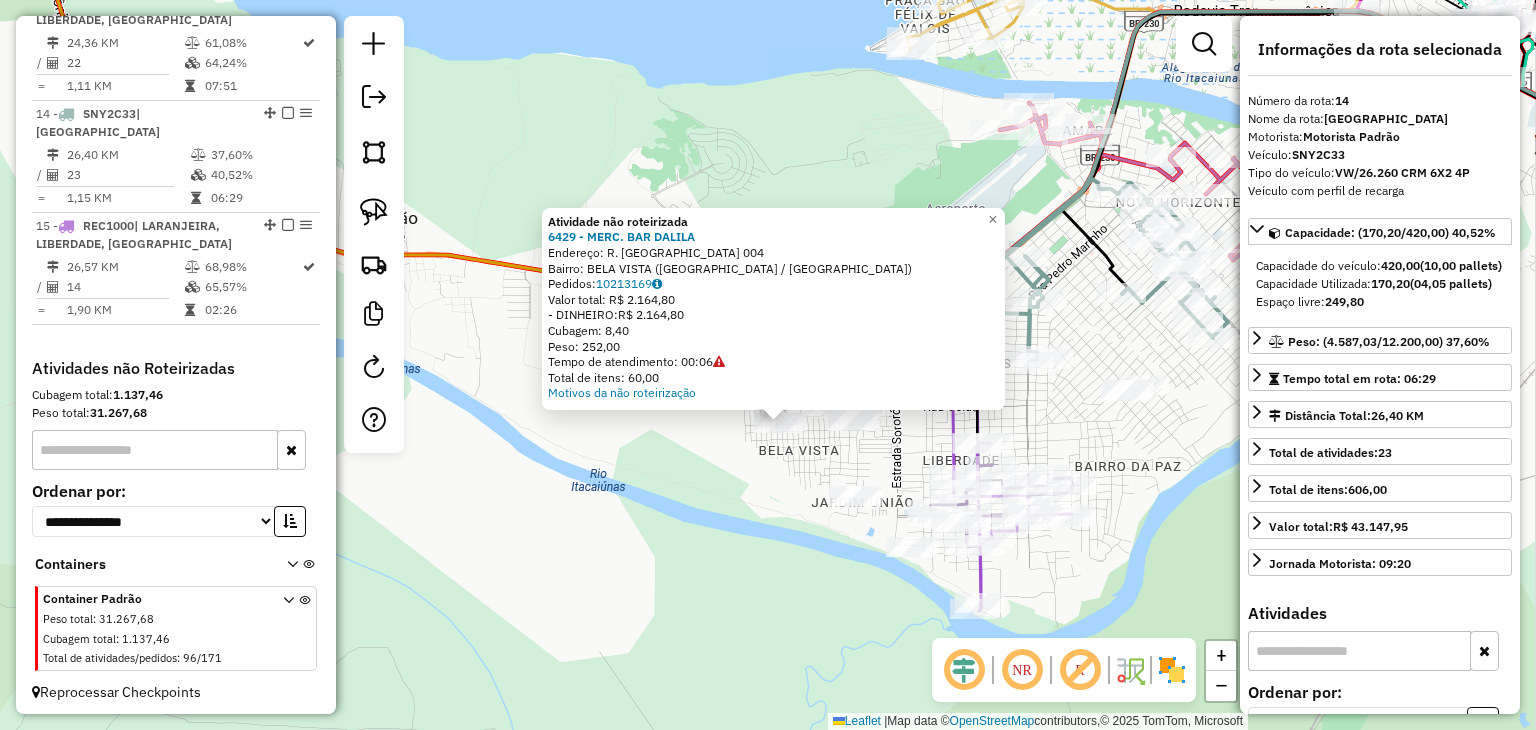 click on "Atividade não roteirizada 6429 - MERC. BAR DALILA  Endereço:  R. JERUSALEM 004   Bairro: BELA VISTA (MARABA / PA)   Pedidos:  10213169   Valor total: R$ 2.164,80   - DINHEIRO:  R$ 2.164,80   Cubagem: 8,40   Peso: 252,00   Tempo de atendimento: 00:06   Total de itens: 60,00  Motivos da não roteirização × Janela de atendimento Grade de atendimento Capacidade Transportadoras Veículos Cliente Pedidos  Rotas Selecione os dias de semana para filtrar as janelas de atendimento  Seg   Ter   Qua   Qui   Sex   Sáb   Dom  Informe o período da janela de atendimento: De: Até:  Filtrar exatamente a janela do cliente  Considerar janela de atendimento padrão  Selecione os dias de semana para filtrar as grades de atendimento  Seg   Ter   Qua   Qui   Sex   Sáb   Dom   Considerar clientes sem dia de atendimento cadastrado  Clientes fora do dia de atendimento selecionado Filtrar as atividades entre os valores definidos abaixo:  Peso mínimo:   Peso máximo:   Cubagem mínima:  ****  Cubagem máxima:  ****  De:   De:" 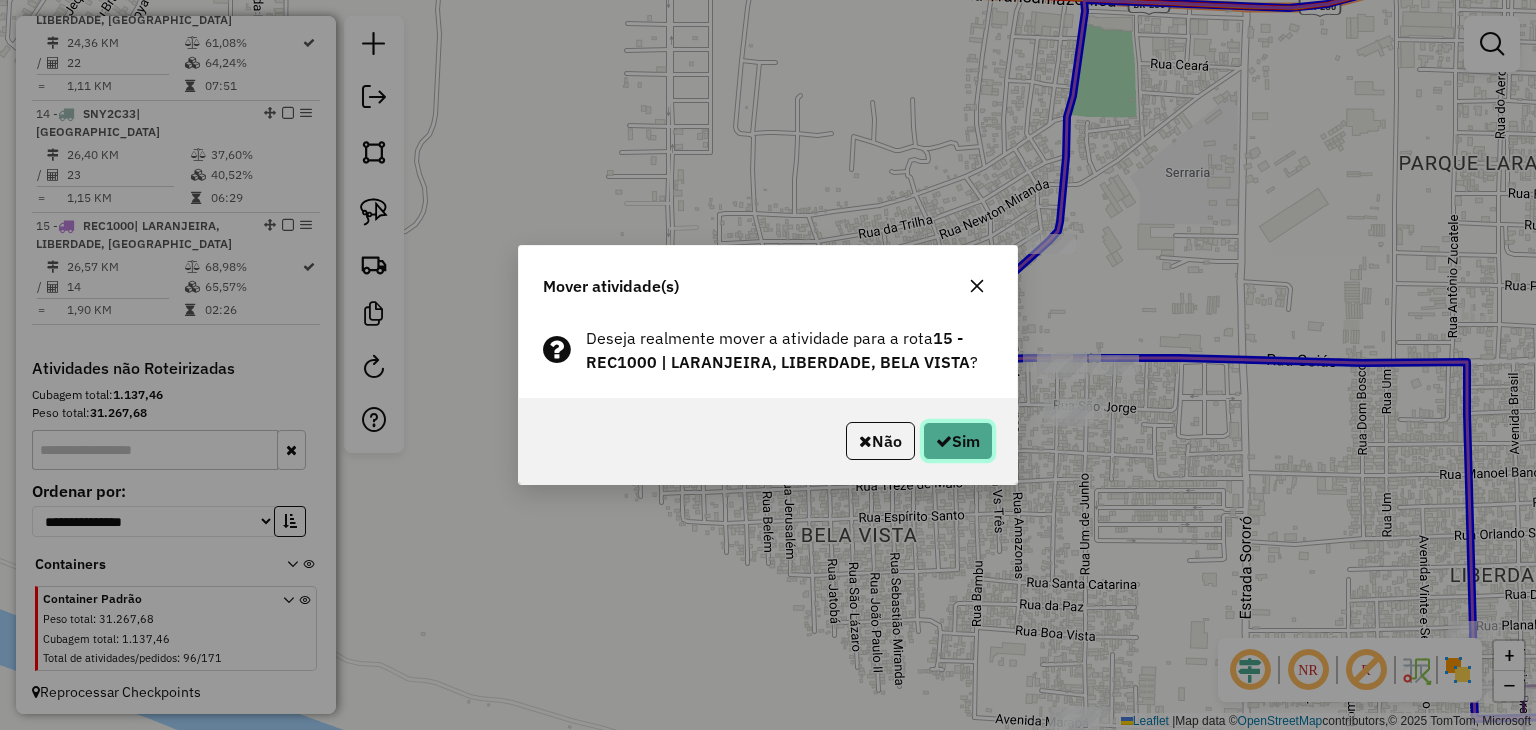 click on "Sim" 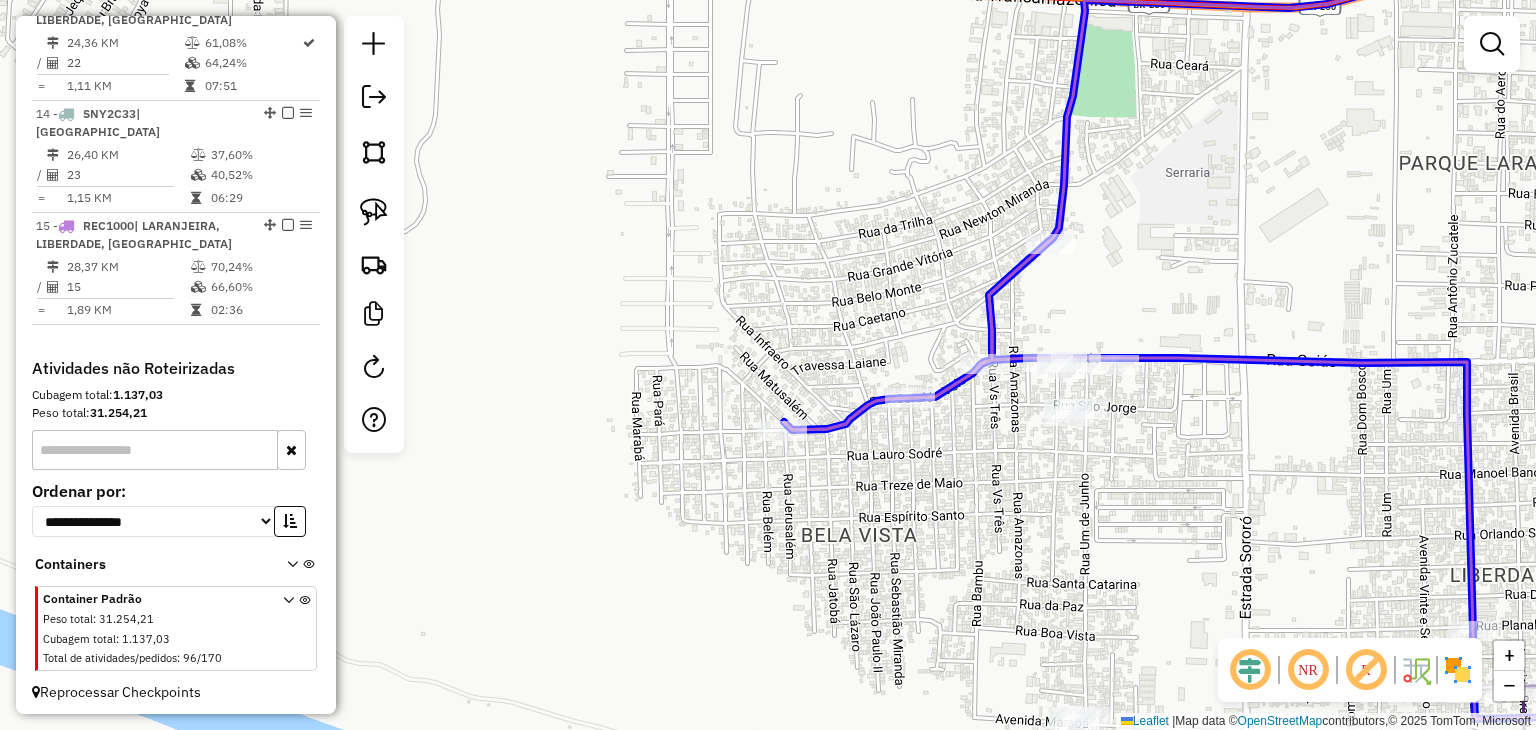 click 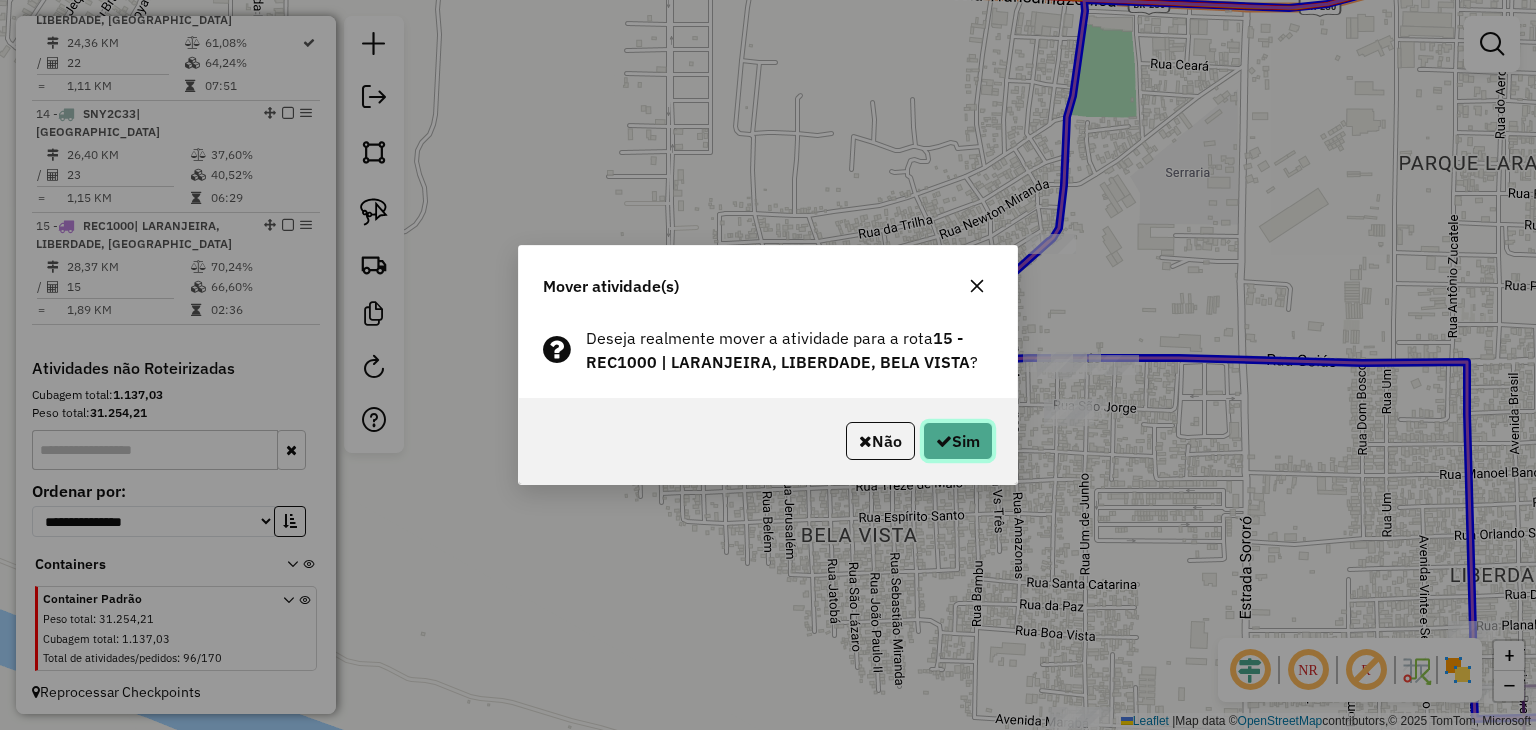 click on "Sim" 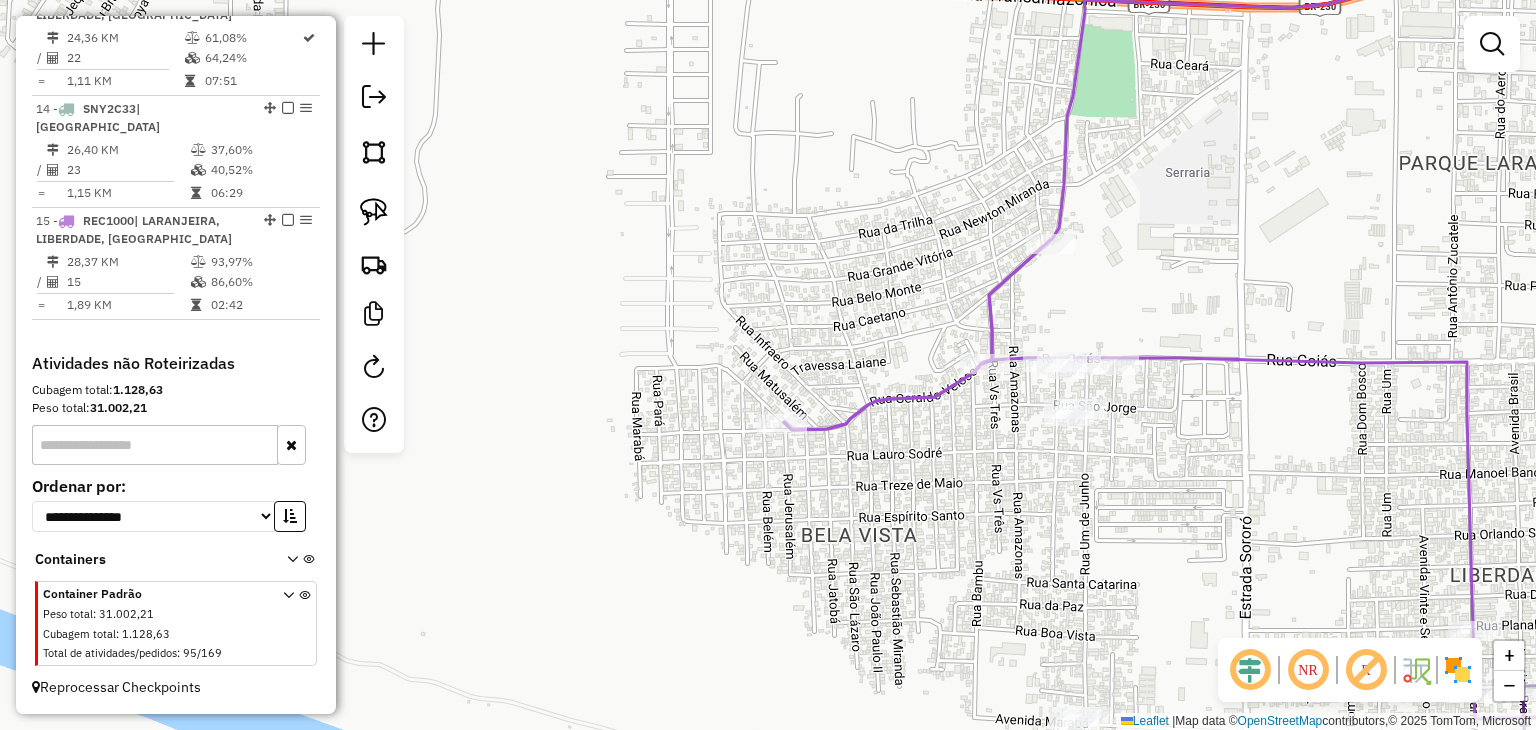 scroll, scrollTop: 2000, scrollLeft: 0, axis: vertical 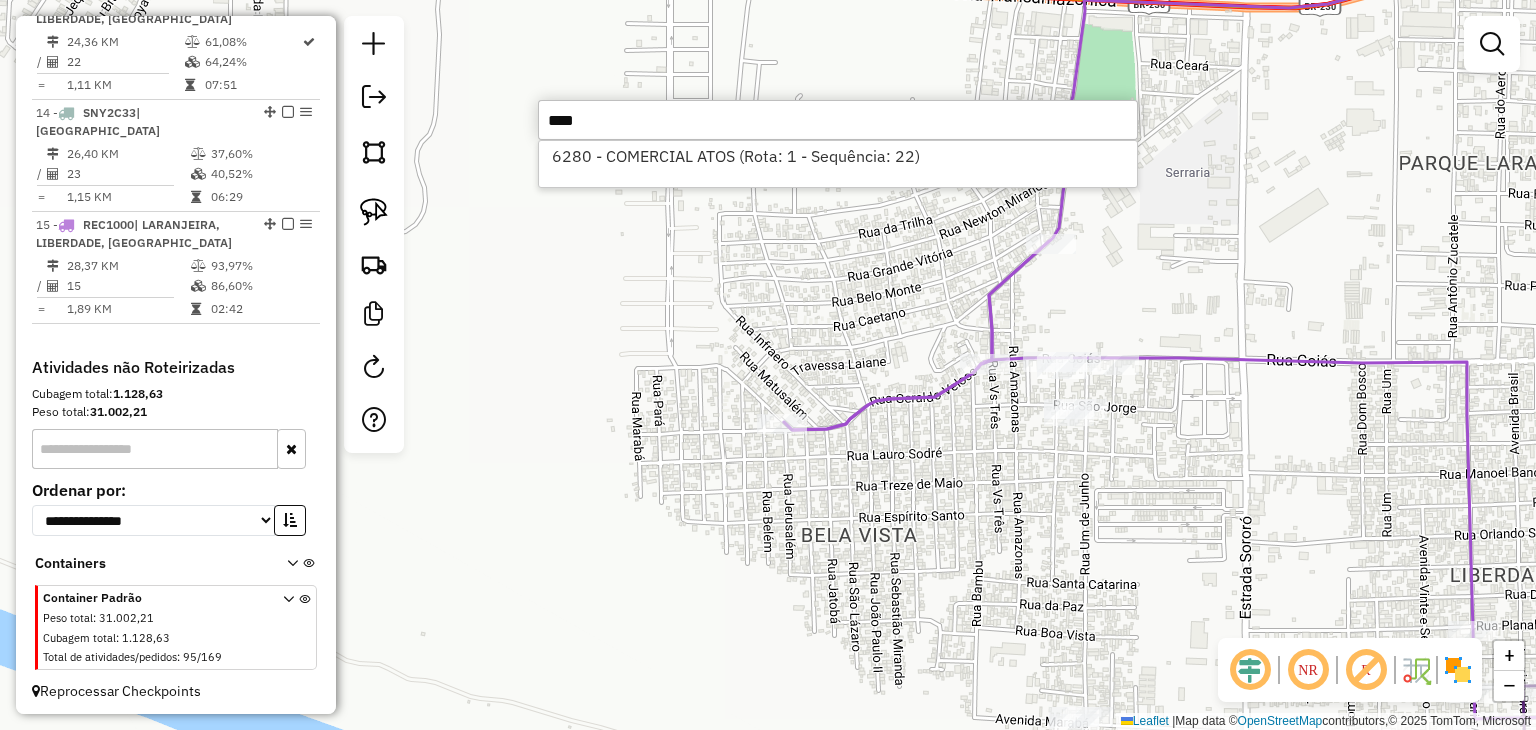 type on "****" 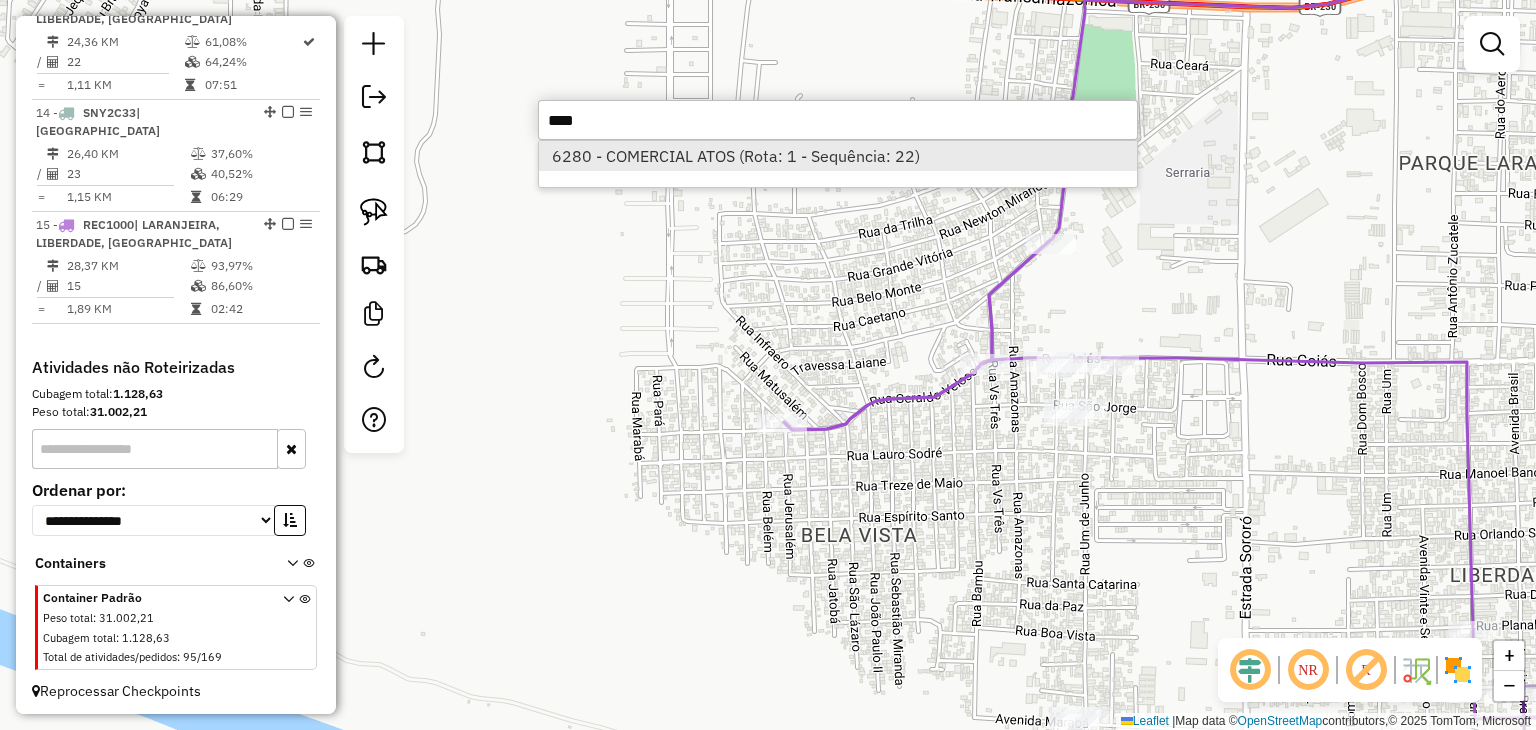 click on "6280 - COMERCIAL ATOS (Rota: 1 - Sequência: 22)" at bounding box center (838, 156) 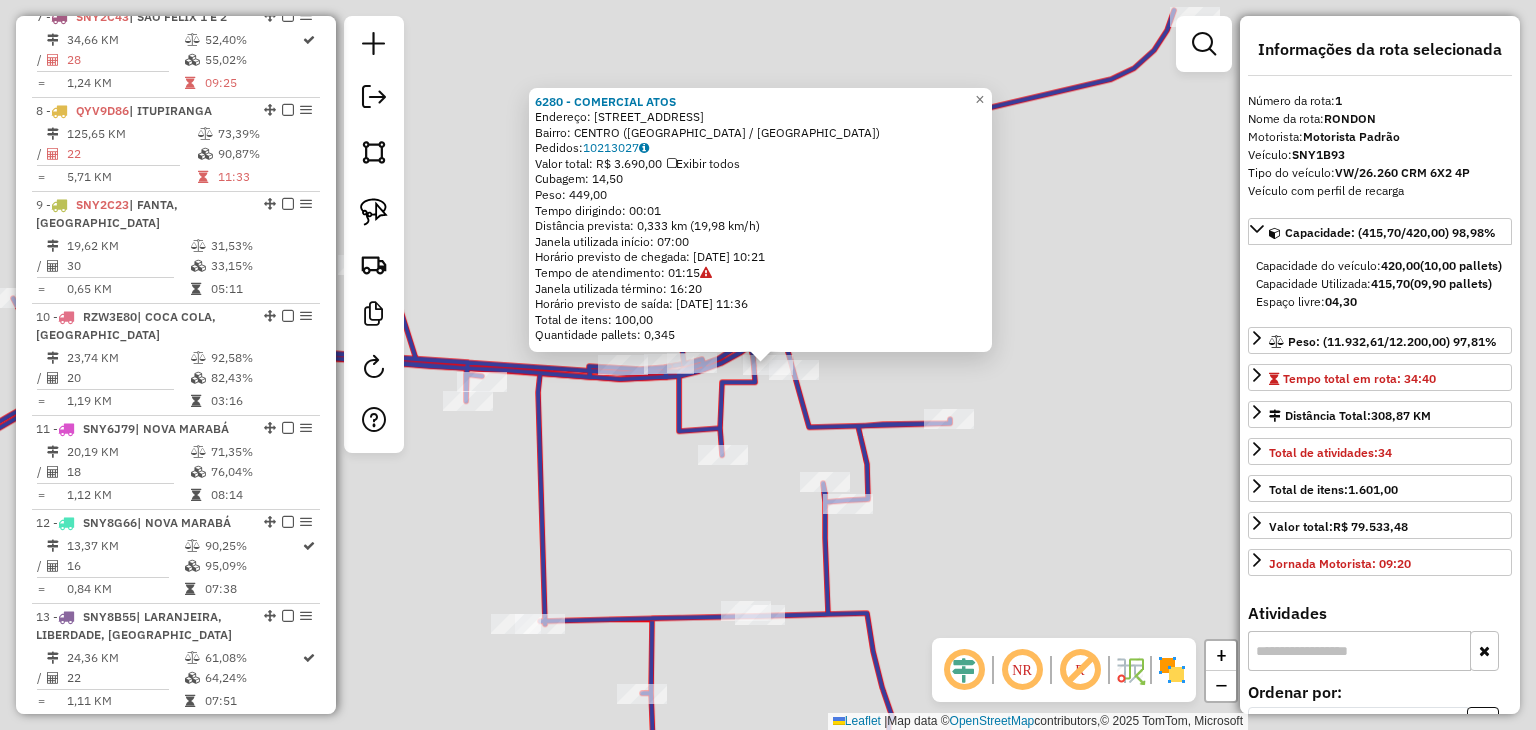 scroll, scrollTop: 767, scrollLeft: 0, axis: vertical 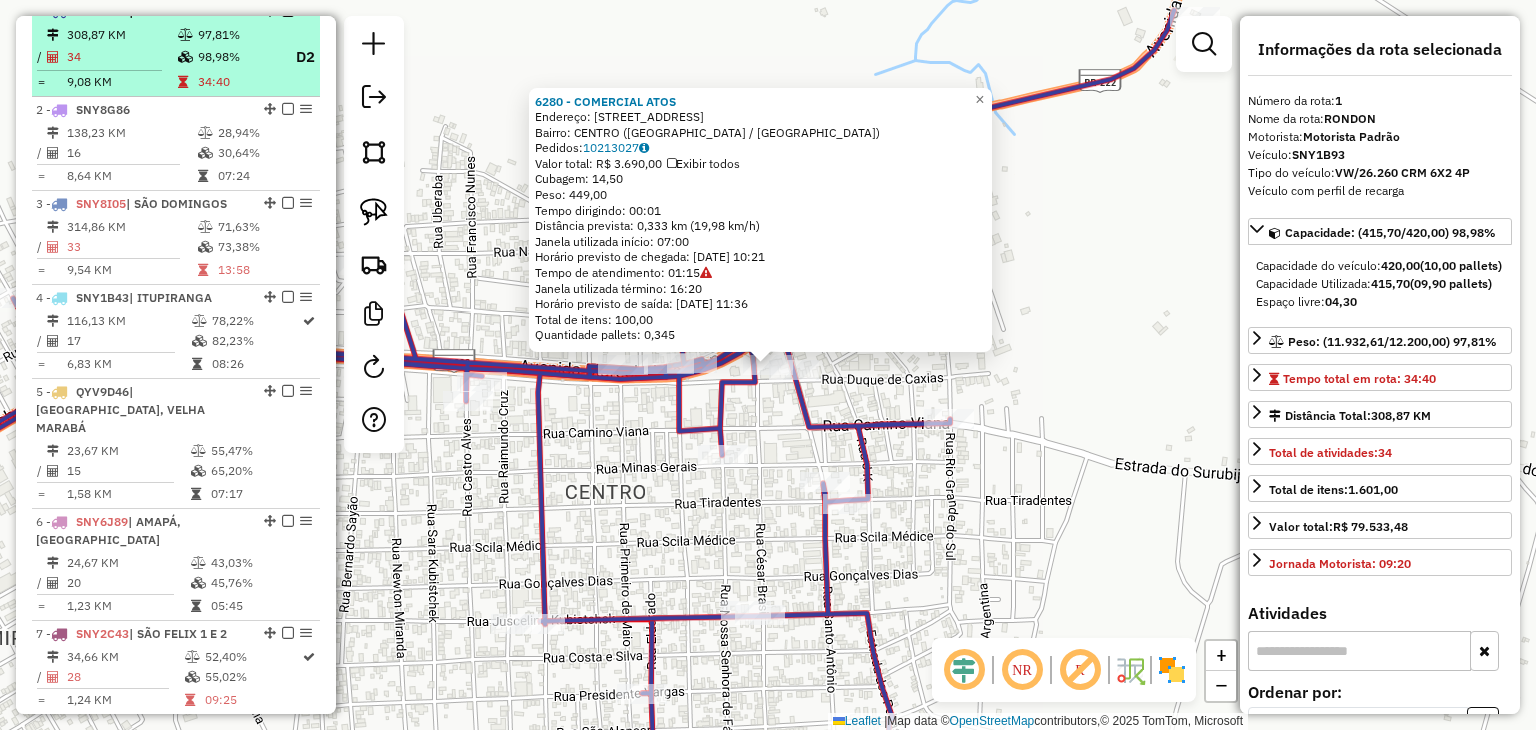 click on "308,87 KM" at bounding box center (121, 35) 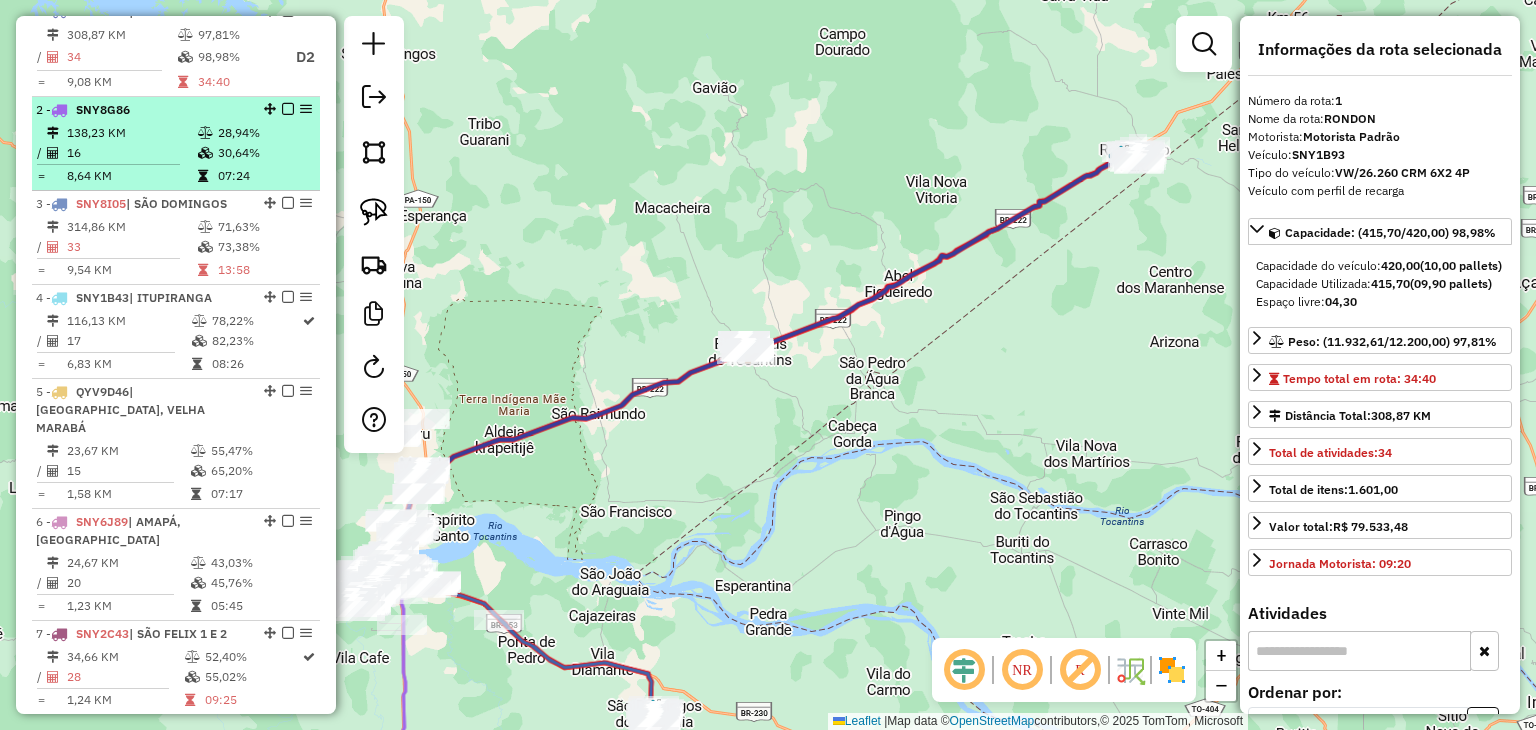 click on "138,23 KM" at bounding box center [131, 133] 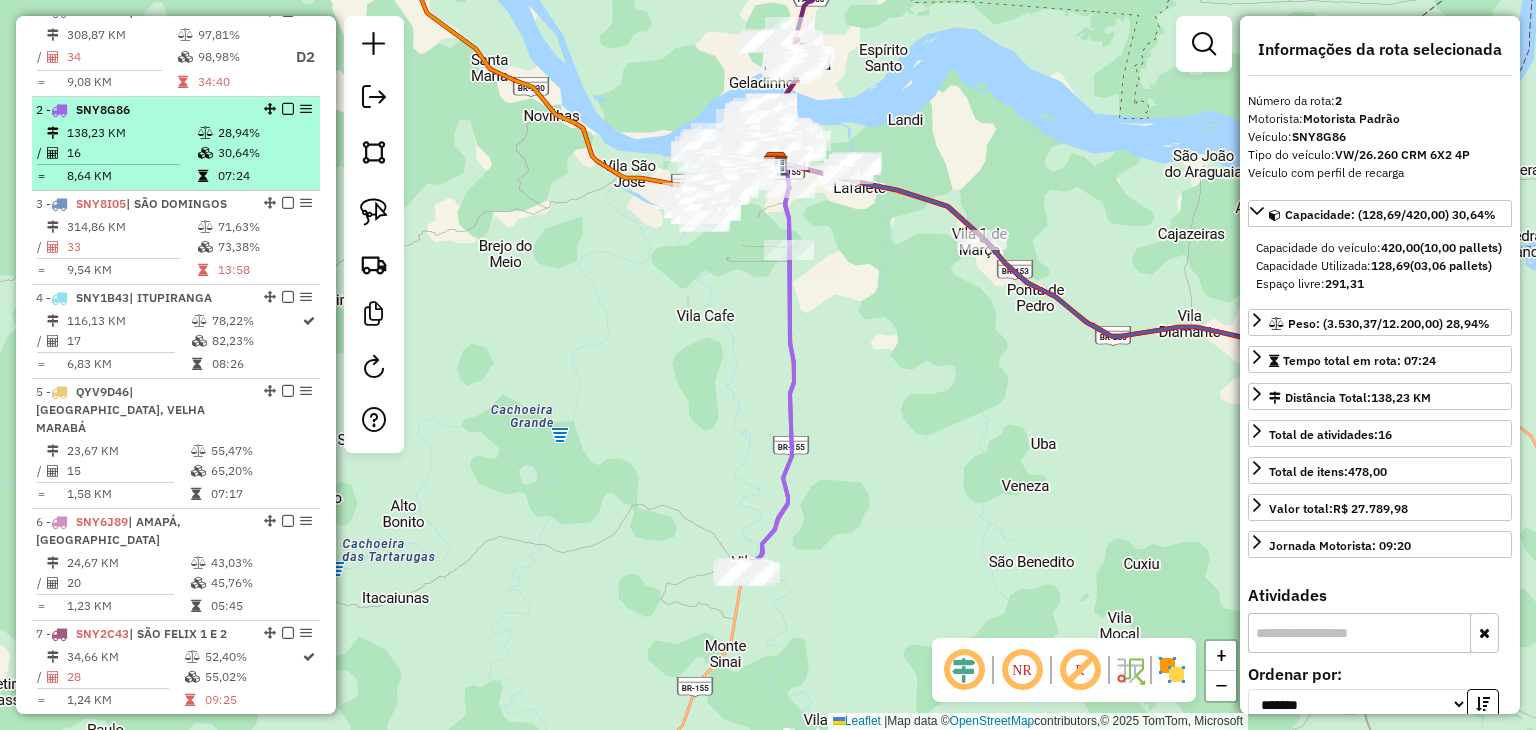 click on "16" at bounding box center [131, 153] 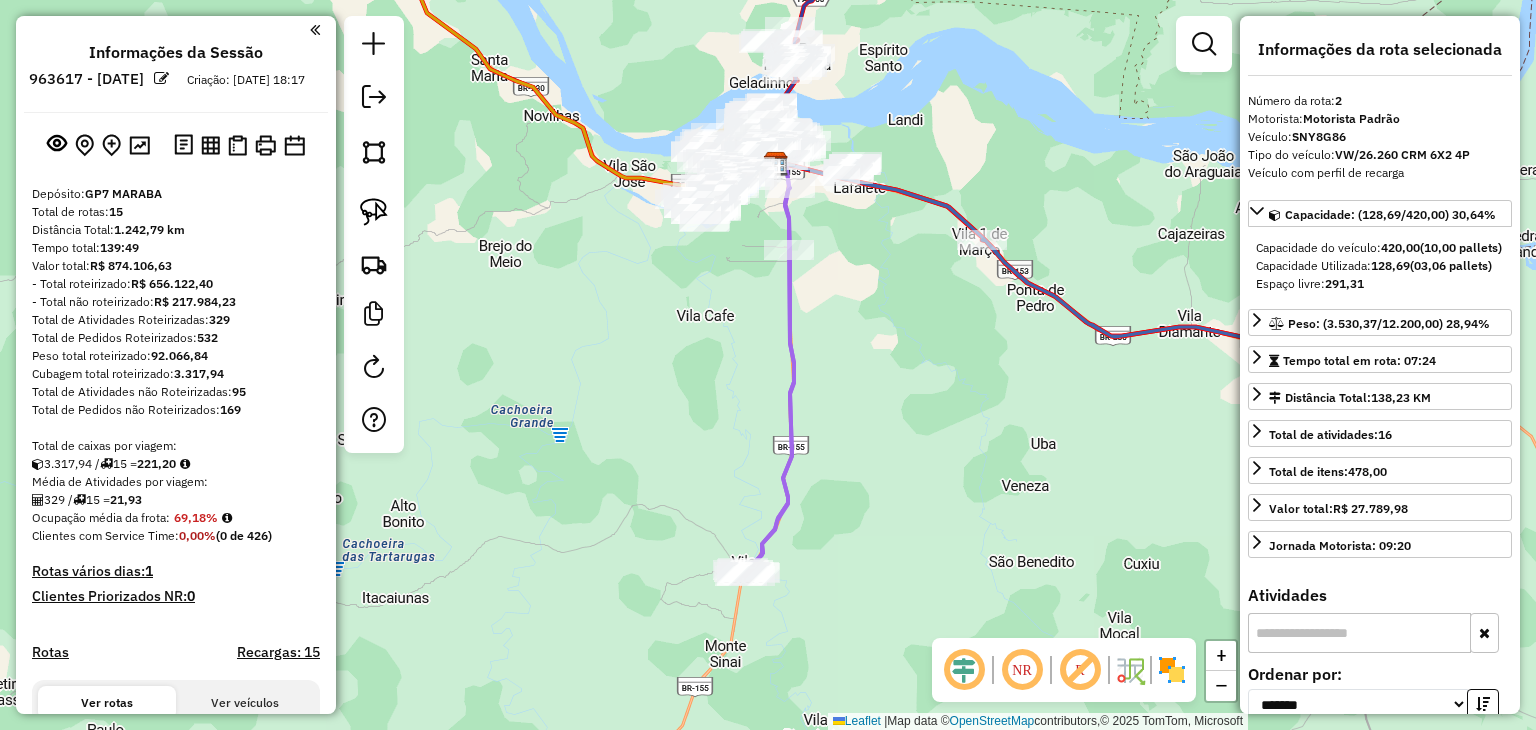 scroll, scrollTop: 0, scrollLeft: 0, axis: both 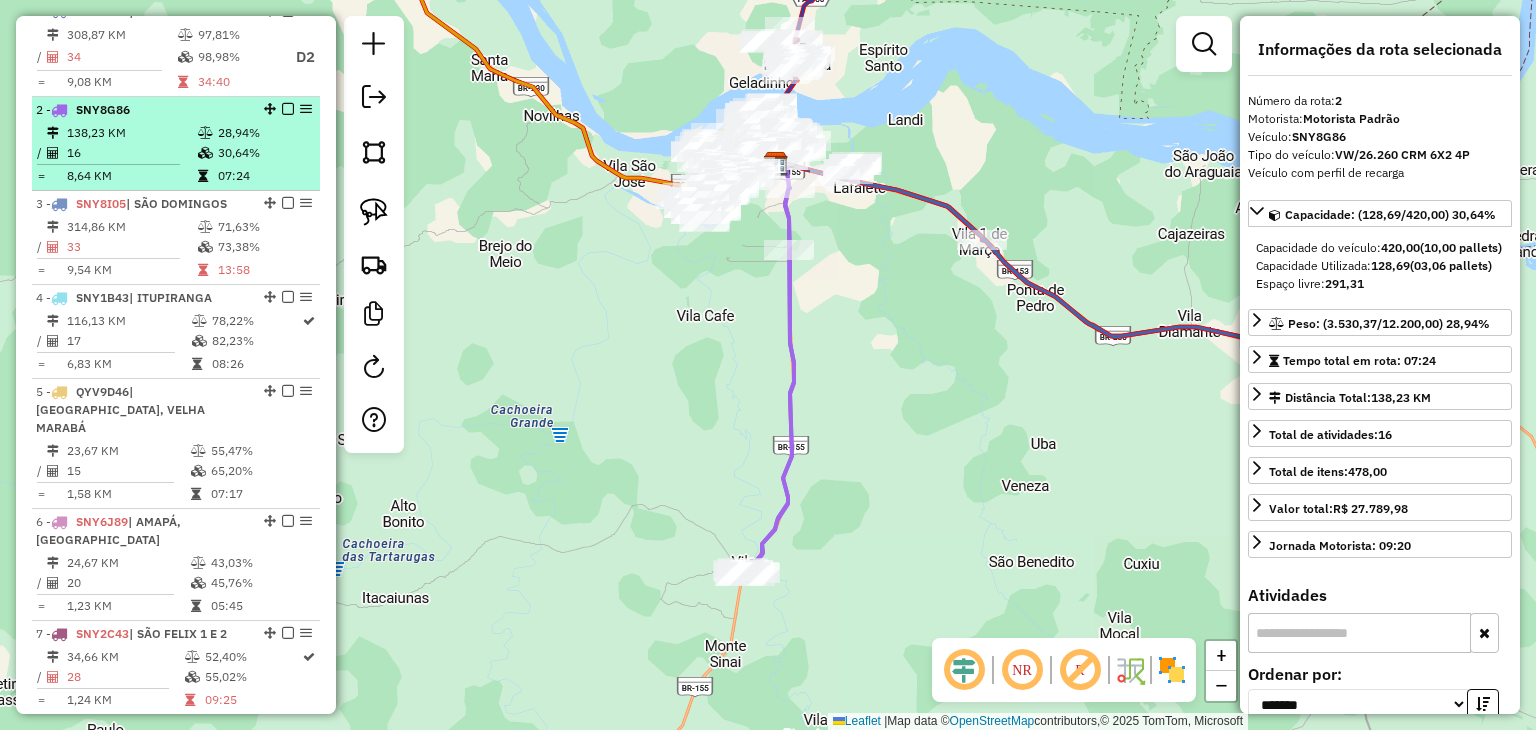 click on "138,23 KM" at bounding box center [131, 133] 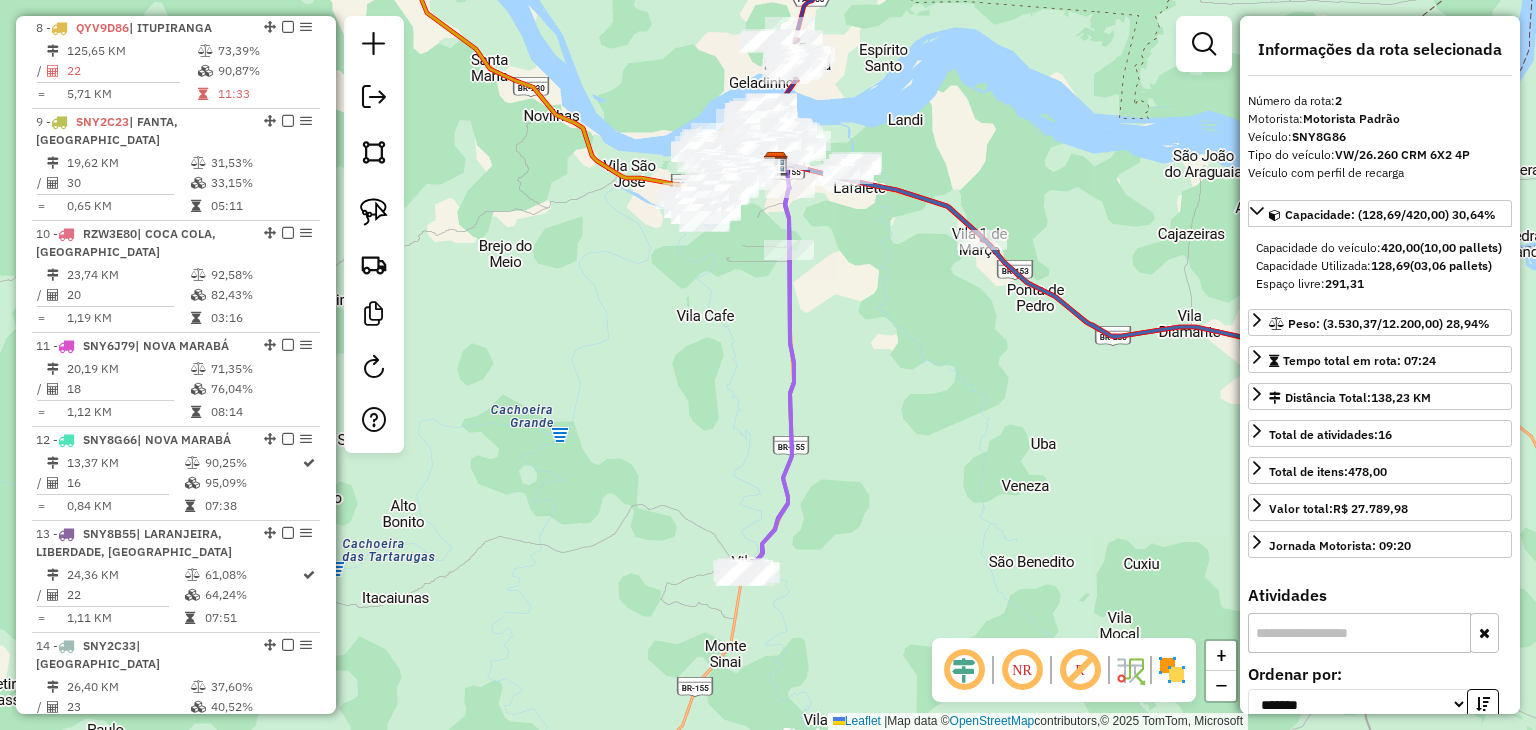 scroll, scrollTop: 1567, scrollLeft: 0, axis: vertical 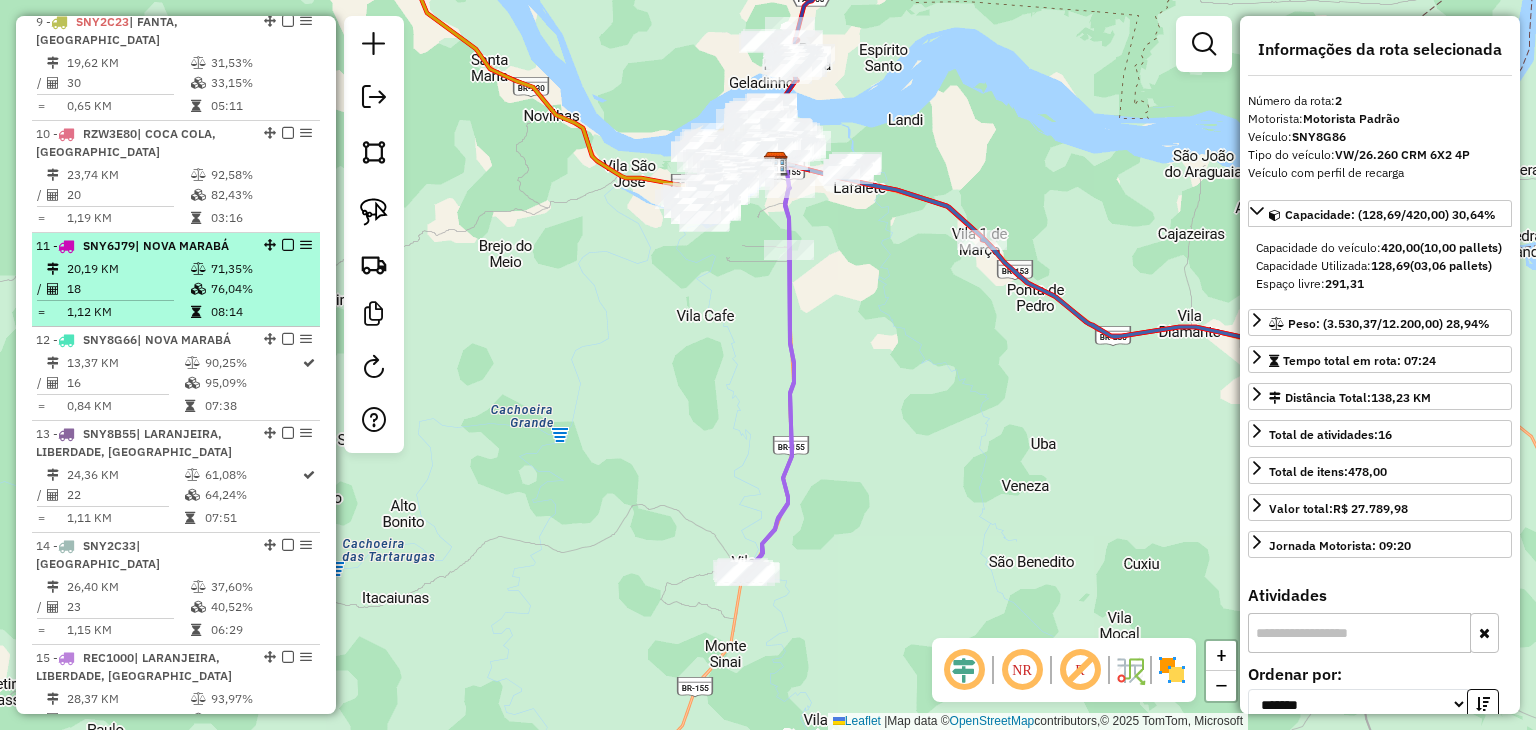 click on "20,19 KM" at bounding box center [128, 269] 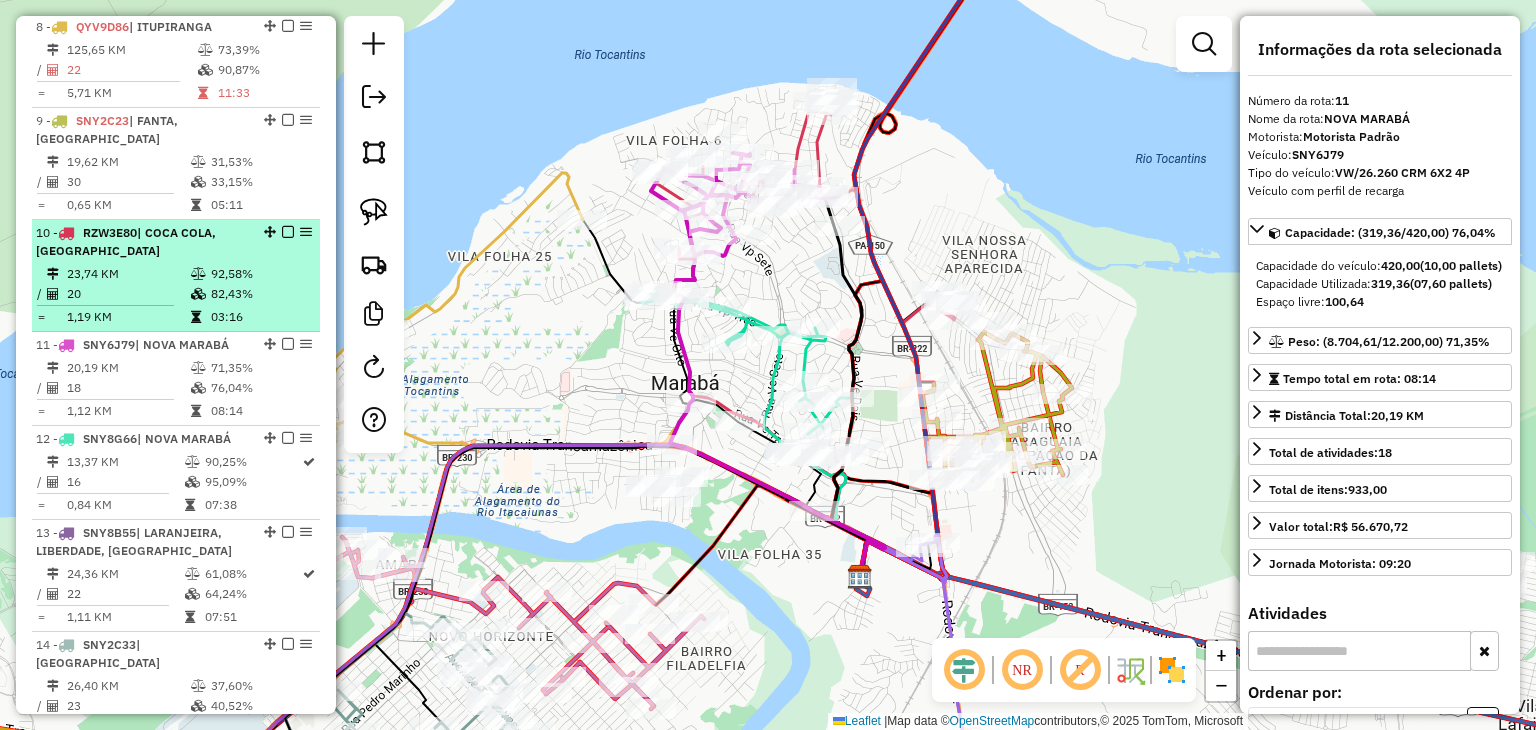 scroll, scrollTop: 1467, scrollLeft: 0, axis: vertical 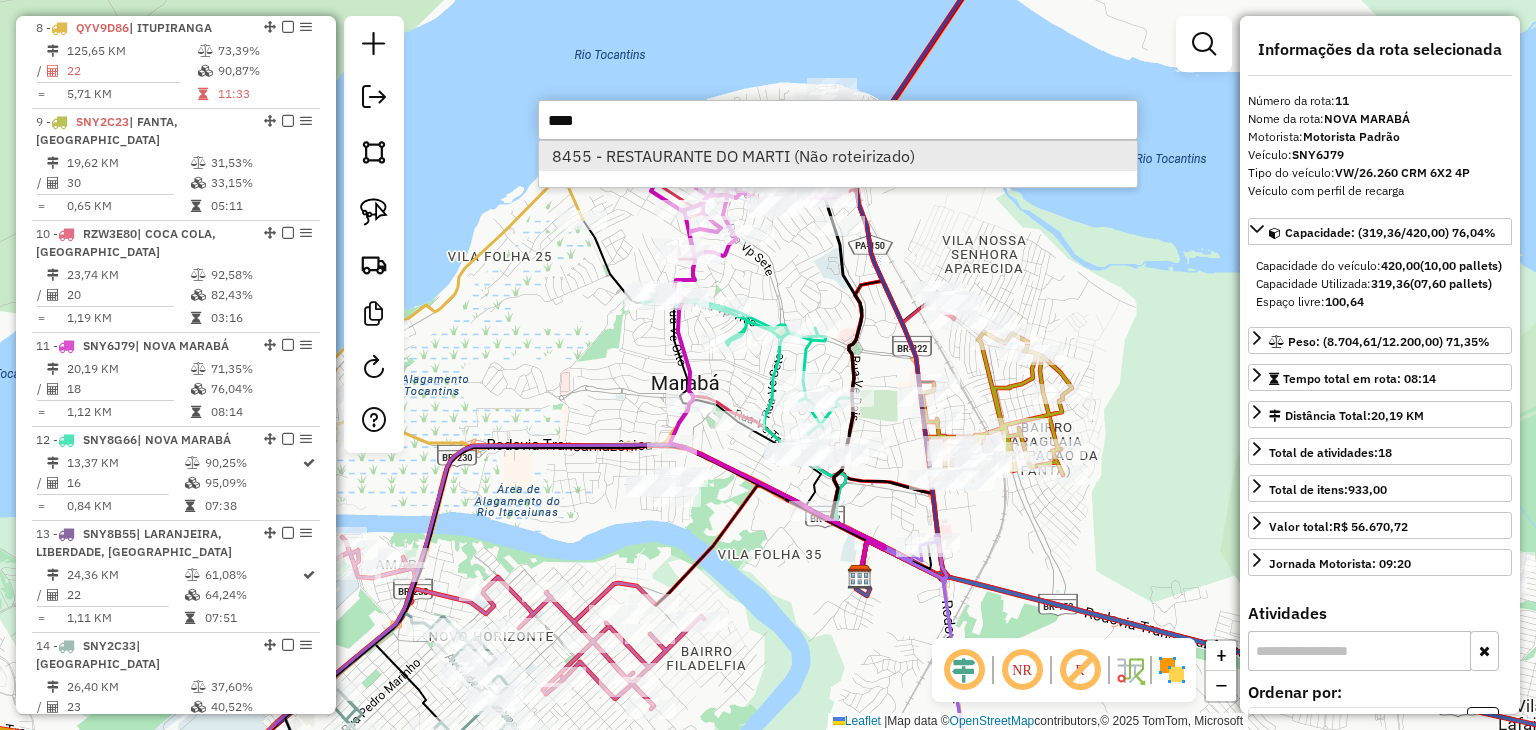 type on "****" 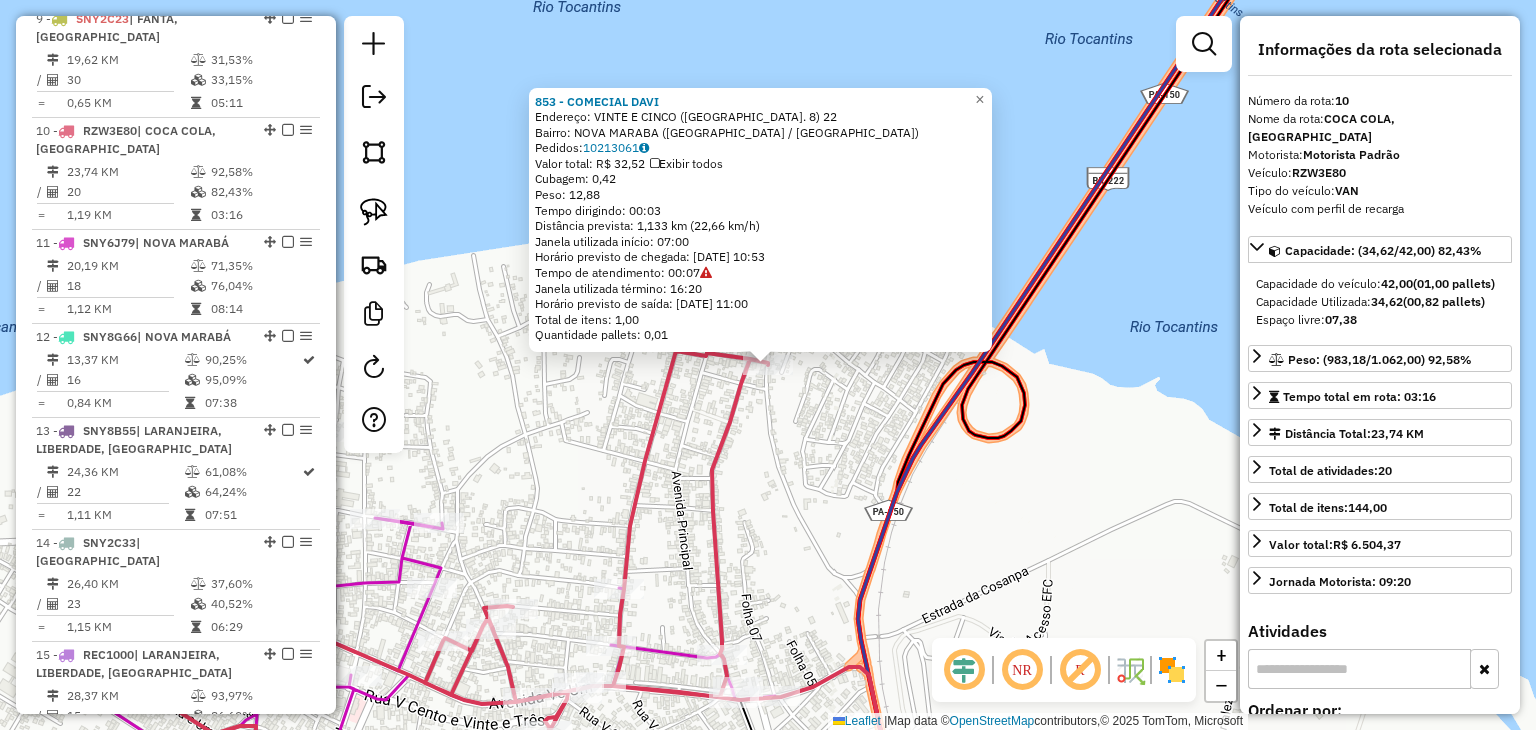 scroll, scrollTop: 1670, scrollLeft: 0, axis: vertical 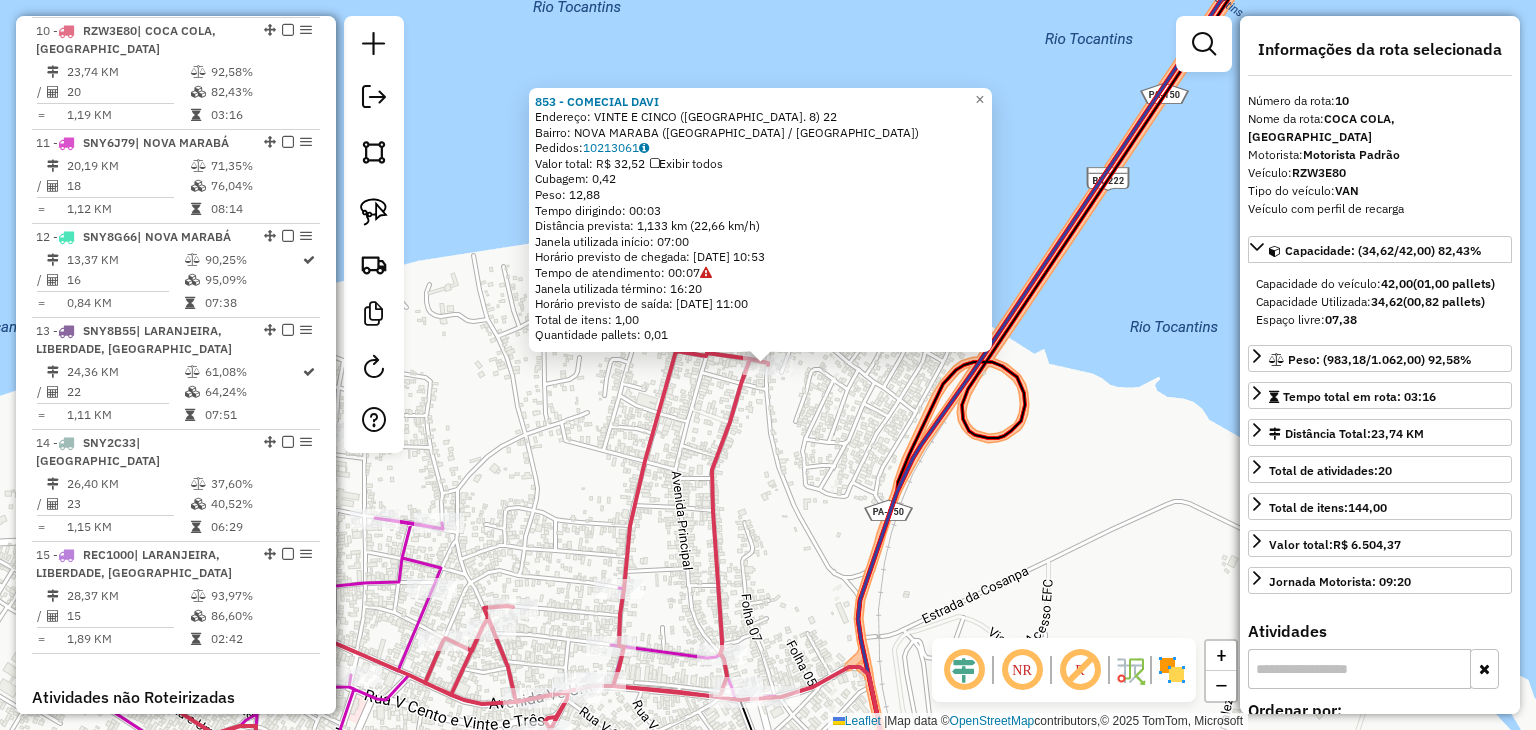 click on "853 - COMECIAL [PERSON_NAME]:  VINTE E CINCO (FL. 8) 22   Bairro: [GEOGRAPHIC_DATA] ([GEOGRAPHIC_DATA] / [GEOGRAPHIC_DATA])   Pedidos:  10213061   Valor total: R$ 32,52   Exibir todos   Cubagem: 0,42  Peso: 12,88  Tempo dirigindo: 00:03   Distância prevista: 1,133 km (22,66 km/h)   Janela utilizada início: 07:00   Horário previsto de chegada: [DATE] 10:53   Tempo de atendimento: 00:07   Janela utilizada término: 16:20   Horário previsto de saída: [DATE] 11:00   Total de itens: 1,00   Quantidade pallets: 0,01  × Janela de atendimento Grade de atendimento Capacidade Transportadoras Veículos Cliente Pedidos  Rotas Selecione os dias de semana para filtrar as janelas de atendimento  Seg   Ter   Qua   Qui   Sex   Sáb   Dom  Informe o período da janela de atendimento: De: Até:  Filtrar exatamente a janela do cliente  Considerar janela de atendimento padrão  Selecione os dias de semana para filtrar as grades de atendimento  Seg   Ter   Qua   Qui   Sex   Sáb   Dom   Considerar clientes sem dia de atendimento cadastrado **** +" 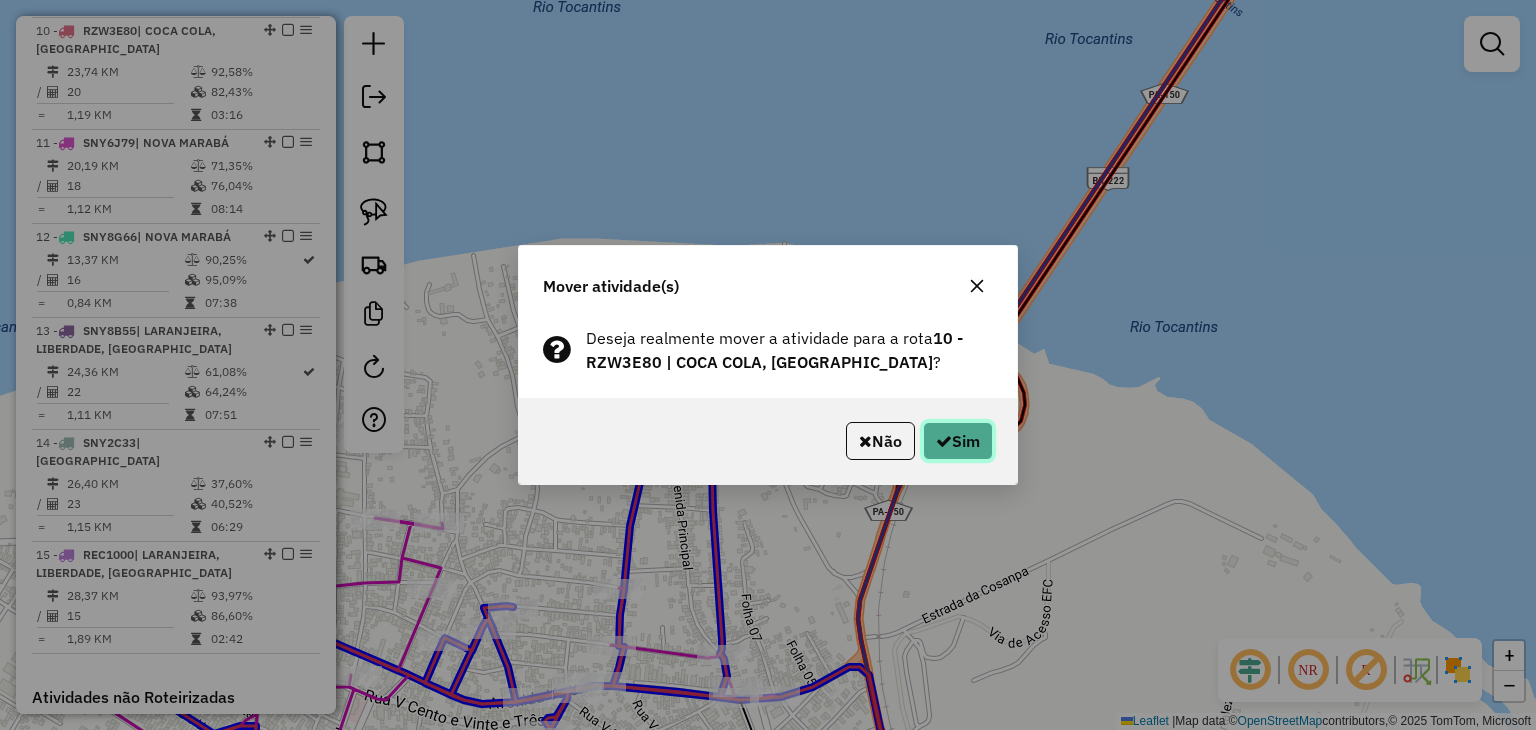 click on "Sim" 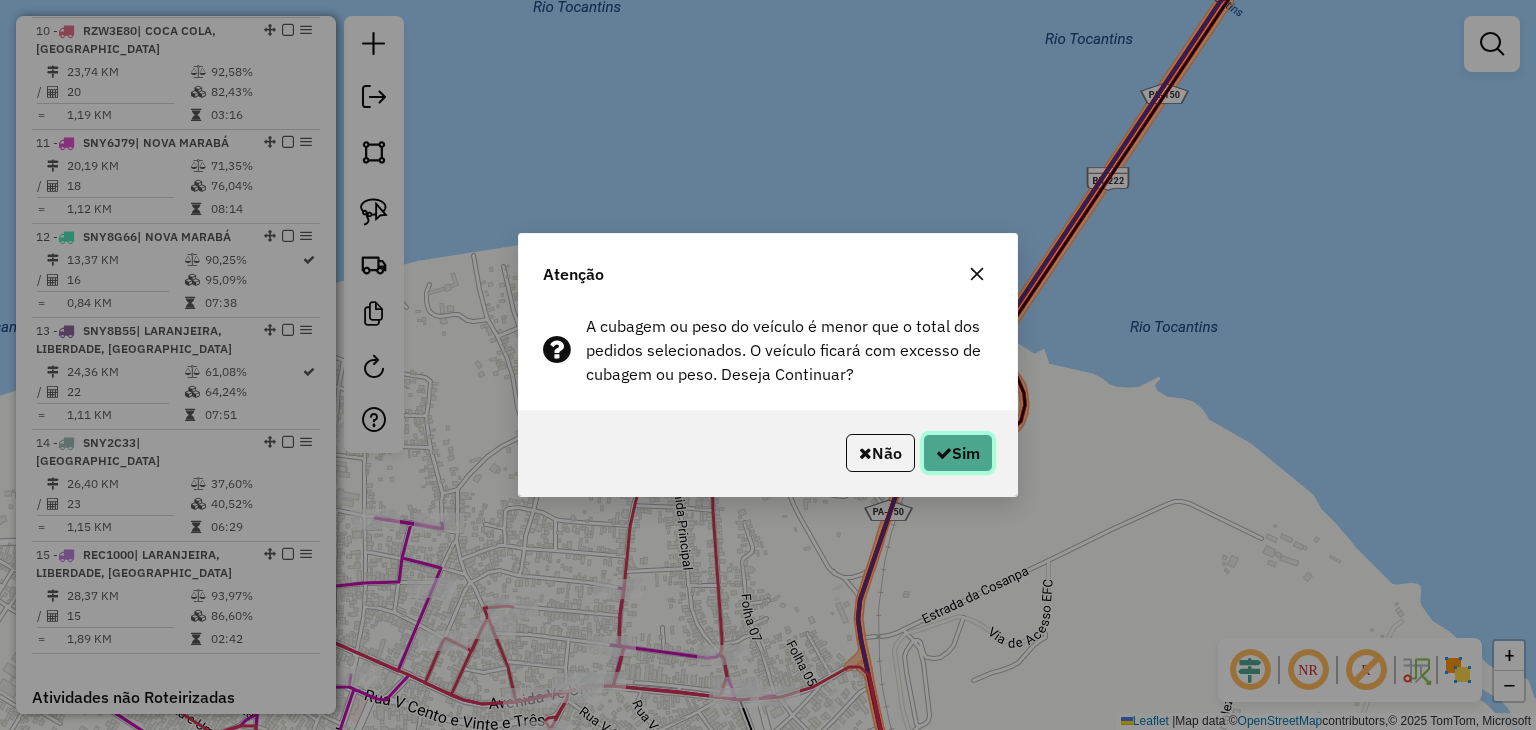 click 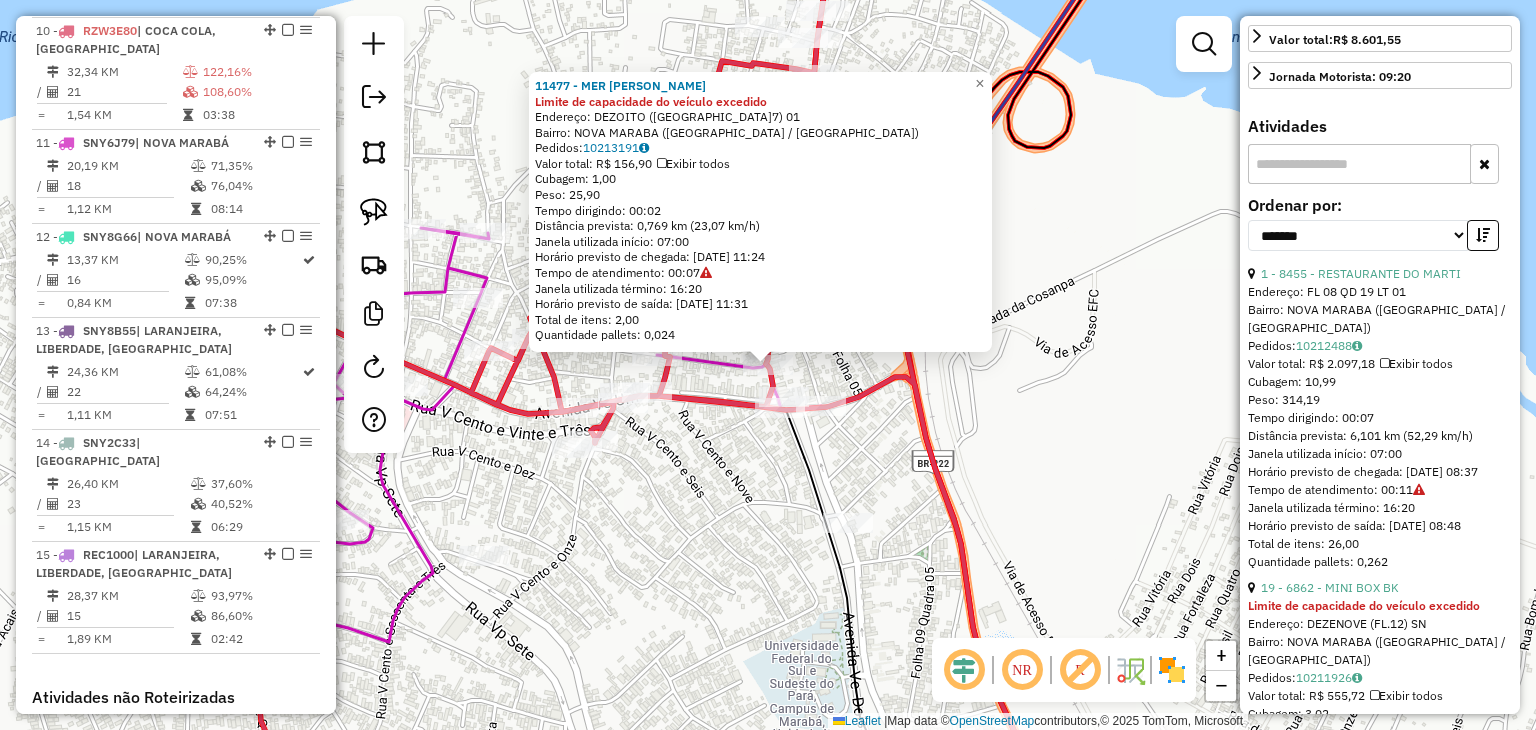 scroll, scrollTop: 500, scrollLeft: 0, axis: vertical 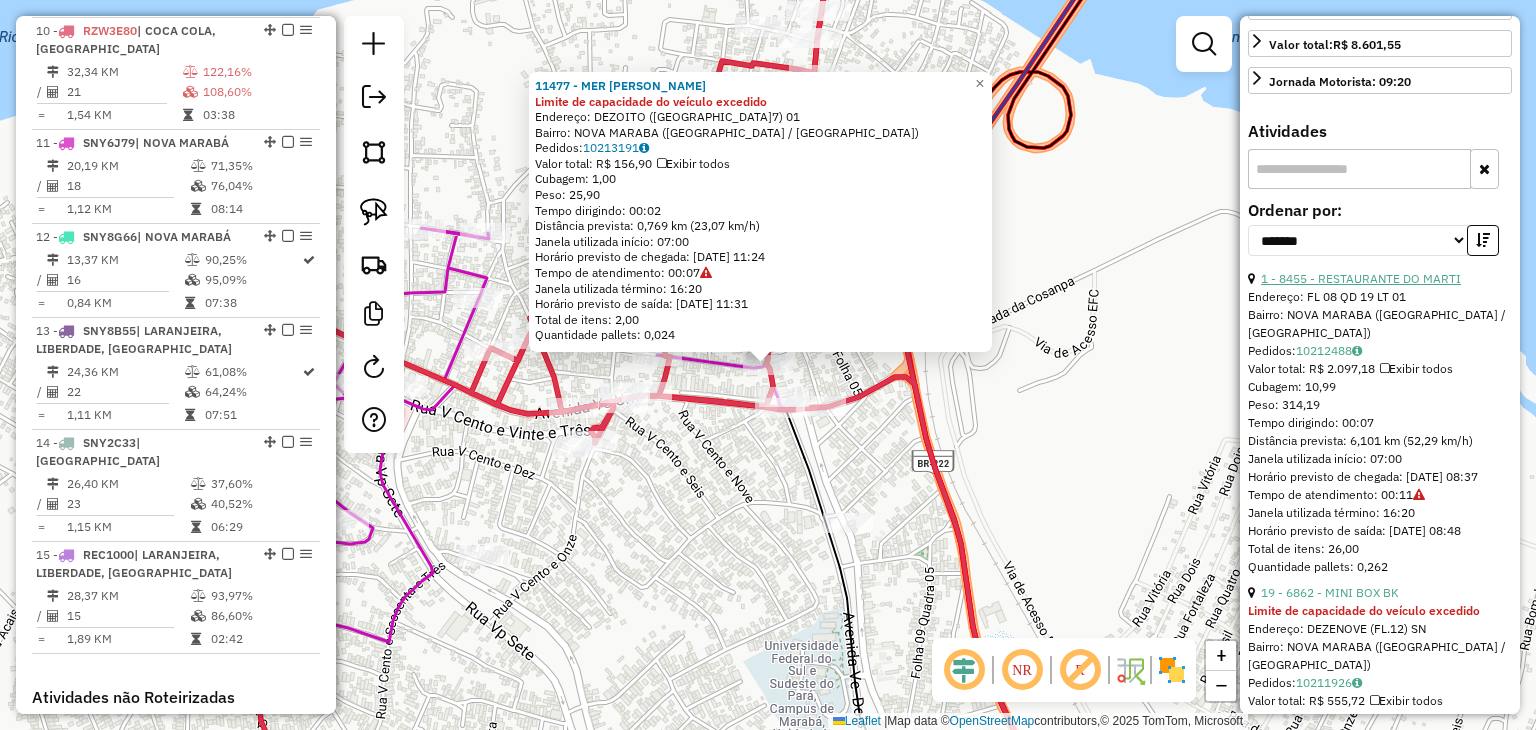 click on "1 - 8455 - RESTAURANTE DO MARTI" at bounding box center (1361, 278) 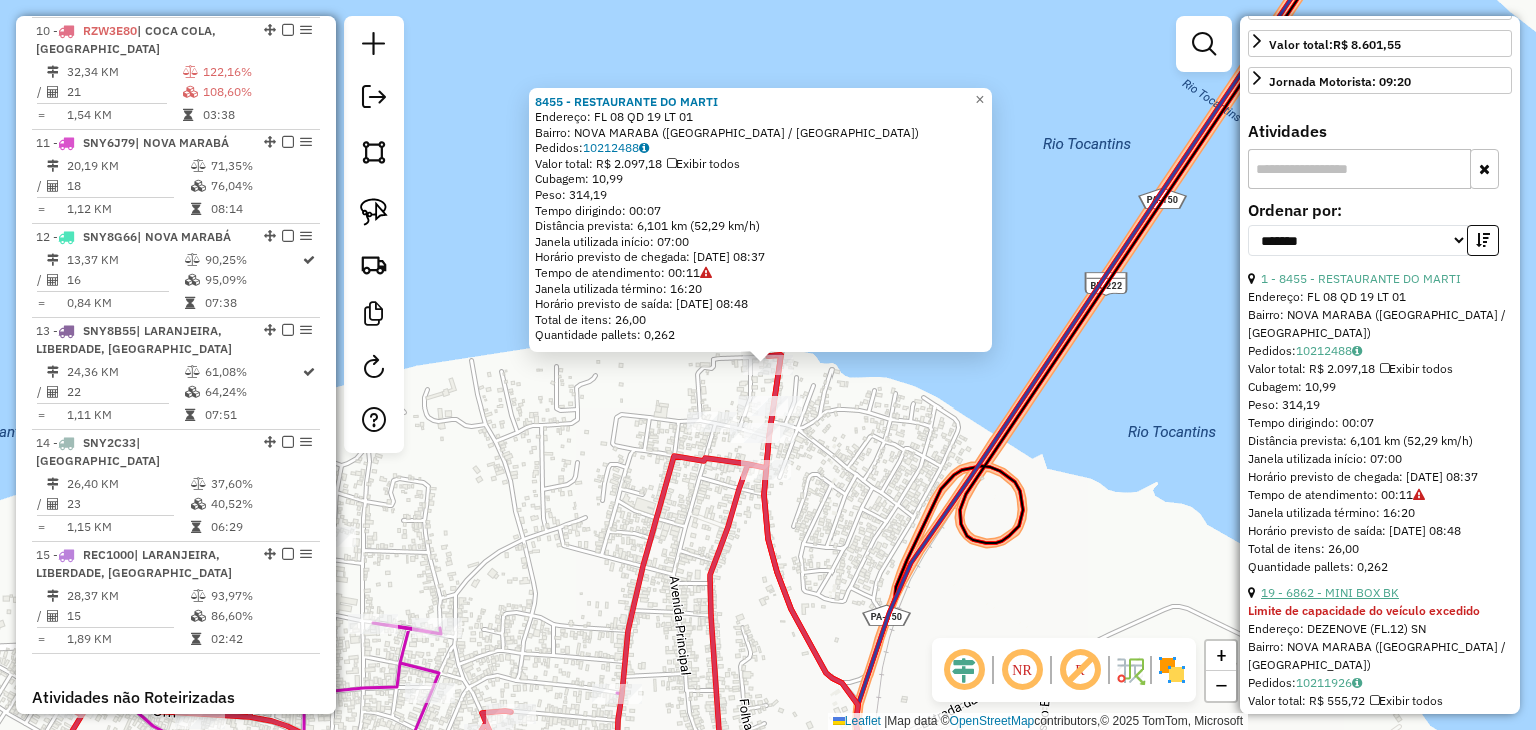 click on "19 - 6862 - MINI BOX BK" at bounding box center (1330, 592) 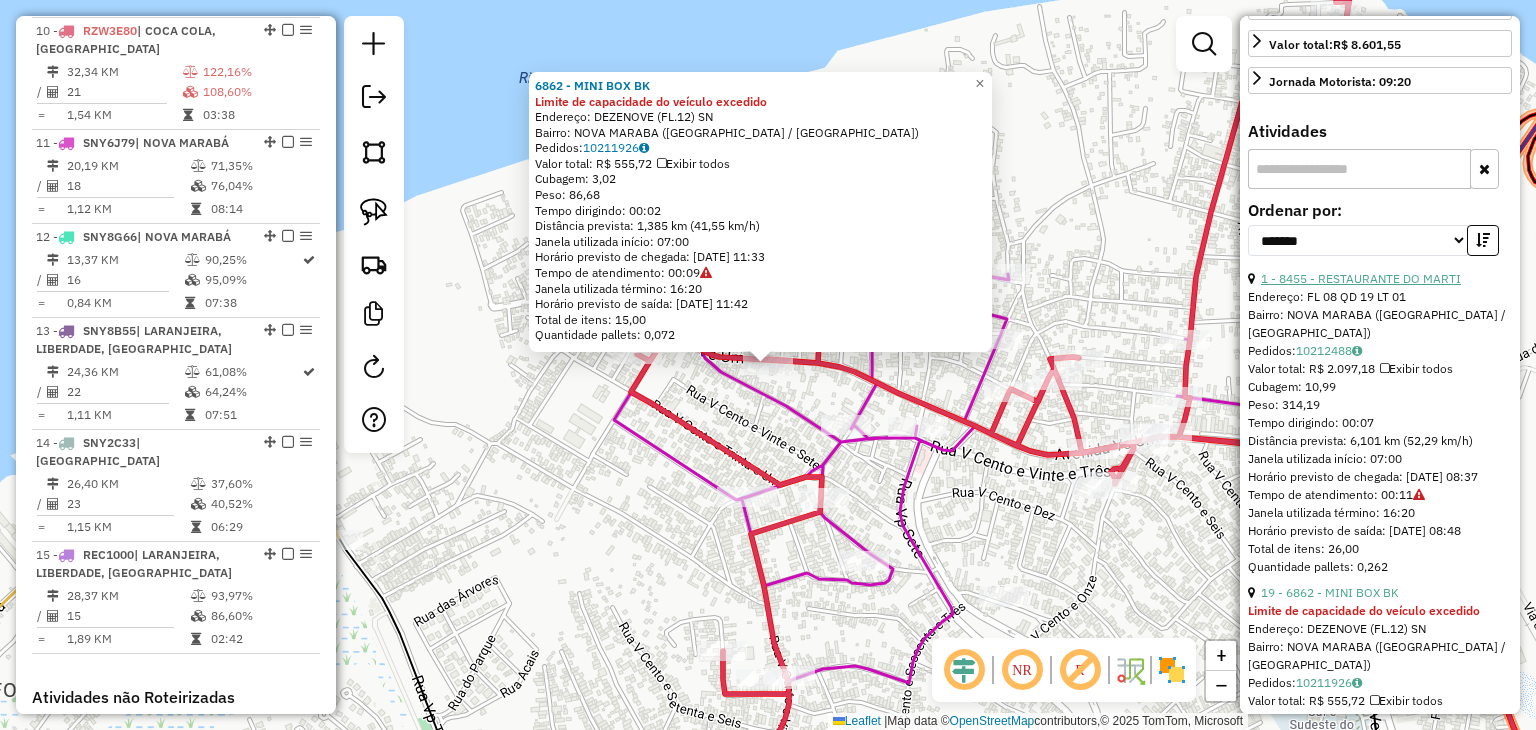 click on "1 - 8455 - RESTAURANTE DO MARTI" at bounding box center [1361, 278] 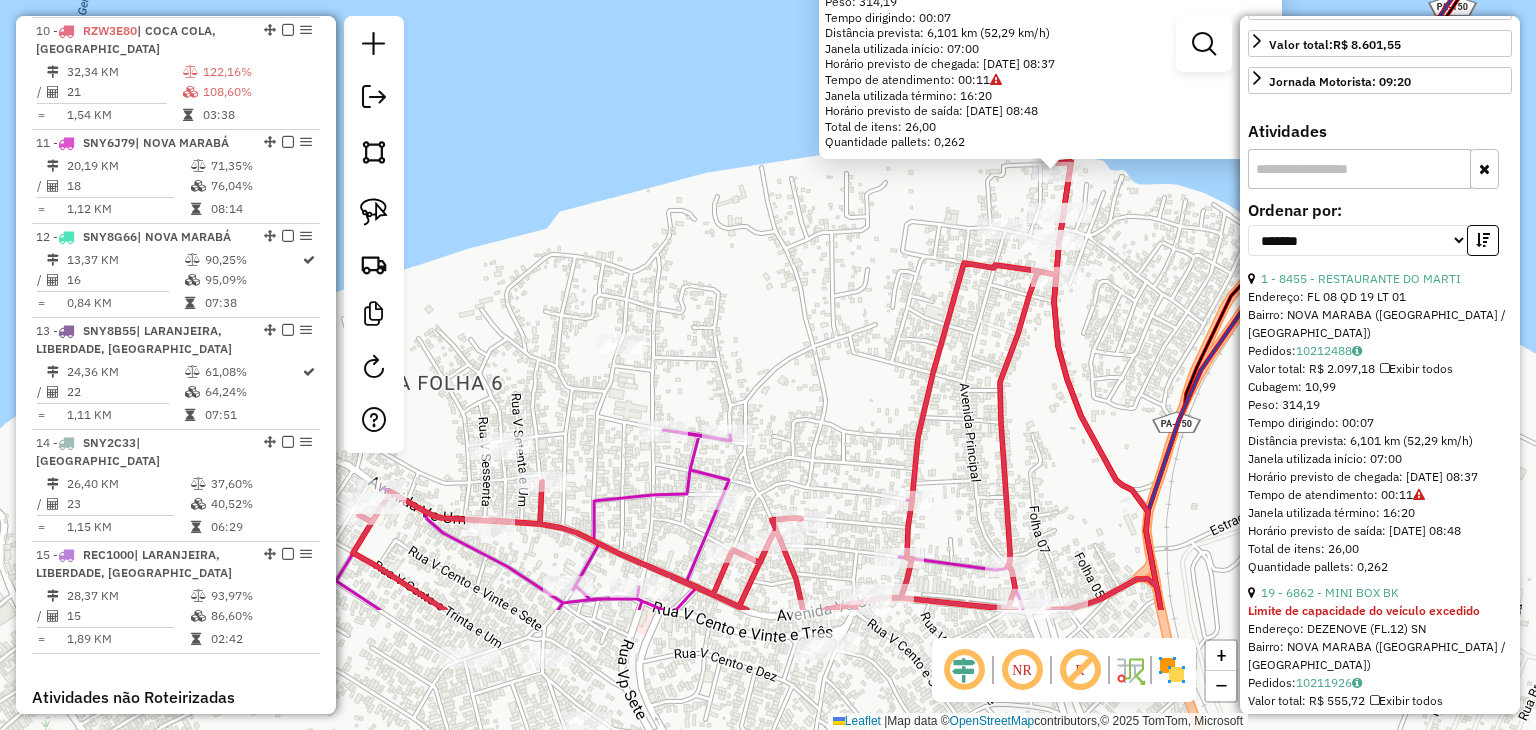 drag, startPoint x: 883, startPoint y: 457, endPoint x: 1173, endPoint y: 264, distance: 348.35184 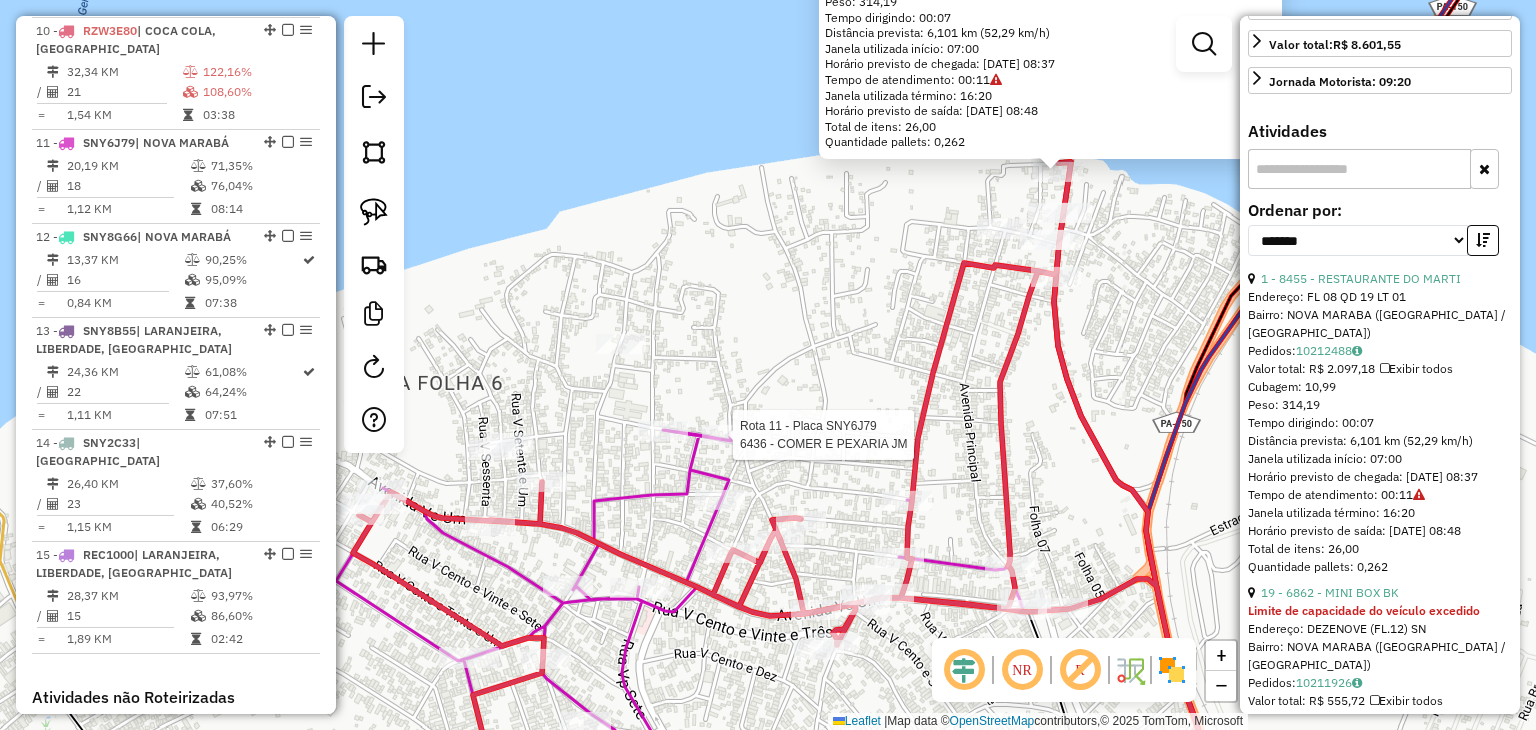 scroll, scrollTop: 518, scrollLeft: 0, axis: vertical 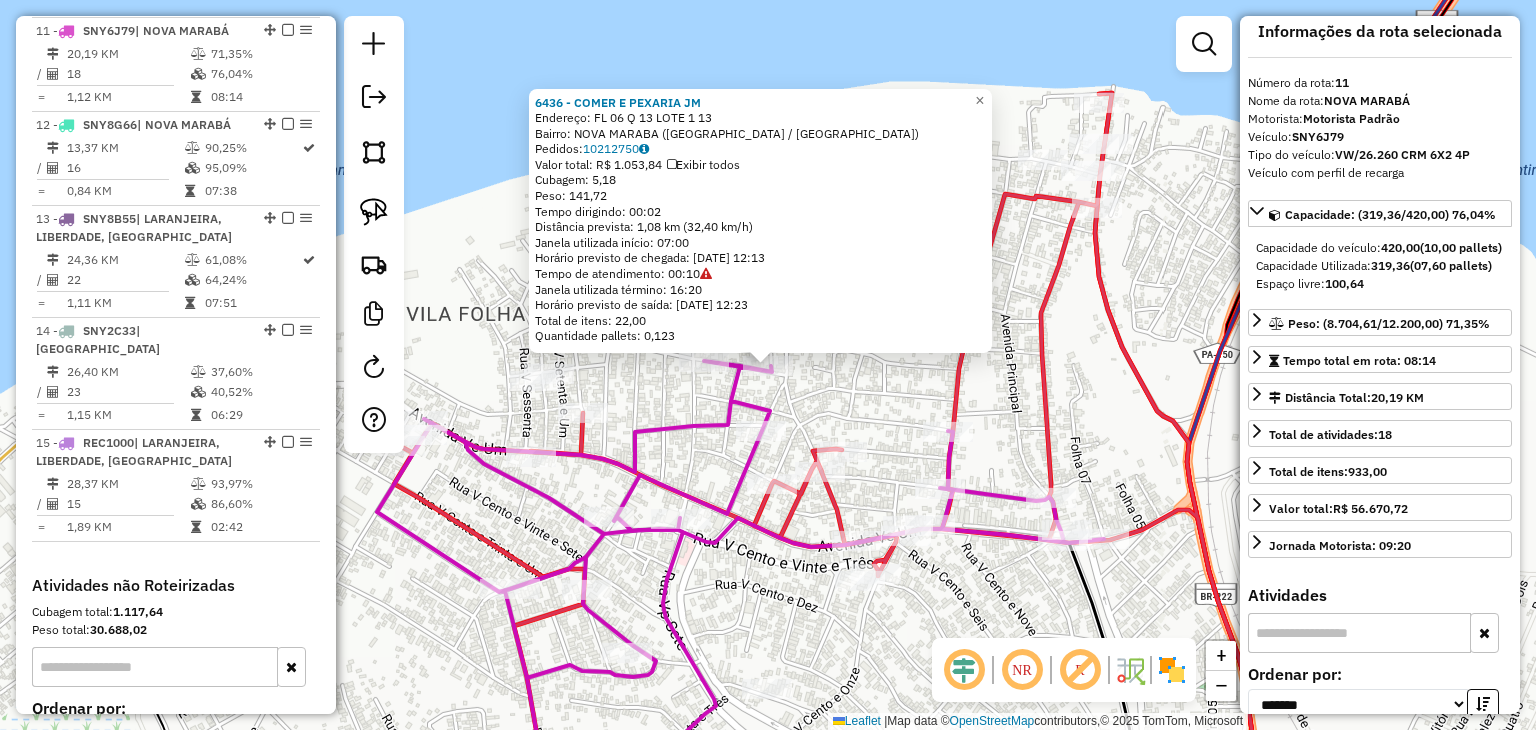 click on "6436 - COMER E PEXARIA JM  Endereço:  FL 06 Q 13 LOTE 1 13   Bairro: [GEOGRAPHIC_DATA] ([GEOGRAPHIC_DATA] / [GEOGRAPHIC_DATA])   Pedidos:  10212750   Valor total: R$ 1.053,84   Exibir todos   Cubagem: 5,18  Peso: 141,72  Tempo dirigindo: 00:02   Distância prevista: 1,08 km (32,40 km/h)   [GEOGRAPHIC_DATA] utilizada início: 07:00   Horário previsto de chegada: [DATE] 12:13   Tempo de atendimento: 00:10   Janela utilizada término: 16:20   Horário previsto de saída: [DATE] 12:23   Total de itens: 22,00   Quantidade pallets: 0,123  × Janela de atendimento Grade de atendimento Capacidade Transportadoras Veículos Cliente Pedidos  Rotas Selecione os dias de semana para filtrar as janelas de atendimento  Seg   Ter   Qua   Qui   Sex   Sáb   Dom  Informe o período da janela de atendimento: De: Até:  Filtrar exatamente a janela do cliente  Considerar janela de atendimento padrão  Selecione os dias de semana para filtrar as grades de atendimento  Seg   Ter   Qua   Qui   Sex   Sáb   Dom   Considerar clientes sem dia de atendimento cadastrado" 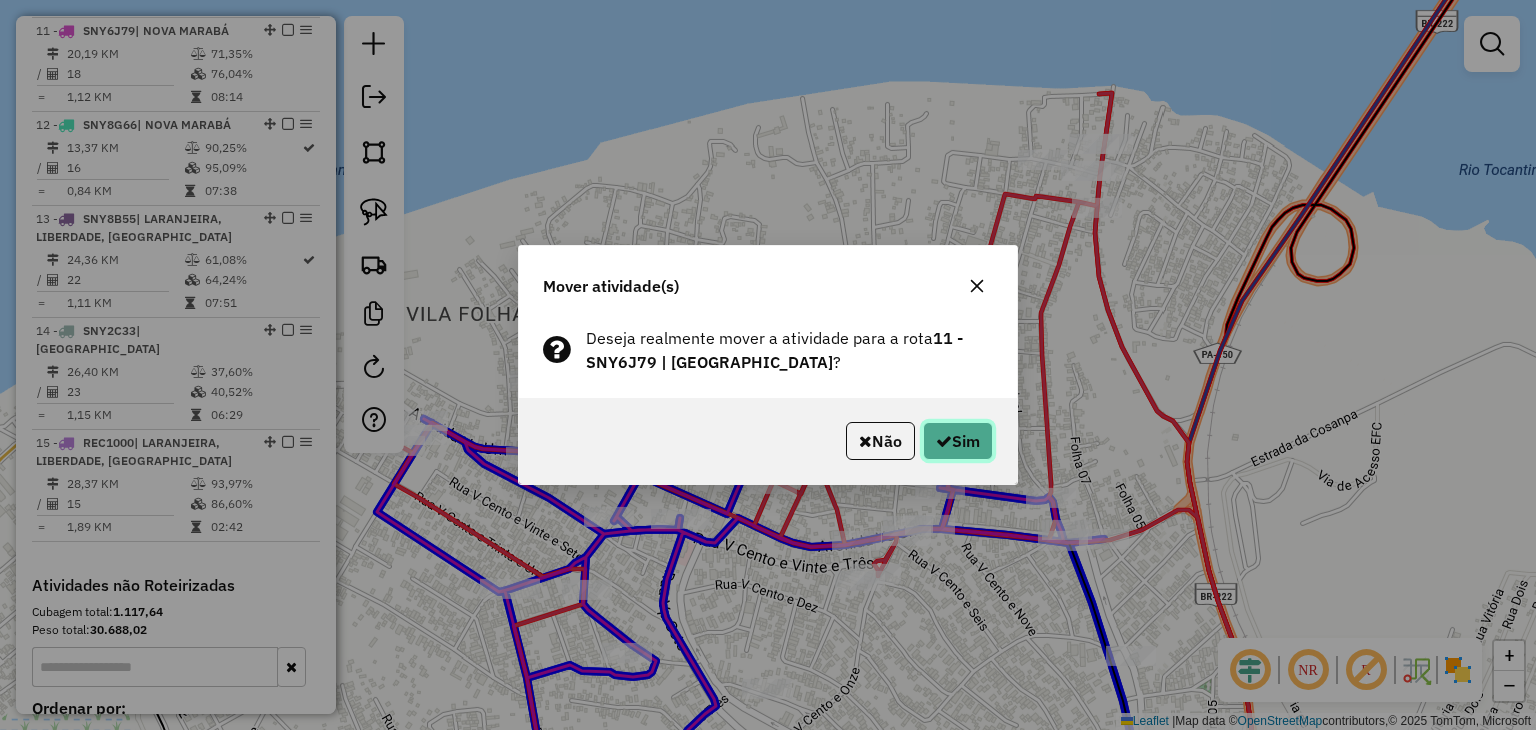 click on "Sim" 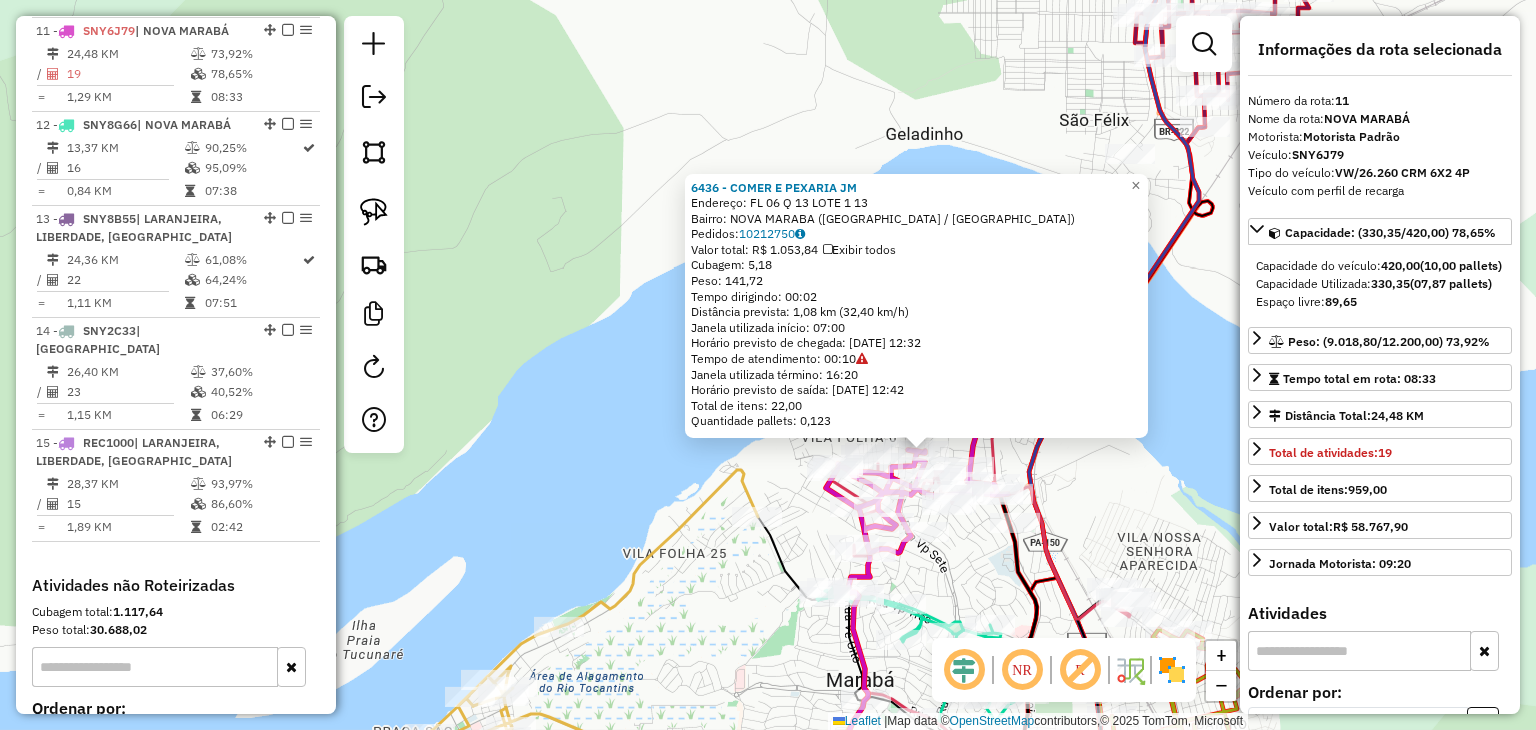 click on "6436 - COMER E PEXARIA JM  Endereço:  FL 06 Q 13 LOTE 1 13   Bairro: [GEOGRAPHIC_DATA] ([GEOGRAPHIC_DATA] / [GEOGRAPHIC_DATA])   Pedidos:  10212750   Valor total: R$ 1.053,84   Exibir todos   Cubagem: 5,18  Peso: 141,72  Tempo dirigindo: 00:02   Distância prevista: 1,08 km (32,40 km/h)   [GEOGRAPHIC_DATA] utilizada início: 07:00   Horário previsto de chegada: [DATE] 12:32   Tempo de atendimento: 00:10   Janela utilizada término: 16:20   Horário previsto de saída: [DATE] 12:42   Total de itens: 22,00   Quantidade pallets: 0,123  × Janela de atendimento Grade de atendimento Capacidade Transportadoras Veículos Cliente Pedidos  Rotas Selecione os dias de semana para filtrar as janelas de atendimento  Seg   Ter   Qua   Qui   Sex   Sáb   Dom  Informe o período da janela de atendimento: De: Até:  Filtrar exatamente a janela do cliente  Considerar janela de atendimento padrão  Selecione os dias de semana para filtrar as grades de atendimento  Seg   Ter   Qua   Qui   Sex   Sáb   Dom   Considerar clientes sem dia de atendimento cadastrado" 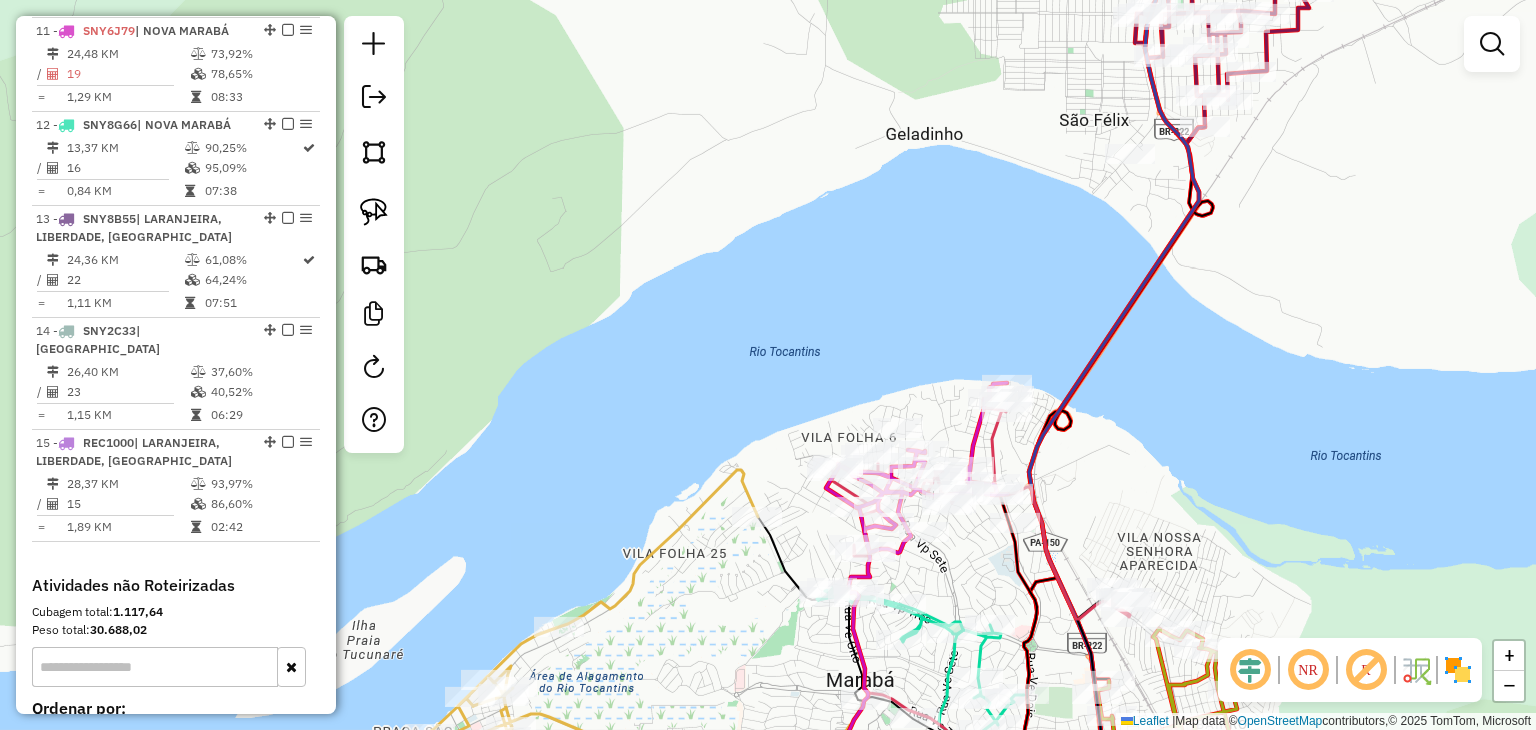 click on "Rota 10 - Placa RZW3E80  853 - COMECIAL DAVI Rota 11 - Placa SNY6J79  8455 - RESTAURANTE DO MARTI Janela de atendimento Grade de atendimento Capacidade Transportadoras Veículos Cliente Pedidos  Rotas Selecione os dias de semana para filtrar as janelas de atendimento  Seg   Ter   Qua   Qui   Sex   Sáb   Dom  Informe o período da janela de atendimento: De: Até:  Filtrar exatamente a janela do cliente  Considerar janela de atendimento padrão  Selecione os dias de semana para filtrar as grades de atendimento  Seg   Ter   Qua   Qui   Sex   Sáb   Dom   Considerar clientes sem dia de atendimento cadastrado  Clientes fora do dia de atendimento selecionado Filtrar as atividades entre os valores definidos abaixo:  Peso mínimo:   Peso máximo:   Cubagem mínima:  ****  Cubagem máxima:  ****  De:   Até:  Filtrar as atividades entre o tempo de atendimento definido abaixo:  De:   Até:   Considerar capacidade total dos clientes não roteirizados Transportadora: Selecione um ou mais itens Tipo de veículo: Nome: +" 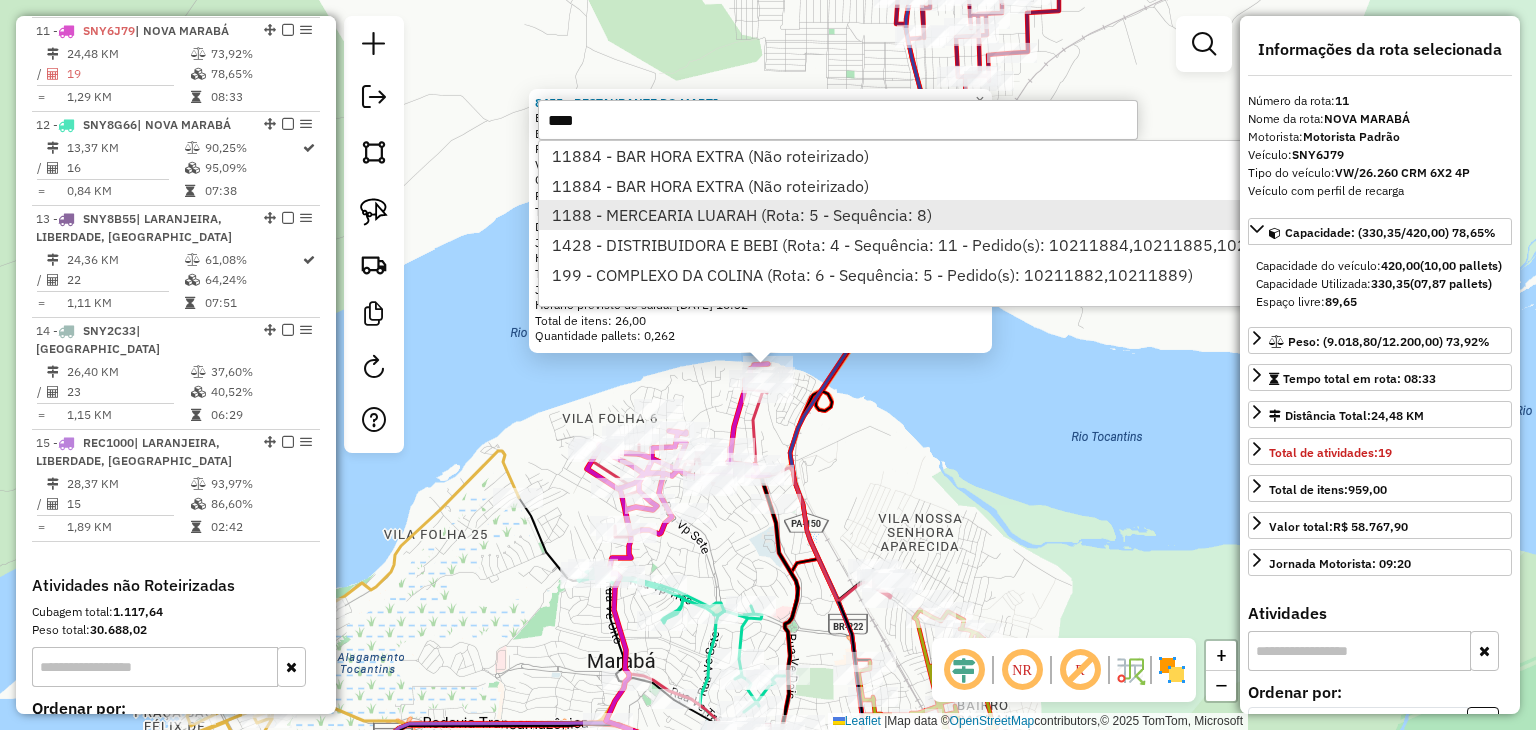 type on "****" 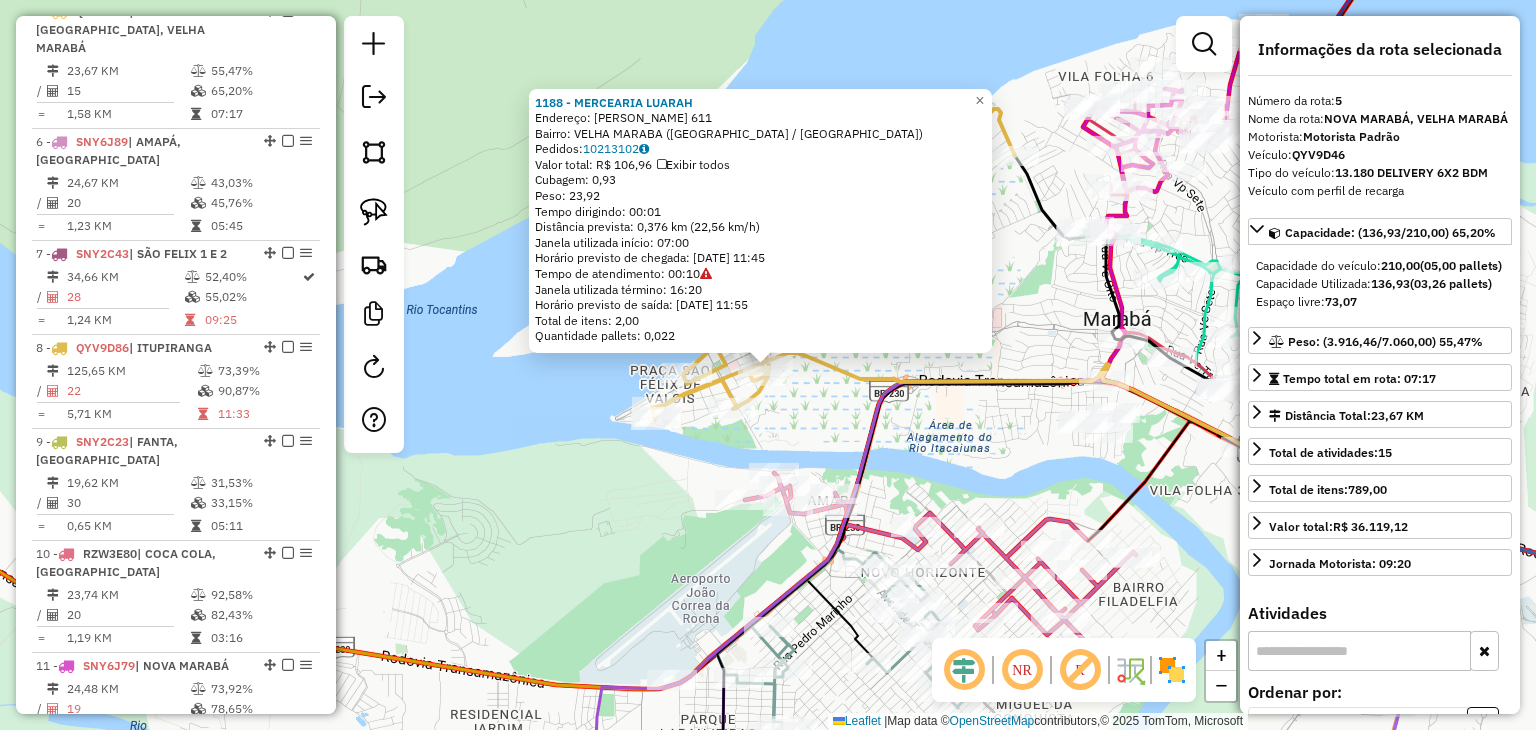 scroll, scrollTop: 1147, scrollLeft: 0, axis: vertical 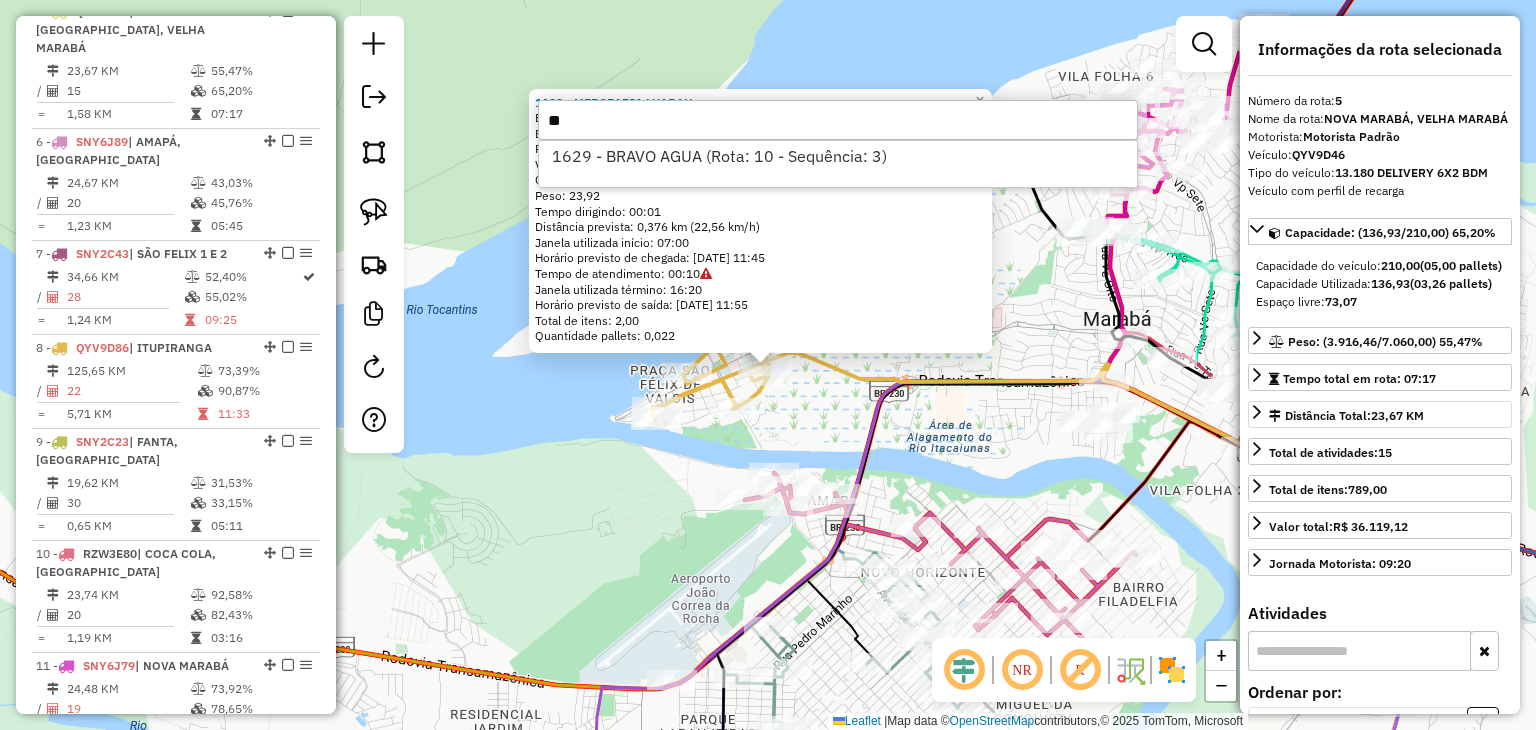 type on "*" 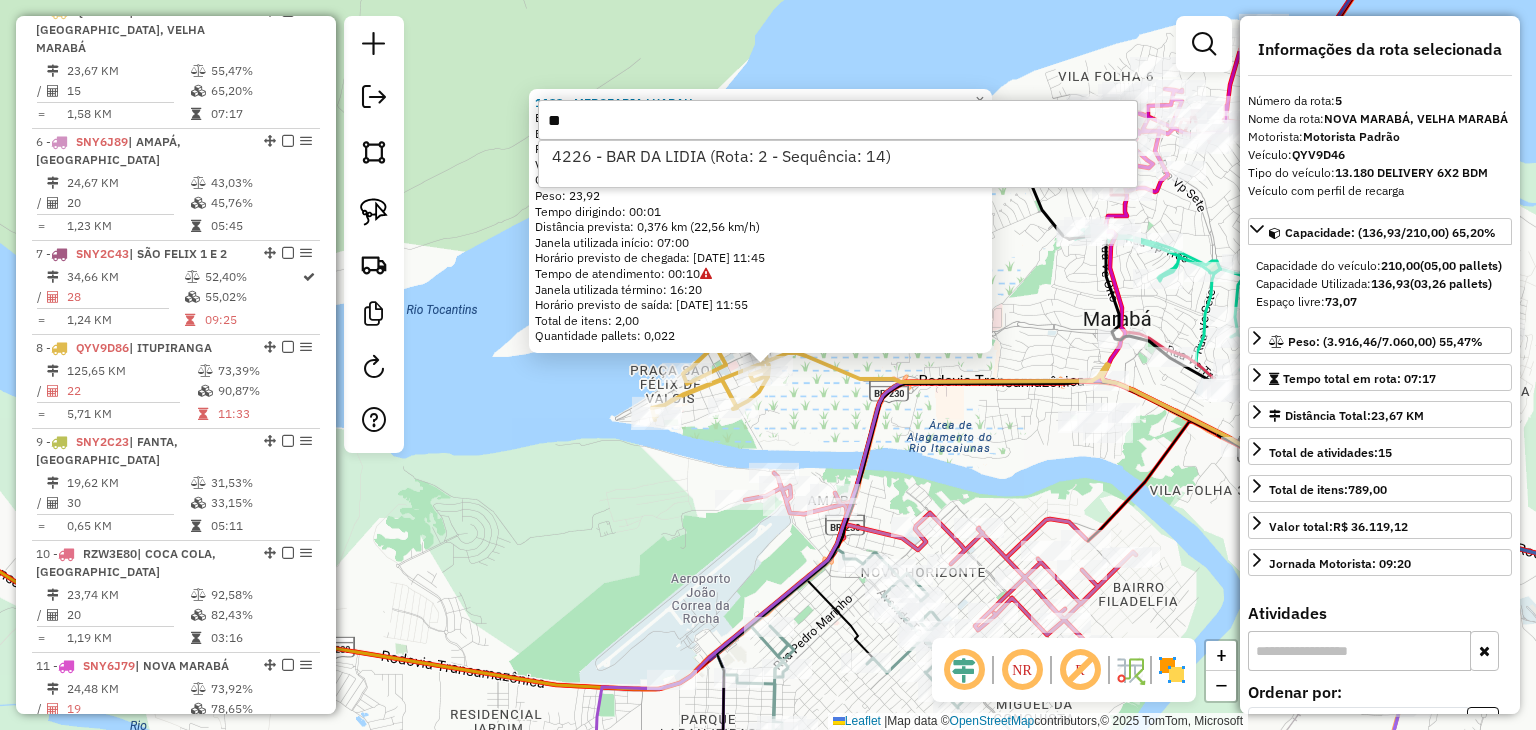 type on "*" 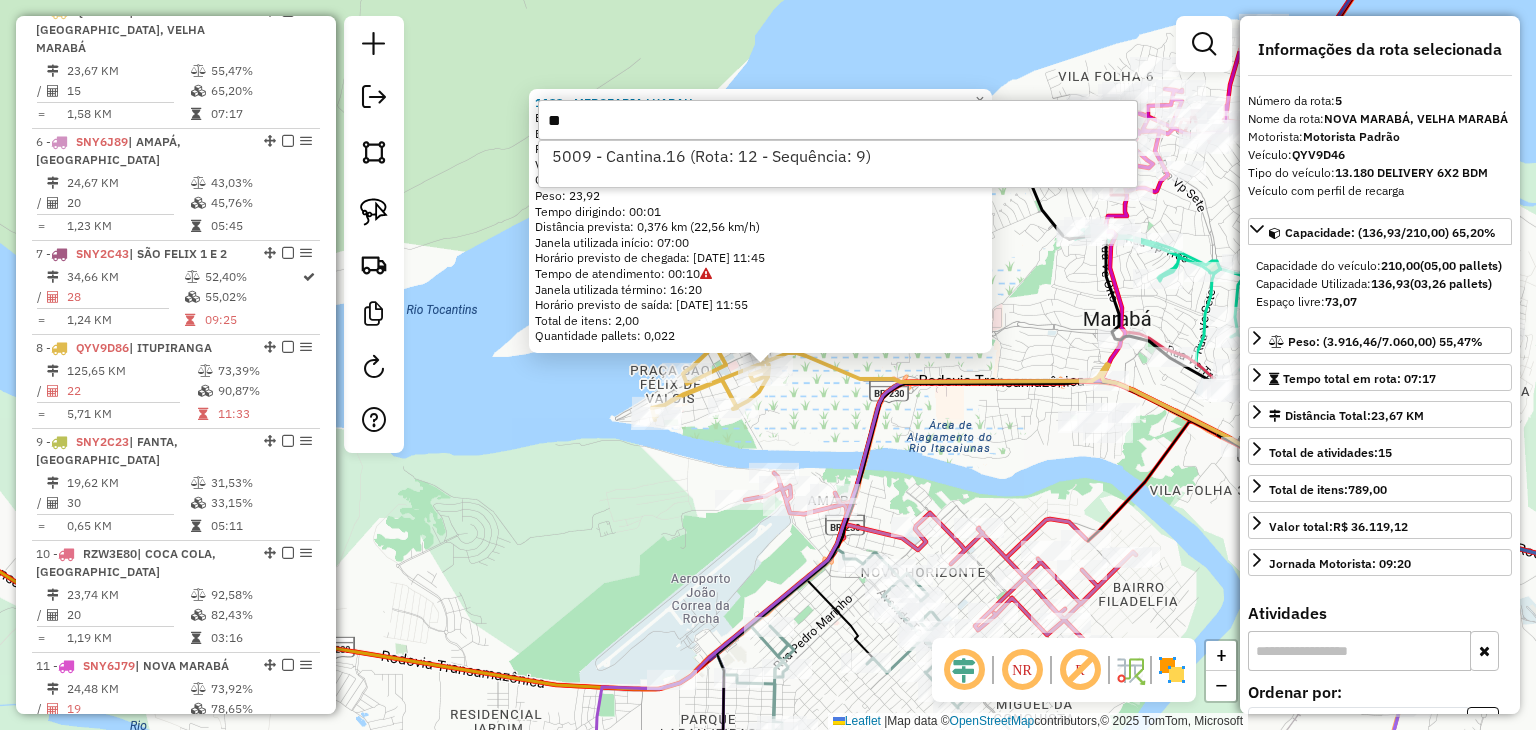 type on "*" 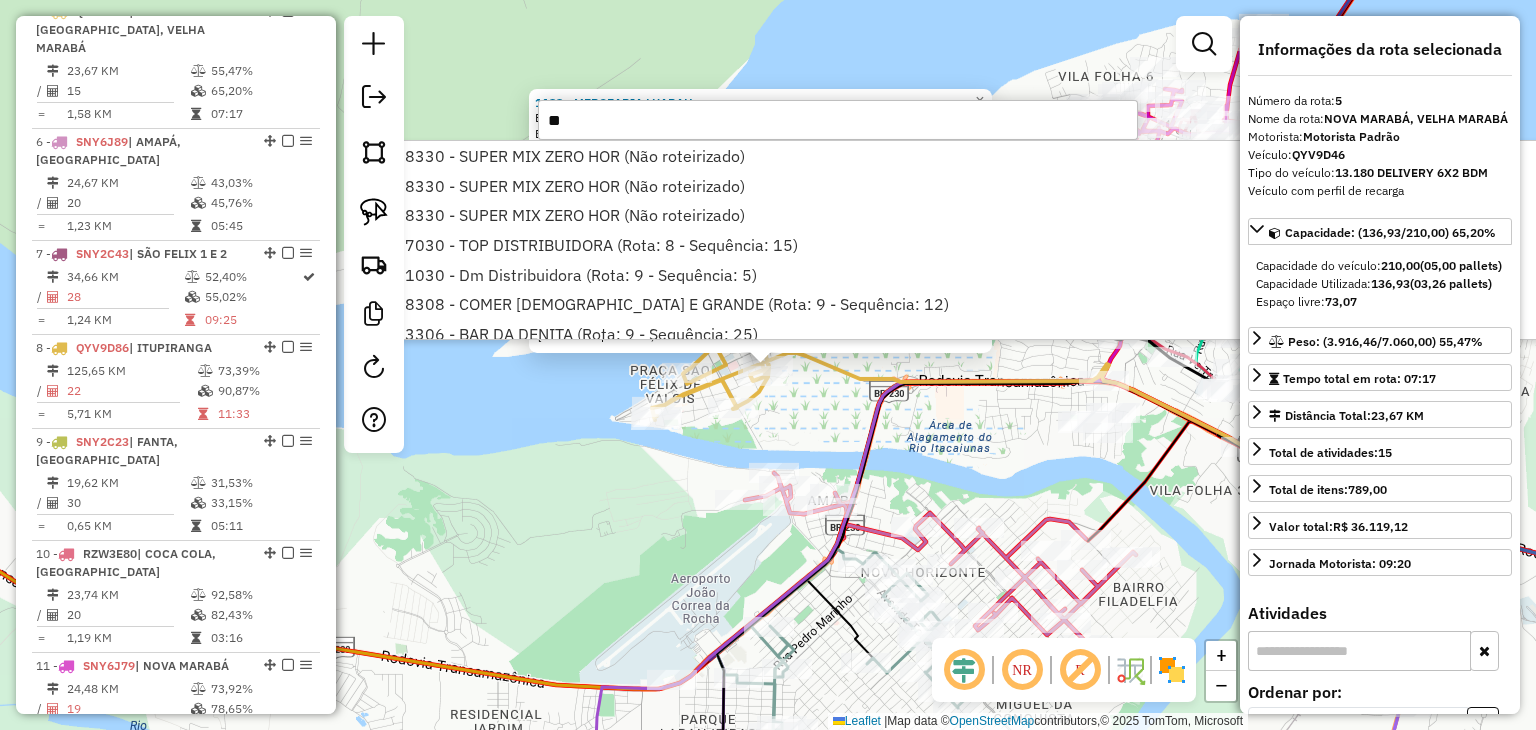 type on "**" 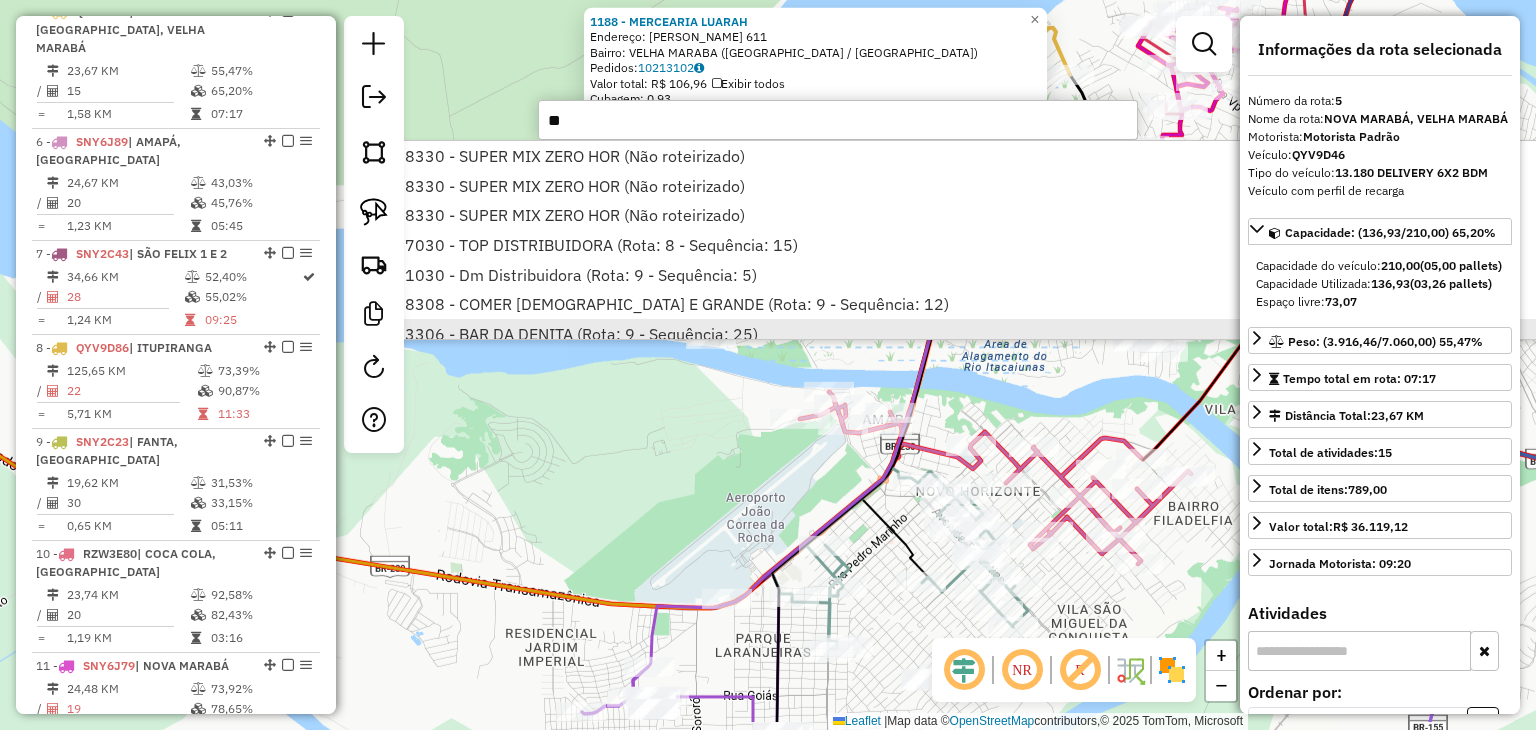 drag, startPoint x: 948, startPoint y: 441, endPoint x: 963, endPoint y: 337, distance: 105.076164 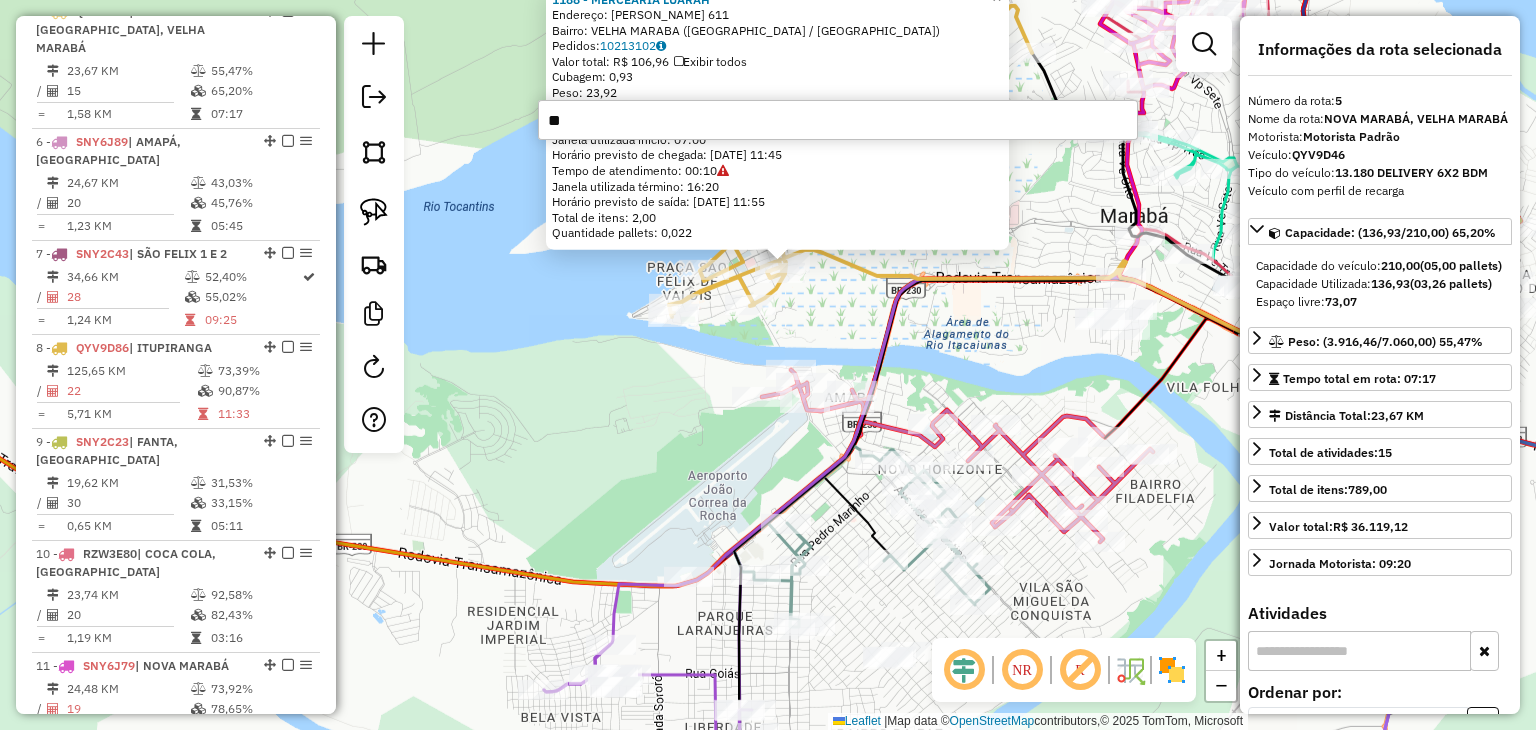 drag, startPoint x: 649, startPoint y: 124, endPoint x: 469, endPoint y: 105, distance: 181 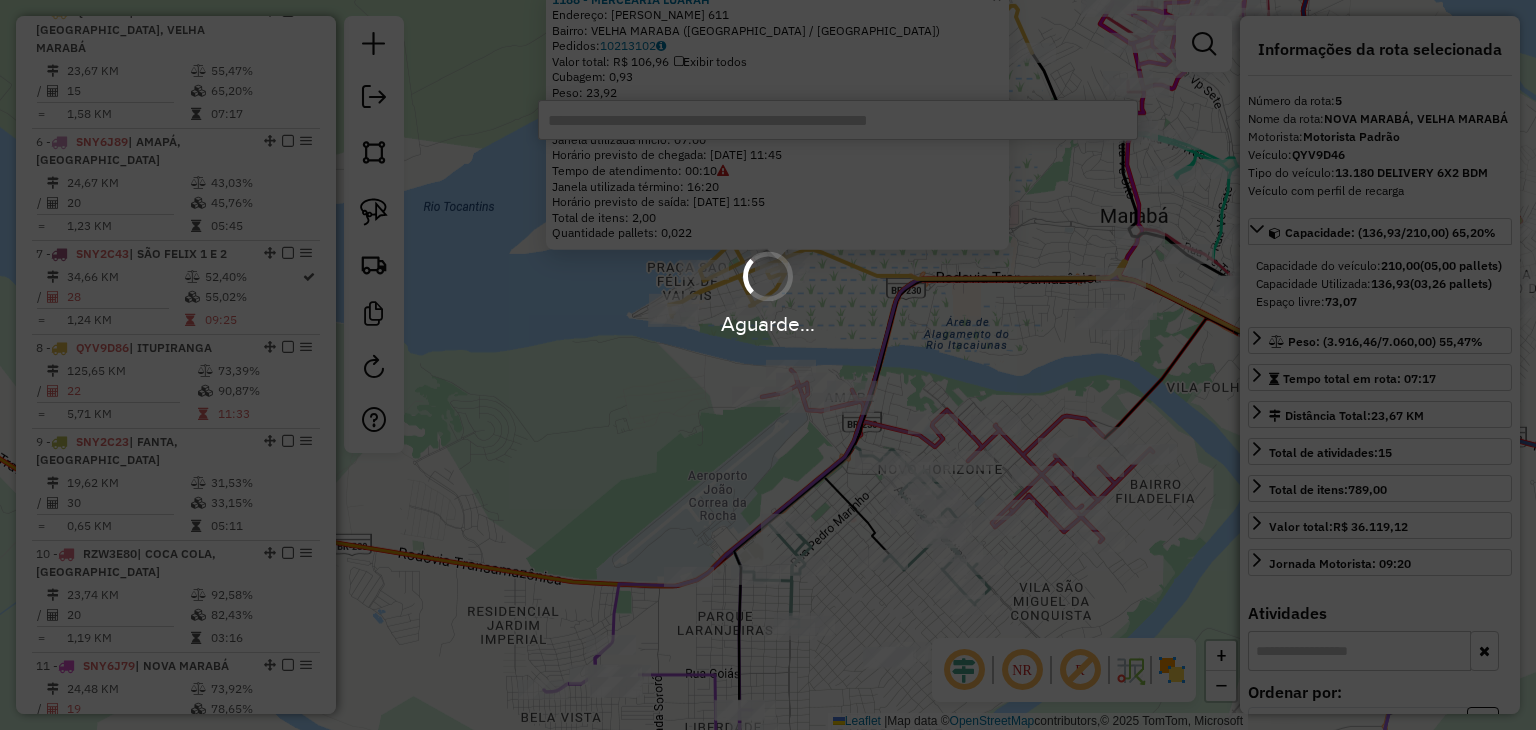 type 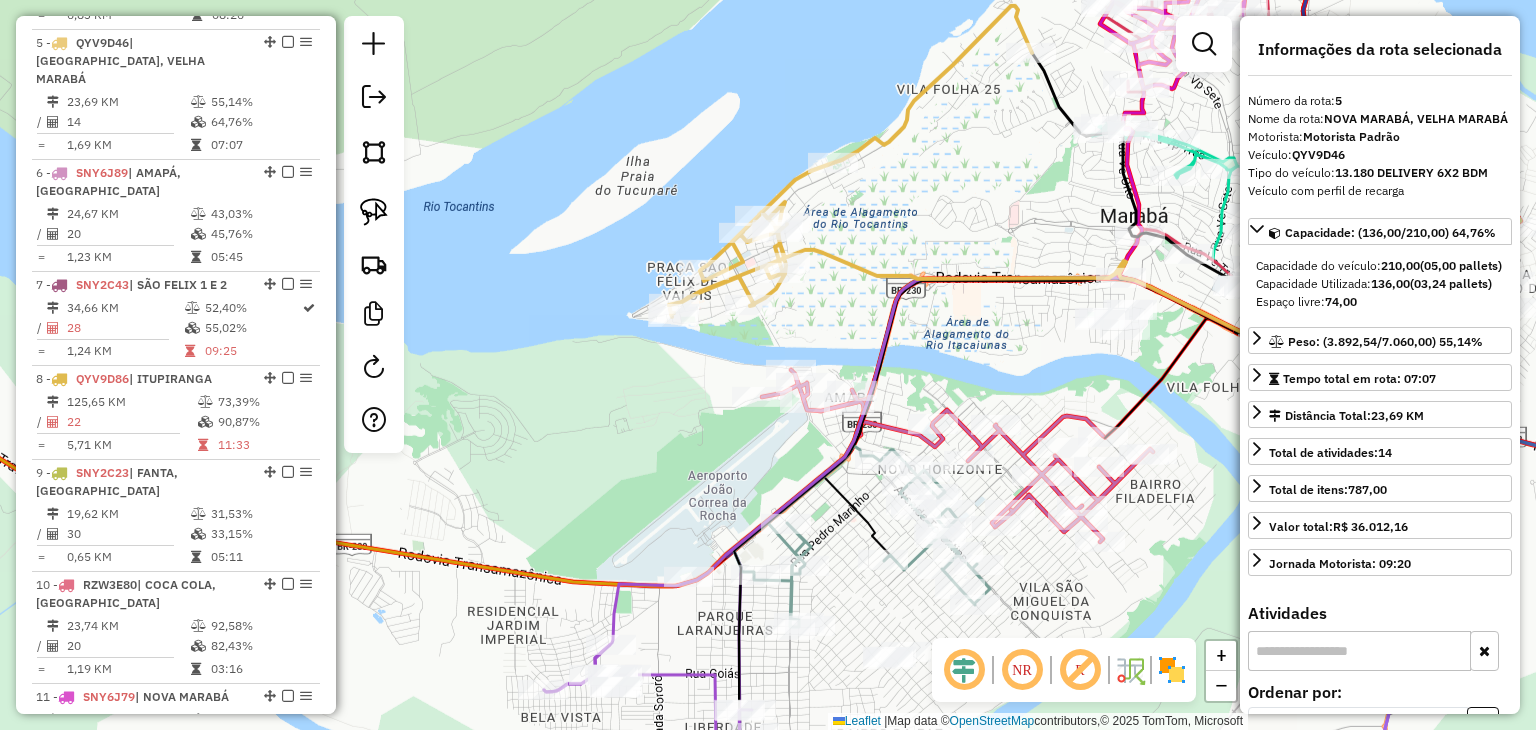 scroll, scrollTop: 1147, scrollLeft: 0, axis: vertical 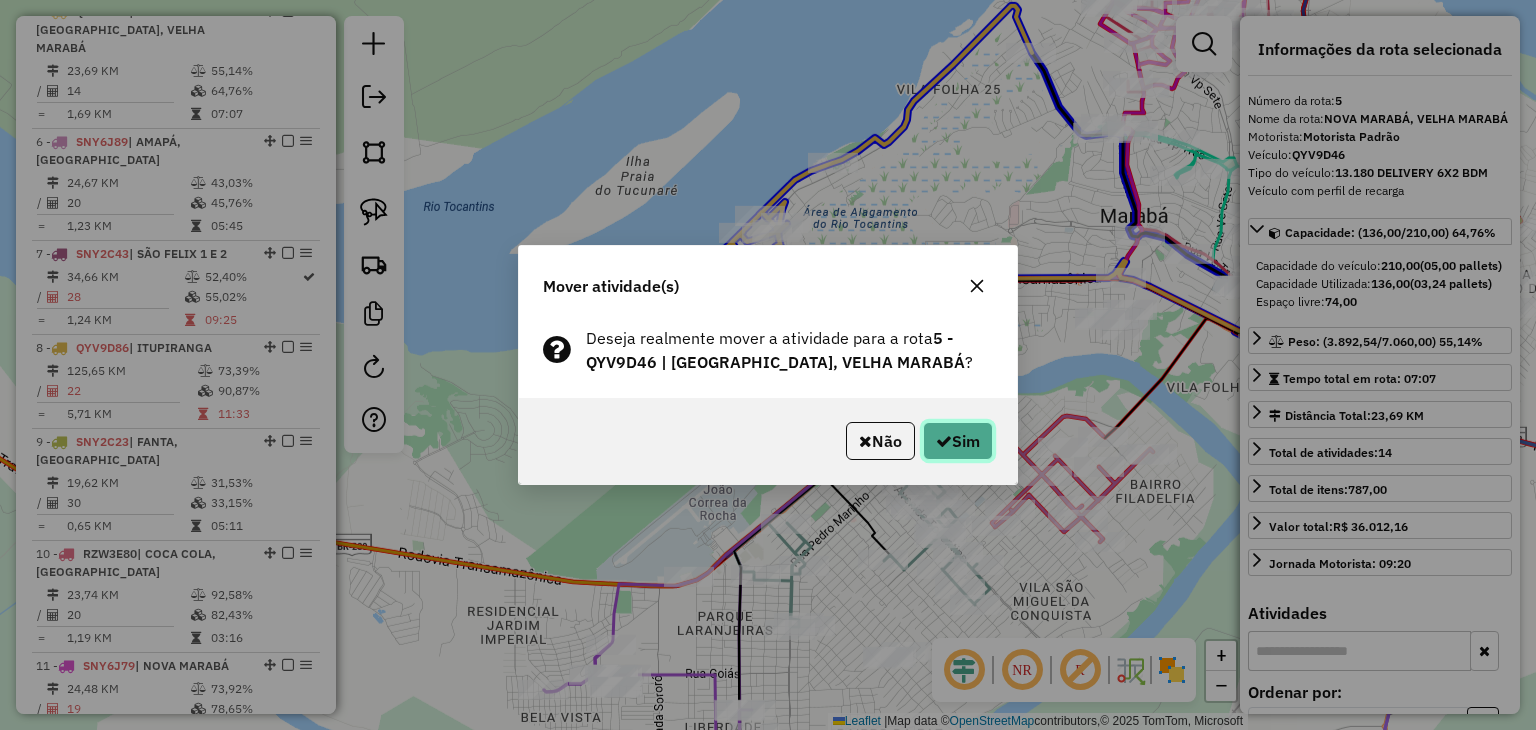 click on "Não   Sim" 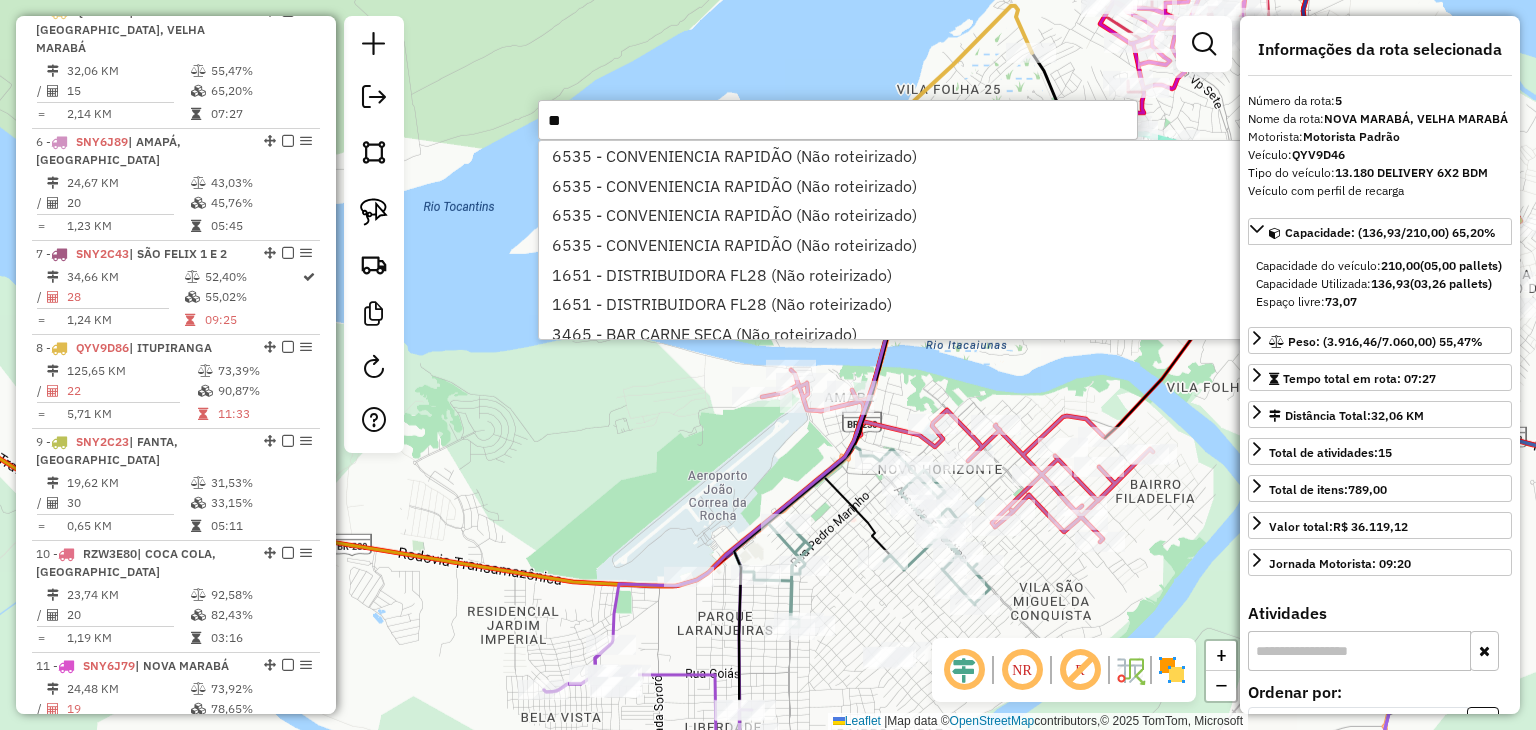 type on "*" 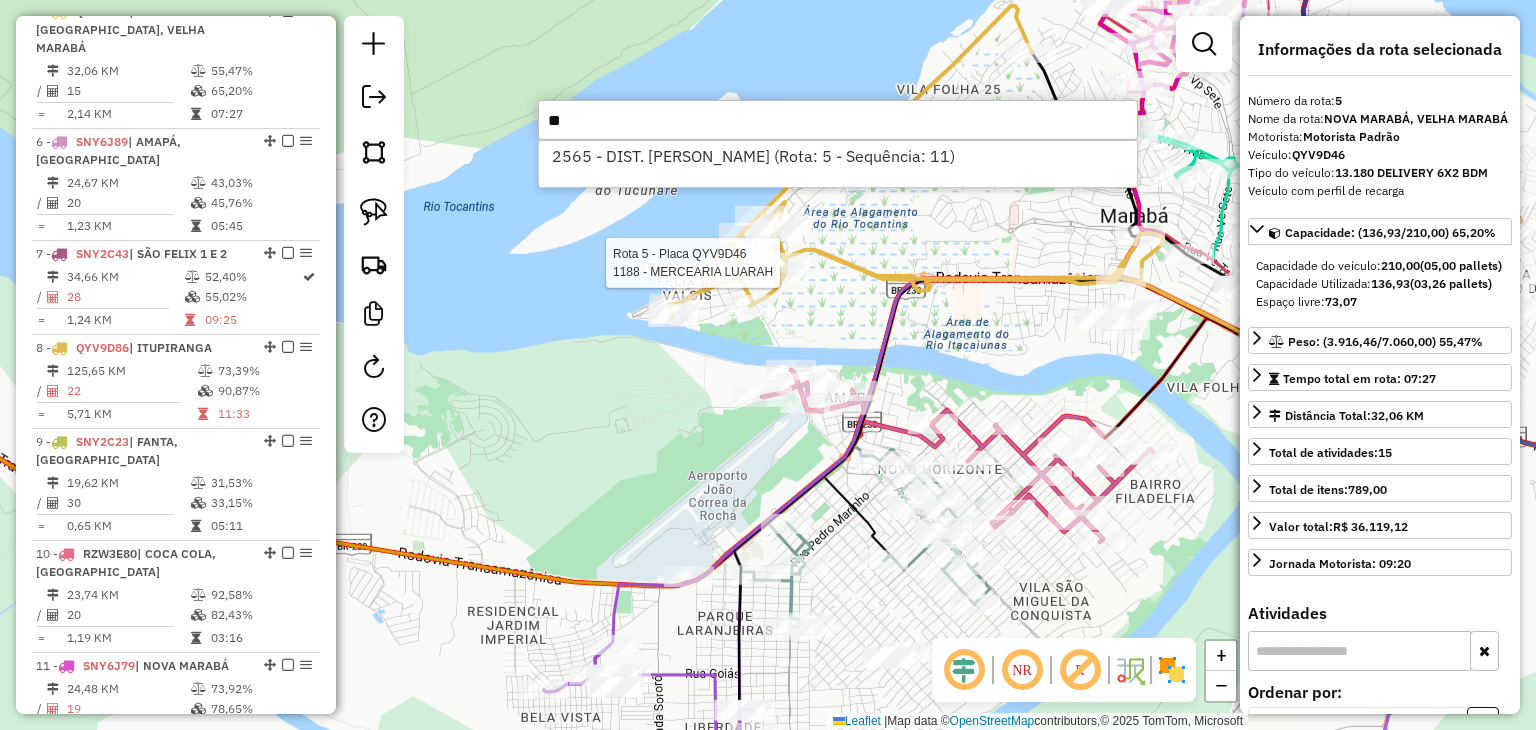 type on "*" 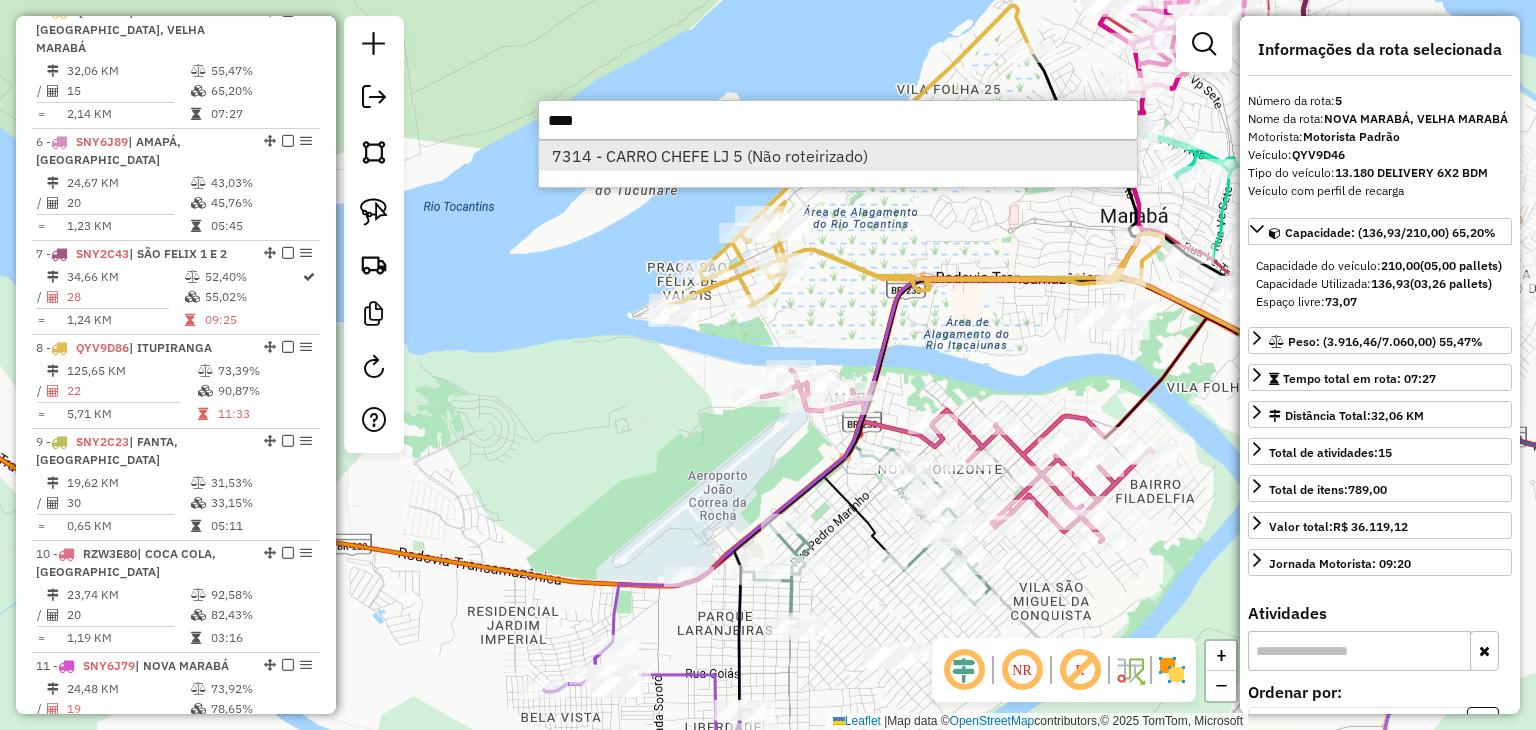 type on "****" 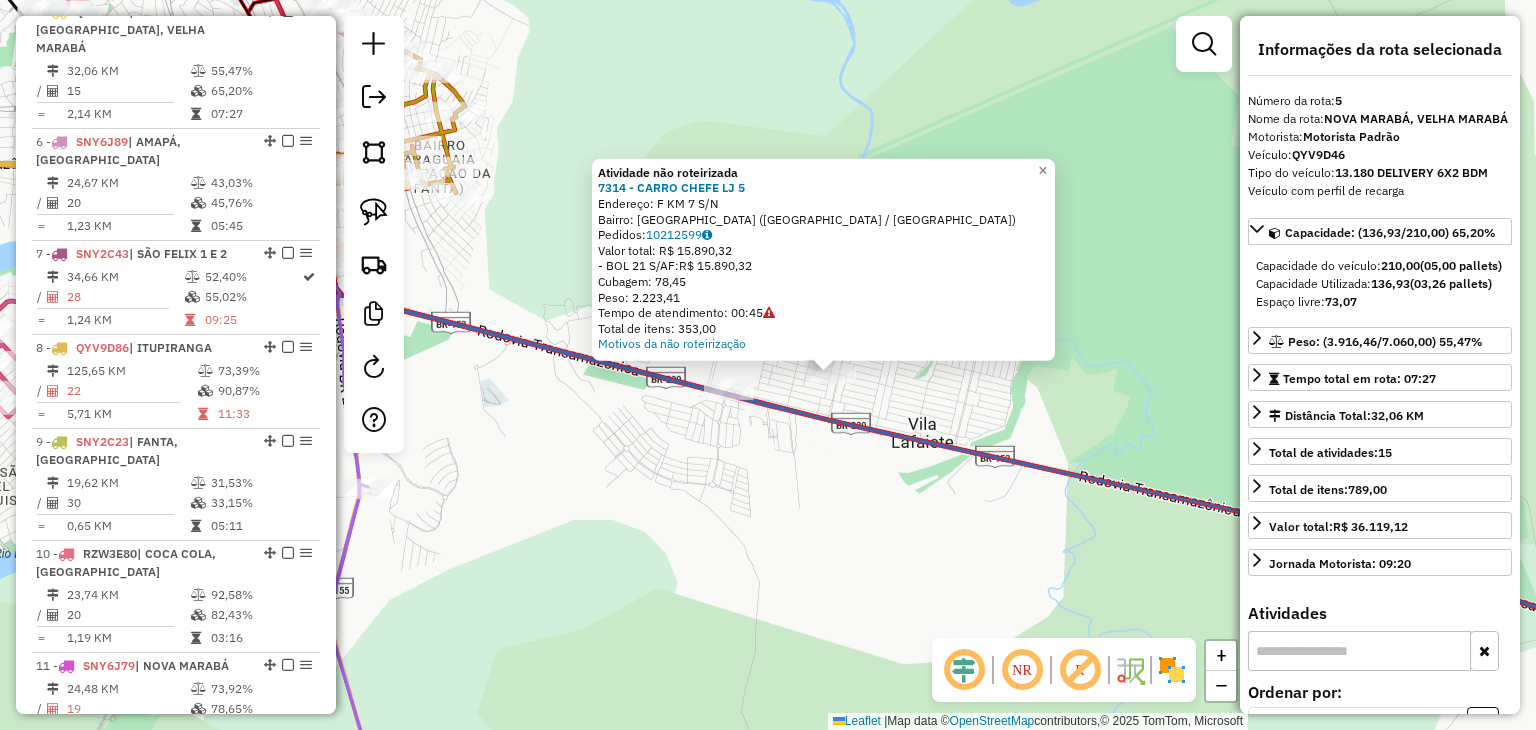 drag, startPoint x: 887, startPoint y: 469, endPoint x: 998, endPoint y: 510, distance: 118.33005 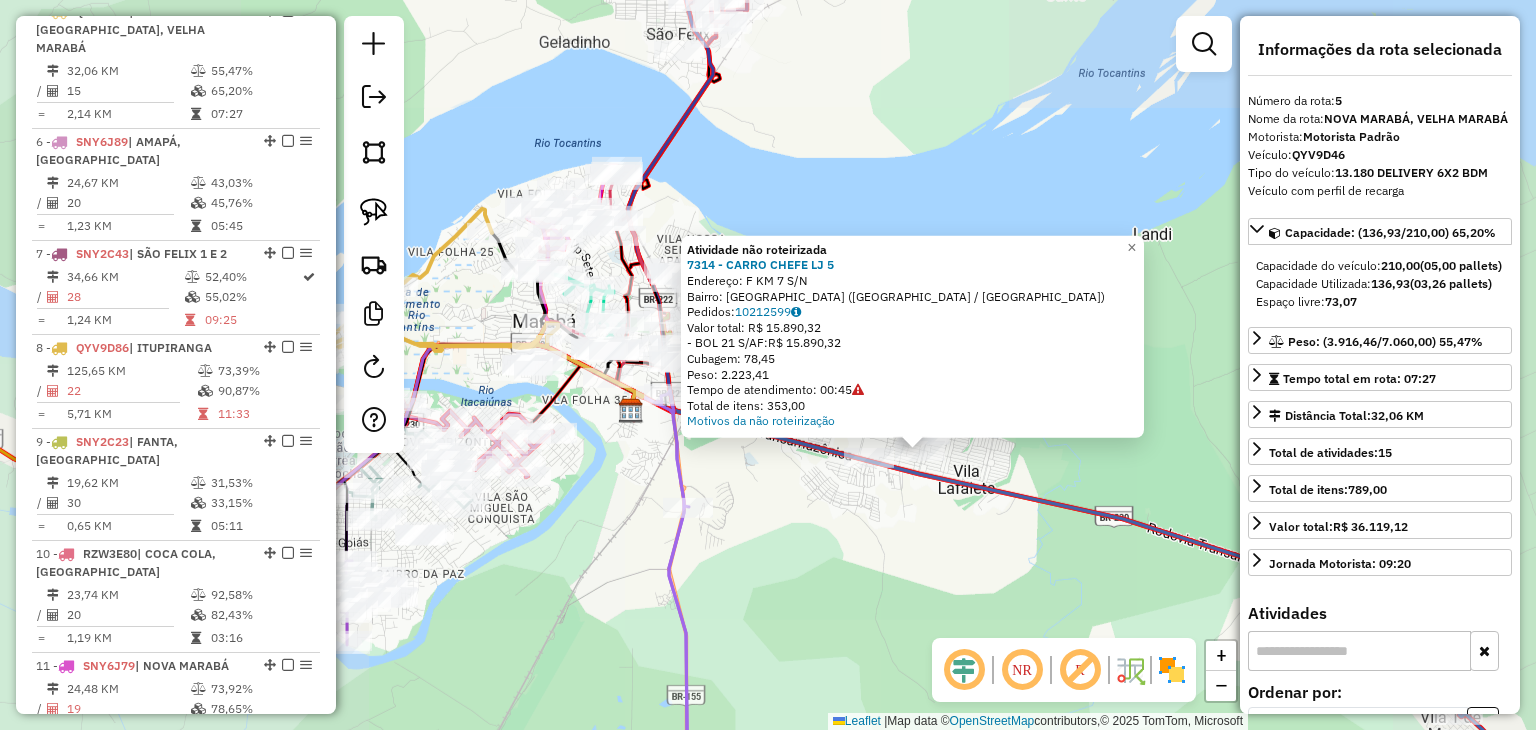 click on "Atividade não roteirizada 7314 - CARRO CHEFE LJ 5  Endereço:  F  KM 7 S/N   Bairro: [GEOGRAPHIC_DATA] ([GEOGRAPHIC_DATA] / [GEOGRAPHIC_DATA])   Pedidos:  10212599   Valor total: R$ 15.890,32   - BOL 21 S/AF:  R$ 15.890,32   Cubagem: 78,45   Peso: 2.223,41   Tempo de atendimento: 00:45   Total de itens: 353,00  Motivos da não roteirização × Janela de atendimento Grade de atendimento Capacidade Transportadoras Veículos Cliente Pedidos  Rotas Selecione os dias de semana para filtrar as janelas de atendimento  Seg   Ter   Qua   Qui   Sex   Sáb   Dom  Informe o período da janela de atendimento: De: Até:  Filtrar exatamente a janela do cliente  Considerar janela de atendimento padrão  Selecione os dias de semana para filtrar as grades de atendimento  Seg   Ter   Qua   Qui   Sex   Sáb   Dom   Considerar clientes sem dia de atendimento cadastrado  Clientes fora do dia de atendimento selecionado Filtrar as atividades entre os valores definidos abaixo:  Peso mínimo:   Peso máximo:   Cubagem mínima:  ****  Cubagem máxima:  ****  De:" 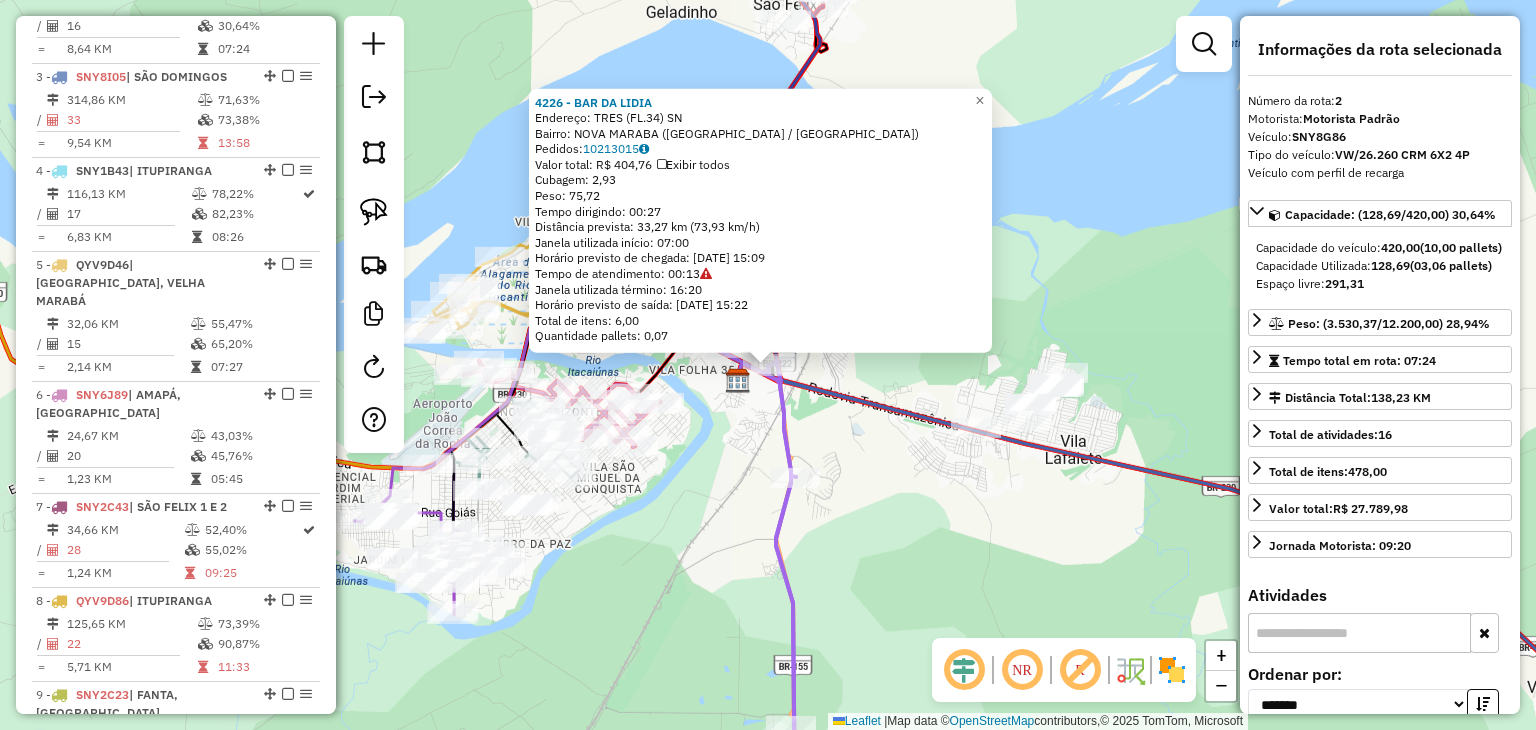 scroll, scrollTop: 866, scrollLeft: 0, axis: vertical 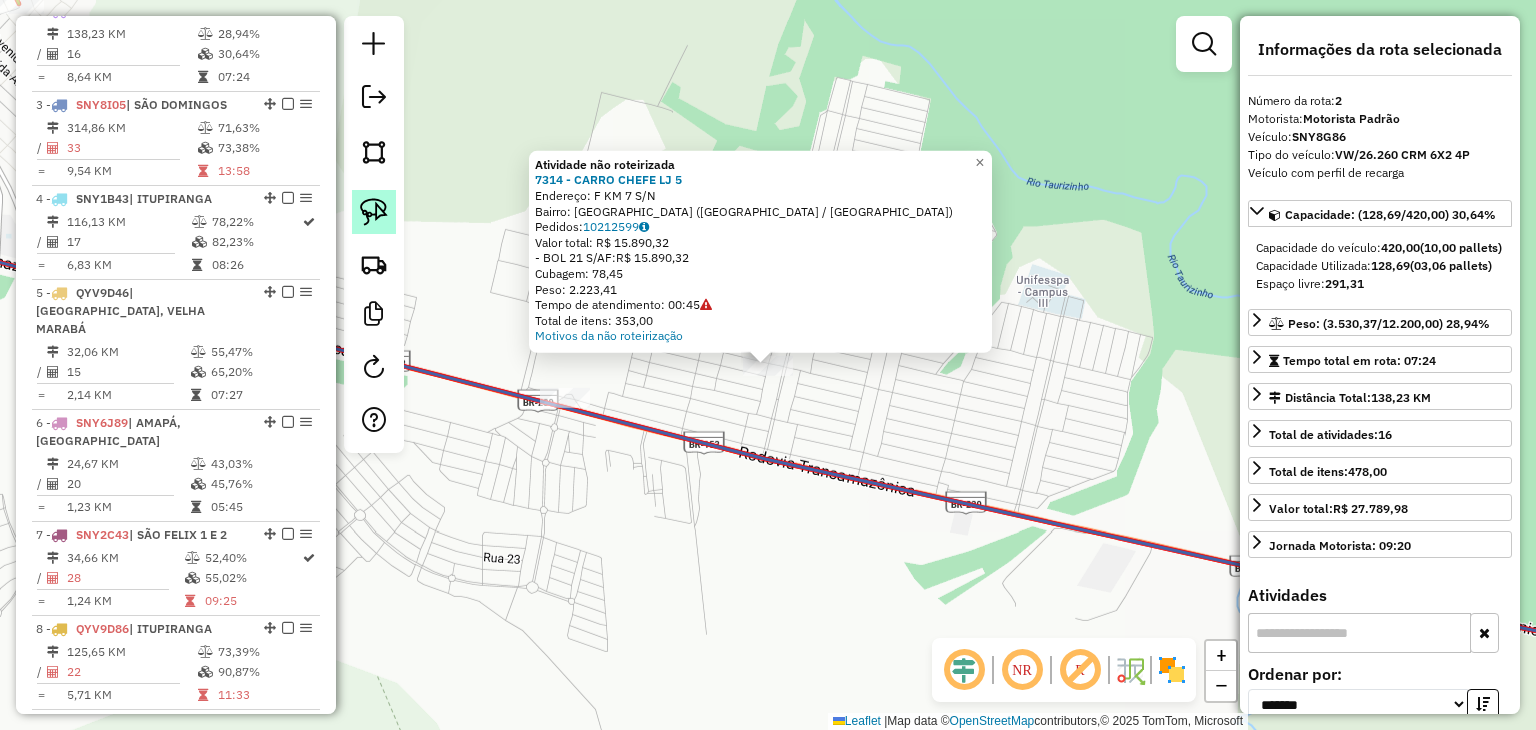 click 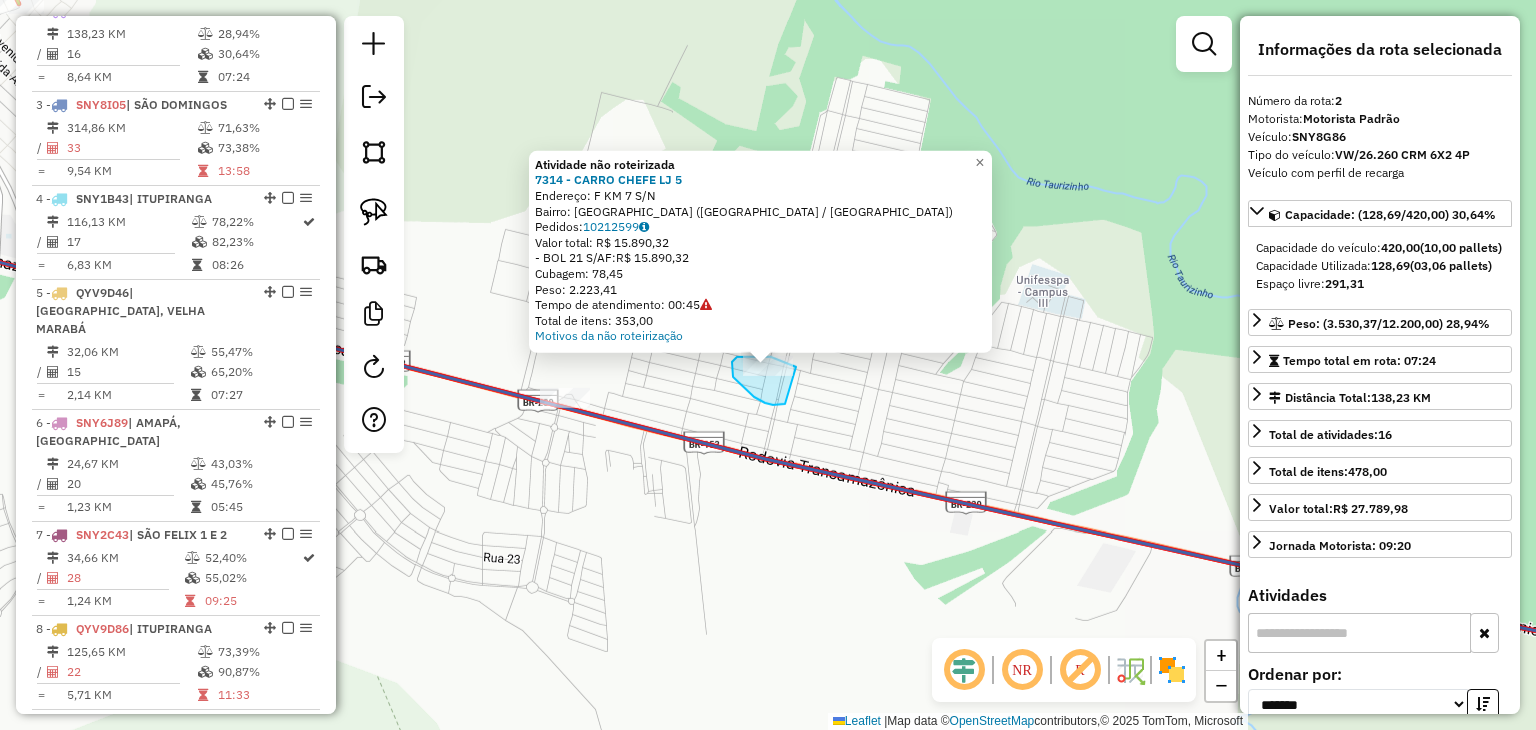 drag, startPoint x: 785, startPoint y: 404, endPoint x: 800, endPoint y: 369, distance: 38.078865 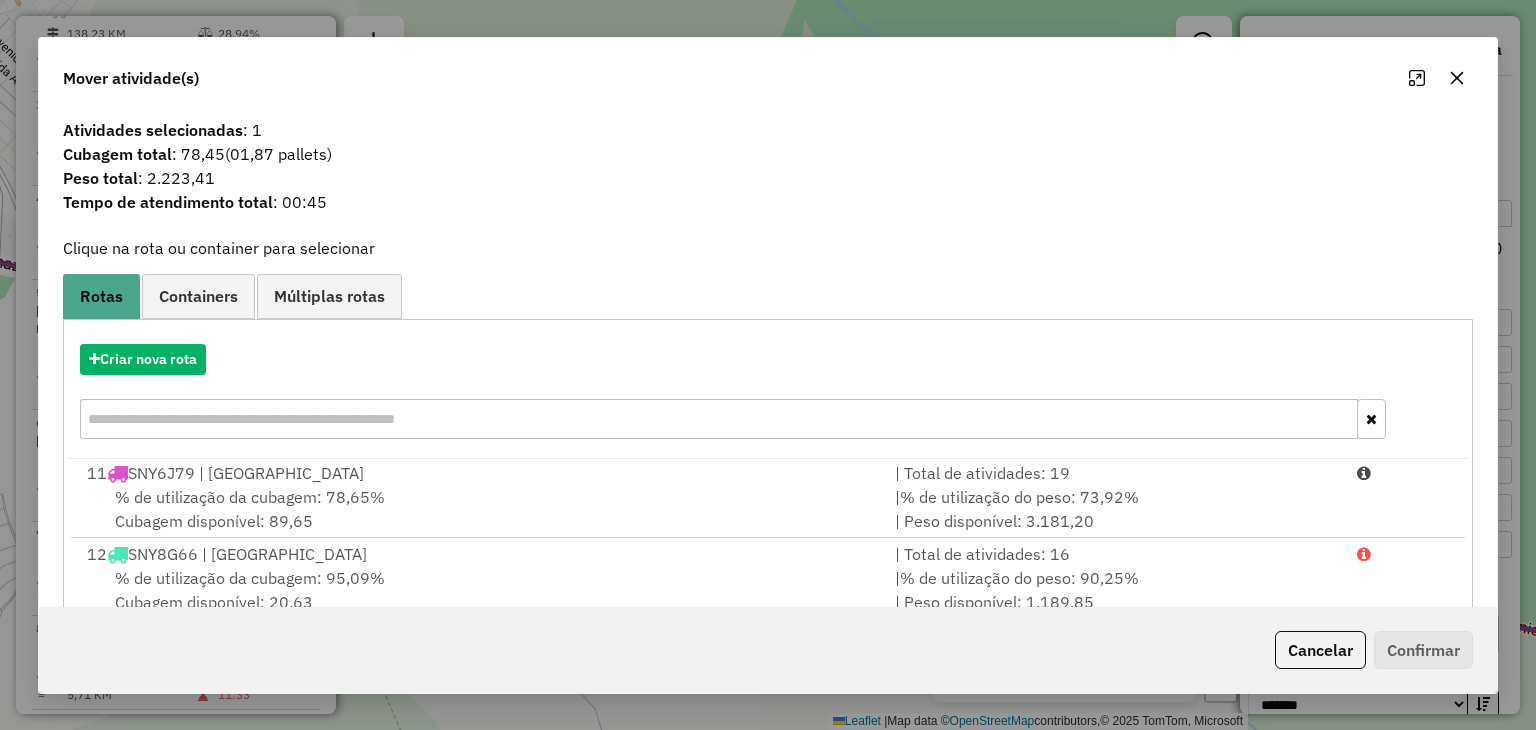 scroll, scrollTop: 512, scrollLeft: 0, axis: vertical 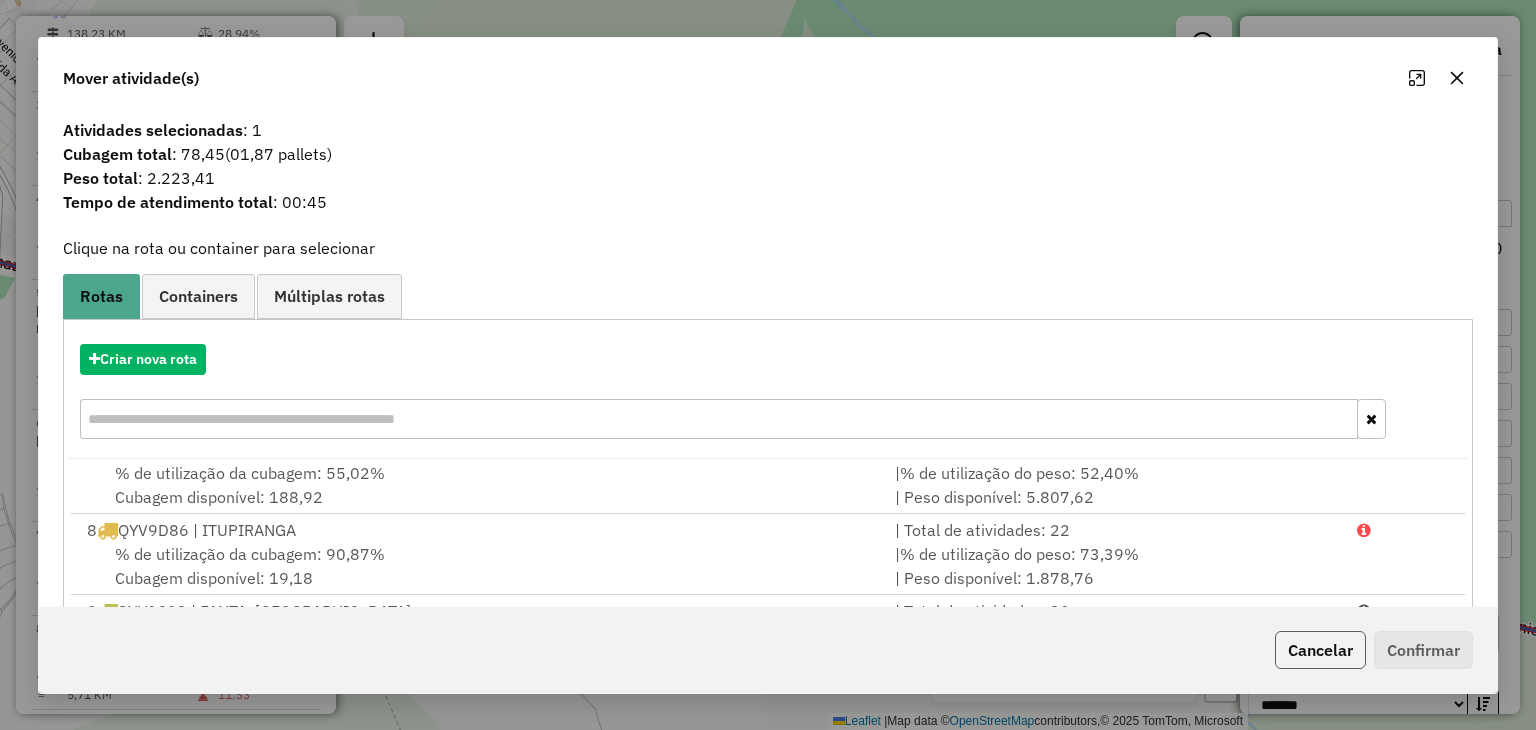 click on "Cancelar" 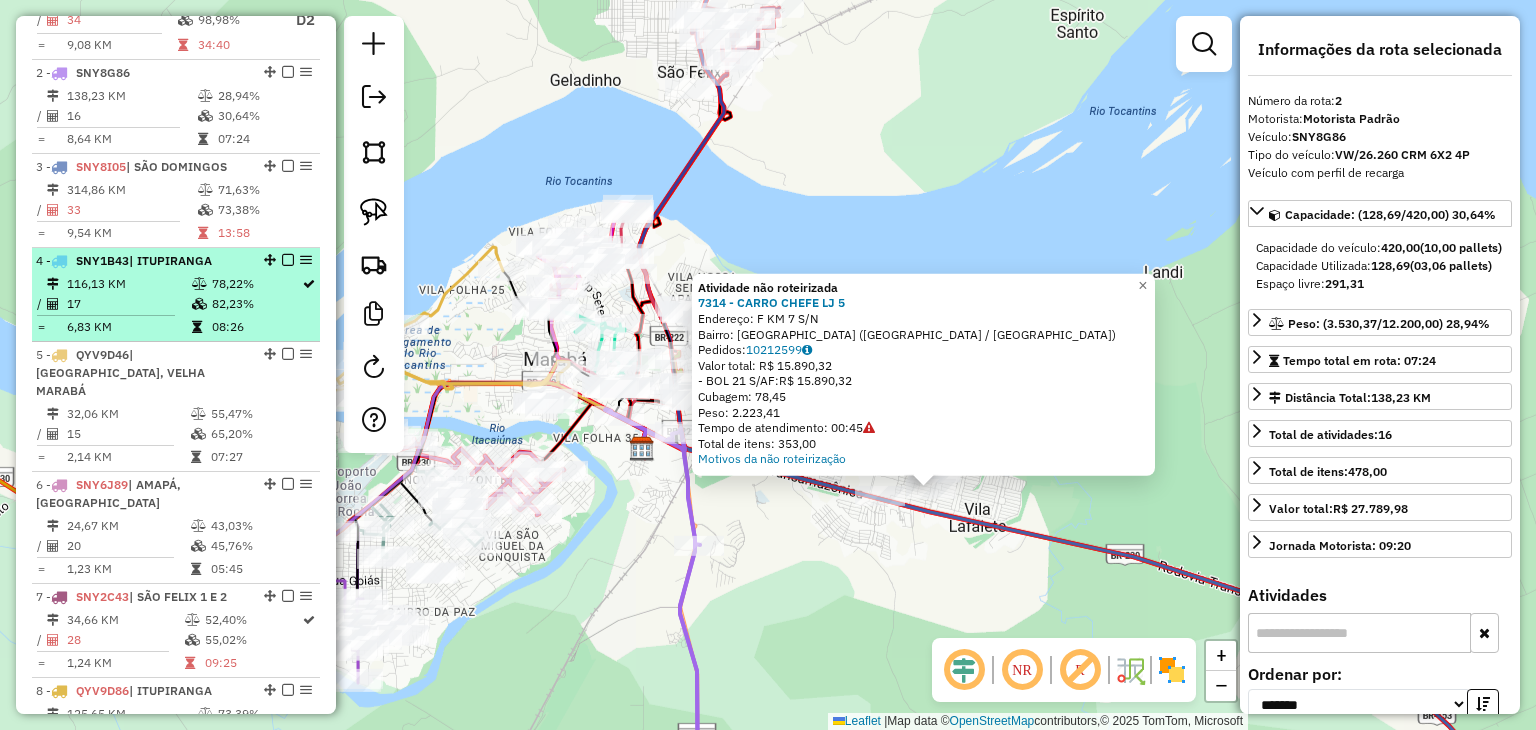scroll, scrollTop: 766, scrollLeft: 0, axis: vertical 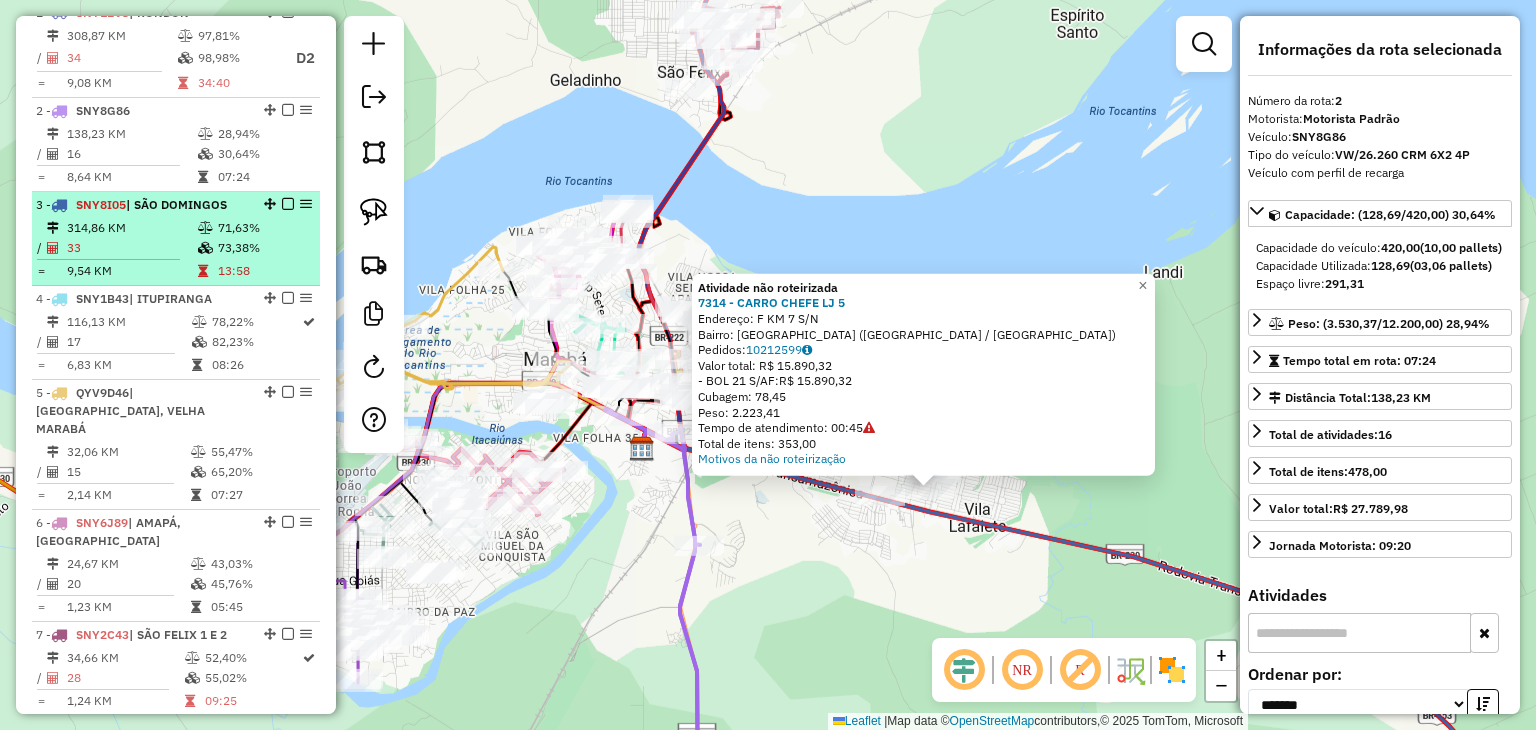 click on "33" at bounding box center [131, 248] 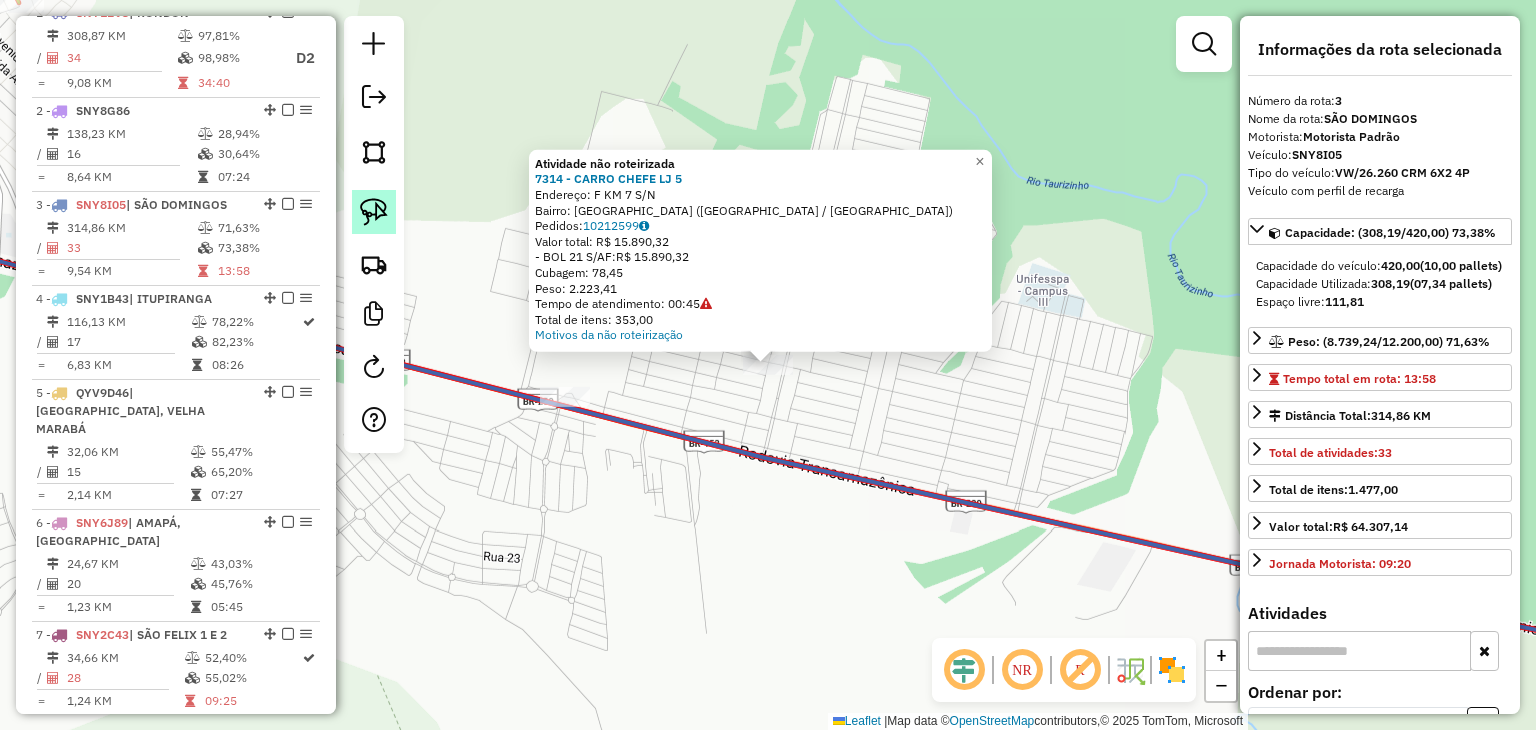 click 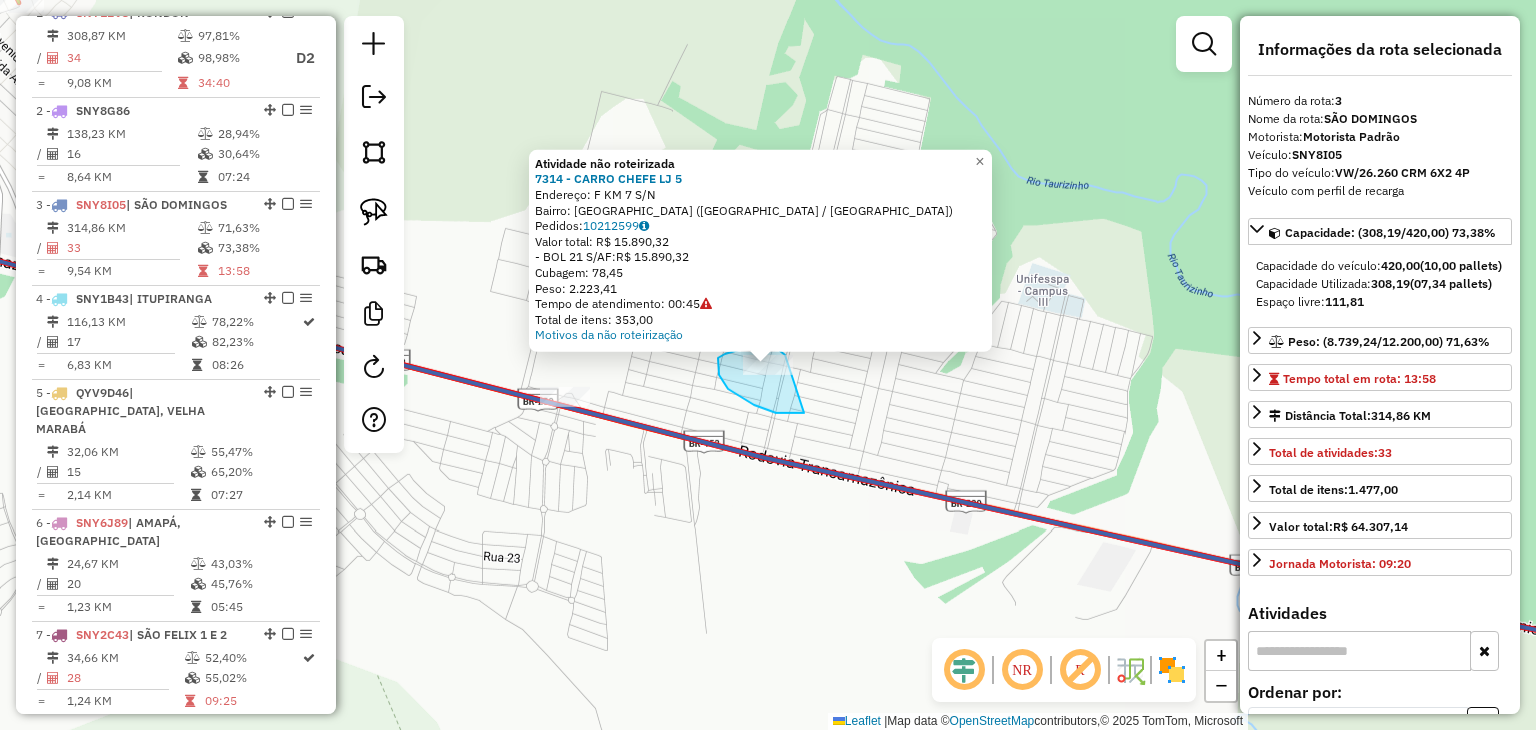 click on "Atividade não roteirizada 7314 - CARRO CHEFE LJ 5  Endereço:  F  KM 7 S/N   Bairro: [GEOGRAPHIC_DATA] ([GEOGRAPHIC_DATA] / [GEOGRAPHIC_DATA])   Pedidos:  10212599   Valor total: R$ 15.890,32   - BOL 21 S/AF:  R$ 15.890,32   Cubagem: 78,45   Peso: 2.223,41   Tempo de atendimento: 00:45   Total de itens: 353,00  Motivos da não roteirização × Janela de atendimento Grade de atendimento Capacidade Transportadoras Veículos Cliente Pedidos  Rotas Selecione os dias de semana para filtrar as janelas de atendimento  Seg   Ter   Qua   Qui   Sex   Sáb   Dom  Informe o período da janela de atendimento: De: Até:  Filtrar exatamente a janela do cliente  Considerar janela de atendimento padrão  Selecione os dias de semana para filtrar as grades de atendimento  Seg   Ter   Qua   Qui   Sex   Sáb   Dom   Considerar clientes sem dia de atendimento cadastrado  Clientes fora do dia de atendimento selecionado Filtrar as atividades entre os valores definidos abaixo:  Peso mínimo:   Peso máximo:   Cubagem mínima:  ****  Cubagem máxima:  ****  De:" 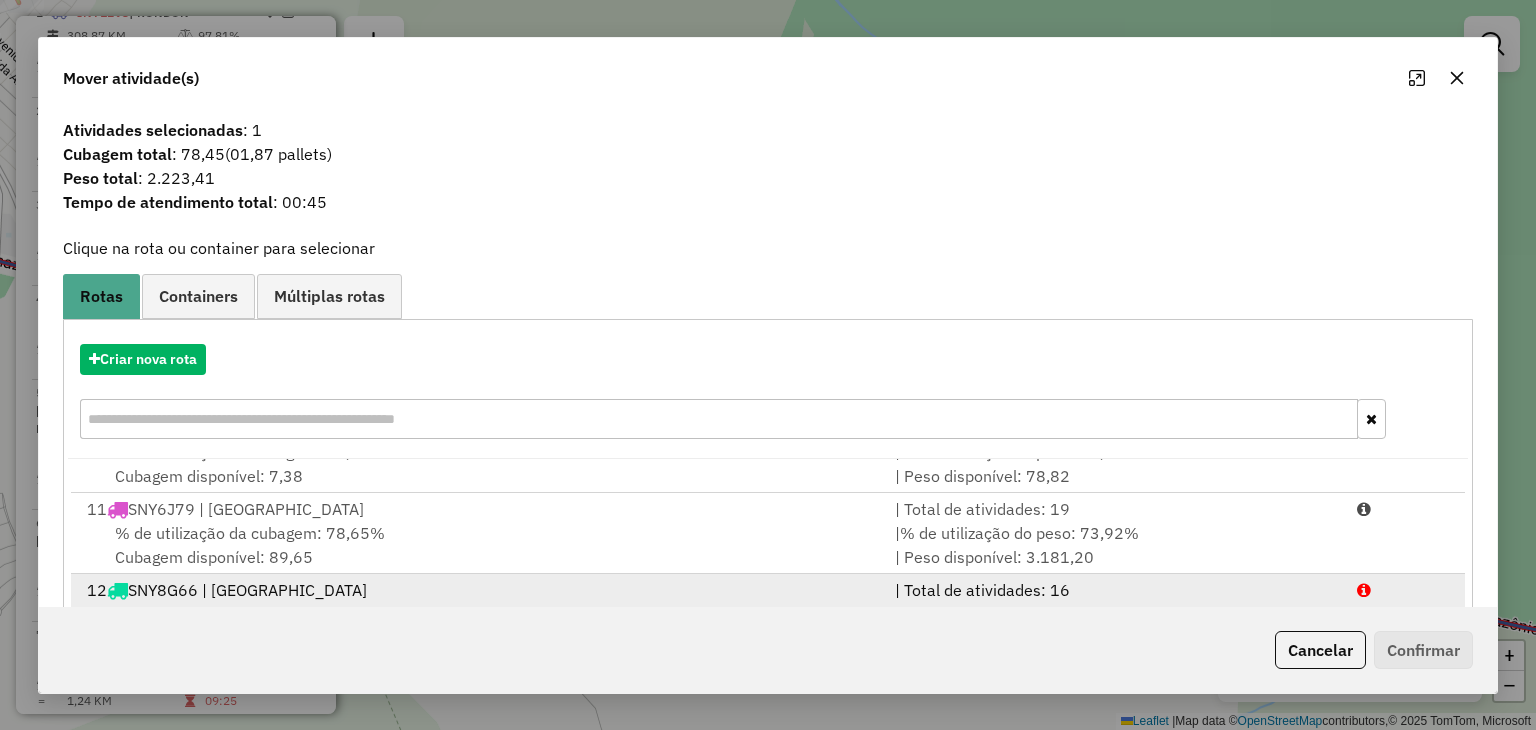 scroll, scrollTop: 812, scrollLeft: 0, axis: vertical 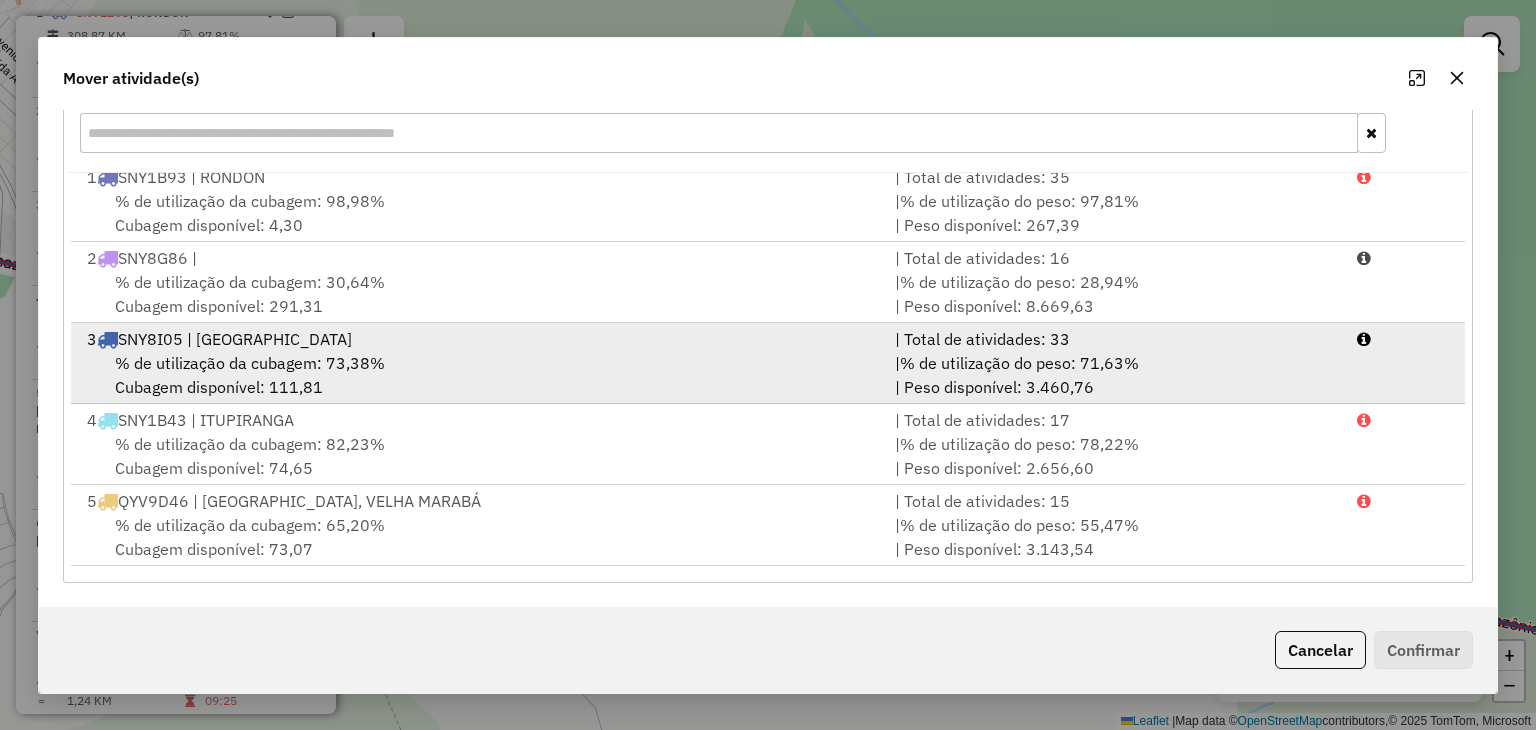 click on "% de utilização da cubagem: 73,38%  Cubagem disponível: 111,81" at bounding box center [479, 375] 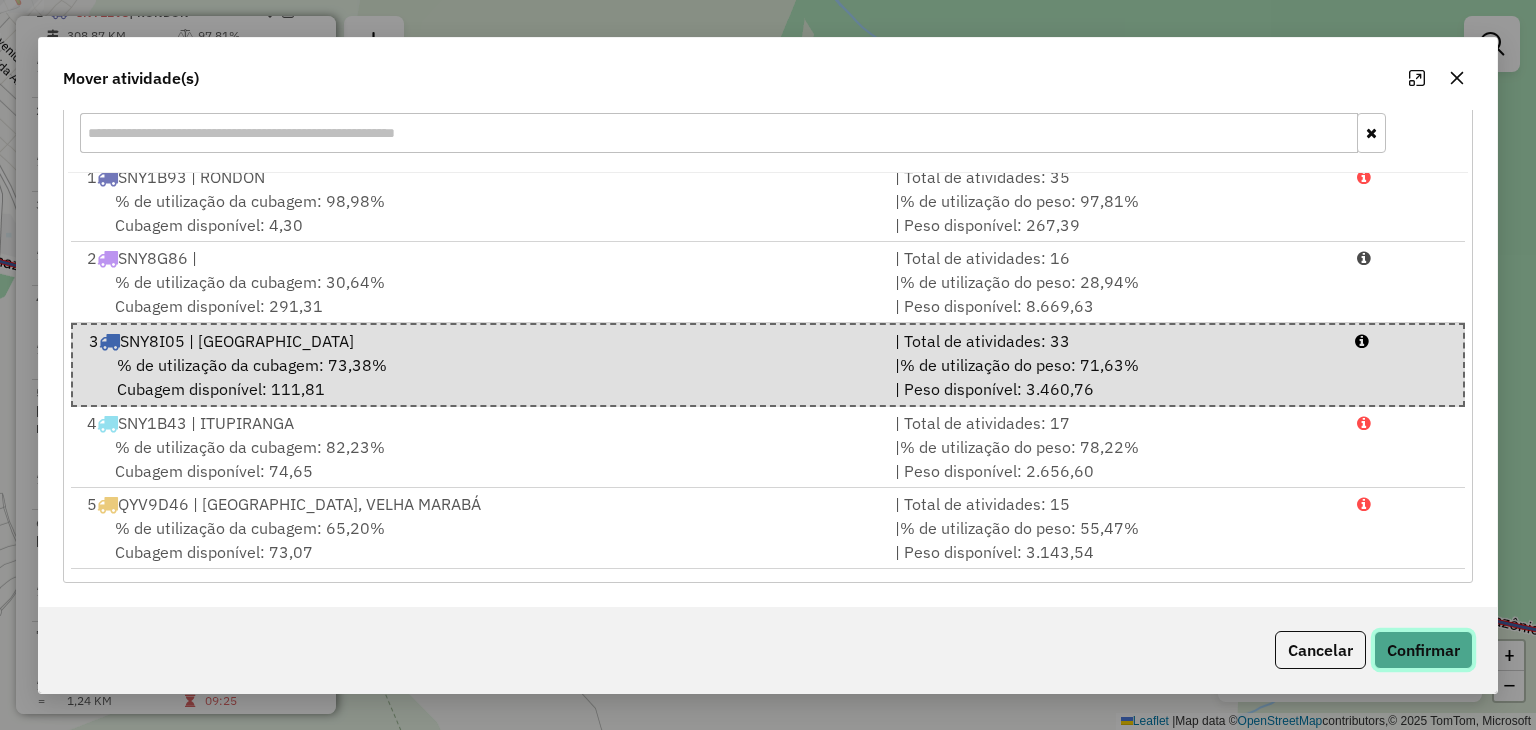 click on "Confirmar" 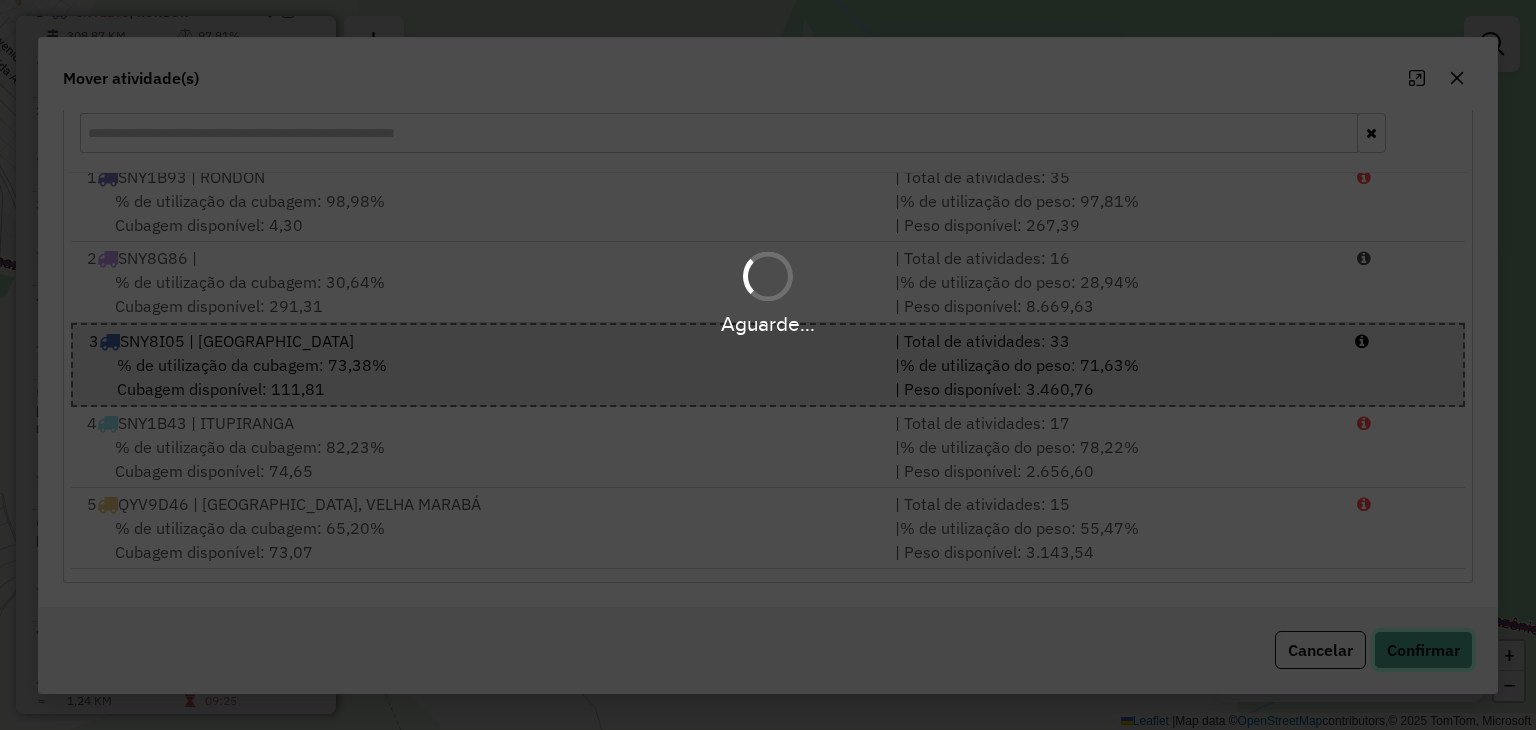 type 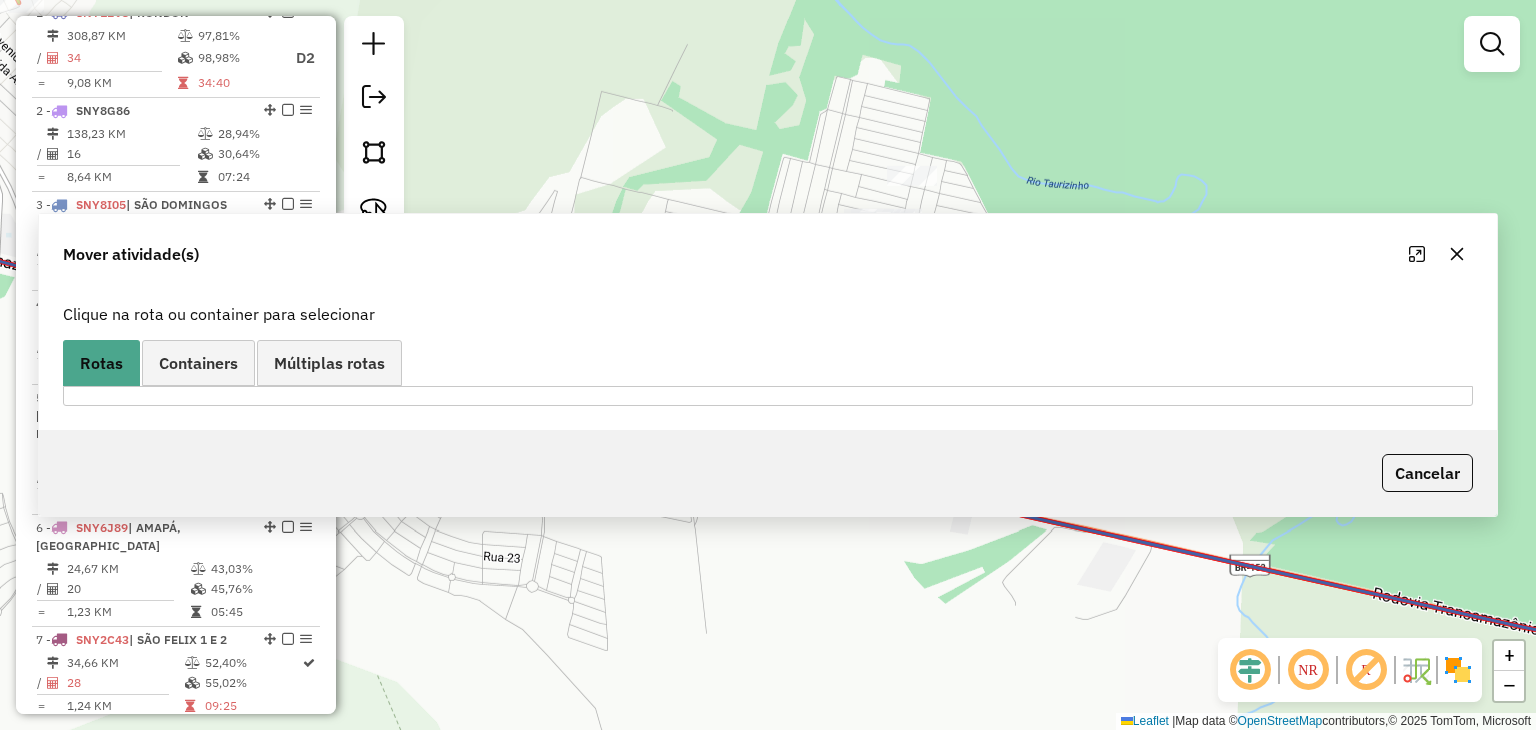 scroll, scrollTop: 0, scrollLeft: 0, axis: both 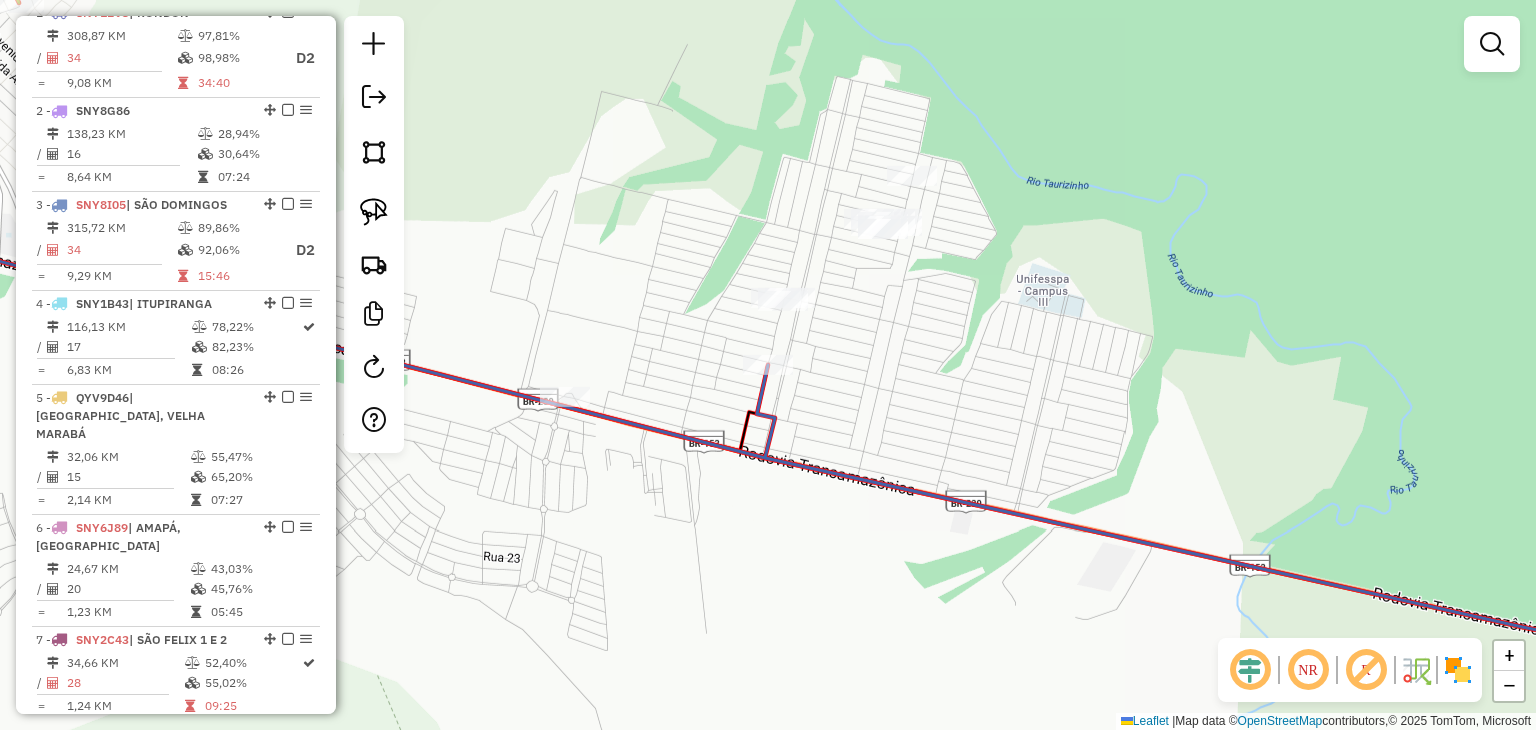 click on "Rota 3 - Placa SNY8I05  7314 - CARRO CHEFE LJ 5 Janela de atendimento Grade de atendimento Capacidade Transportadoras Veículos Cliente Pedidos  Rotas Selecione os dias de semana para filtrar as janelas de atendimento  Seg   Ter   Qua   Qui   Sex   Sáb   Dom  Informe o período da janela de atendimento: De: Até:  Filtrar exatamente a janela do cliente  Considerar janela de atendimento padrão  Selecione os dias de semana para filtrar as grades de atendimento  Seg   Ter   Qua   Qui   Sex   Sáb   Dom   Considerar clientes sem dia de atendimento cadastrado  Clientes fora do dia de atendimento selecionado Filtrar as atividades entre os valores definidos abaixo:  Peso mínimo:   Peso máximo:   Cubagem mínima:  ****  Cubagem máxima:  ****  De:   Até:  Filtrar as atividades entre o tempo de atendimento definido abaixo:  De:   Até:   Considerar capacidade total dos clientes não roteirizados Transportadora: Selecione um ou mais itens Tipo de veículo: Selecione um ou mais itens Veículo: Motorista: Nome: De:" 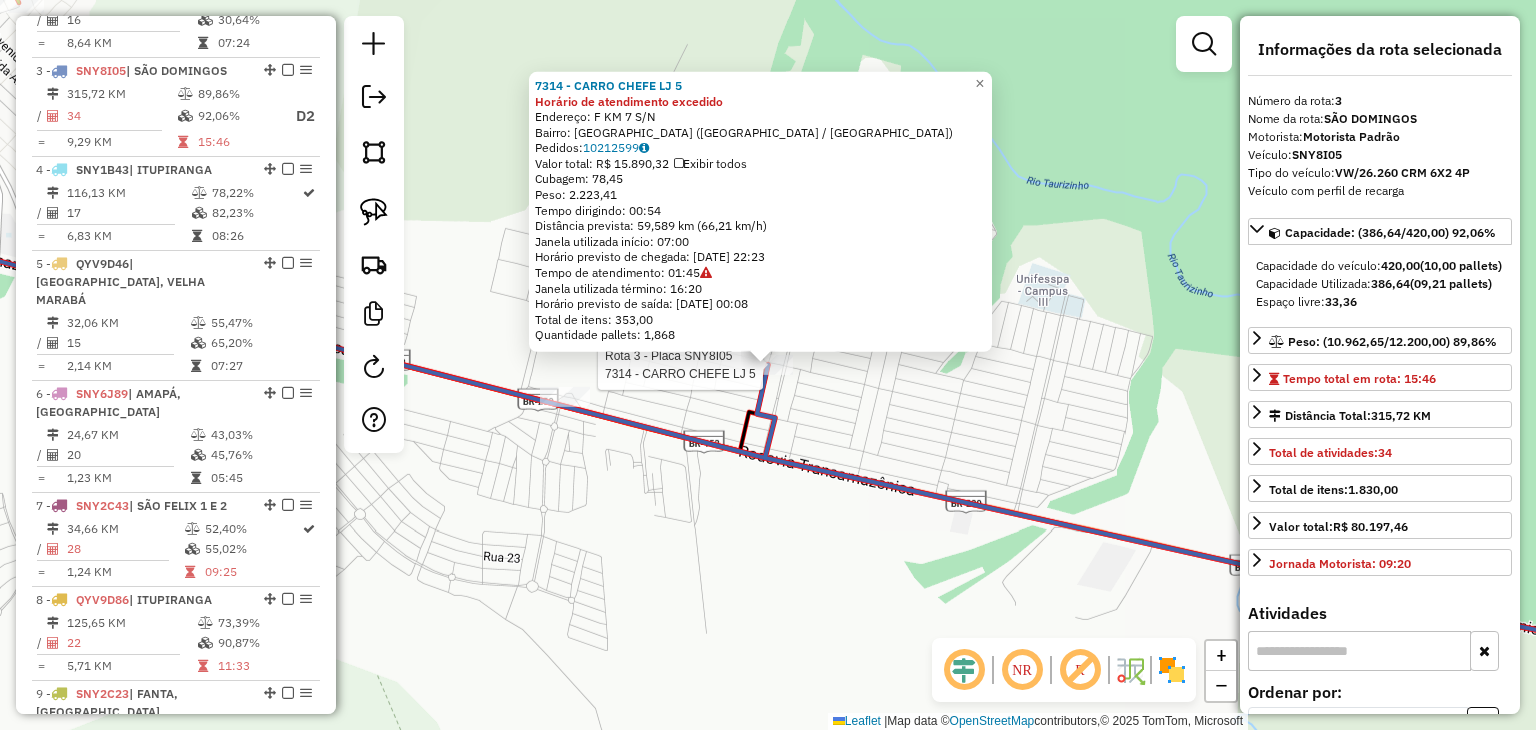 scroll, scrollTop: 959, scrollLeft: 0, axis: vertical 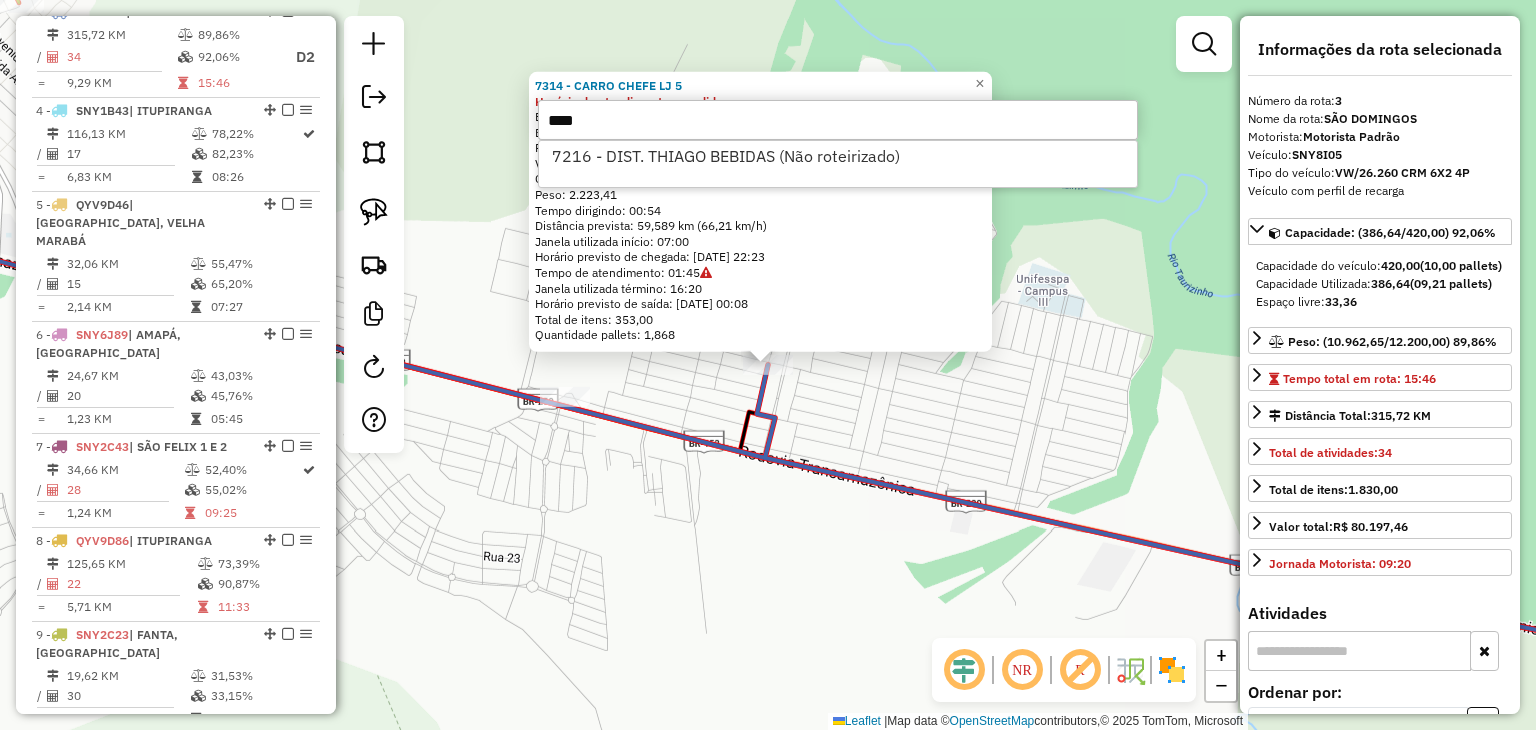 type on "****" 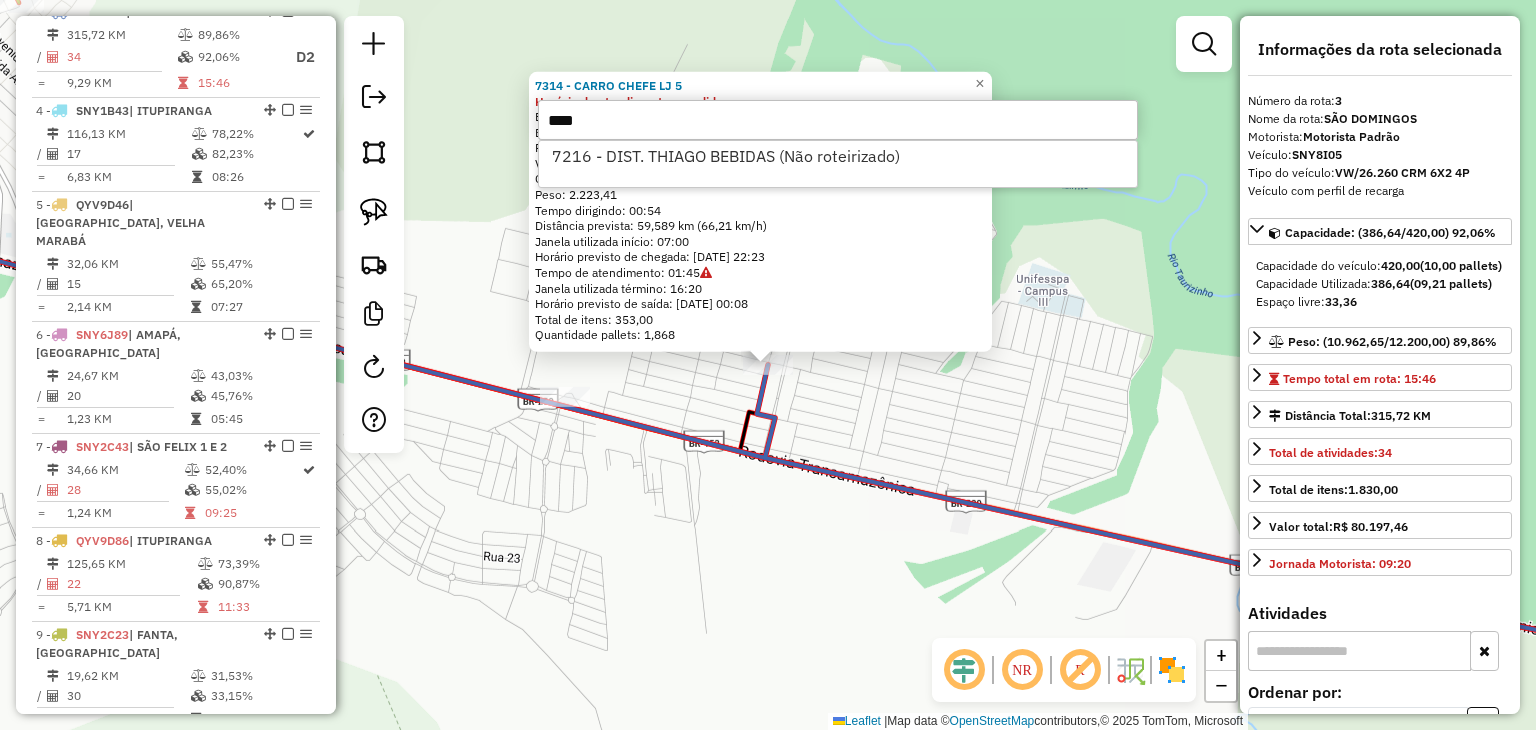 click on "7216 - DIST. THIAGO BEBIDAS (Não roteirizado)" at bounding box center [838, 164] 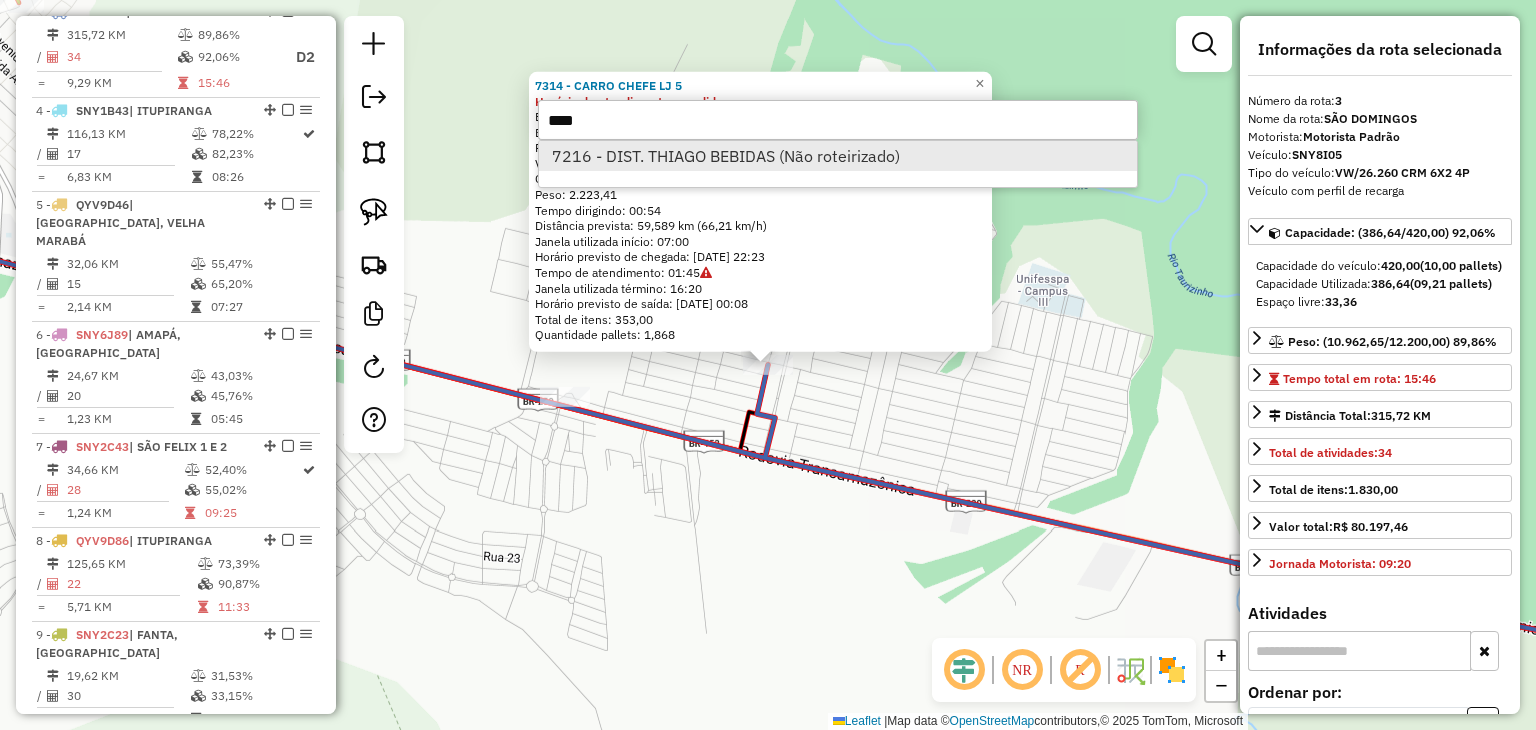 click on "7216 - DIST. THIAGO BEBIDAS (Não roteirizado)" at bounding box center [838, 156] 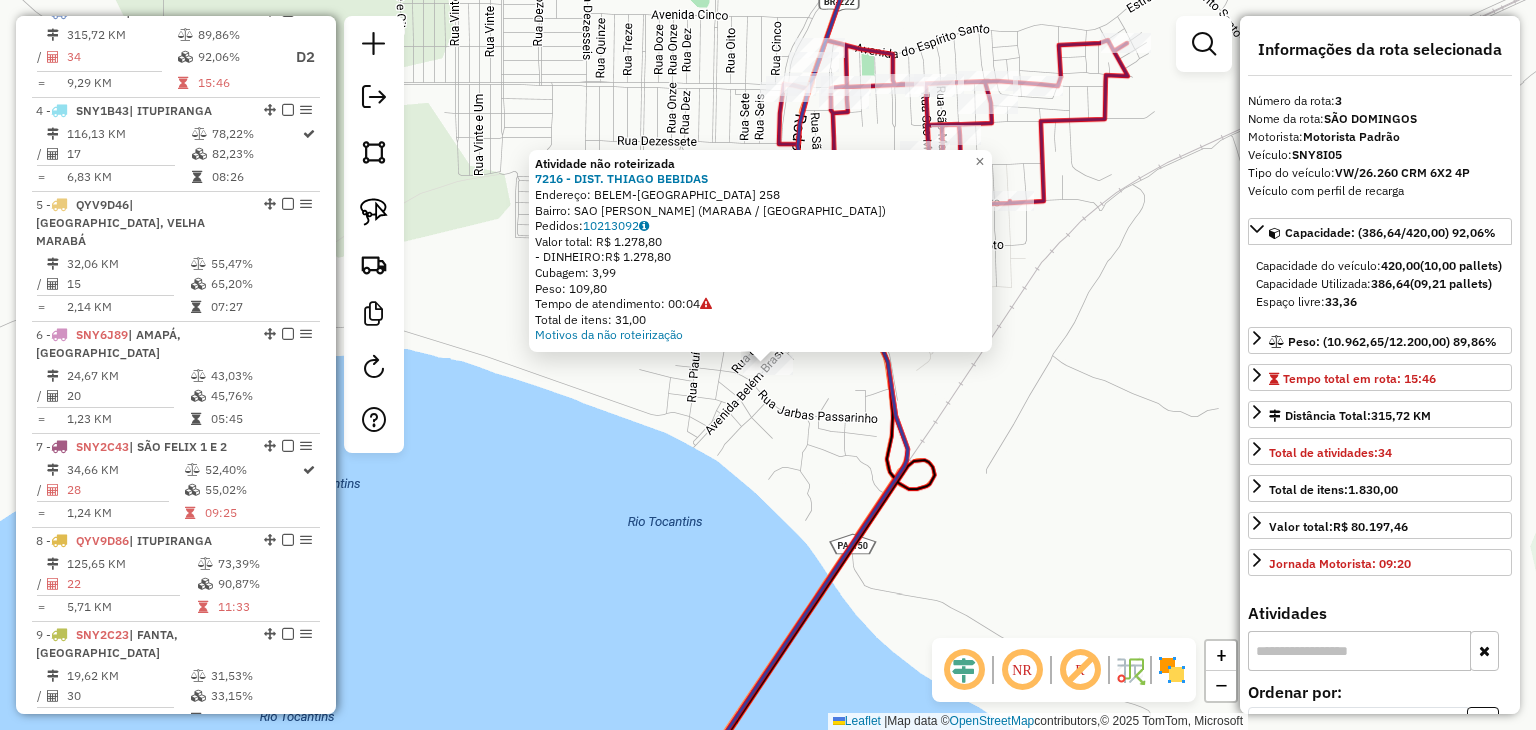 click on "Atividade não roteirizada 7216 - DIST. THIAGO BEBIDAS  Endereço:  BELEM-[GEOGRAPHIC_DATA] 258   Bairro: SAO FELIX PIONEIRO (MARABA / [GEOGRAPHIC_DATA])   Pedidos:  10213092   Valor total: R$ 1.278,80   - DINHEIRO:  R$ 1.278,80   Cubagem: 3,99   Peso: 109,80   Tempo de atendimento: 00:04   Total de itens: 31,00  Motivos da não roteirização × Janela de atendimento Grade de atendimento Capacidade Transportadoras Veículos Cliente Pedidos  Rotas Selecione os dias de semana para filtrar as janelas de atendimento  Seg   Ter   Qua   Qui   Sex   Sáb   Dom  Informe o período da janela de atendimento: De: Até:  Filtrar exatamente a janela do cliente  Considerar janela de atendimento padrão  Selecione os dias de semana para filtrar as grades de atendimento  Seg   Ter   Qua   Qui   Sex   Sáb   Dom   Considerar clientes sem dia de atendimento cadastrado  Clientes fora do dia de atendimento selecionado Filtrar as atividades entre os valores definidos abaixo:  Peso mínimo:   Peso máximo:   Cubagem mínima:  ****  Cubagem máxima:  De:" 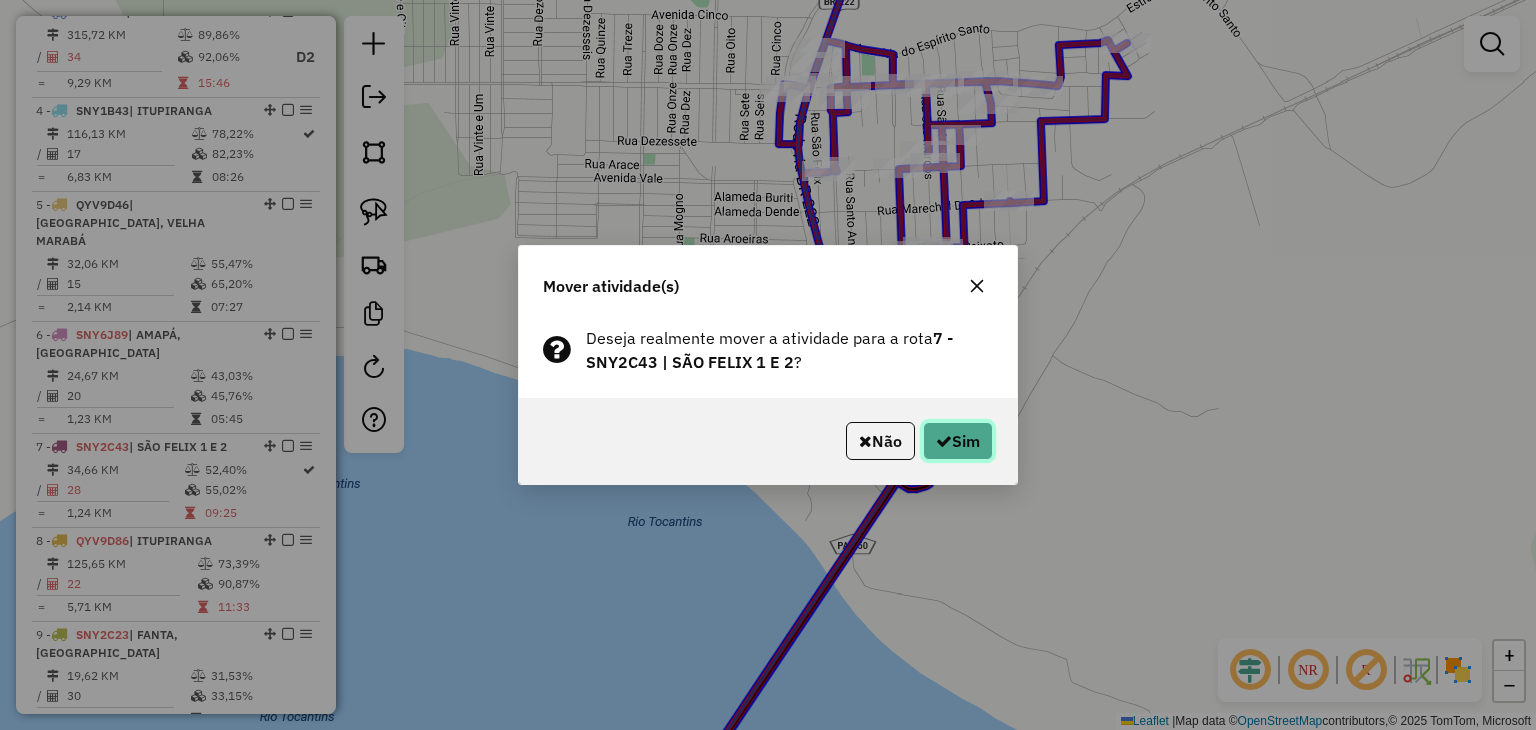 click 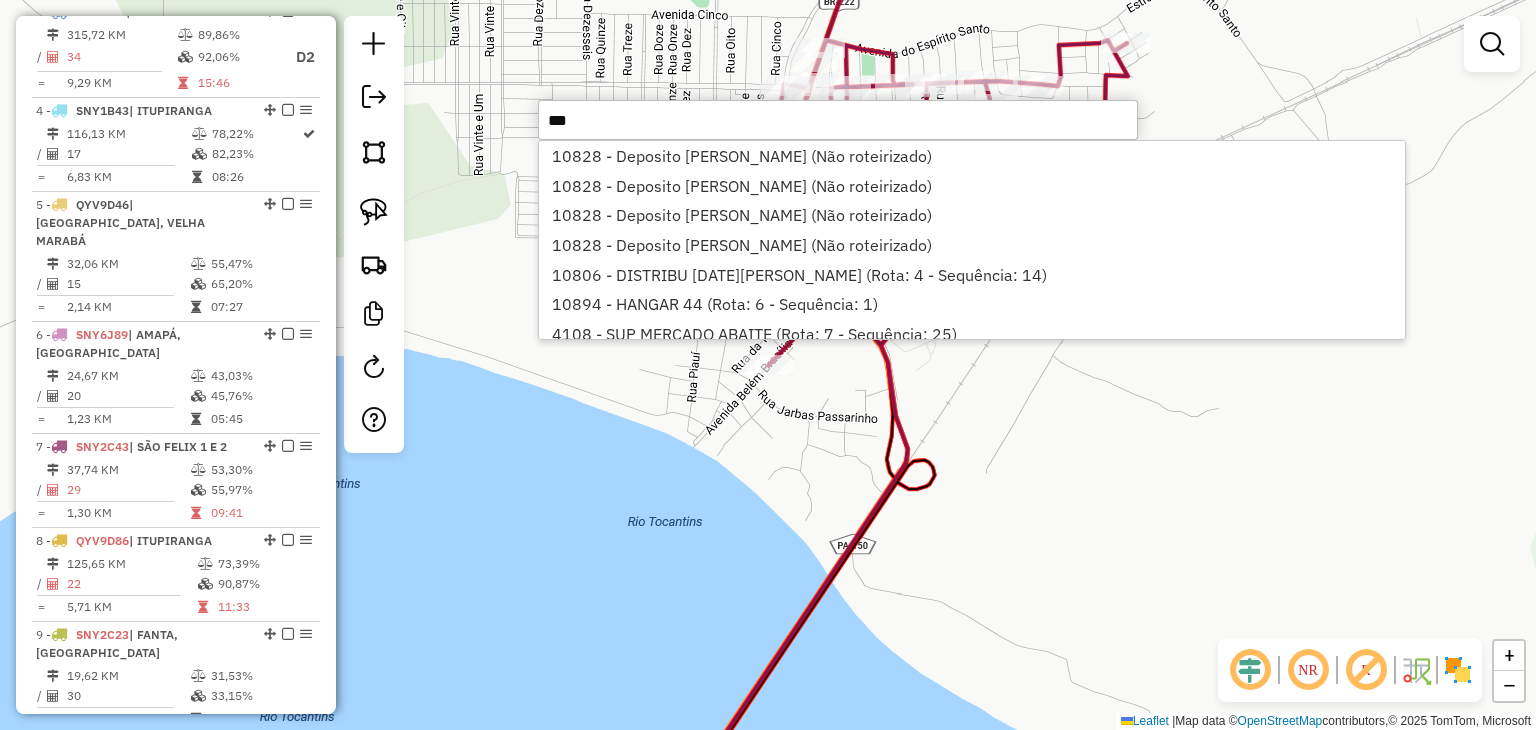 type on "***" 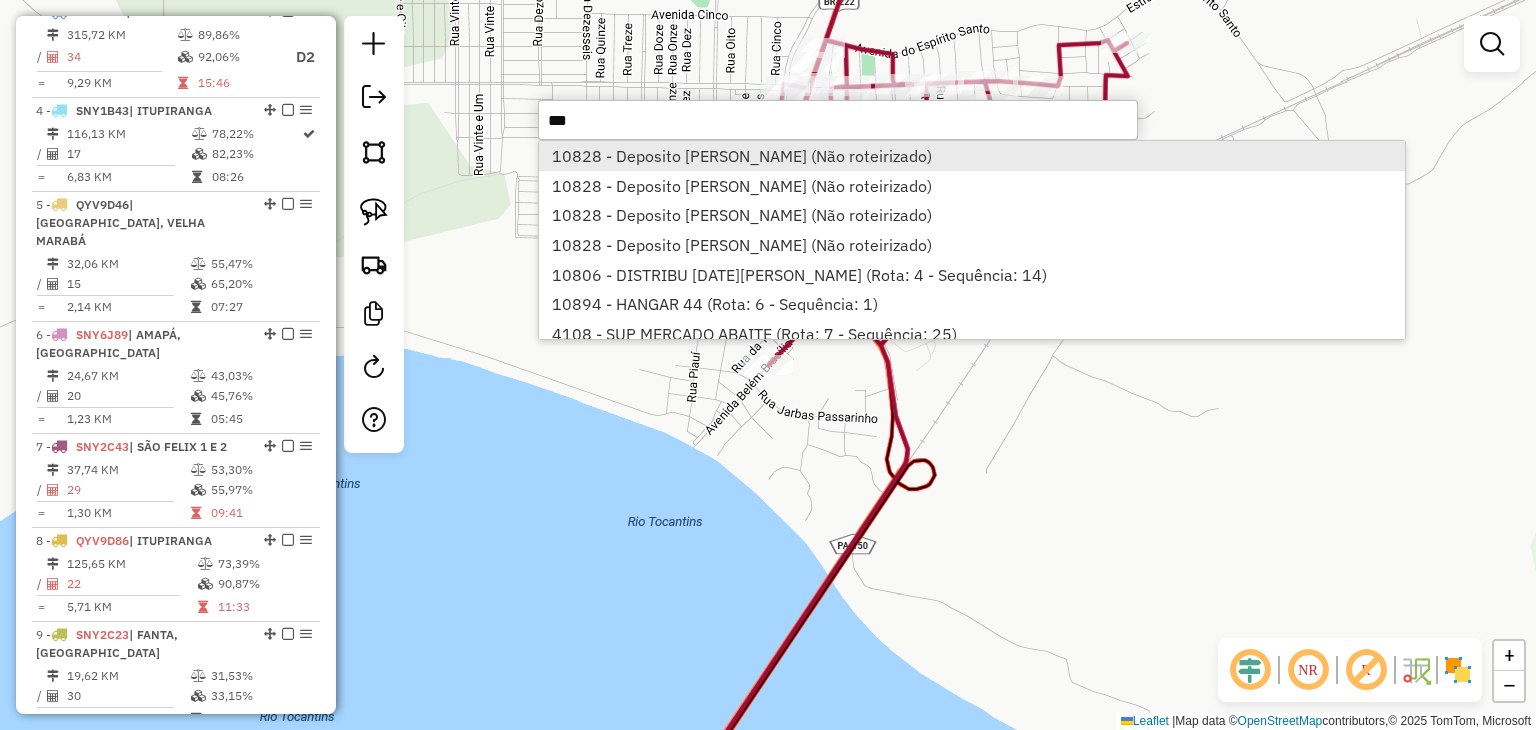 click on "10828 - Deposito [PERSON_NAME] (Não roteirizado)" at bounding box center [972, 156] 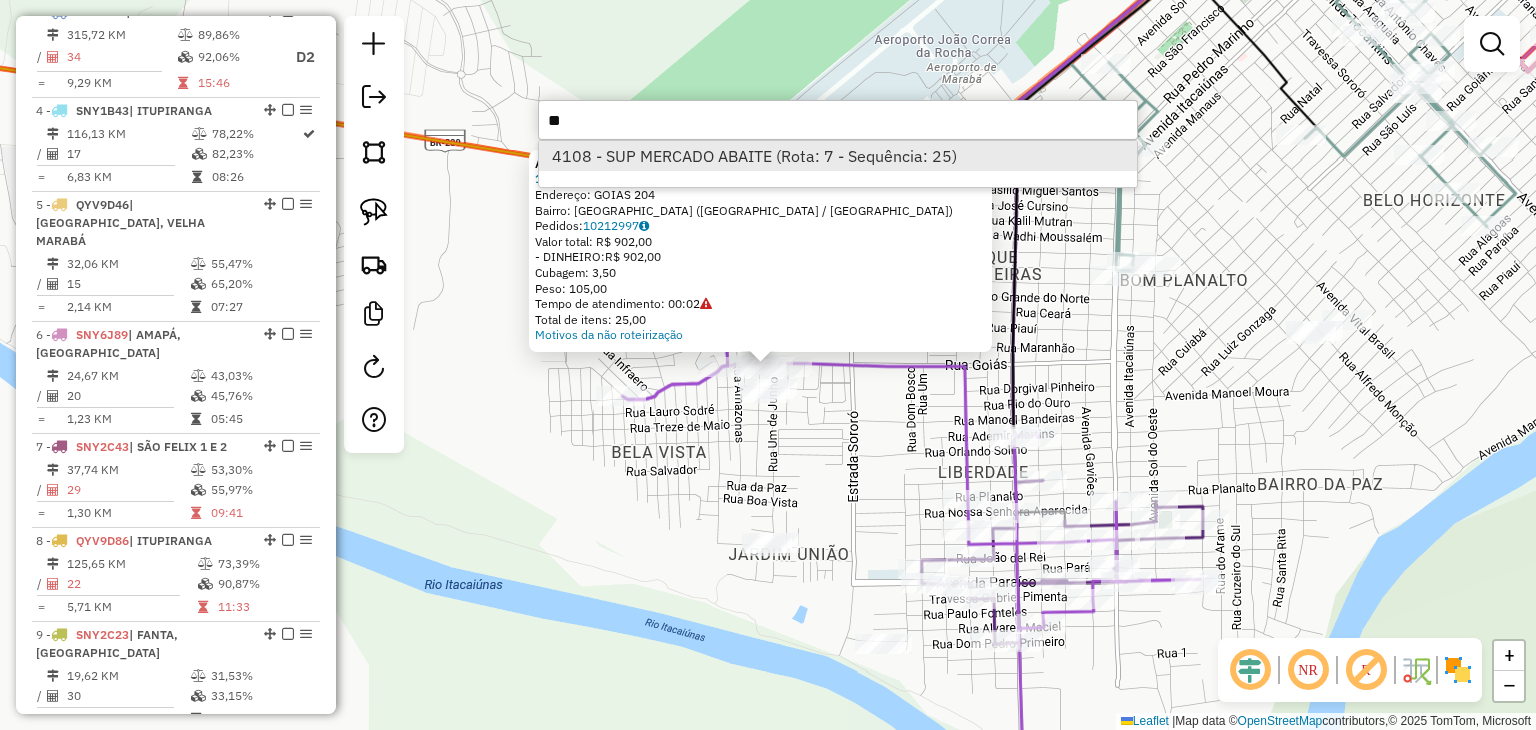 type on "*" 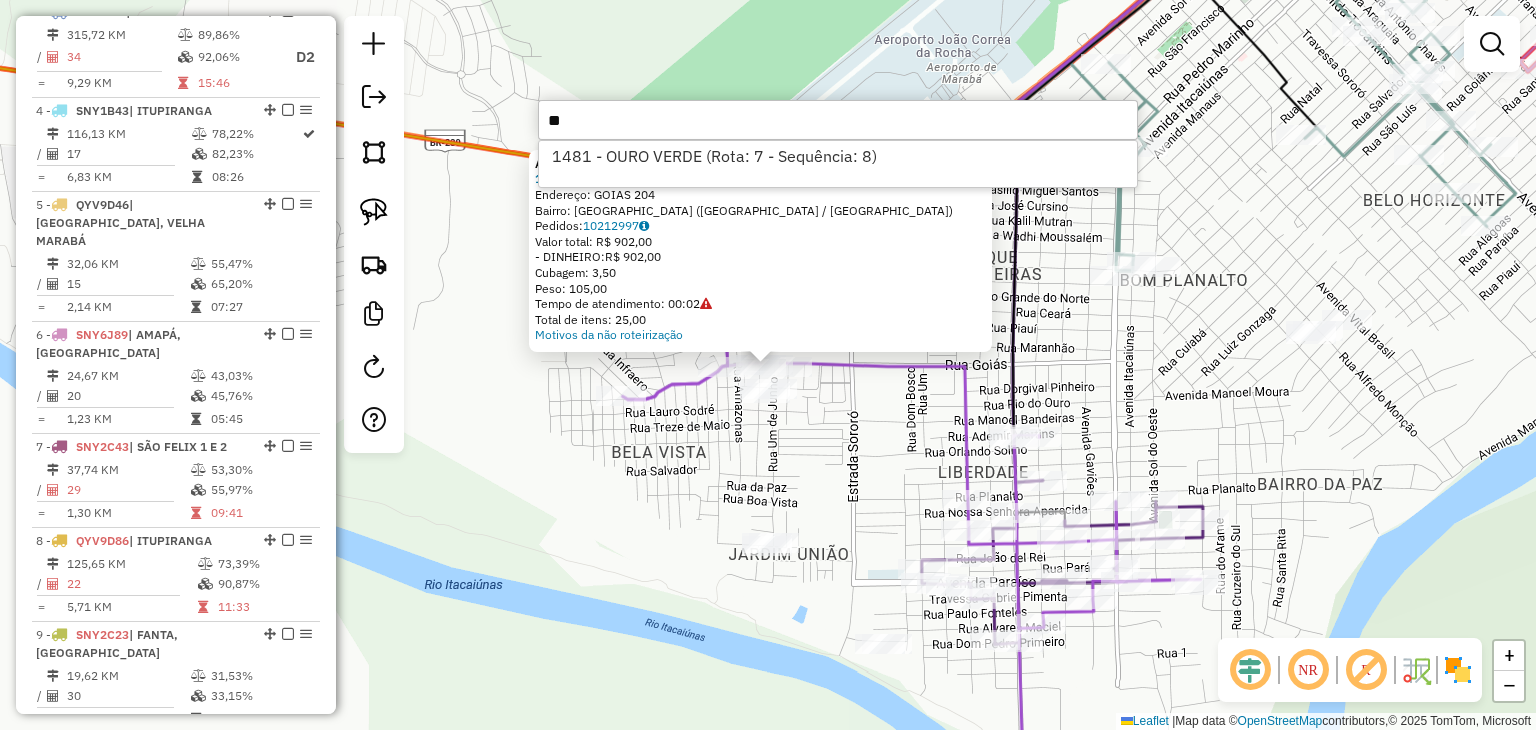 type on "*" 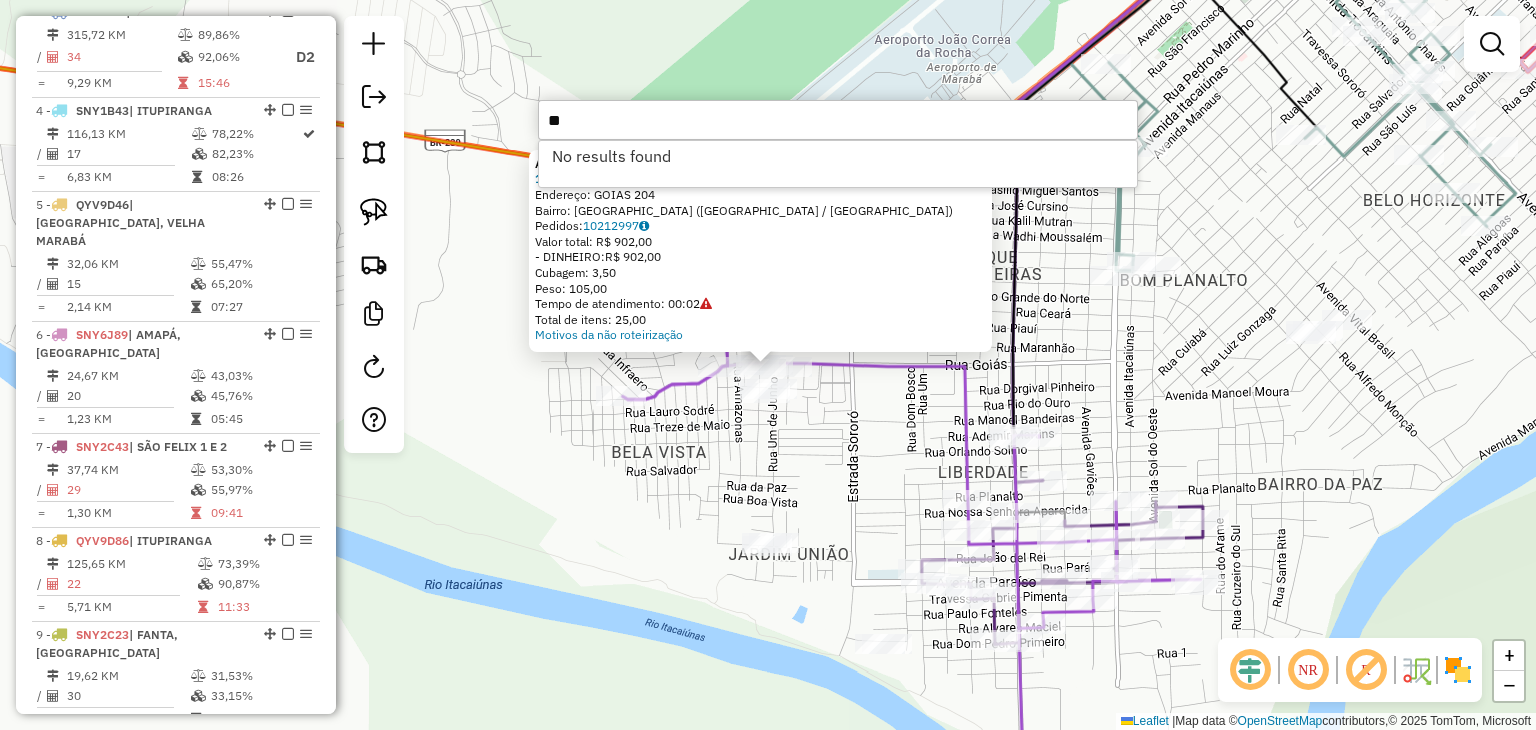type on "*" 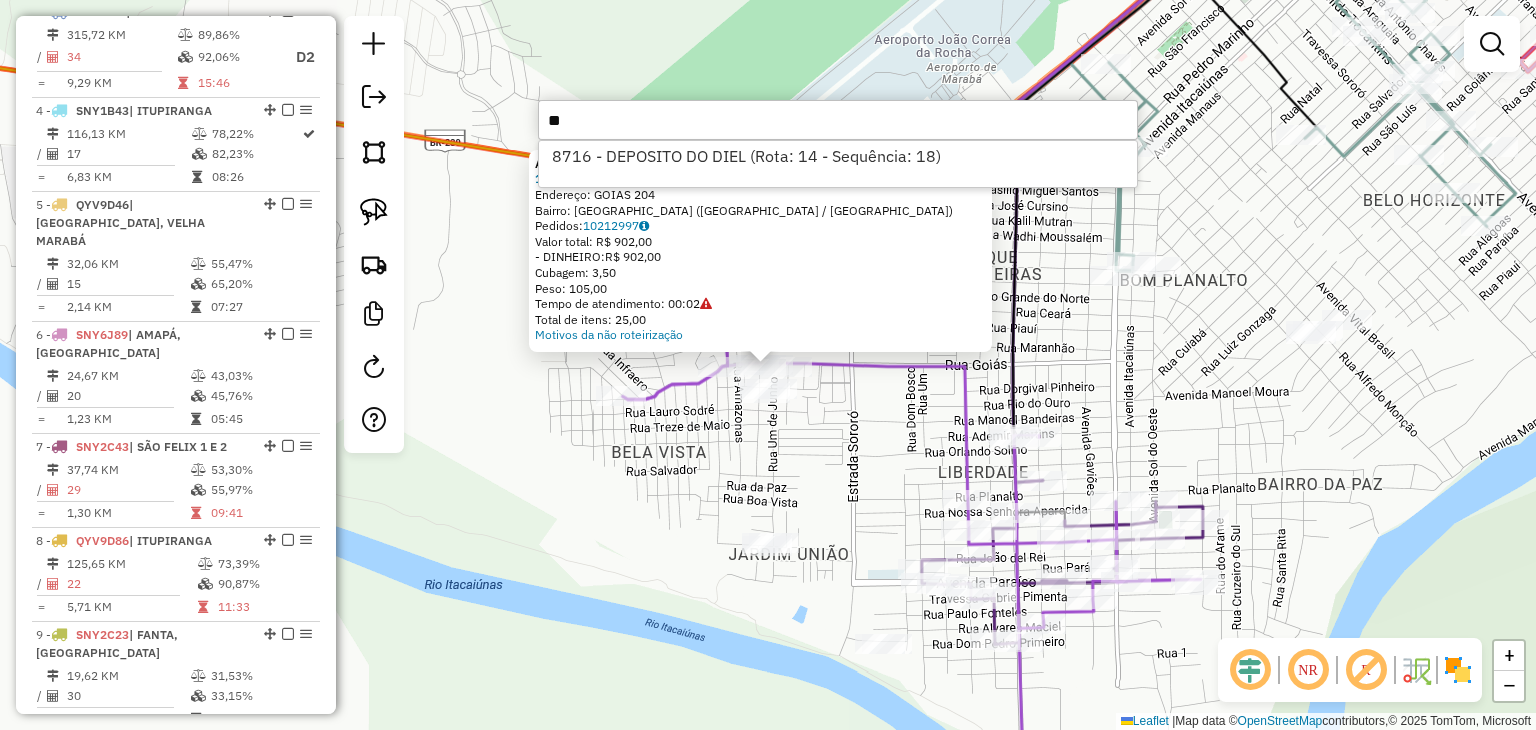 type on "*" 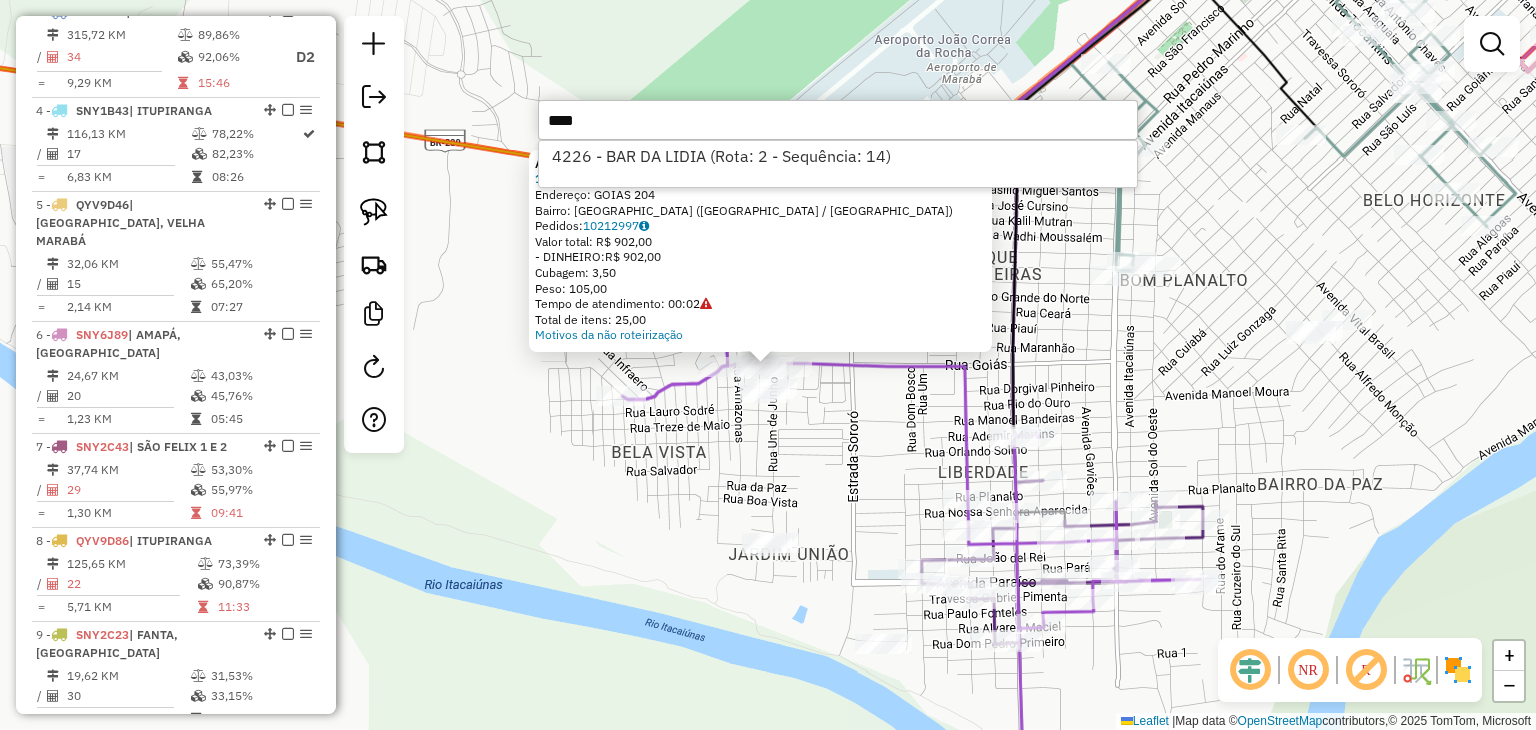 type on "****" 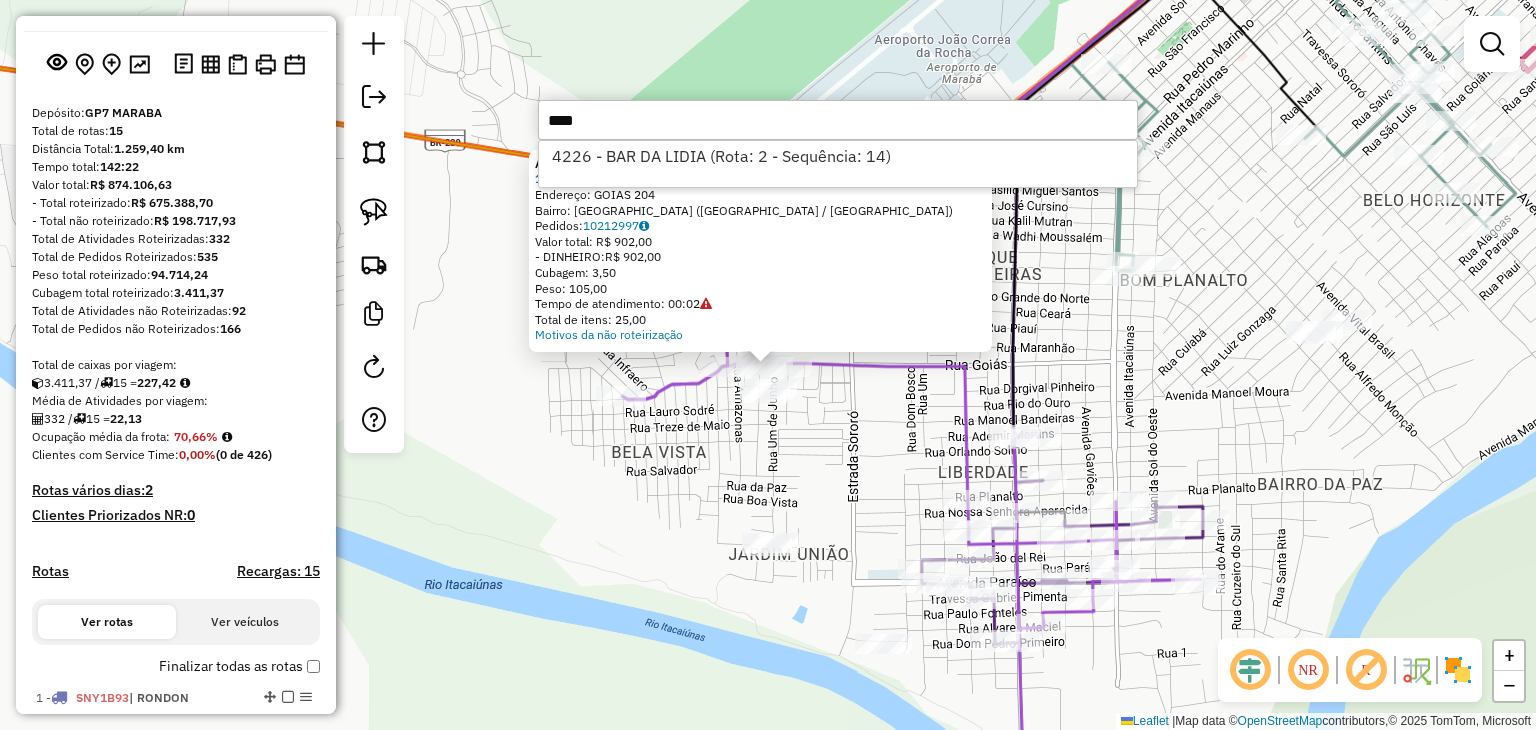 scroll, scrollTop: 59, scrollLeft: 0, axis: vertical 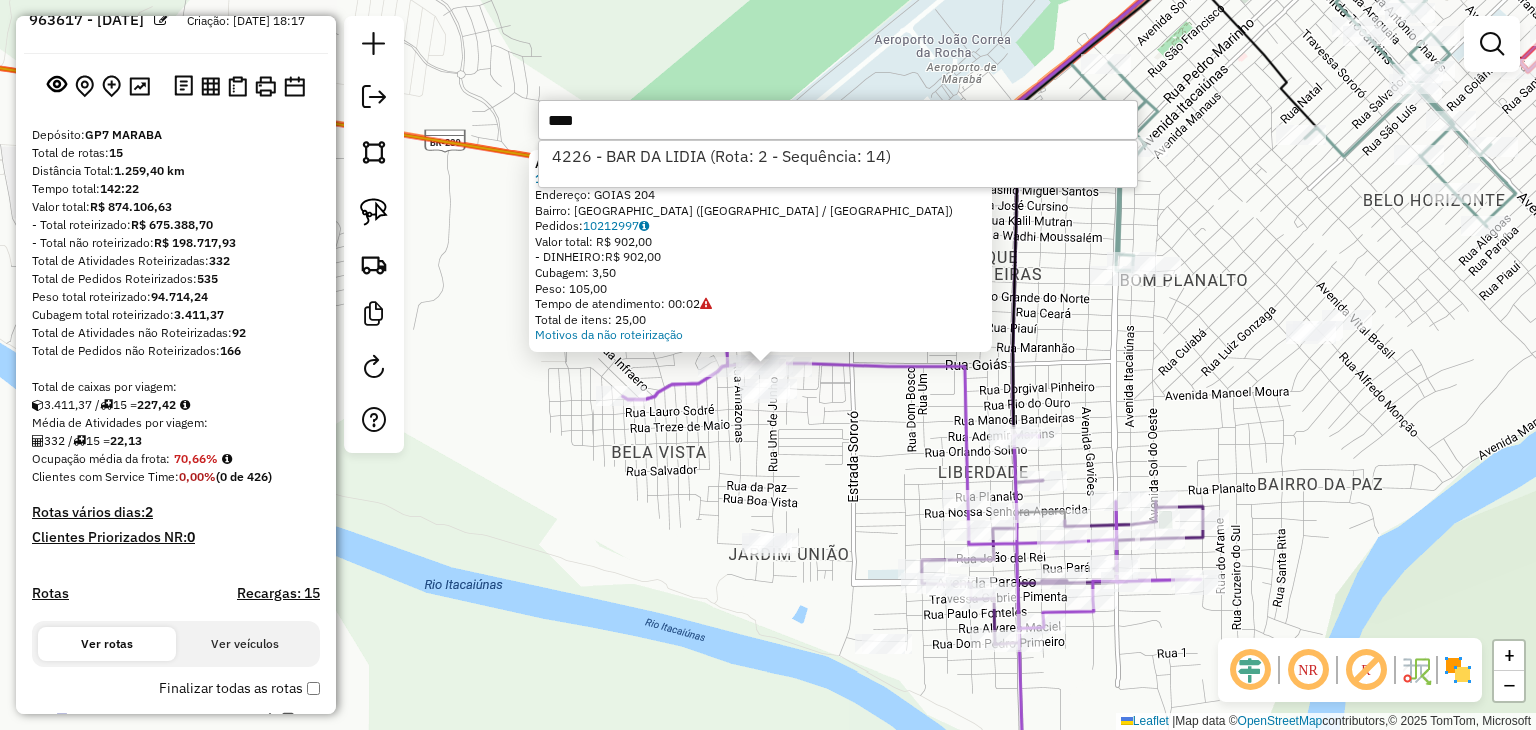click on "Atividade não roteirizada 10828 - Deposito [PERSON_NAME]:  GOIAS 204   Bairro: [GEOGRAPHIC_DATA] ([GEOGRAPHIC_DATA] / [GEOGRAPHIC_DATA])   Pedidos:  10212997   Valor total: R$ 902,00   - DINHEIRO:  R$ 902,00   Cubagem: 3,50   Peso: 105,00   Tempo de atendimento: 00:02   Total de itens: 25,00  Motivos da não roteirização × Janela de atendimento Grade de atendimento Capacidade Transportadoras Veículos Cliente Pedidos  Rotas Selecione os dias de semana para filtrar as janelas de atendimento  Seg   Ter   Qua   Qui   Sex   Sáb   Dom  Informe o período da janela de atendimento: De: Até:  Filtrar exatamente a janela do cliente  Considerar janela de atendimento padrão  Selecione os dias de semana para filtrar as grades de atendimento  Seg   Ter   Qua   Qui   Sex   Sáb   Dom   Considerar clientes sem dia de atendimento cadastrado  Clientes fora do dia de atendimento selecionado Filtrar as atividades entre os valores definidos abaixo:  Peso mínimo:   Peso máximo:   Cubagem mínima:  ****  Cubagem máxima:  ****  De:   Até:  +" 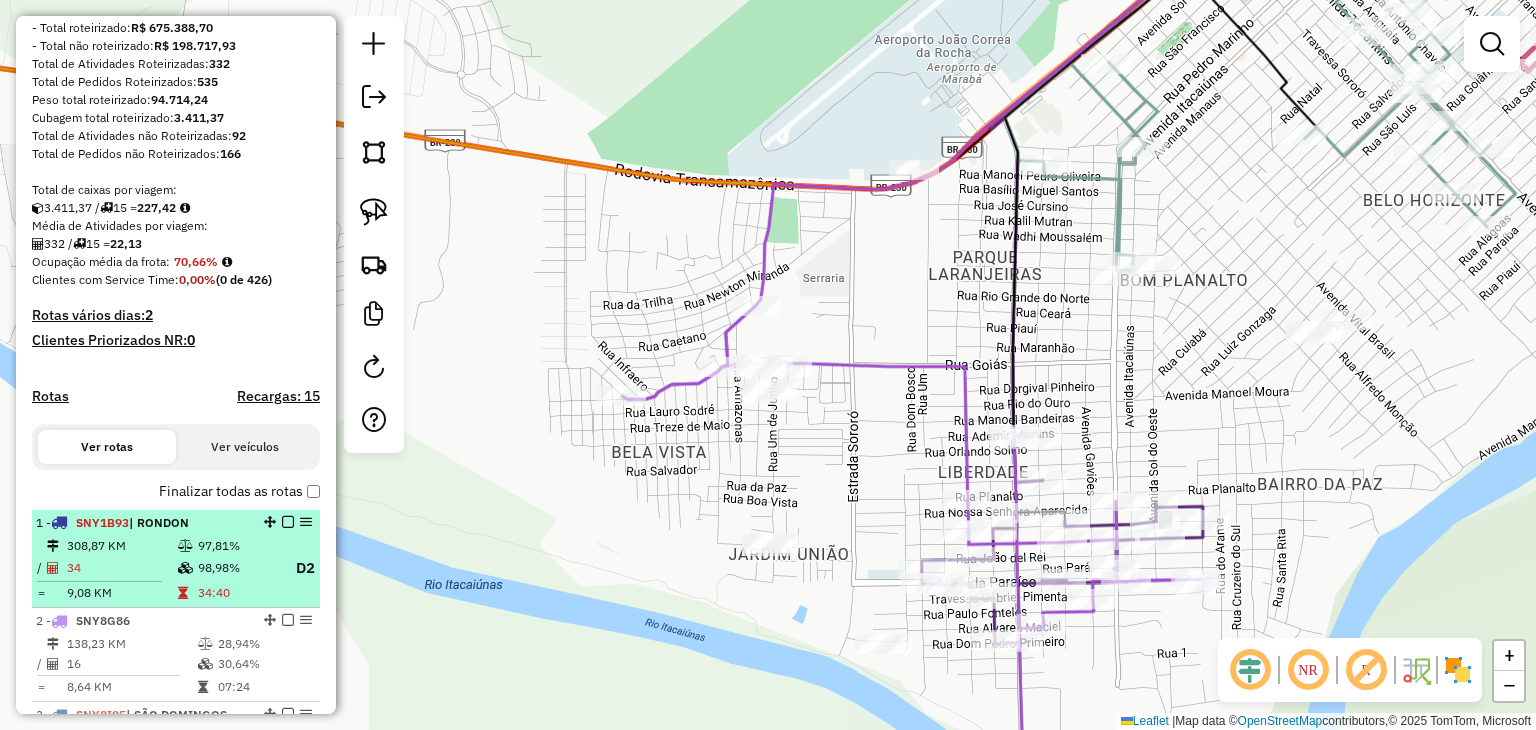 scroll, scrollTop: 300, scrollLeft: 0, axis: vertical 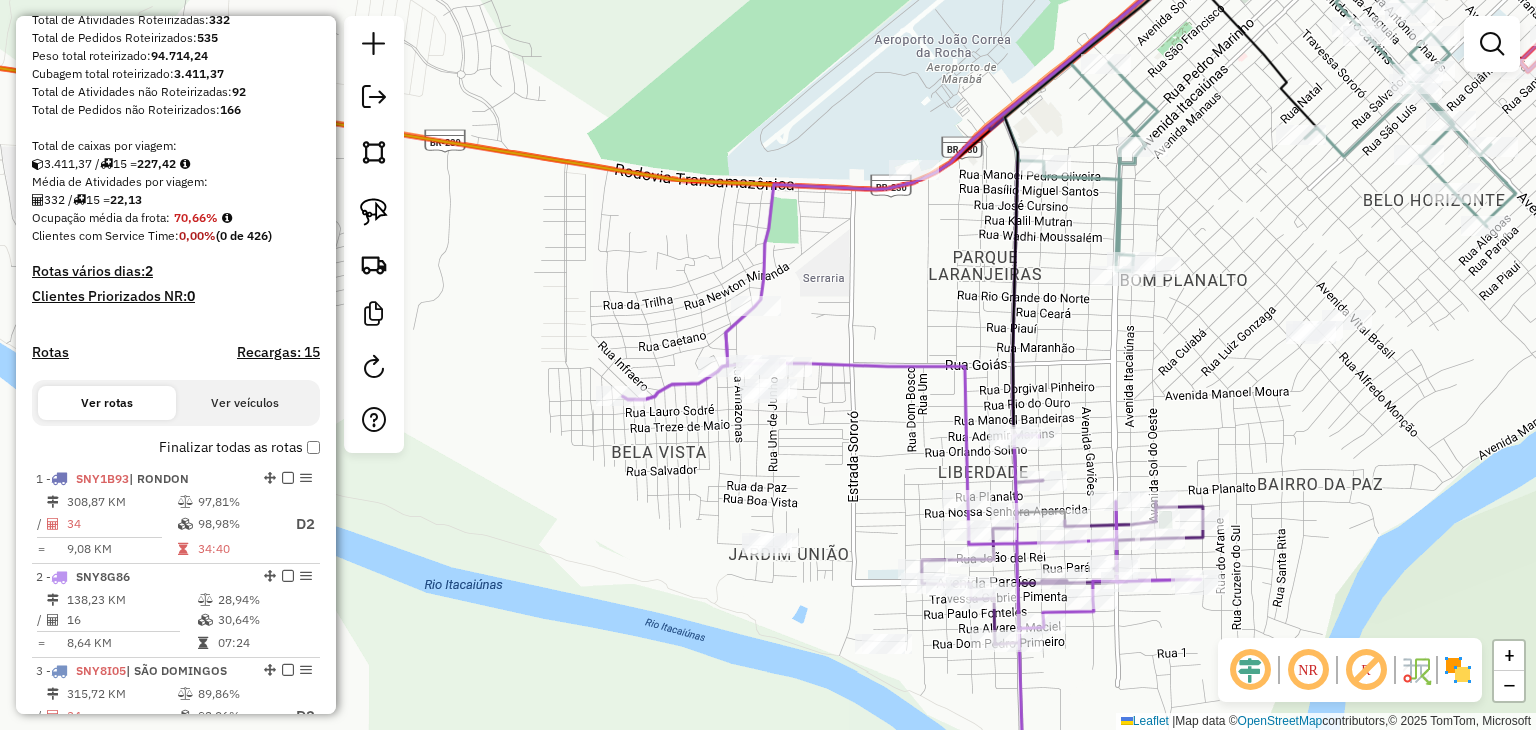 click on "Finalizar todas as rotas" at bounding box center (239, 447) 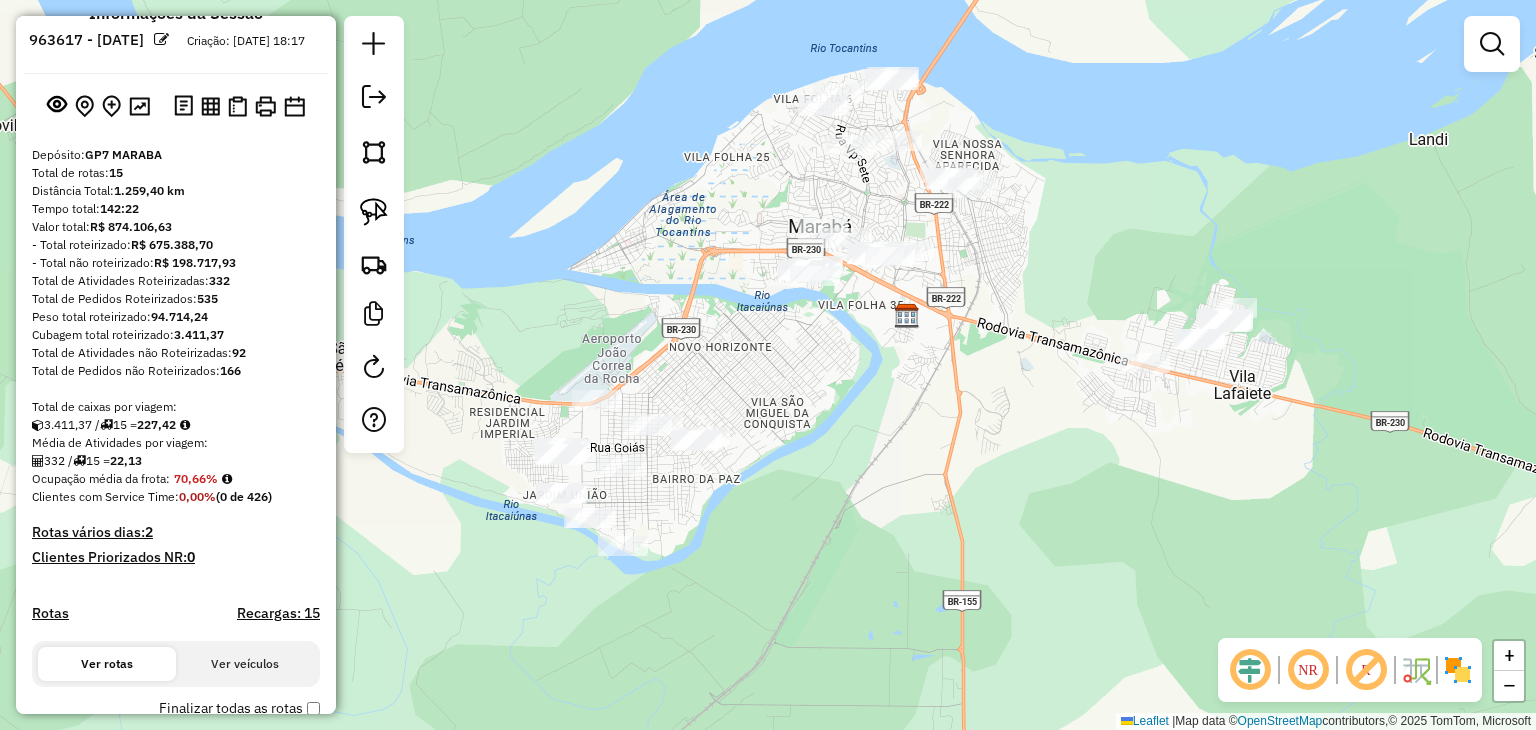 scroll, scrollTop: 0, scrollLeft: 0, axis: both 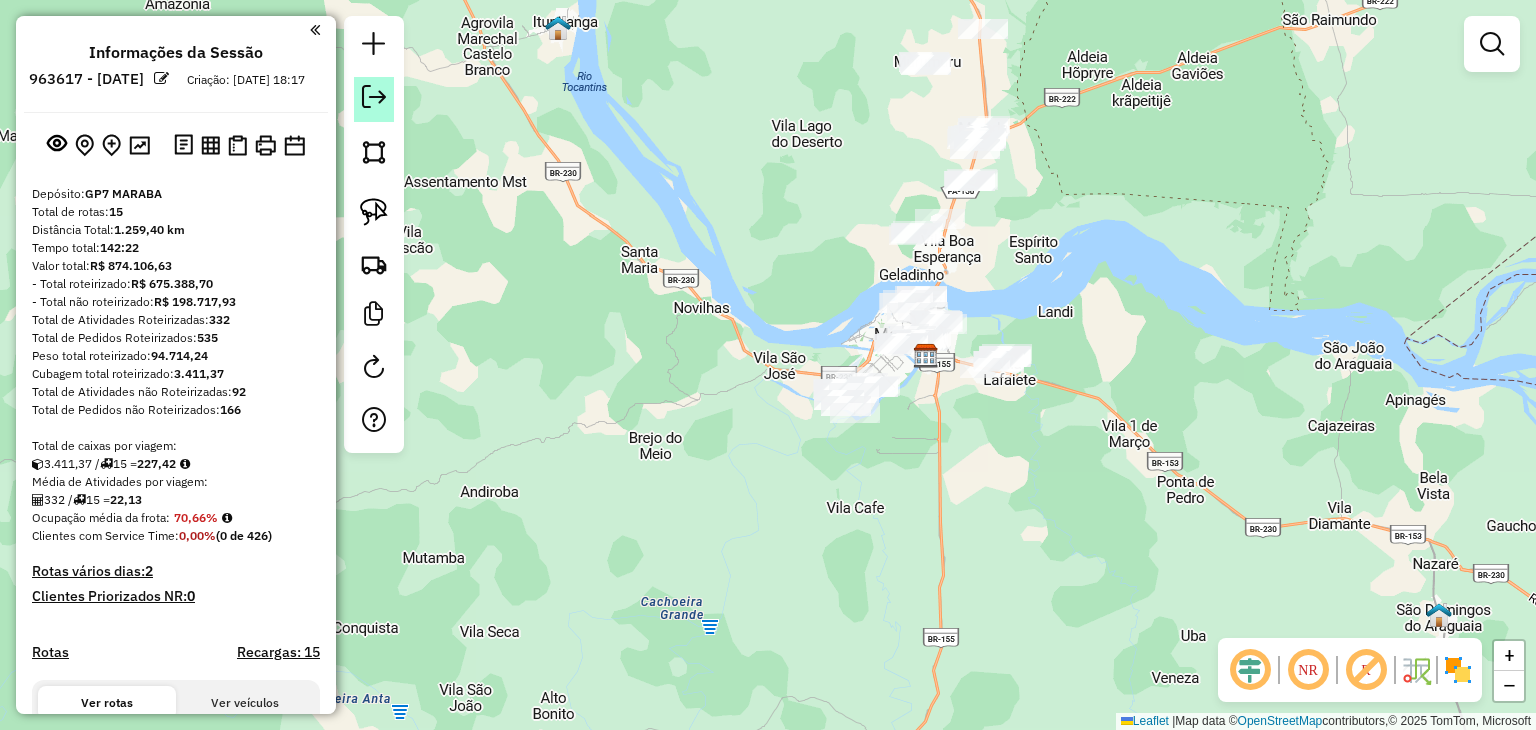 click 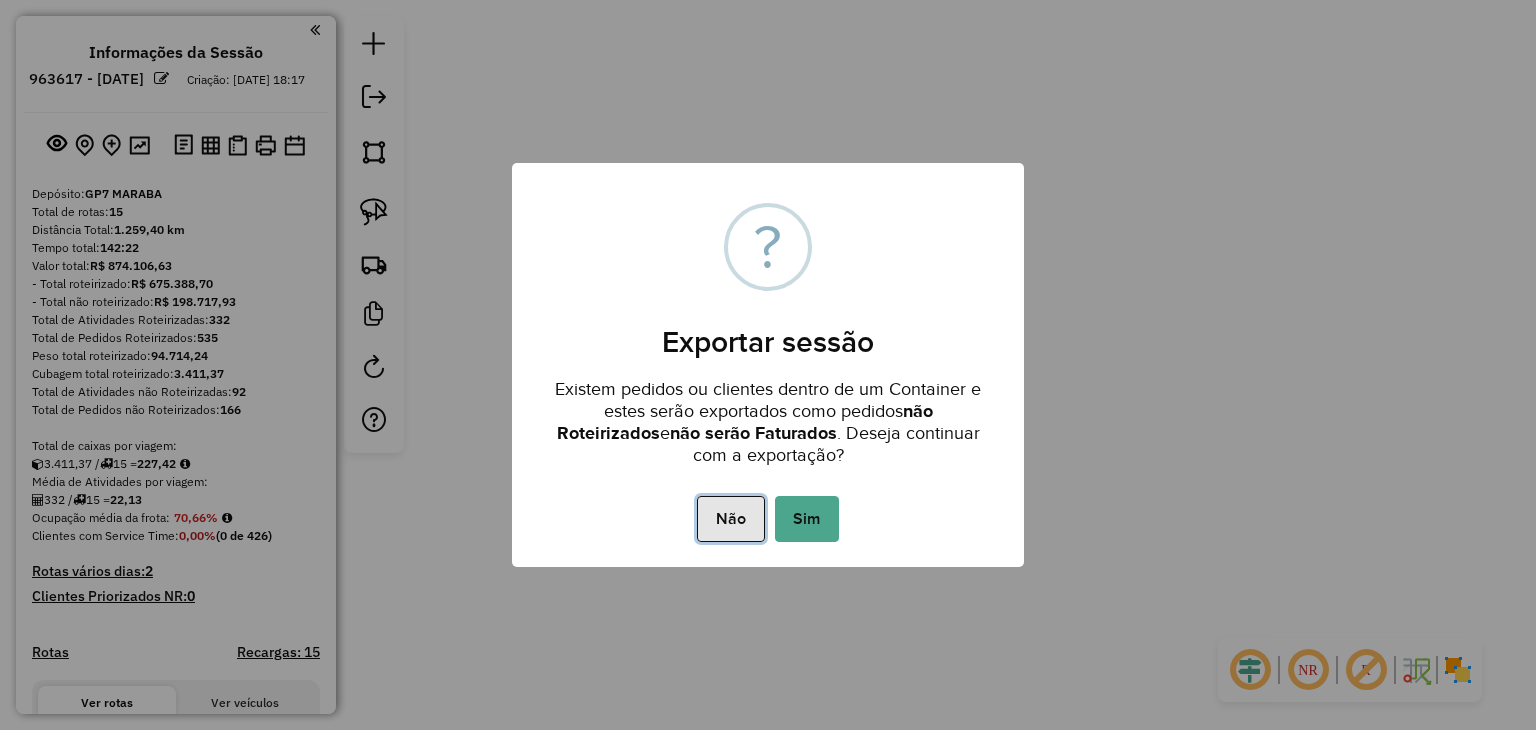 click on "Não" at bounding box center [730, 519] 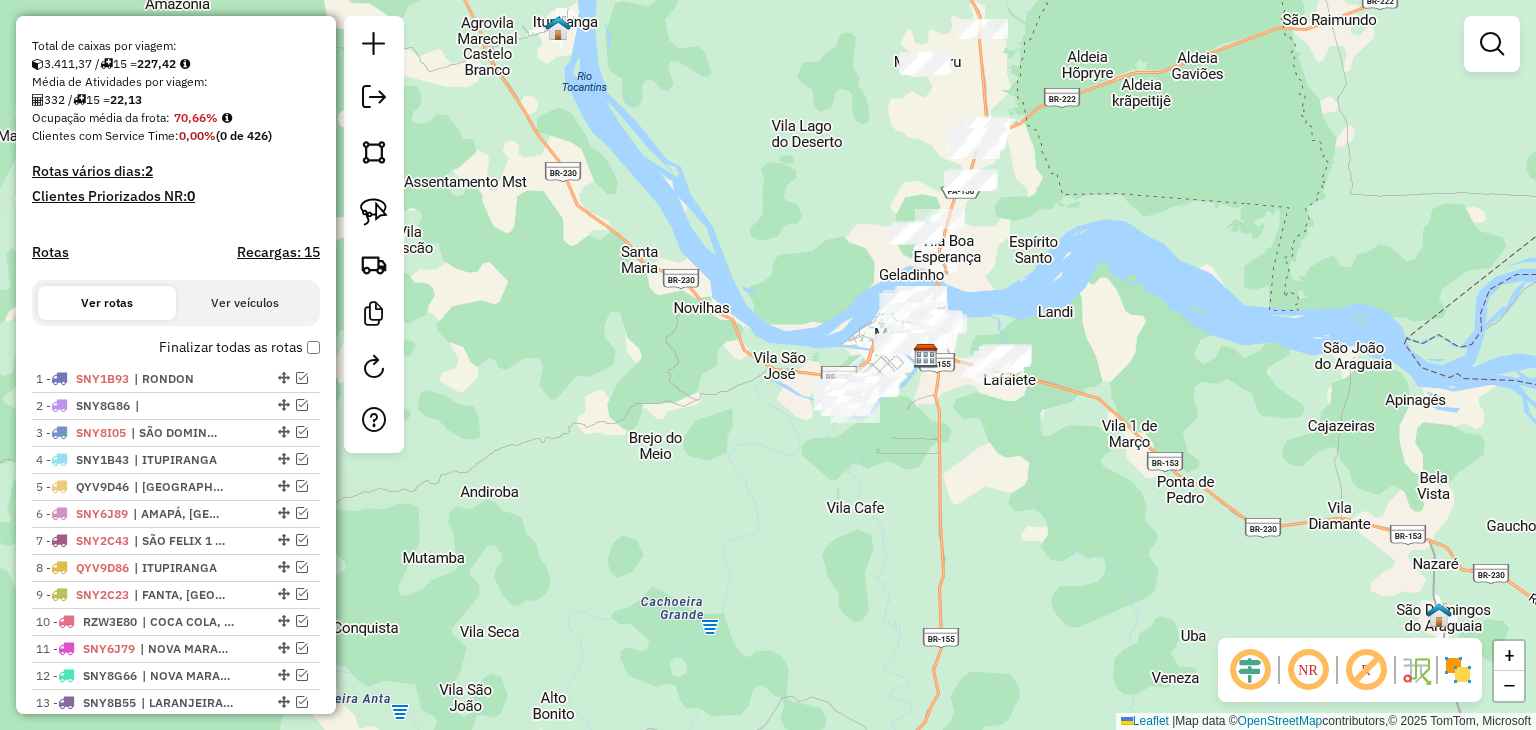 scroll, scrollTop: 364, scrollLeft: 0, axis: vertical 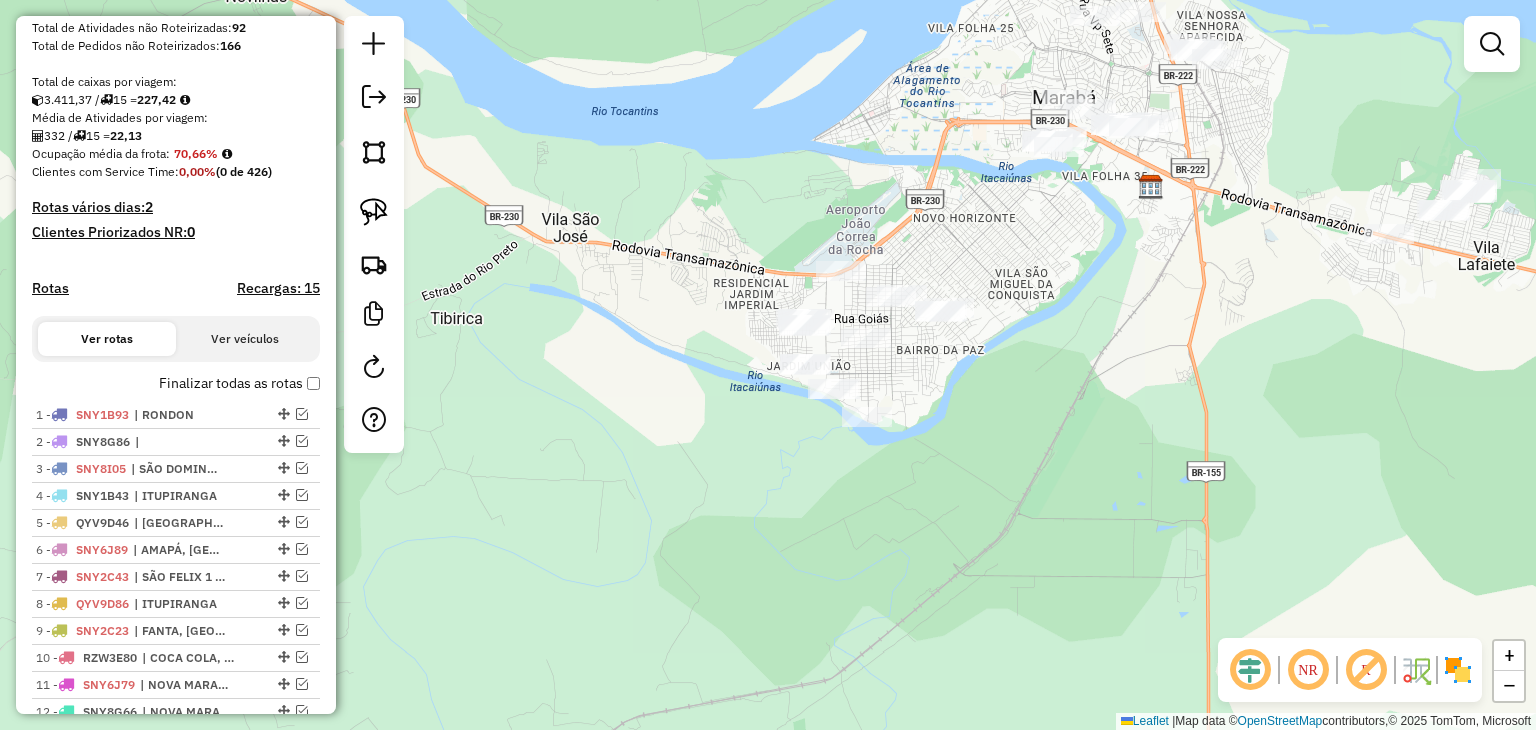 drag, startPoint x: 1050, startPoint y: 354, endPoint x: 979, endPoint y: 498, distance: 160.55217 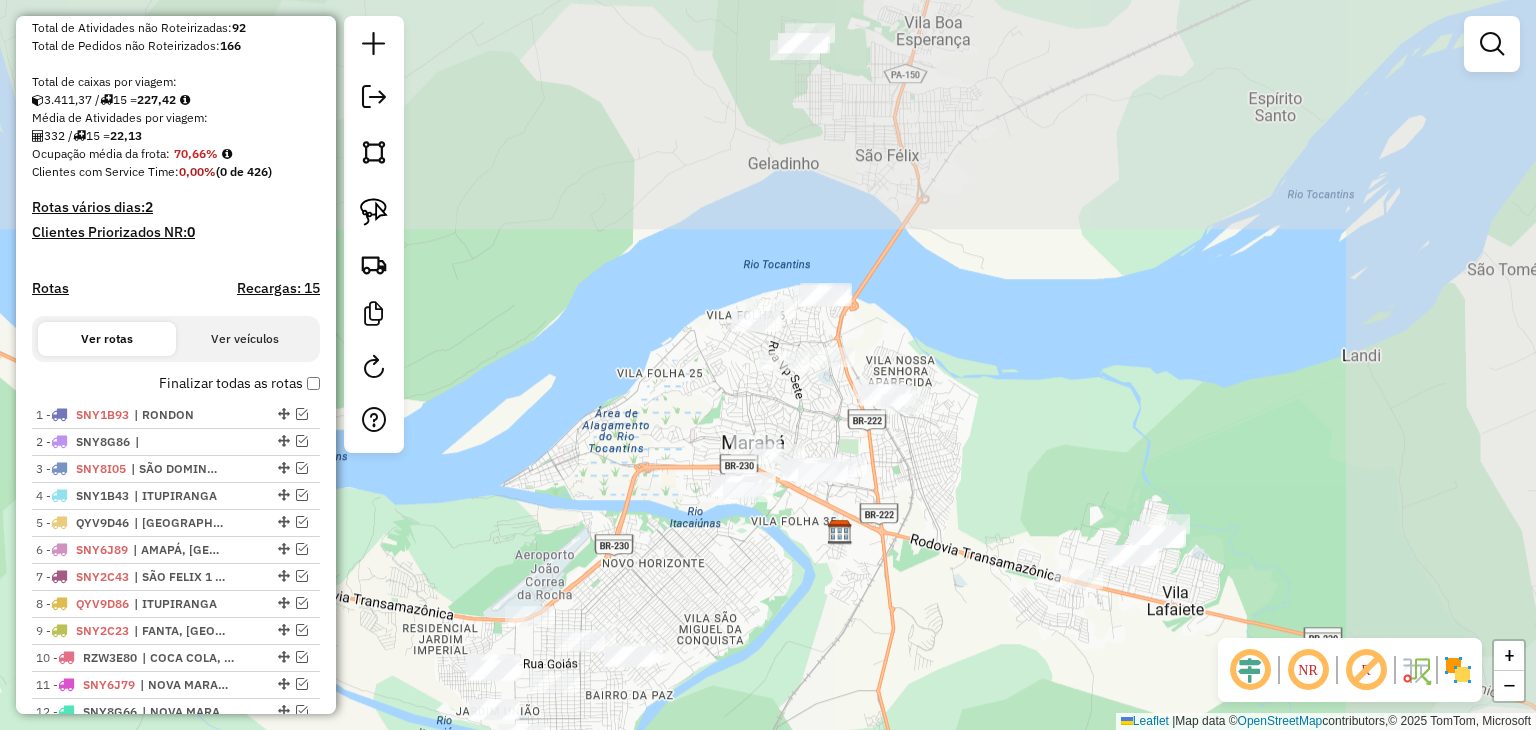 drag, startPoint x: 1051, startPoint y: 287, endPoint x: 770, endPoint y: 597, distance: 418.40292 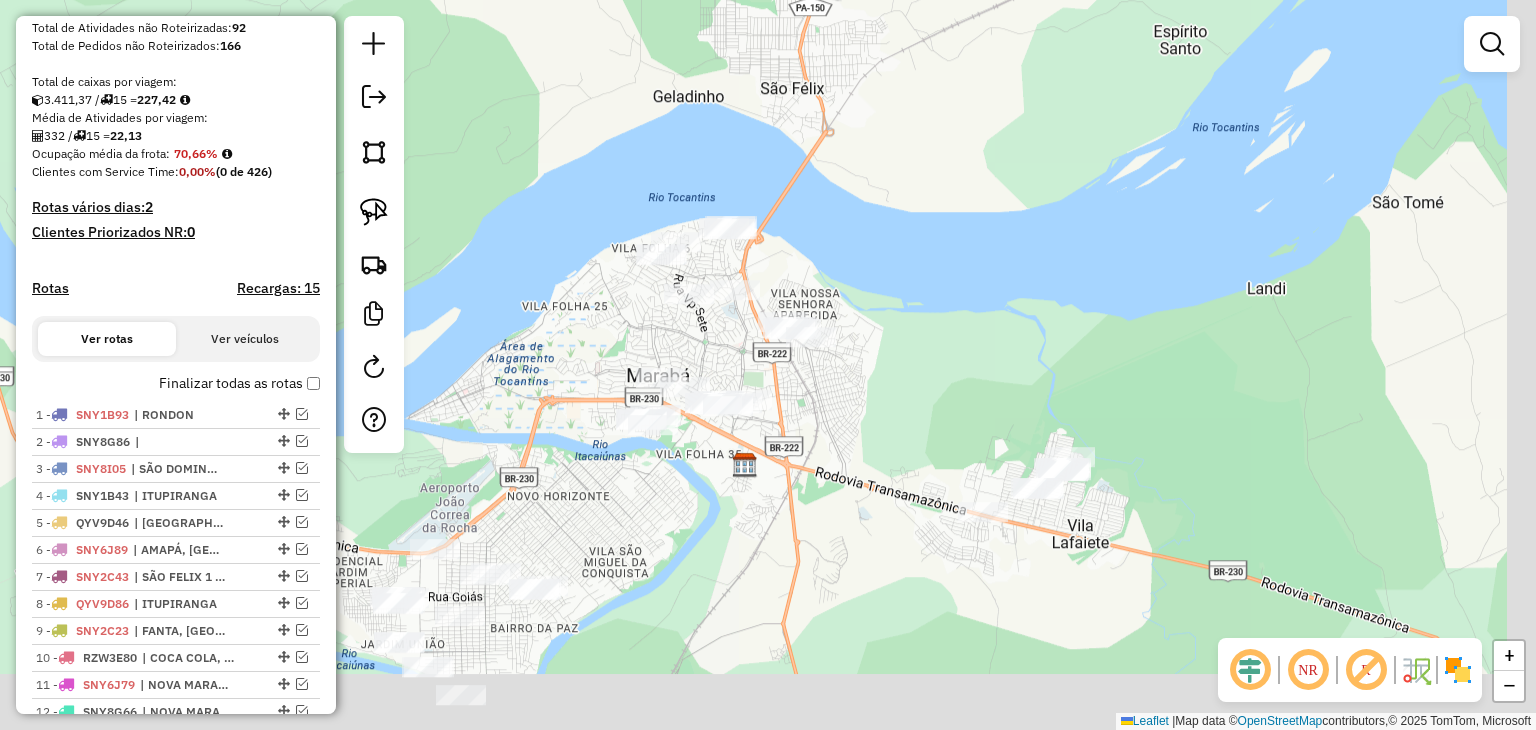 drag, startPoint x: 824, startPoint y: 439, endPoint x: 644, endPoint y: 343, distance: 204 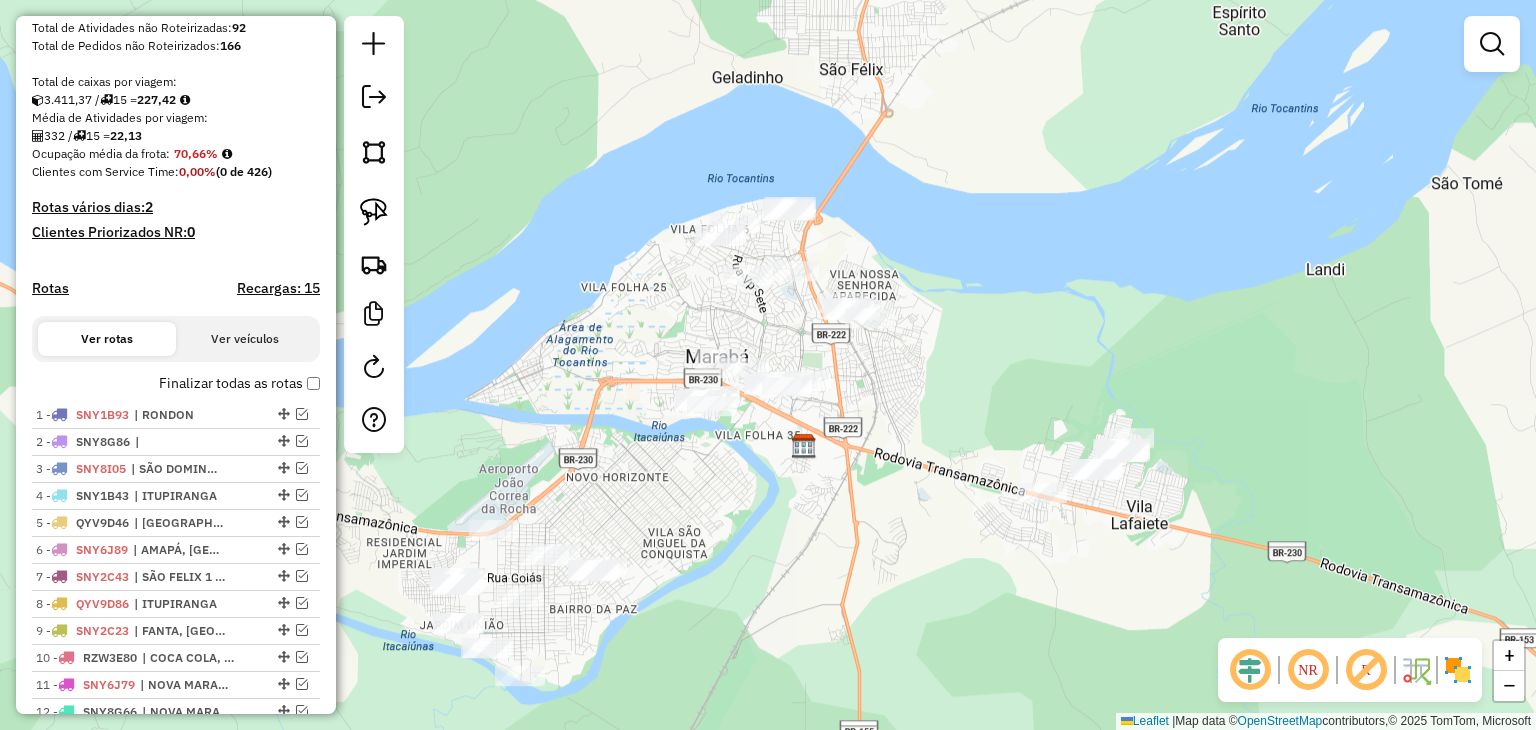 drag, startPoint x: 646, startPoint y: 338, endPoint x: 747, endPoint y: 304, distance: 106.56923 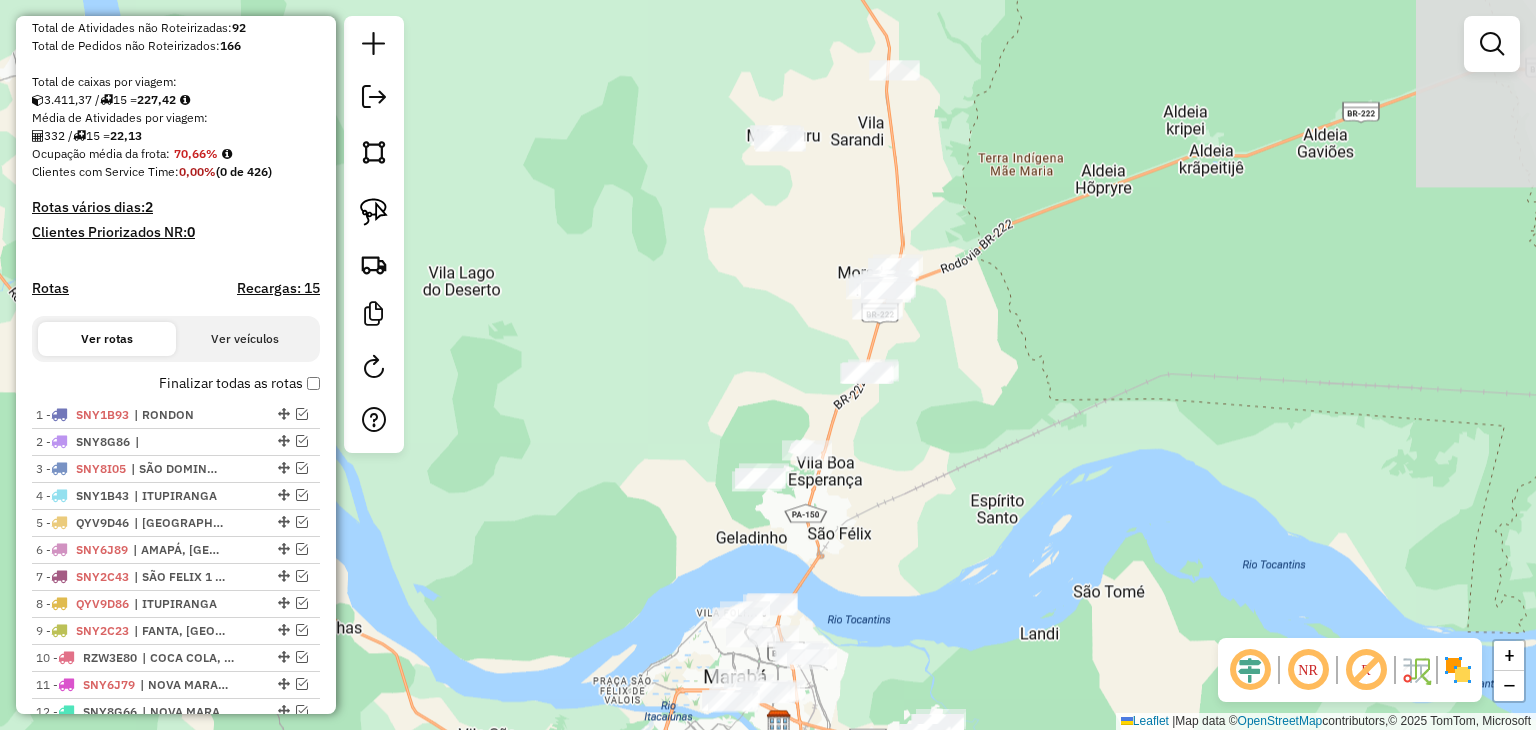 drag, startPoint x: 639, startPoint y: 180, endPoint x: 678, endPoint y: 580, distance: 401.89676 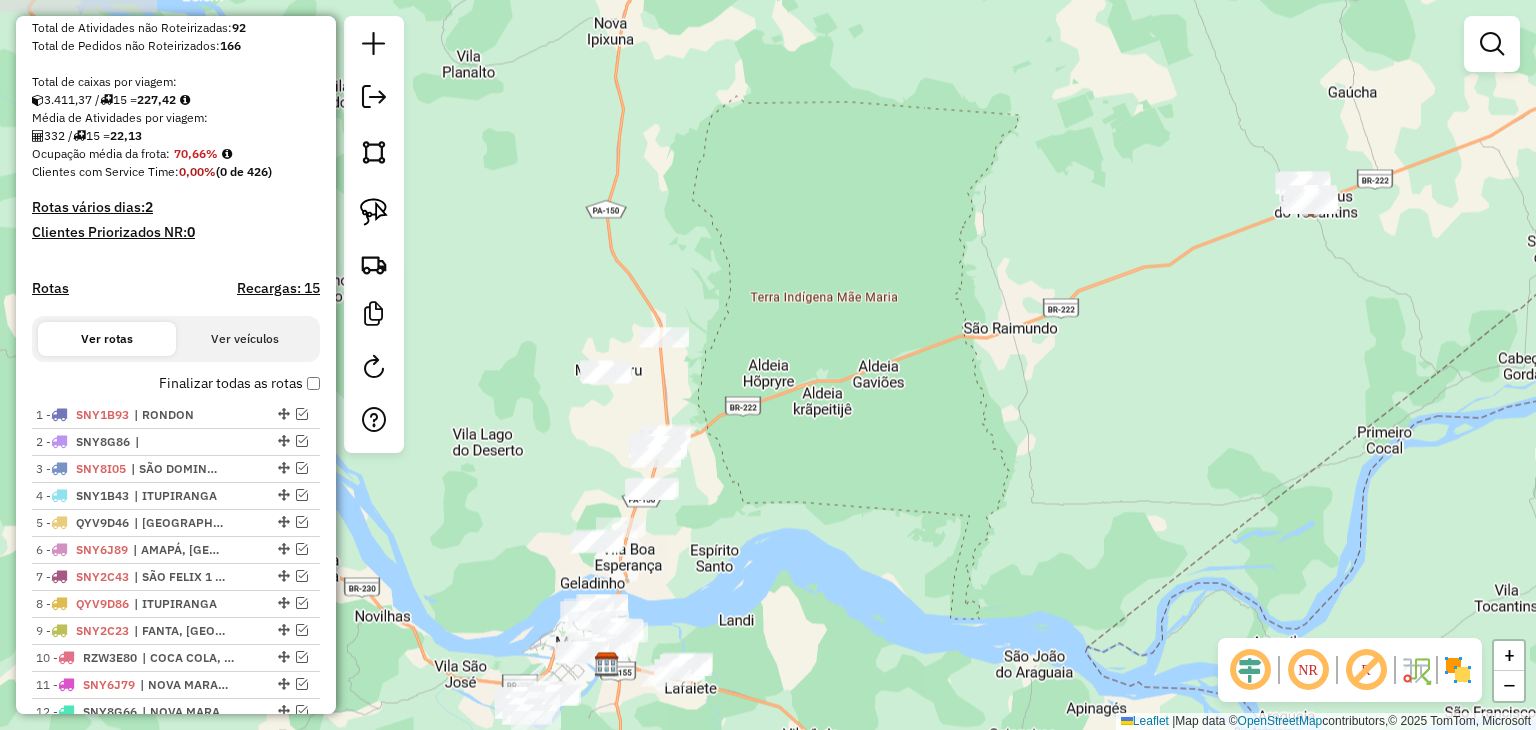 drag, startPoint x: 1270, startPoint y: 320, endPoint x: 991, endPoint y: 444, distance: 305.3146 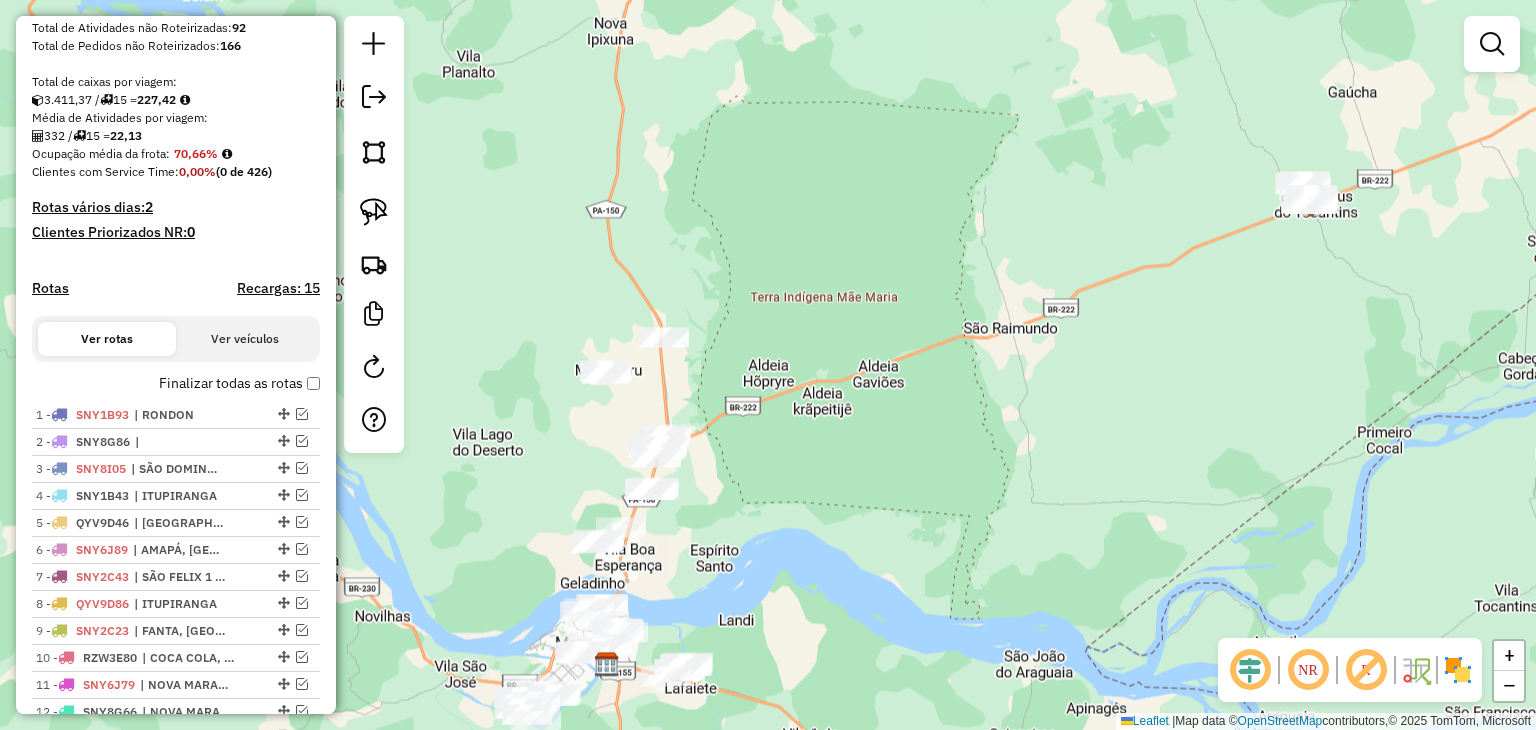 click 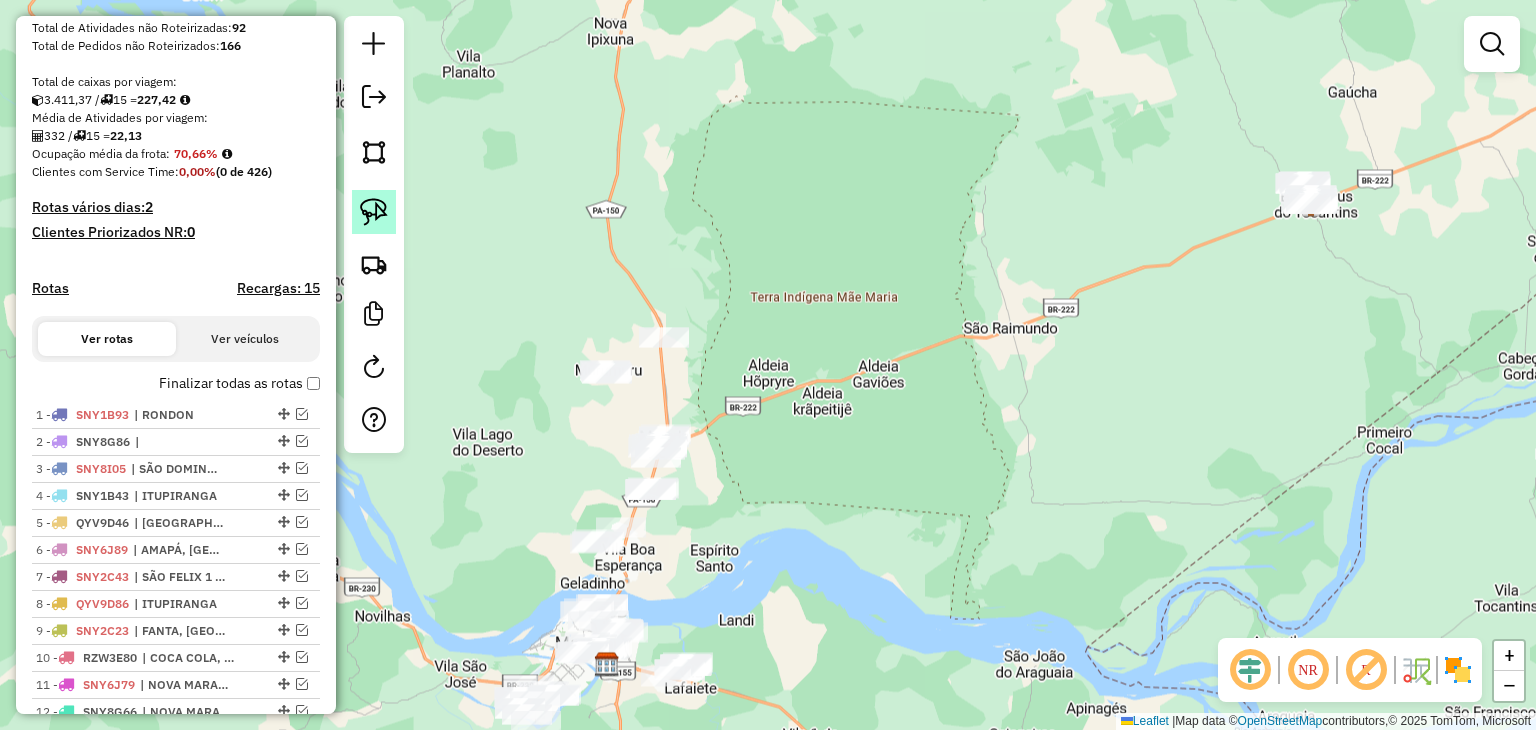 click 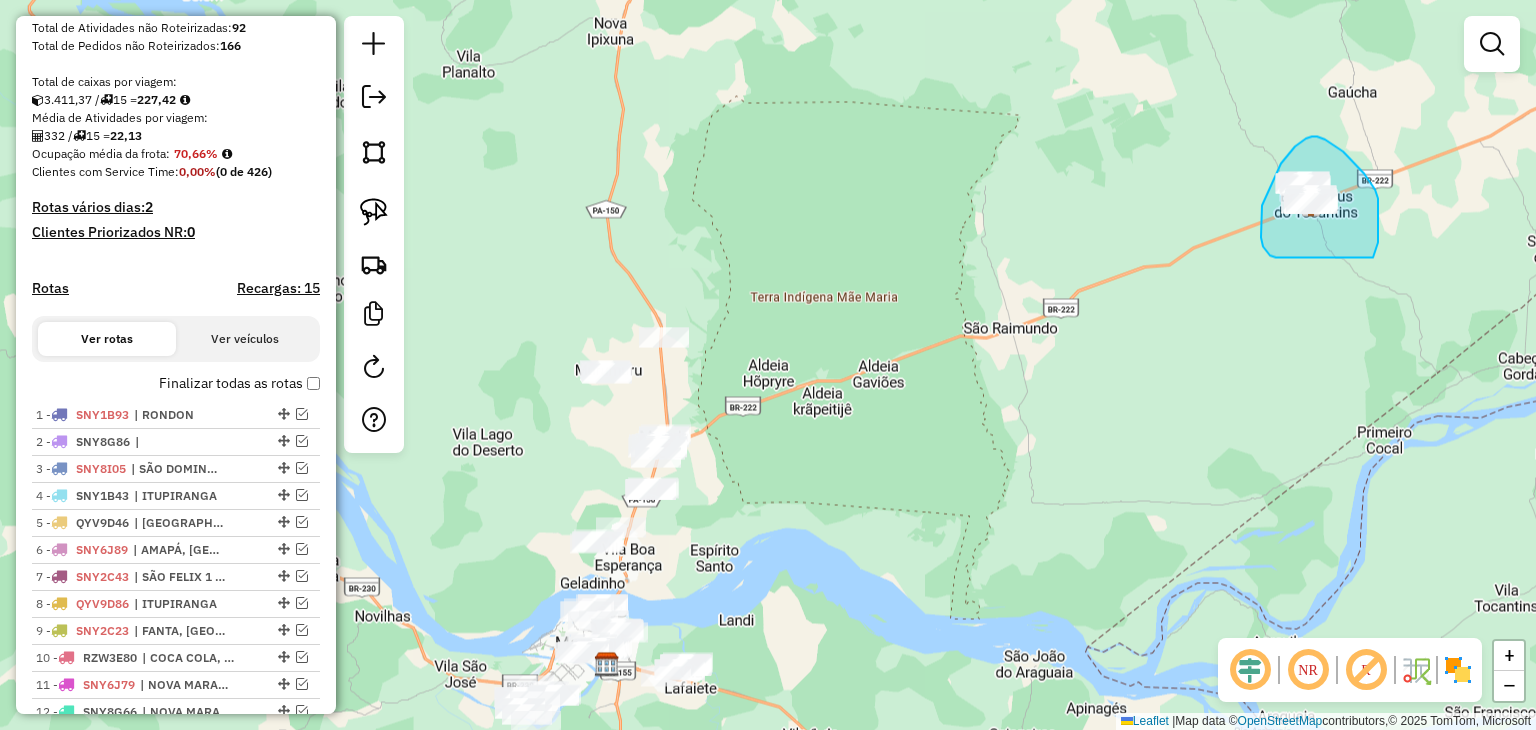 drag, startPoint x: 1276, startPoint y: 257, endPoint x: 1366, endPoint y: 253, distance: 90.088844 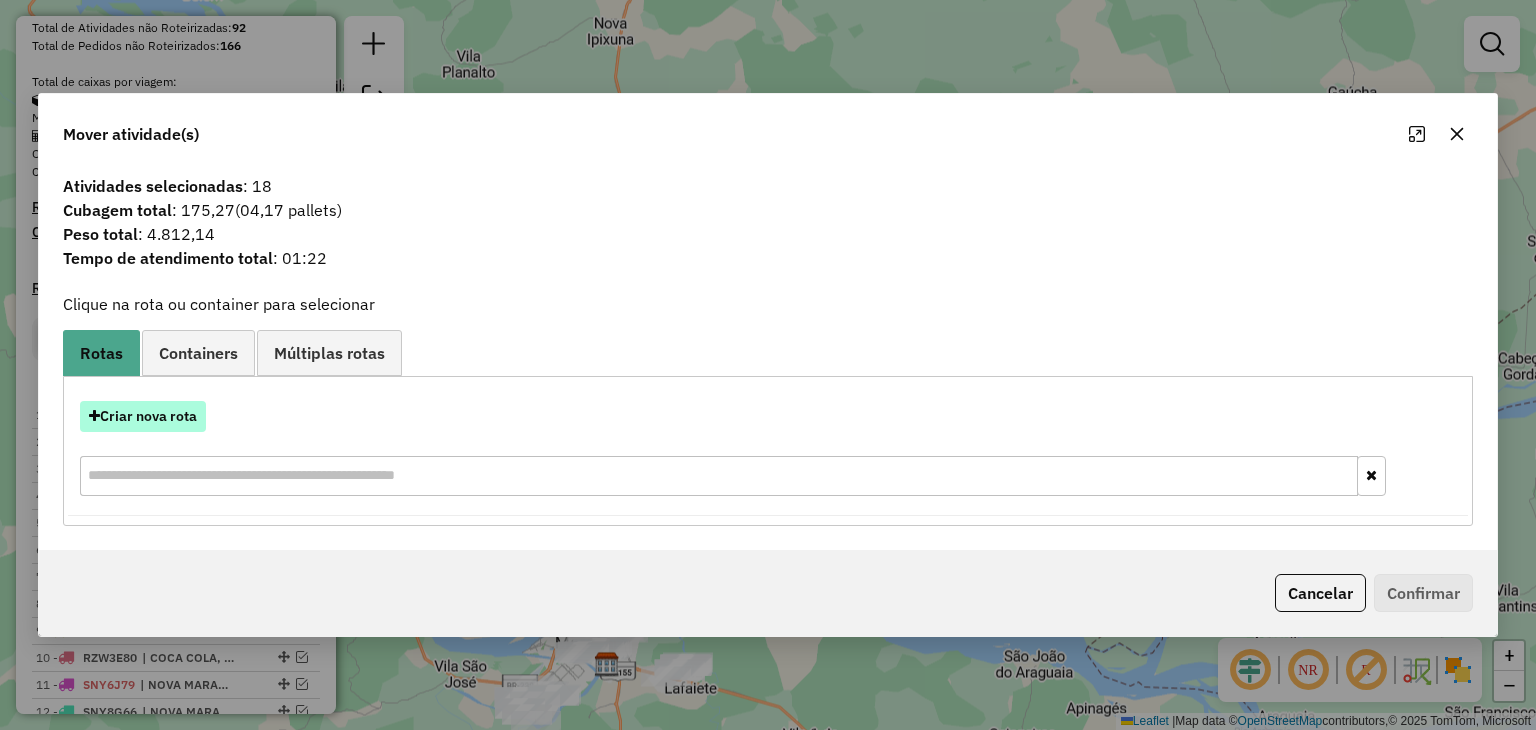 click on "Criar nova rota" at bounding box center (143, 416) 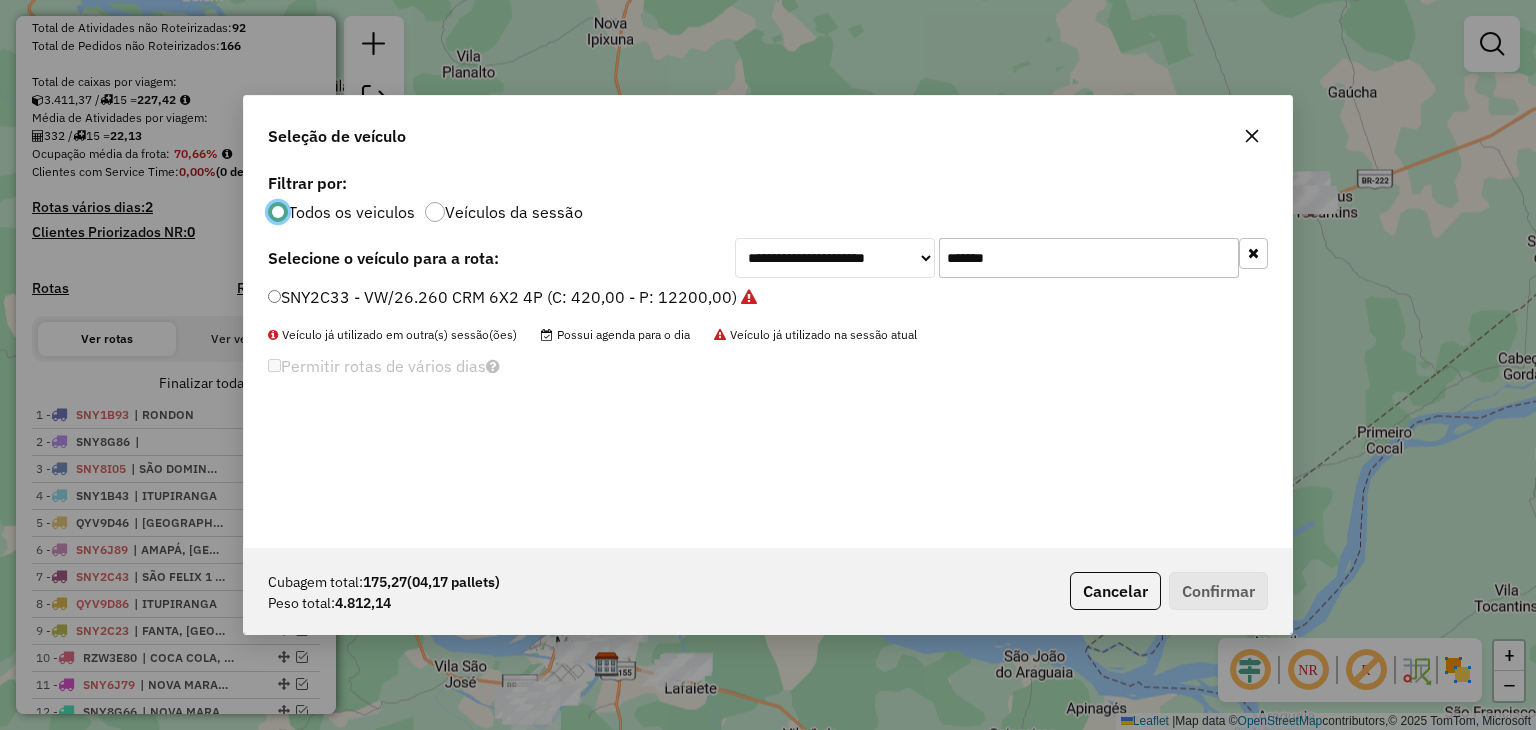 scroll, scrollTop: 10, scrollLeft: 6, axis: both 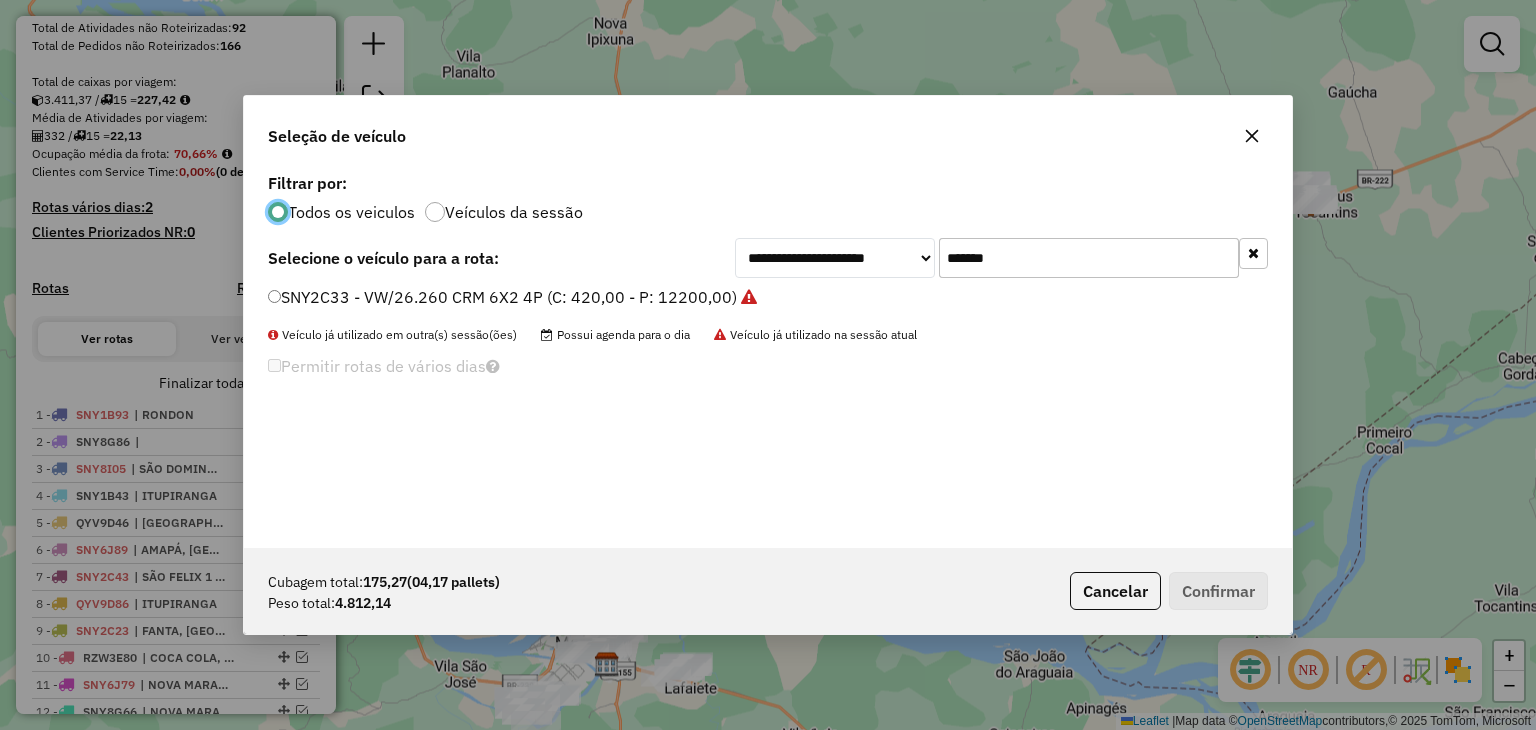 click on "*******" 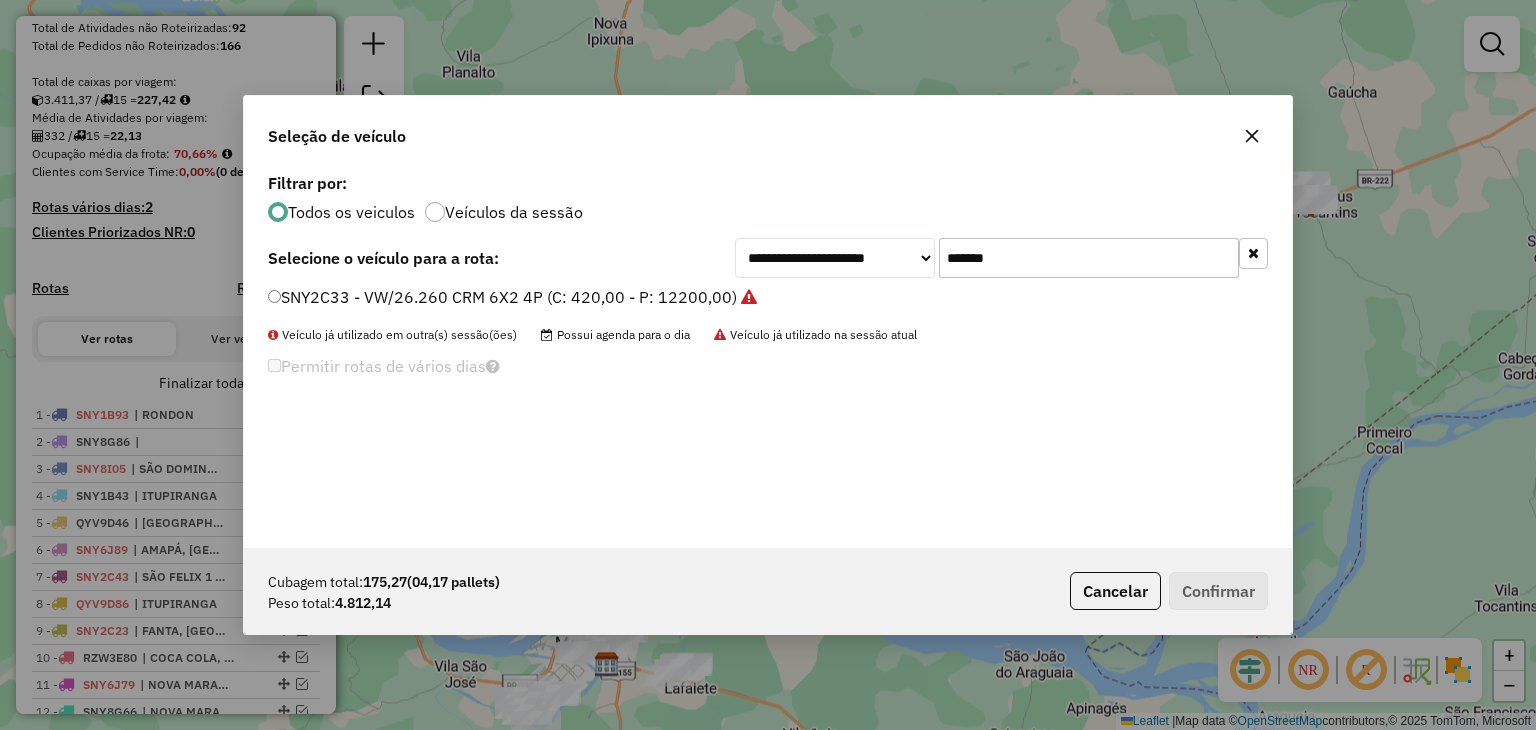 click on "*******" 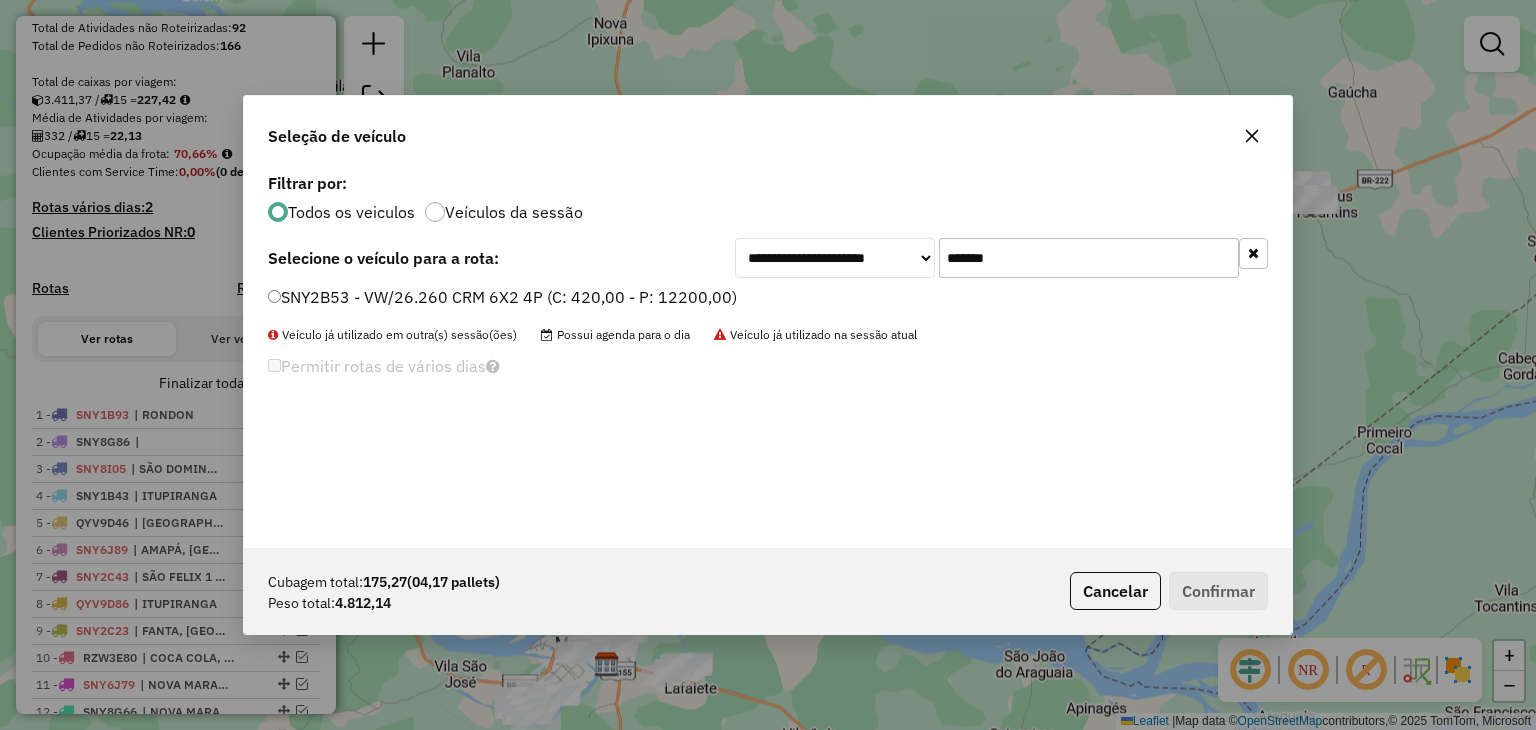 type on "*******" 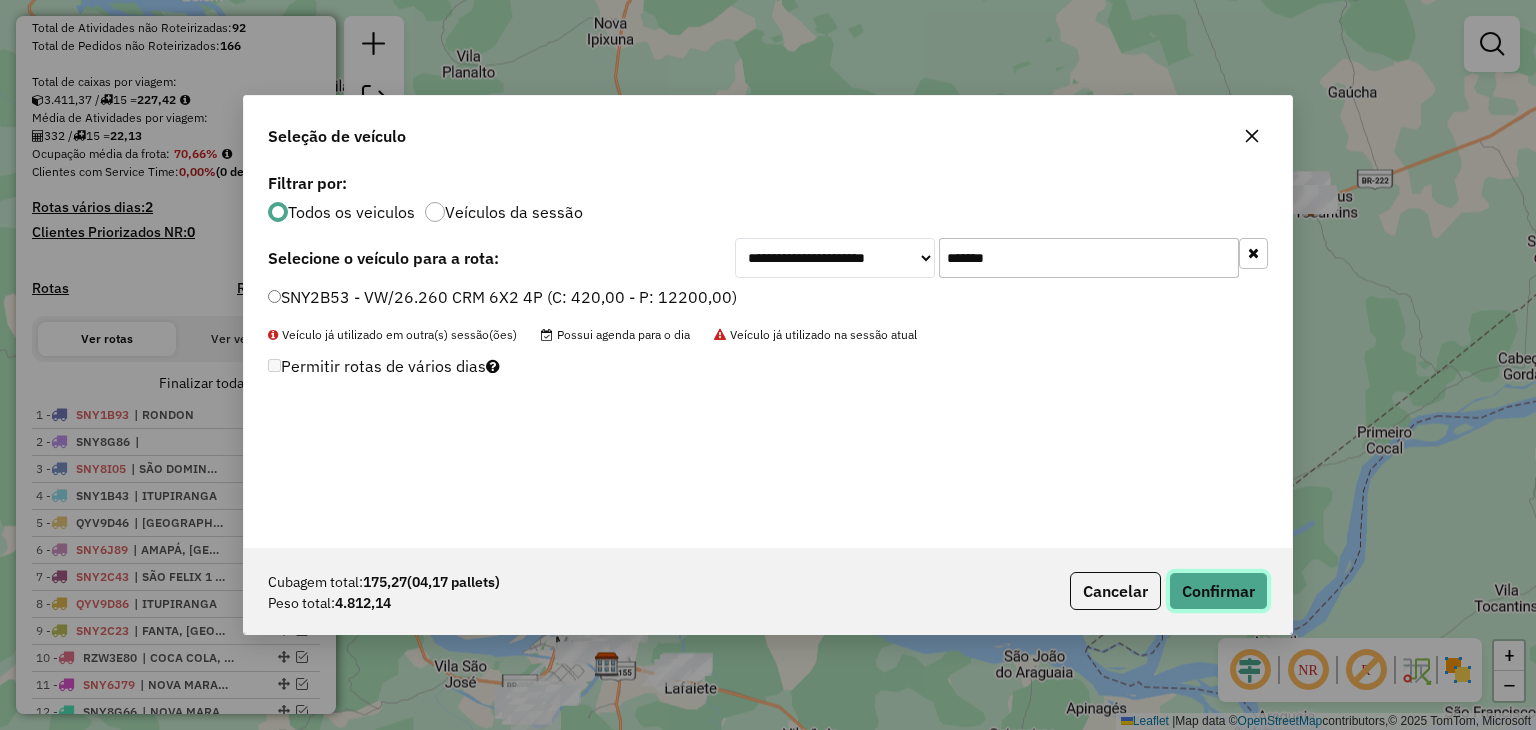 click on "Confirmar" 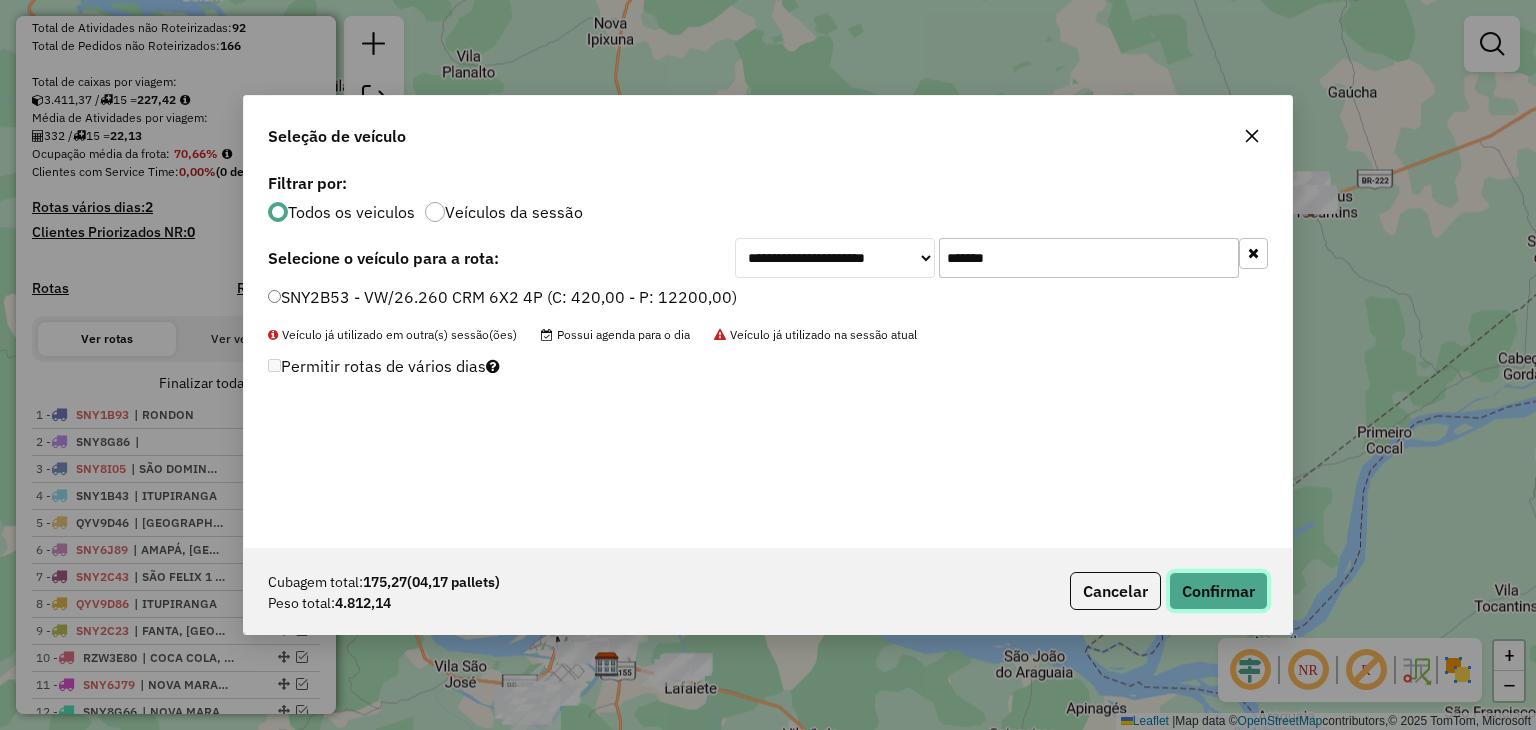 type 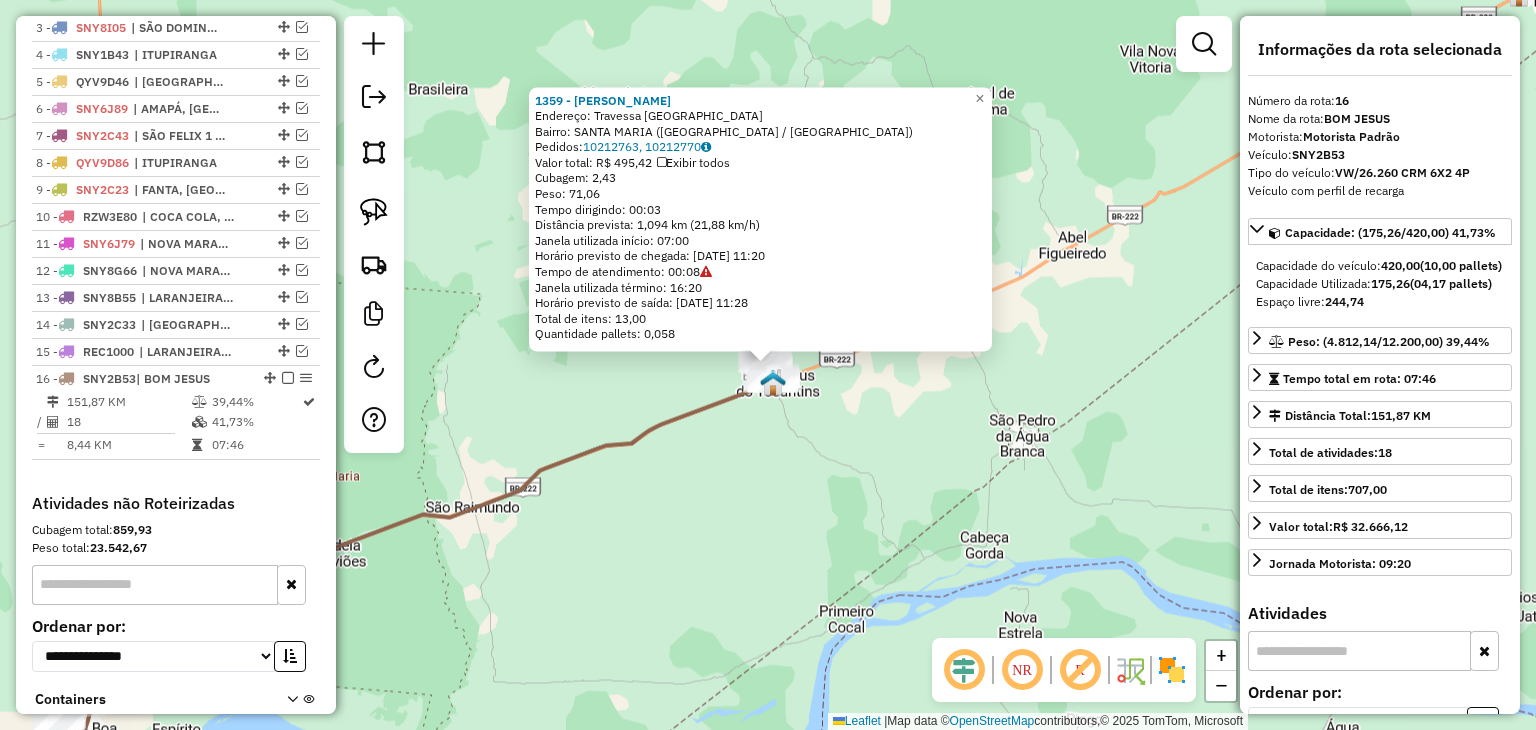 scroll, scrollTop: 958, scrollLeft: 0, axis: vertical 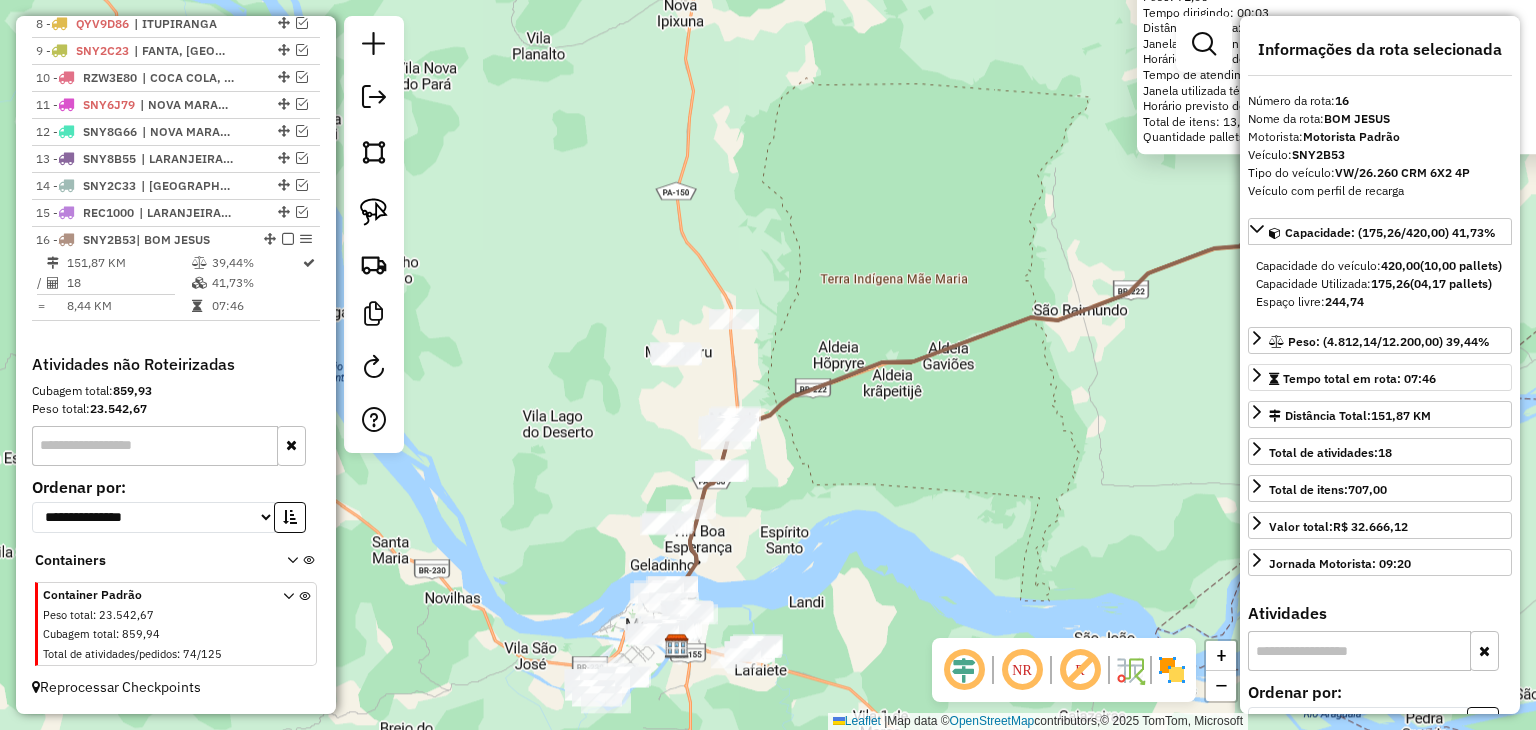 drag, startPoint x: 672, startPoint y: 622, endPoint x: 1298, endPoint y: 419, distance: 658.0919 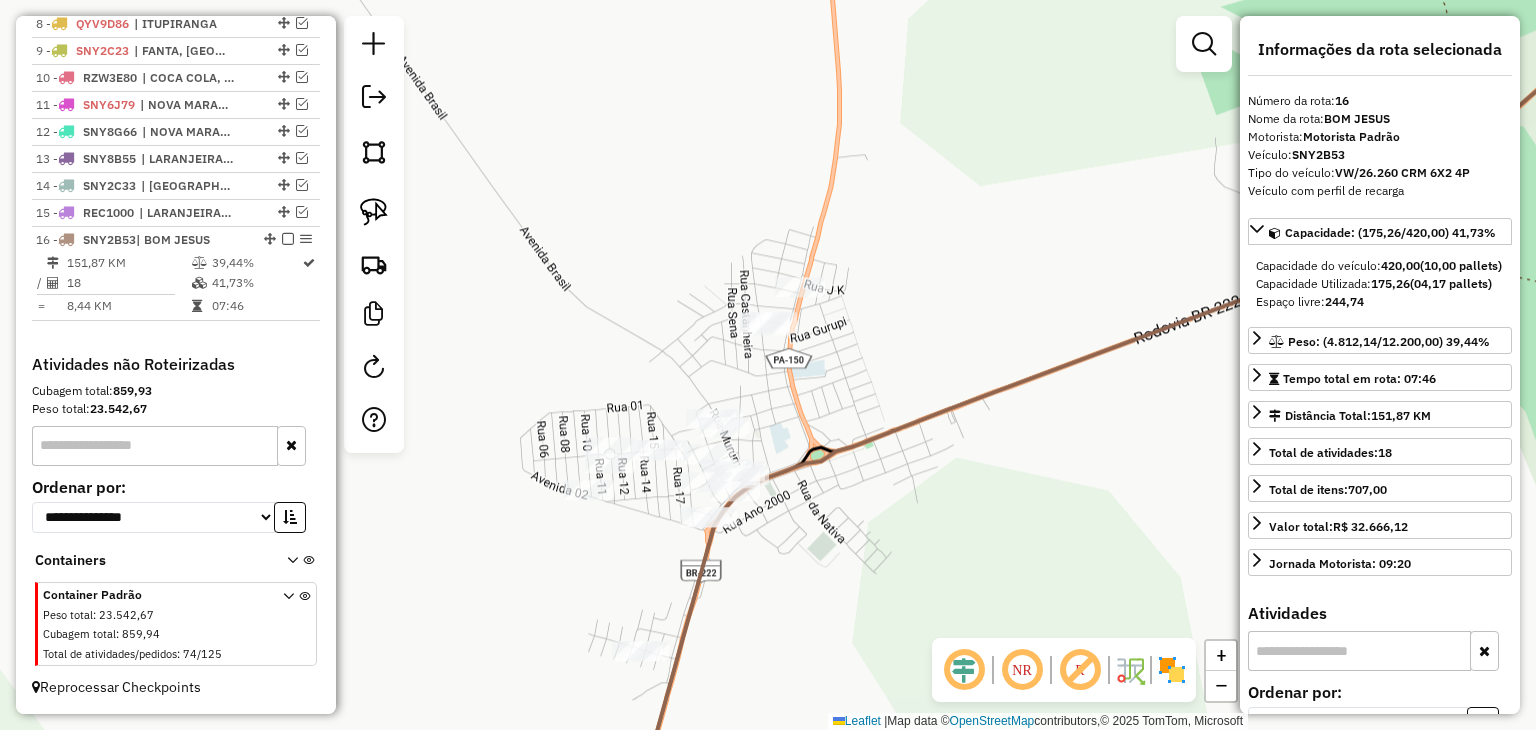 drag, startPoint x: 821, startPoint y: 562, endPoint x: 873, endPoint y: 425, distance: 146.53668 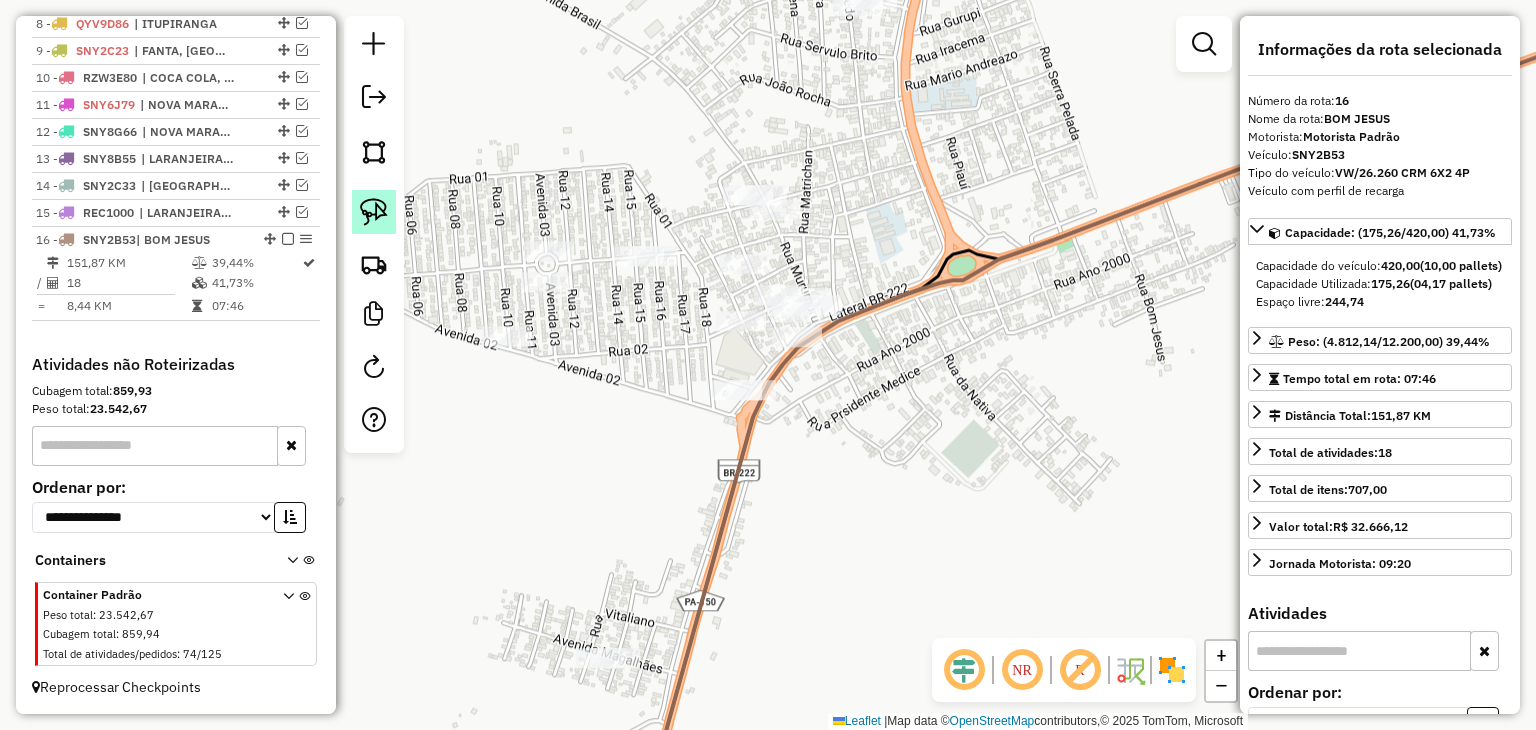 click 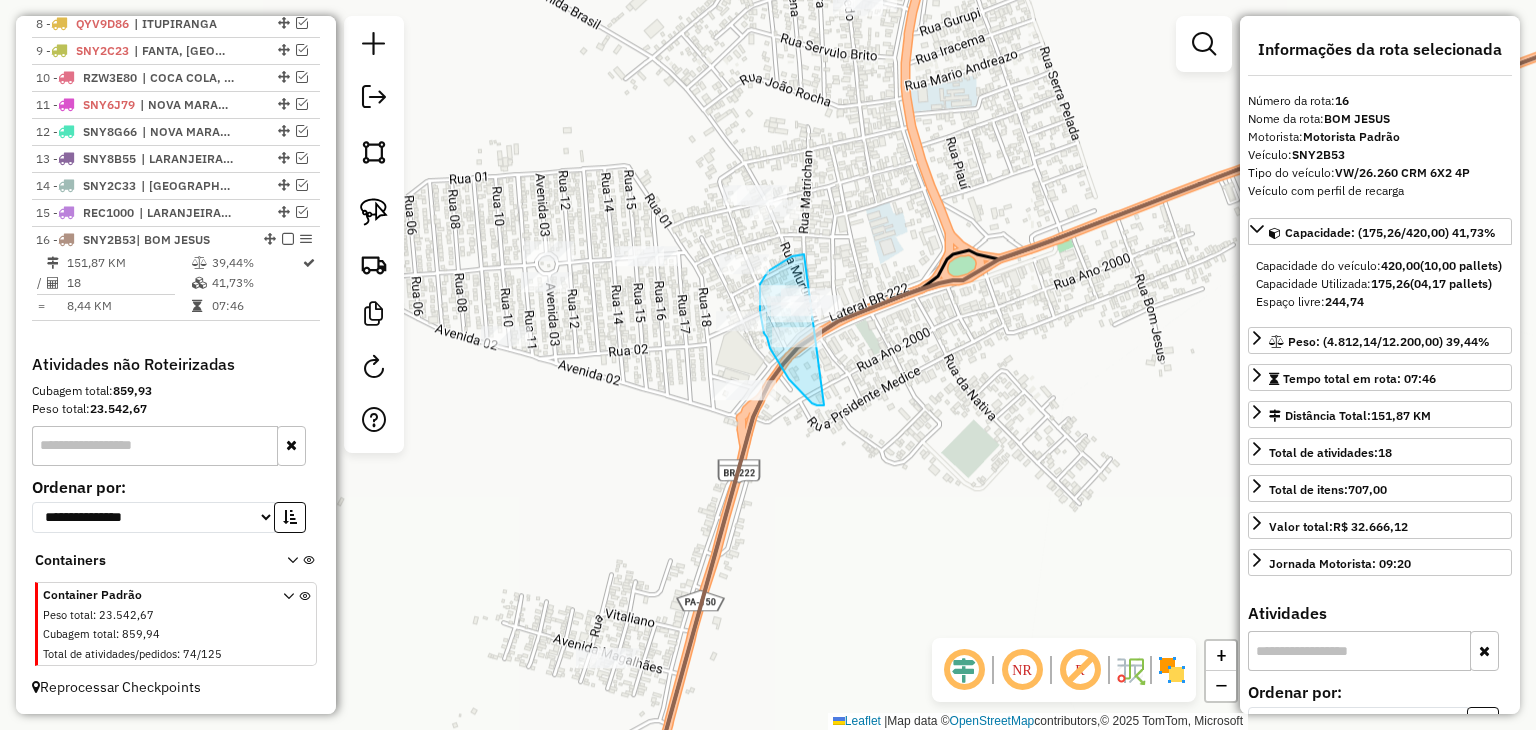 drag, startPoint x: 824, startPoint y: 405, endPoint x: 880, endPoint y: 323, distance: 99.29753 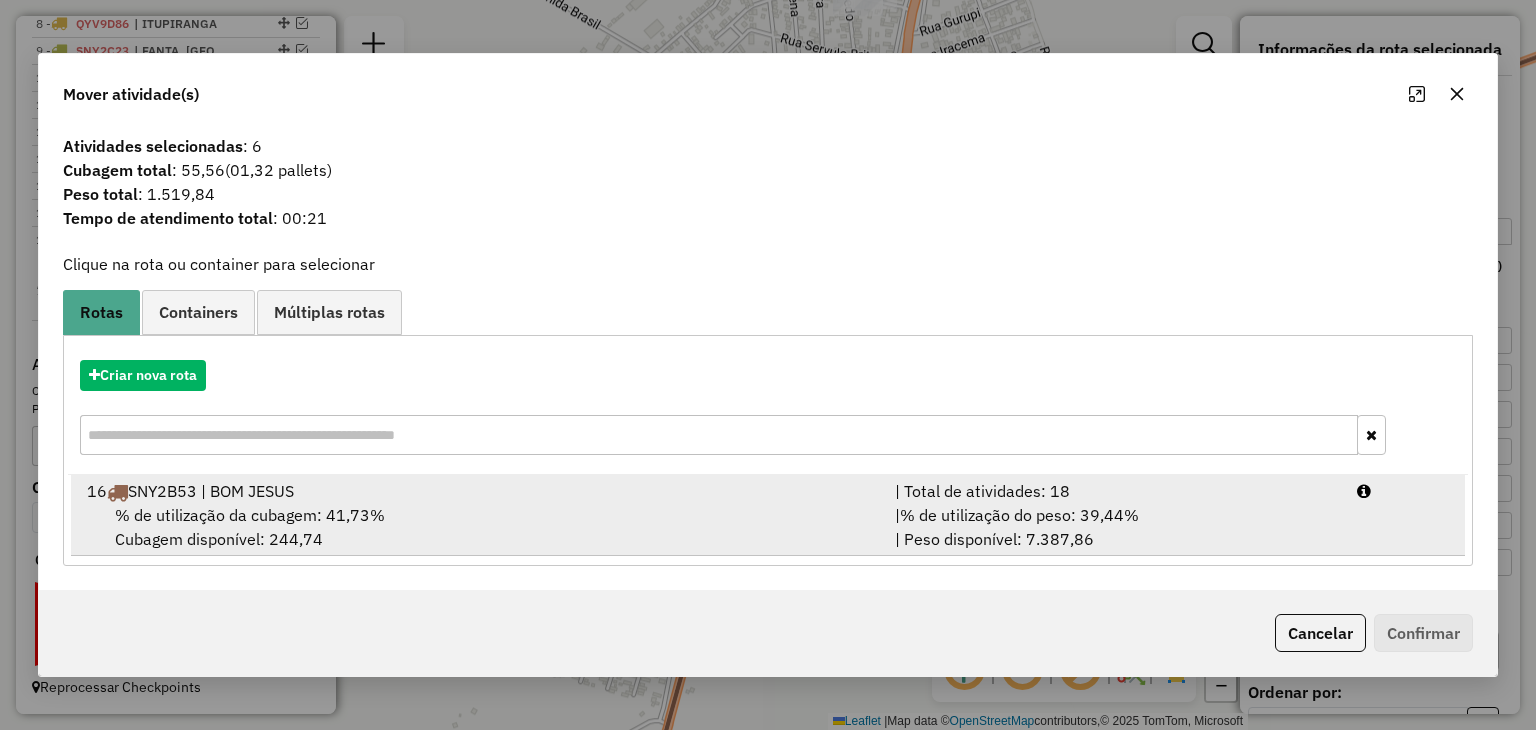 click on "% de utilização da cubagem: 41,73%  Cubagem disponível: 244,74" at bounding box center (479, 527) 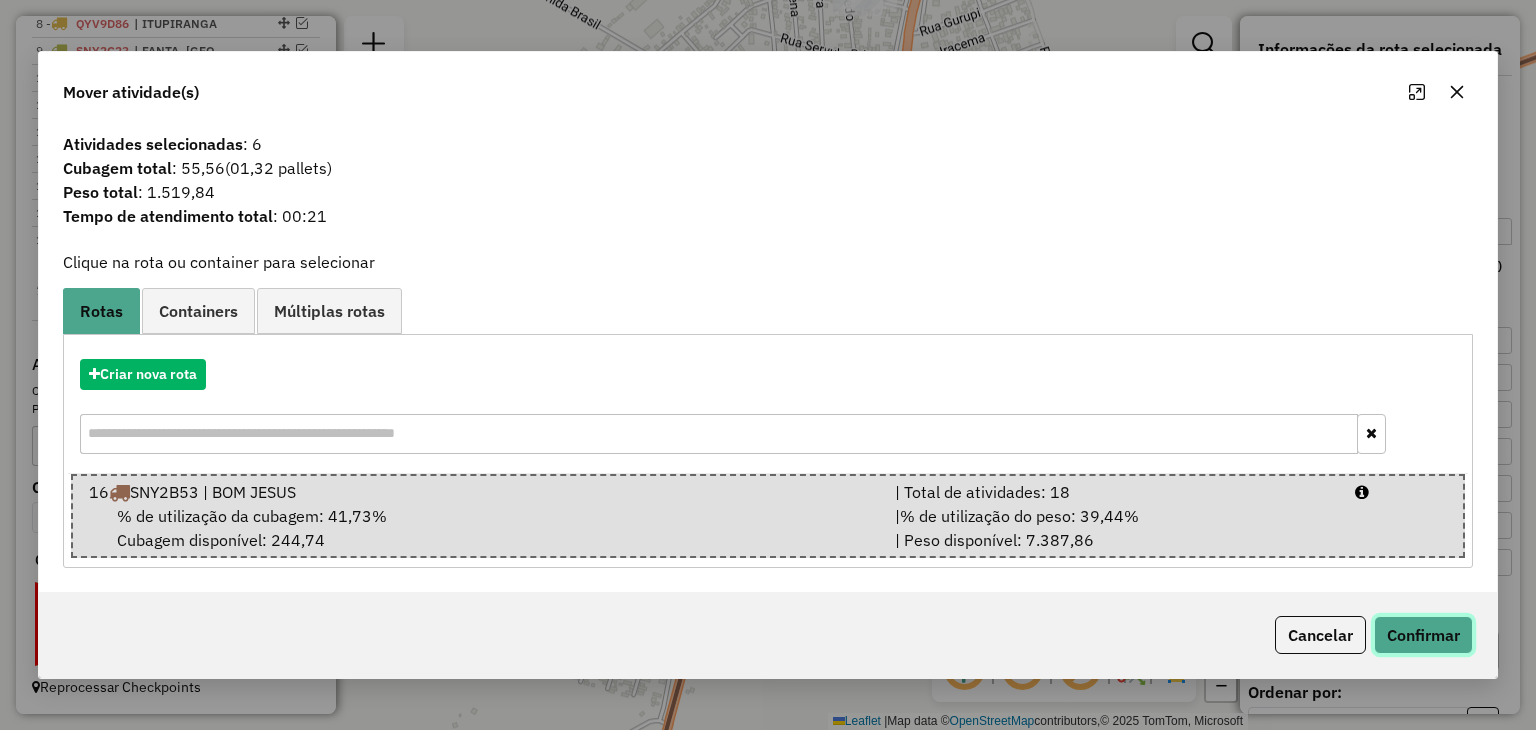 click on "Confirmar" 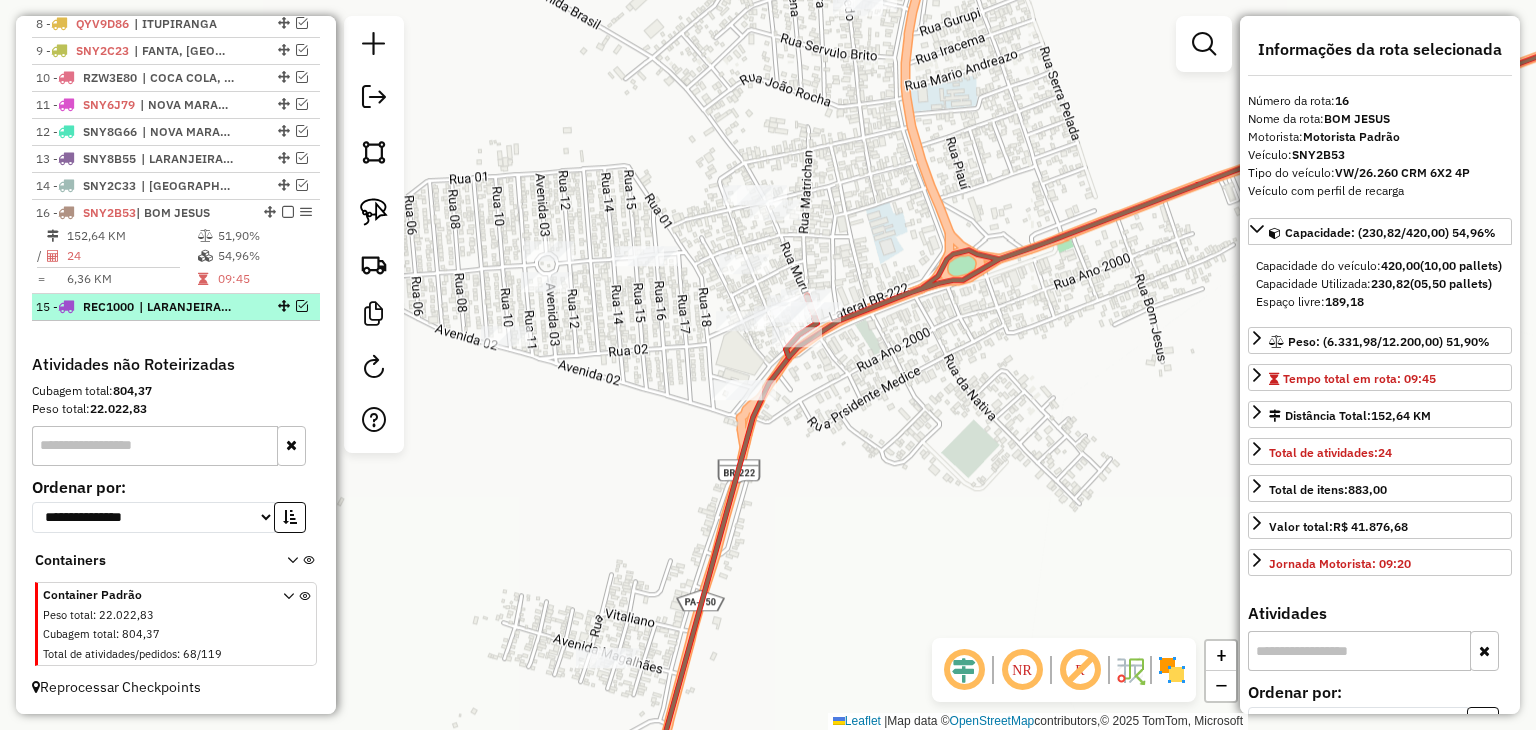 drag, startPoint x: 279, startPoint y: 211, endPoint x: 276, endPoint y: 297, distance: 86.05231 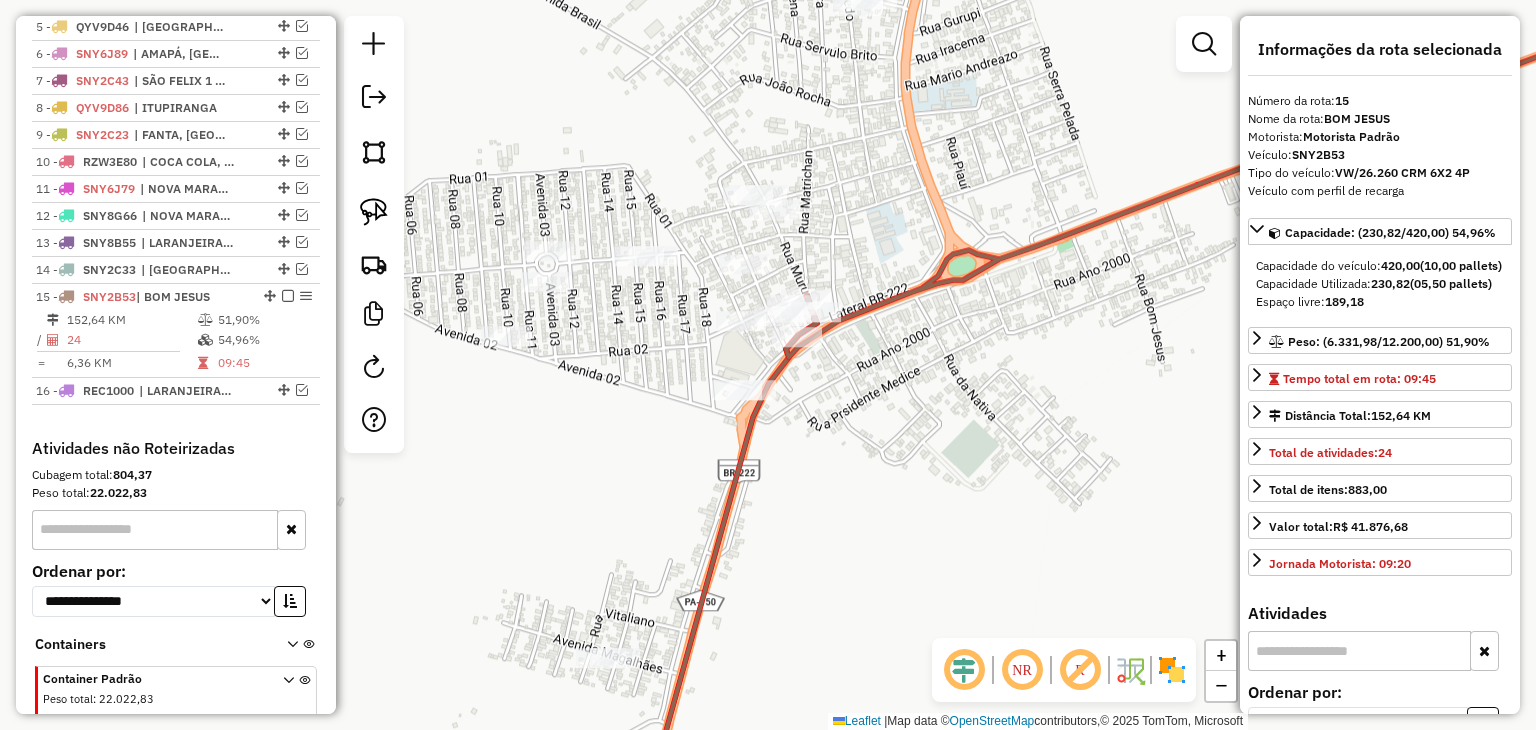 scroll, scrollTop: 858, scrollLeft: 0, axis: vertical 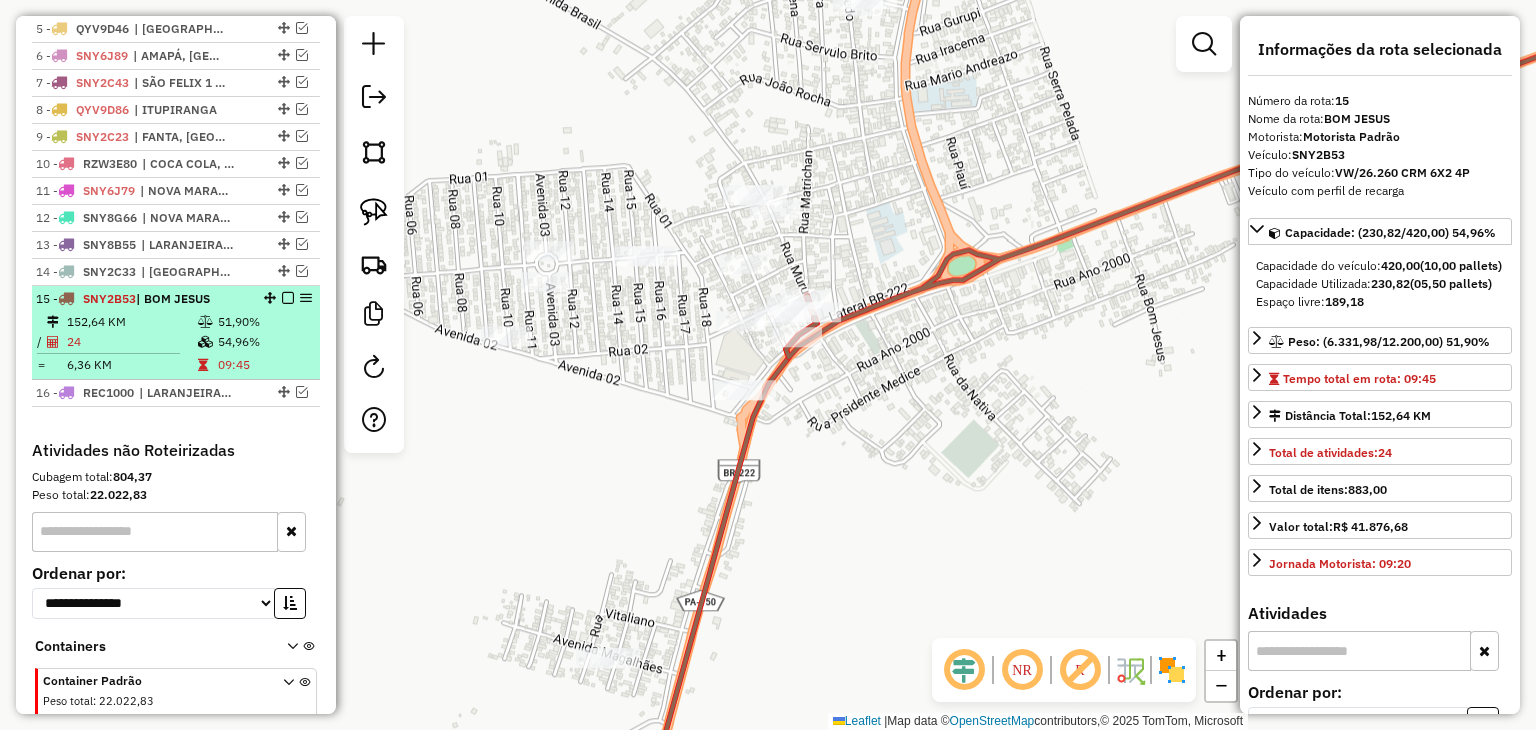 click on "51,90%" at bounding box center [264, 322] 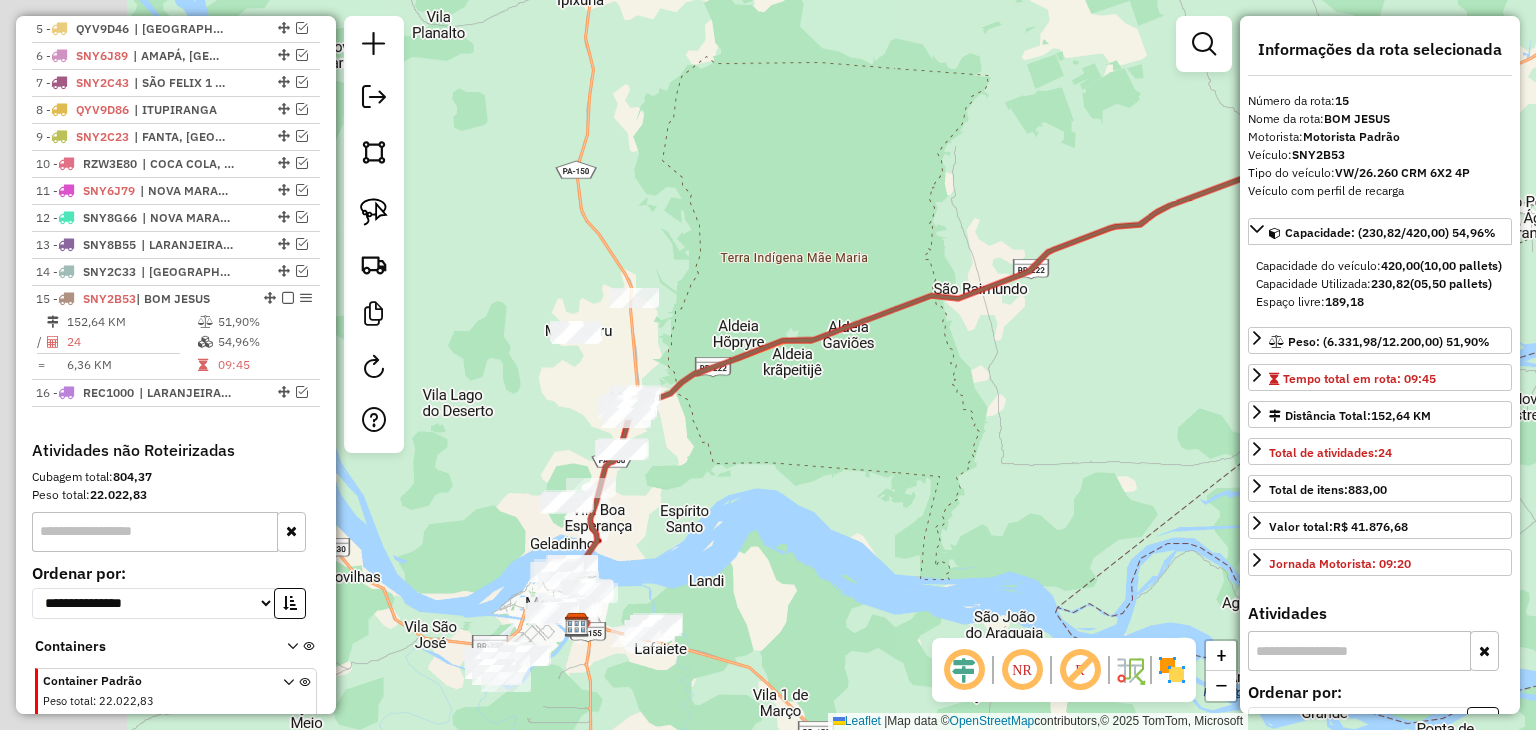 drag, startPoint x: 685, startPoint y: 418, endPoint x: 872, endPoint y: 437, distance: 187.96277 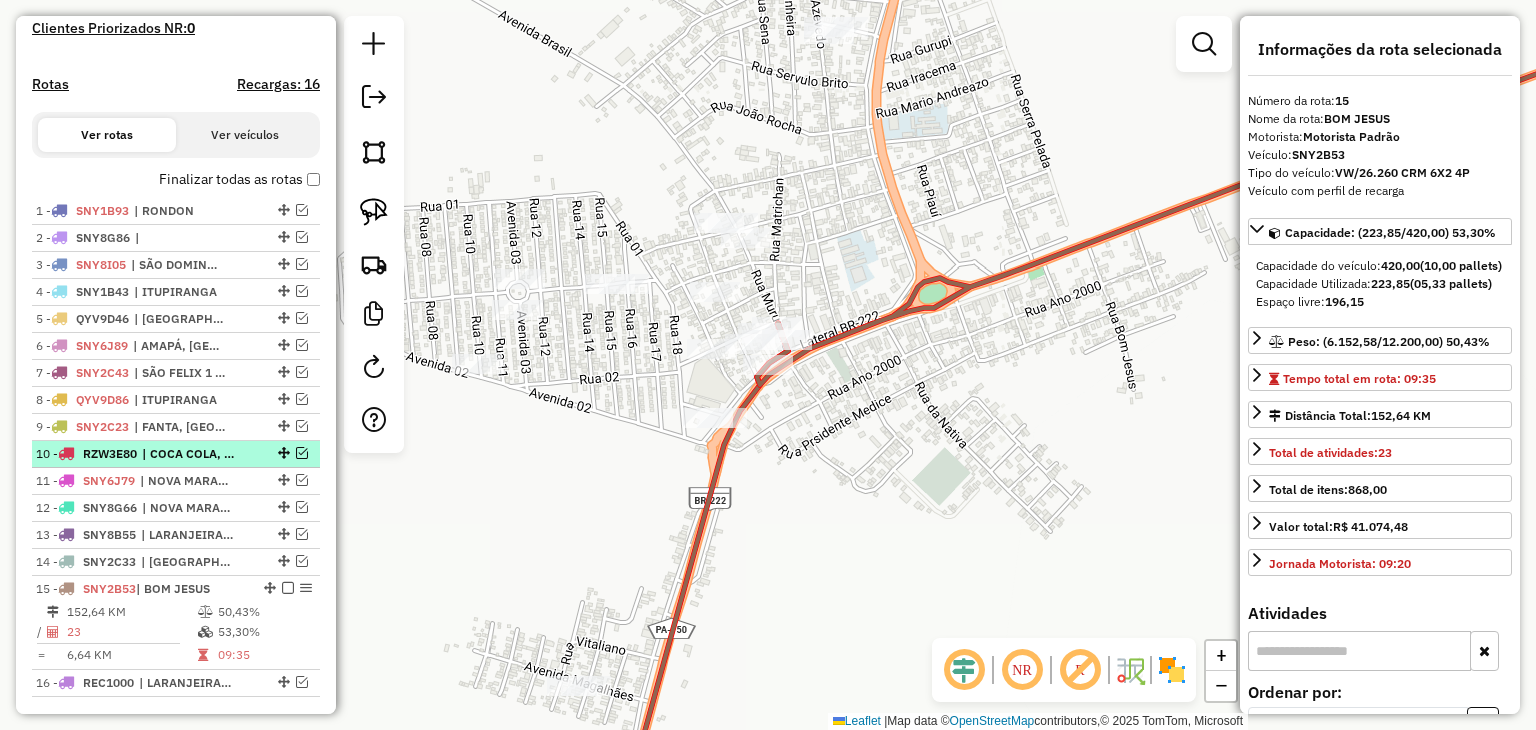 scroll, scrollTop: 558, scrollLeft: 0, axis: vertical 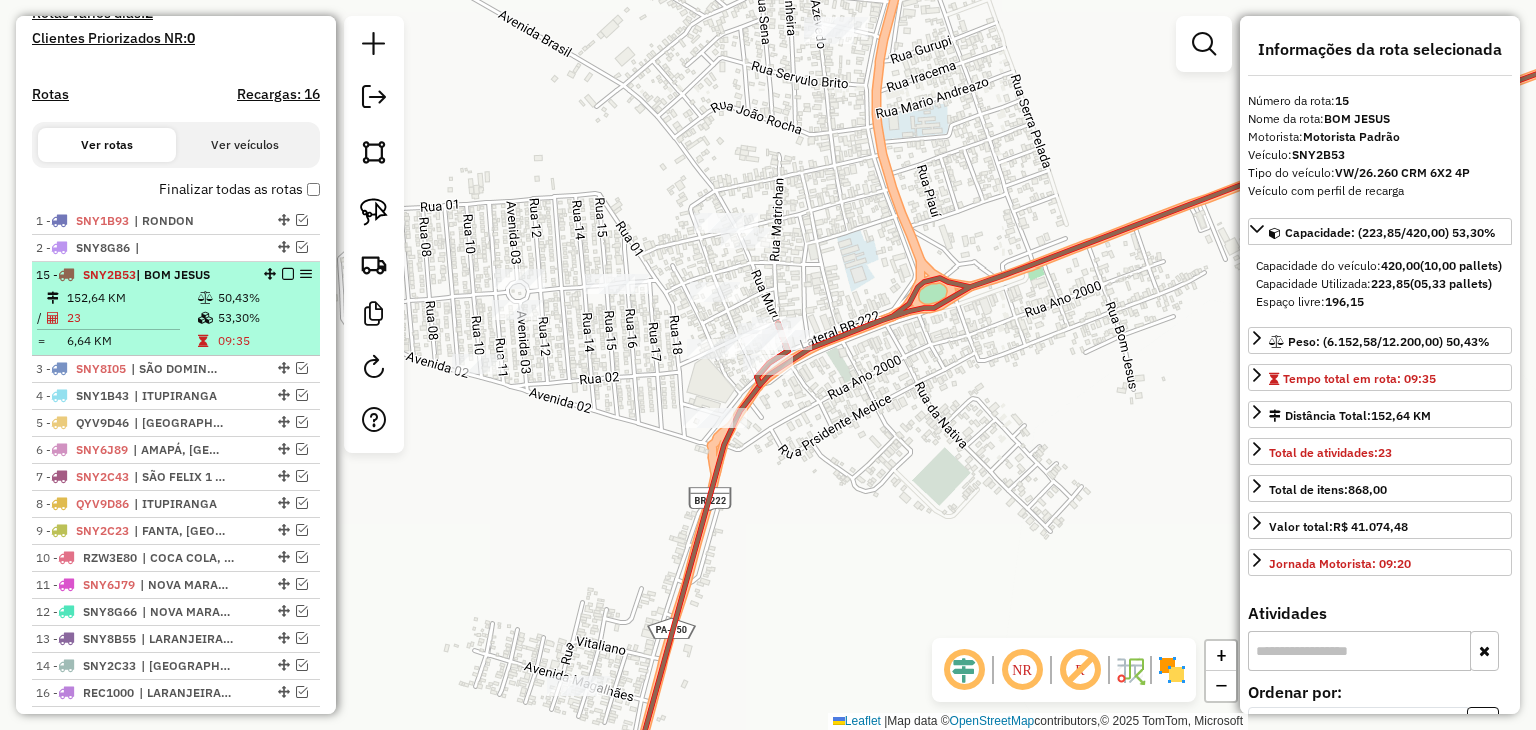drag, startPoint x: 259, startPoint y: 612, endPoint x: 280, endPoint y: 281, distance: 331.6655 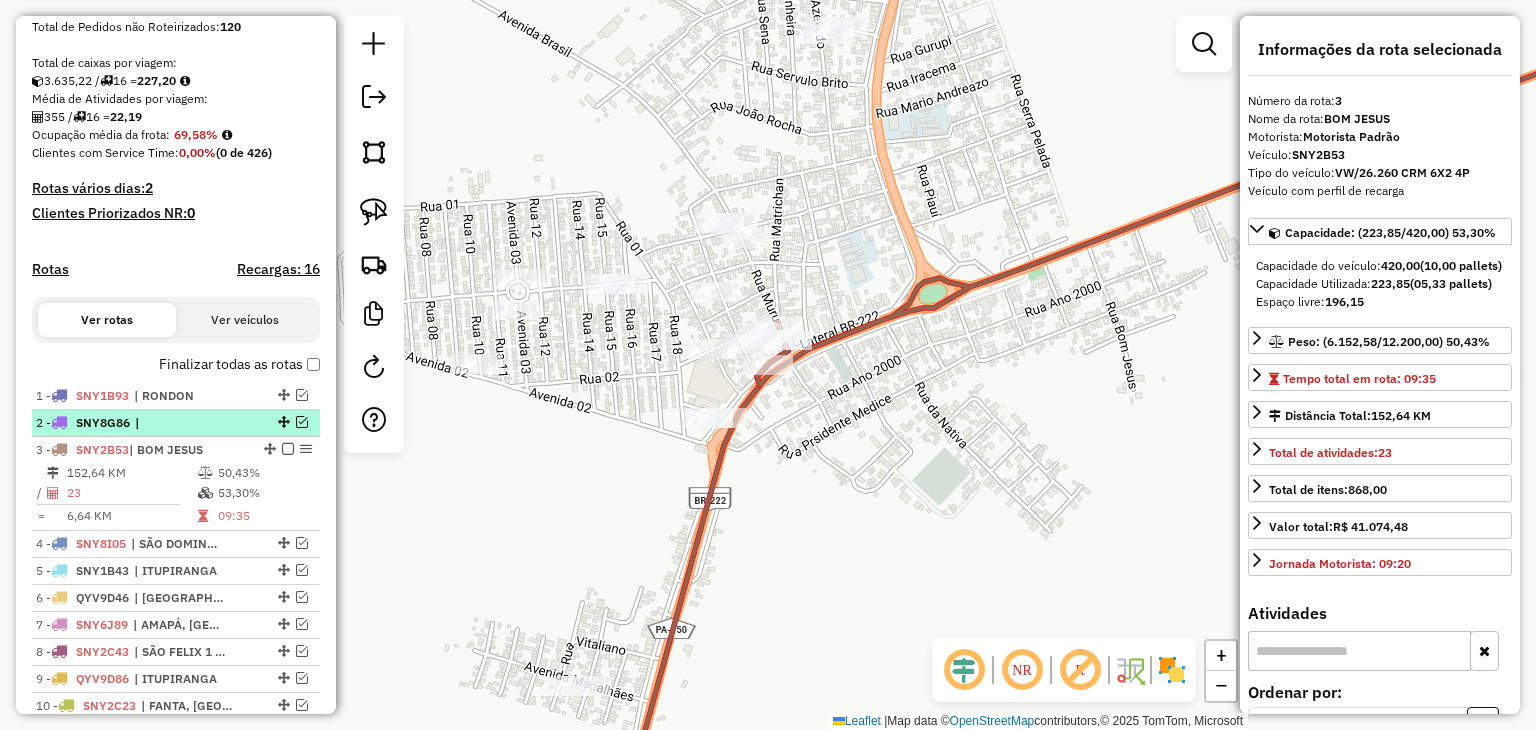 scroll, scrollTop: 358, scrollLeft: 0, axis: vertical 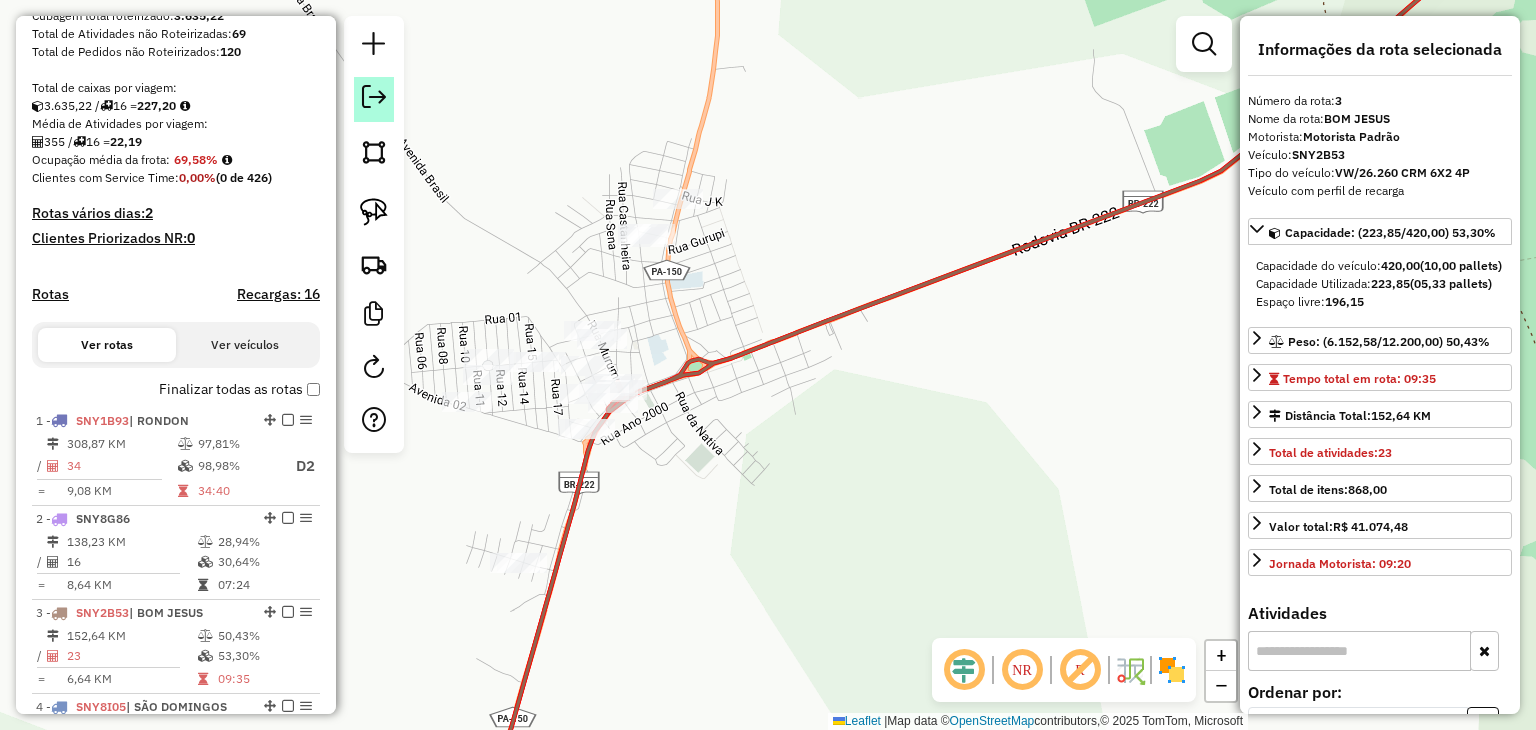 click 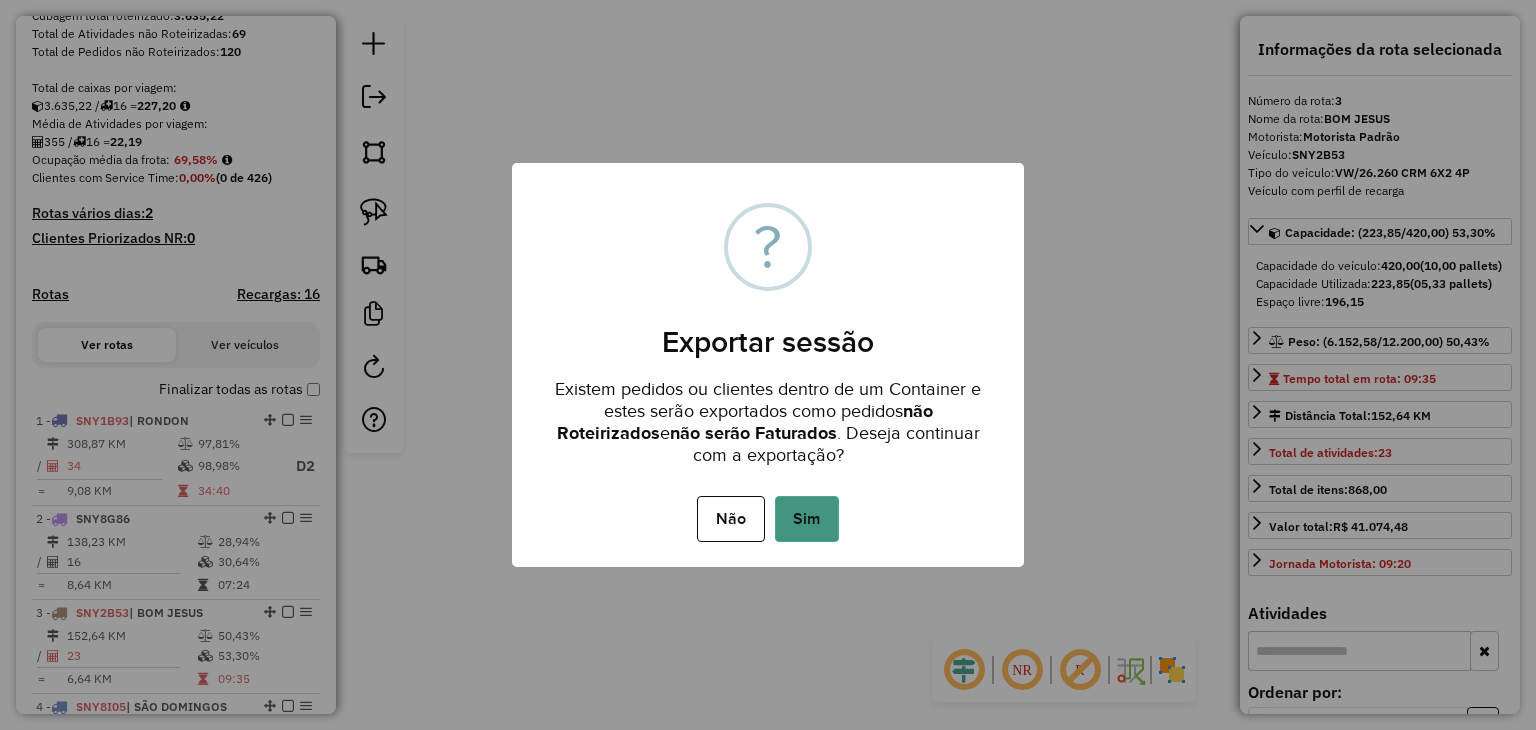 click on "Sim" at bounding box center [807, 519] 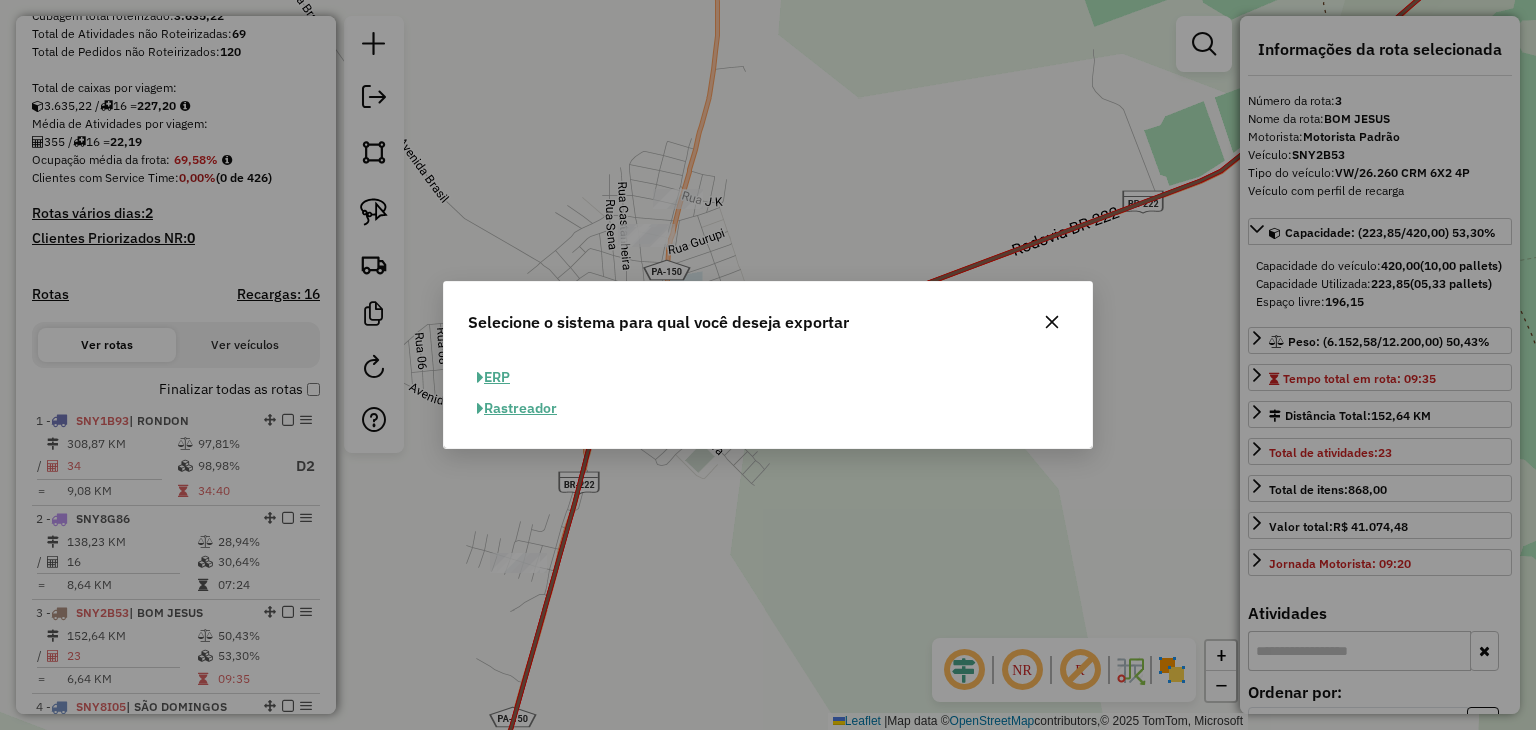 click 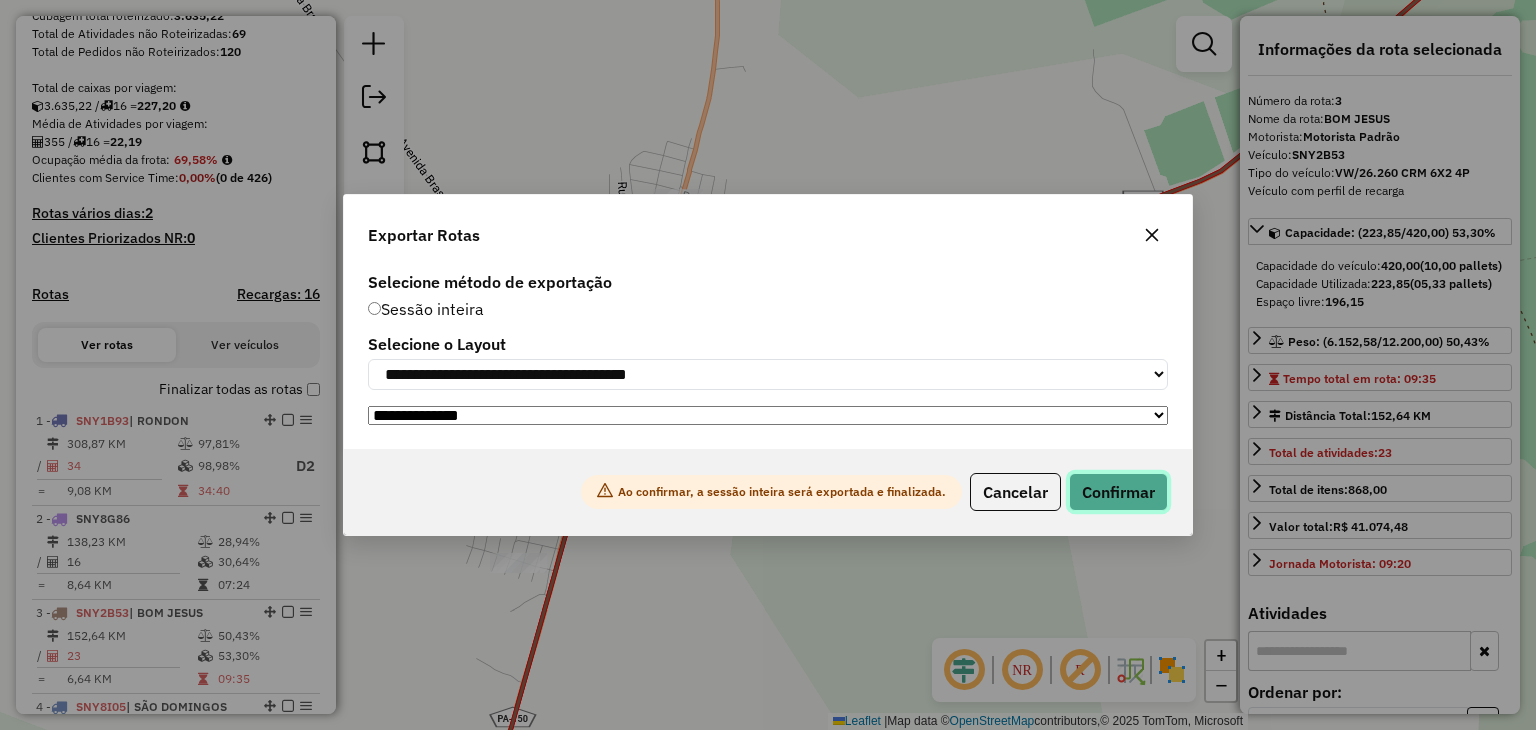 click on "Confirmar" 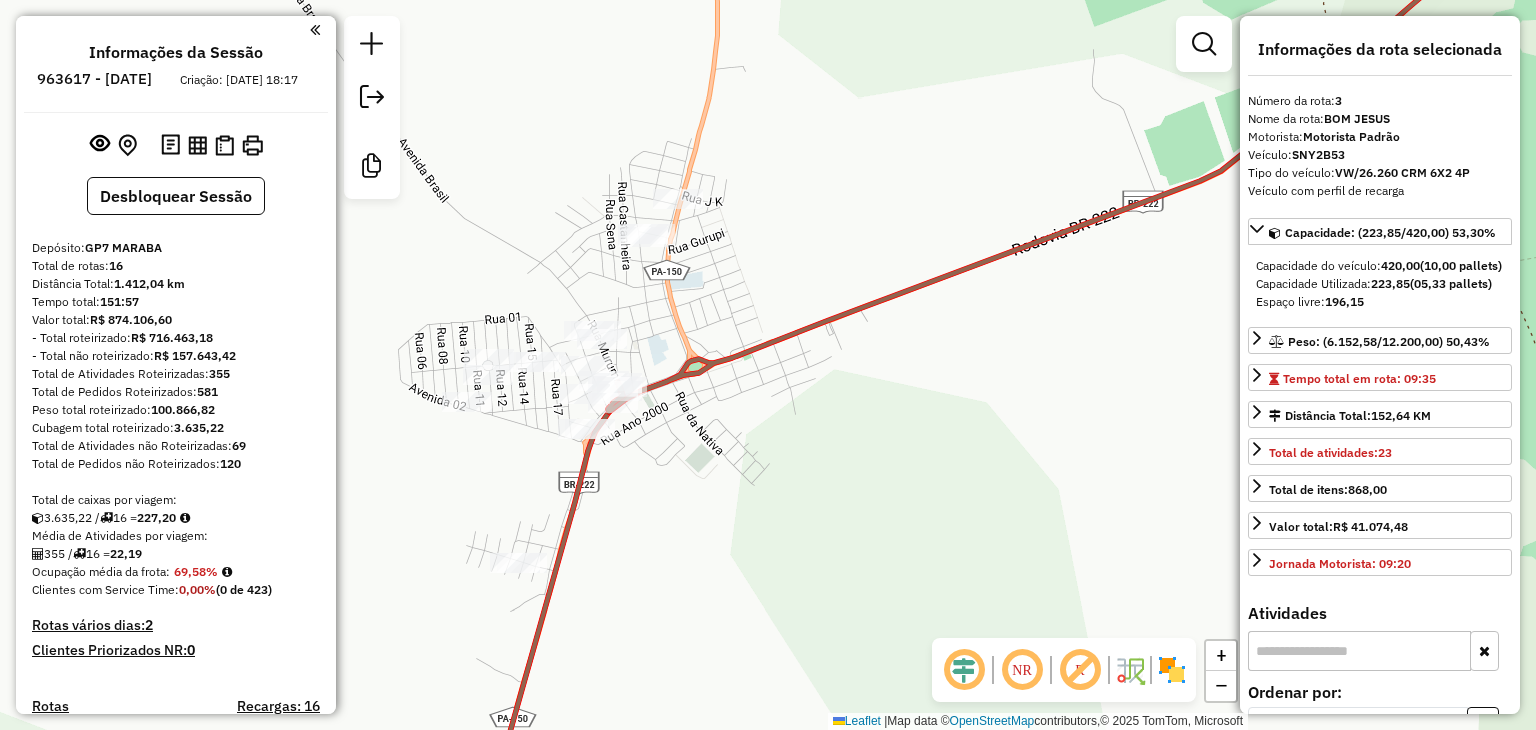 scroll, scrollTop: 100, scrollLeft: 0, axis: vertical 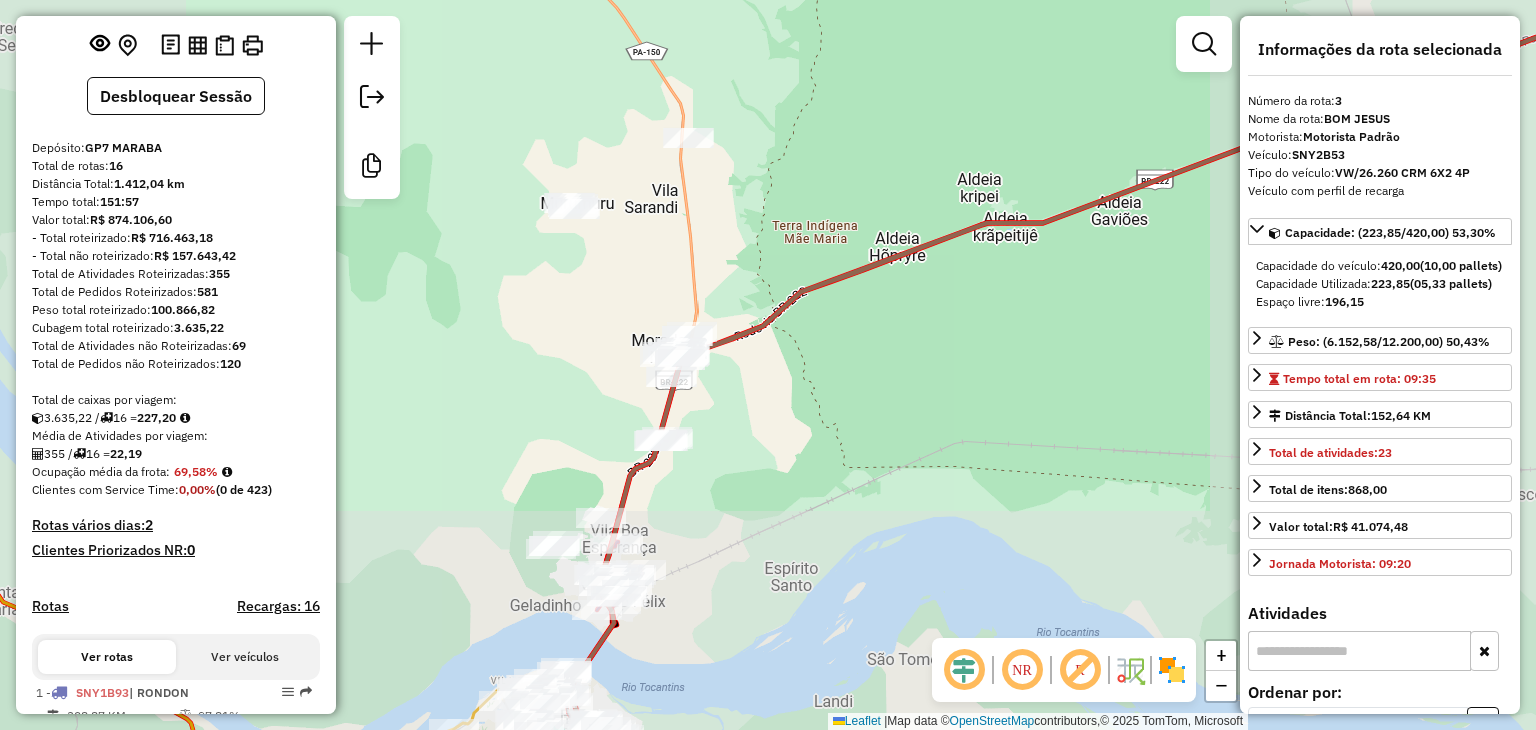 drag, startPoint x: 782, startPoint y: 503, endPoint x: 751, endPoint y: 327, distance: 178.70926 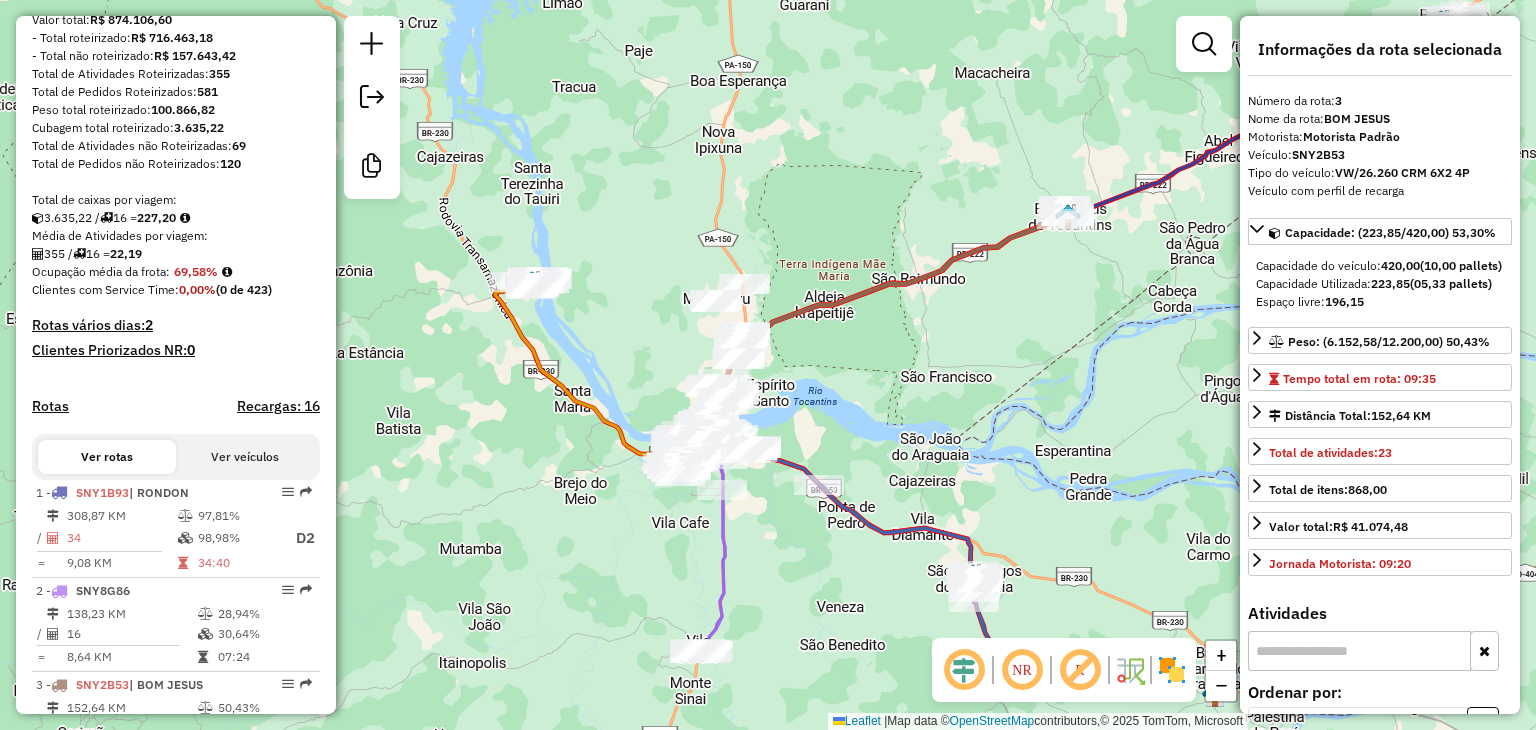 scroll, scrollTop: 400, scrollLeft: 0, axis: vertical 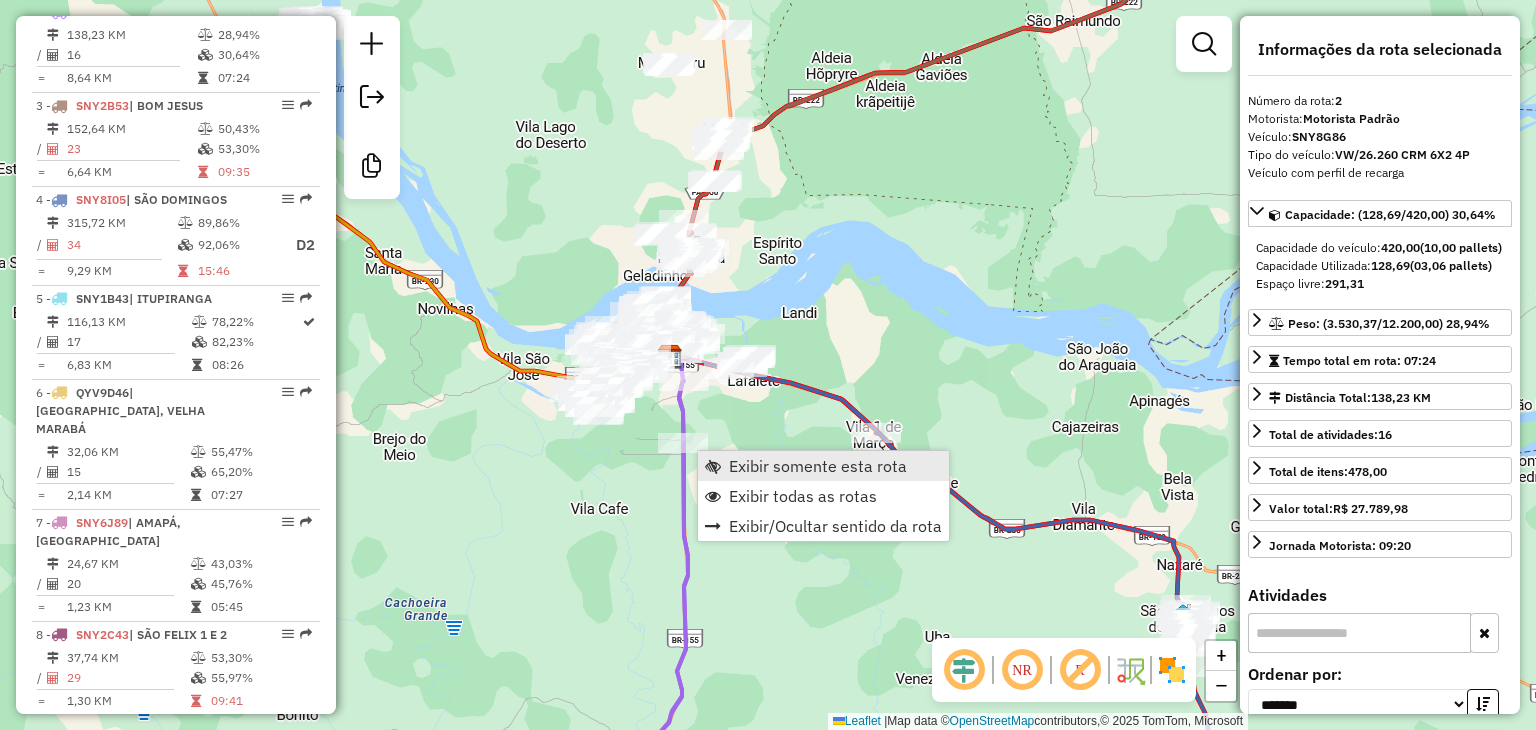 click on "Exibir somente esta rota" at bounding box center (818, 466) 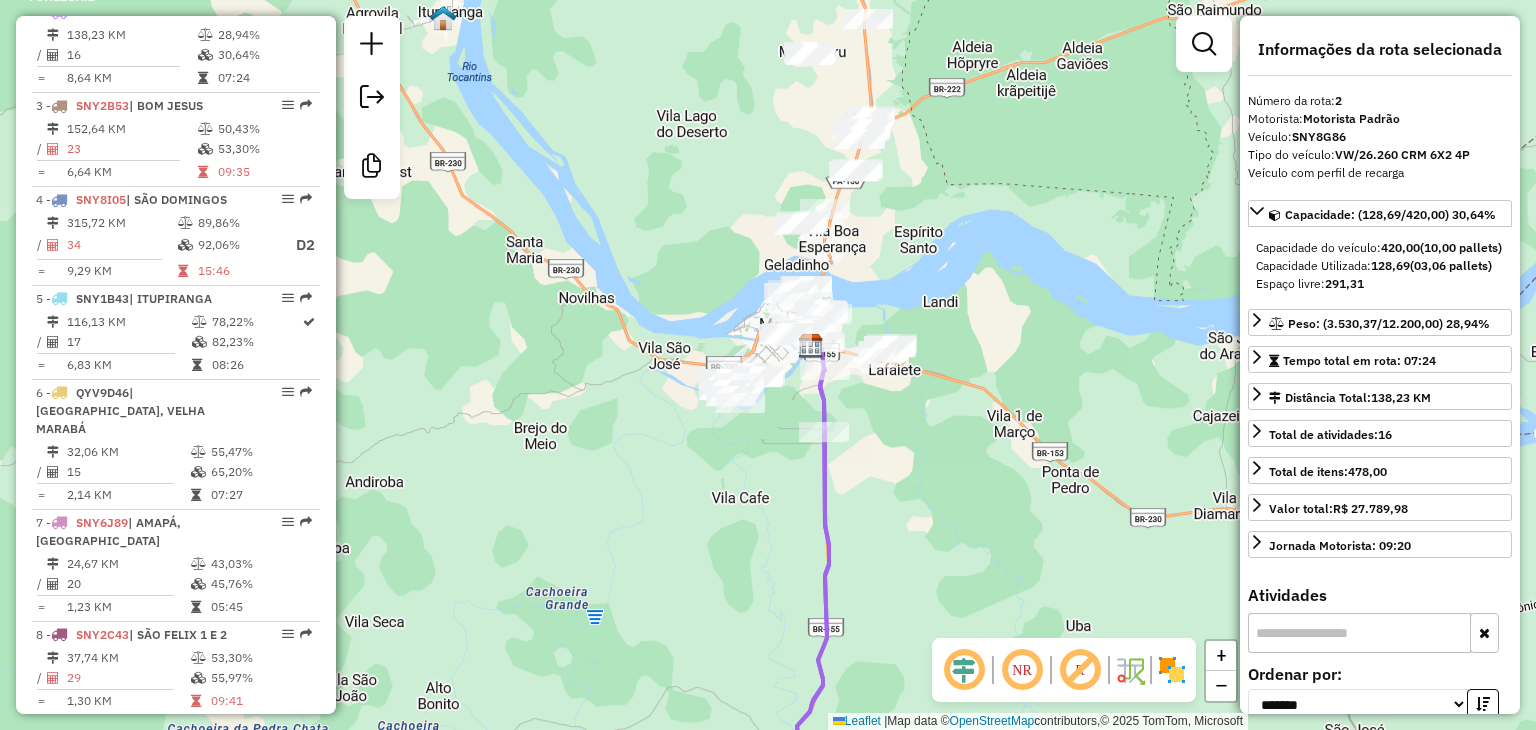 drag, startPoint x: 723, startPoint y: 356, endPoint x: 764, endPoint y: 544, distance: 192.41881 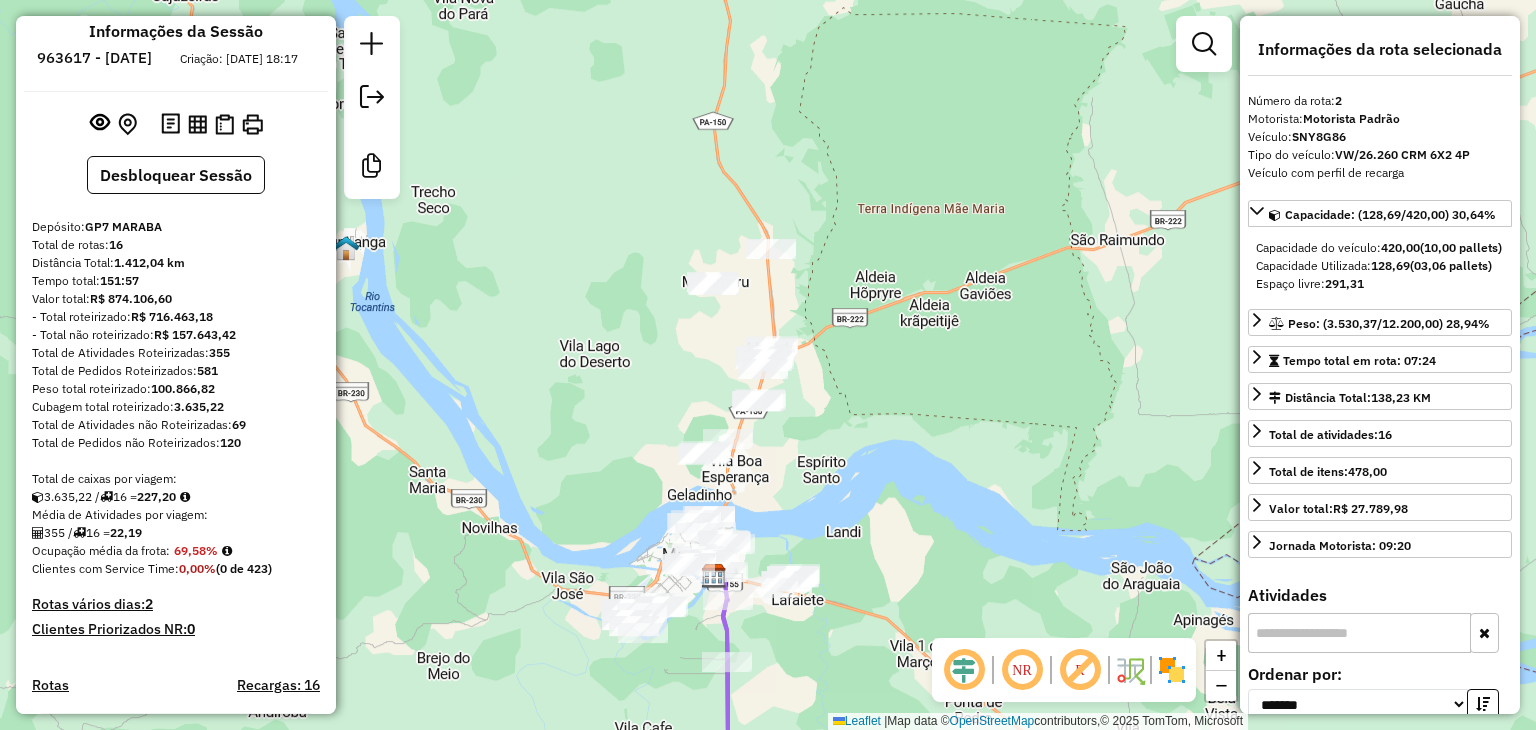 scroll, scrollTop: 0, scrollLeft: 0, axis: both 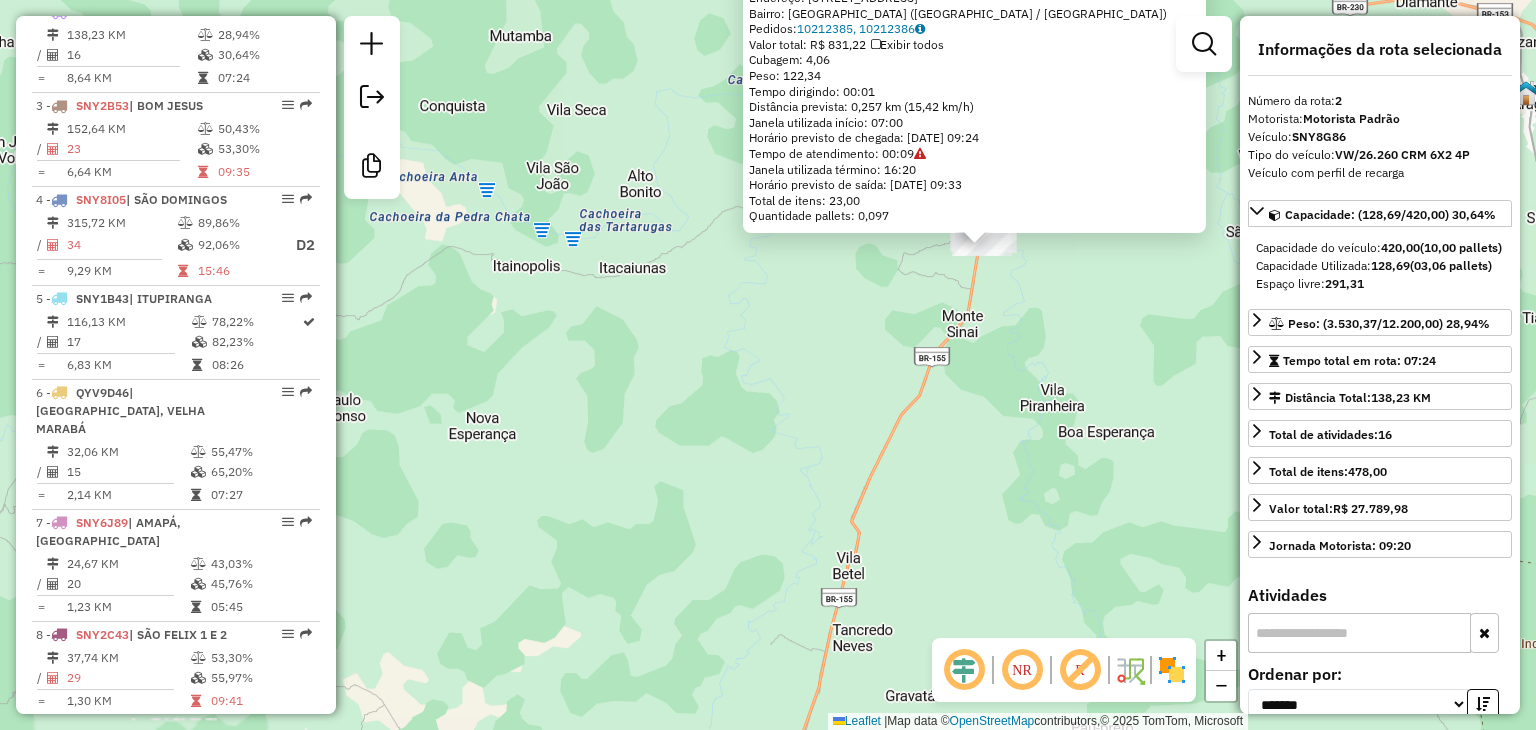 click on "11520 - COMDISTR BOM PRECO  Endereço:  [STREET_ADDRESS]   Bairro: [GEOGRAPHIC_DATA] ([GEOGRAPHIC_DATA] / [GEOGRAPHIC_DATA])   Pedidos:  10212385, 10212386   Valor total: R$ 831,22   Exibir todos   Cubagem: 4,06  Peso: 122,34  Tempo dirigindo: 00:01   Distância prevista: 0,257 km (15,42 km/h)   [GEOGRAPHIC_DATA] utilizada início: 07:00   Horário previsto de chegada: [DATE] 09:24   Tempo de atendimento: 00:09   Janela utilizada término: 16:20   Horário previsto de saída: [DATE] 09:33   Total de itens: 23,00   Quantidade pallets: 0,097  × Janela de atendimento Grade de atendimento Capacidade Transportadoras Veículos Cliente Pedidos  Rotas Selecione os dias de semana para filtrar as janelas de atendimento  Seg   Ter   Qua   Qui   Sex   Sáb   Dom  Informe o período da janela de atendimento: De: Até:  Filtrar exatamente a janela do cliente  Considerar janela de atendimento padrão  Selecione os dias de semana para filtrar as grades de atendimento  Seg   Ter   Qua   Qui   Sex   Sáb   Dom   Clientes fora do dia de atendimento selecionado ****" 